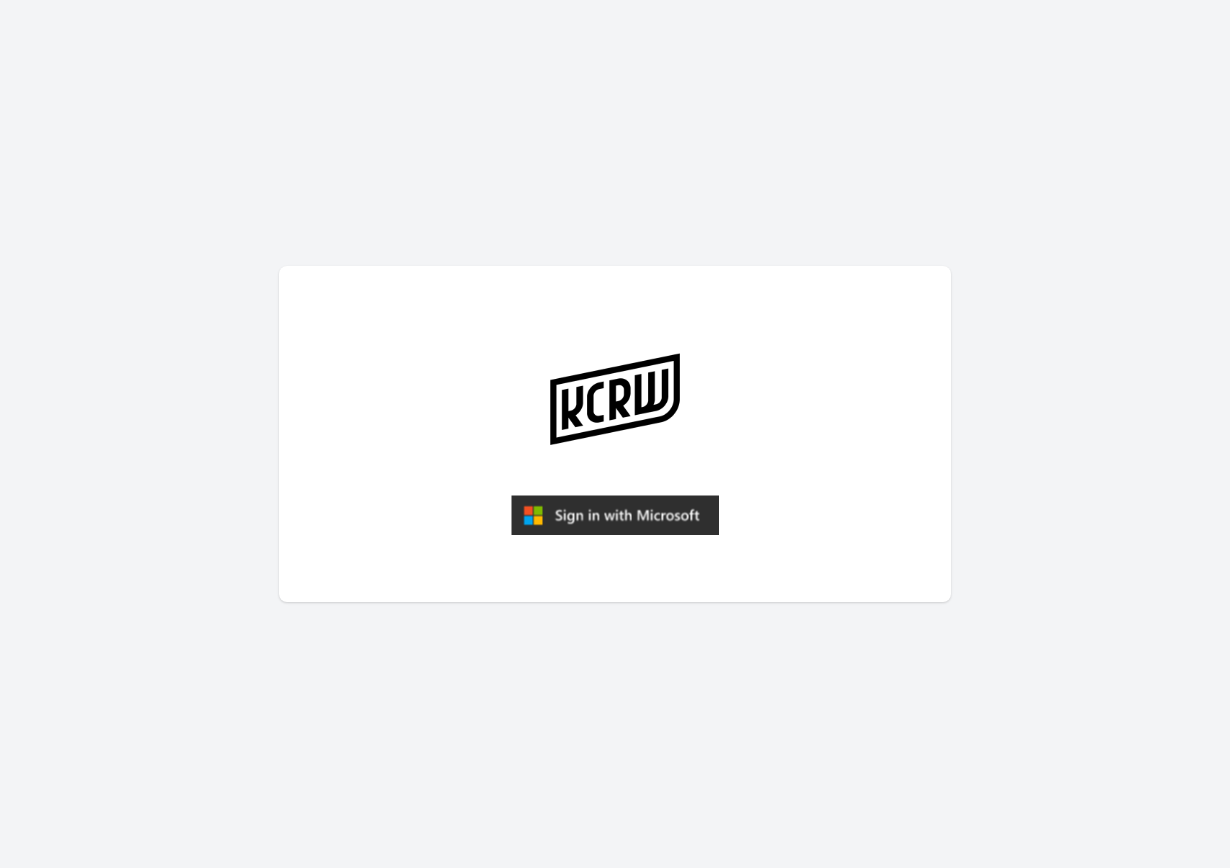 scroll, scrollTop: 0, scrollLeft: 0, axis: both 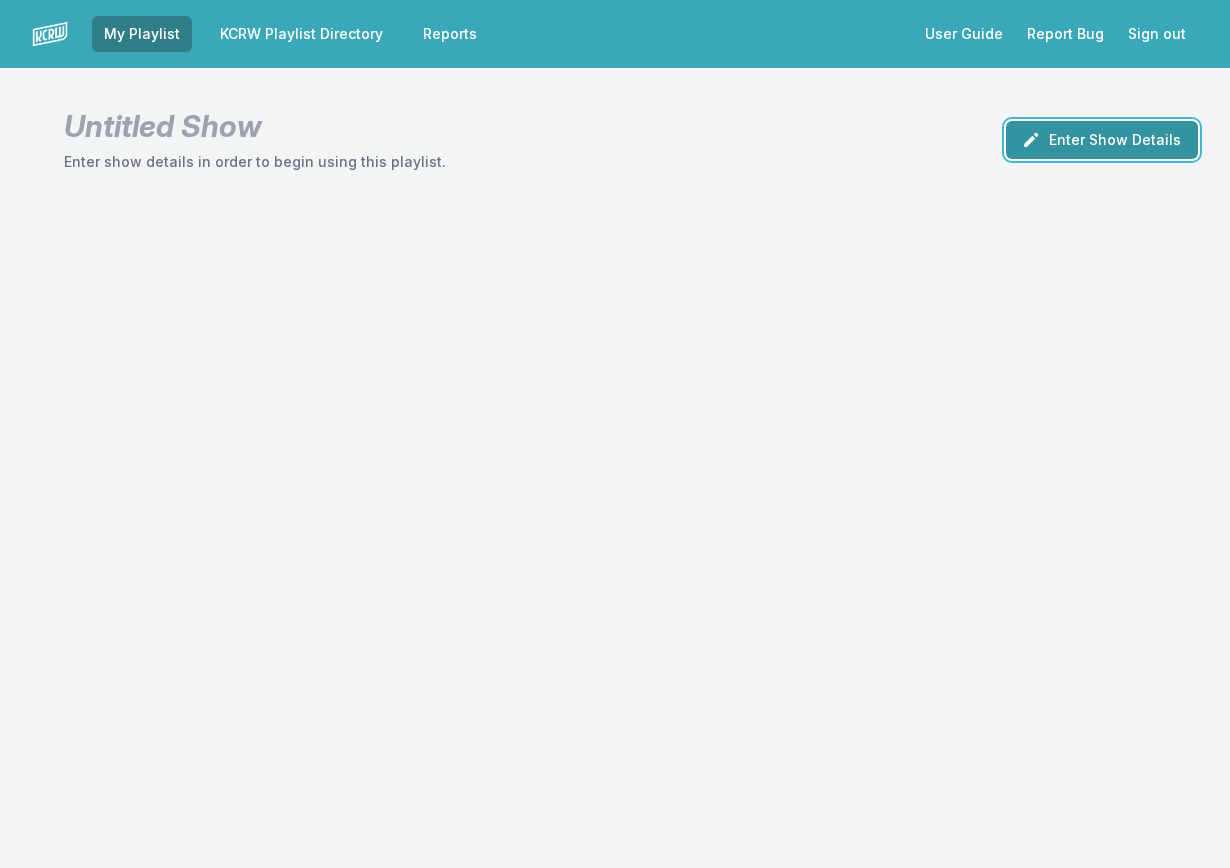 click on "Enter Show Details" at bounding box center [1102, 140] 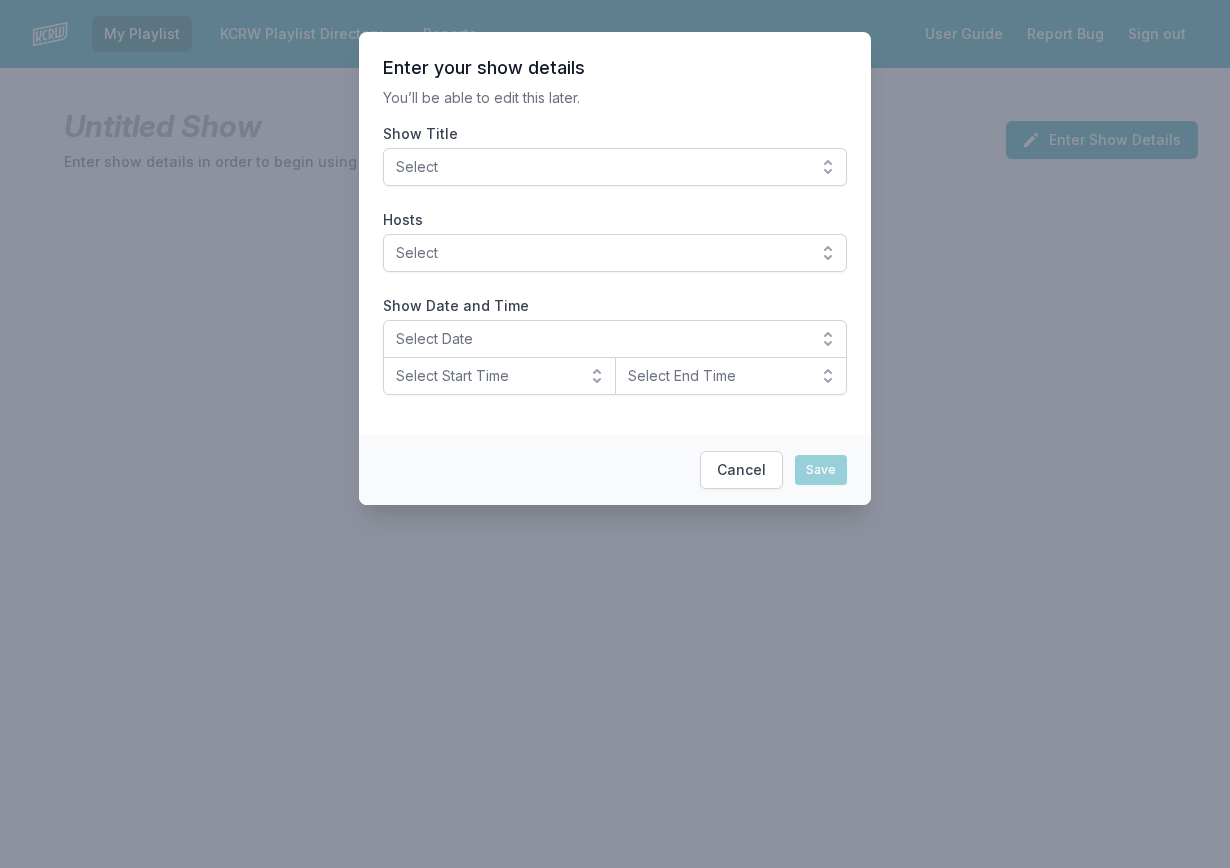 click on "Select" at bounding box center [601, 167] 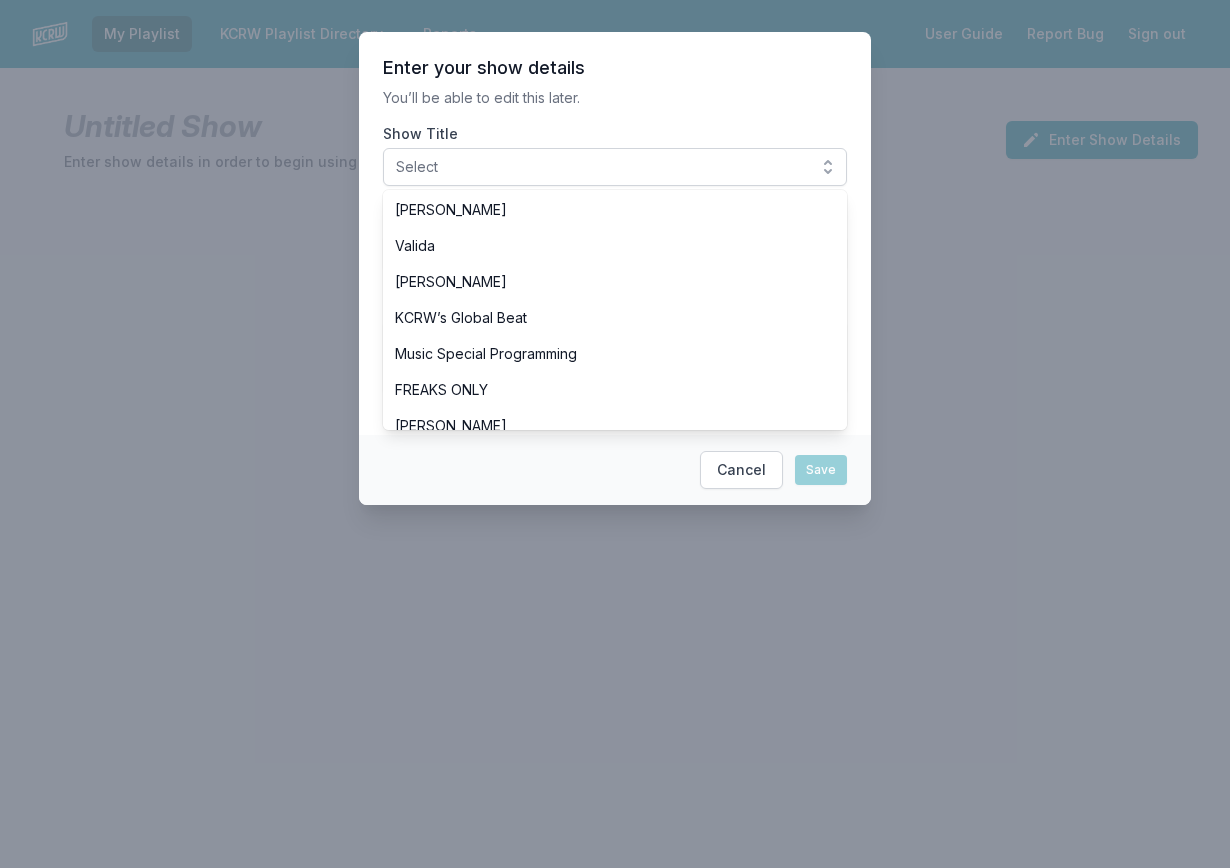 scroll, scrollTop: 500, scrollLeft: 0, axis: vertical 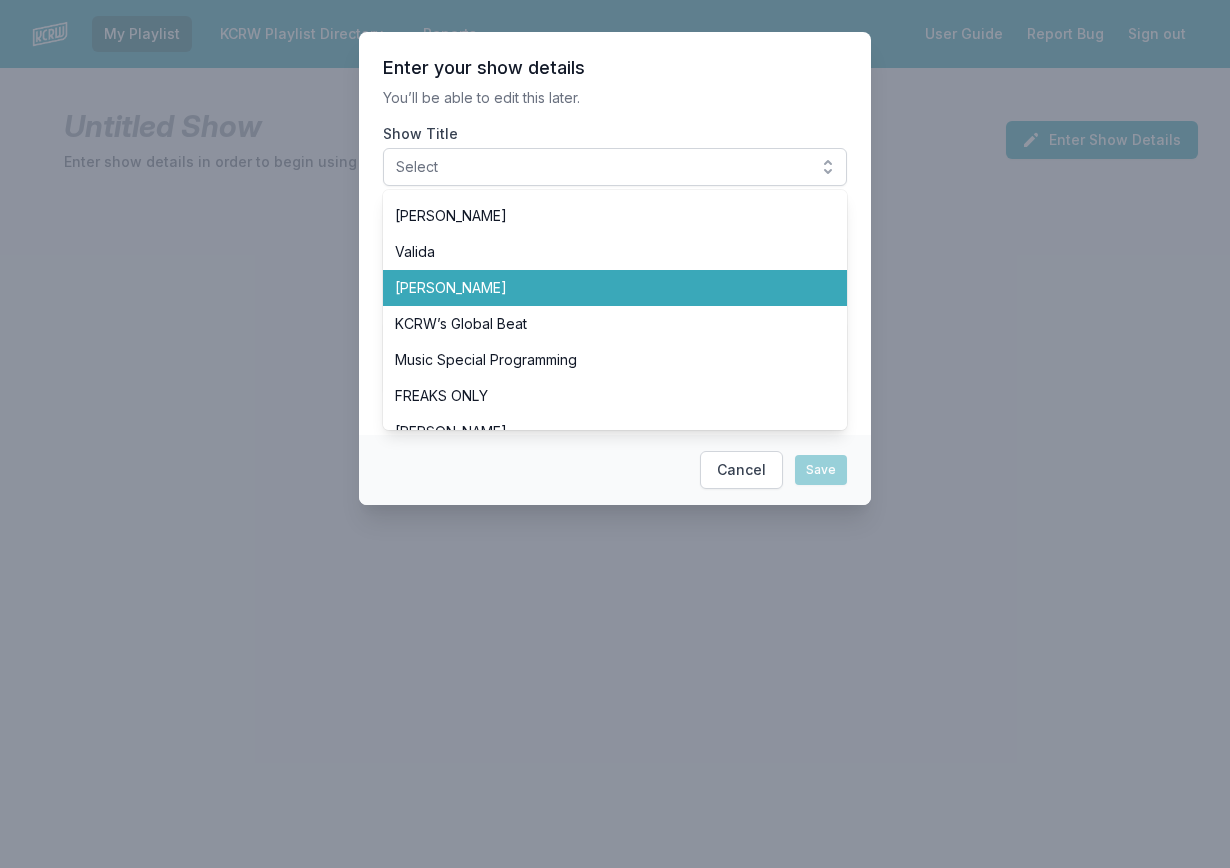 click on "[PERSON_NAME]" at bounding box center [603, 288] 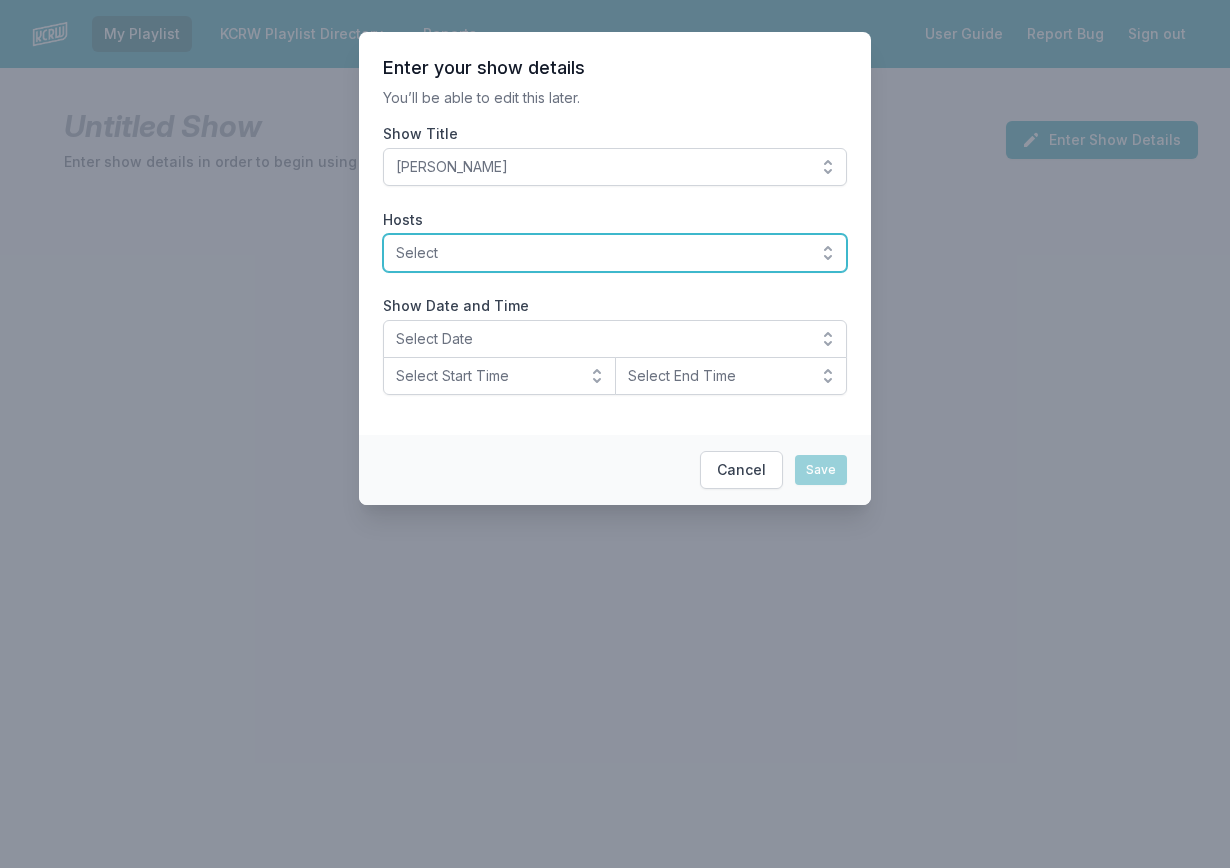 click on "Select" at bounding box center [615, 253] 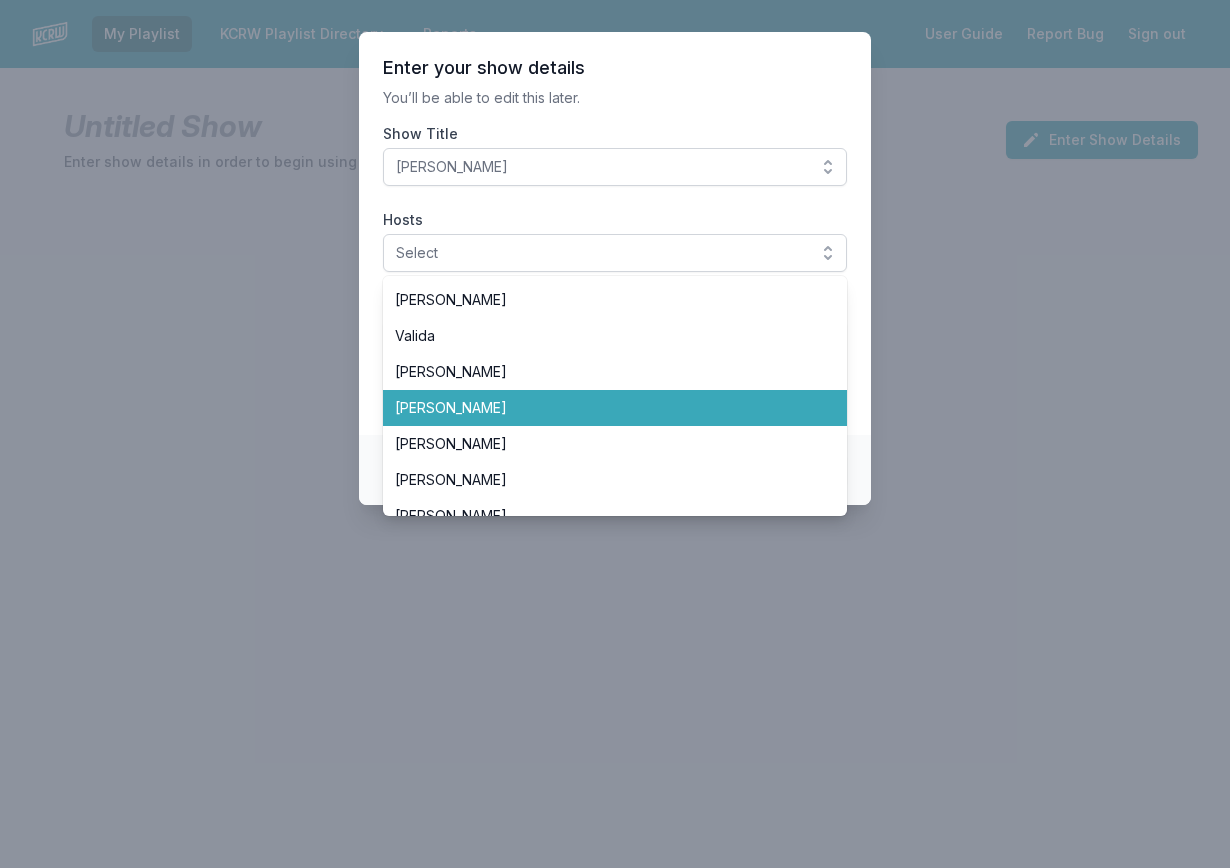 scroll, scrollTop: 500, scrollLeft: 0, axis: vertical 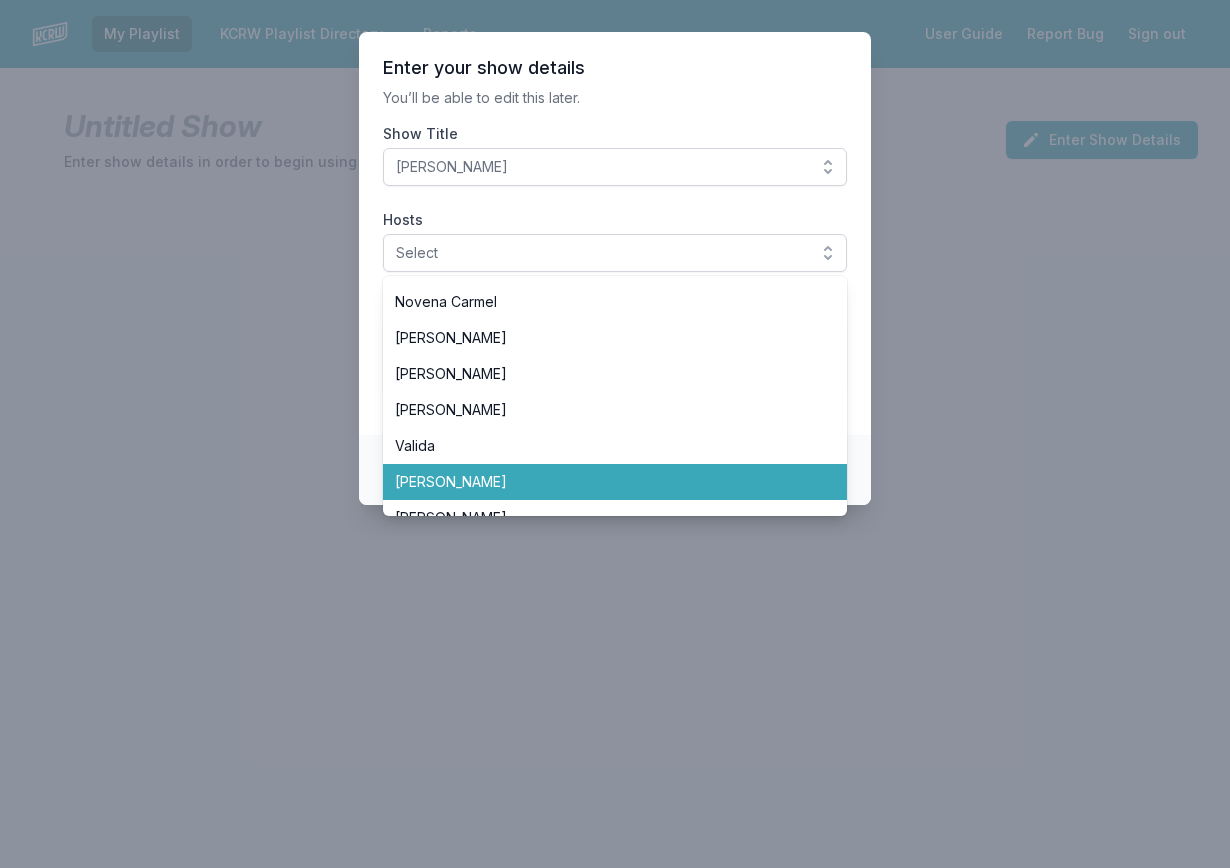 click on "[PERSON_NAME]" at bounding box center [603, 482] 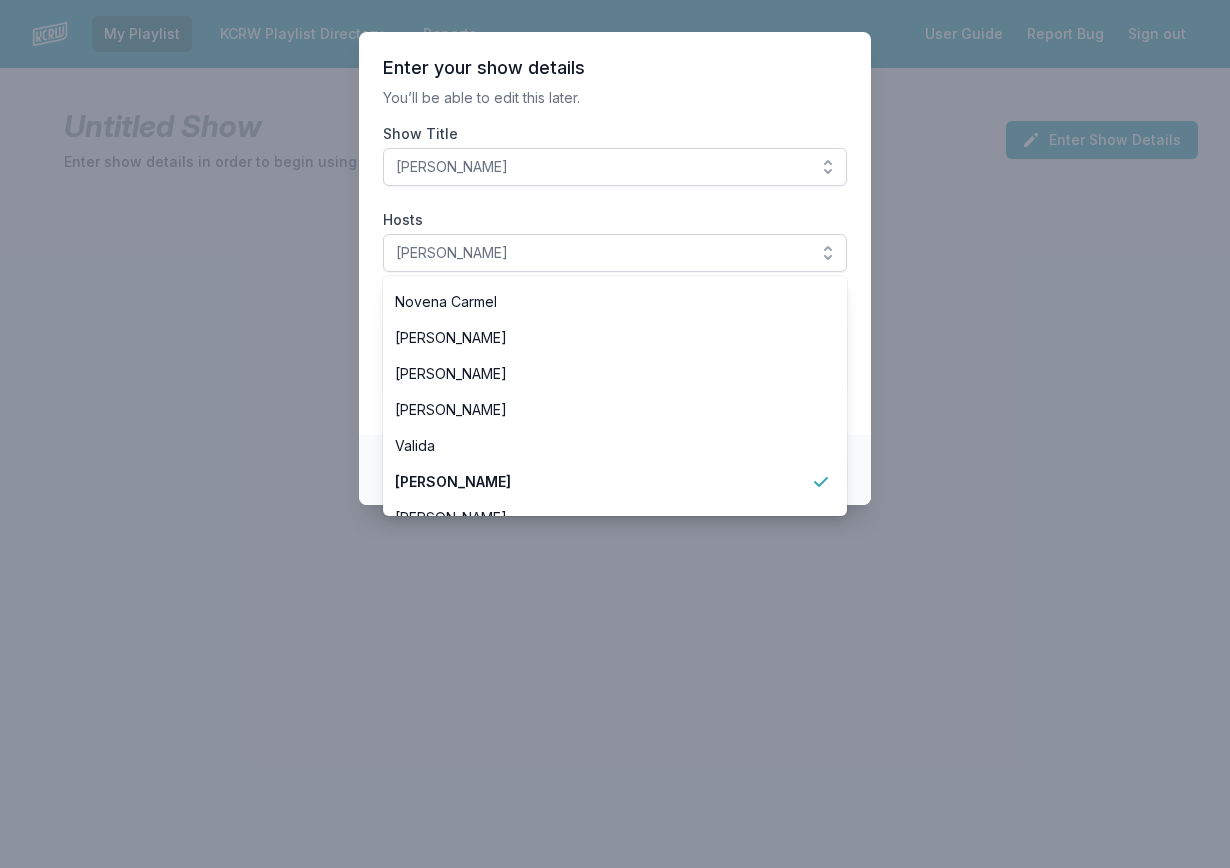 click on "Enter your show details You’ll be able to edit this later. Show Title Tyler Boudreaux Hosts Tyler Boudreaux Aaron Byrd Andrew Khedoori Anne Litt Anthony Valadez Chris Douridas Dan Wilcox Deirdre O’Donoghue Henry Rollins Jason Bentley Jason Kramer Jeremy Sole John Moses José Galván LeRoy Downs Novena Carmel Raul Campos Scott Dallavo Travis Holcombe Valida Tyler Boudreaux Francesca Harding Candace Silva Nassir Nassirzadeh Madeleine Brand Ro "Wyldeflower" Contreras Tricia Halloran SiLVA Bob Carlson Pee-wee Herman Matt Guilhem Betto Arcos Junf Moni Saldaña Michael Wilkes Jessica Hopper Solomon Georgio Michael Barnes Evan Kleiman Steve Chiotakis Myke Dodge Weiskopf Show Date and Time Select Date Select Start Time Select End Time" at bounding box center [615, 233] 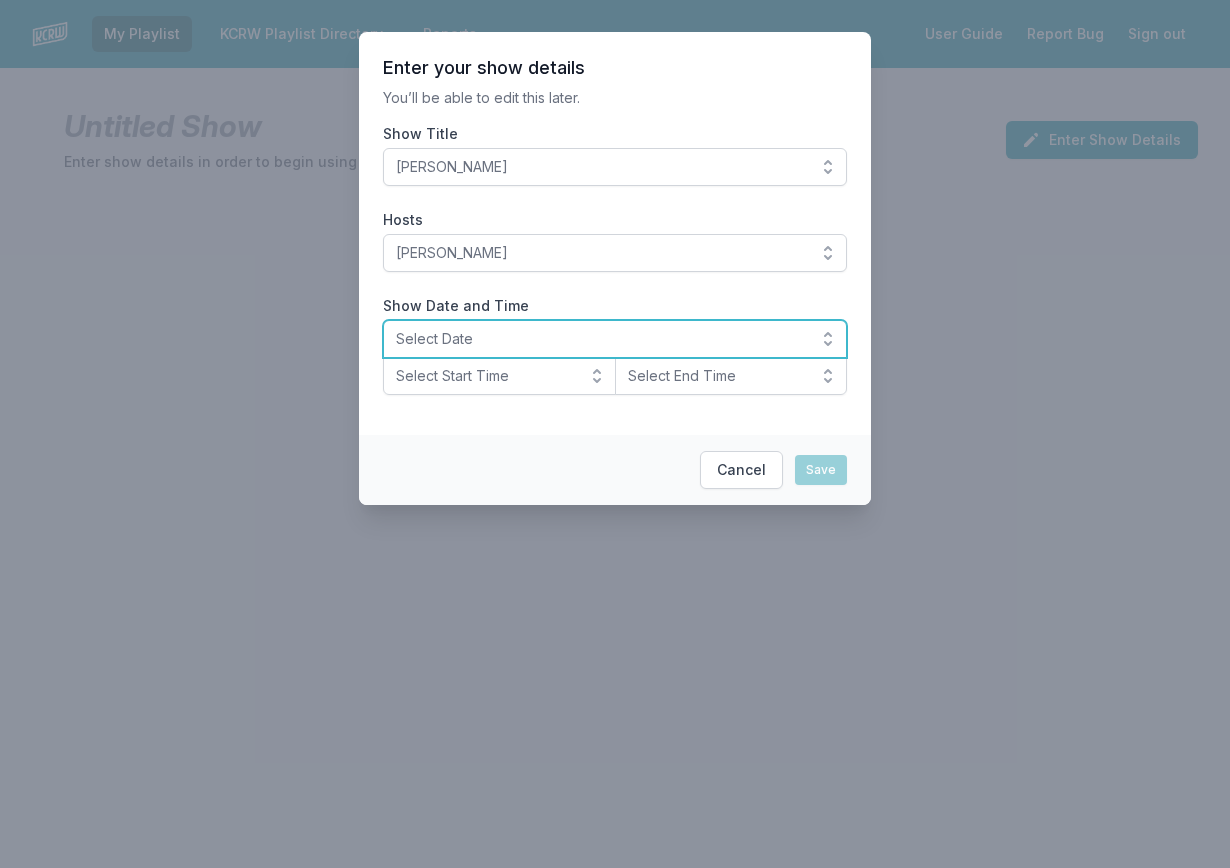 click on "Select Date" at bounding box center [601, 339] 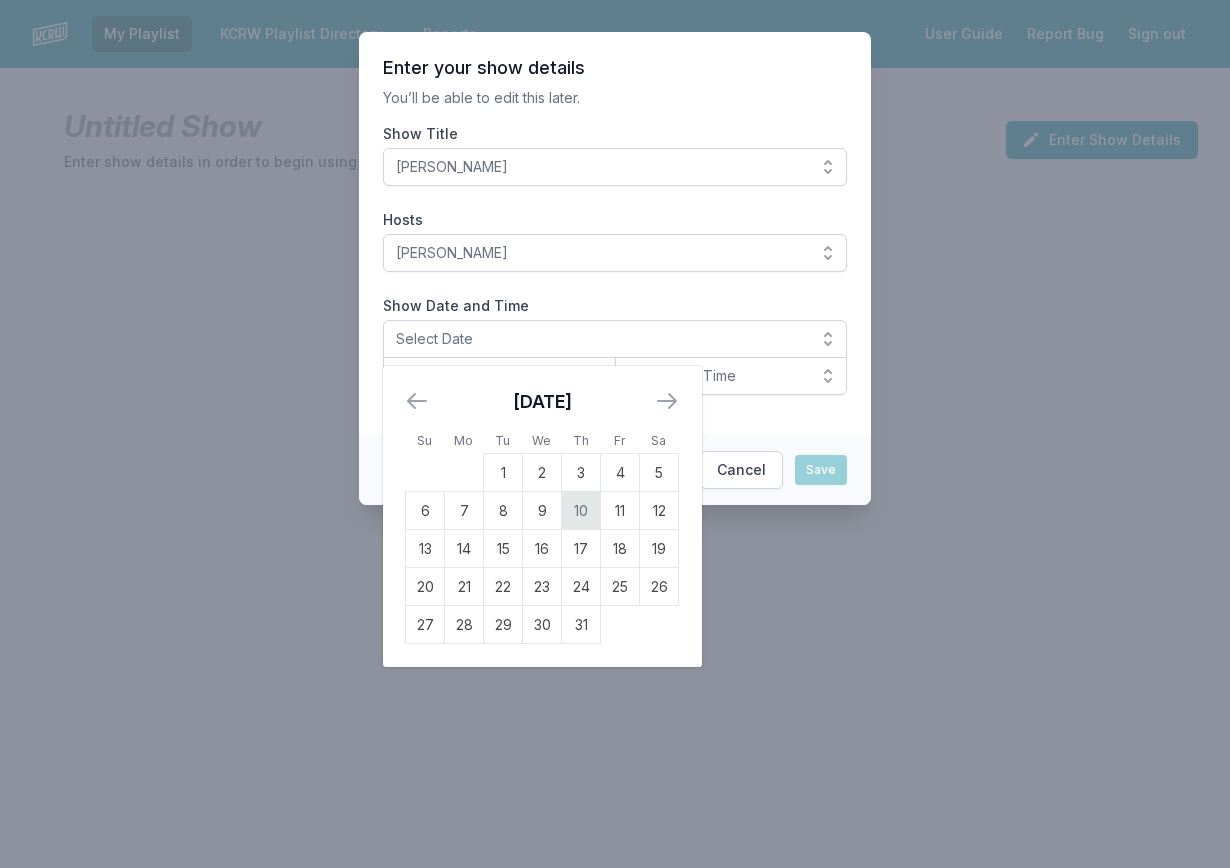 click on "10" at bounding box center [581, 511] 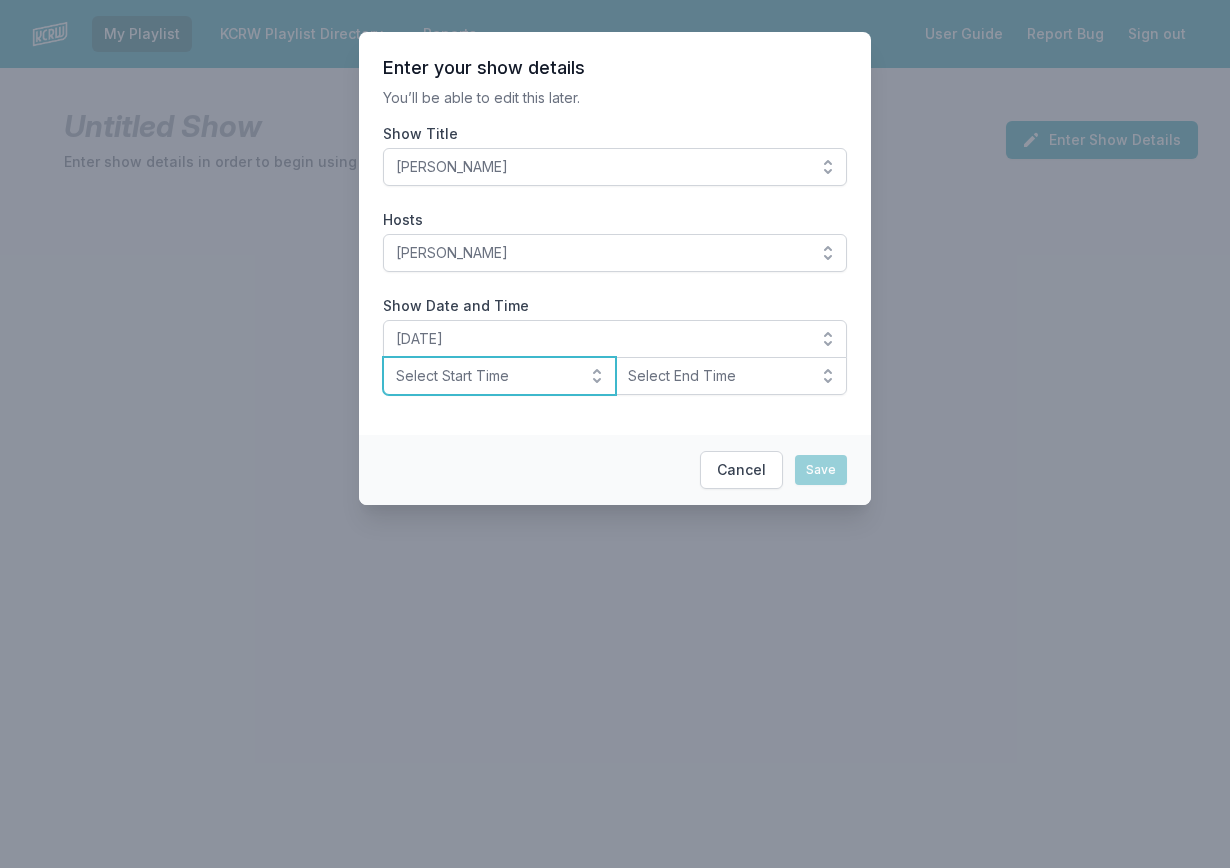 click on "Select Start Time" at bounding box center [485, 376] 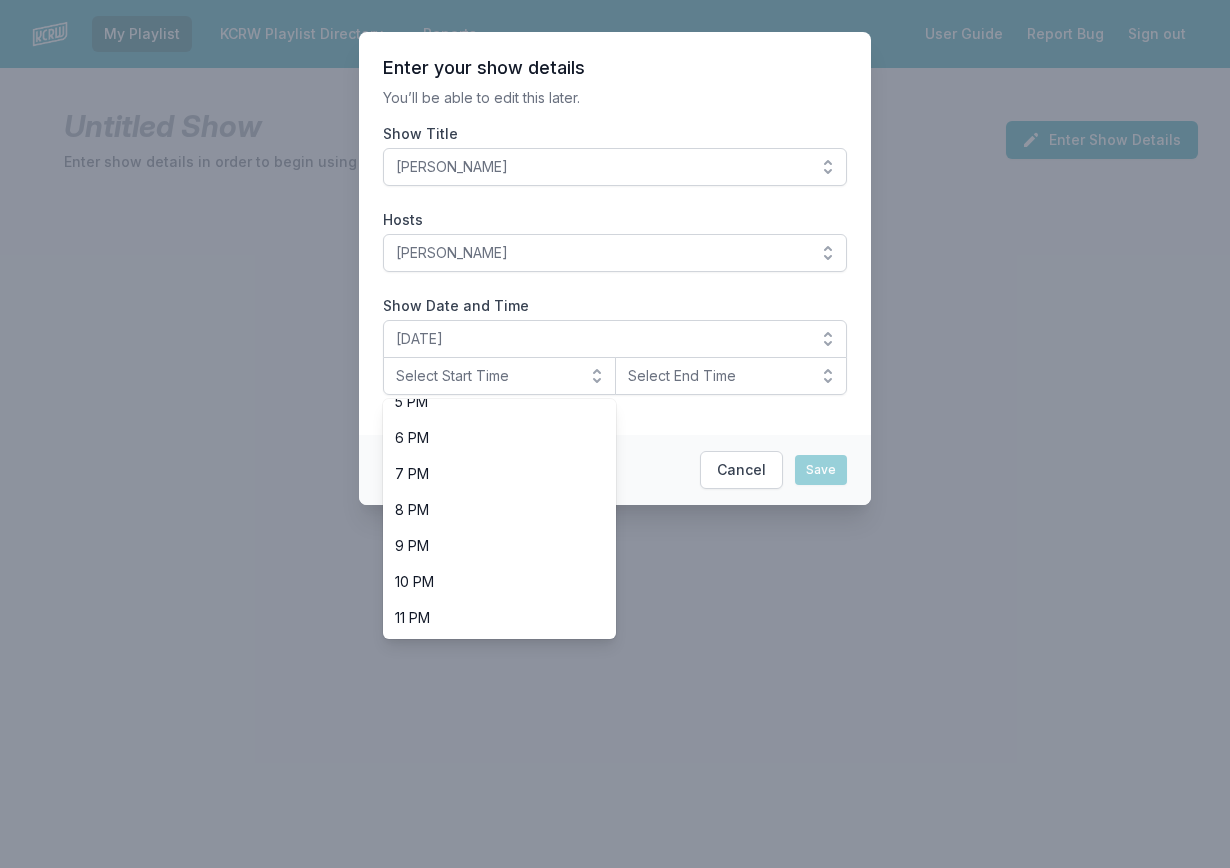 scroll, scrollTop: 632, scrollLeft: 0, axis: vertical 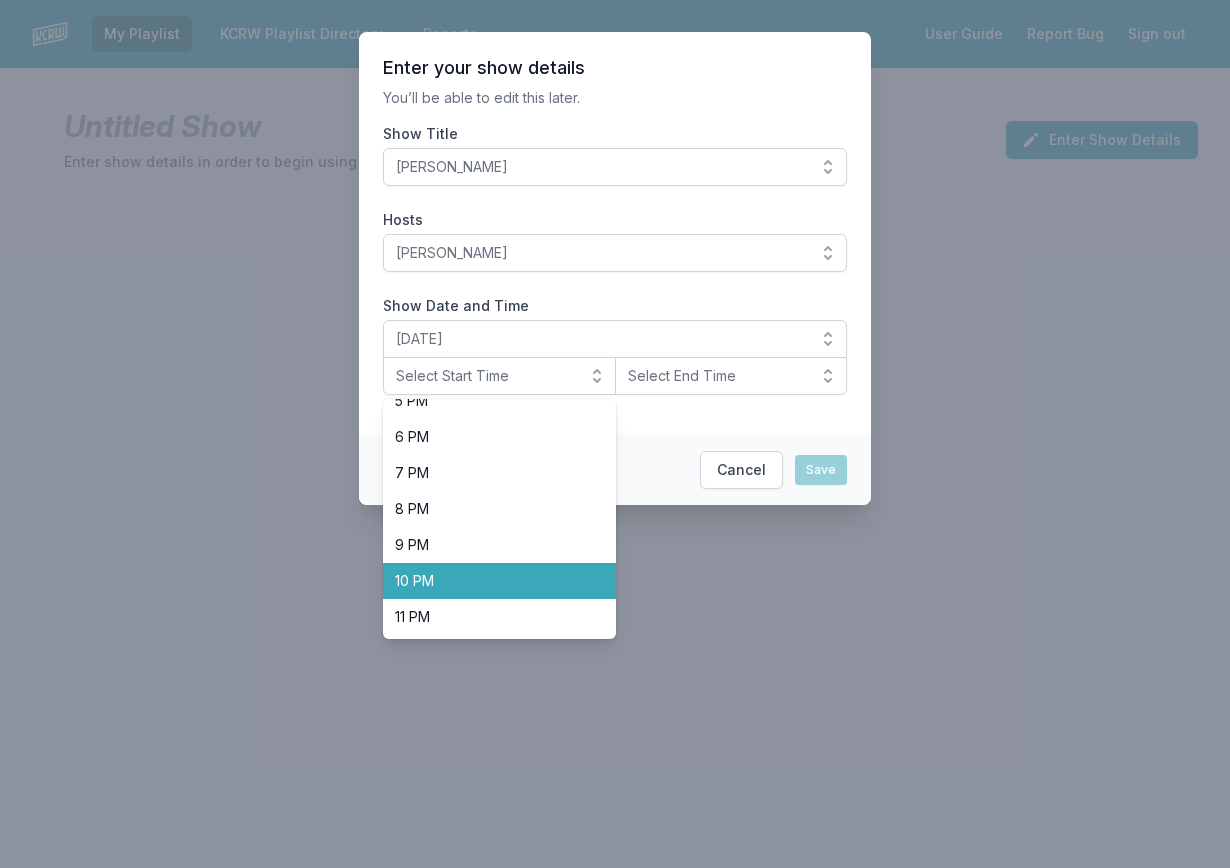 click on "10 PM" at bounding box center [487, 581] 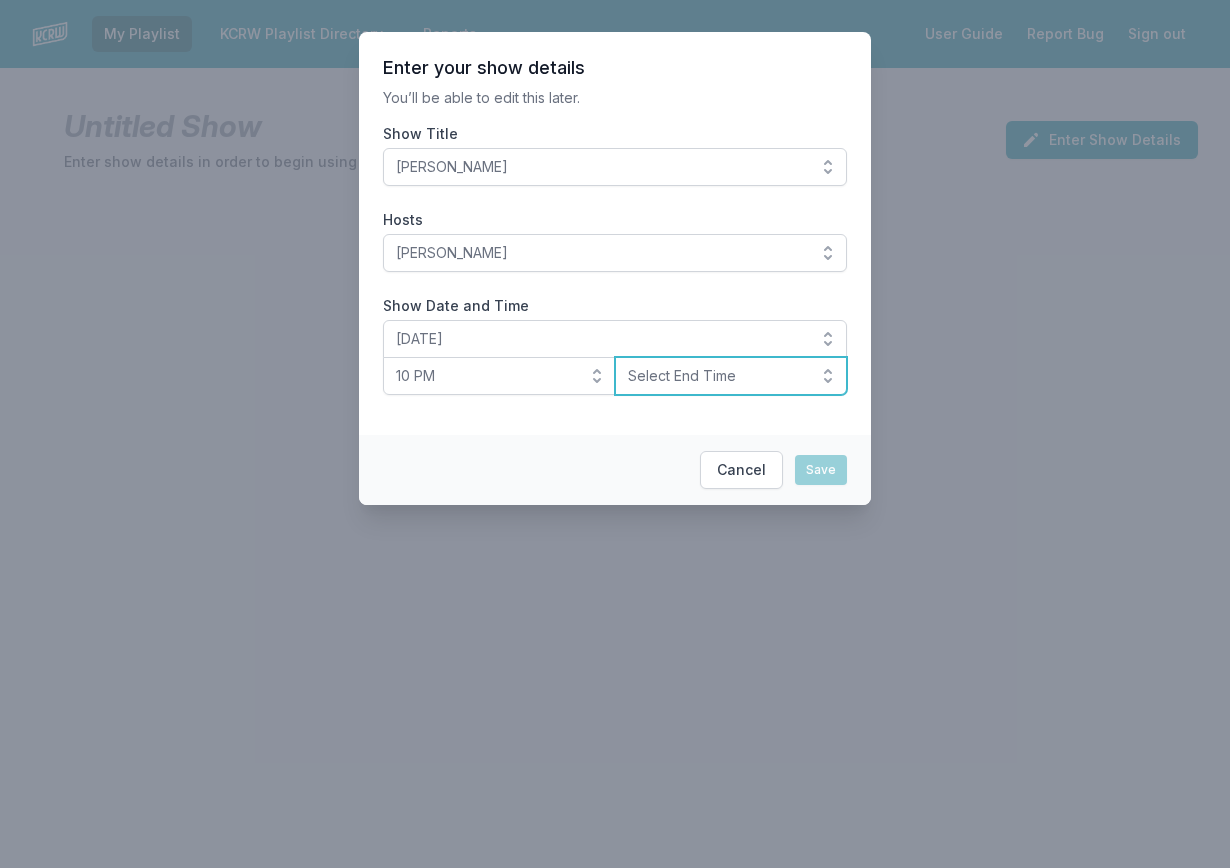 click on "Select End Time" at bounding box center [717, 376] 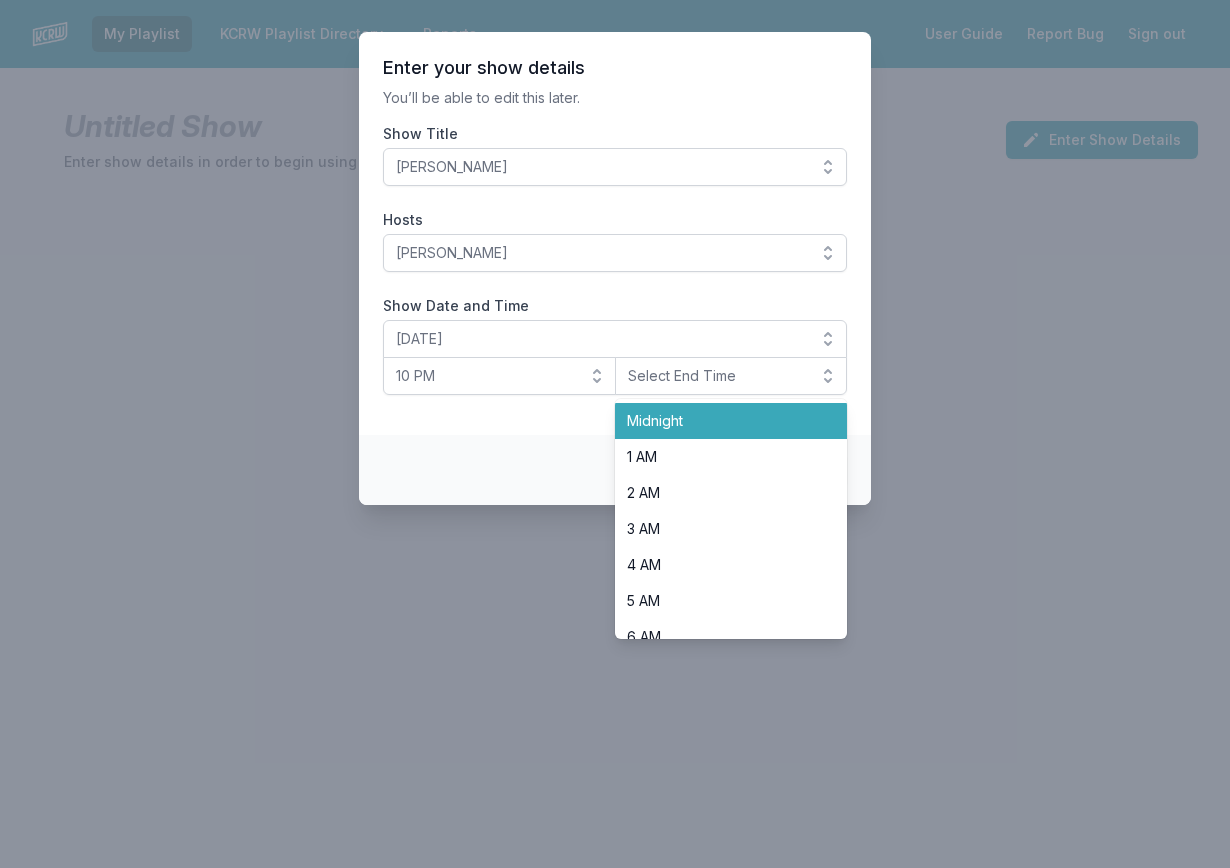 click on "Midnight" at bounding box center (719, 421) 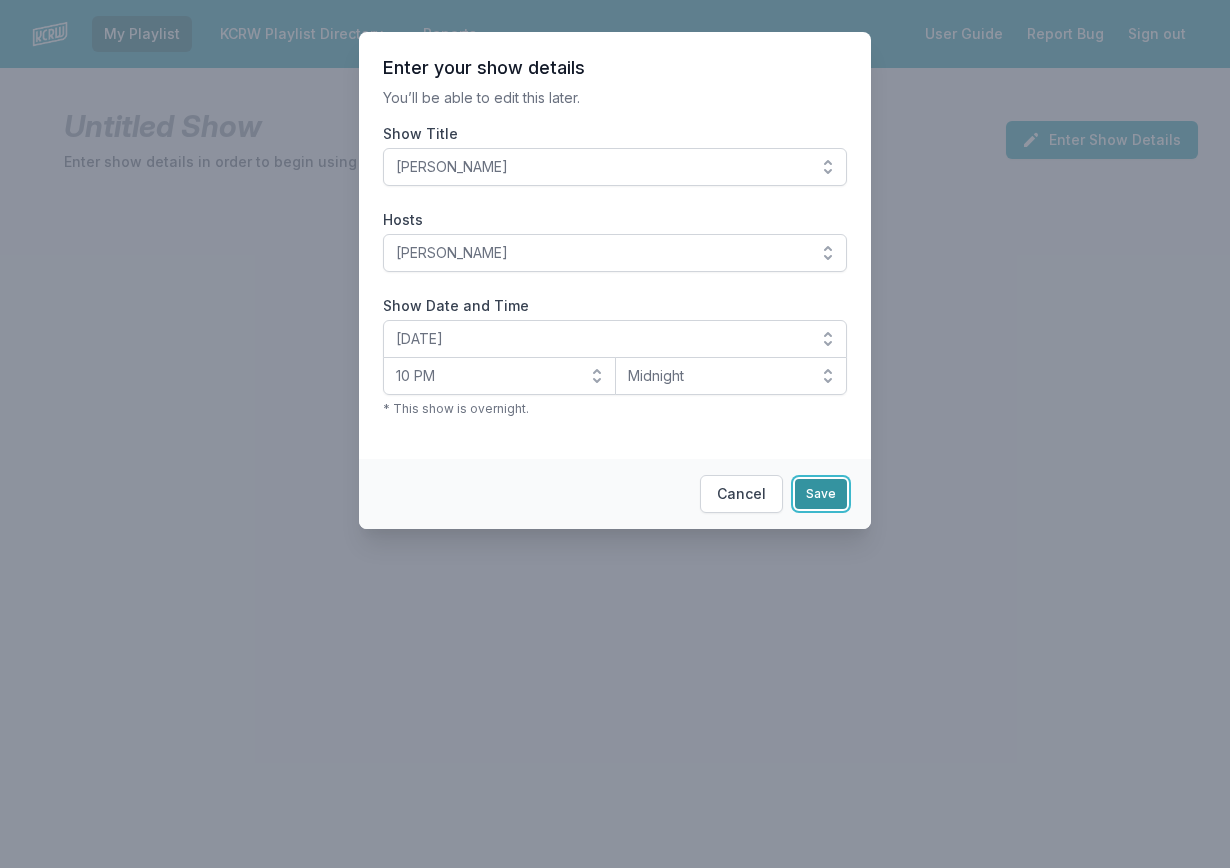 click on "Save" at bounding box center [821, 494] 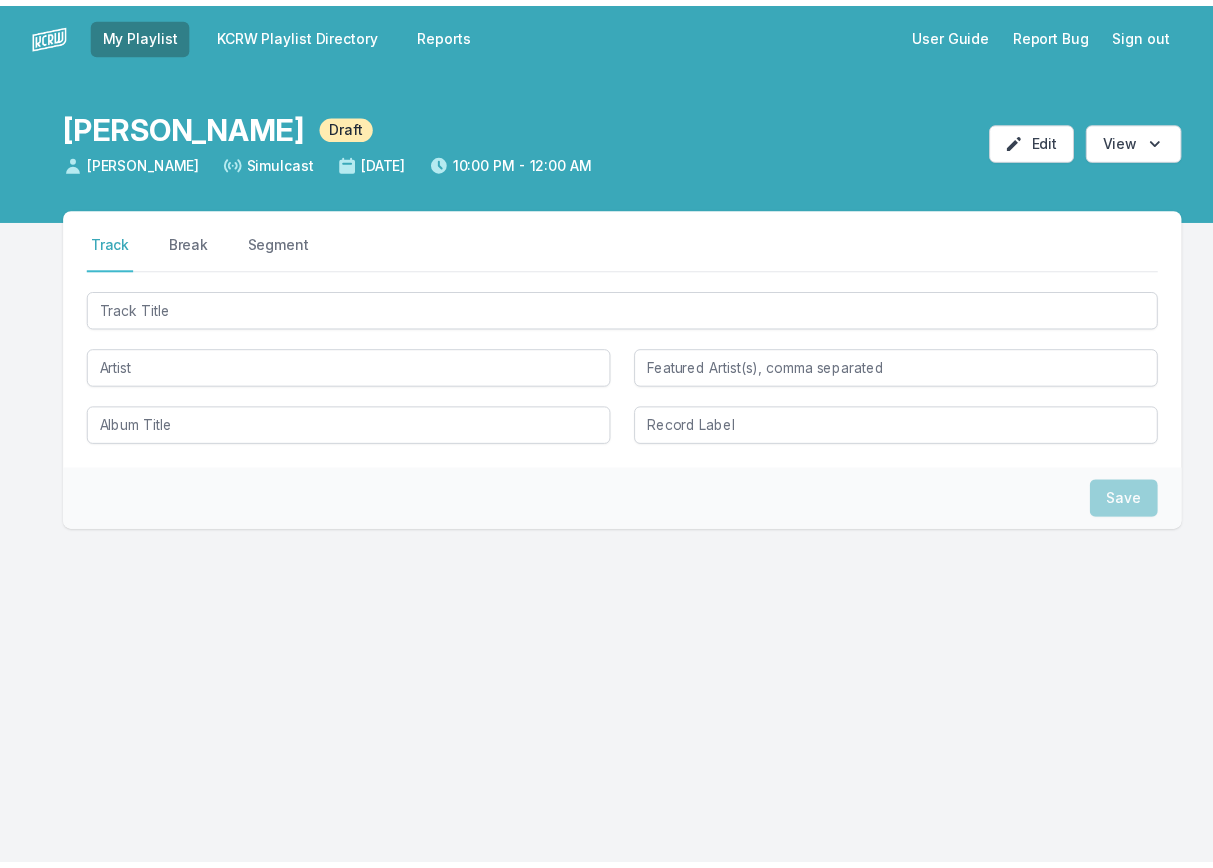 scroll, scrollTop: 0, scrollLeft: 0, axis: both 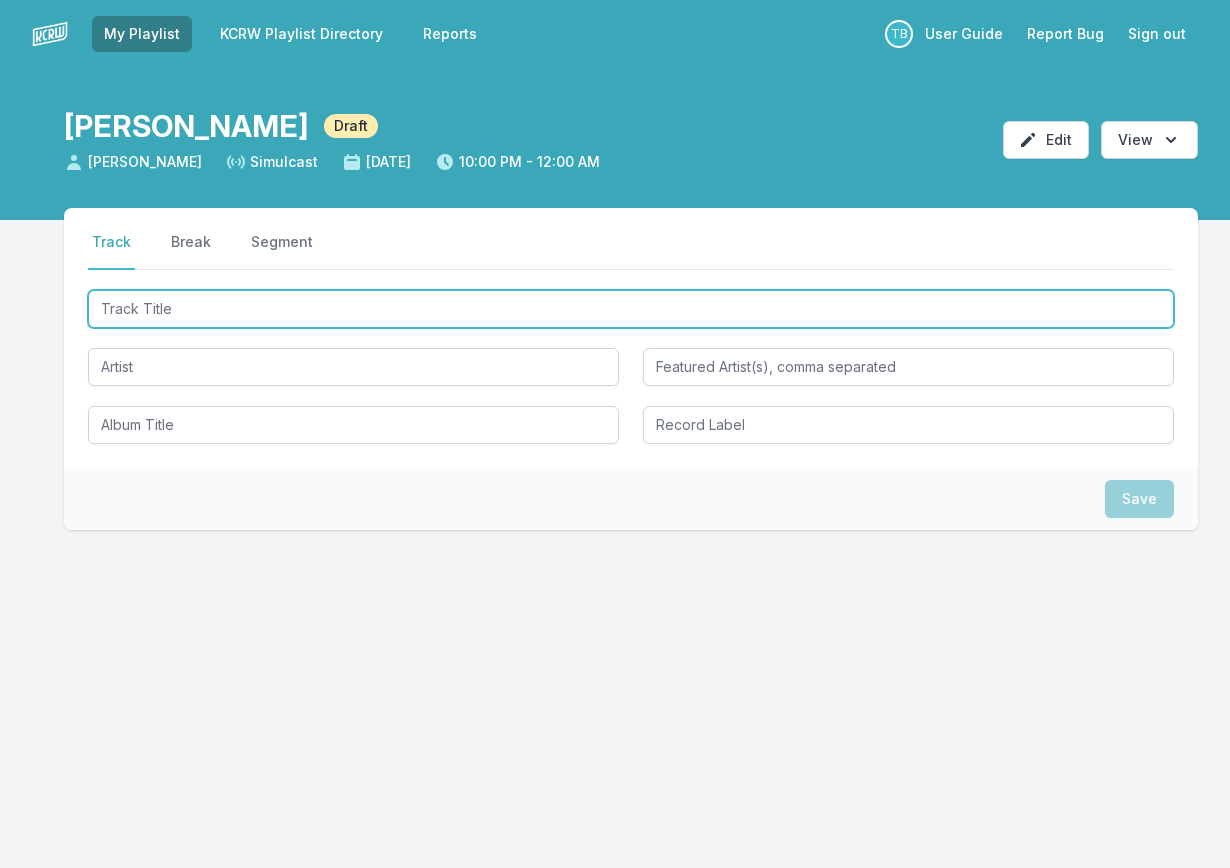click at bounding box center (631, 309) 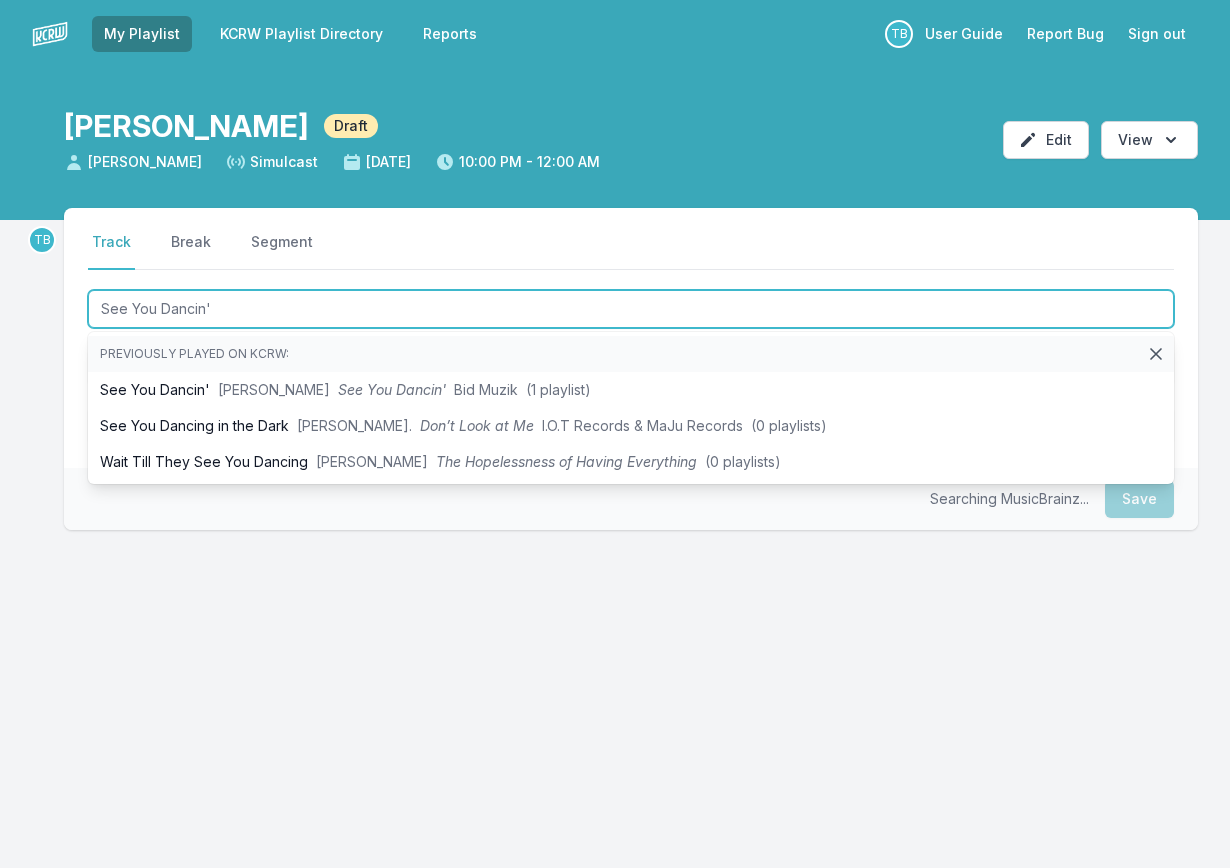 type on "See You Dancin'" 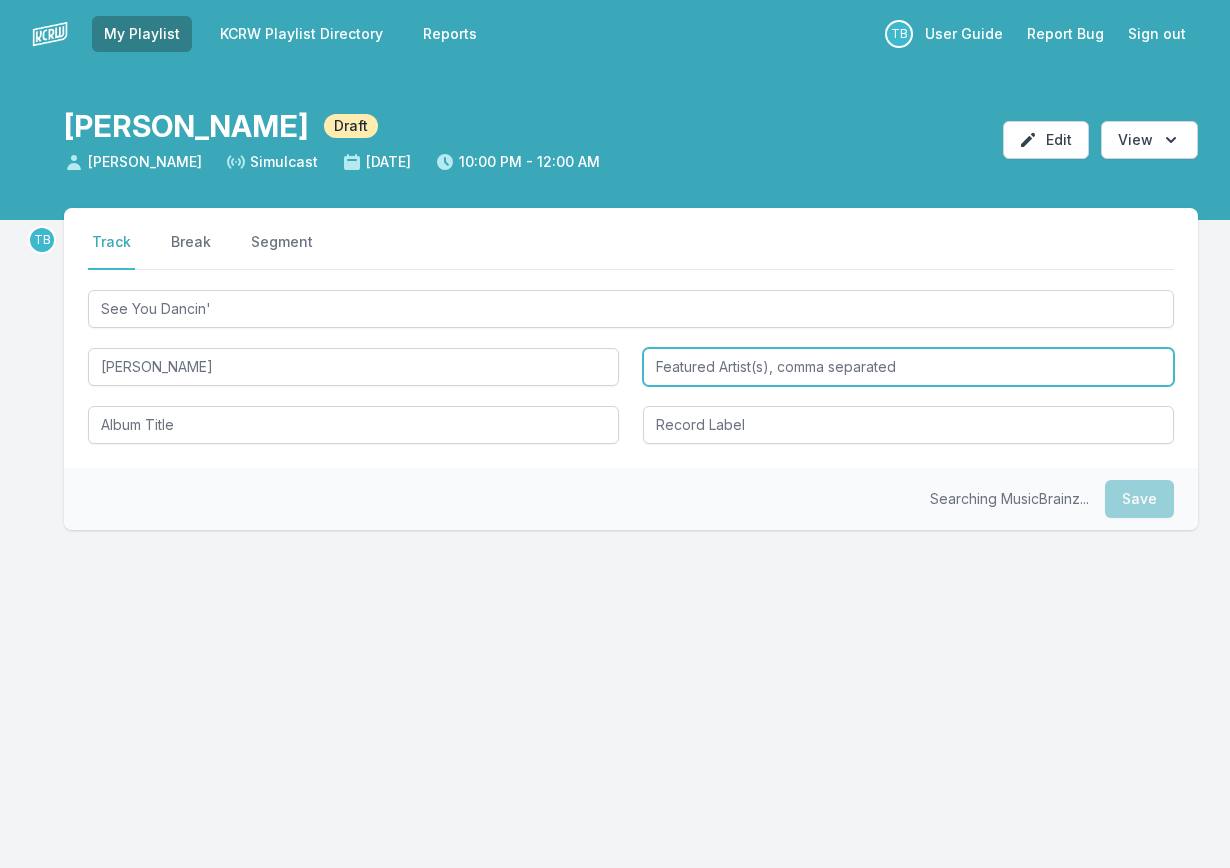 type on "[PERSON_NAME]" 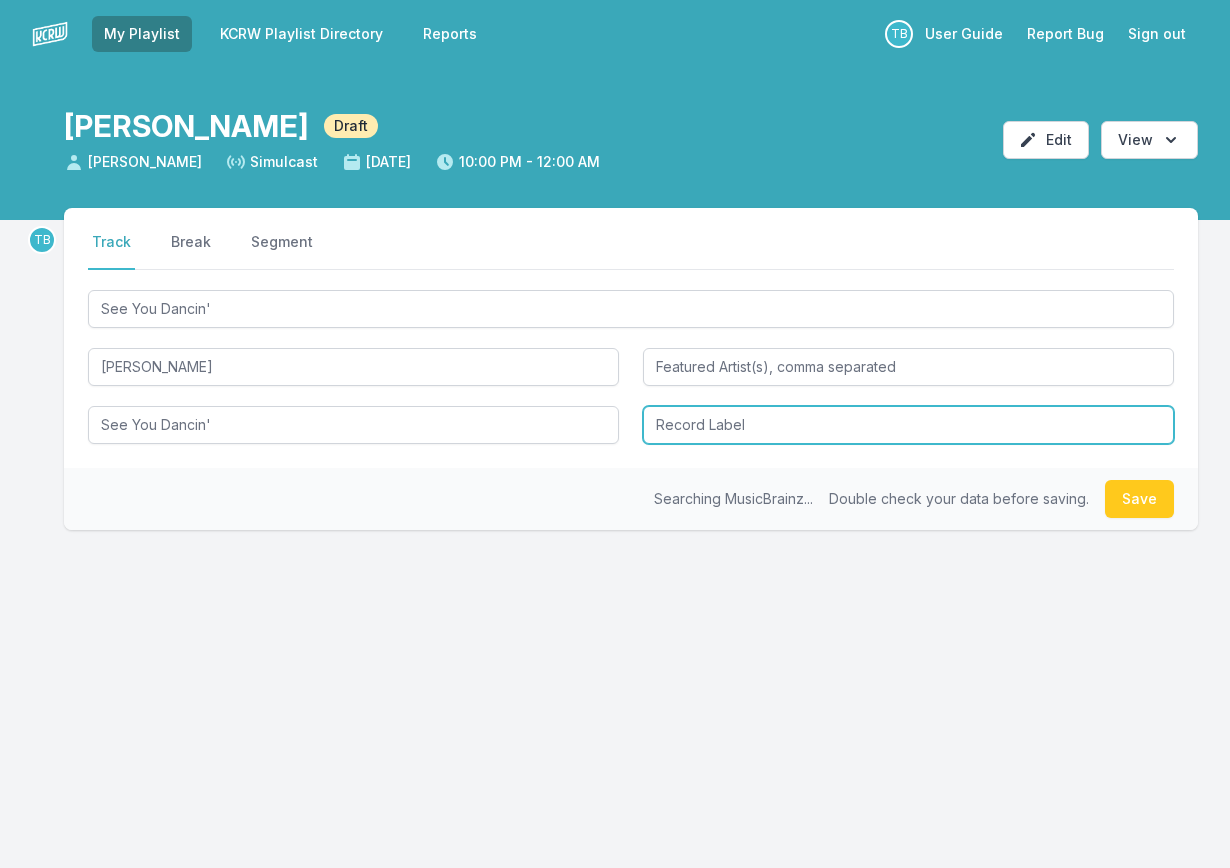 type on "See You Dancin'" 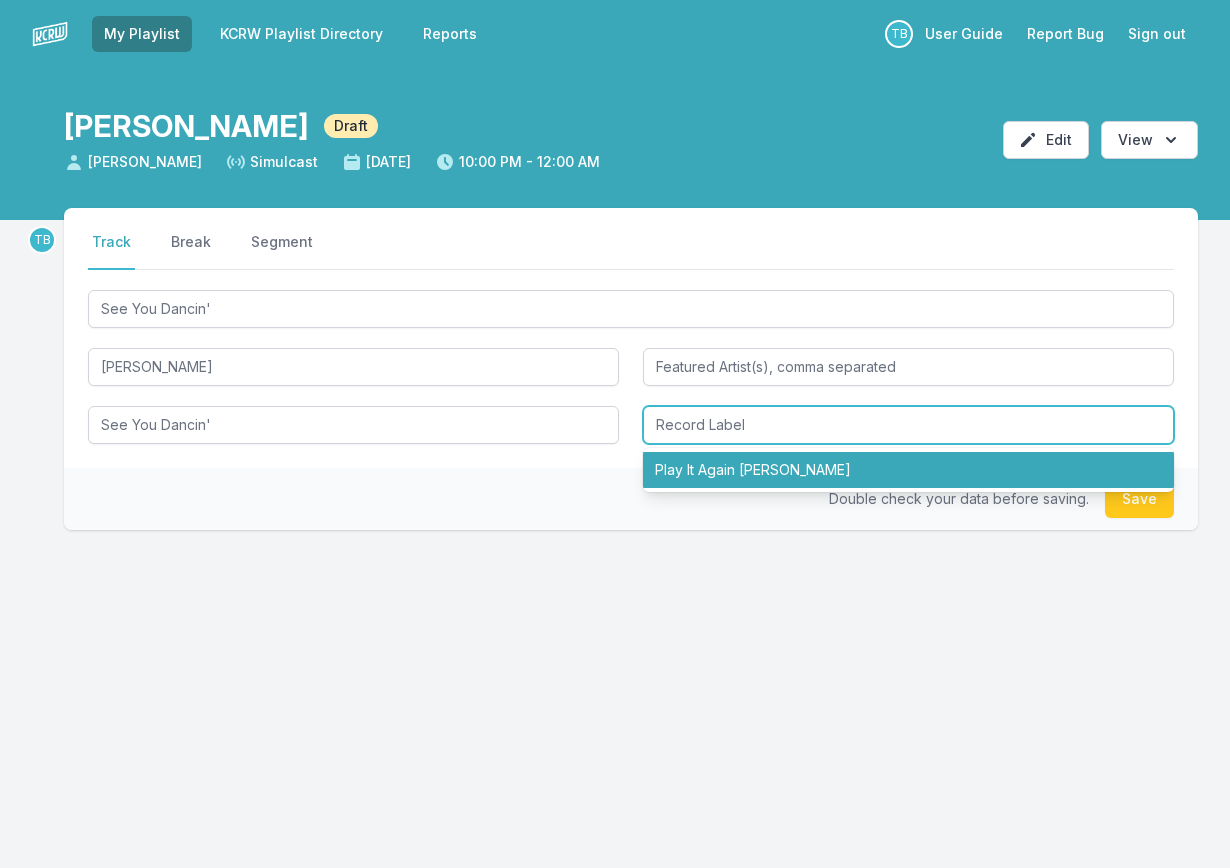 type on "Play It Again [PERSON_NAME]" 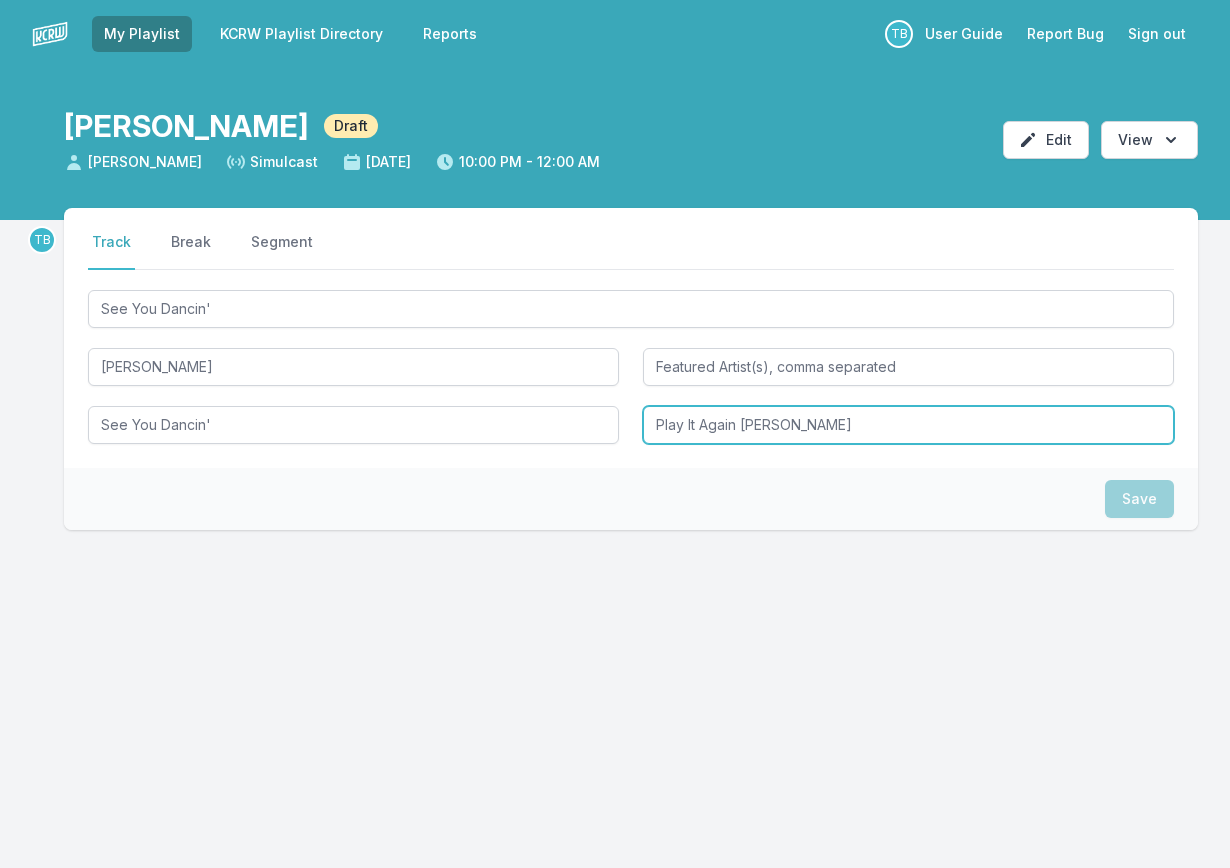type 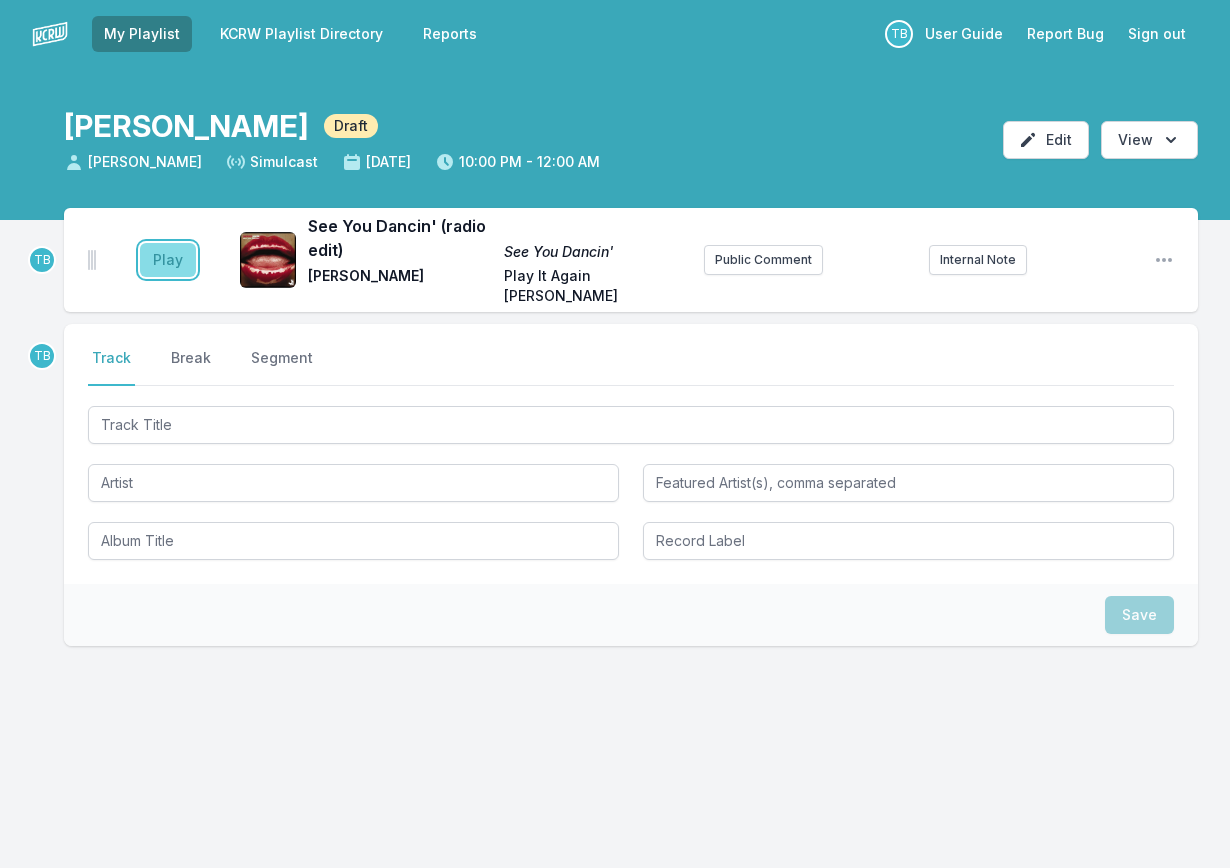 click on "Play" at bounding box center (168, 260) 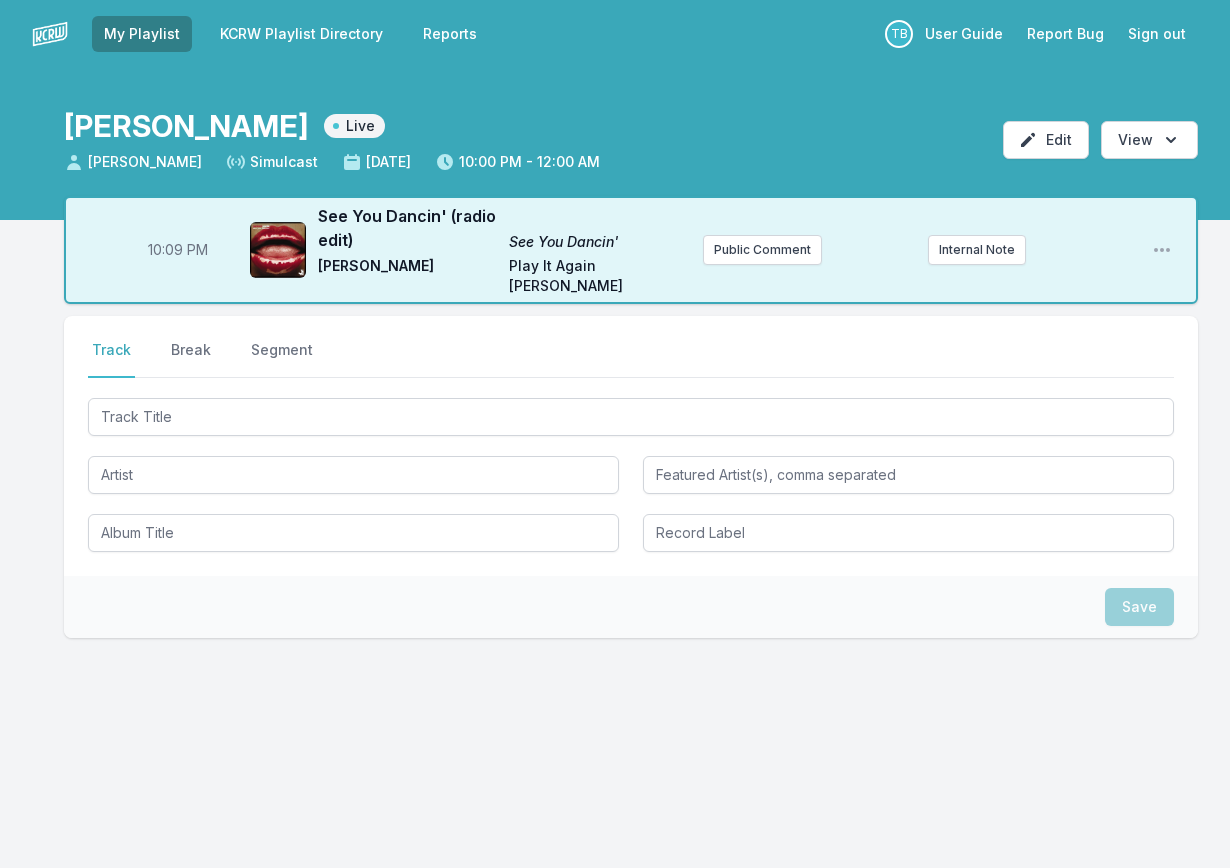 click on "10:09 PM" at bounding box center [178, 250] 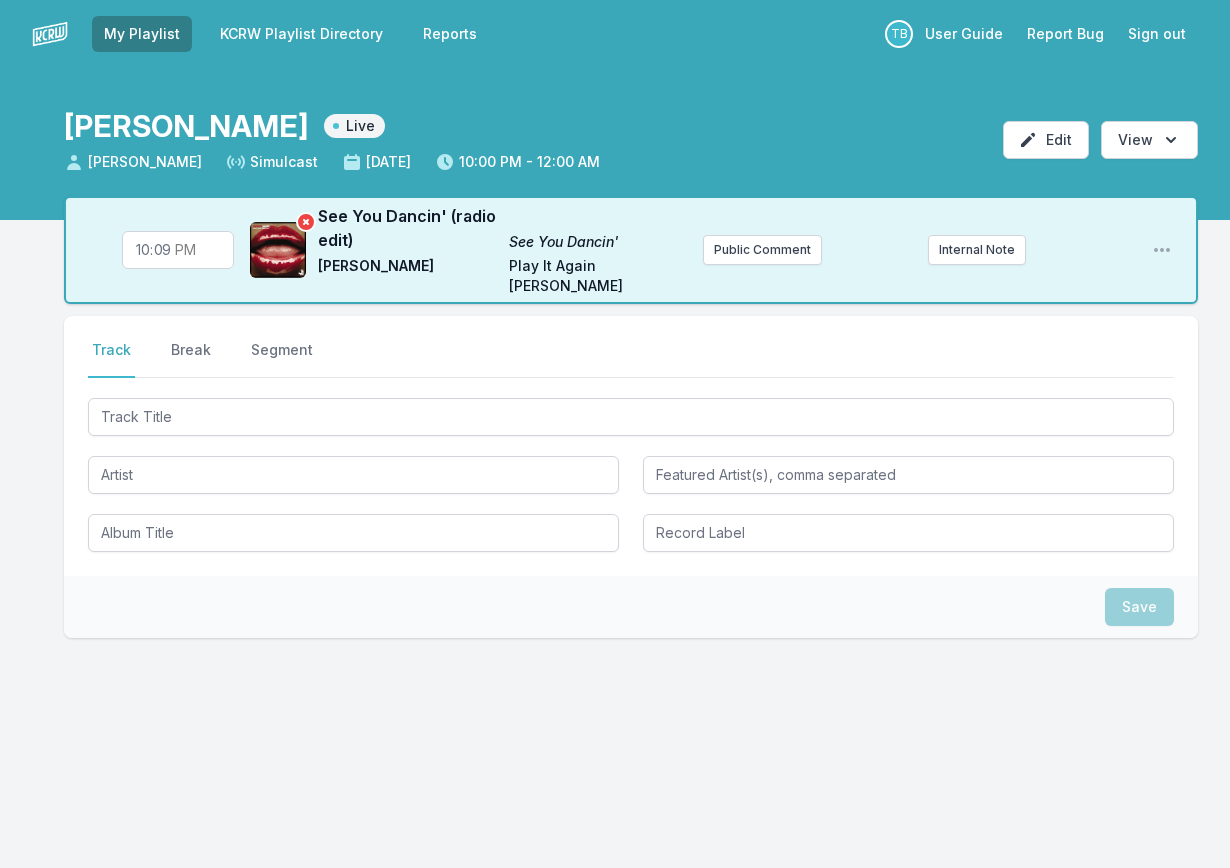 drag, startPoint x: 165, startPoint y: 240, endPoint x: 251, endPoint y: 257, distance: 87.66413 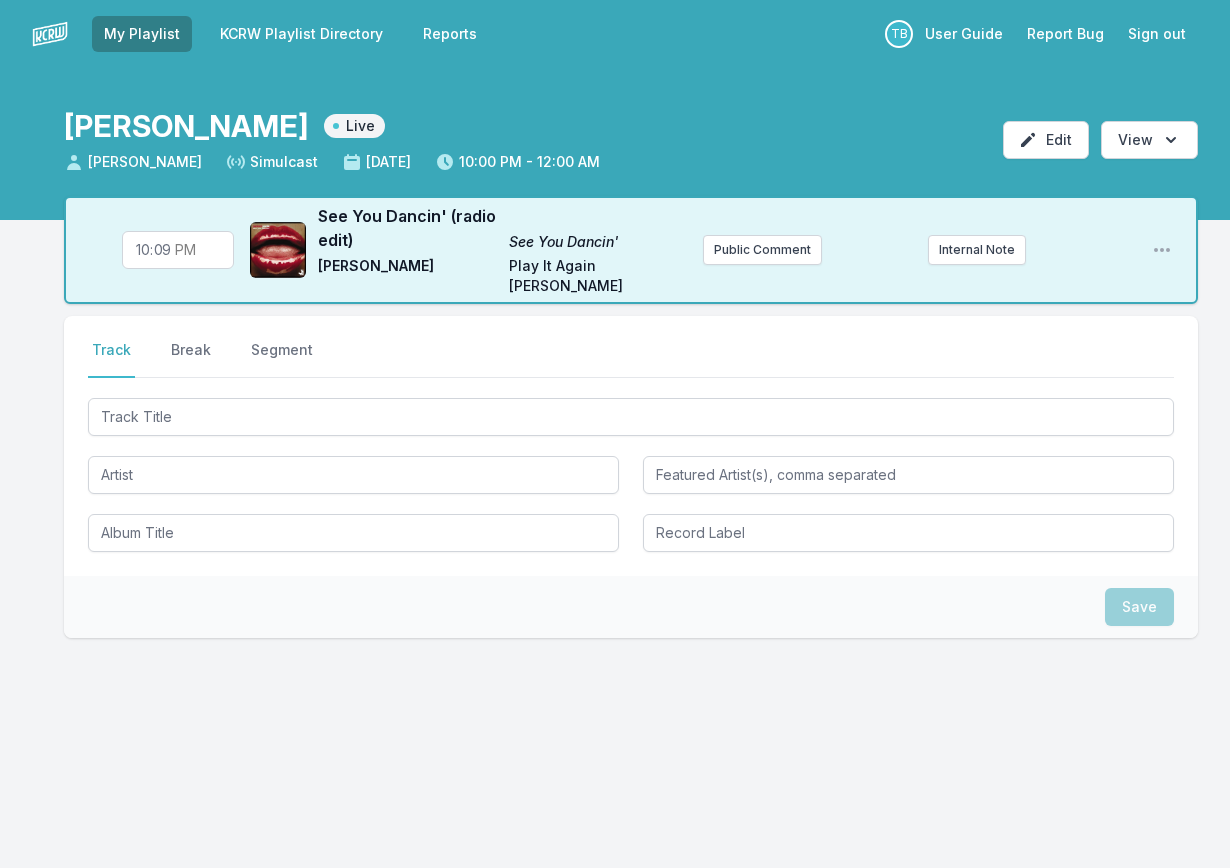 type on "22:00" 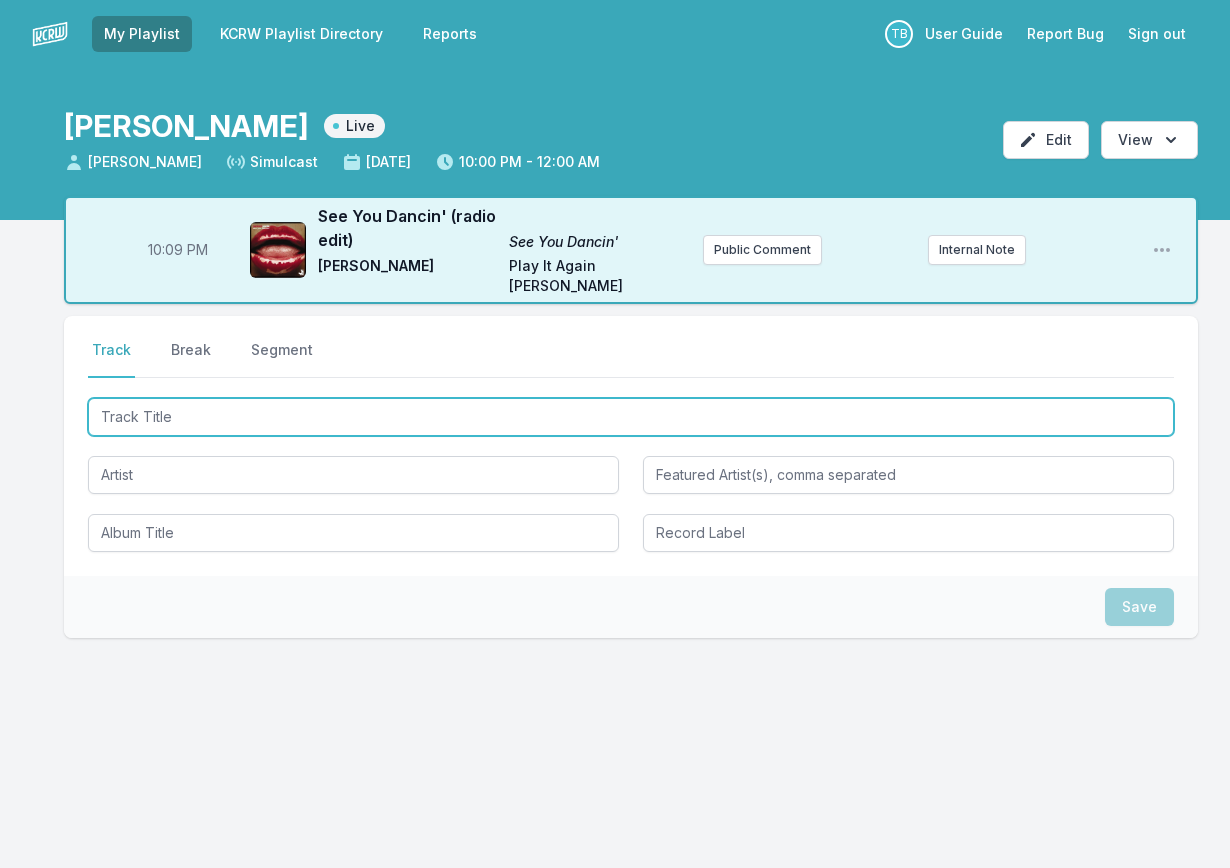 click at bounding box center (631, 417) 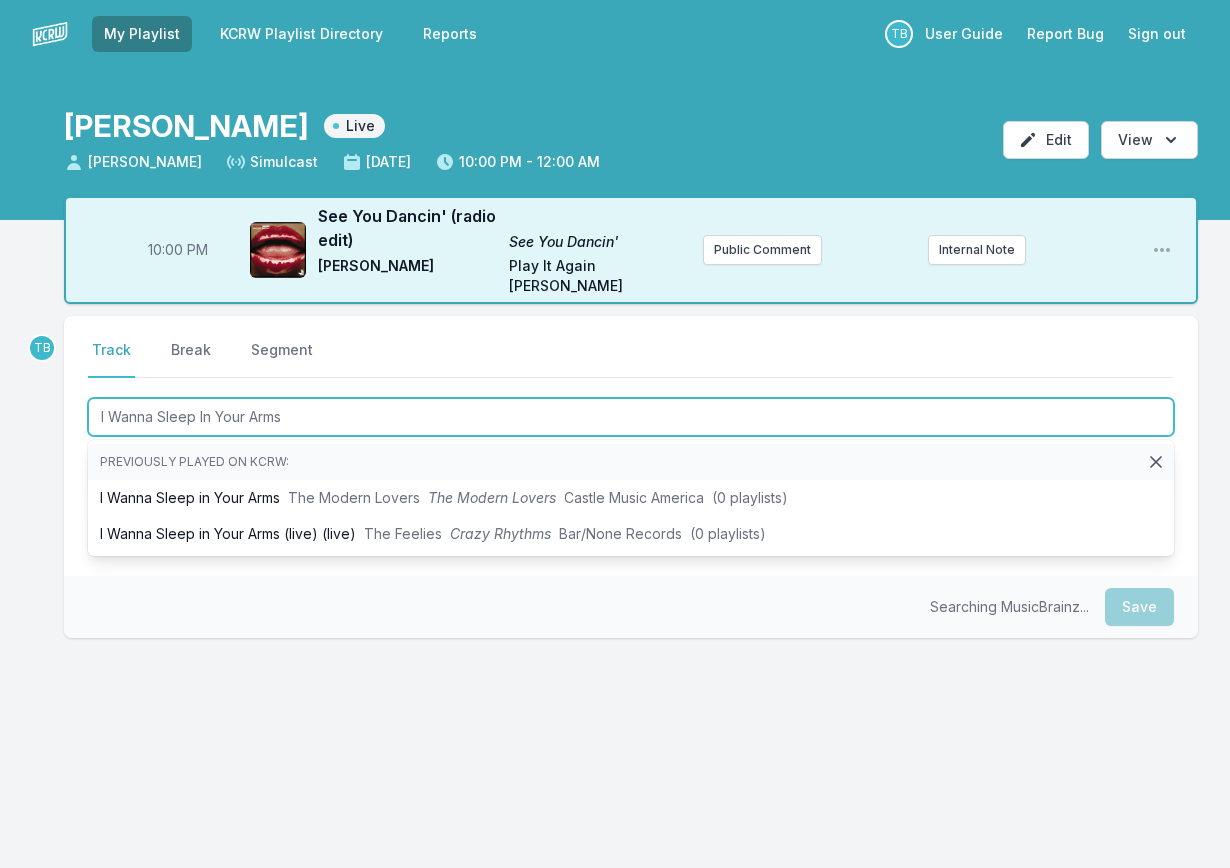 type on "I Wanna Sleep In Your Arms" 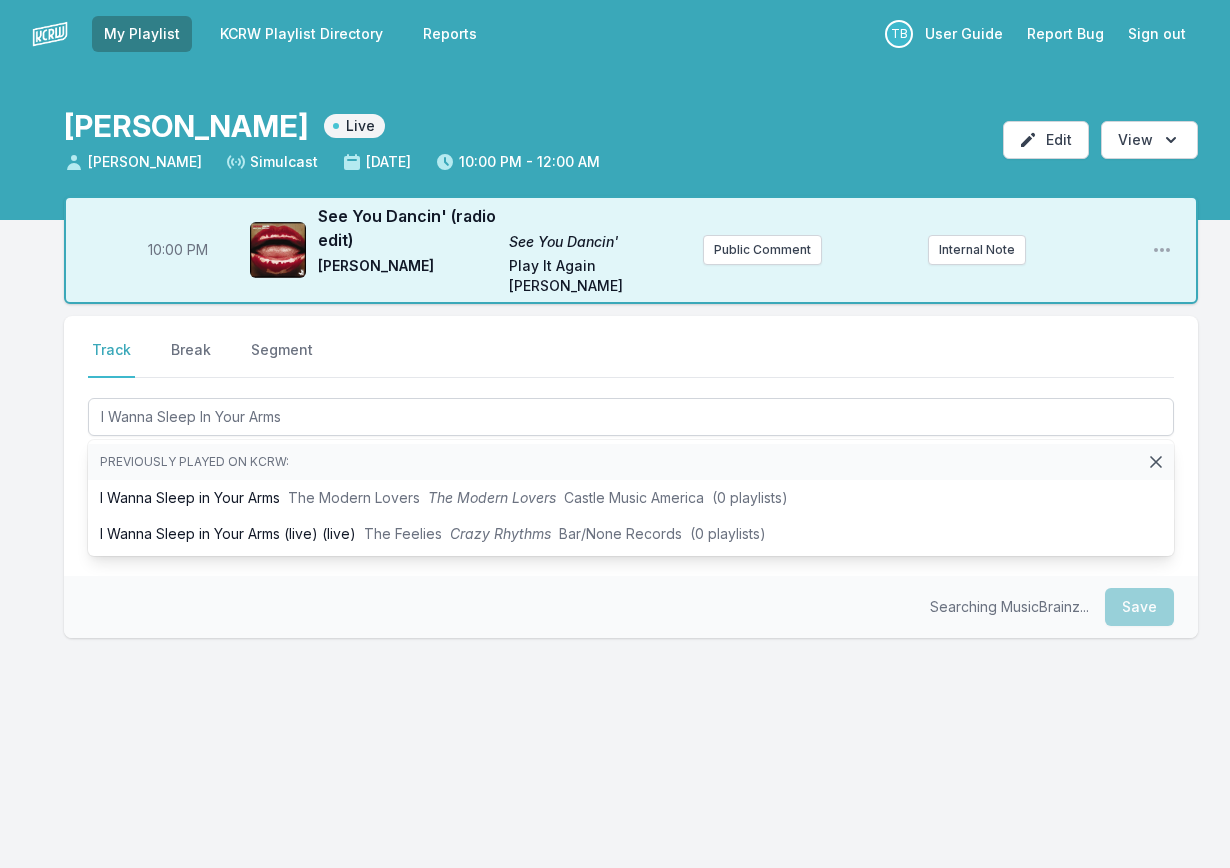 drag, startPoint x: 271, startPoint y: 675, endPoint x: 271, endPoint y: 563, distance: 112 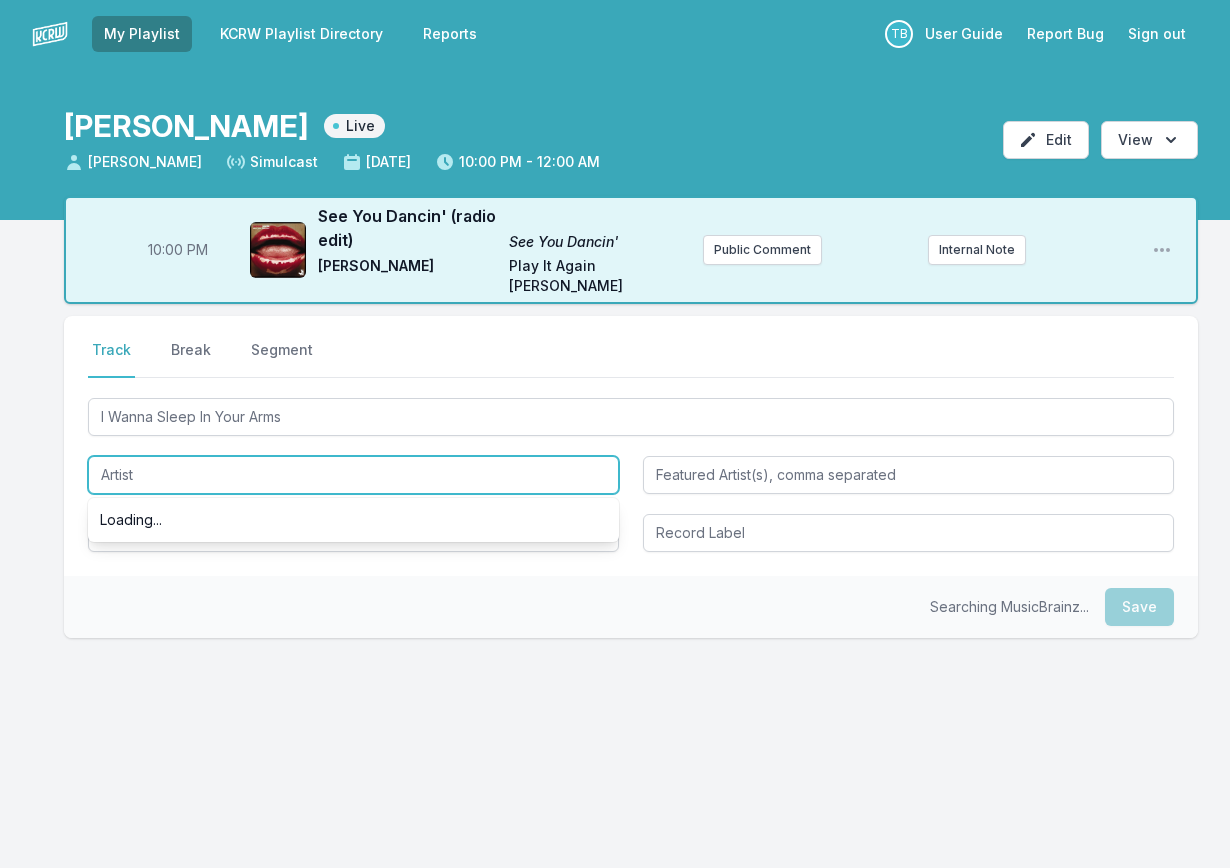 click at bounding box center [353, 475] 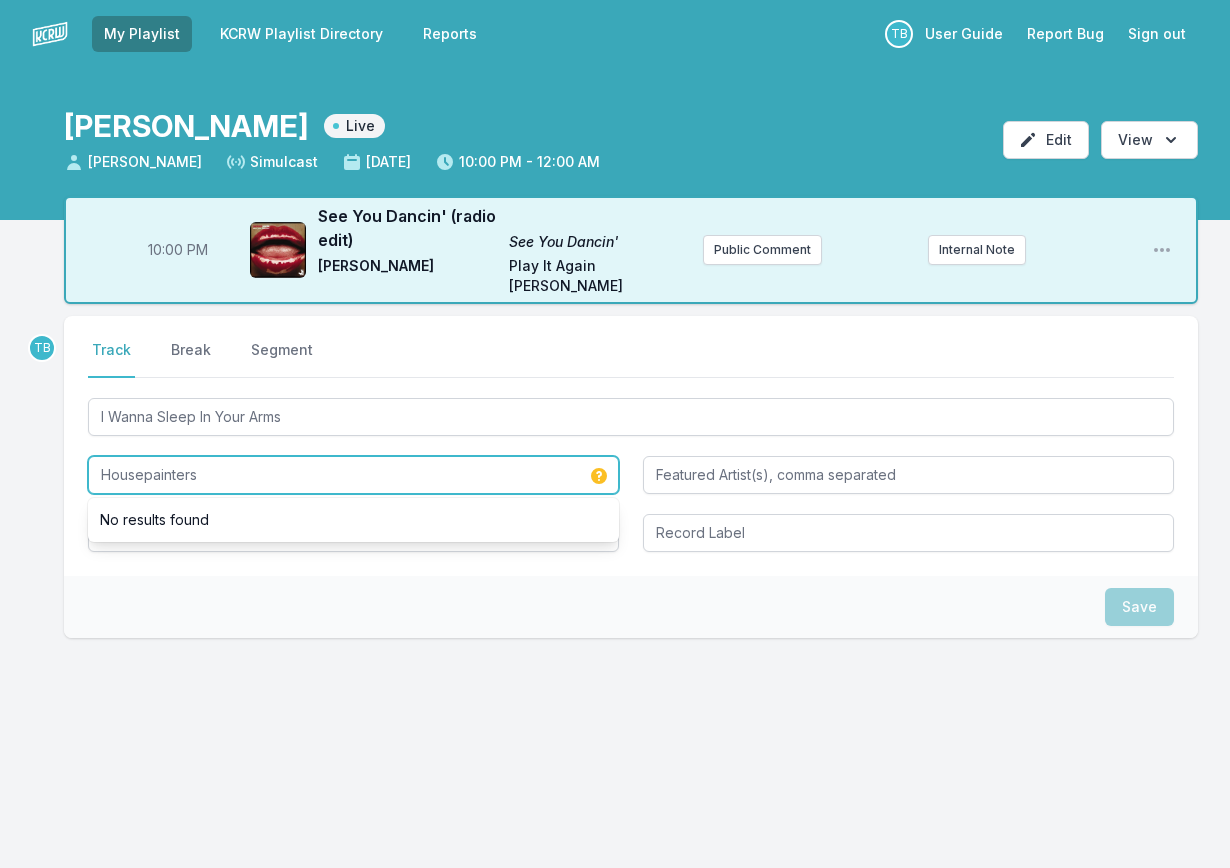 type on "Housepainters" 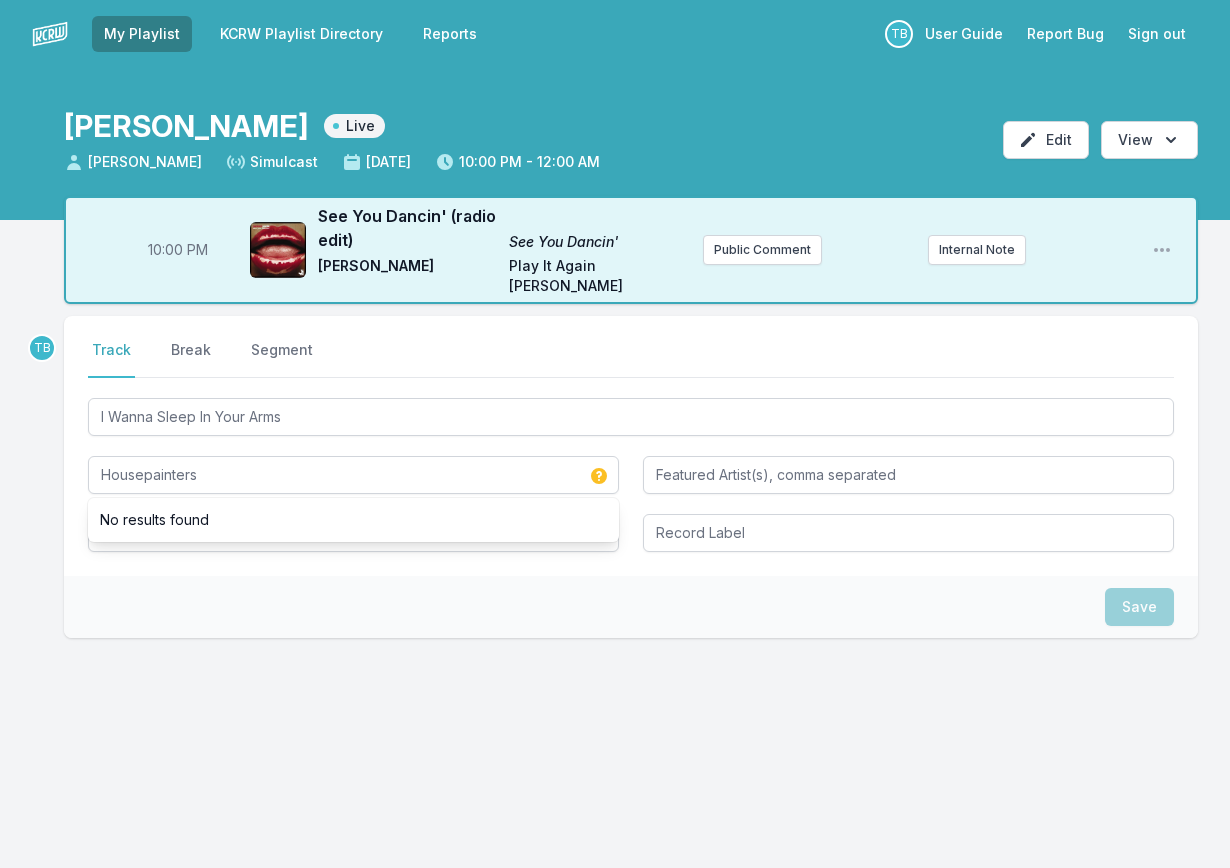 click on "Select a tab Track Break Segment Track Break Segment I Wanna Sleep In Your Arms Housepainters No results found" at bounding box center (631, 446) 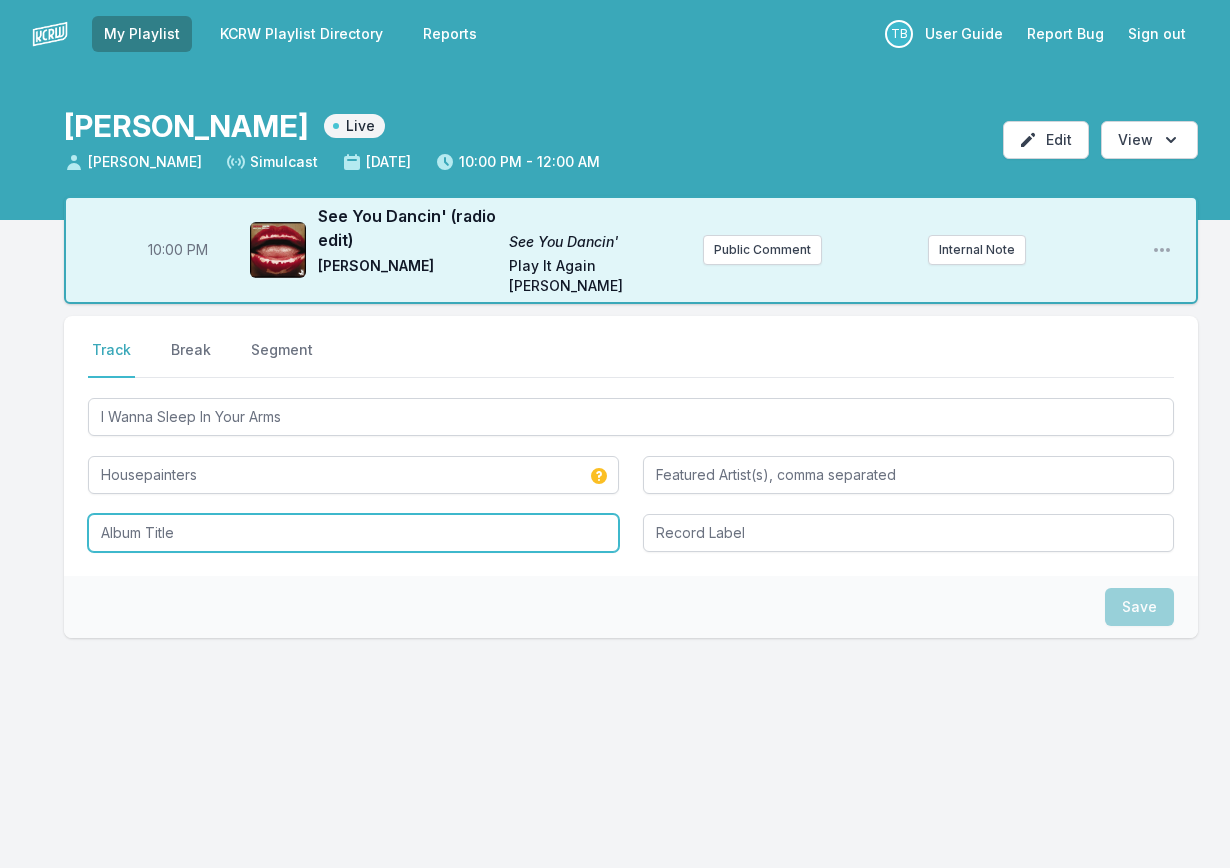 click at bounding box center (353, 533) 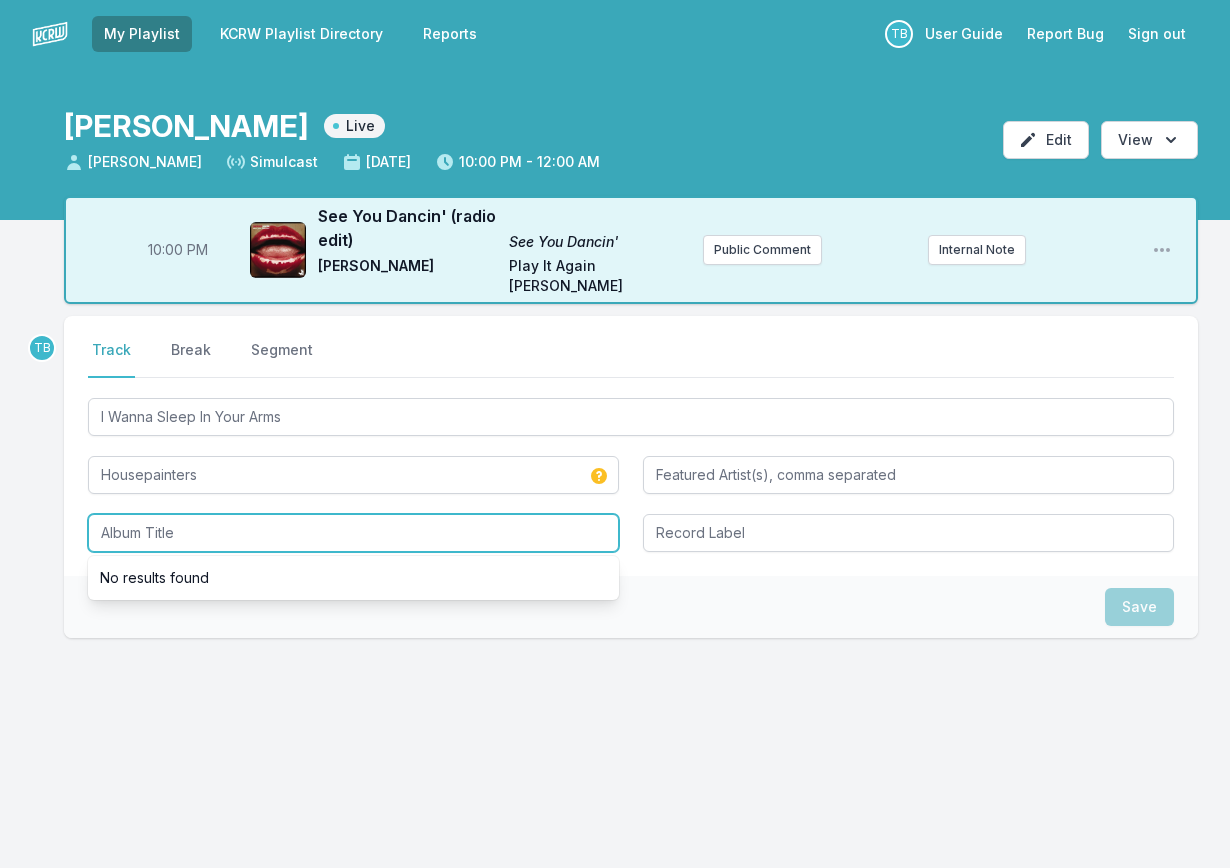 click at bounding box center (353, 533) 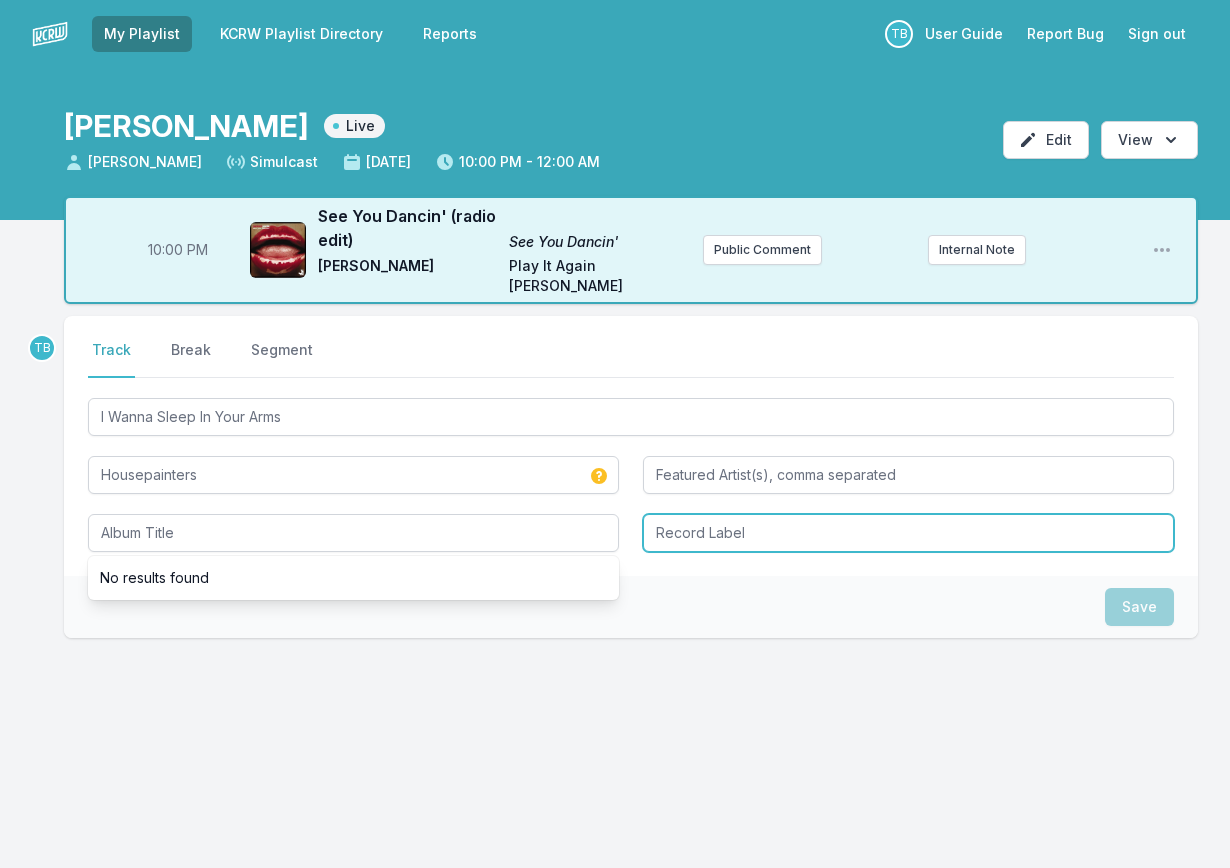 click at bounding box center [908, 533] 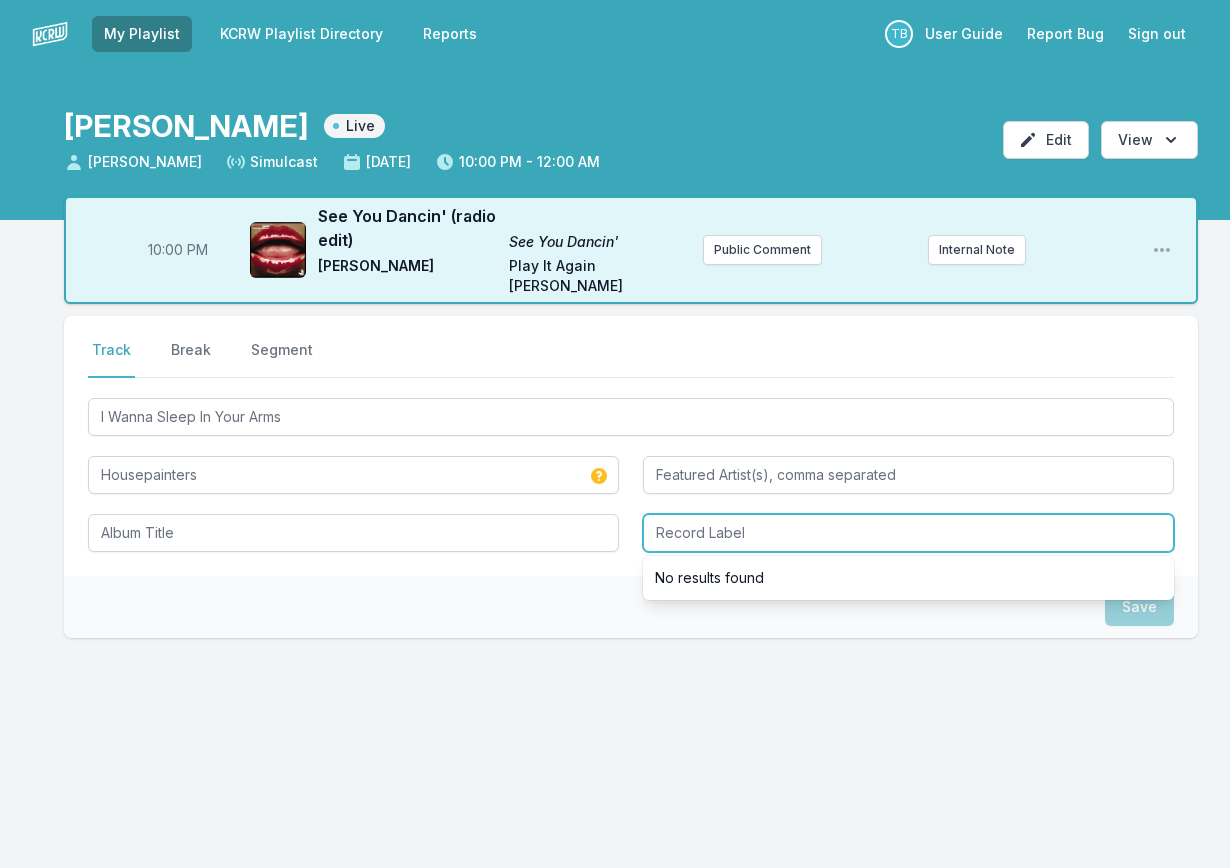 paste on "Magnetron Music" 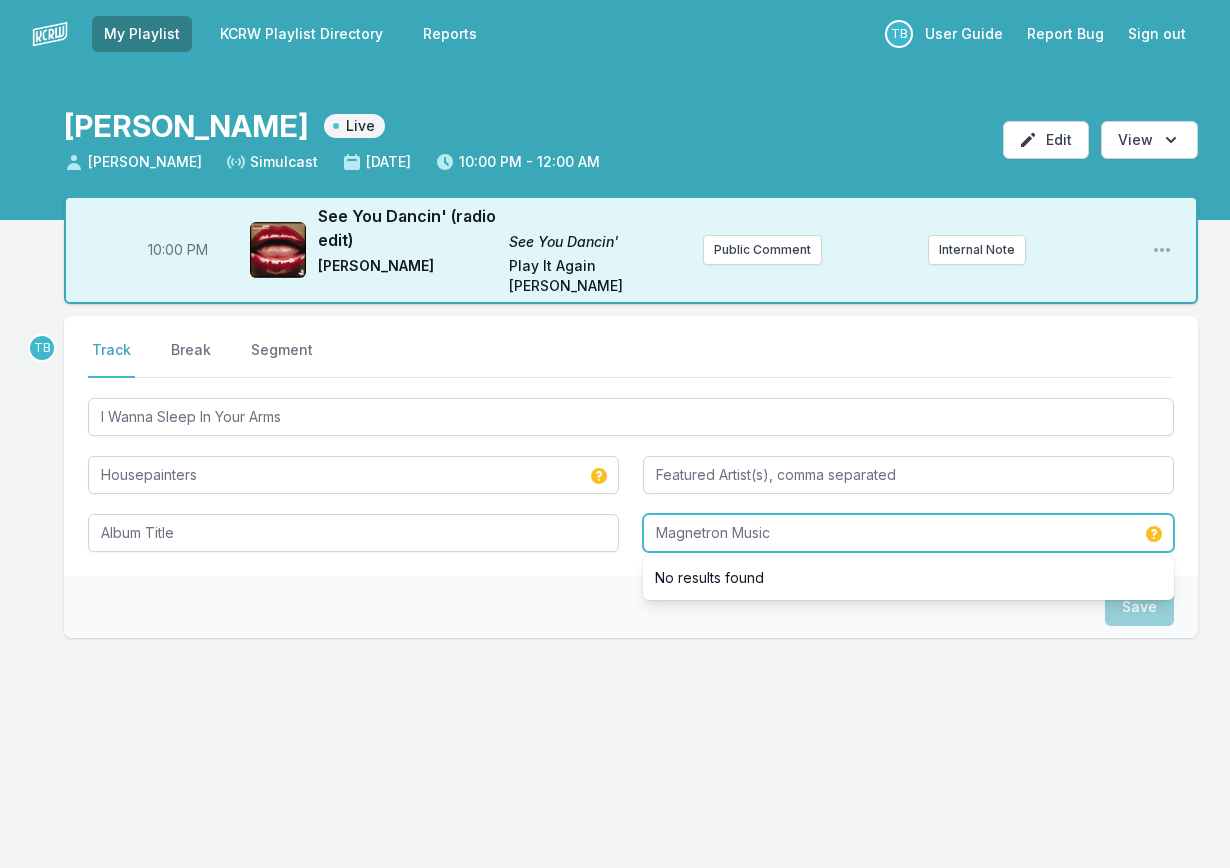 type on "Magnetron Music" 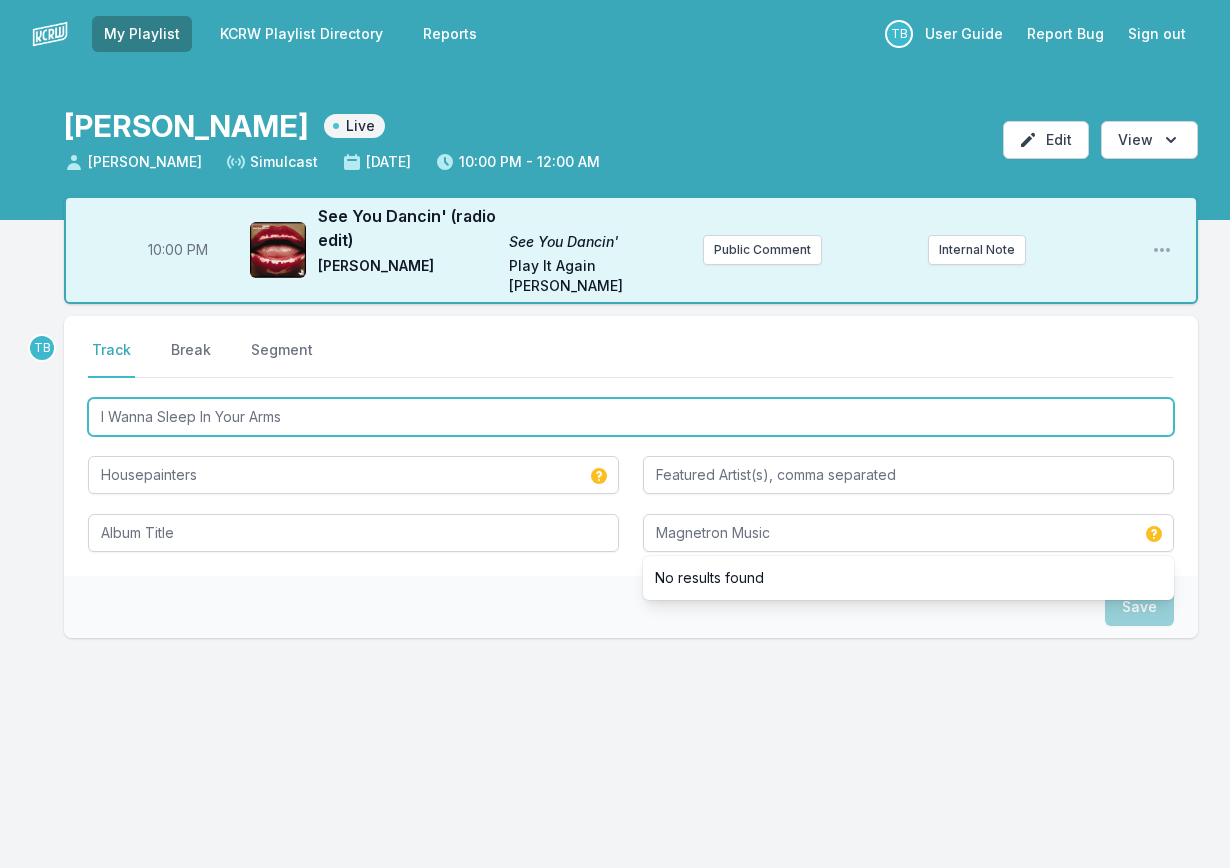 click on "I Wanna Sleep In Your Arms" at bounding box center (631, 417) 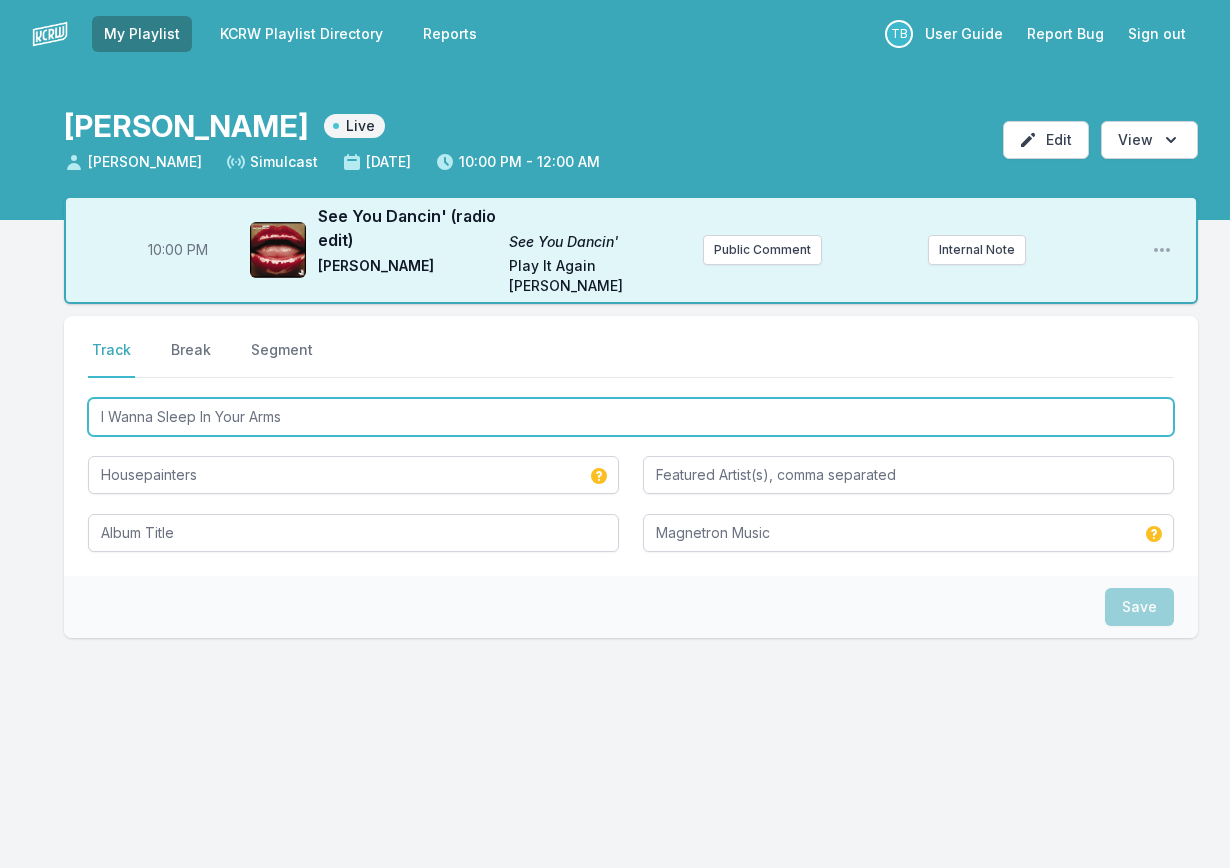 click on "I Wanna Sleep In Your Arms" at bounding box center (631, 417) 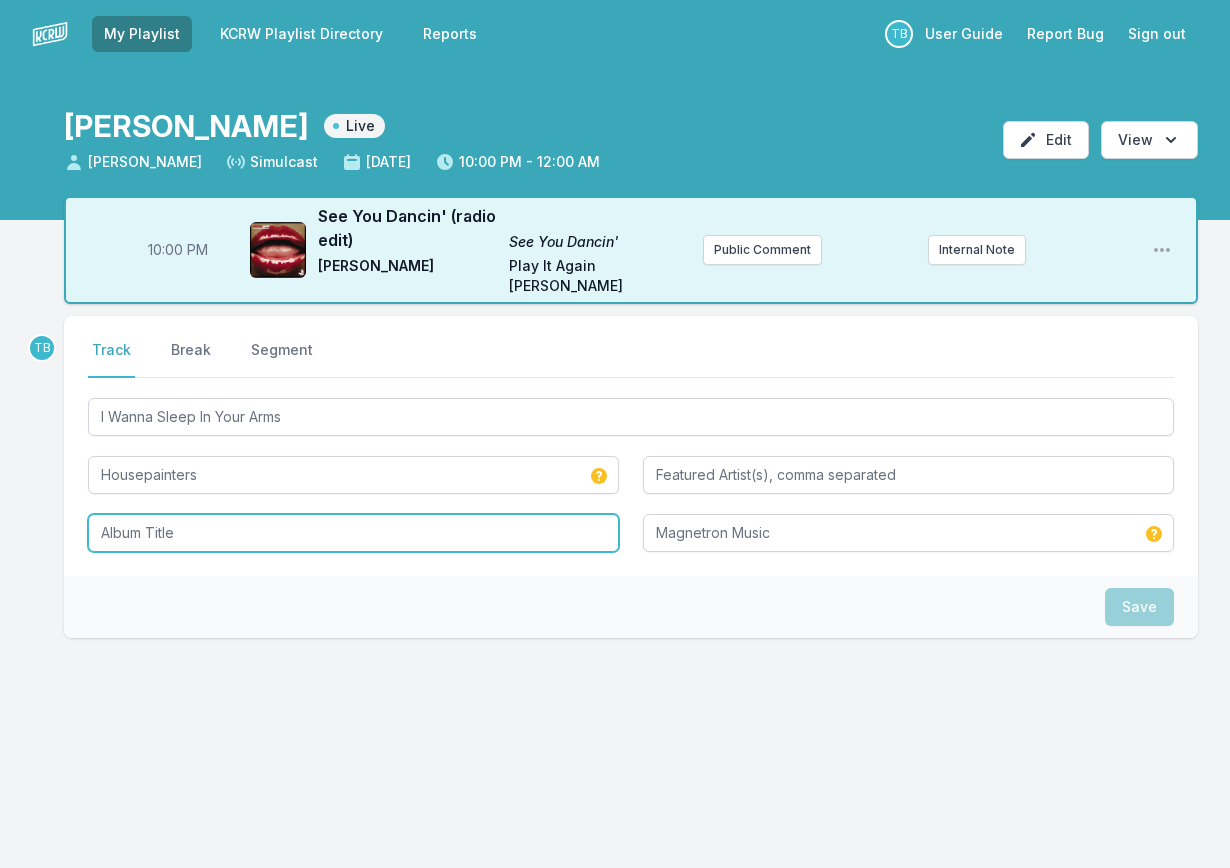 click at bounding box center (353, 533) 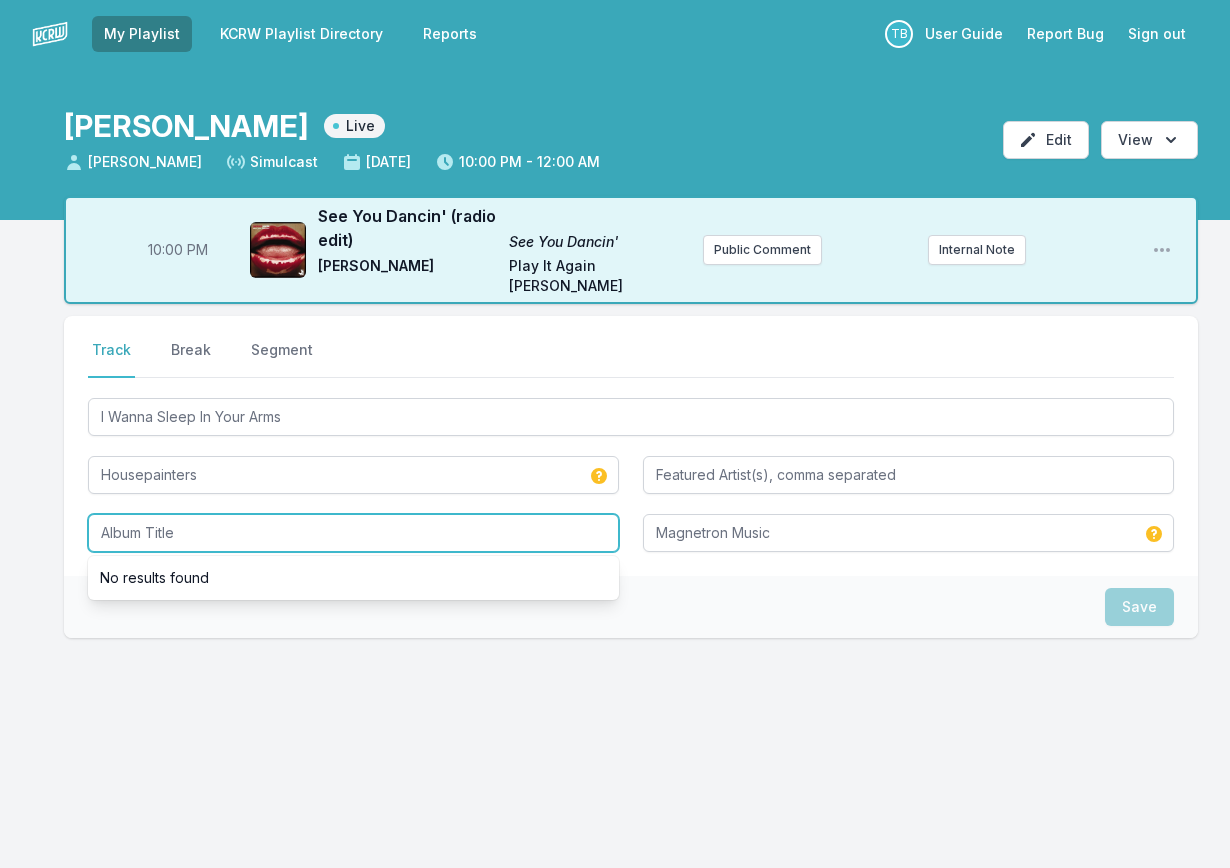 paste on "I Wanna Sleep In Your Arms" 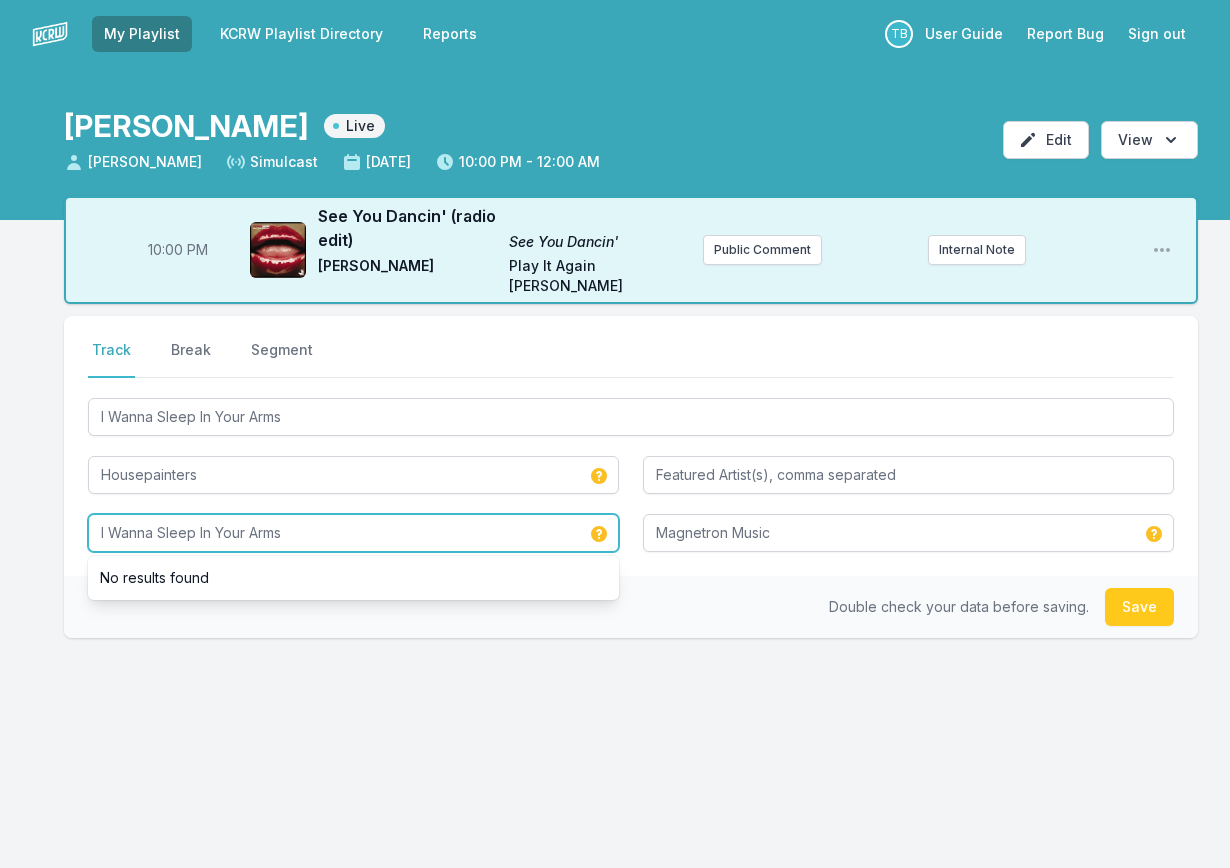 type on "I Wanna Sleep In Your Arms" 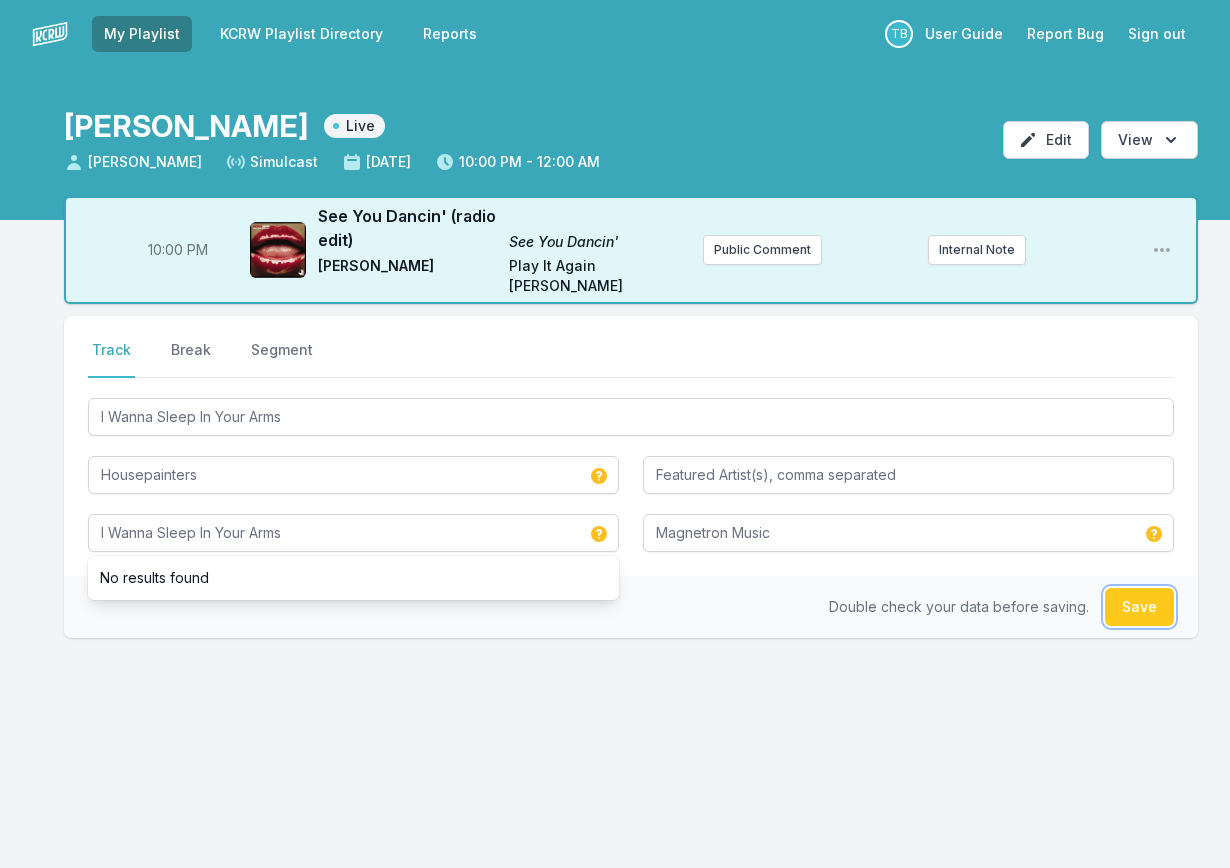 click on "Save" at bounding box center [1139, 607] 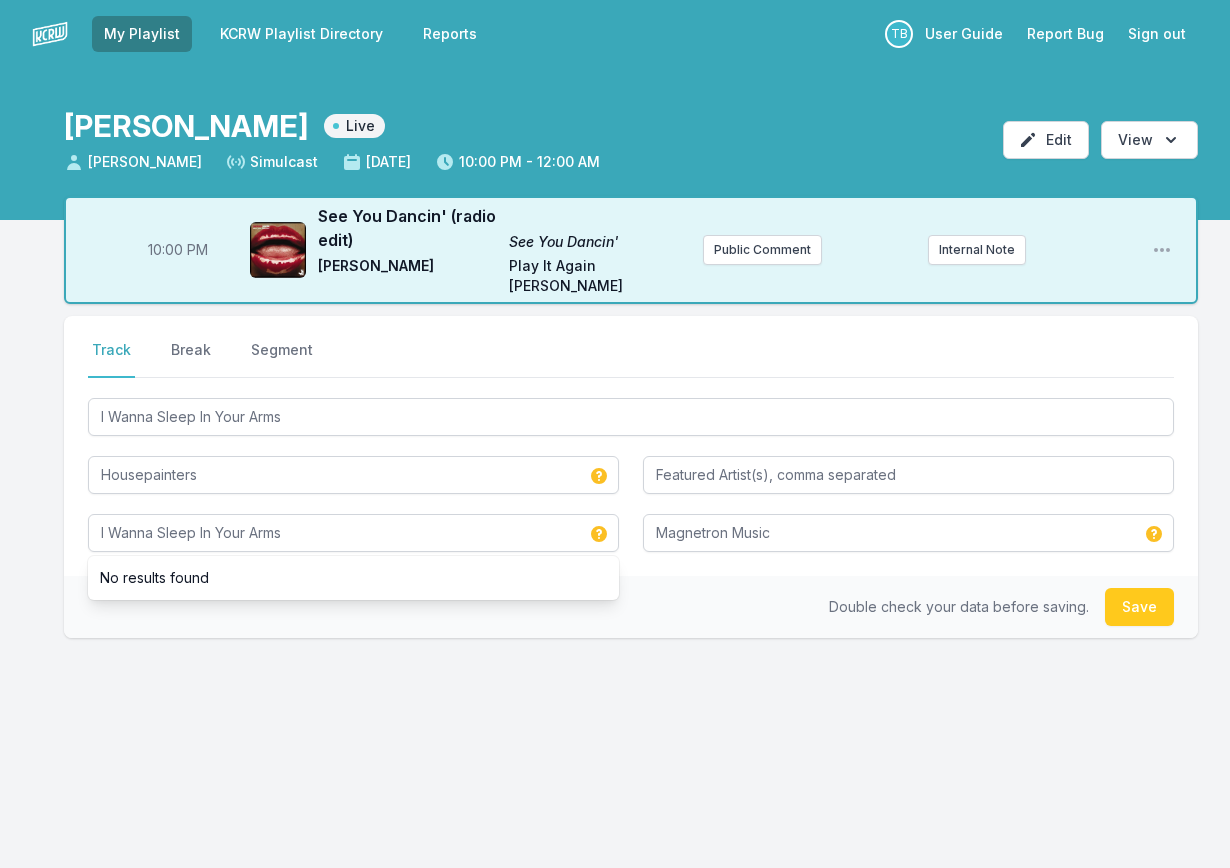 type 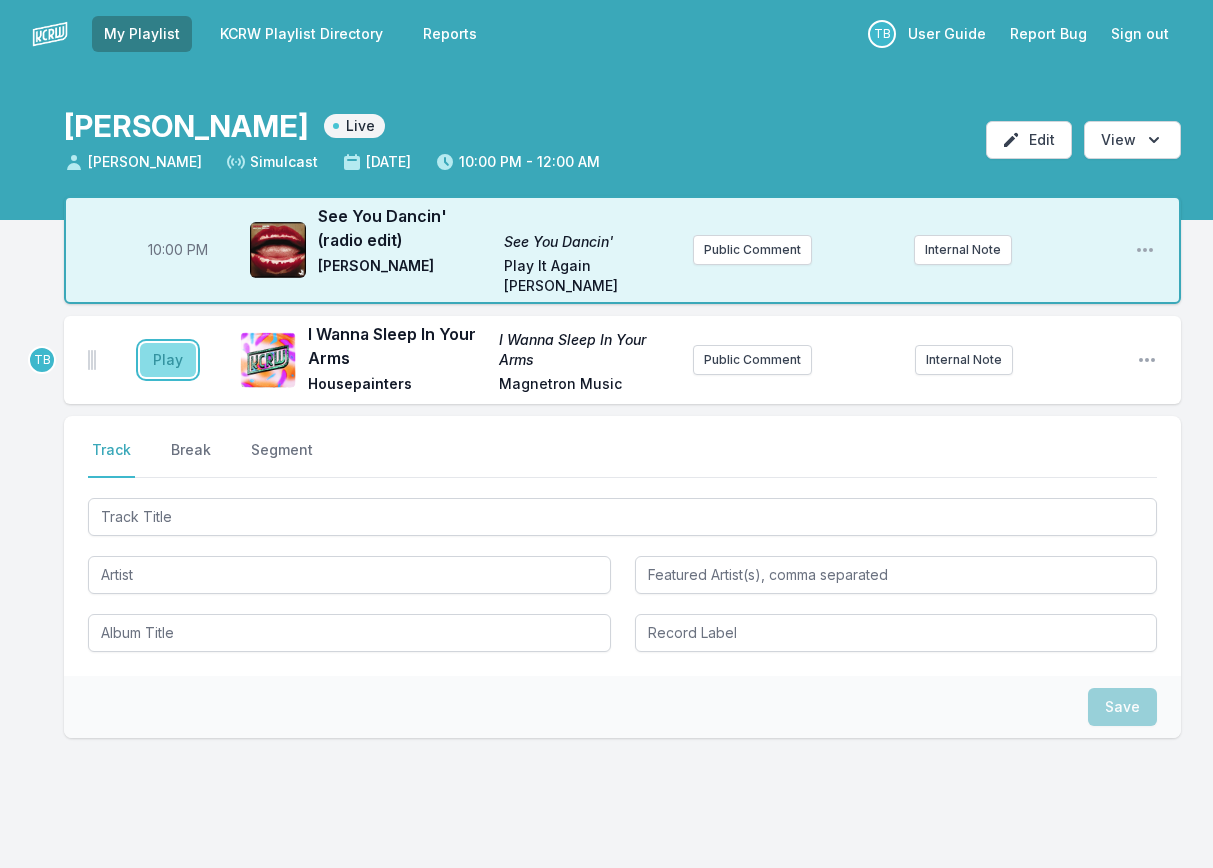 click on "Play" at bounding box center [168, 360] 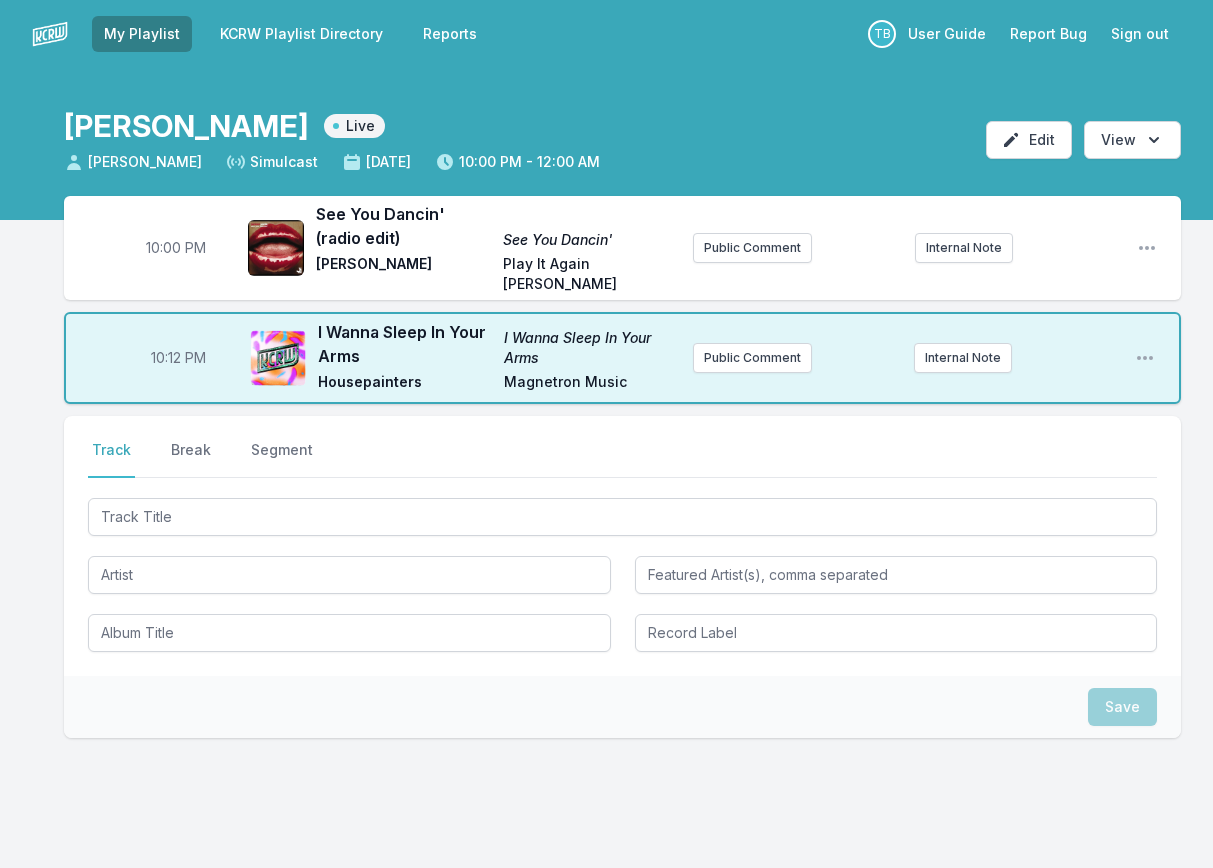 click on "10:12 PM" at bounding box center (178, 358) 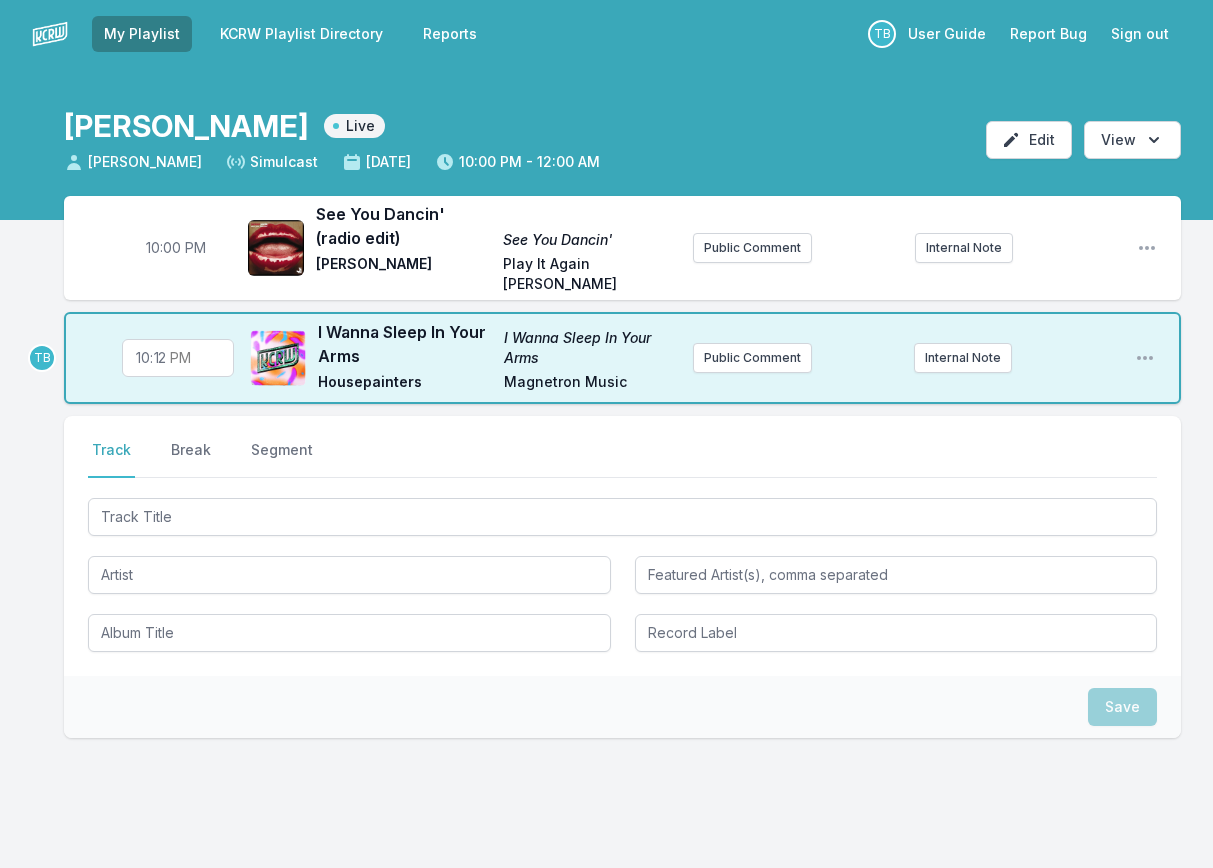 click on "22:12" at bounding box center (178, 358) 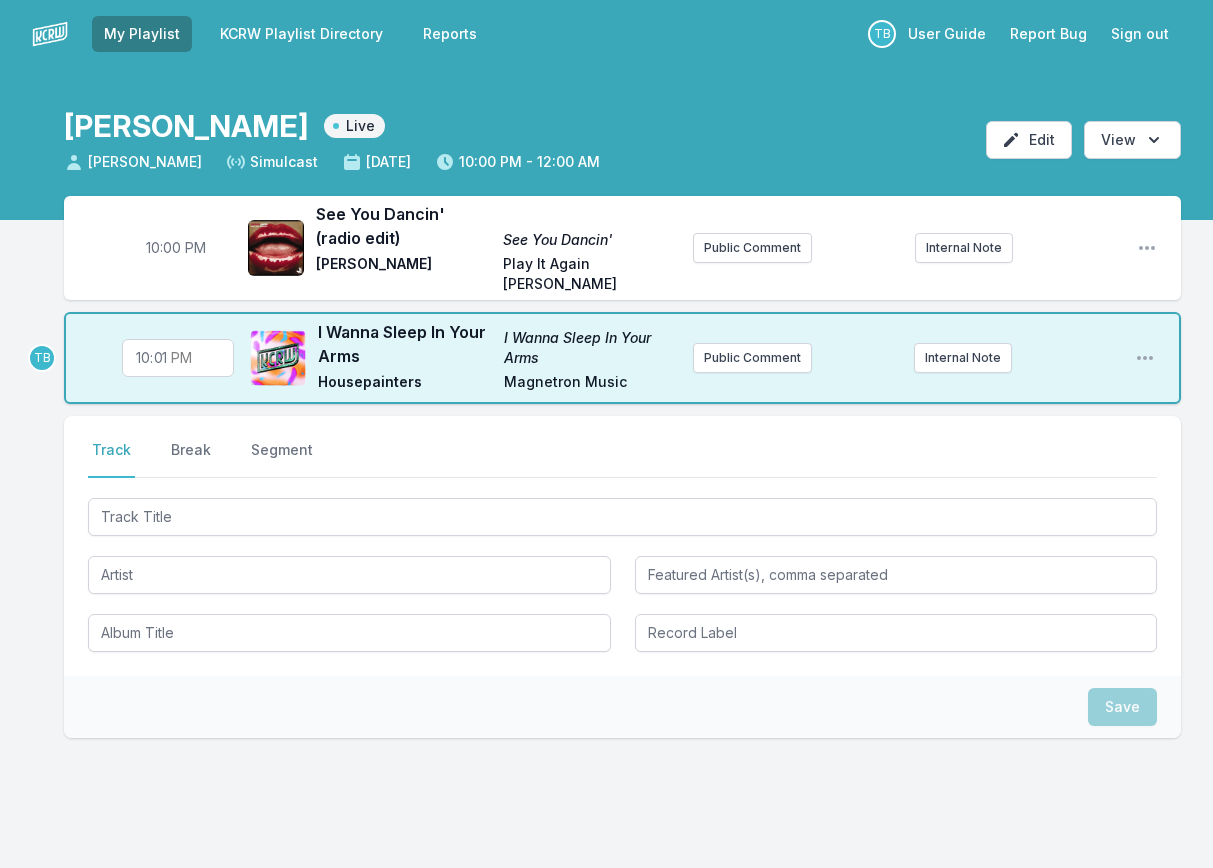 type on "22:11" 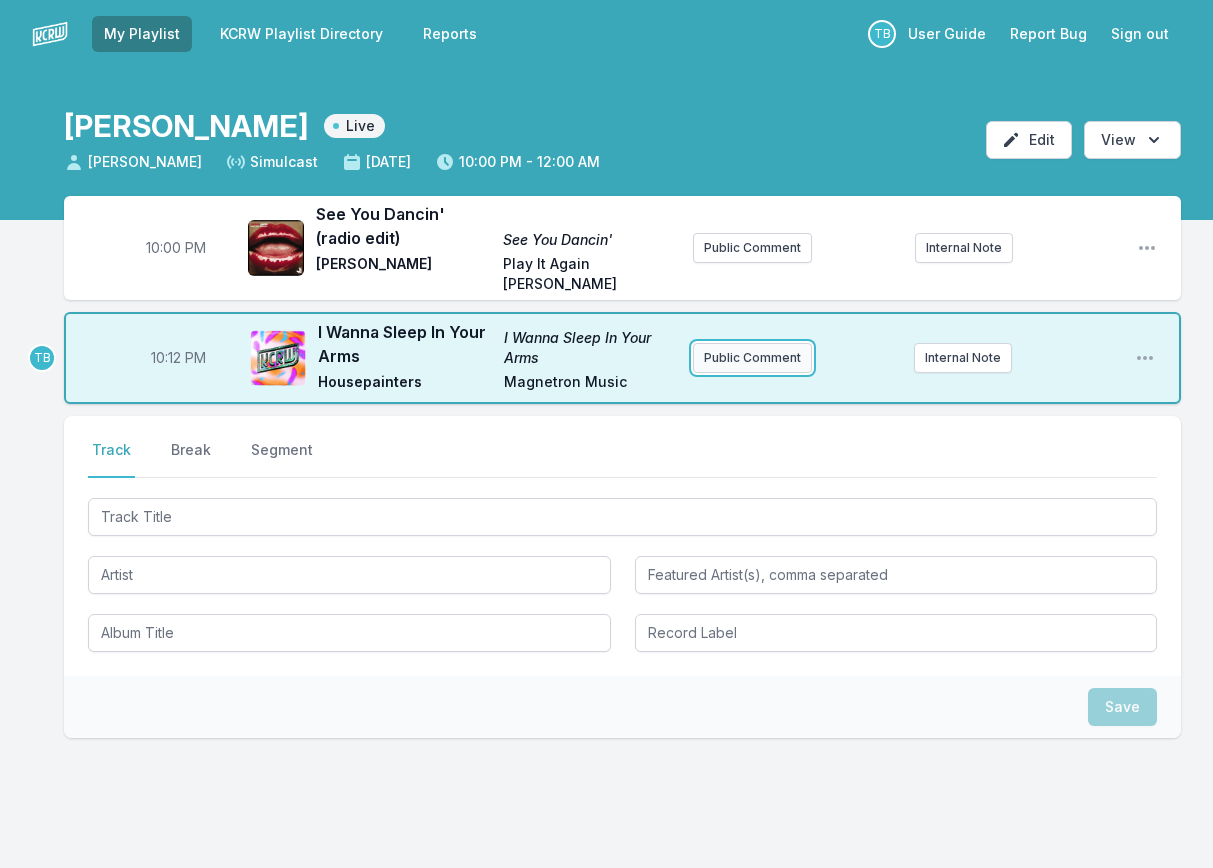 click on "Public Comment" at bounding box center [752, 358] 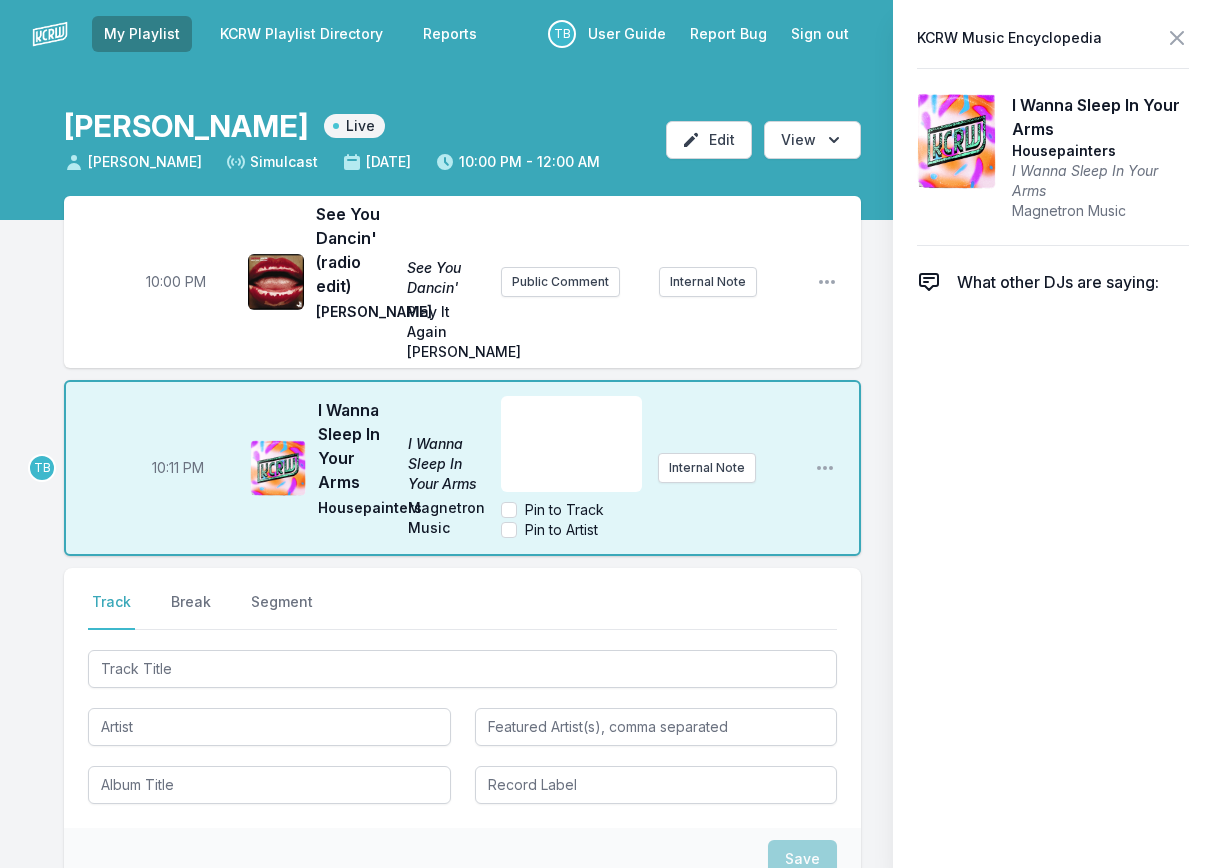 scroll, scrollTop: 100, scrollLeft: 0, axis: vertical 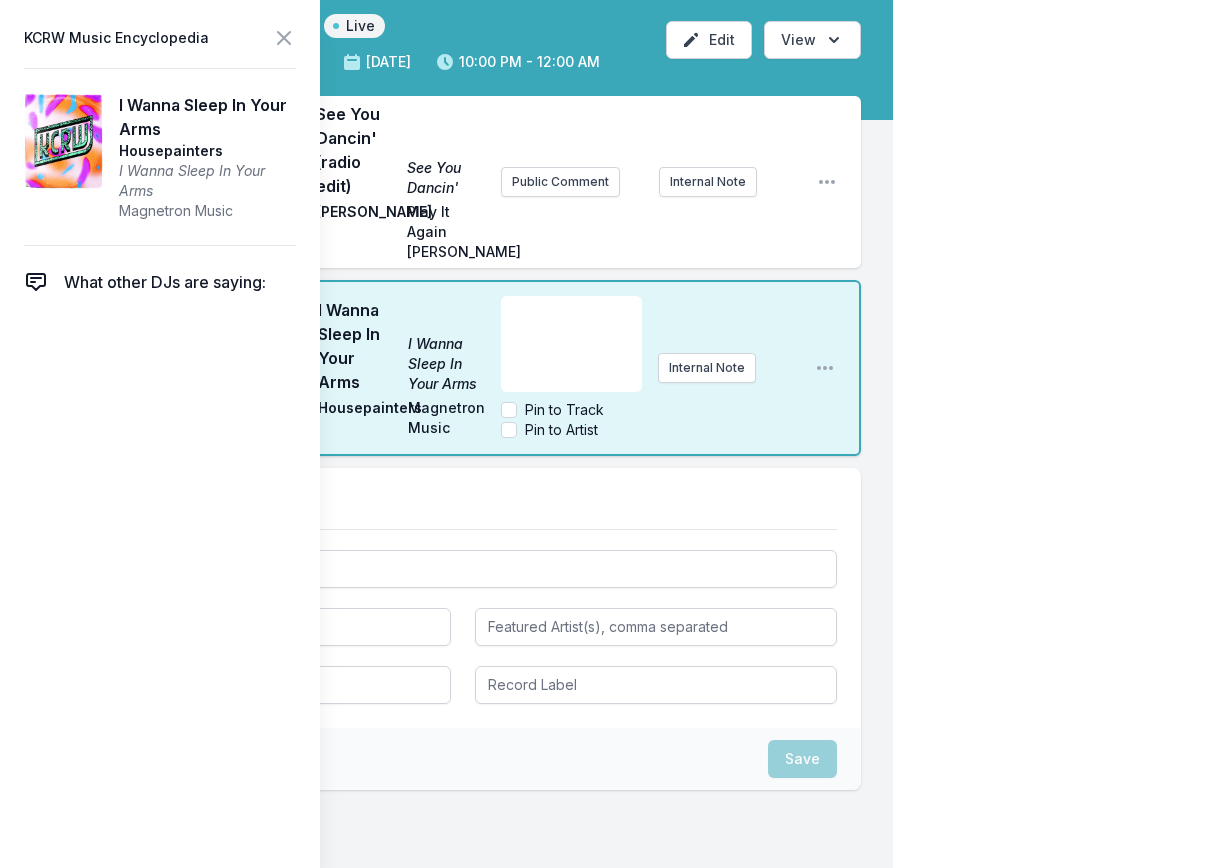 type 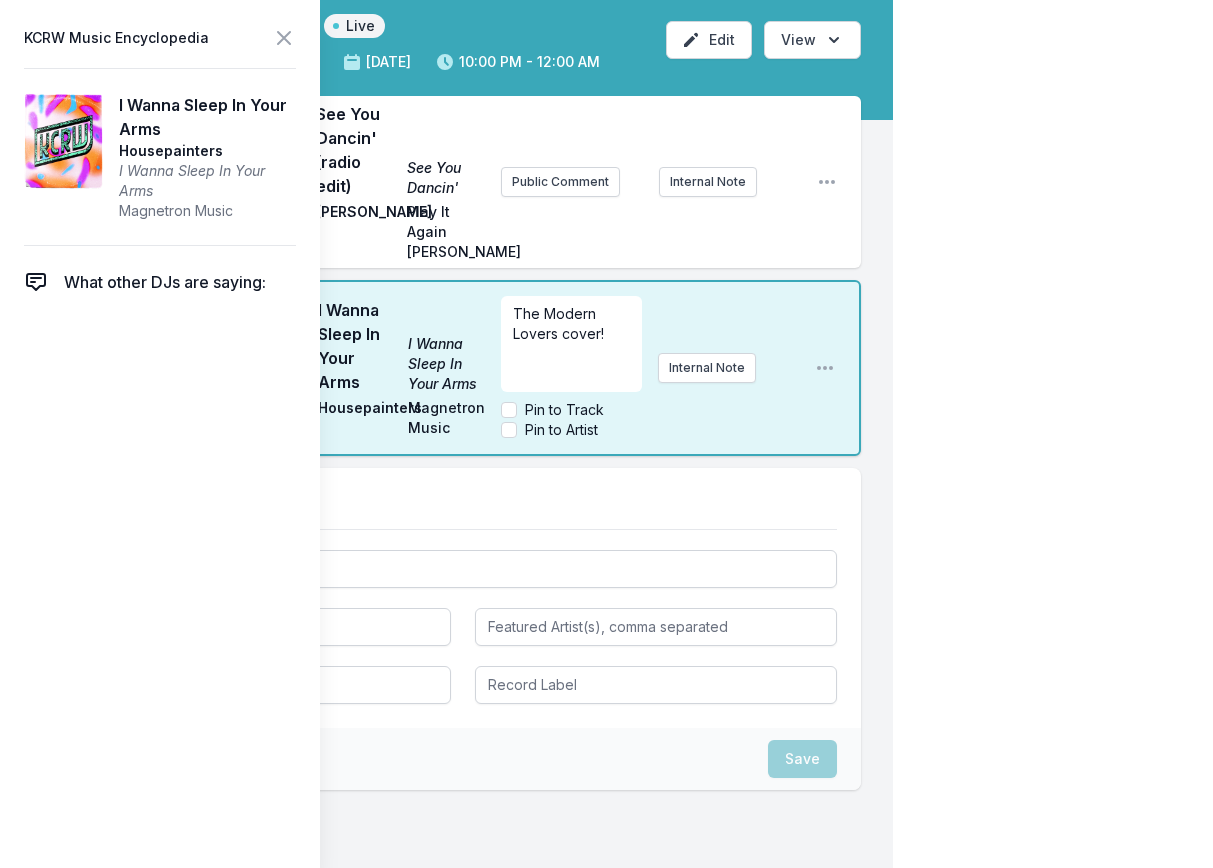 drag, startPoint x: 987, startPoint y: 190, endPoint x: 542, endPoint y: 109, distance: 452.31183 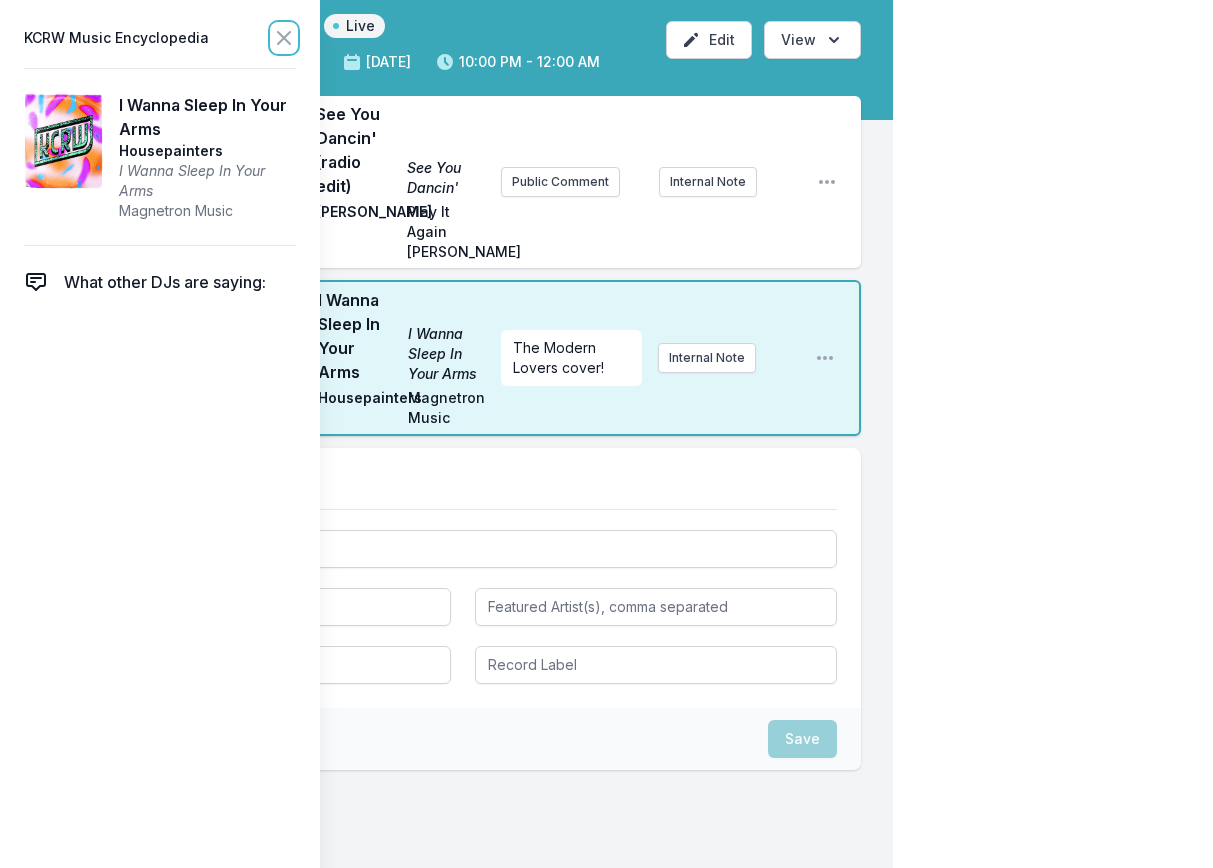 click at bounding box center [284, 38] 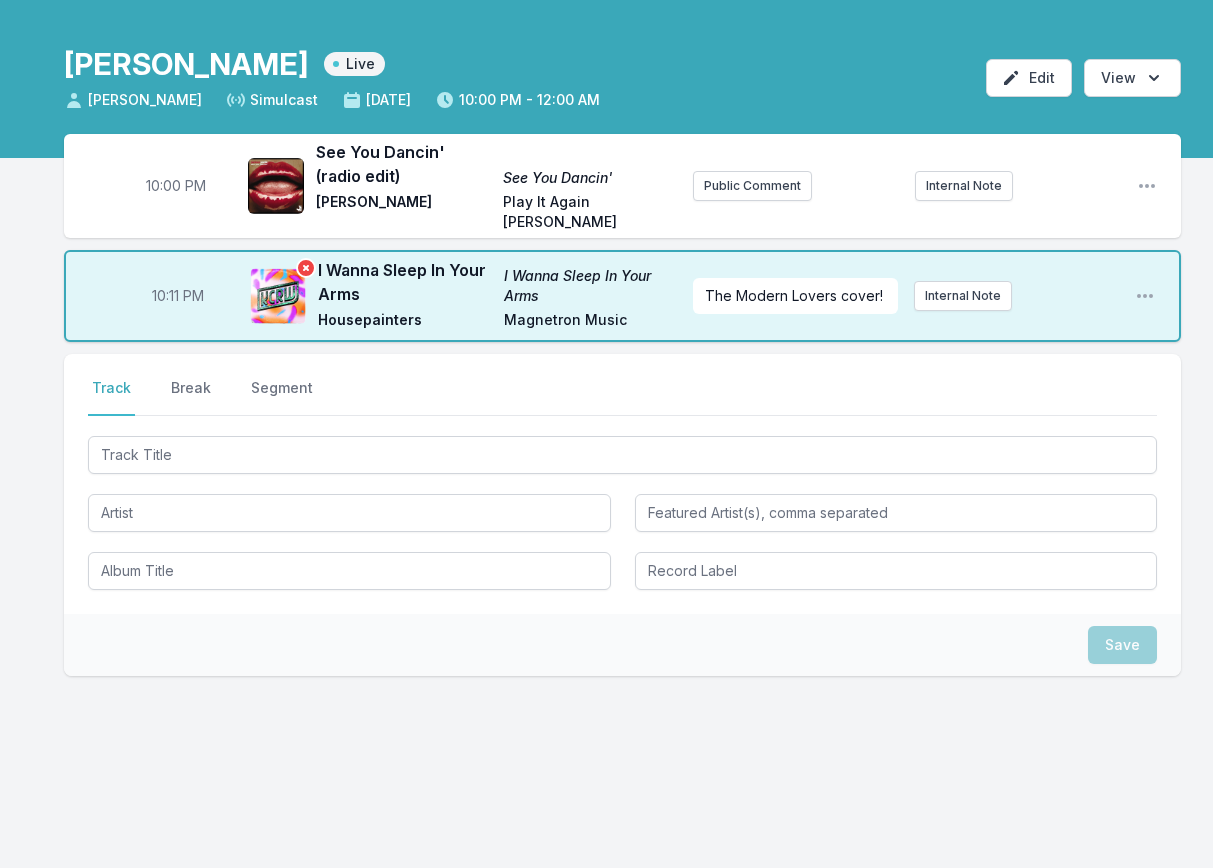 scroll, scrollTop: 46, scrollLeft: 0, axis: vertical 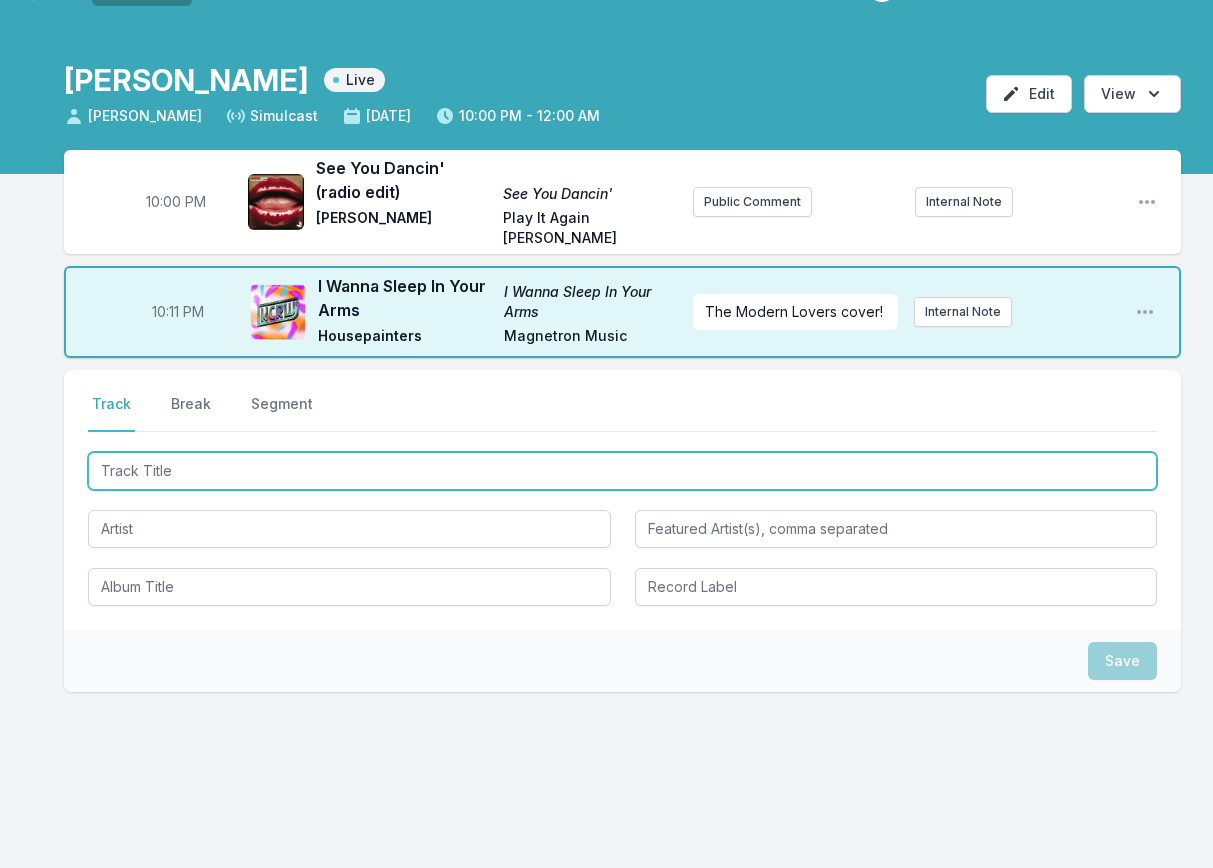 click at bounding box center [622, 471] 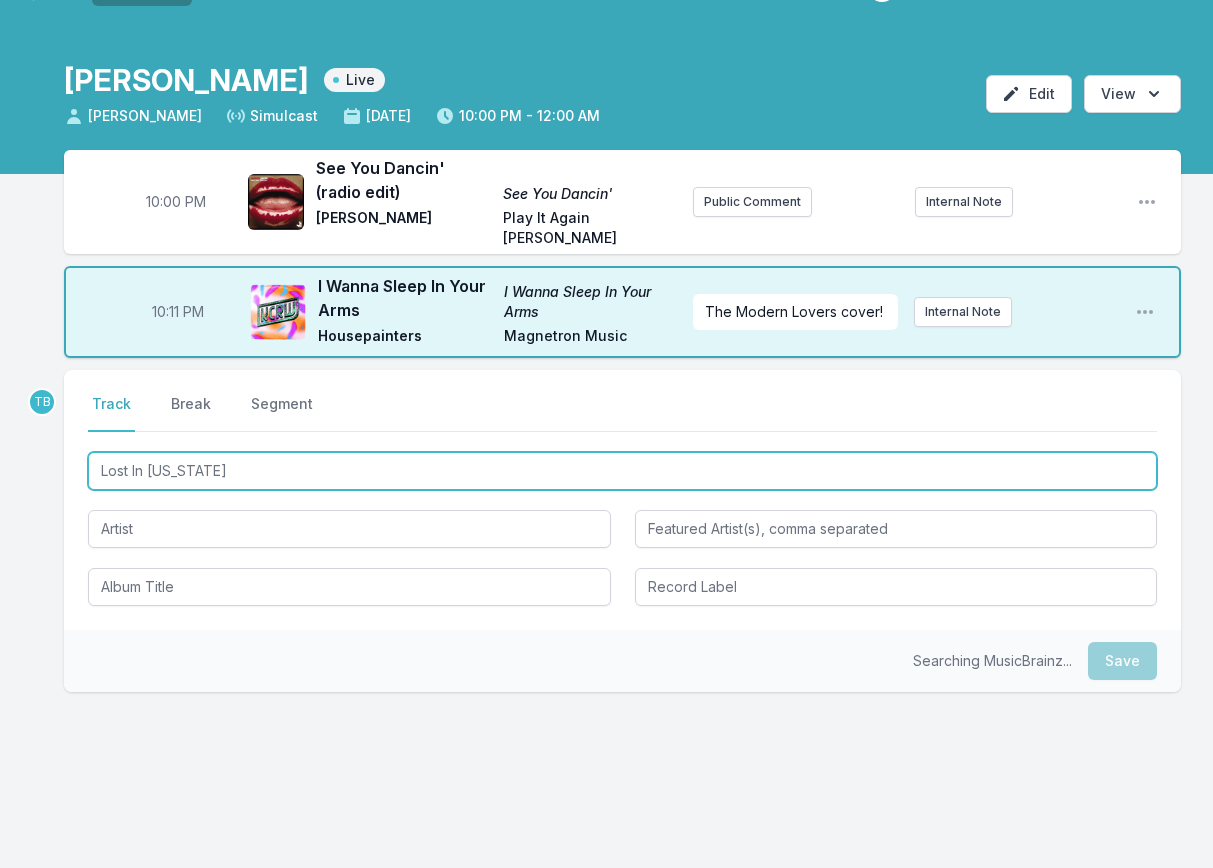 type on "Lost In [US_STATE]" 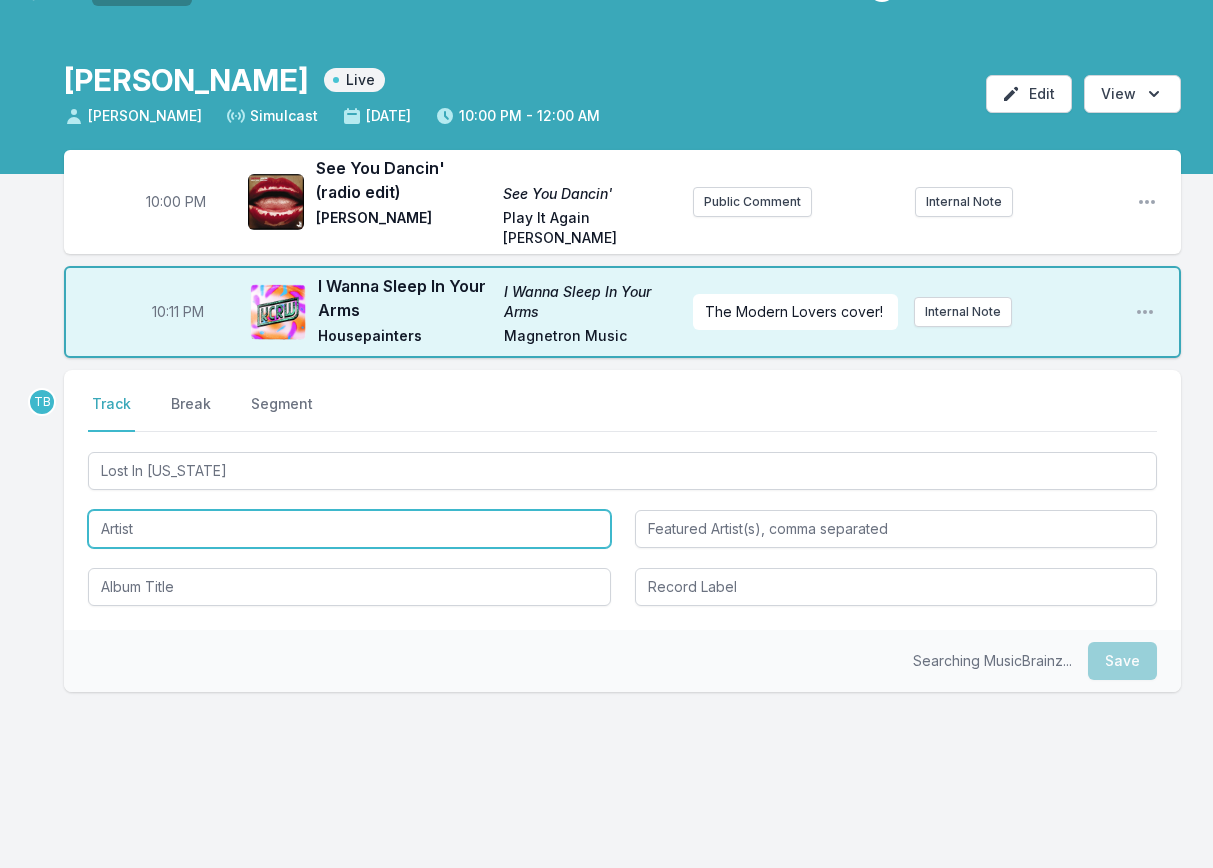 click at bounding box center (349, 529) 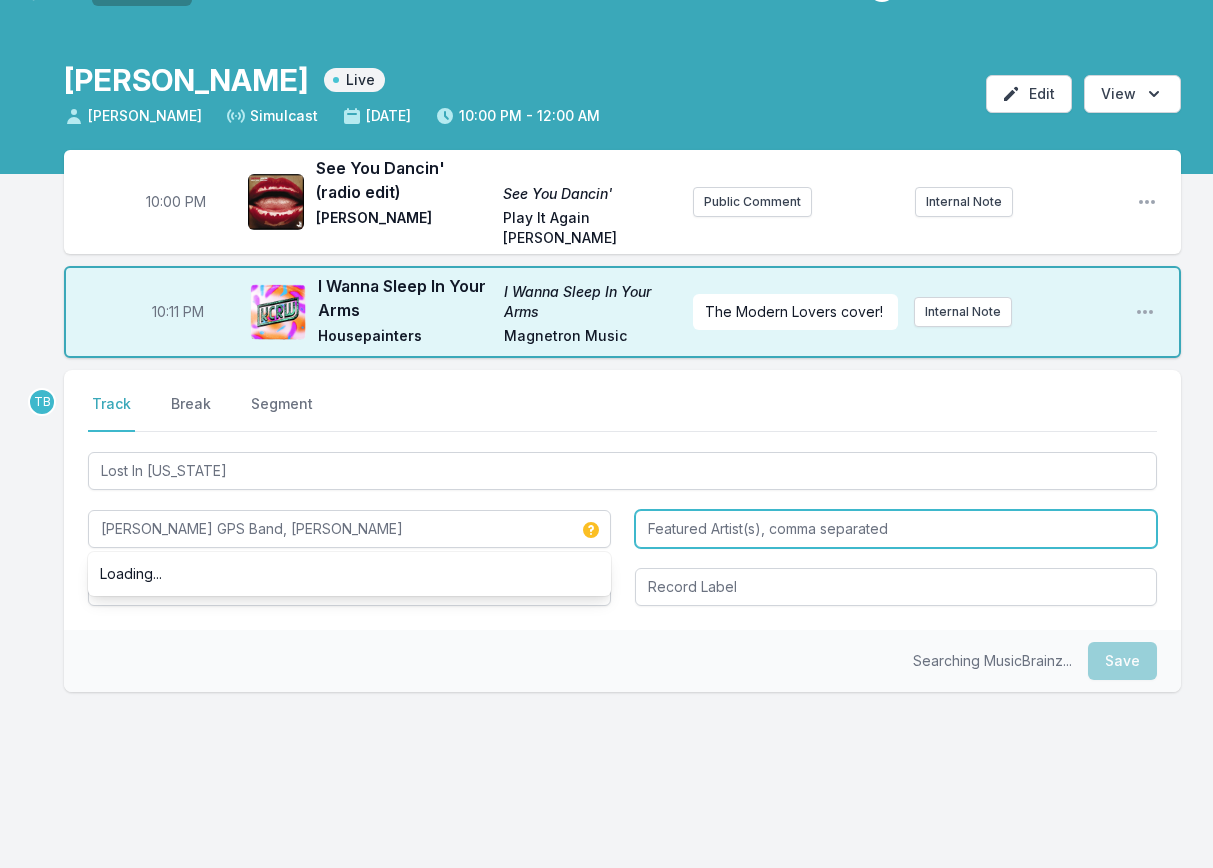type on "[PERSON_NAME] GPS Band, [PERSON_NAME]" 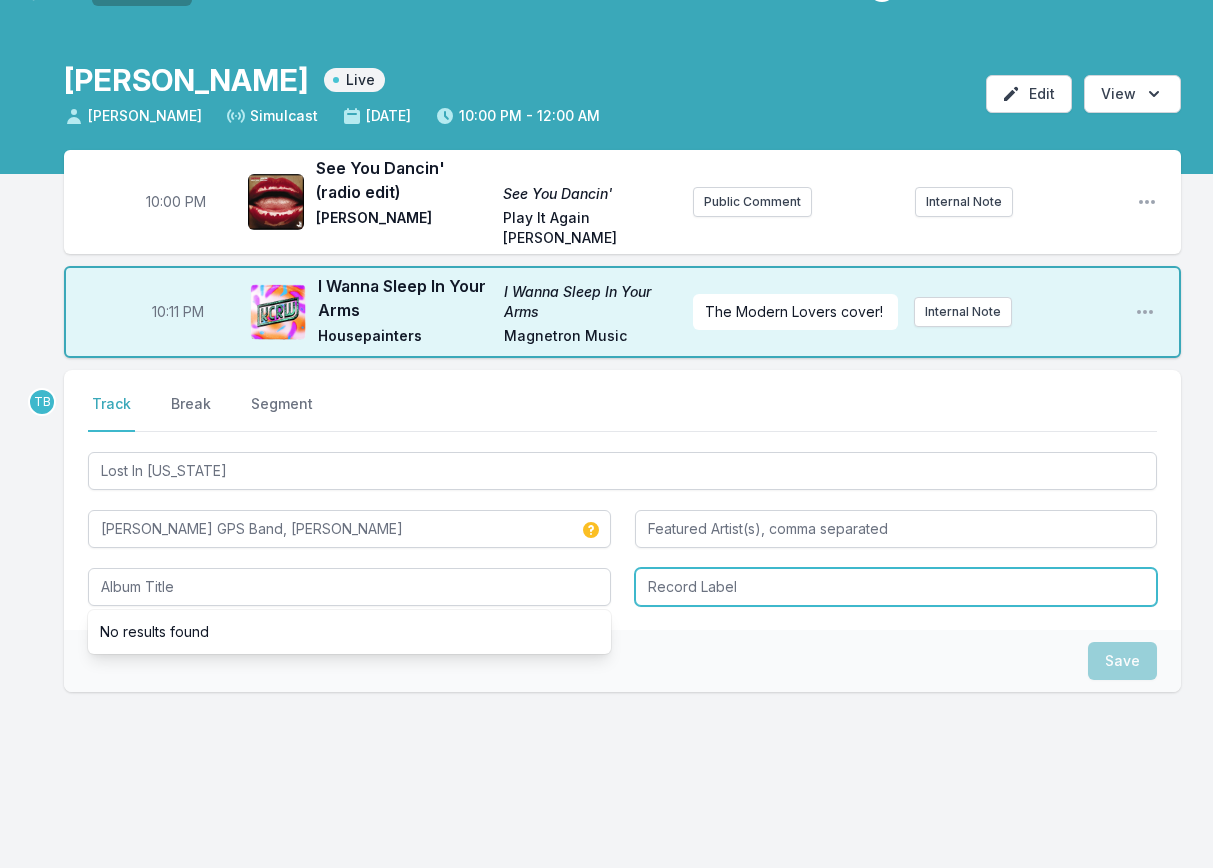 click at bounding box center [896, 587] 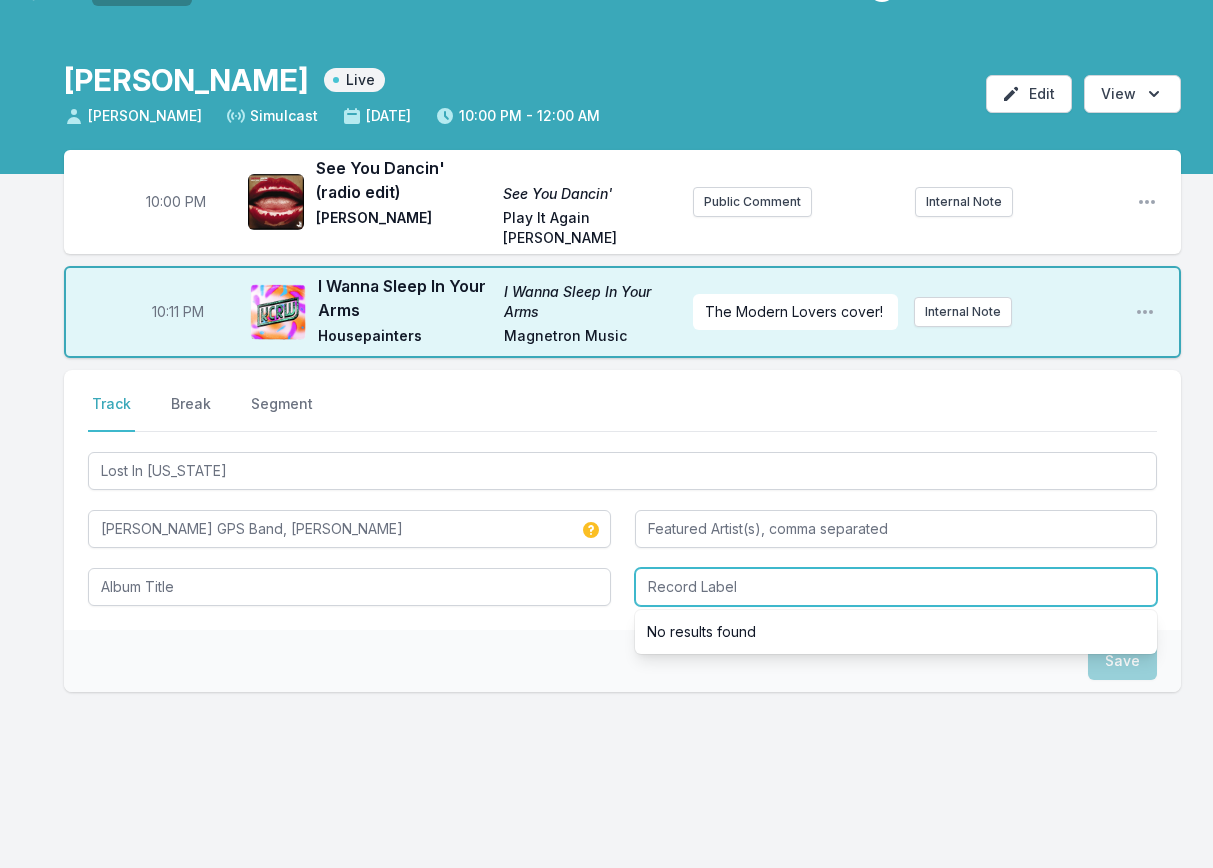 paste on "[PERSON_NAME] Recordings" 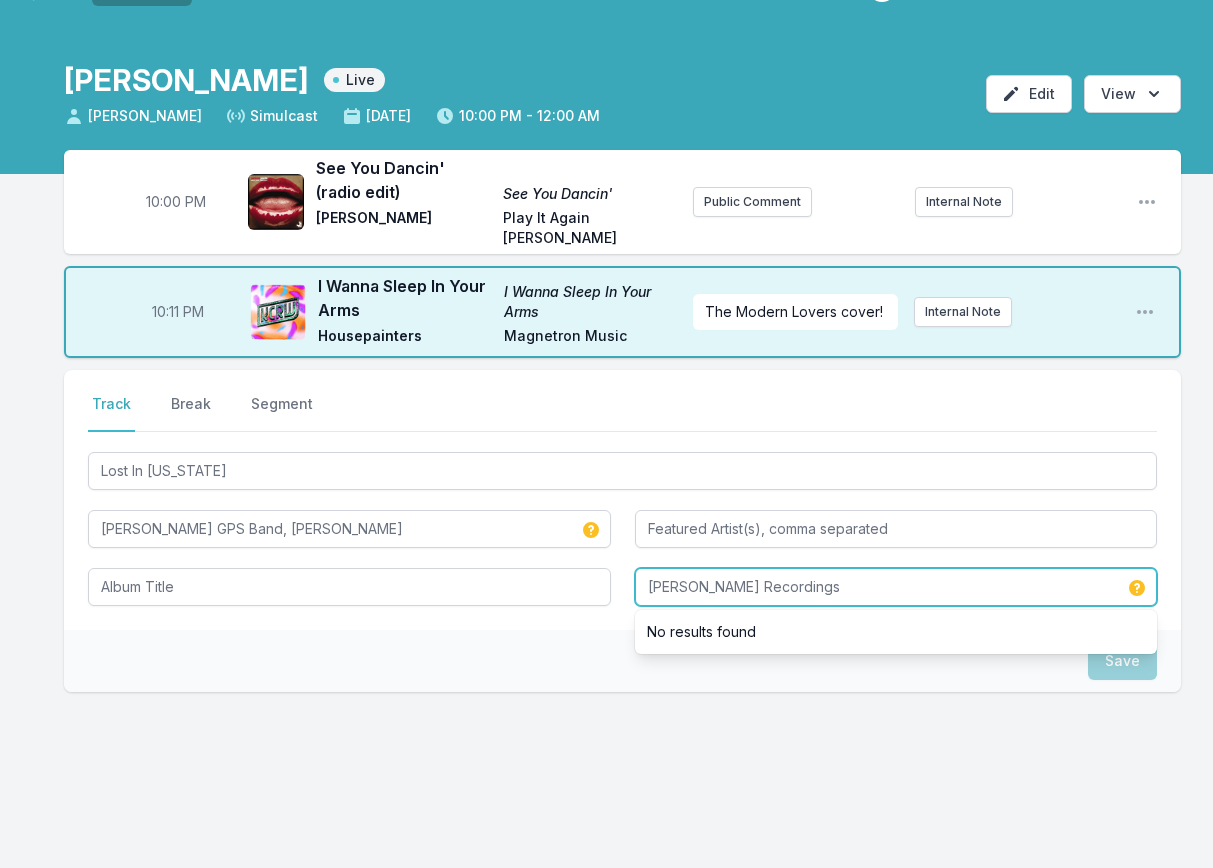 type on "[PERSON_NAME] Recordings" 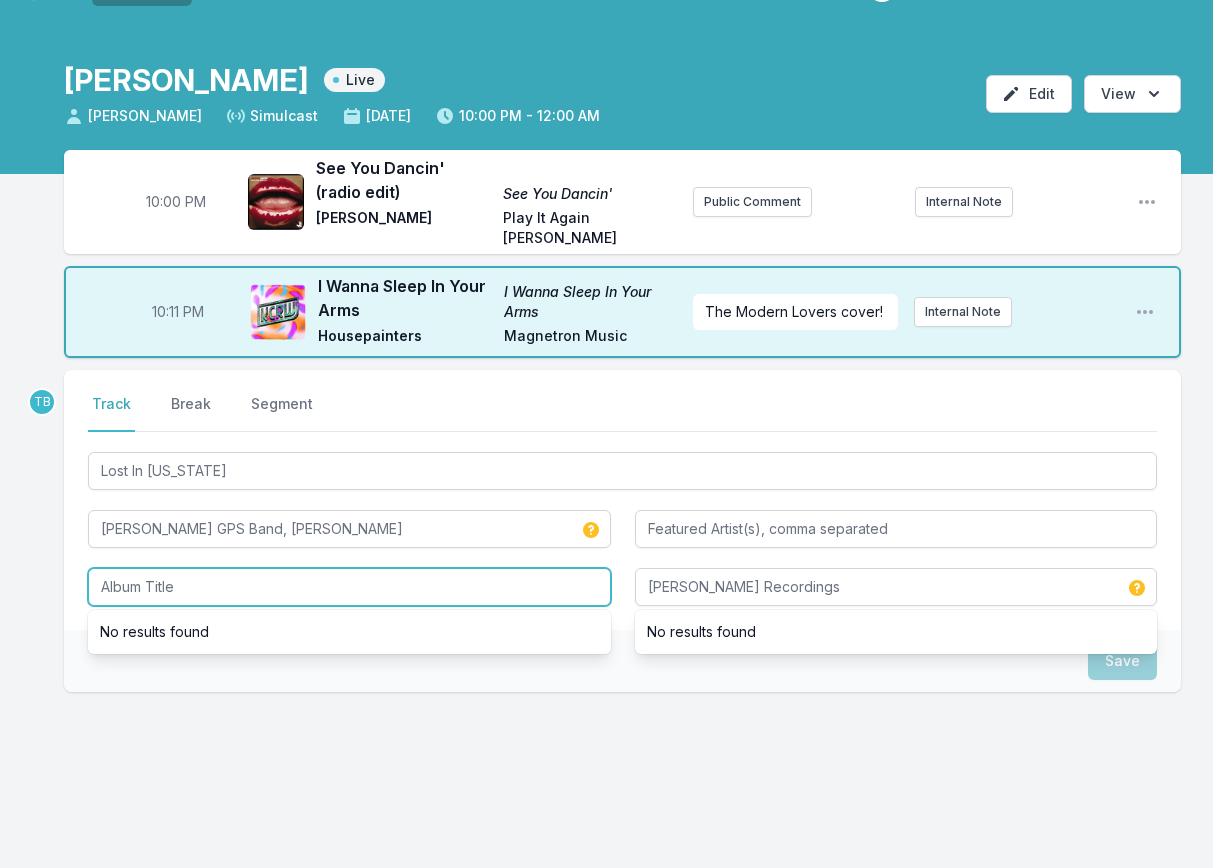 click at bounding box center (349, 587) 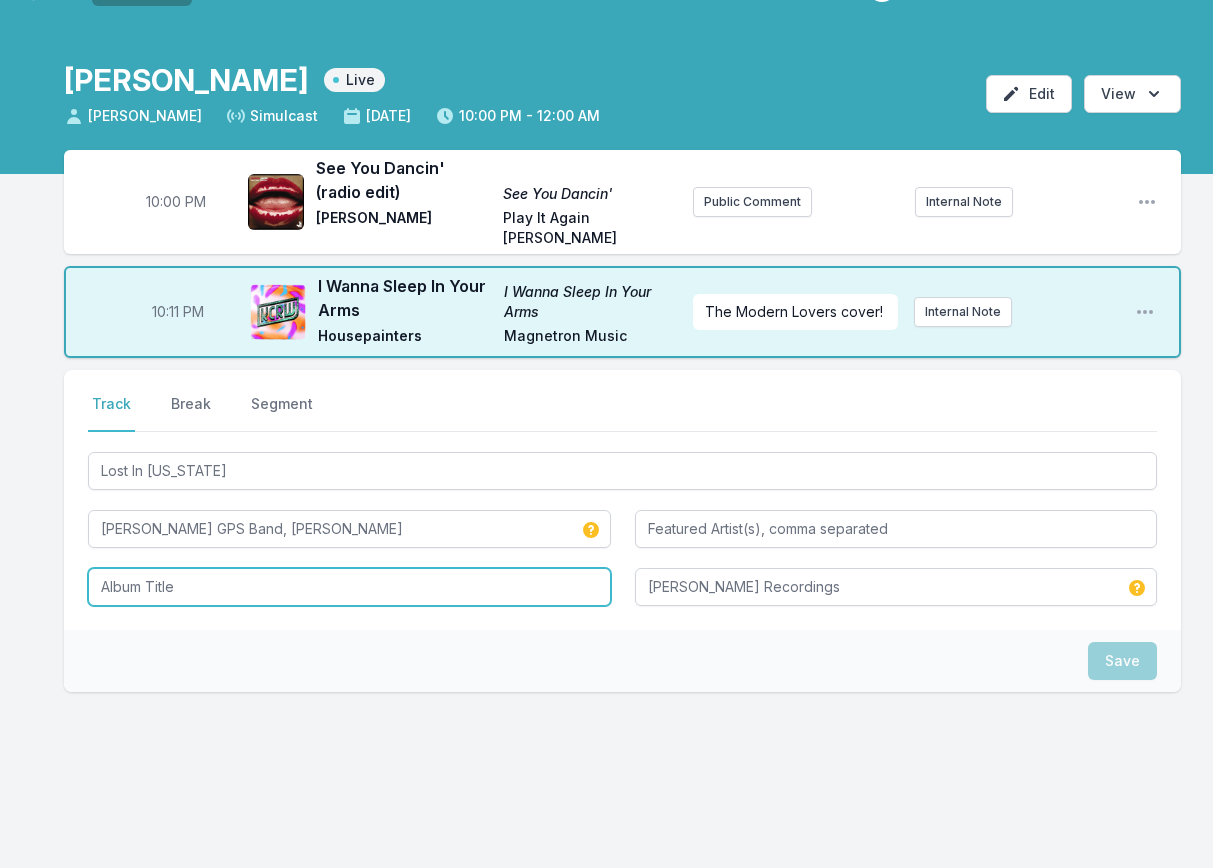 click at bounding box center (349, 587) 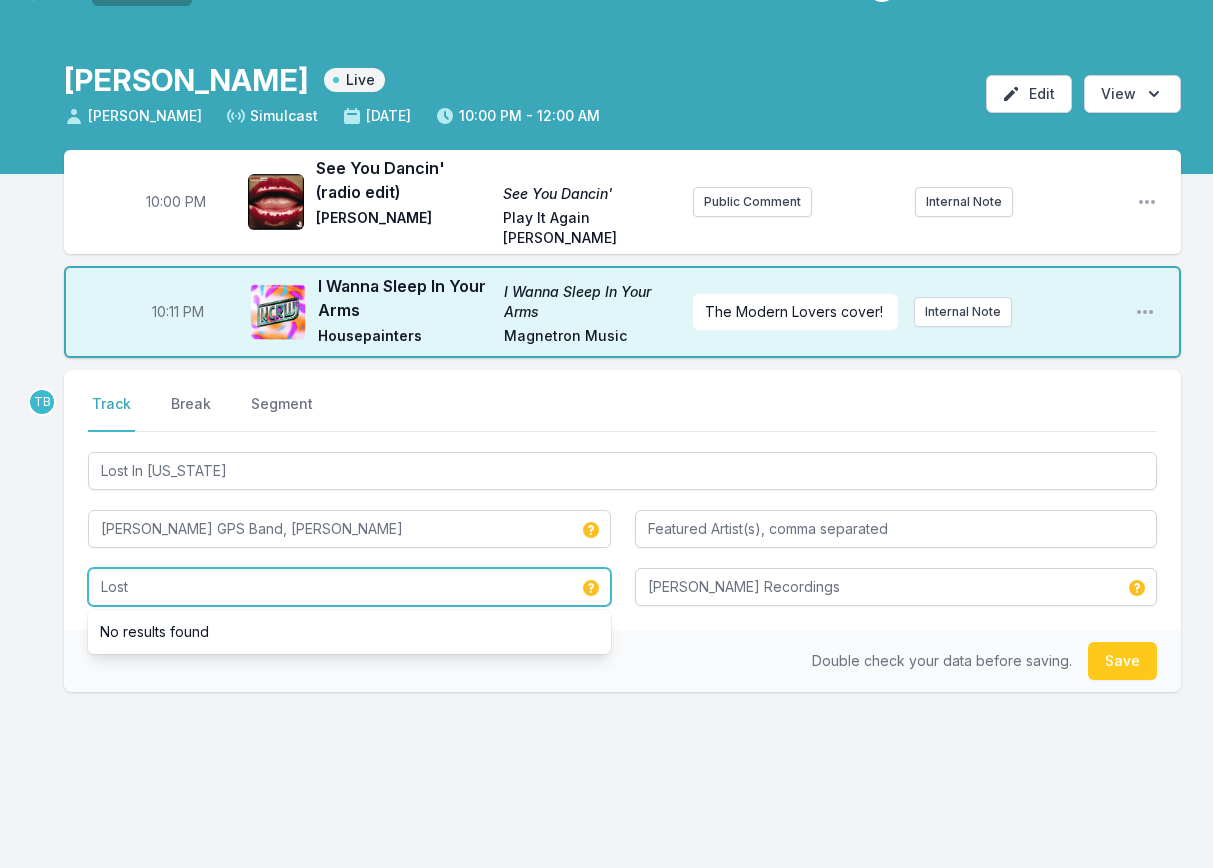 type on "Lost" 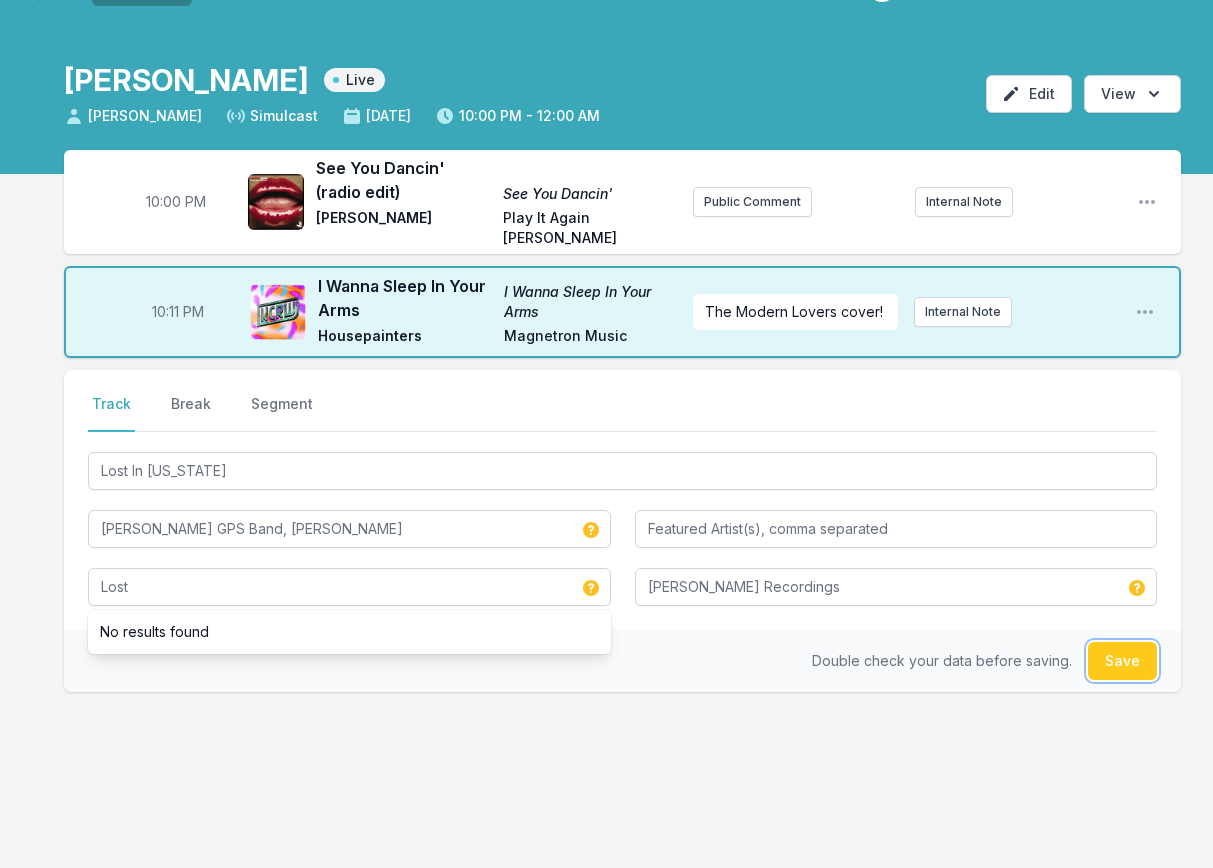 click on "Save" at bounding box center [1122, 661] 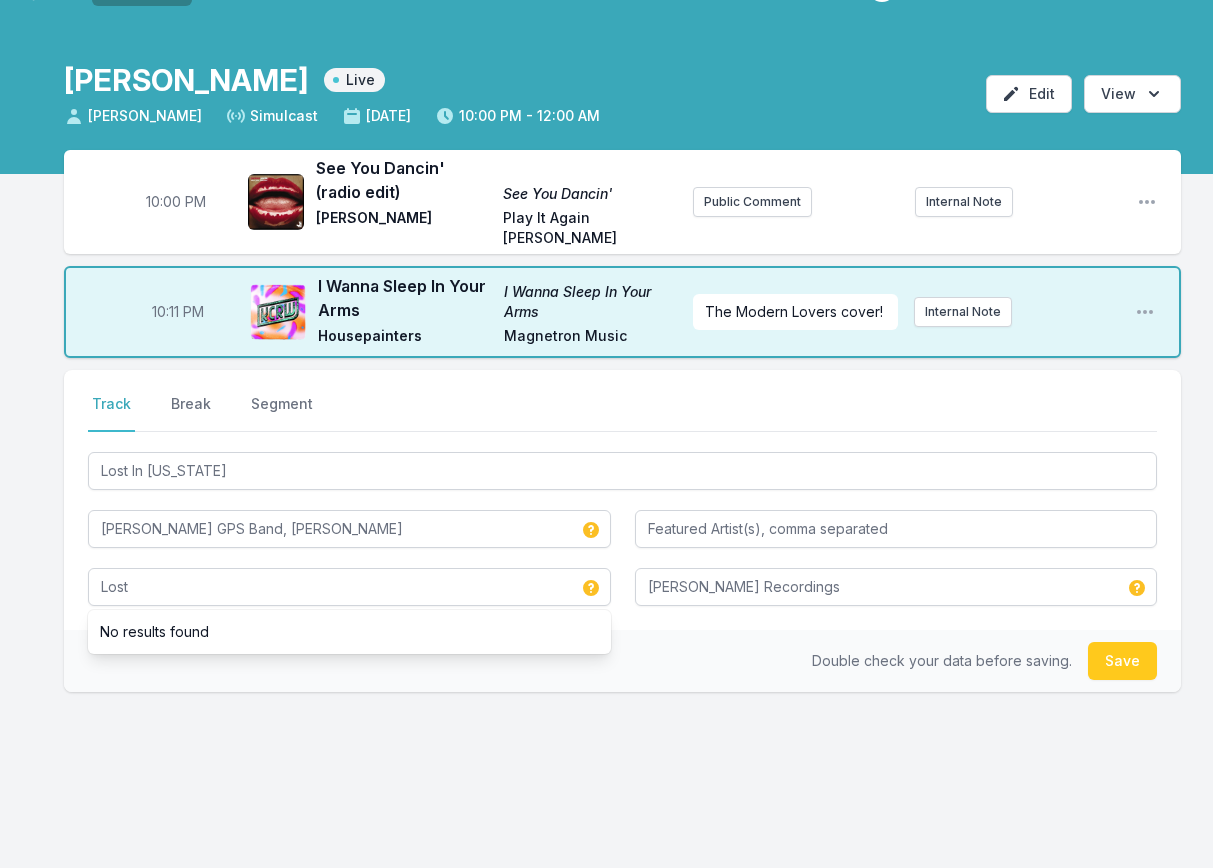 type 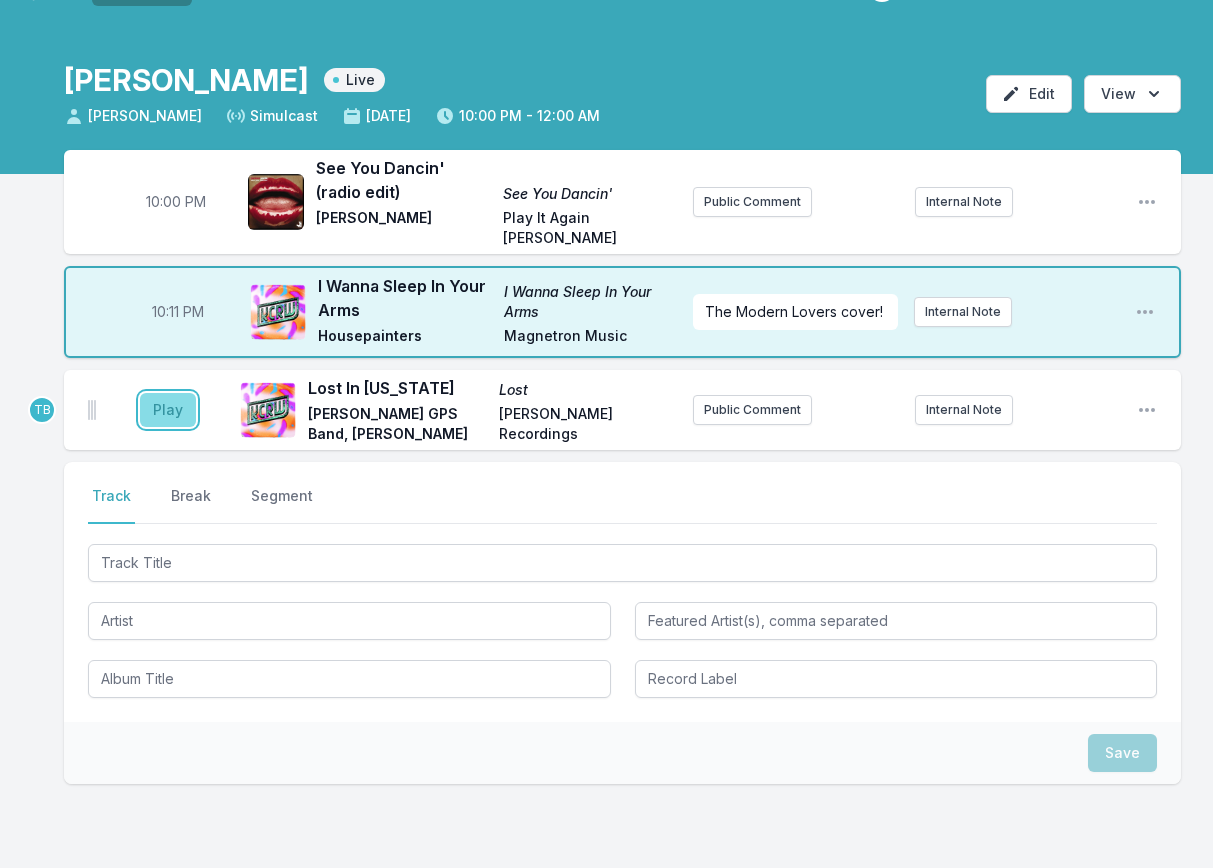 click on "Play" at bounding box center (168, 410) 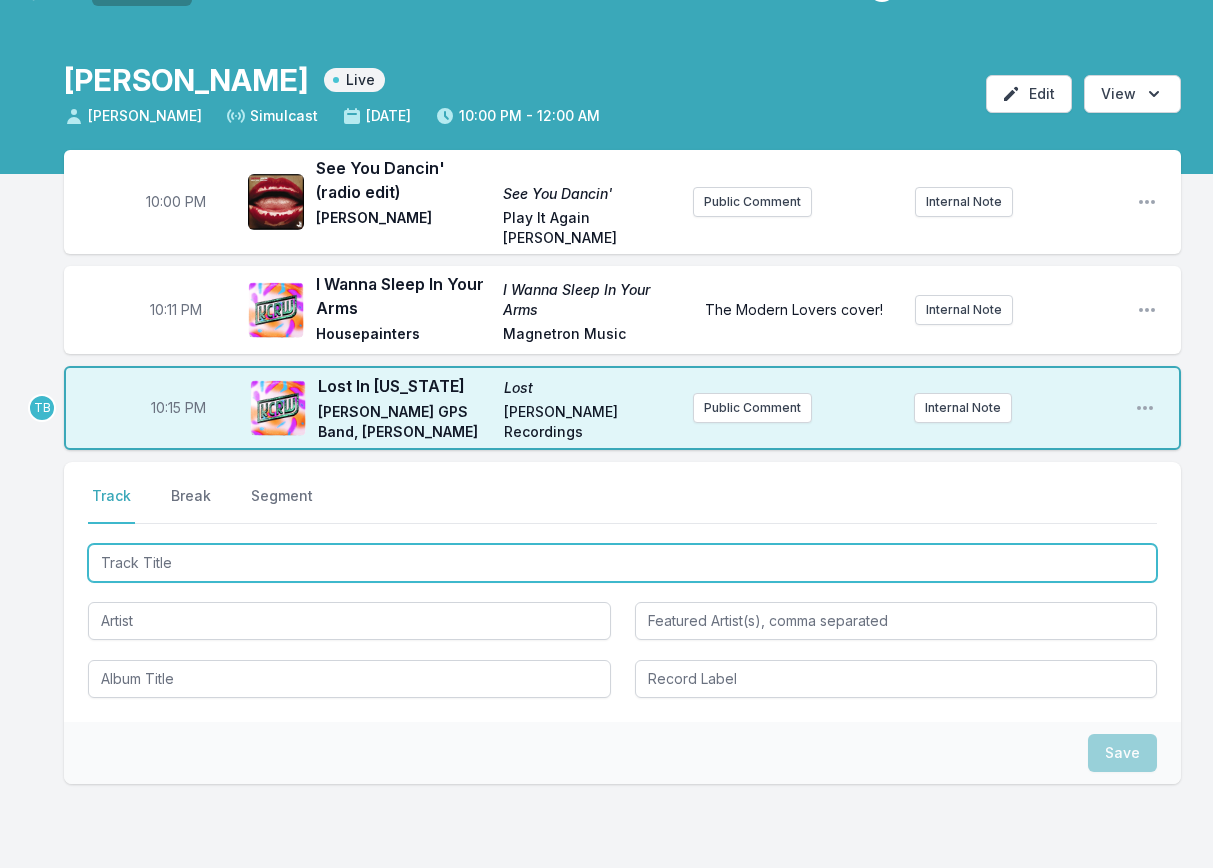 click at bounding box center (622, 563) 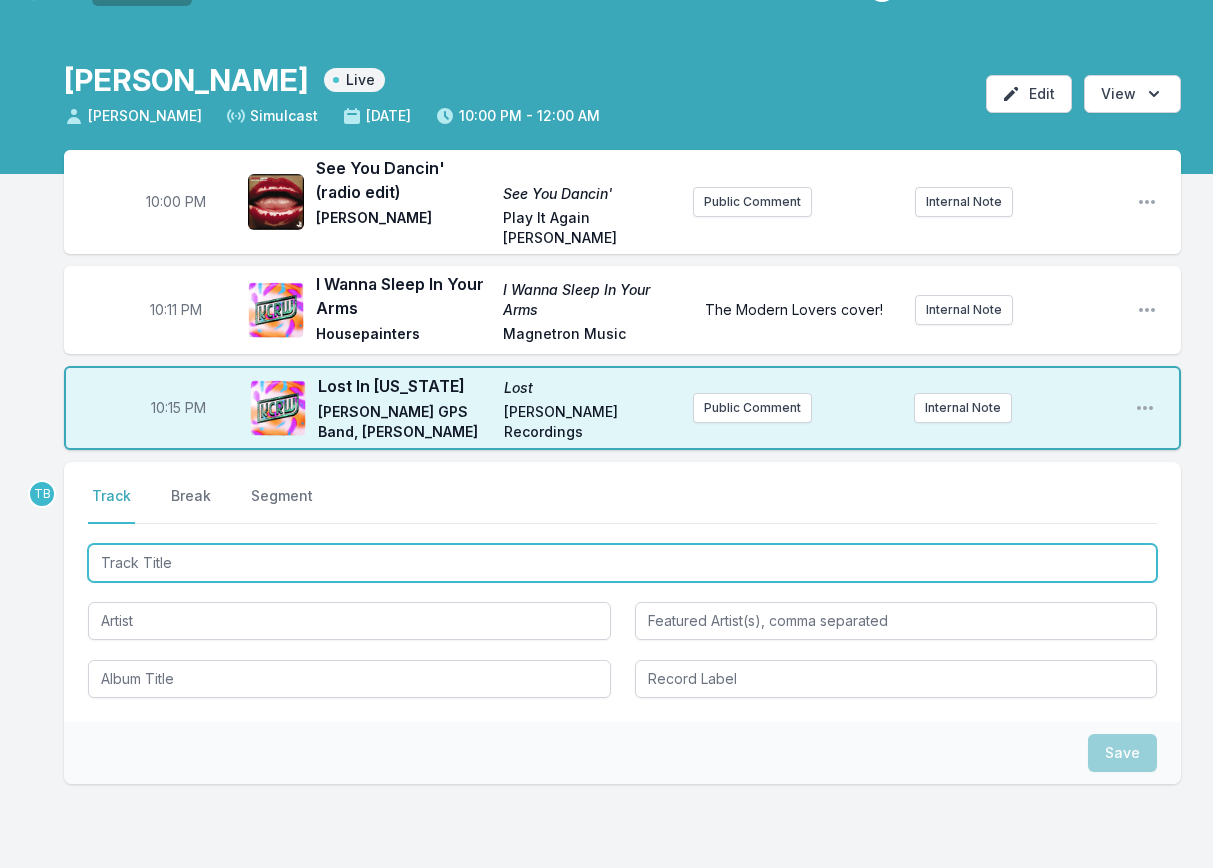 click at bounding box center (622, 563) 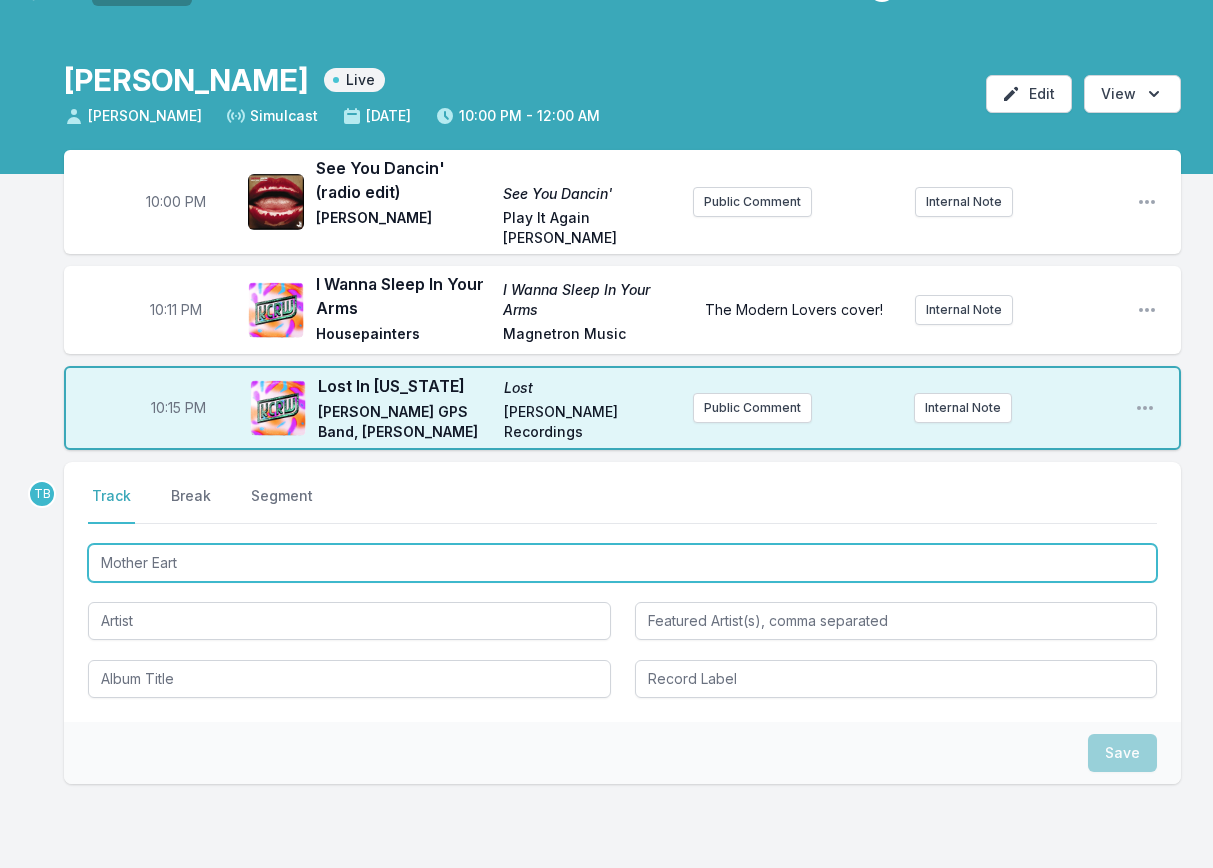 type on "Mother Earth" 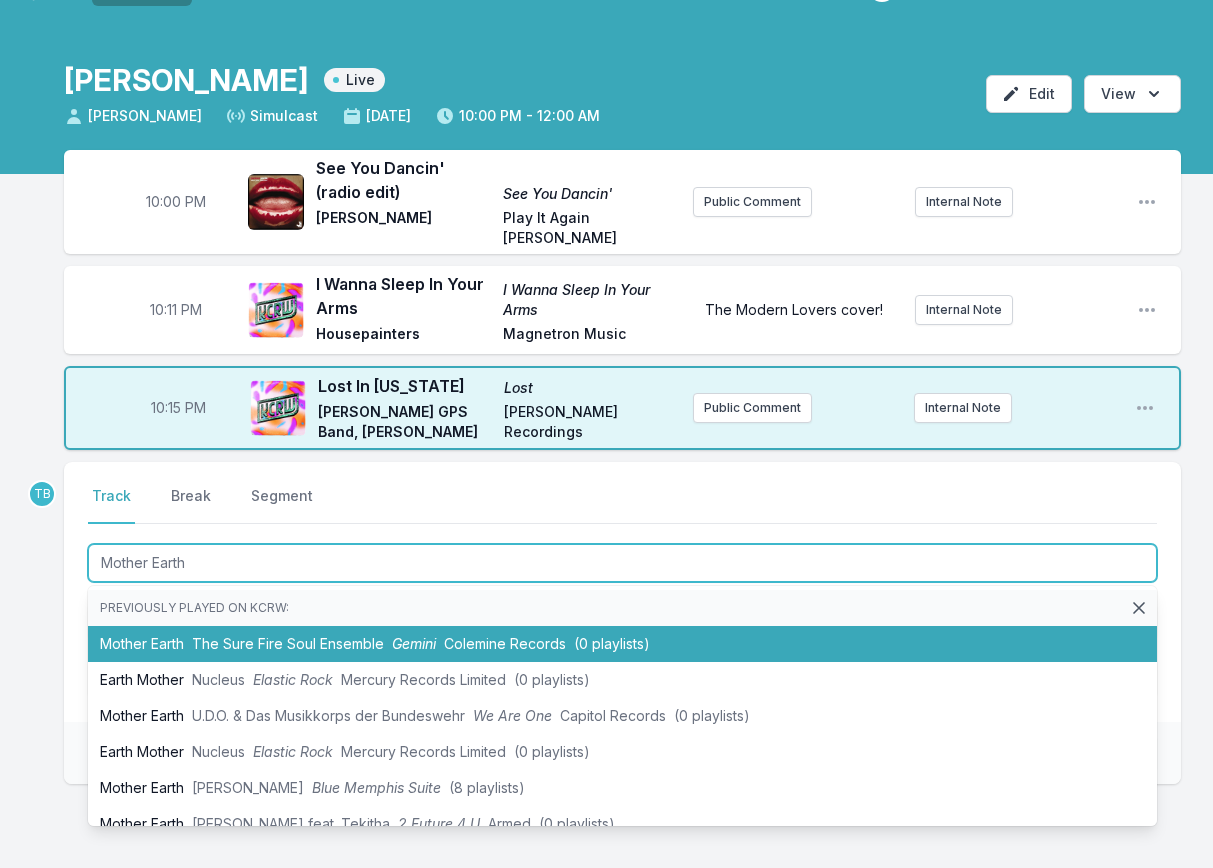 type 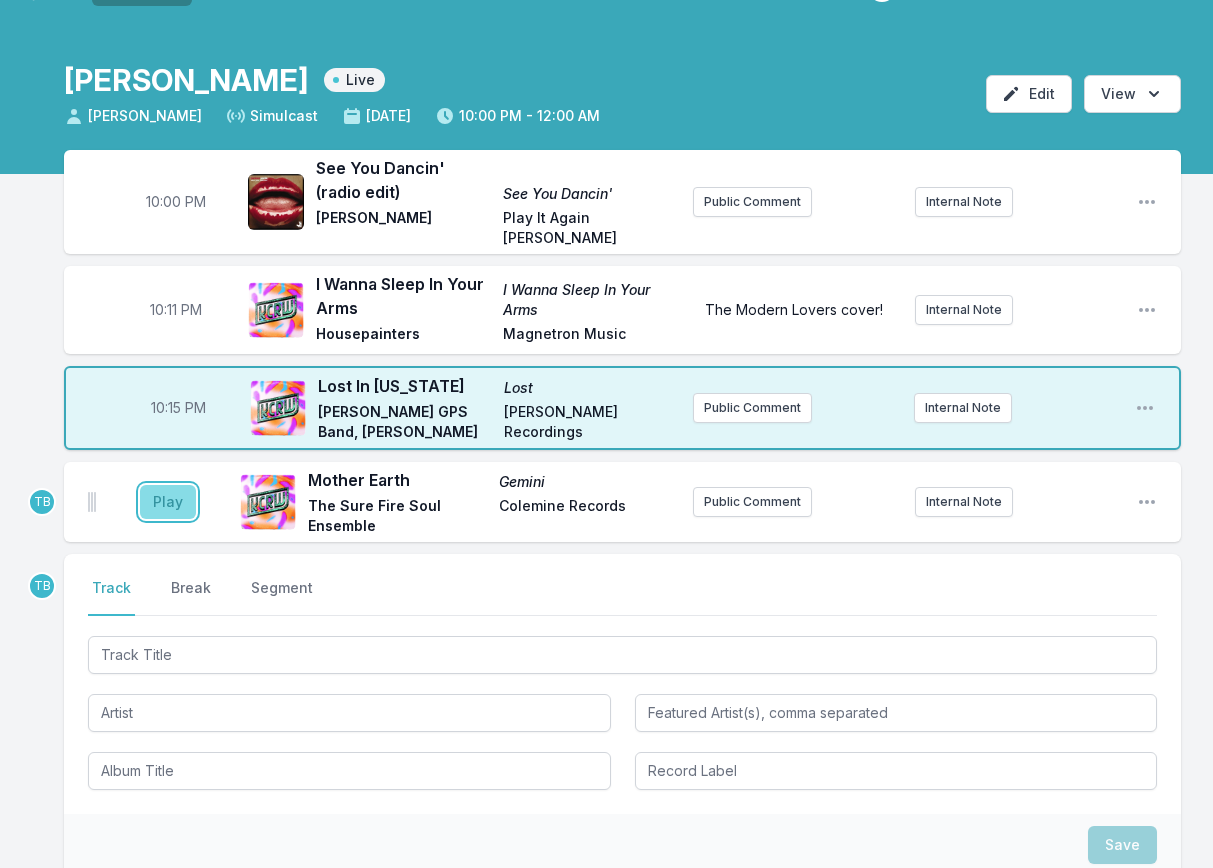 click on "Play" at bounding box center (168, 502) 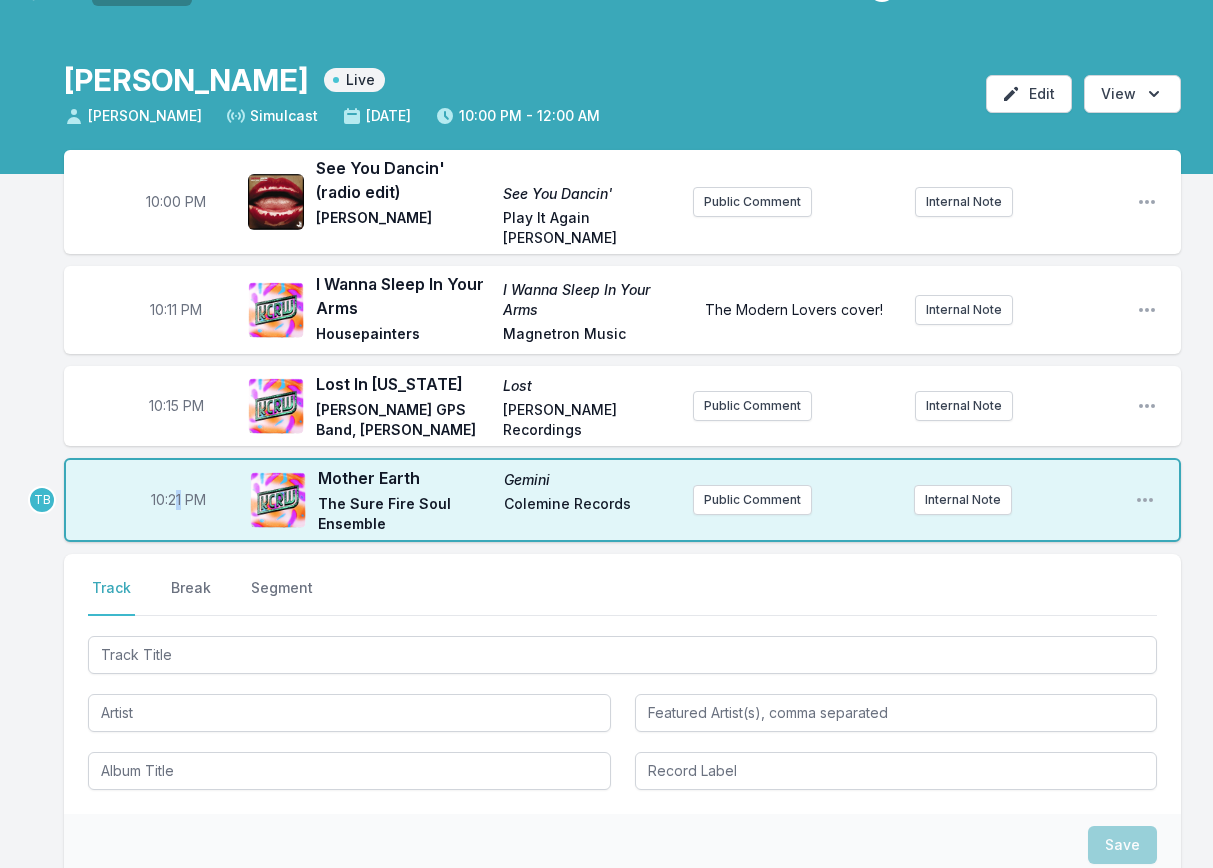 click on "10:21 PM" at bounding box center (178, 500) 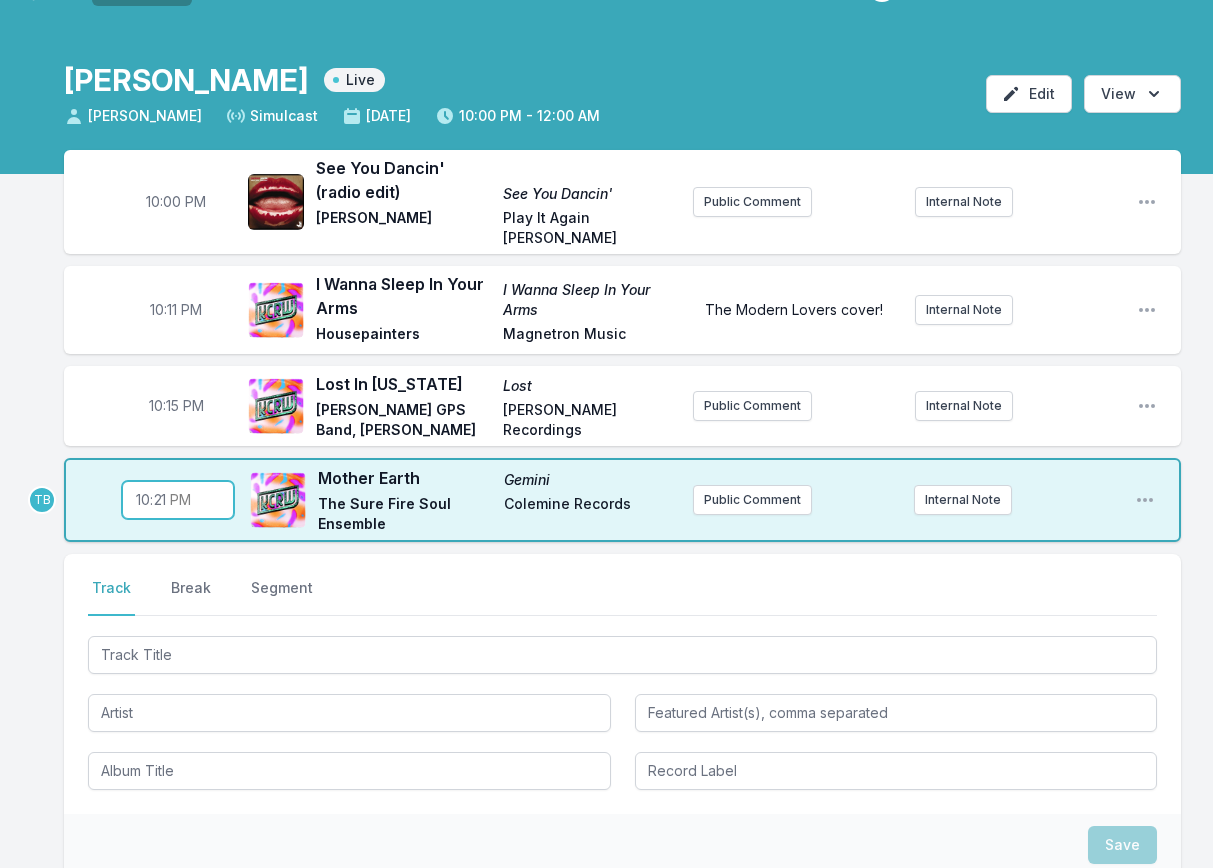 click on "22:21" at bounding box center (178, 500) 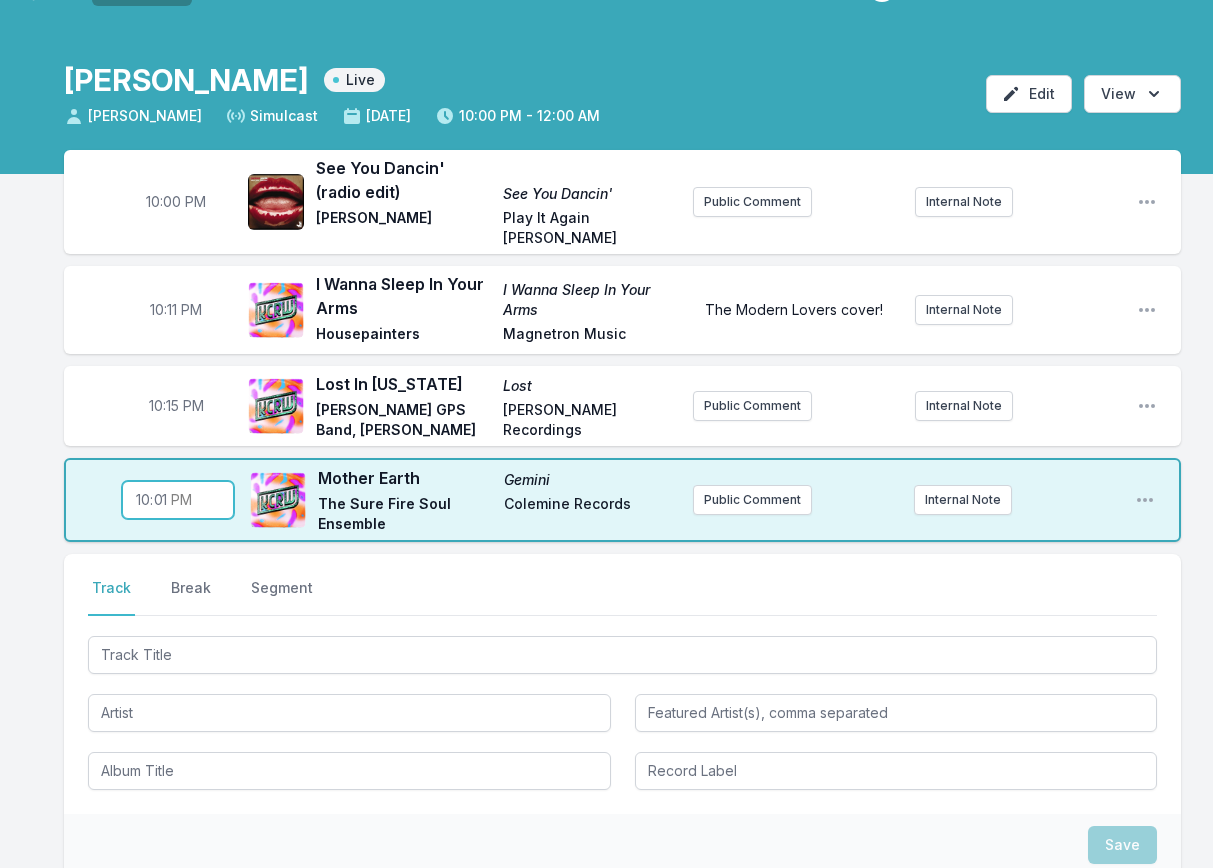 type on "22:17" 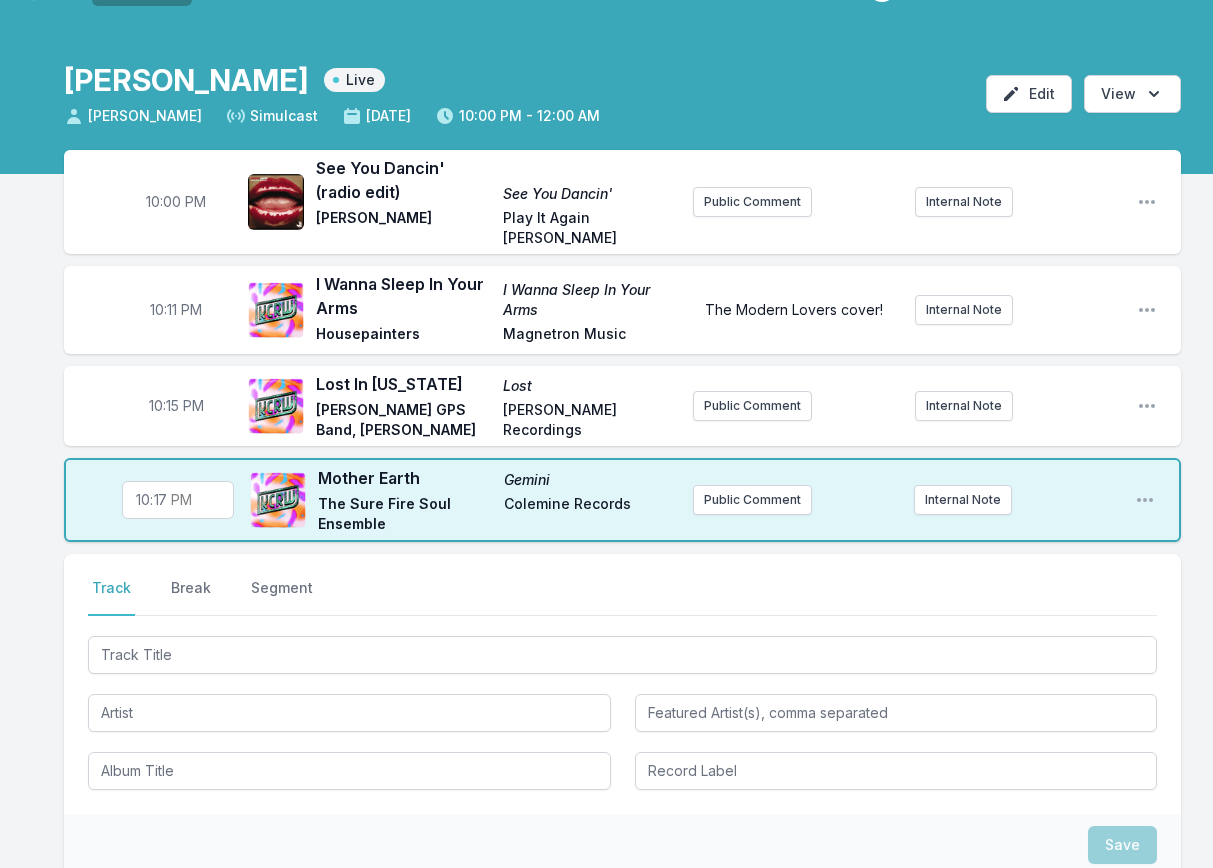click on "10:00 PM See You Dancin' (radio edit) See You Dancin' [PERSON_NAME] Play It Again [PERSON_NAME] Public Comment Internal Note Open playlist item options 10:11 PM I Wanna Sleep In Your Arms I Wanna Sleep In Your Arms Housepainters Magnetron Music The Modern Lovers cover! Internal Note Open playlist item options The Modern Lovers cover! 10:15 PM Lost In [US_STATE] Lost [PERSON_NAME] GPS Band, [PERSON_NAME] Recordings Public Comment Internal Note Open playlist item options 22:17 Mother Earth Gemini The Sure Fire Soul Ensemble Colemine Records Public Comment Internal Note Open playlist item options Select a tab Track Break Segment Track Break Segment Save" at bounding box center (606, 609) 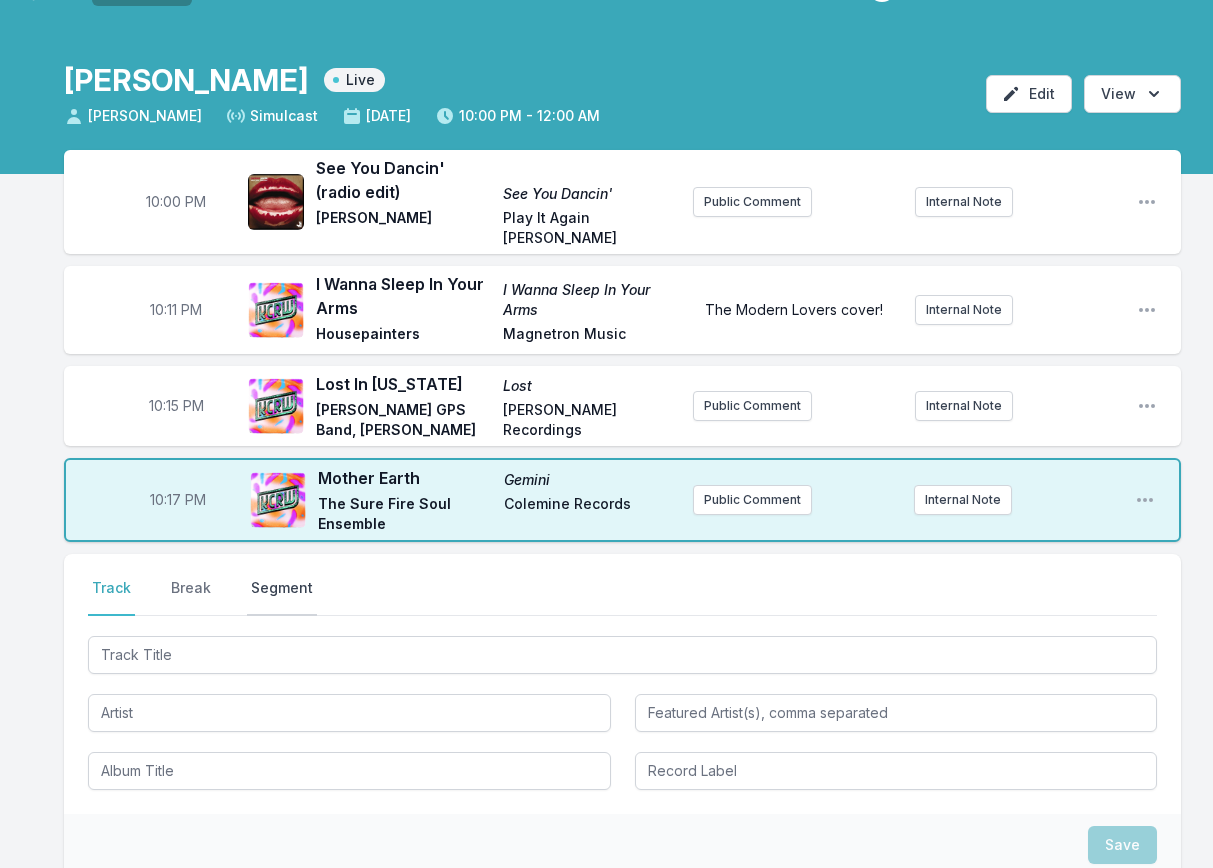 drag, startPoint x: 186, startPoint y: 572, endPoint x: 283, endPoint y: 577, distance: 97.128784 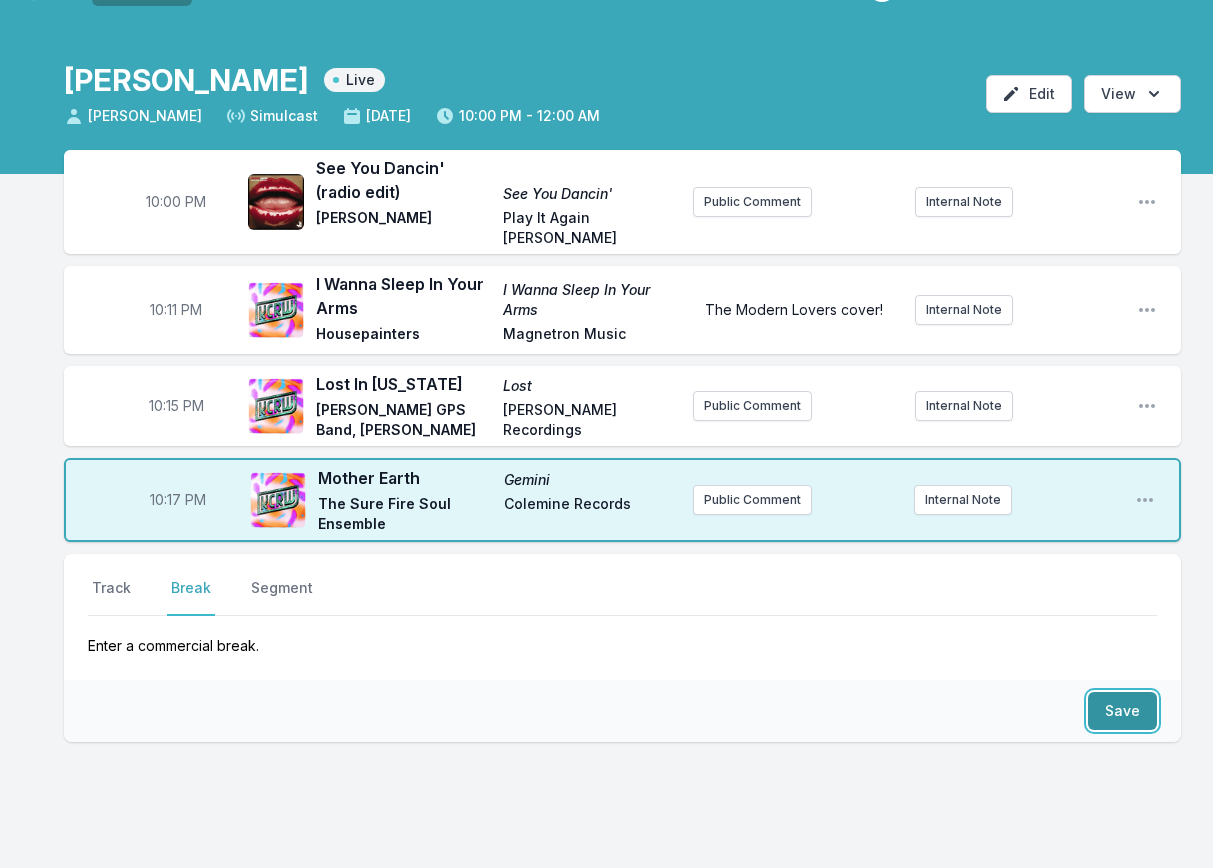 click on "Save" at bounding box center (1122, 711) 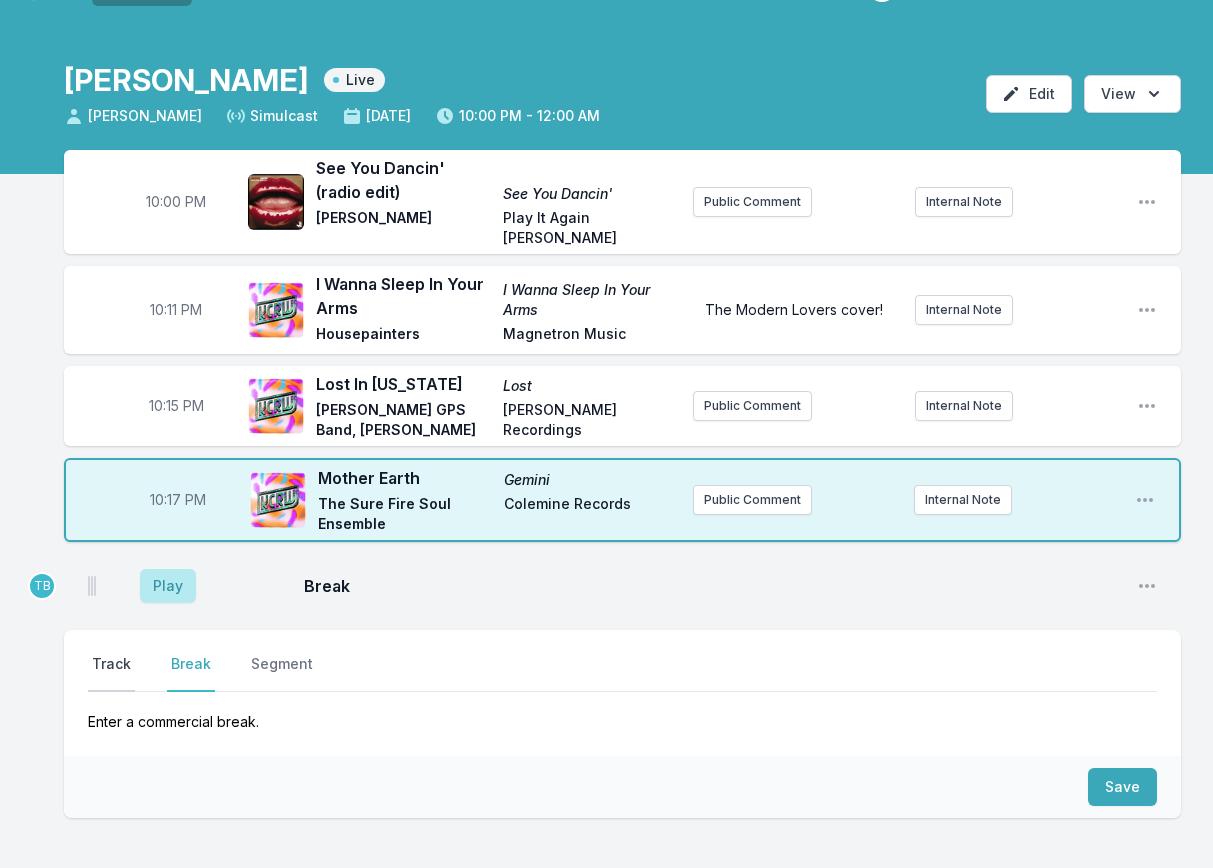 click on "Track" at bounding box center [111, 673] 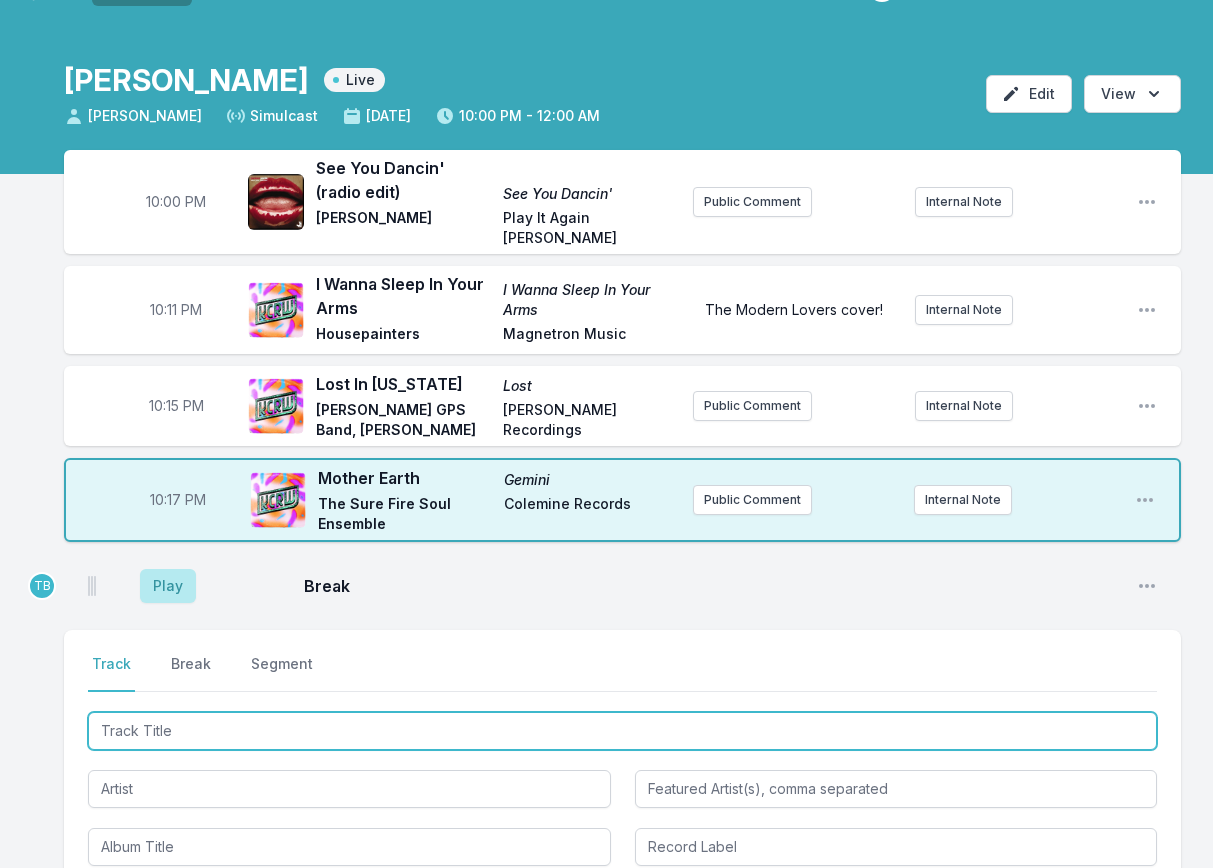 click at bounding box center [622, 731] 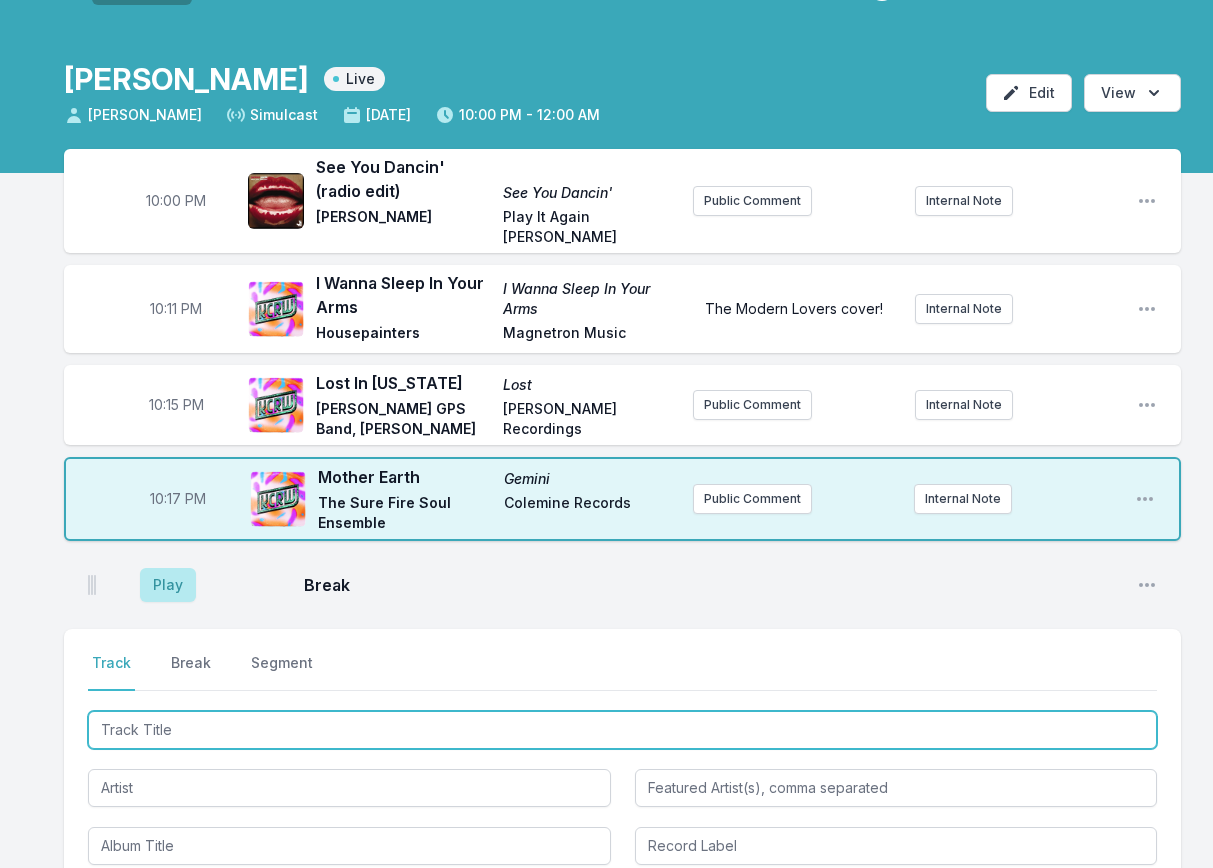 scroll, scrollTop: 46, scrollLeft: 0, axis: vertical 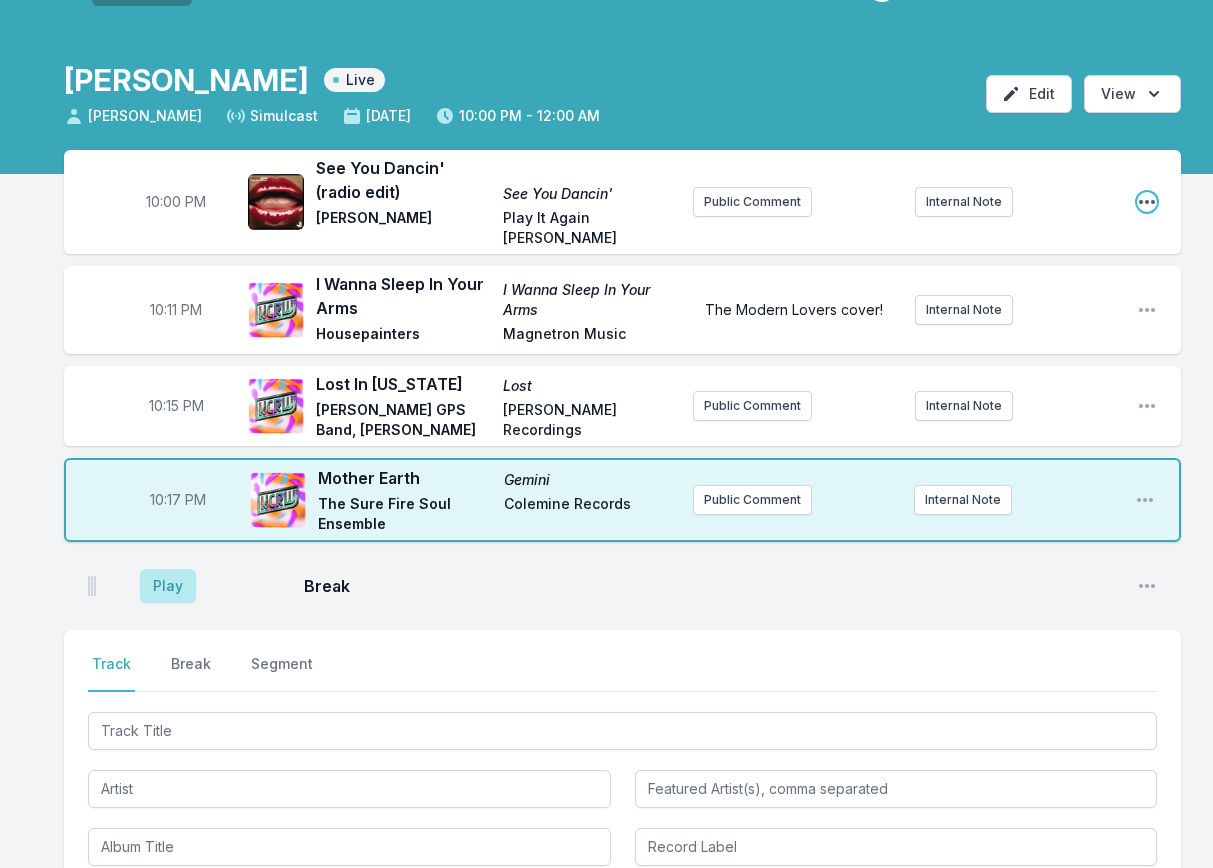 click 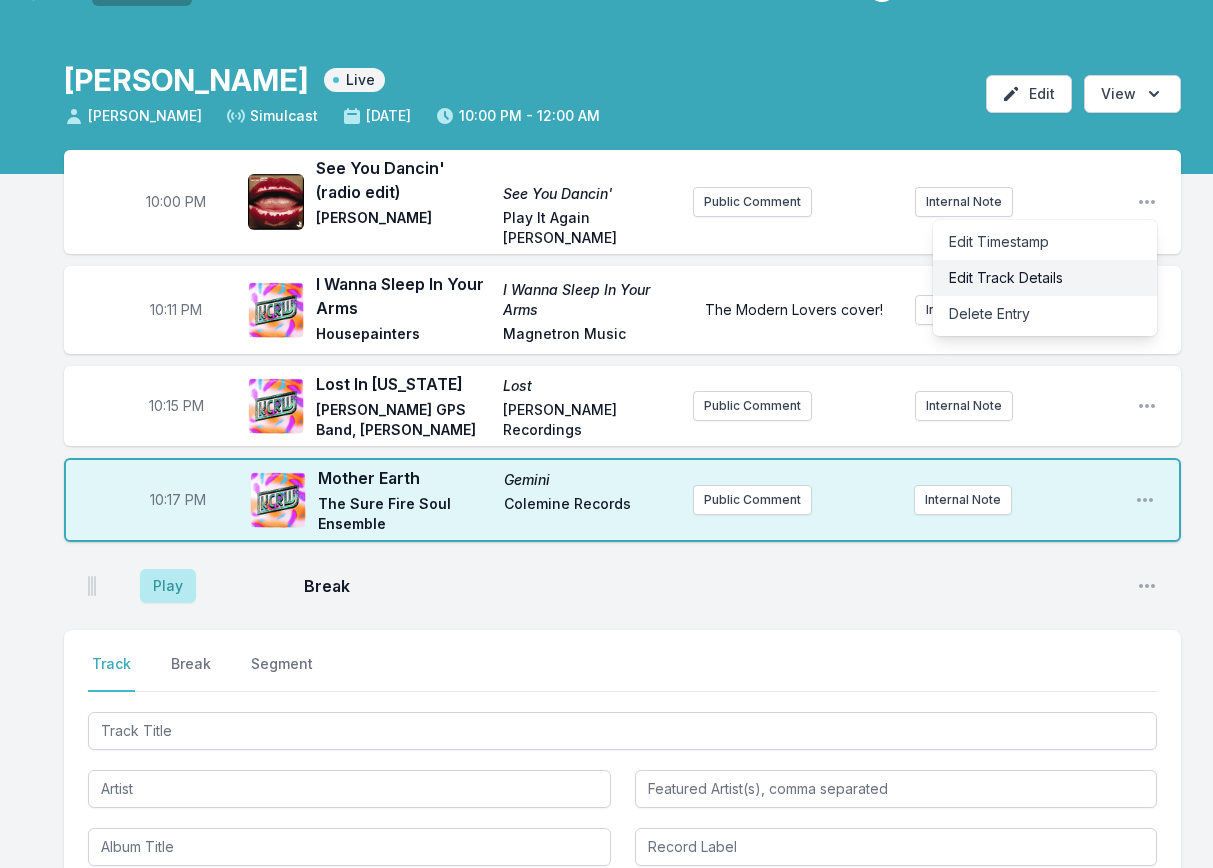 click on "Edit Track Details" at bounding box center (1045, 278) 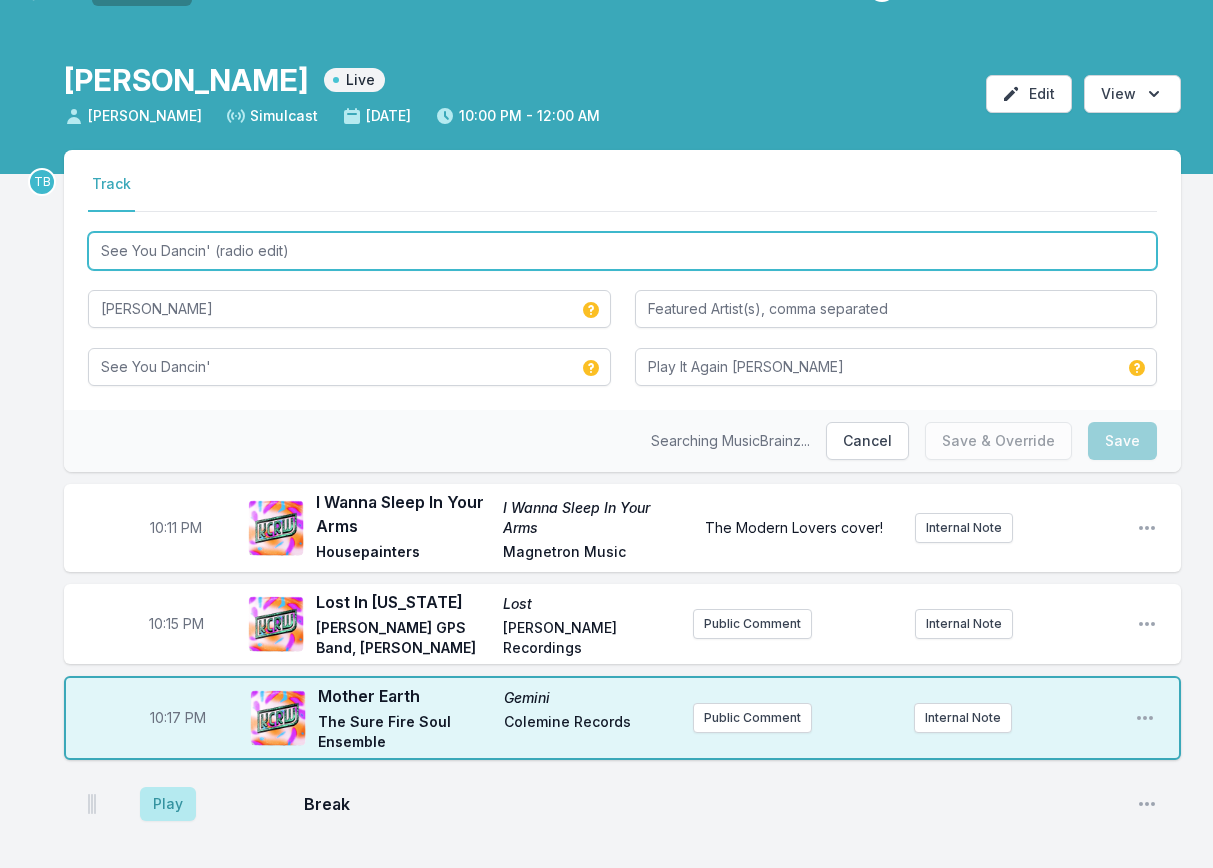 drag, startPoint x: 339, startPoint y: 246, endPoint x: 218, endPoint y: 251, distance: 121.103264 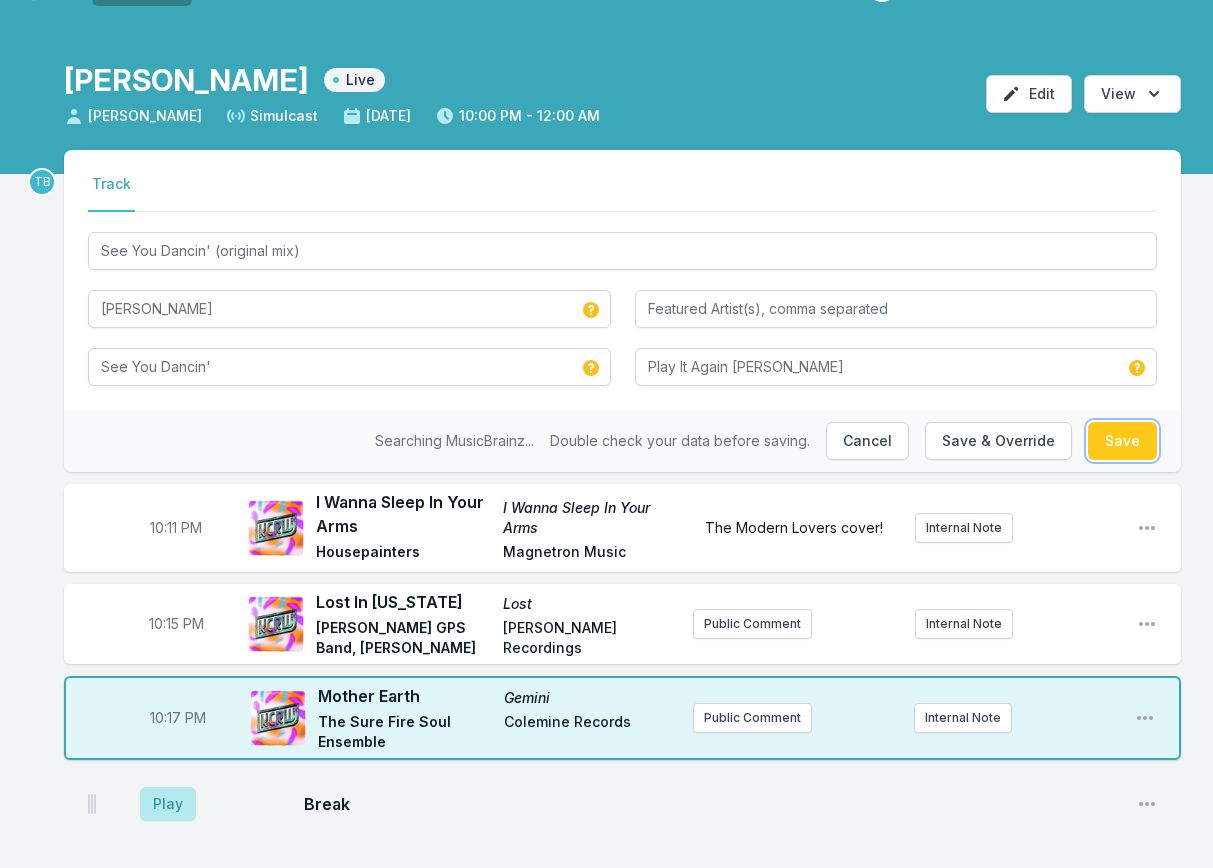 click on "Save" at bounding box center (1122, 441) 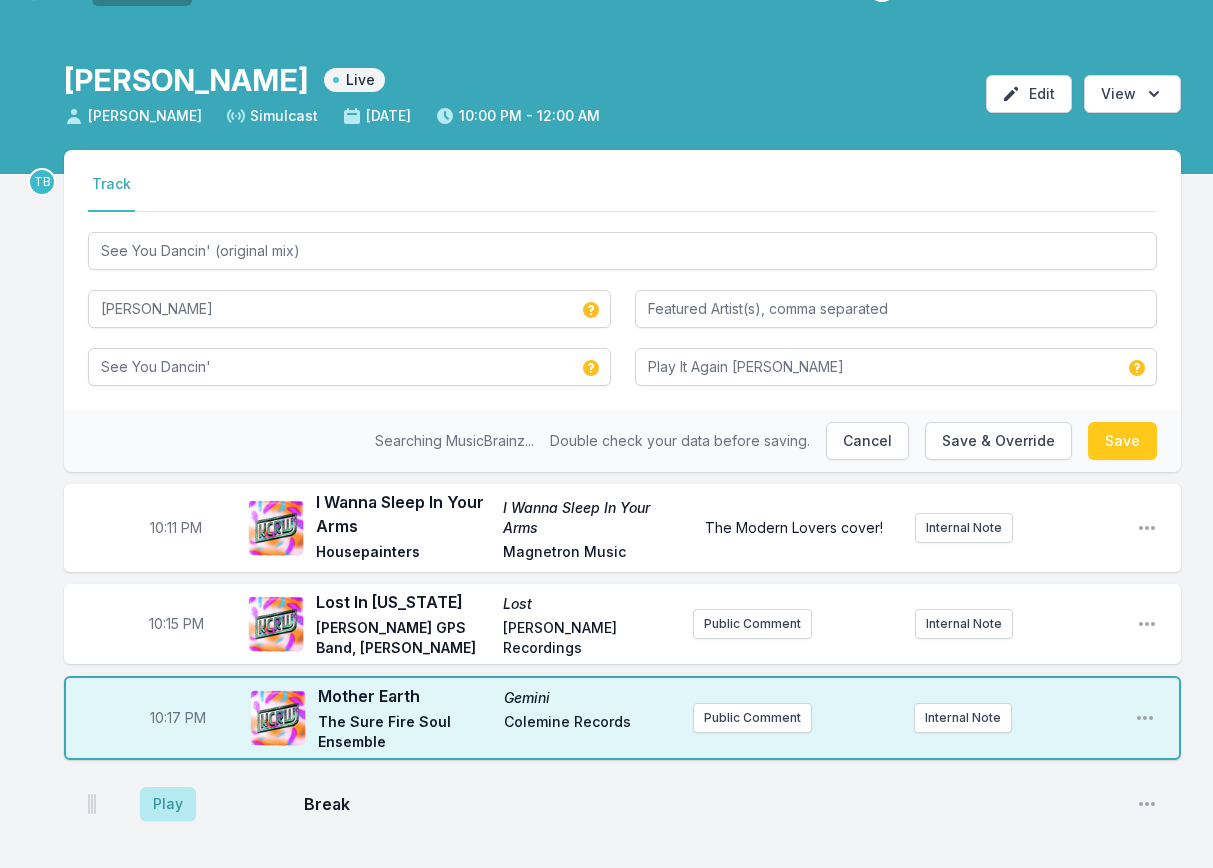 type on "See You Dancin' (radio edit)" 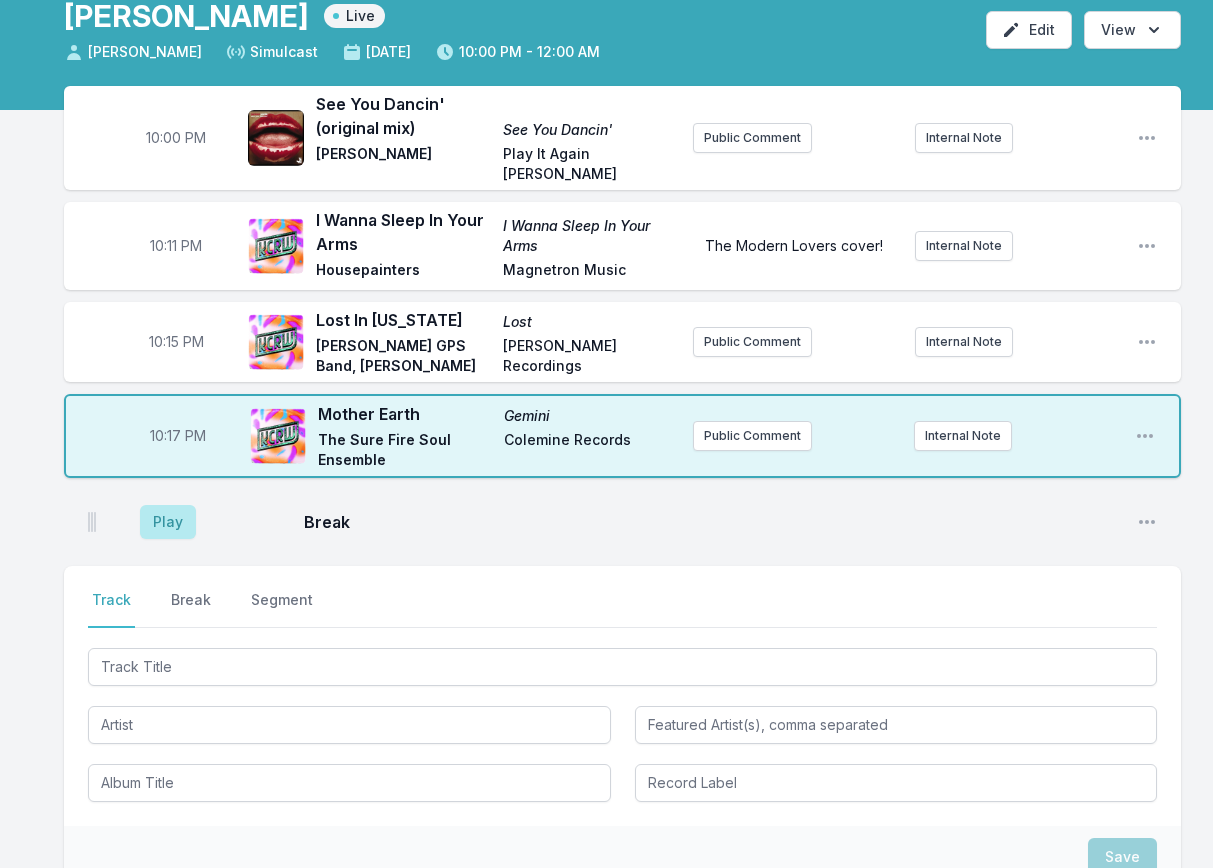 scroll, scrollTop: 146, scrollLeft: 0, axis: vertical 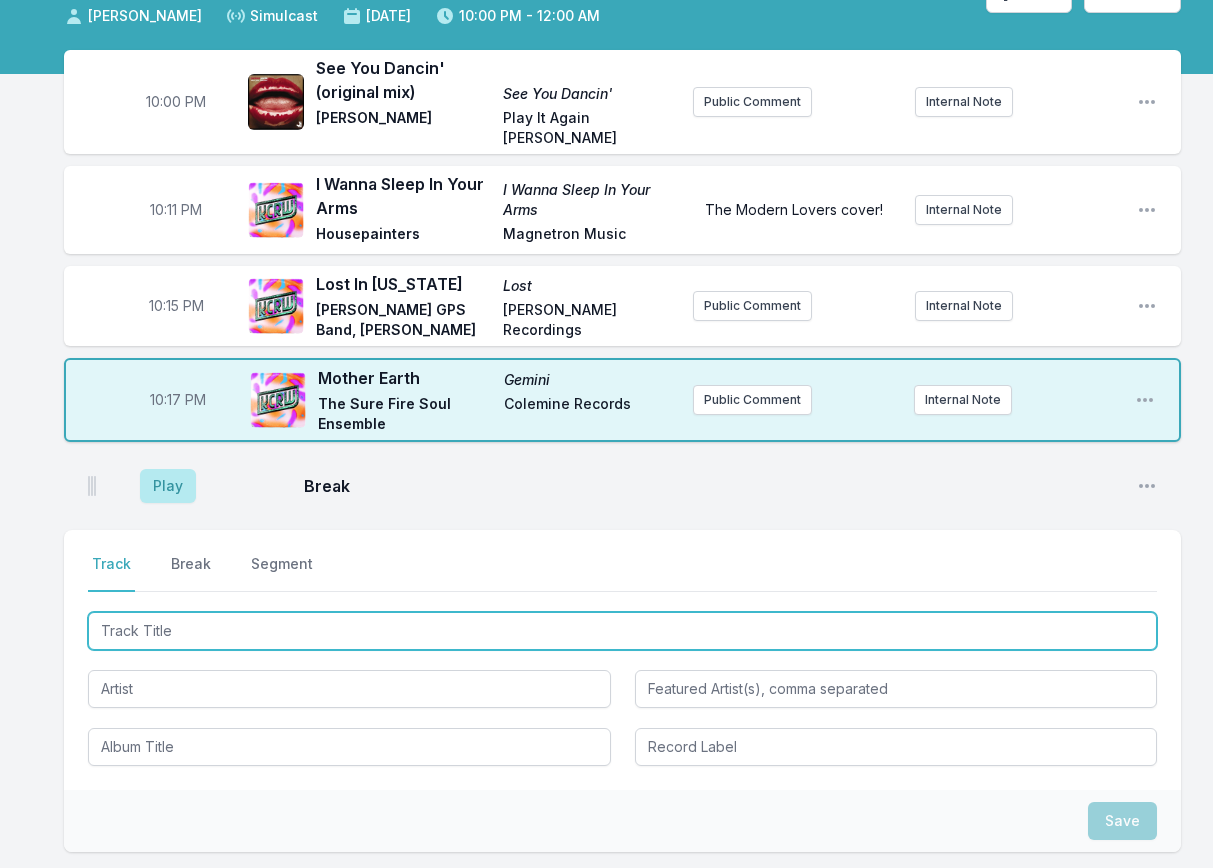 click at bounding box center (622, 631) 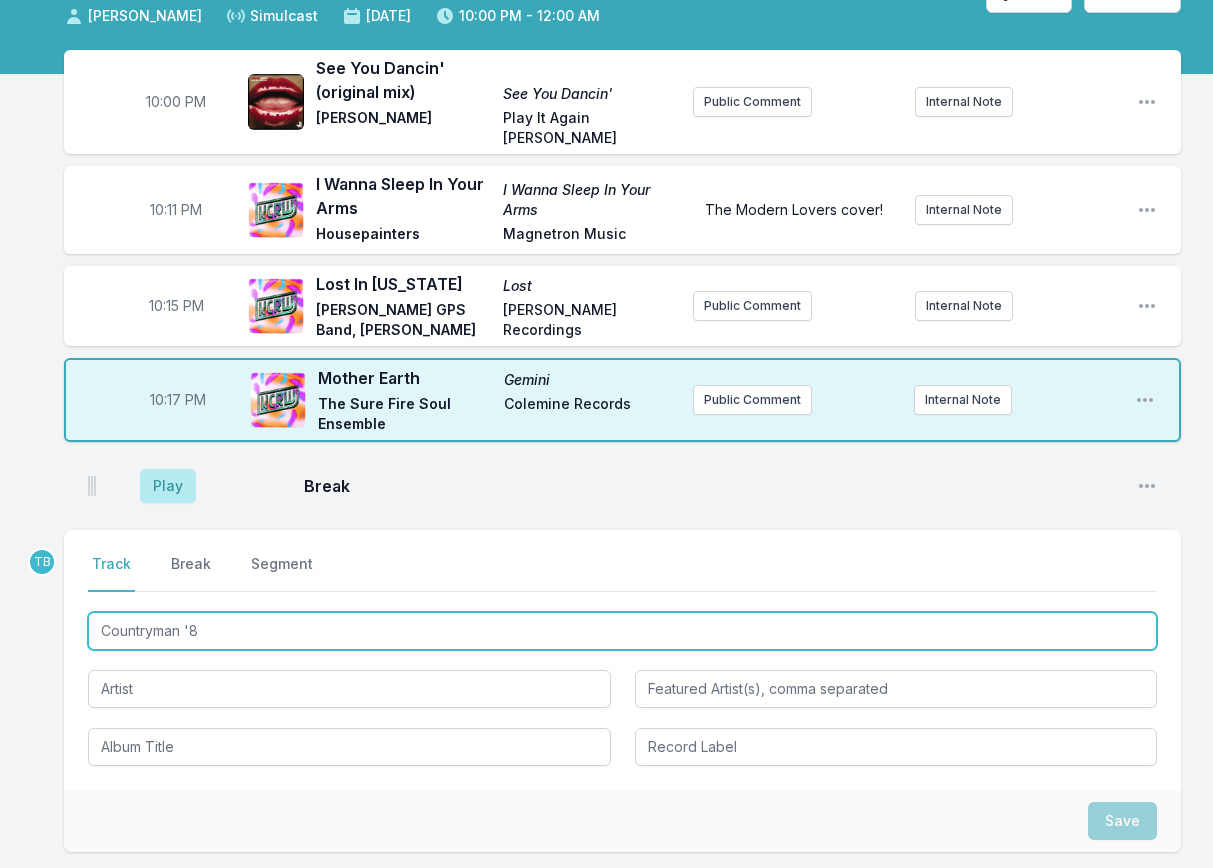 type on "Countryman '82" 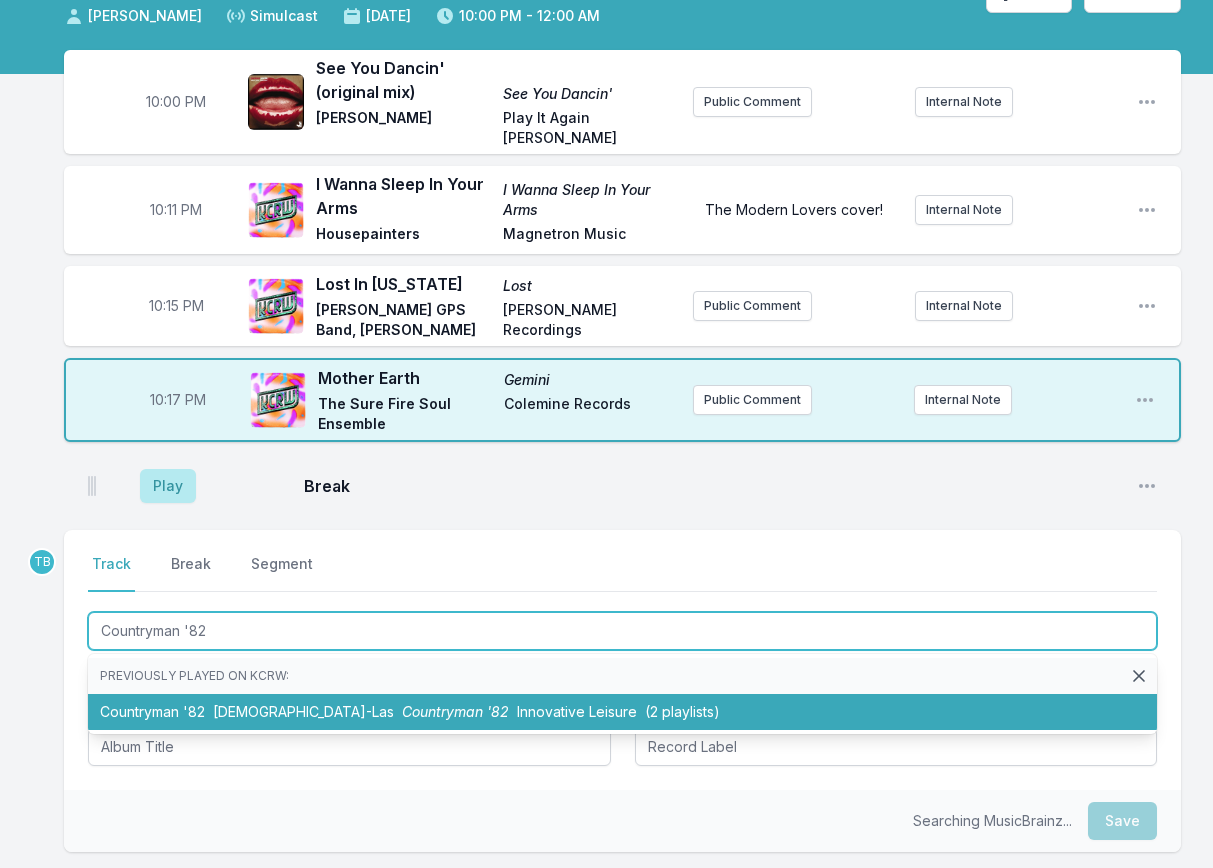 click on "[DEMOGRAPHIC_DATA]-Las" at bounding box center [303, 711] 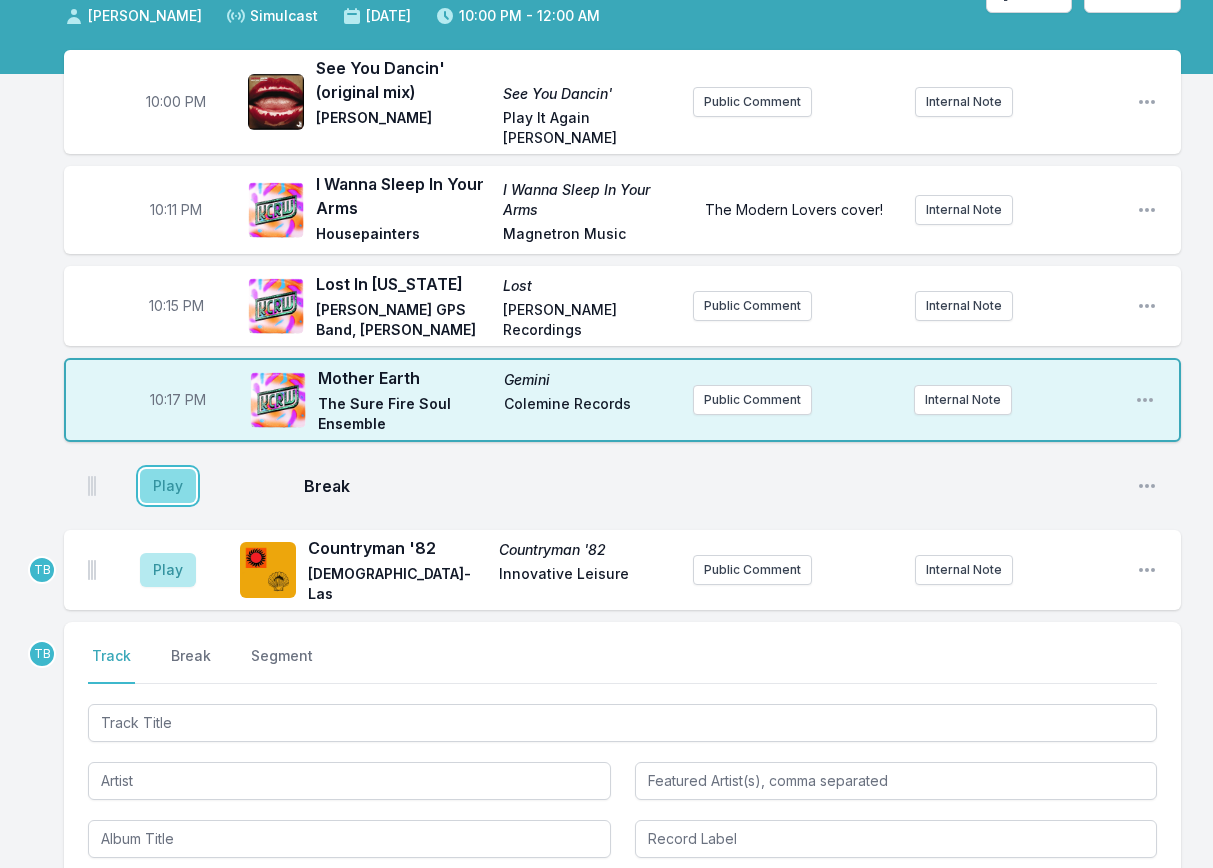 click on "Play" at bounding box center (168, 486) 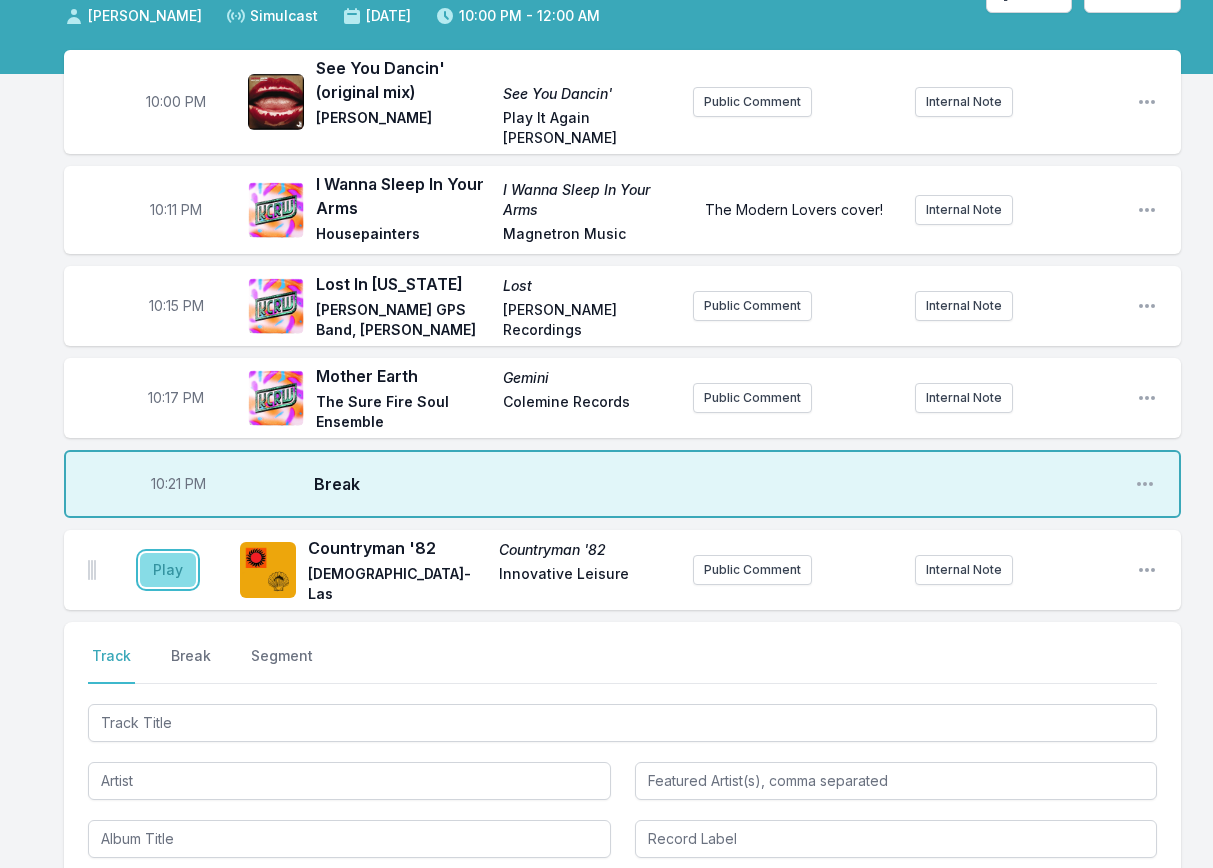 click on "Play" at bounding box center (168, 570) 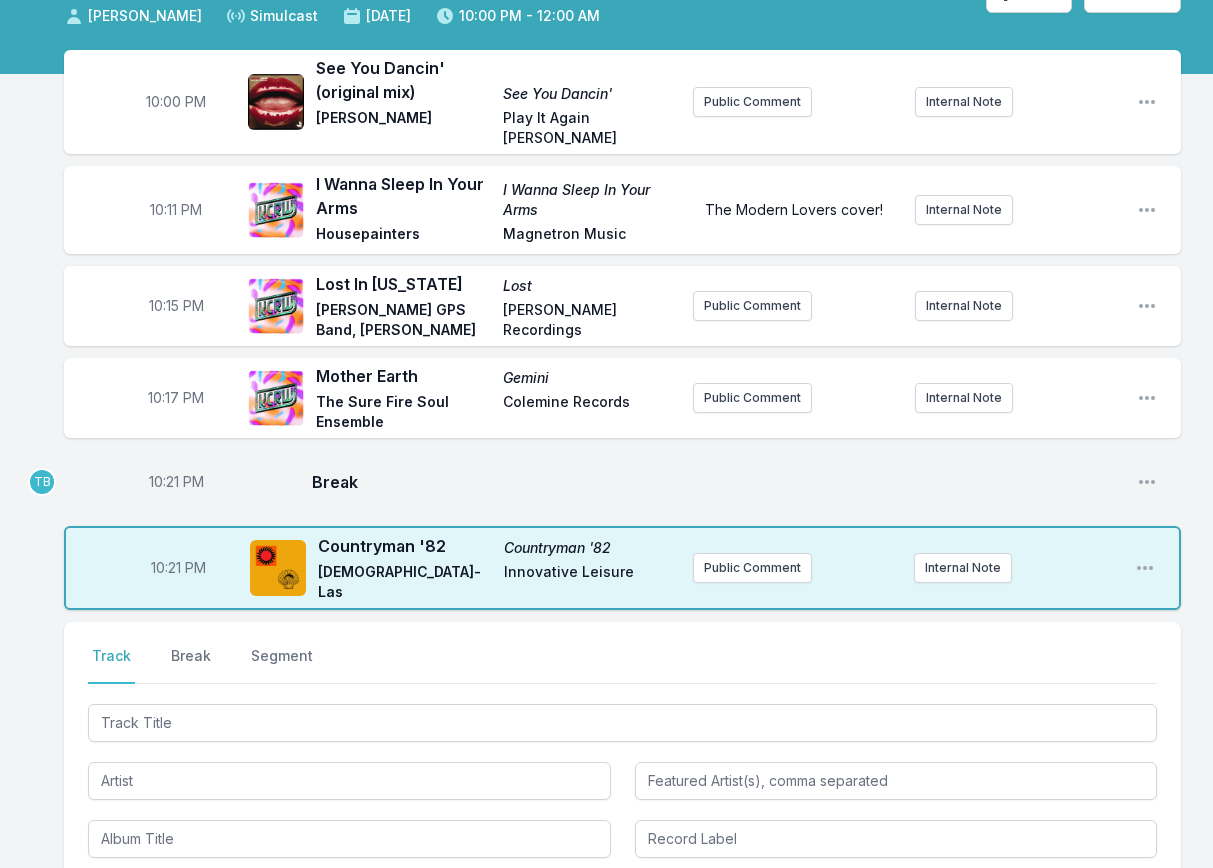 click on "10:21 PM" at bounding box center [176, 482] 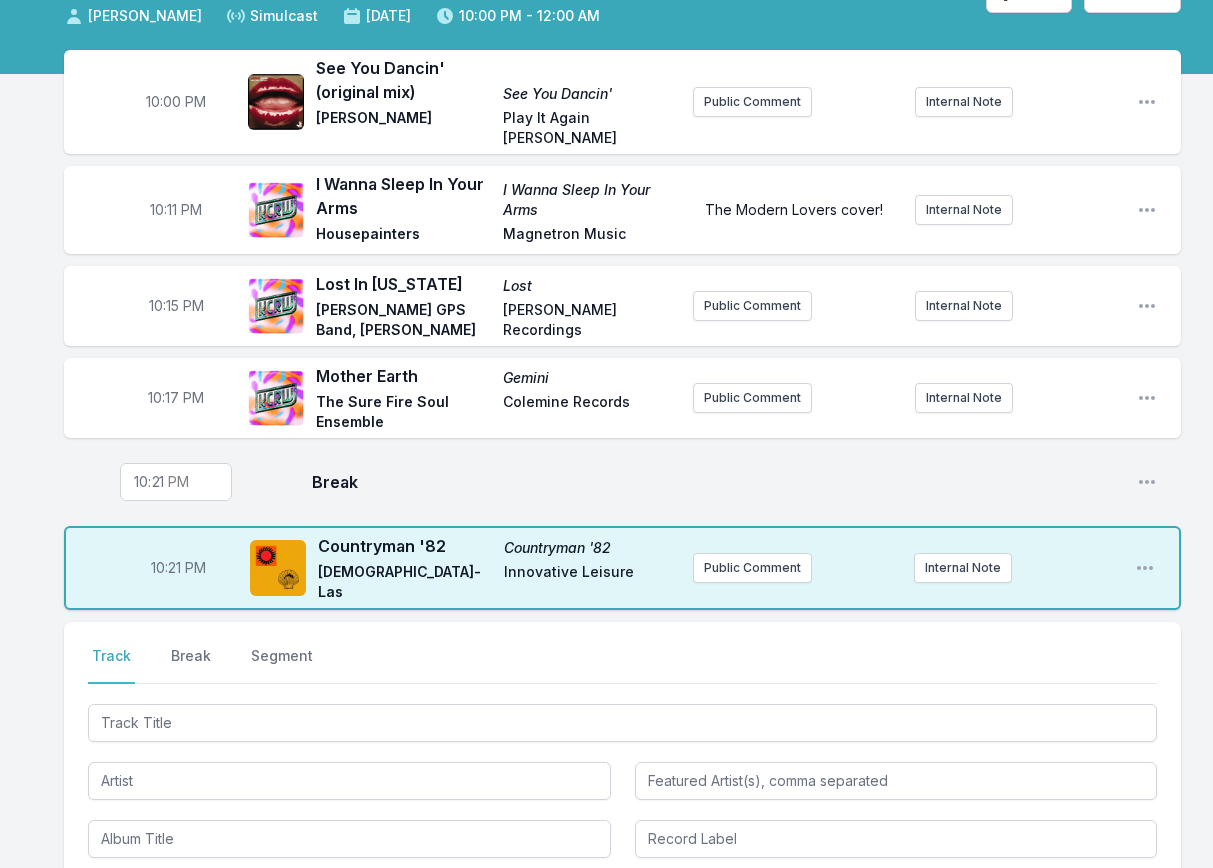 click on "22:21" at bounding box center (176, 482) 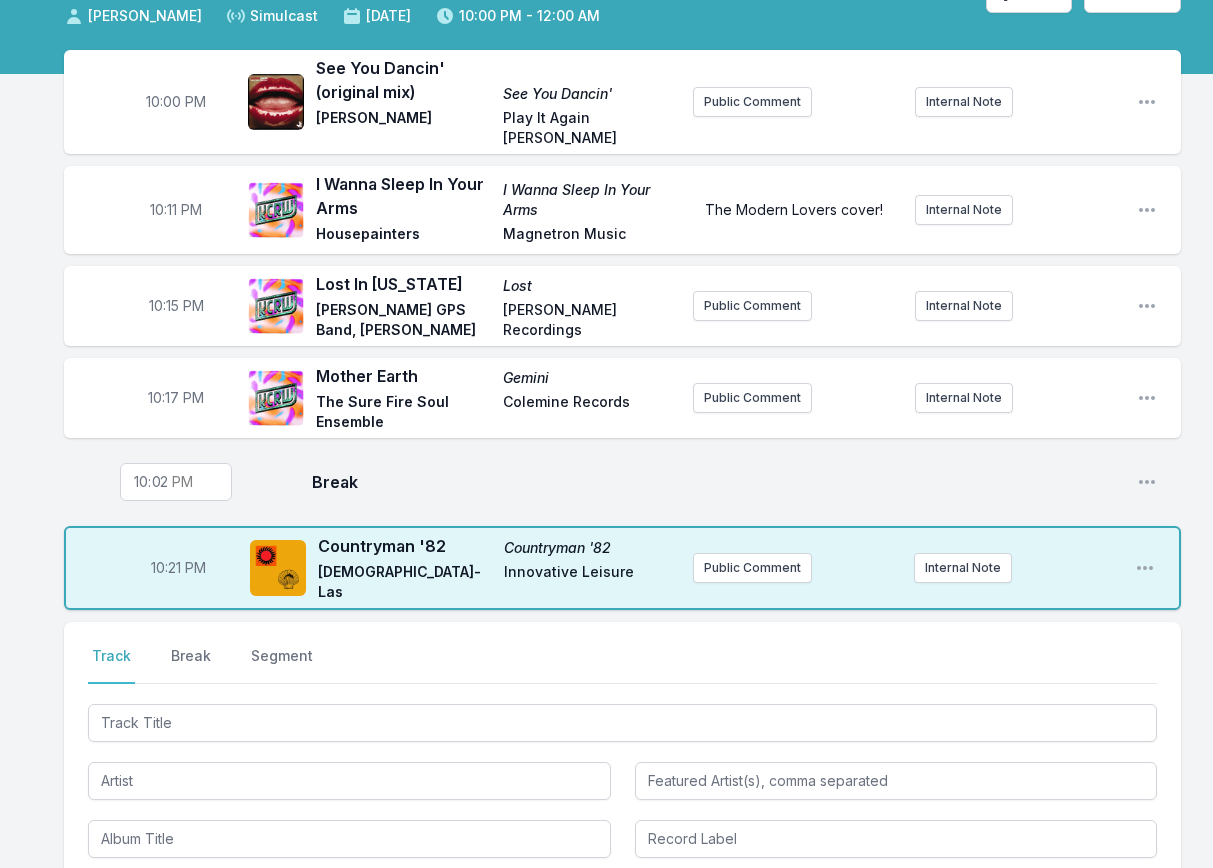 type on "22:20" 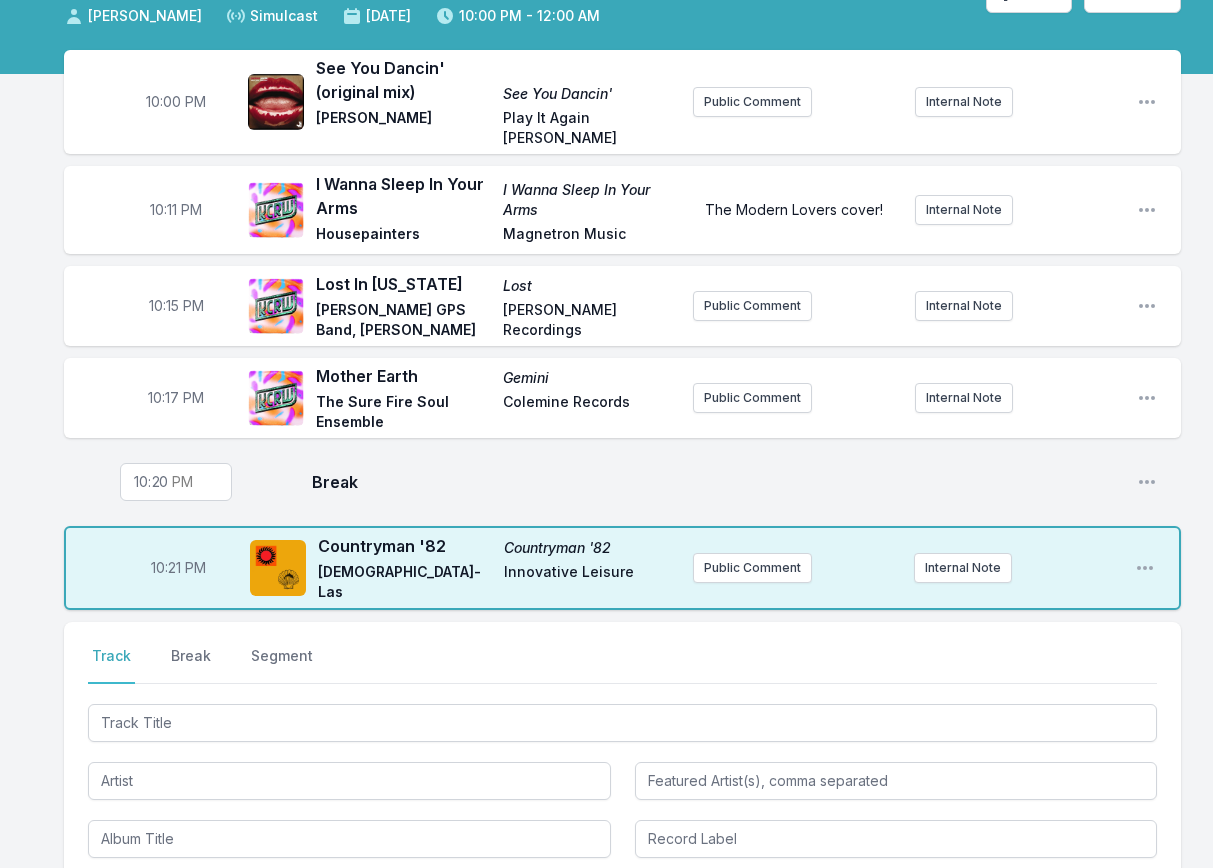 click on "Break" at bounding box center (716, 482) 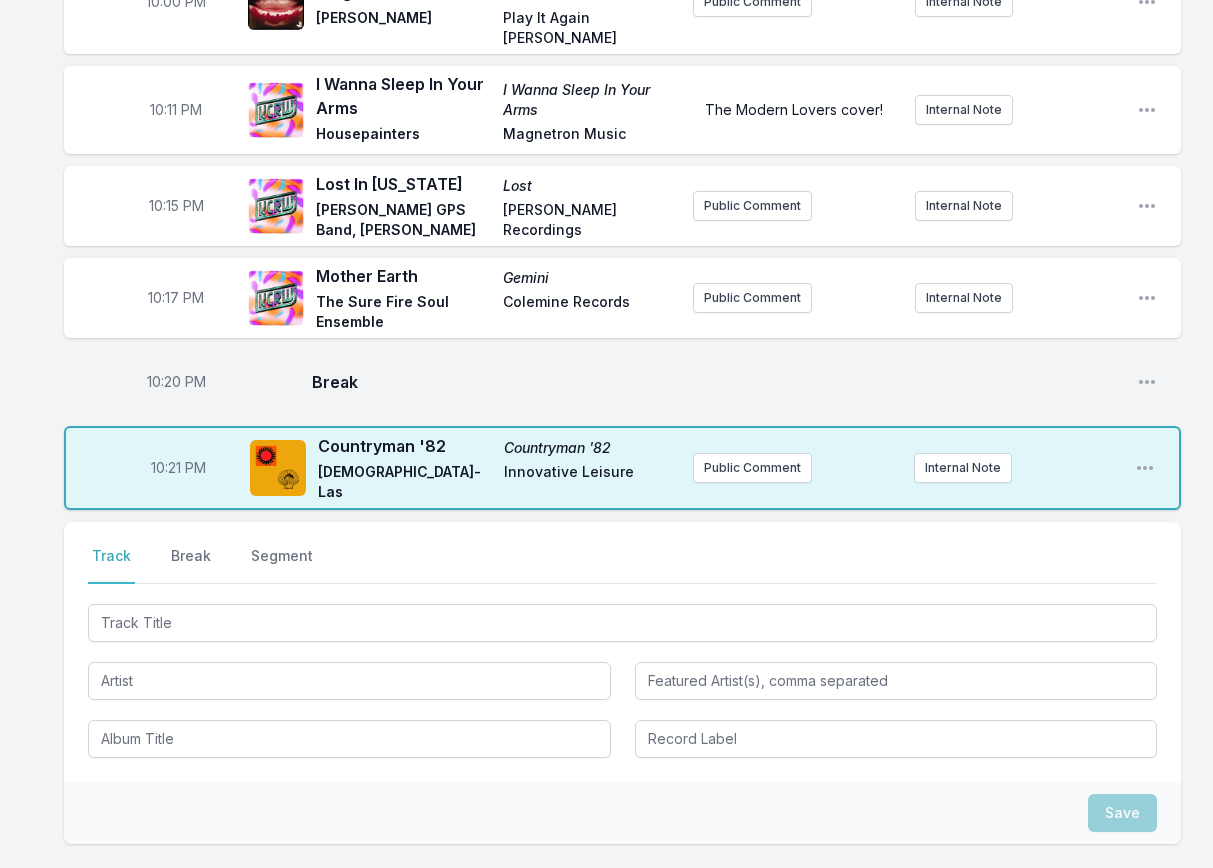 scroll, scrollTop: 346, scrollLeft: 0, axis: vertical 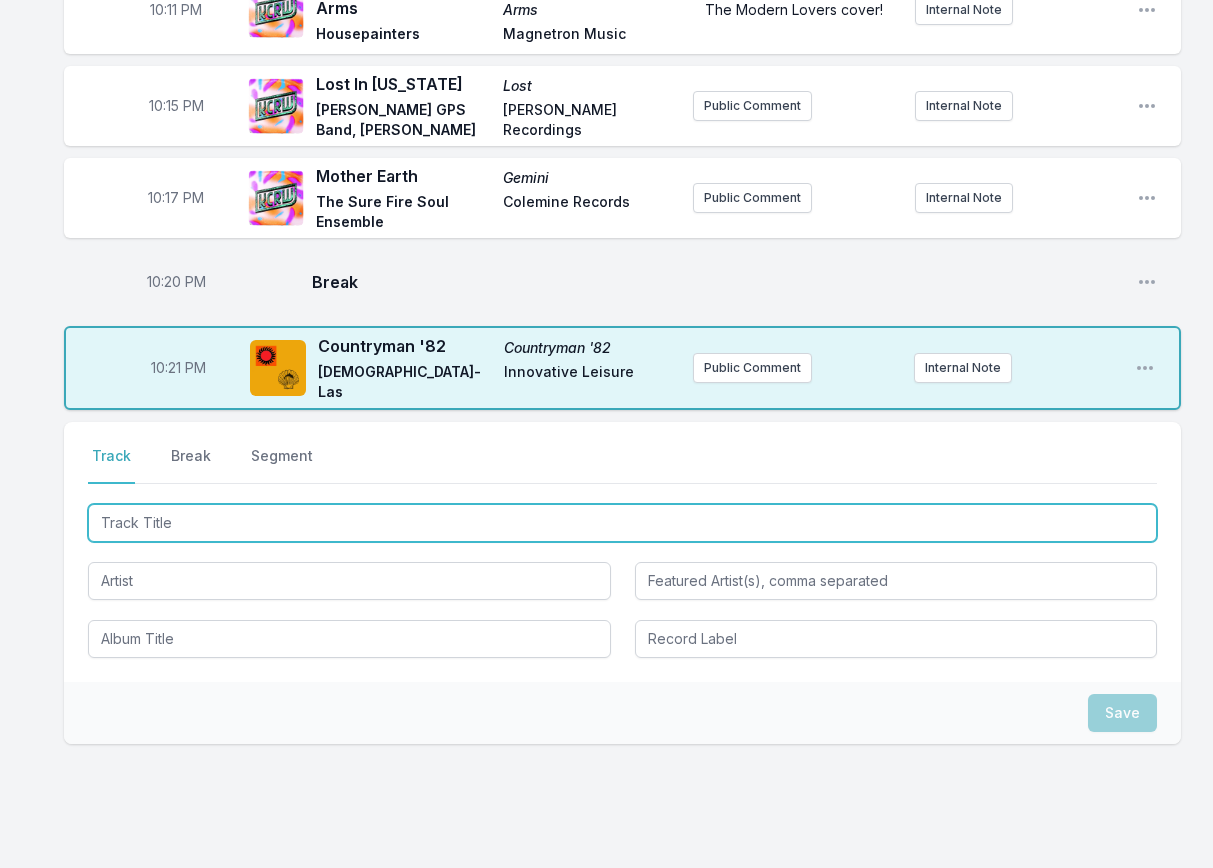 click at bounding box center [622, 523] 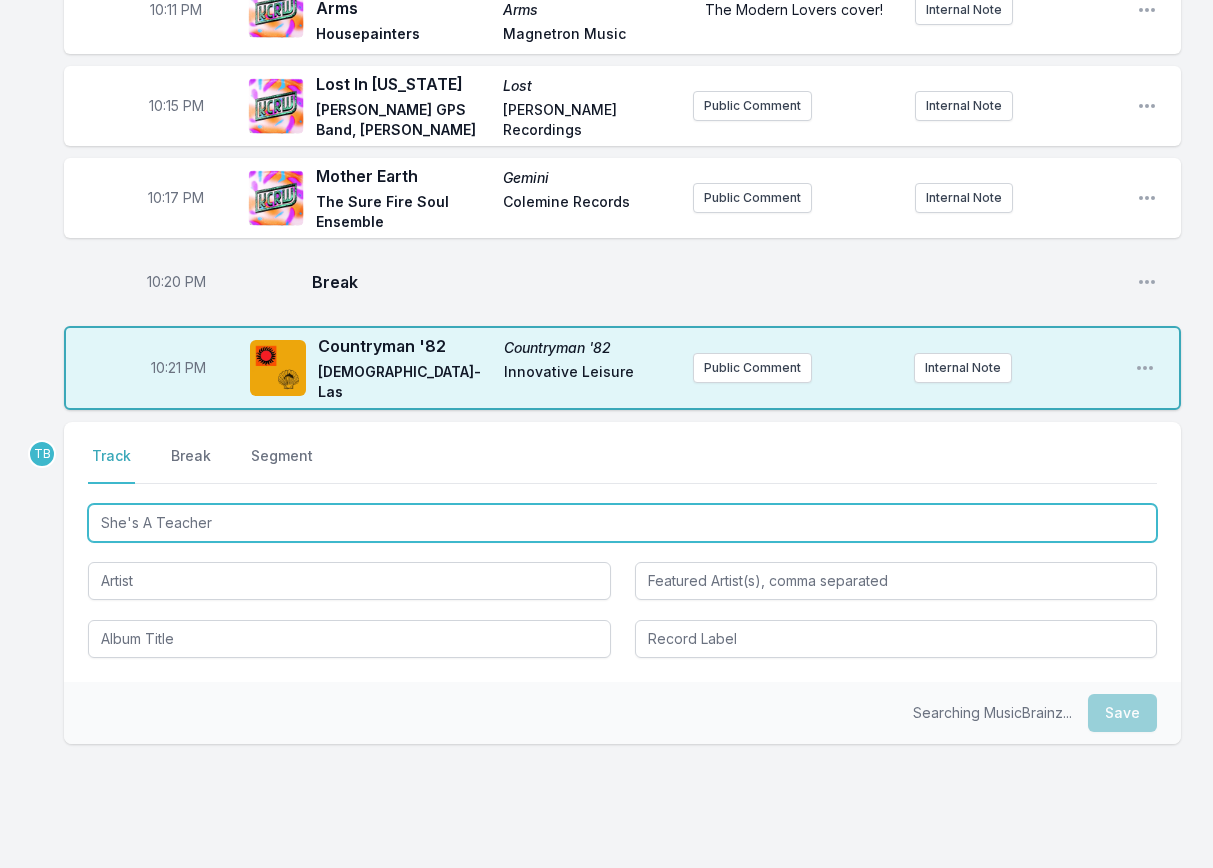 type on "She's A Teacher" 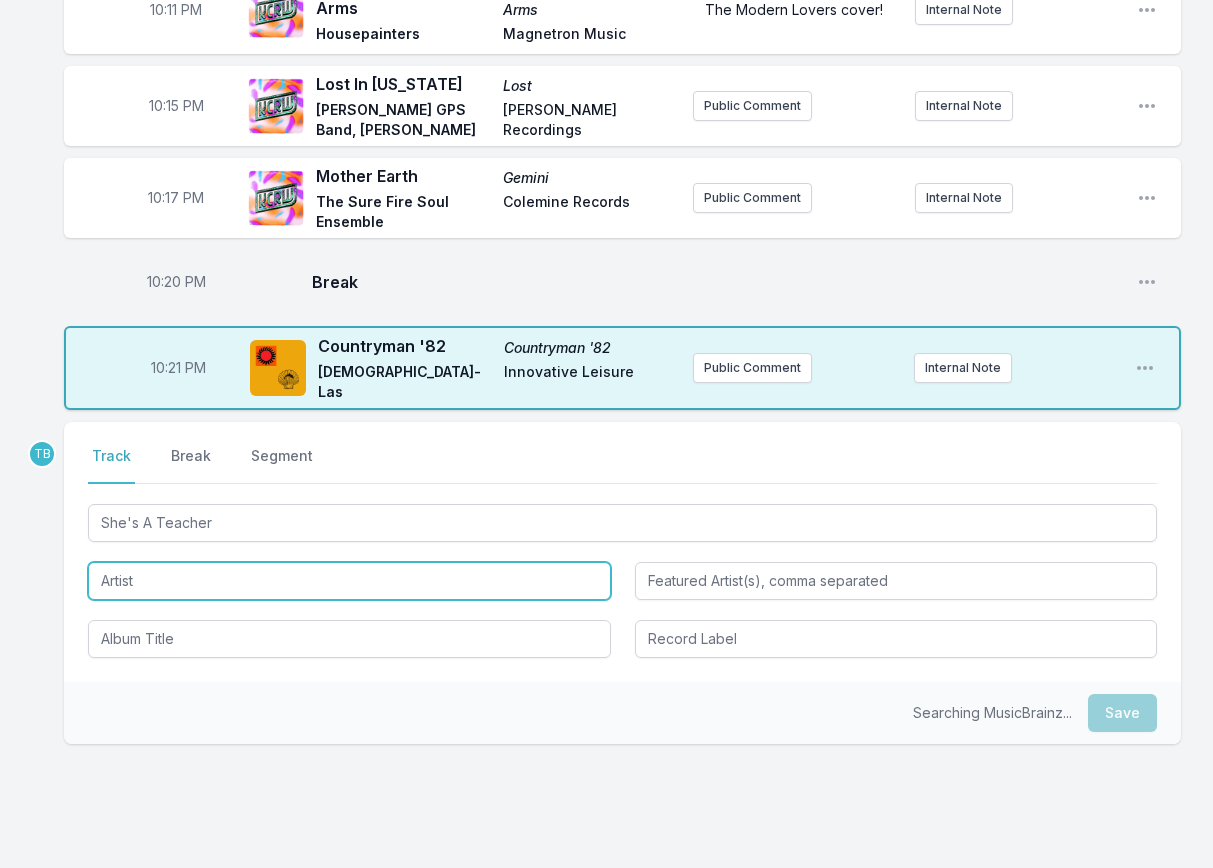 click at bounding box center [349, 581] 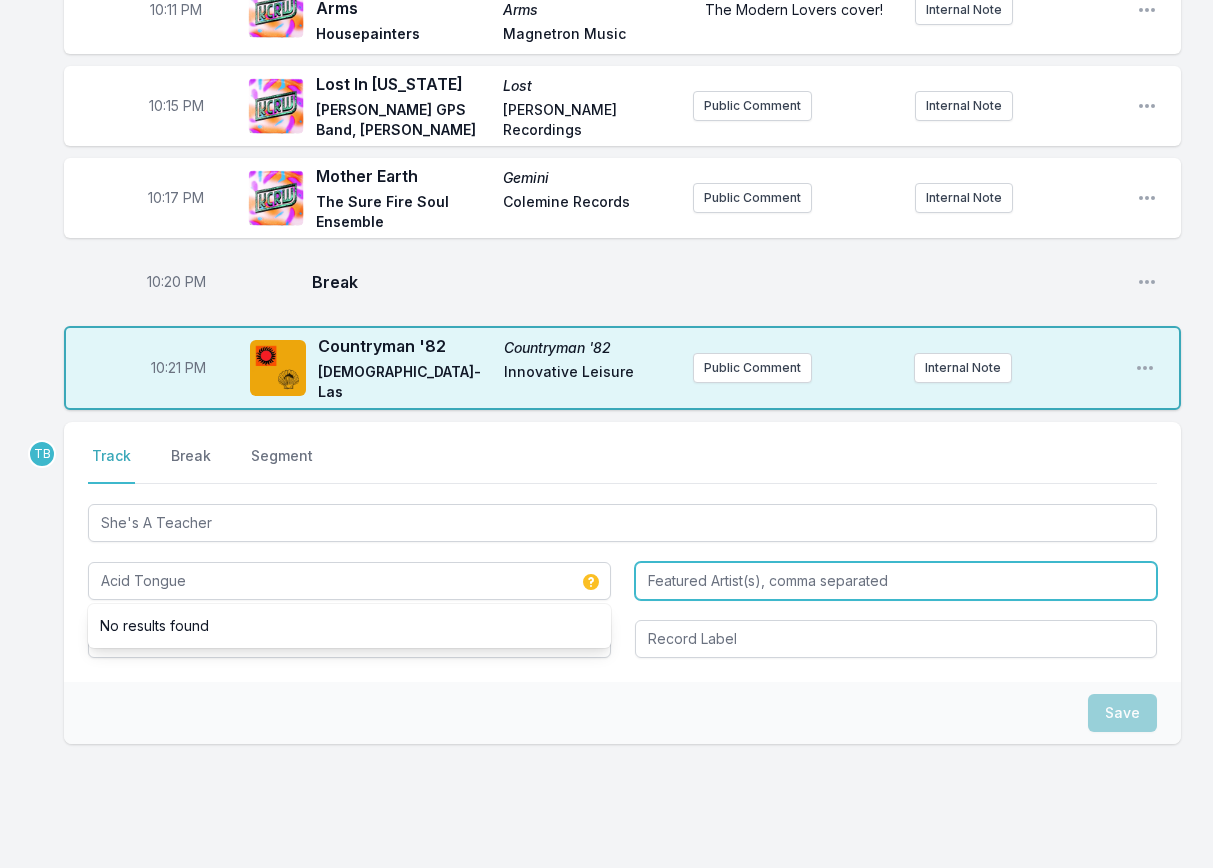 type on "Acid Tongue" 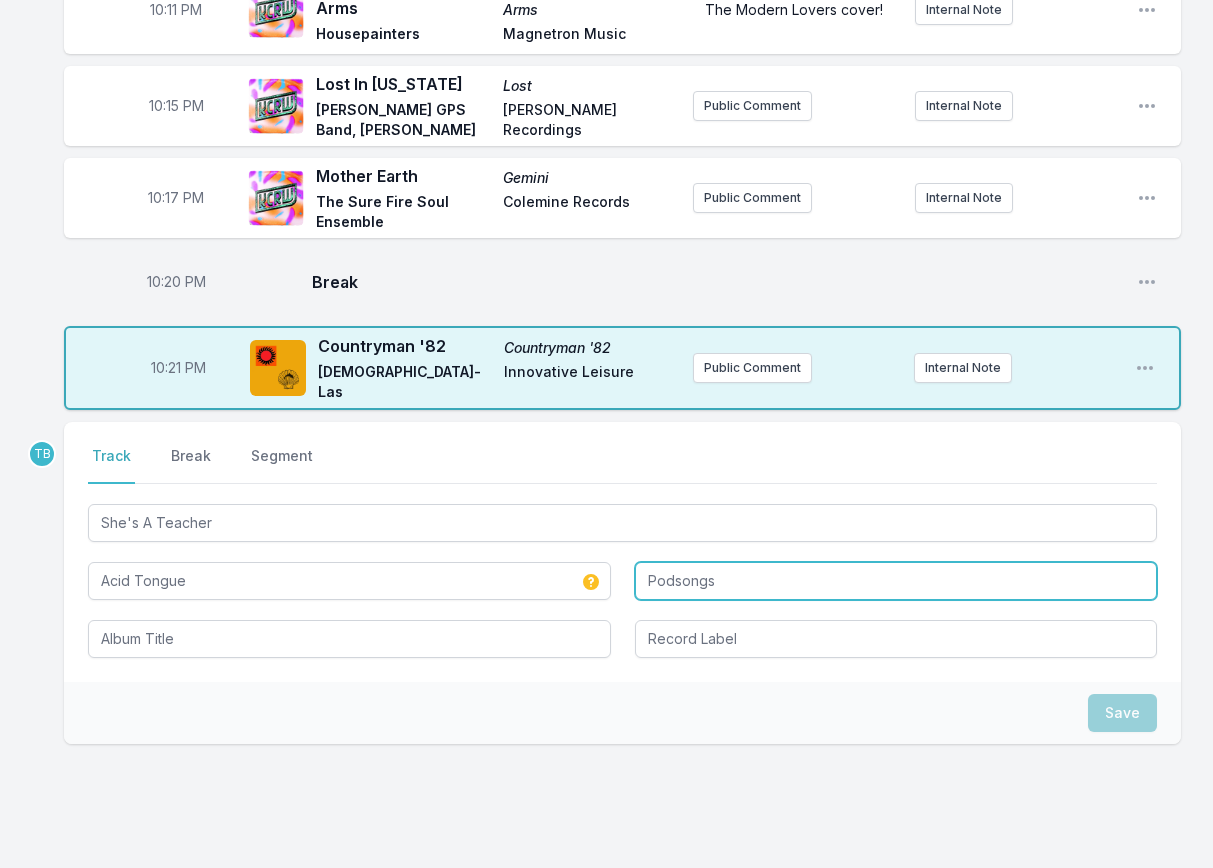 type on "Podsongs" 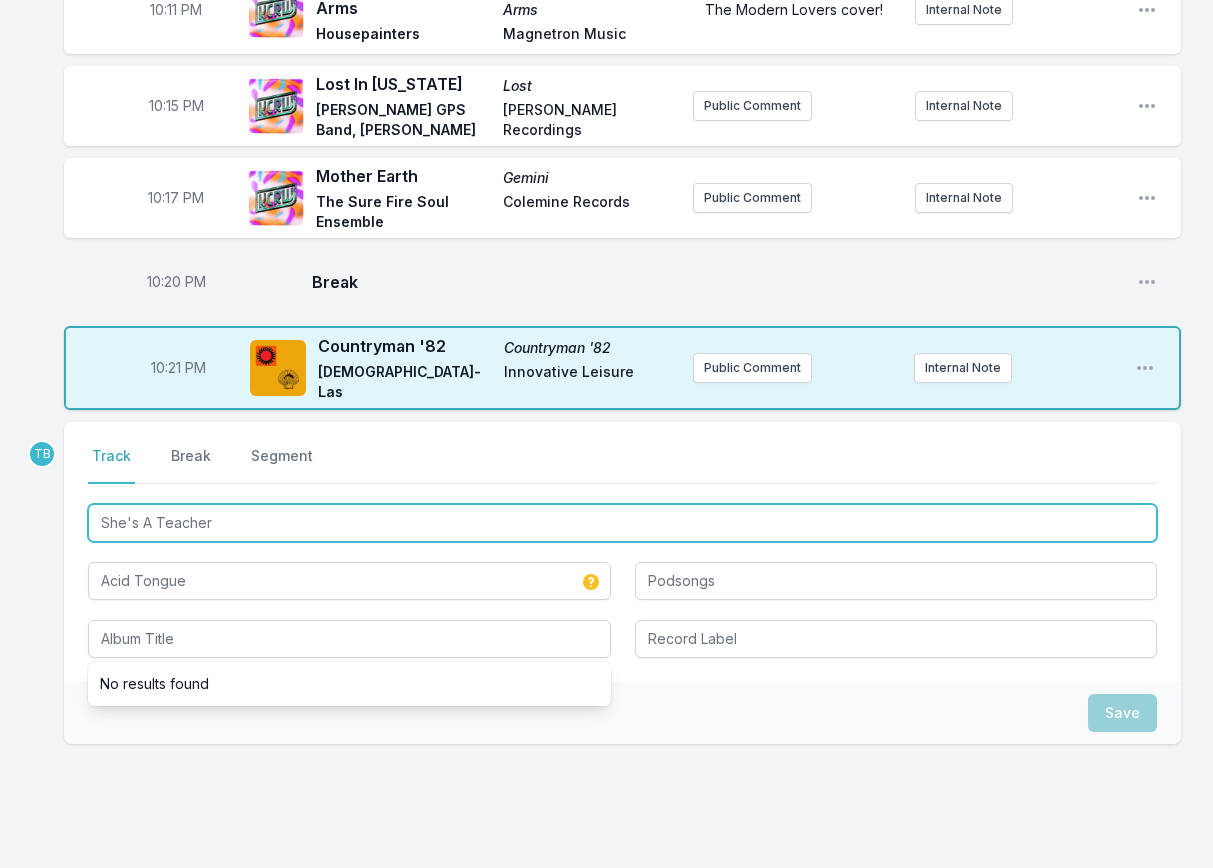 click on "She's A Teacher" at bounding box center [622, 523] 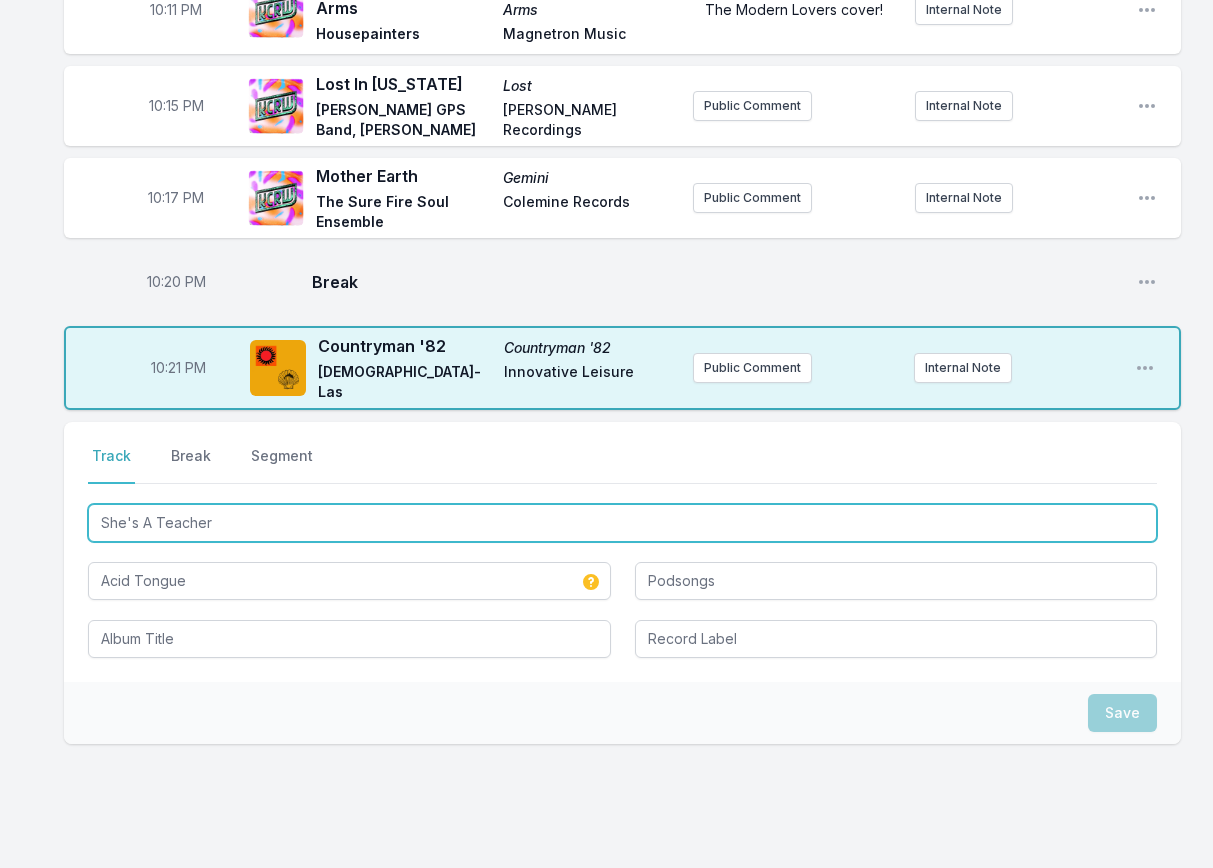 click on "She's A Teacher" at bounding box center [622, 523] 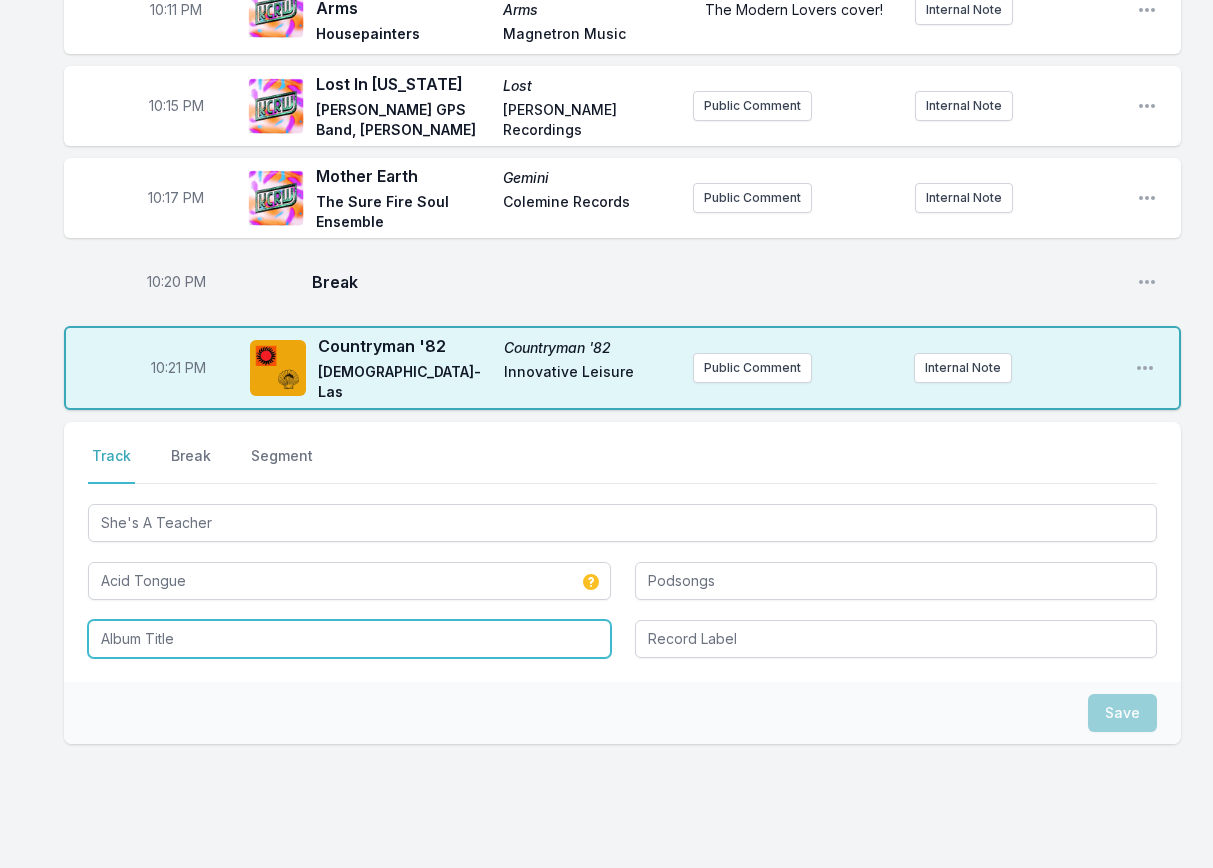 click at bounding box center [349, 639] 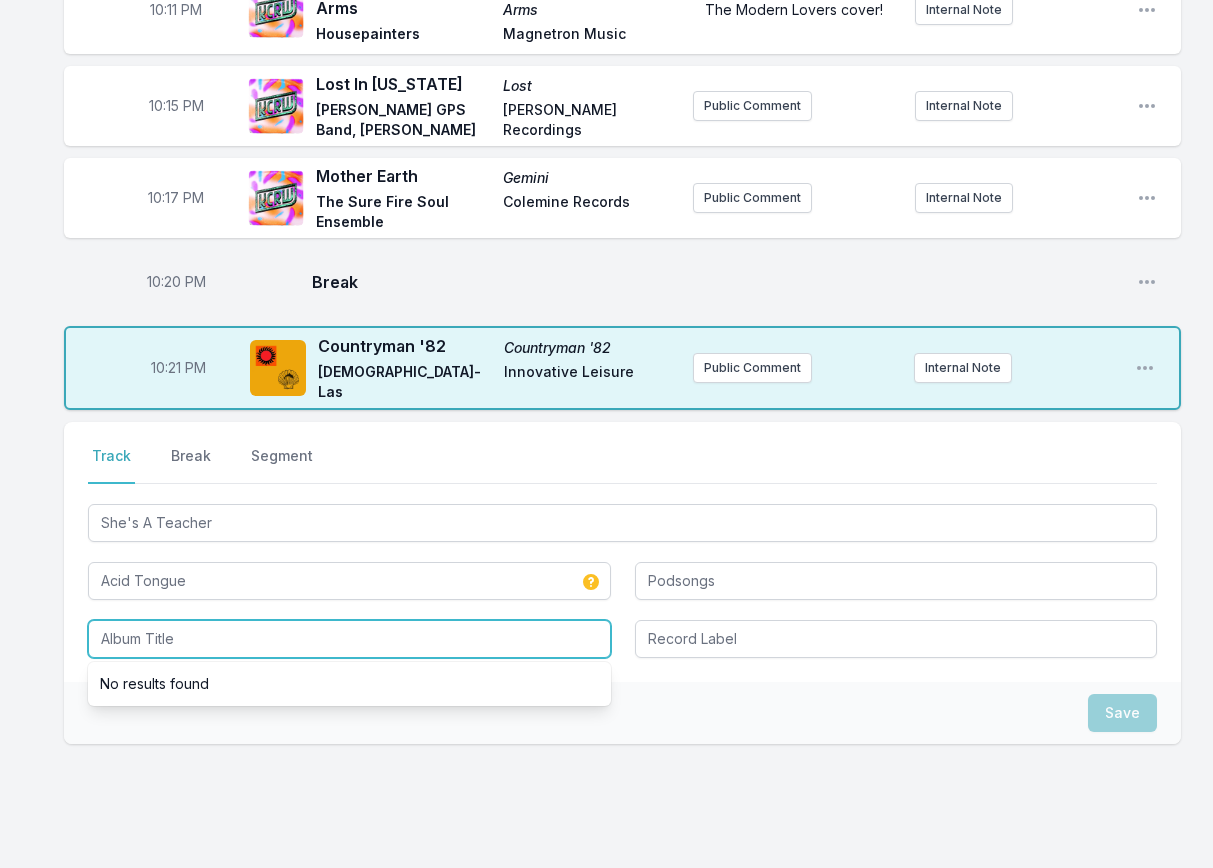 paste on "She's A Teacher" 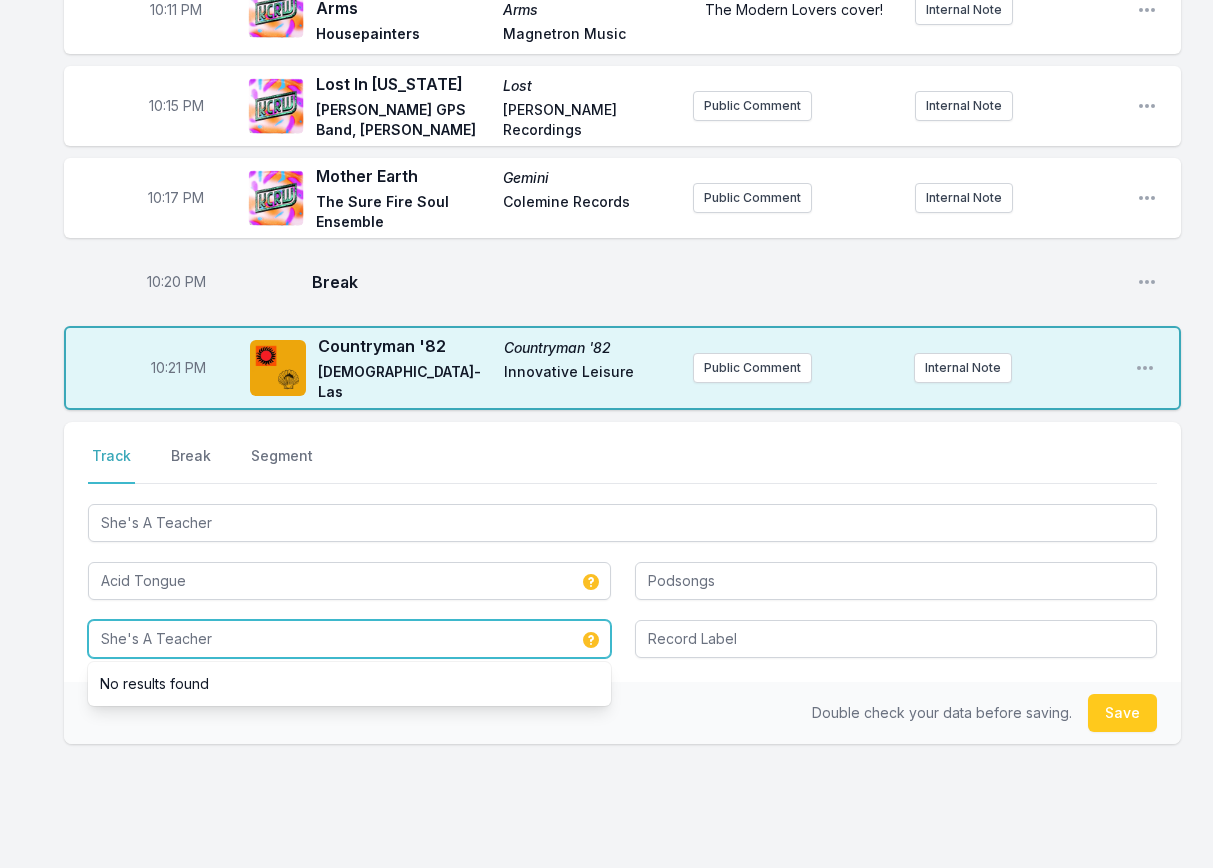 type on "She's A Teacher" 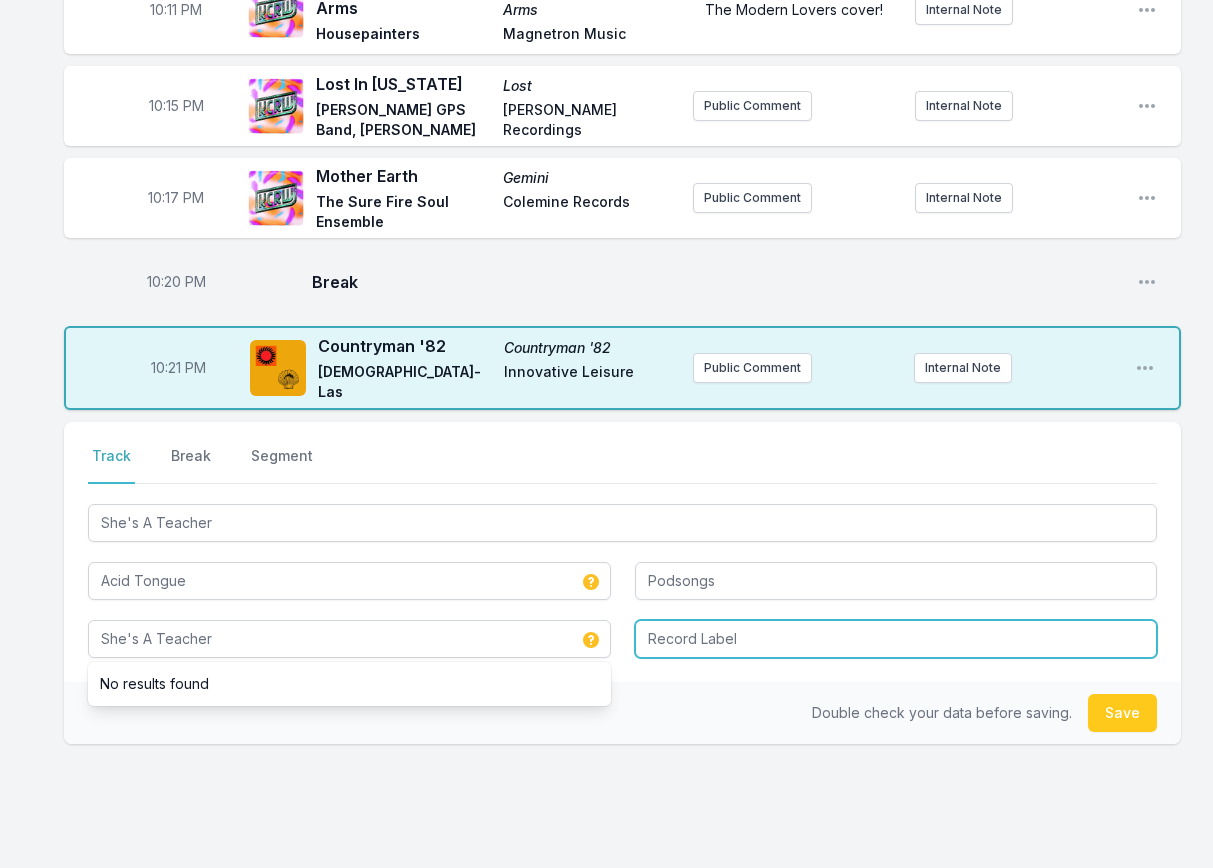 click at bounding box center [896, 639] 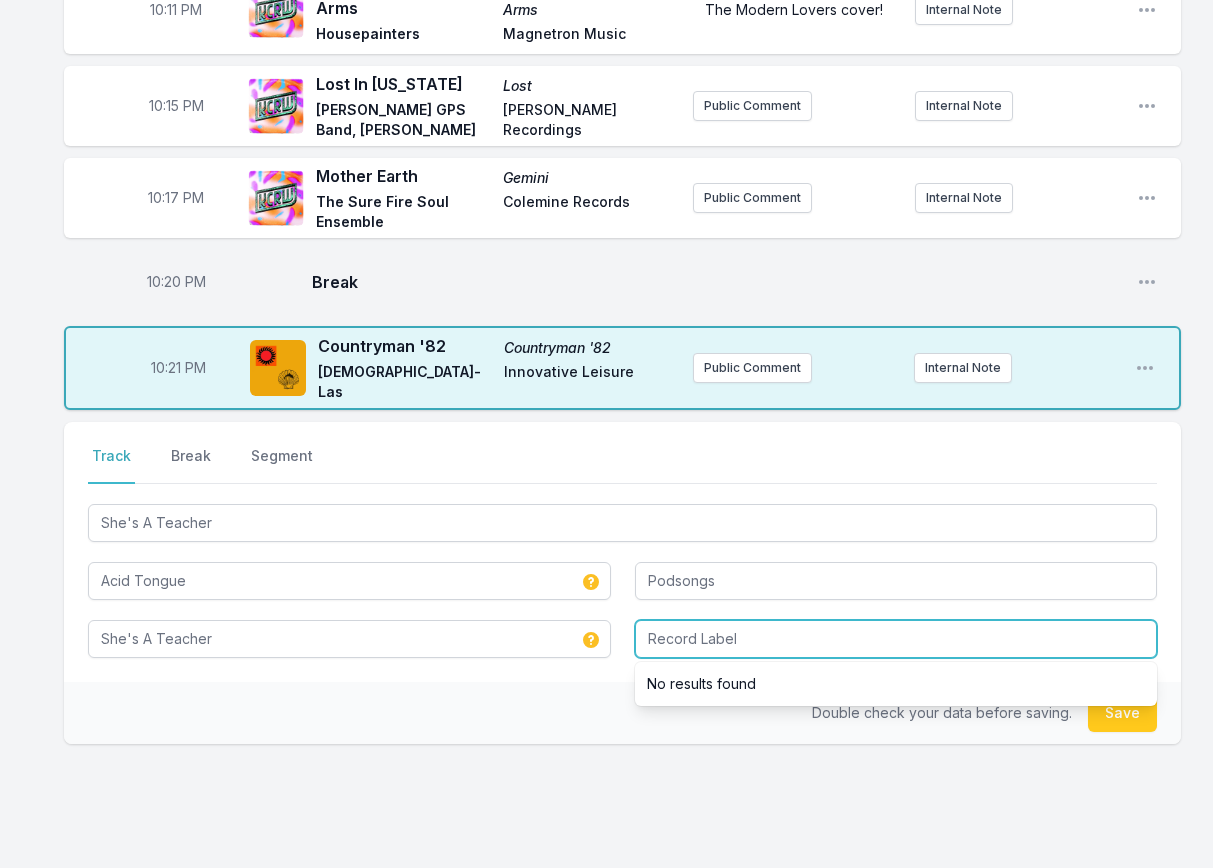 paste on "The Independent Record Company" 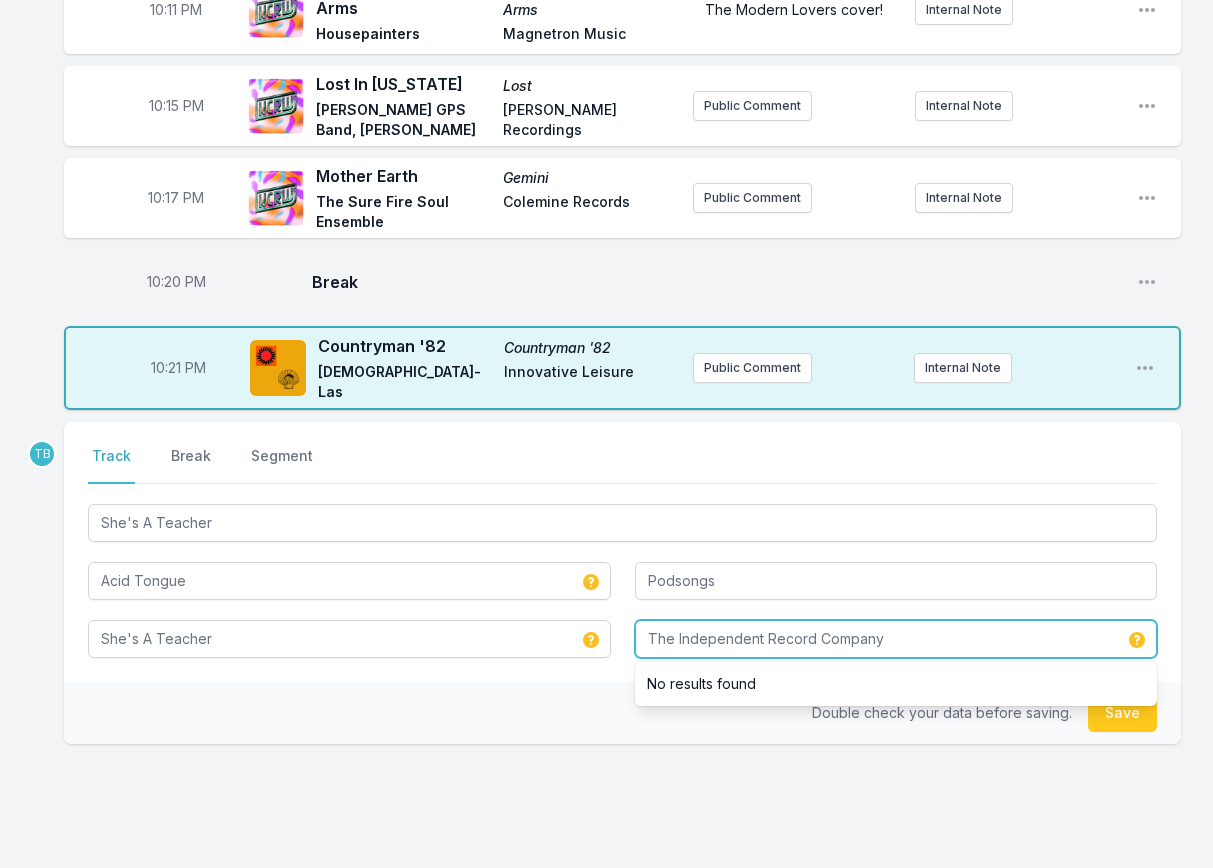 type on "The Independent Record Company" 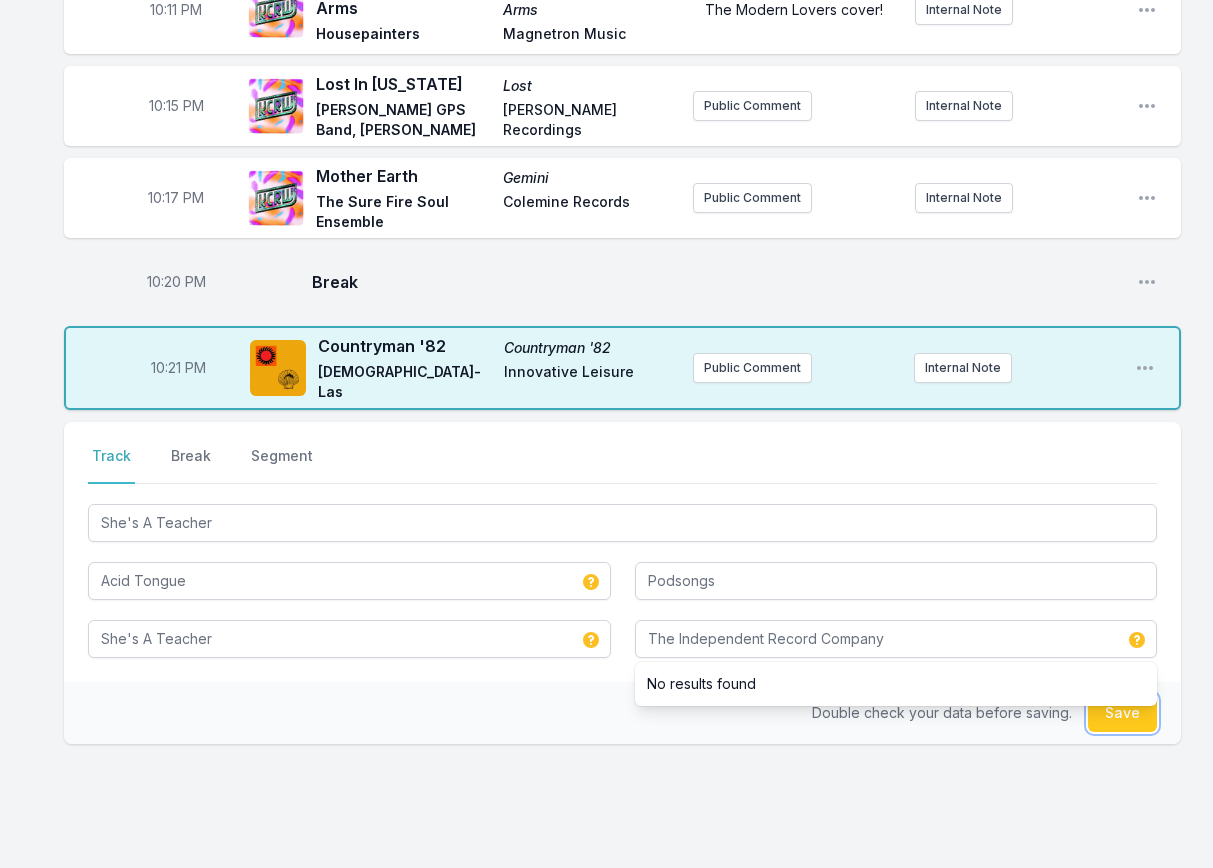 click on "Save" at bounding box center (1122, 713) 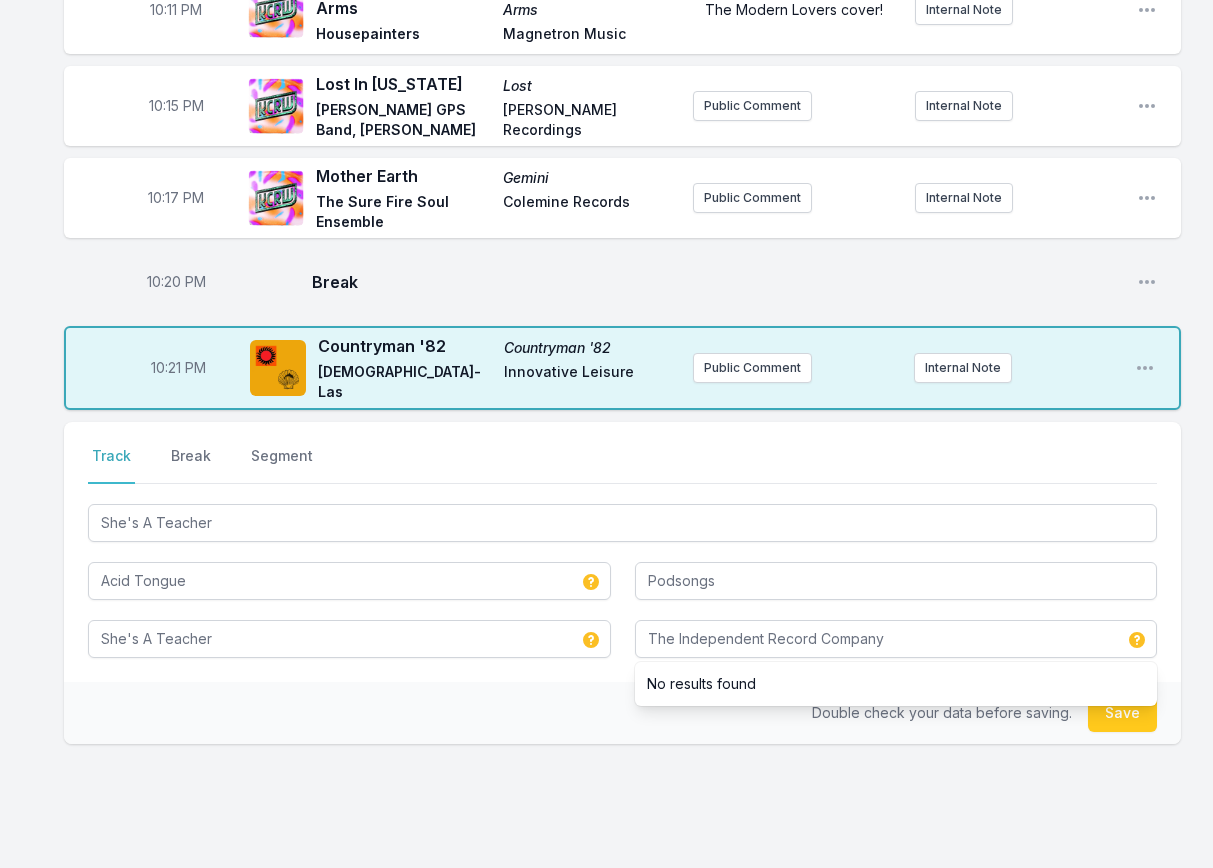 type 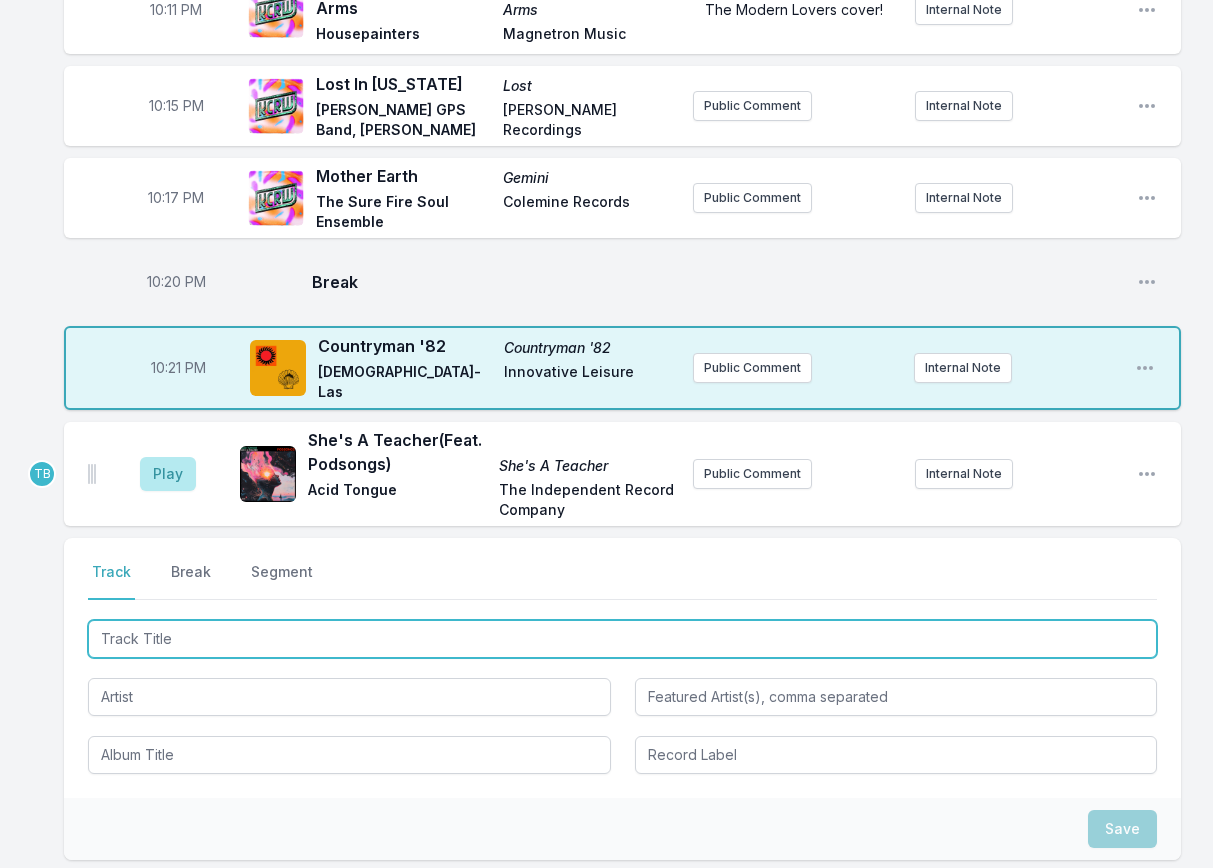 click at bounding box center [622, 639] 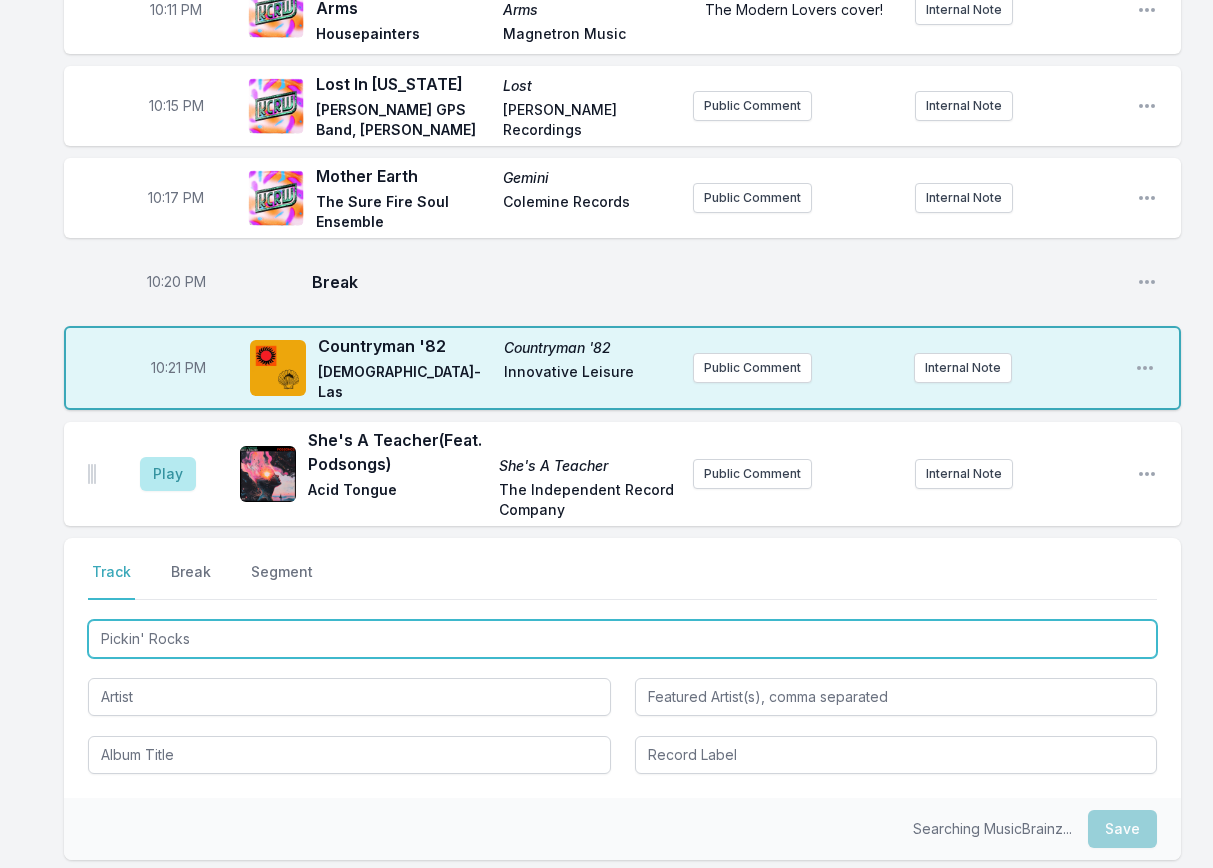 type on "Pickin' Rocks" 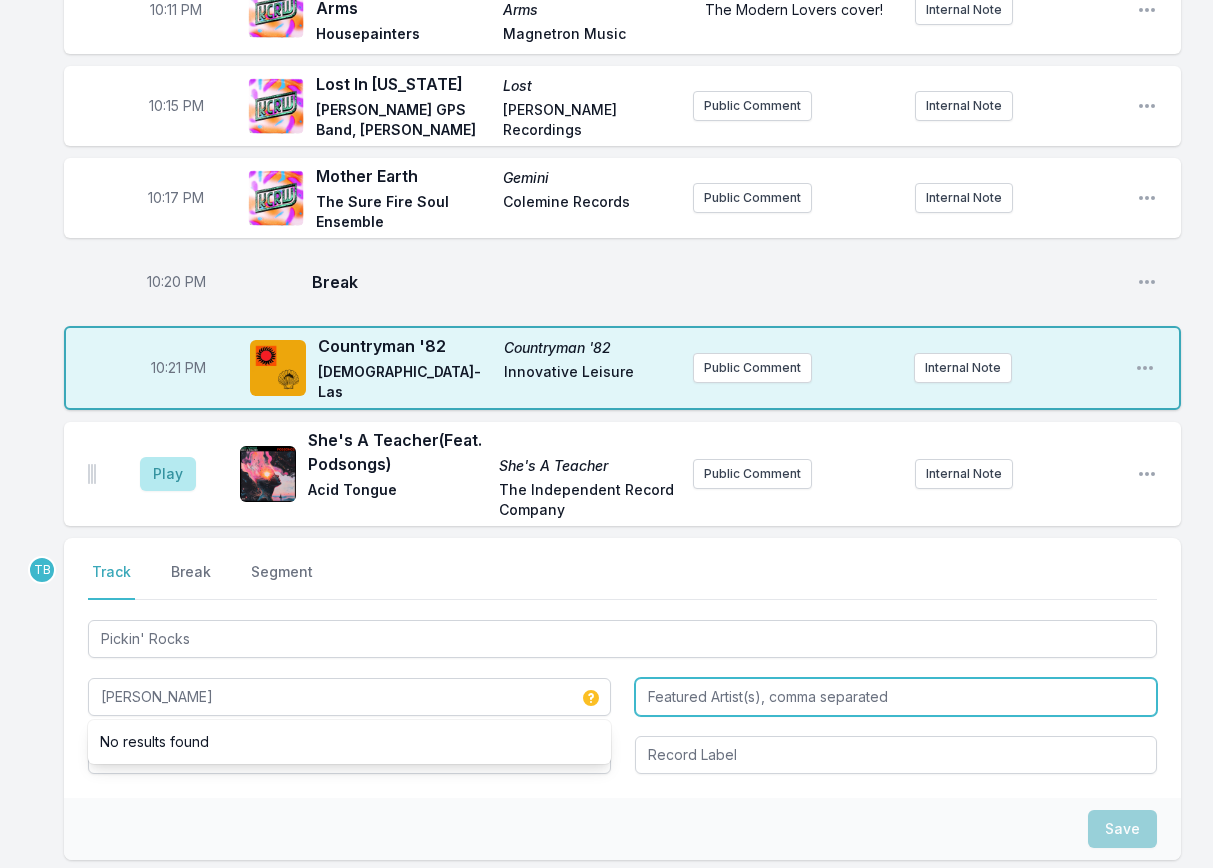 type on "[PERSON_NAME]" 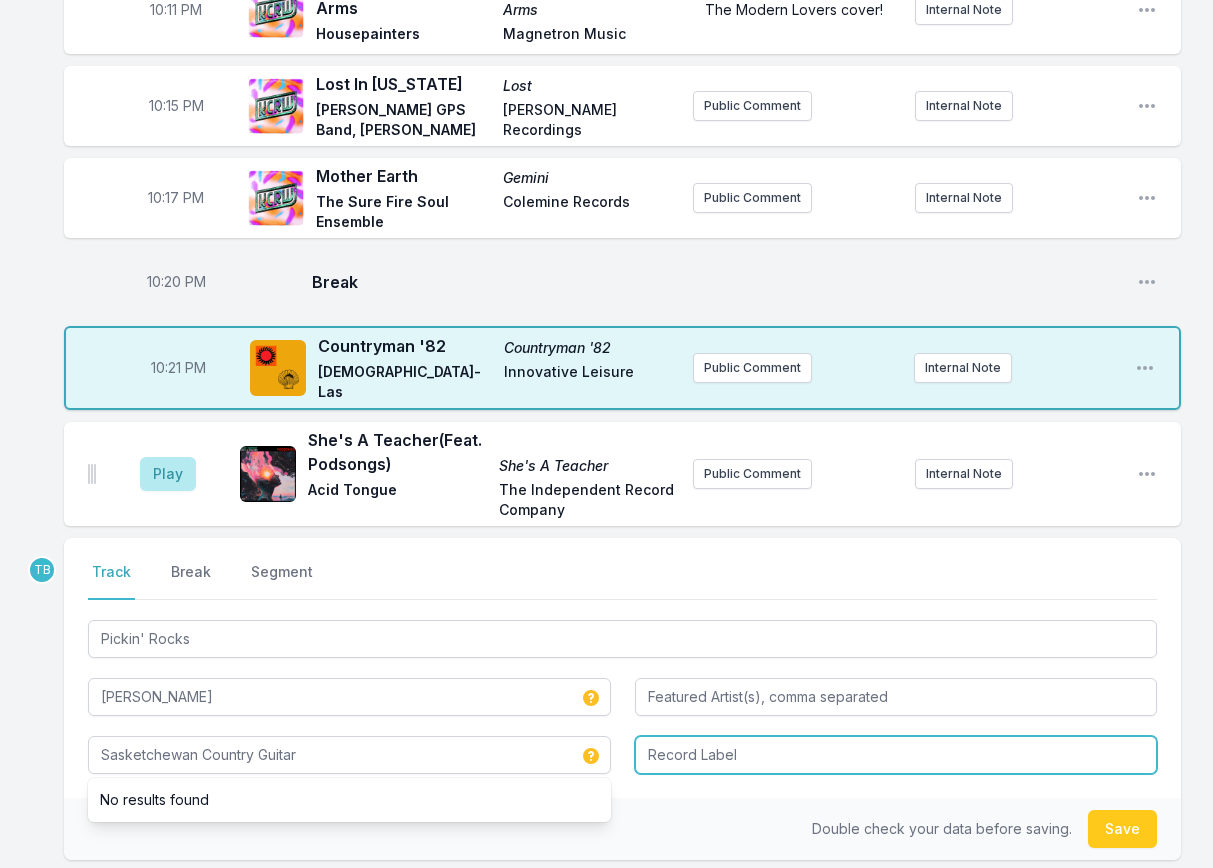 type on "Sasketchewan Country Guitar" 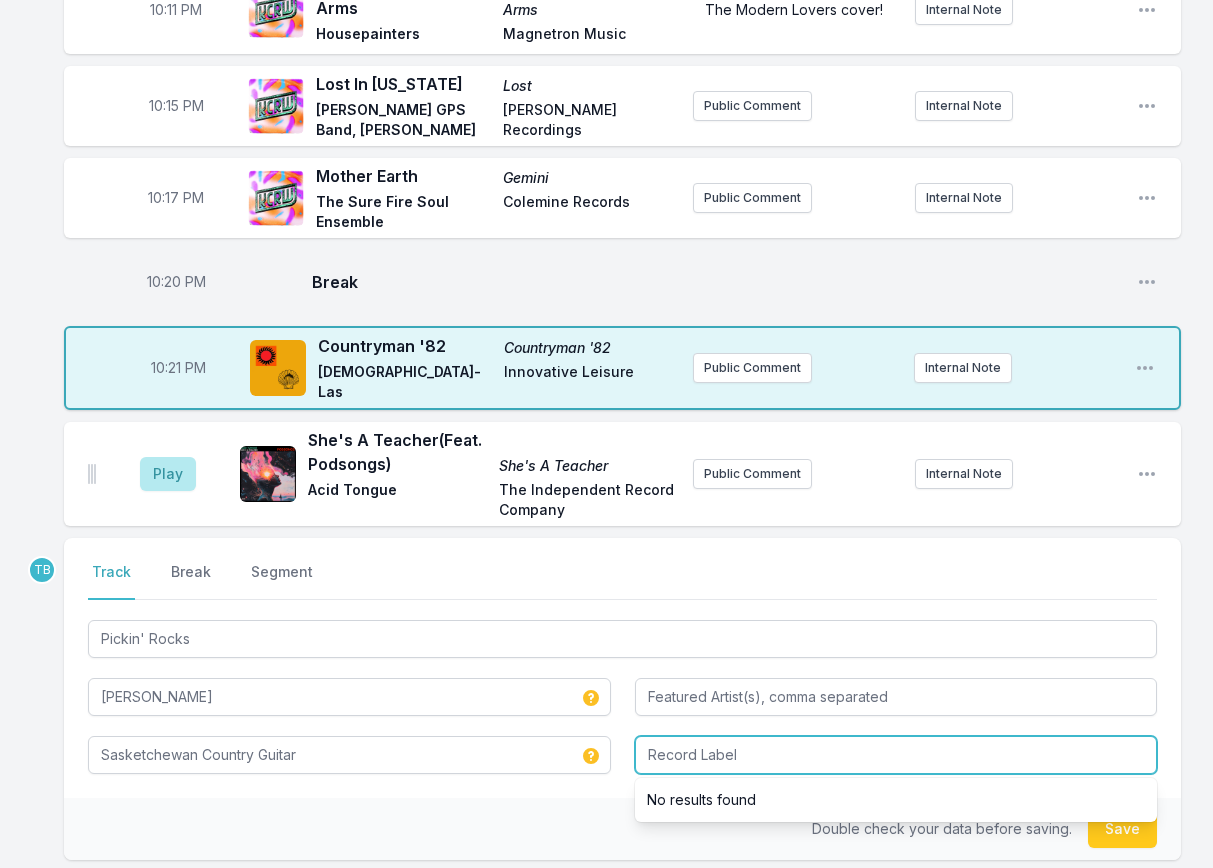 paste on "La Honda Records" 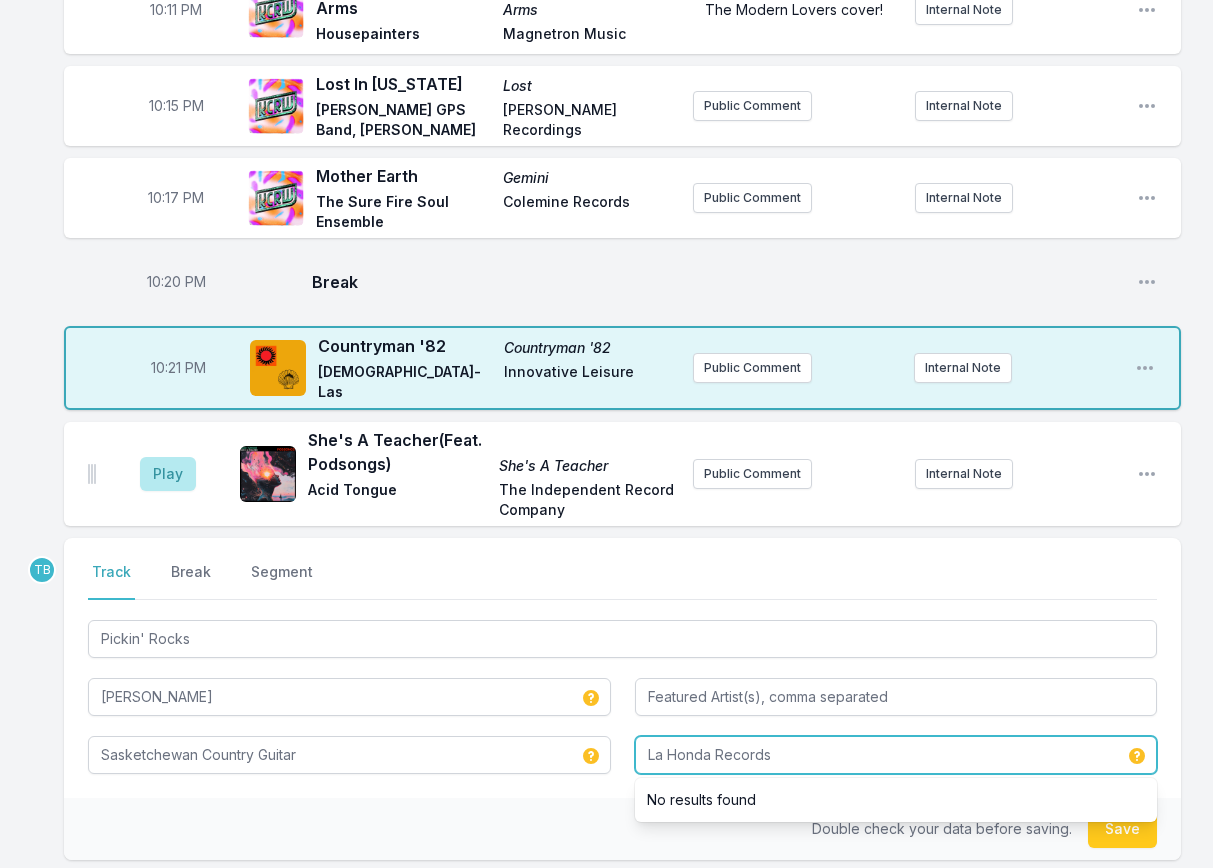 type on "La Honda Records" 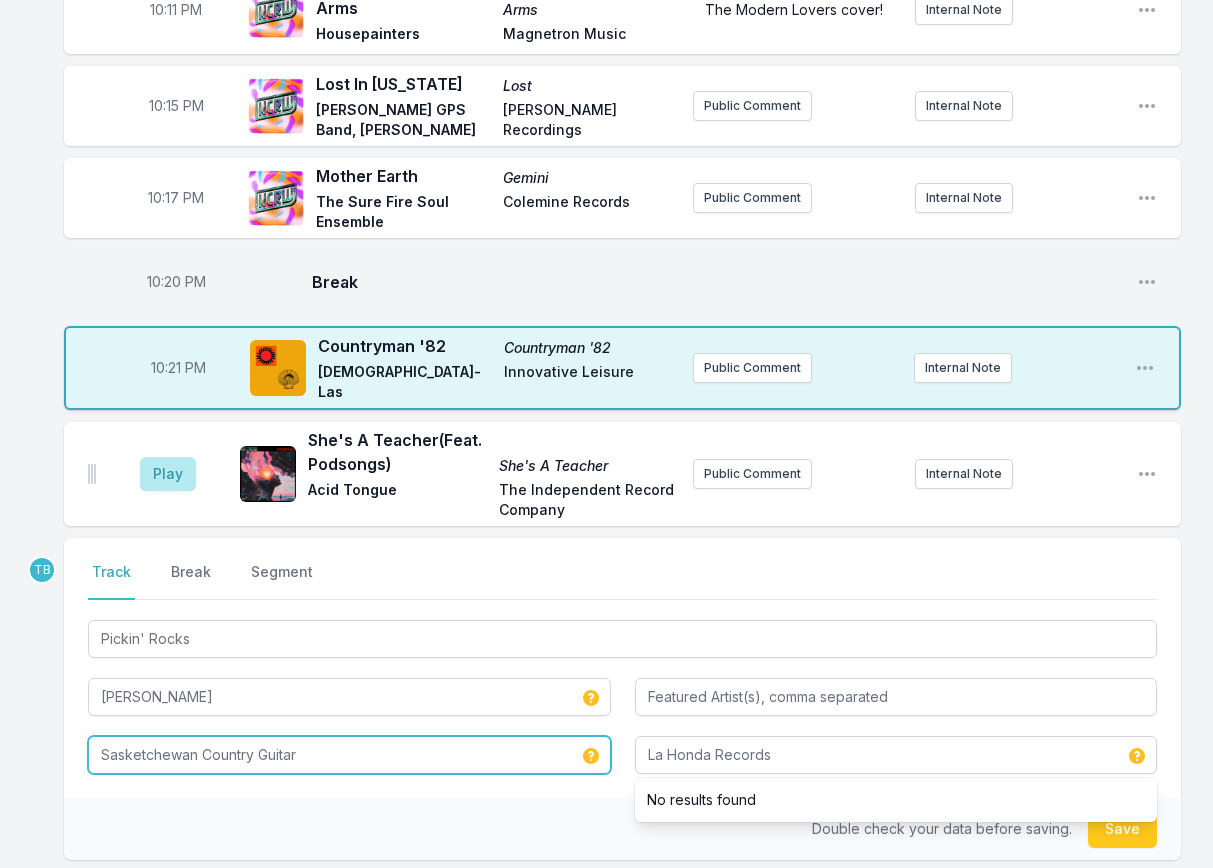 click on "Sasketchewan Country Guitar" at bounding box center (349, 755) 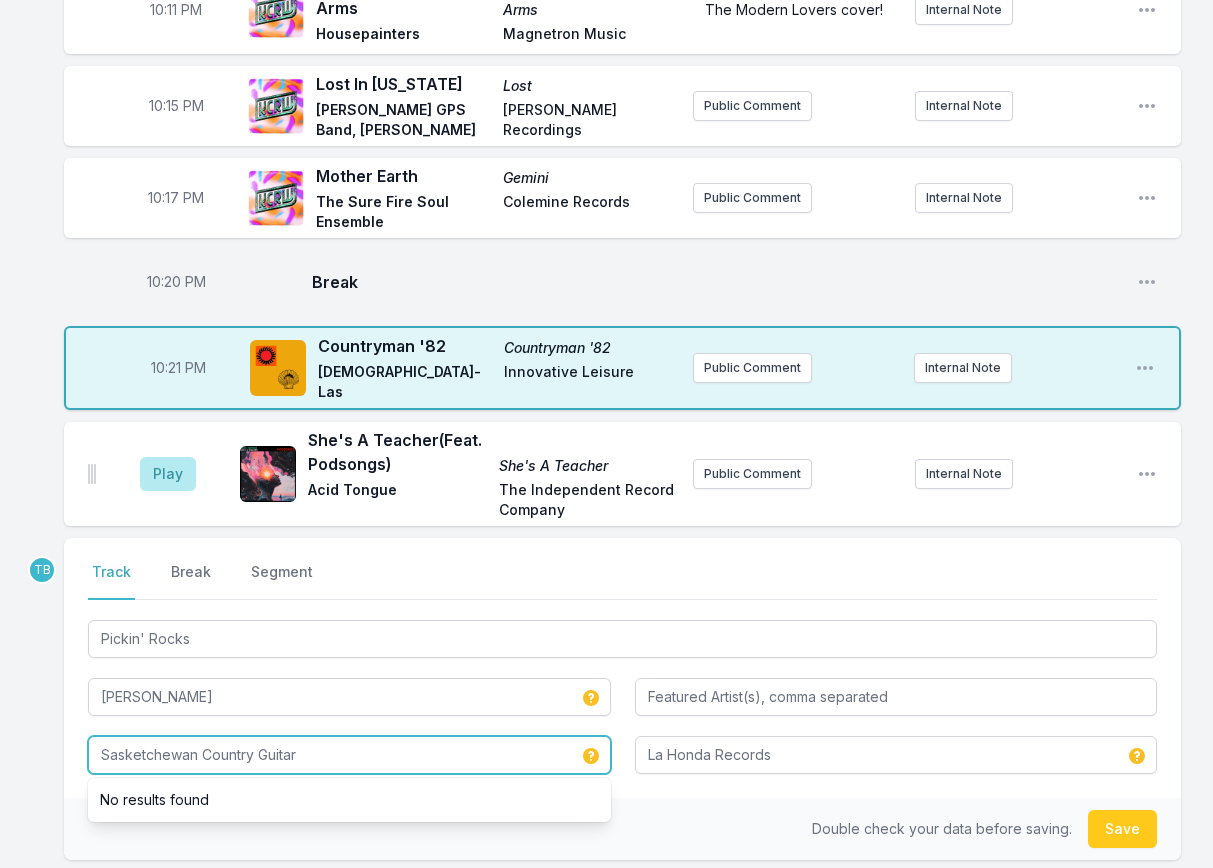 drag, startPoint x: 175, startPoint y: 738, endPoint x: 127, endPoint y: 742, distance: 48.166378 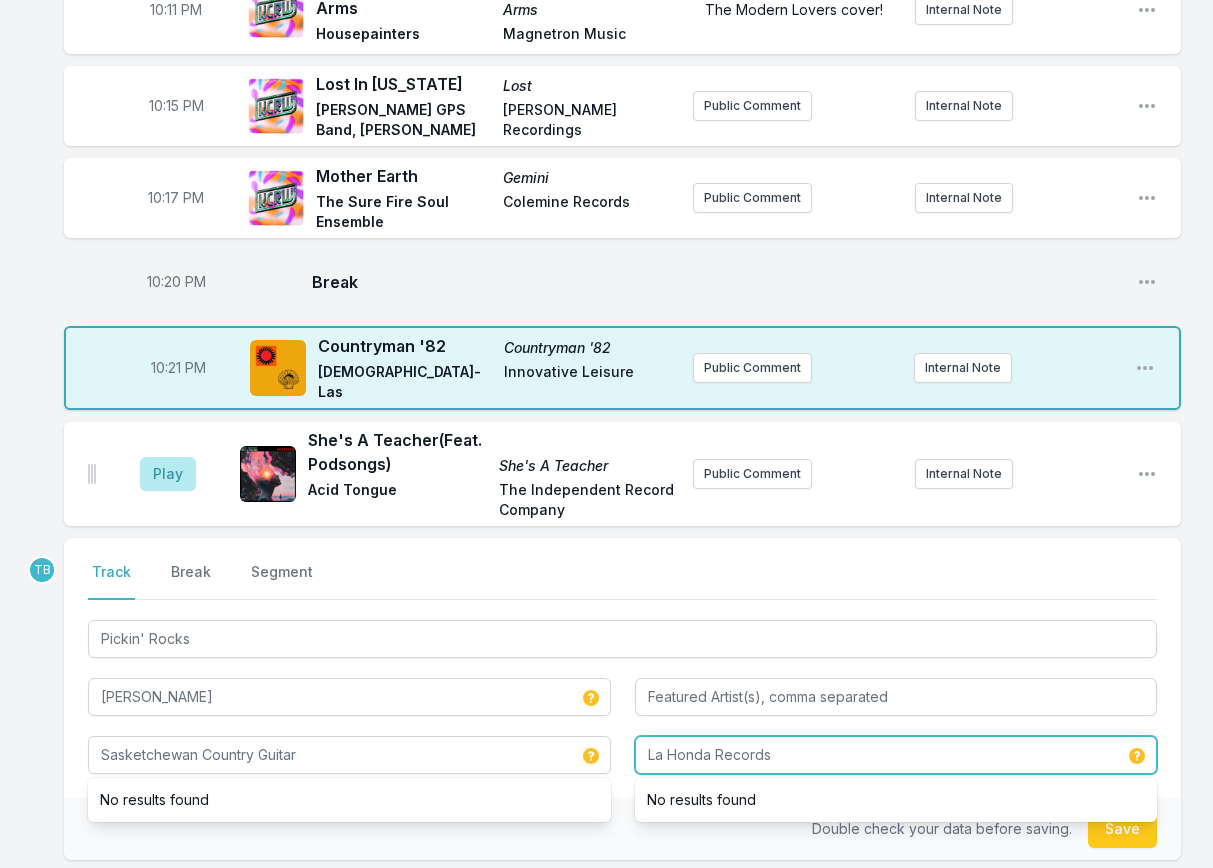 click on "La Honda Records" at bounding box center [896, 755] 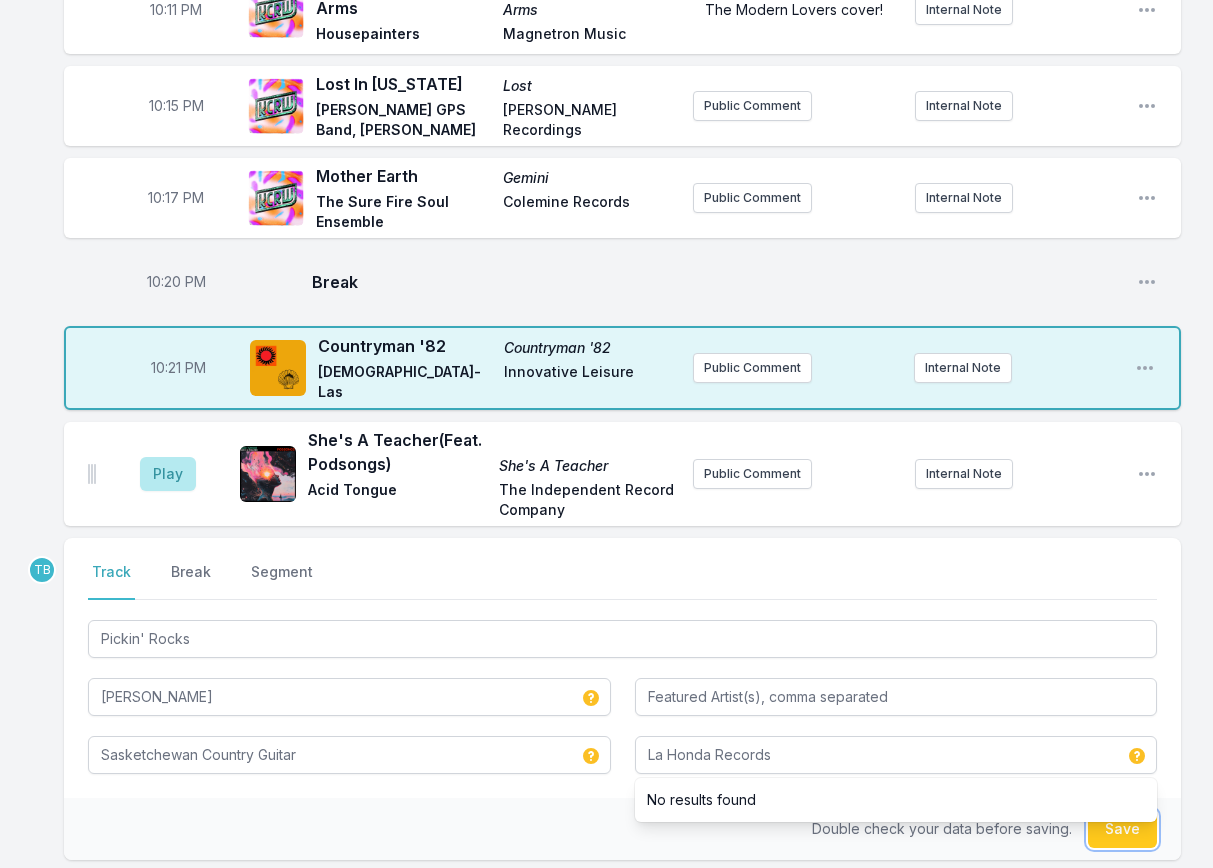 click on "Save" at bounding box center [1122, 829] 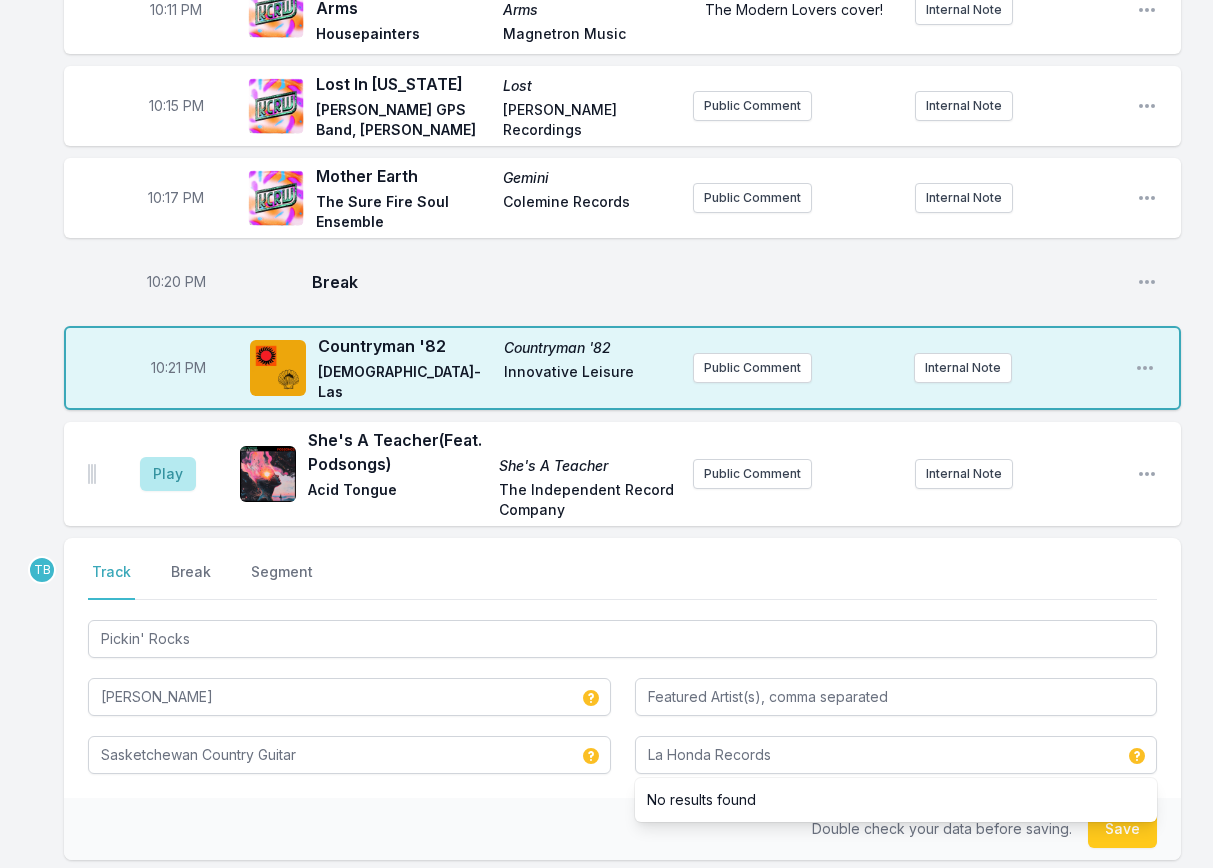 type 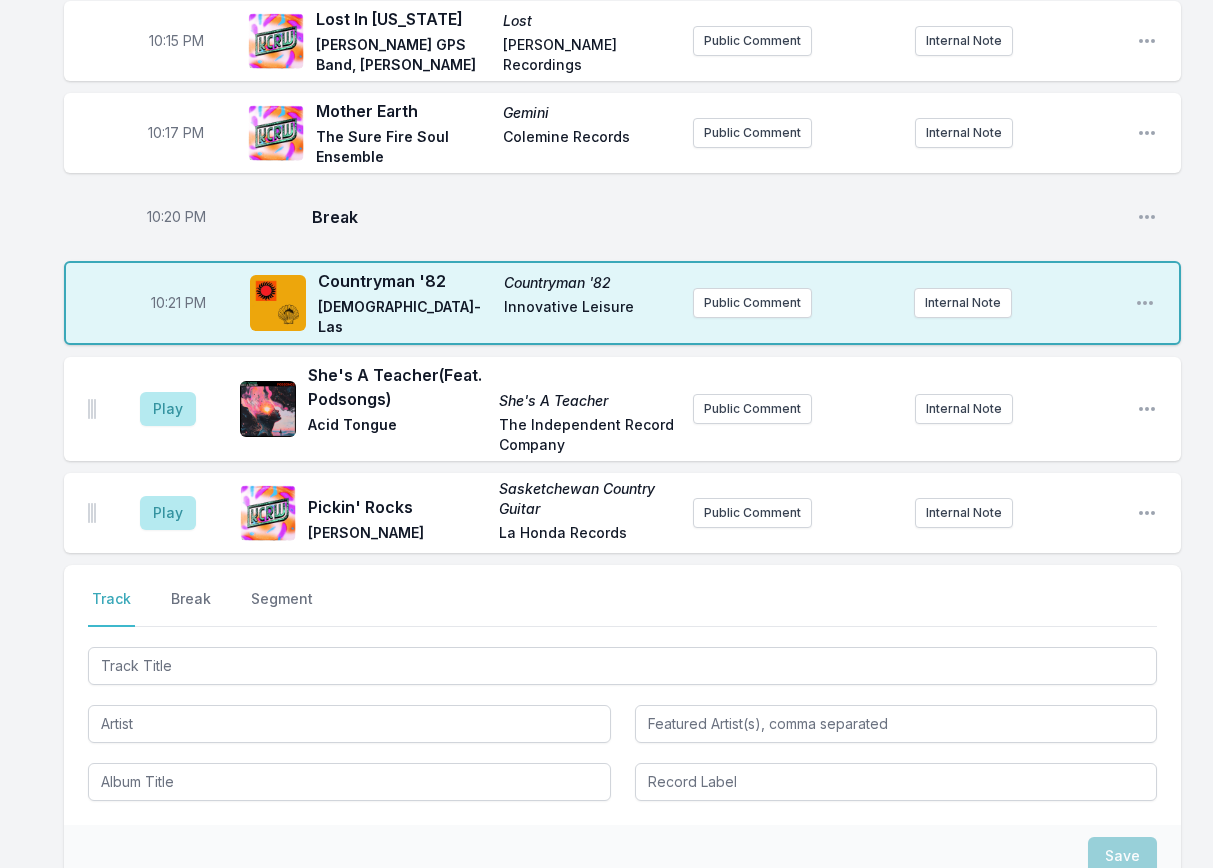 scroll, scrollTop: 446, scrollLeft: 0, axis: vertical 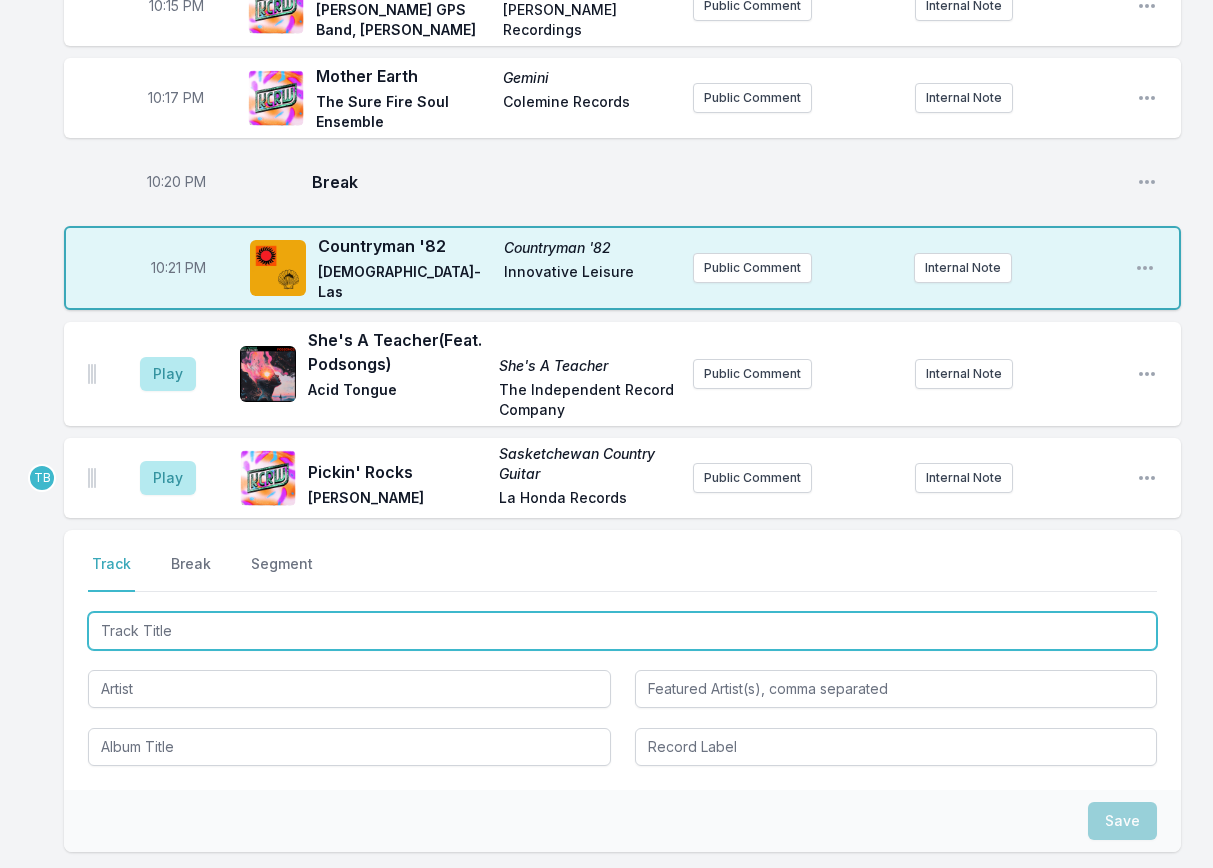 click at bounding box center [622, 631] 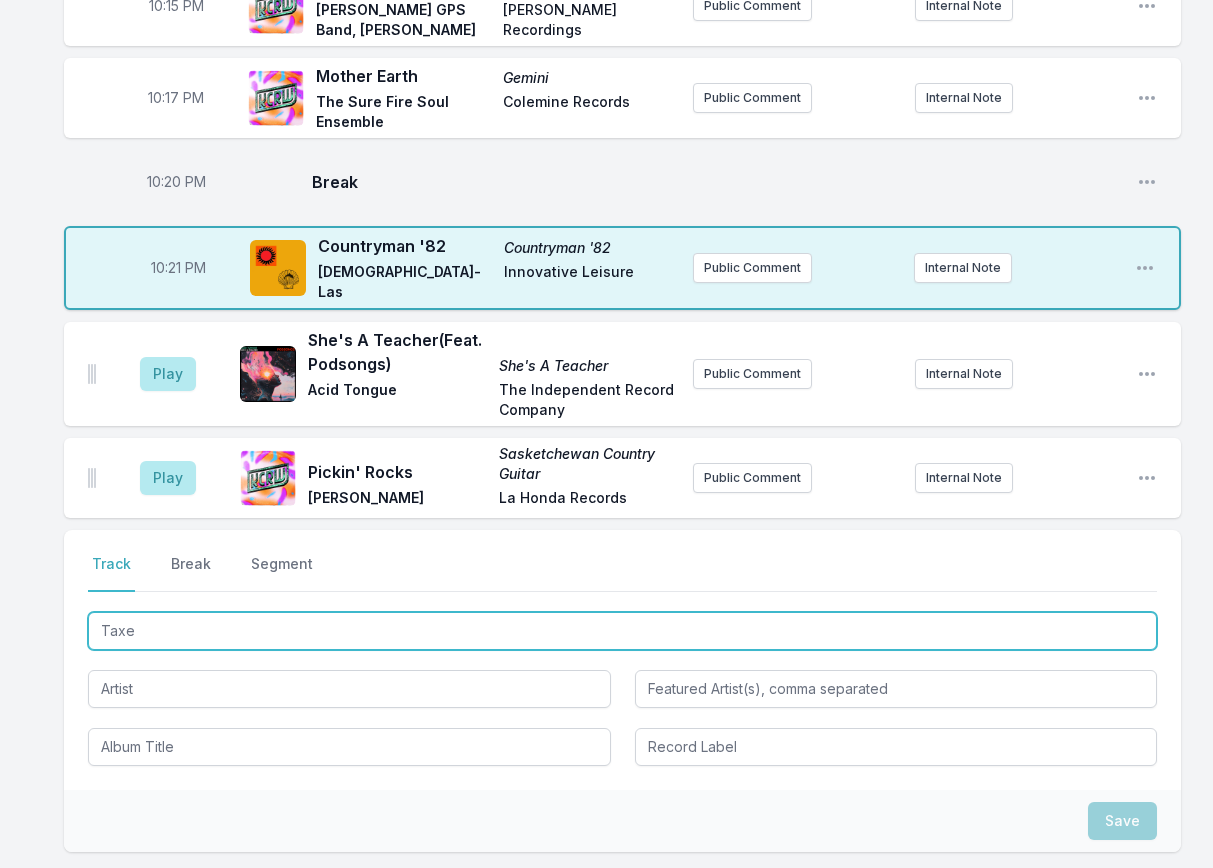 type on "Taxes" 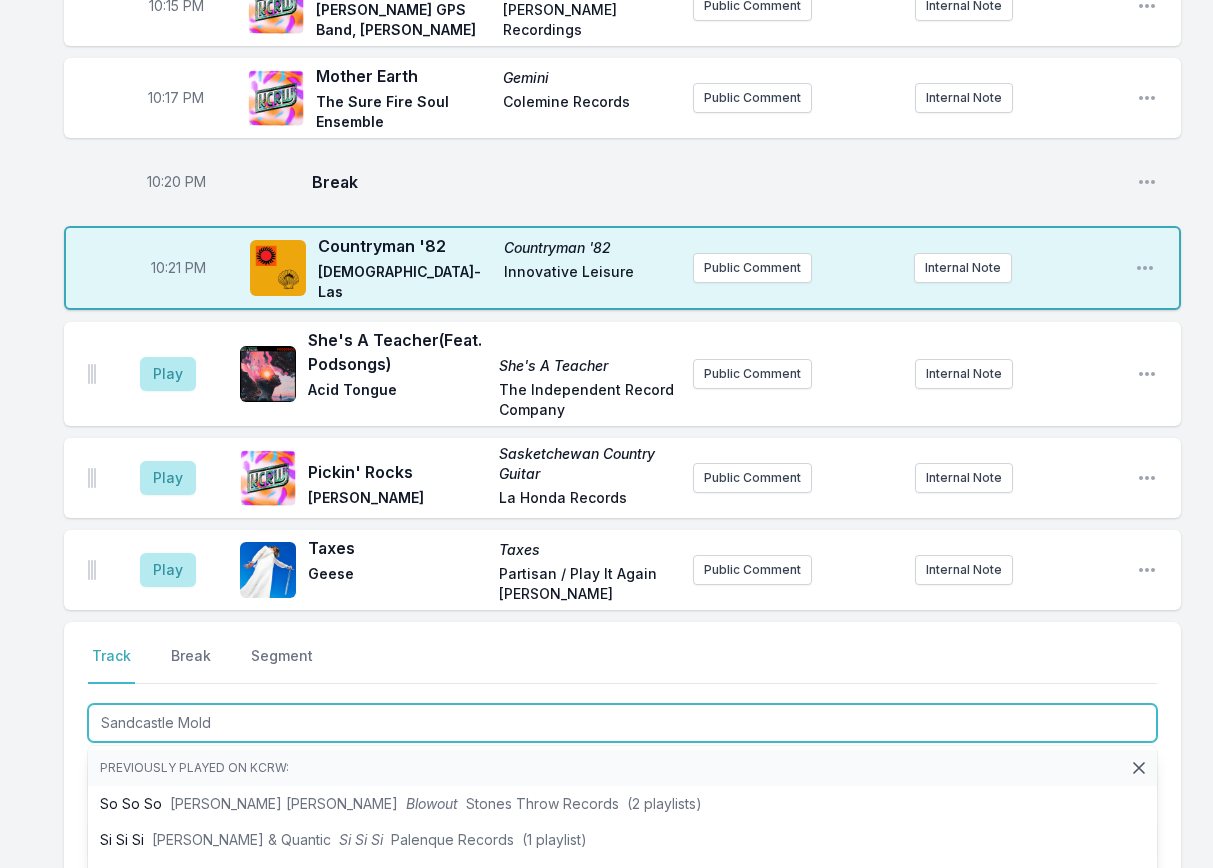 type on "Sandcastle Molds" 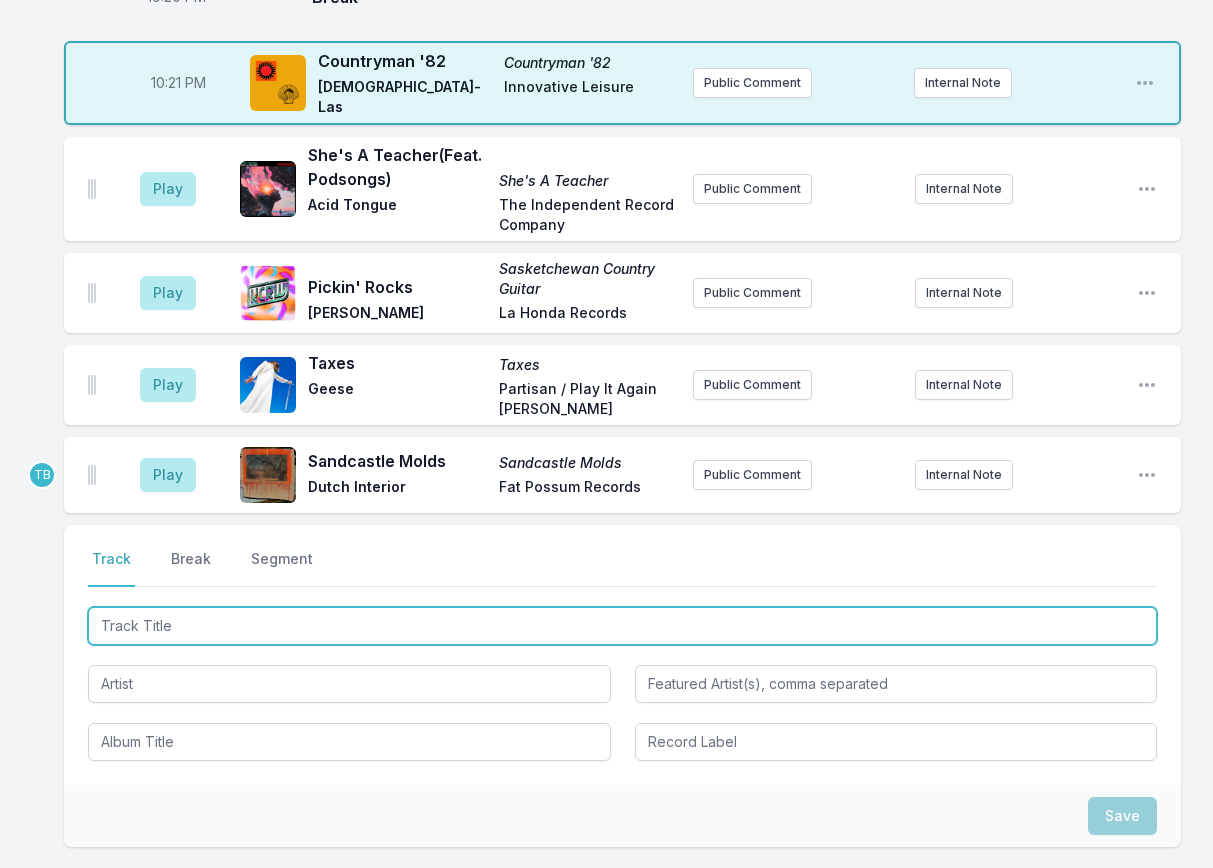 scroll, scrollTop: 646, scrollLeft: 0, axis: vertical 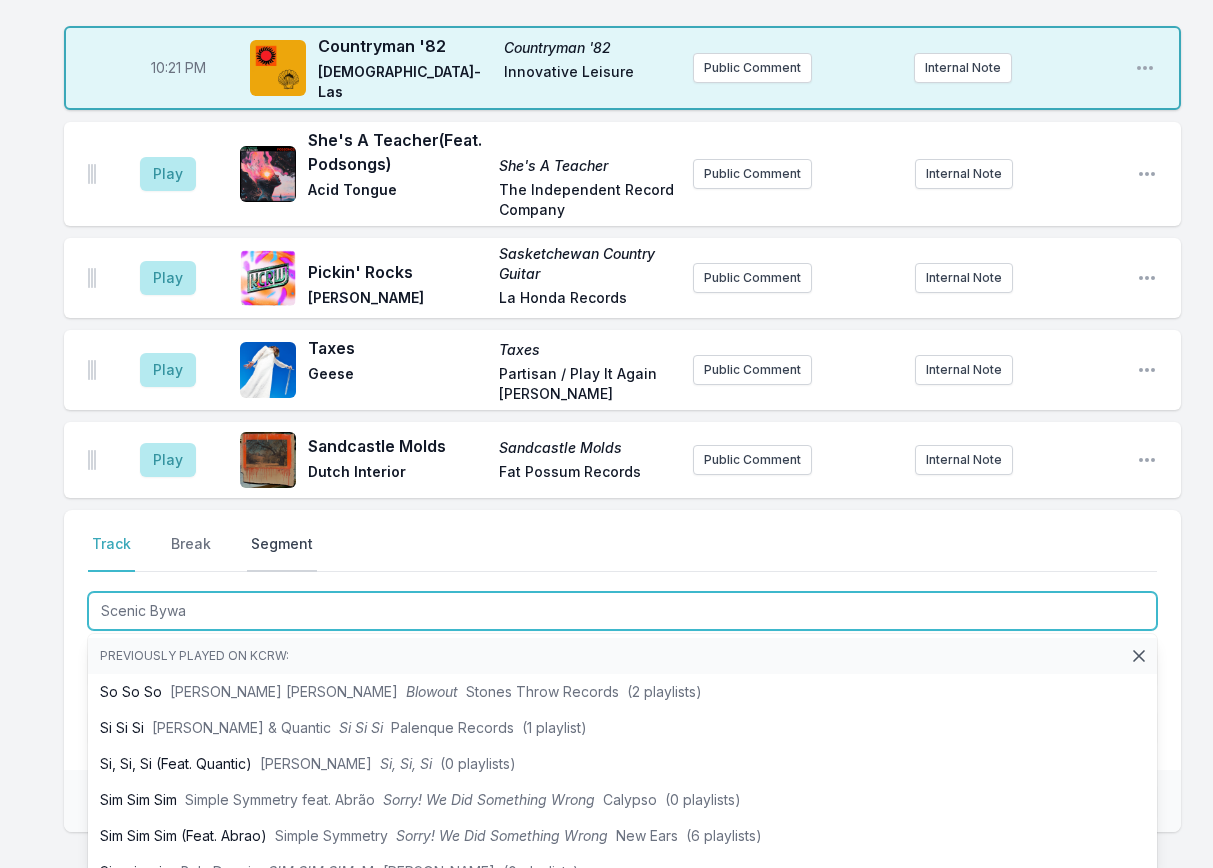 type on "Scenic Byway" 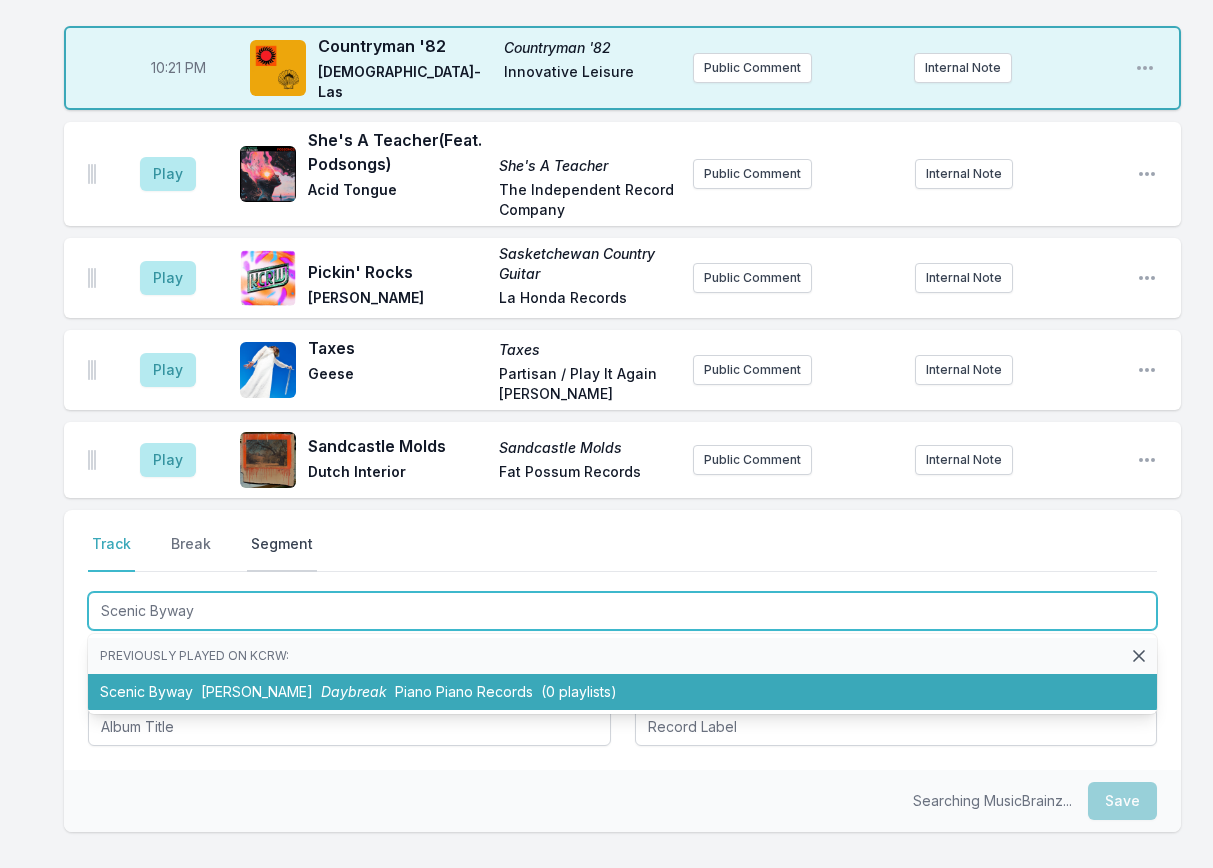 type 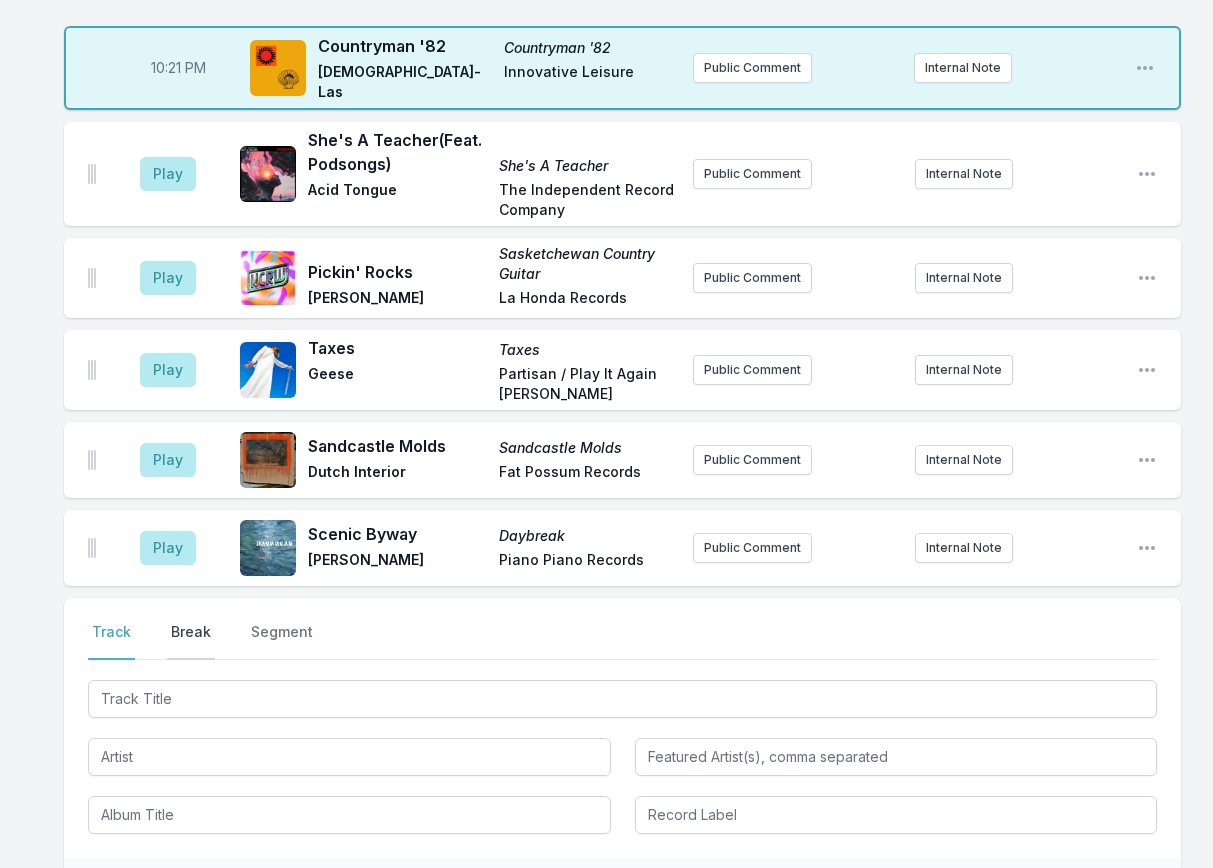 click on "Break" at bounding box center (191, 641) 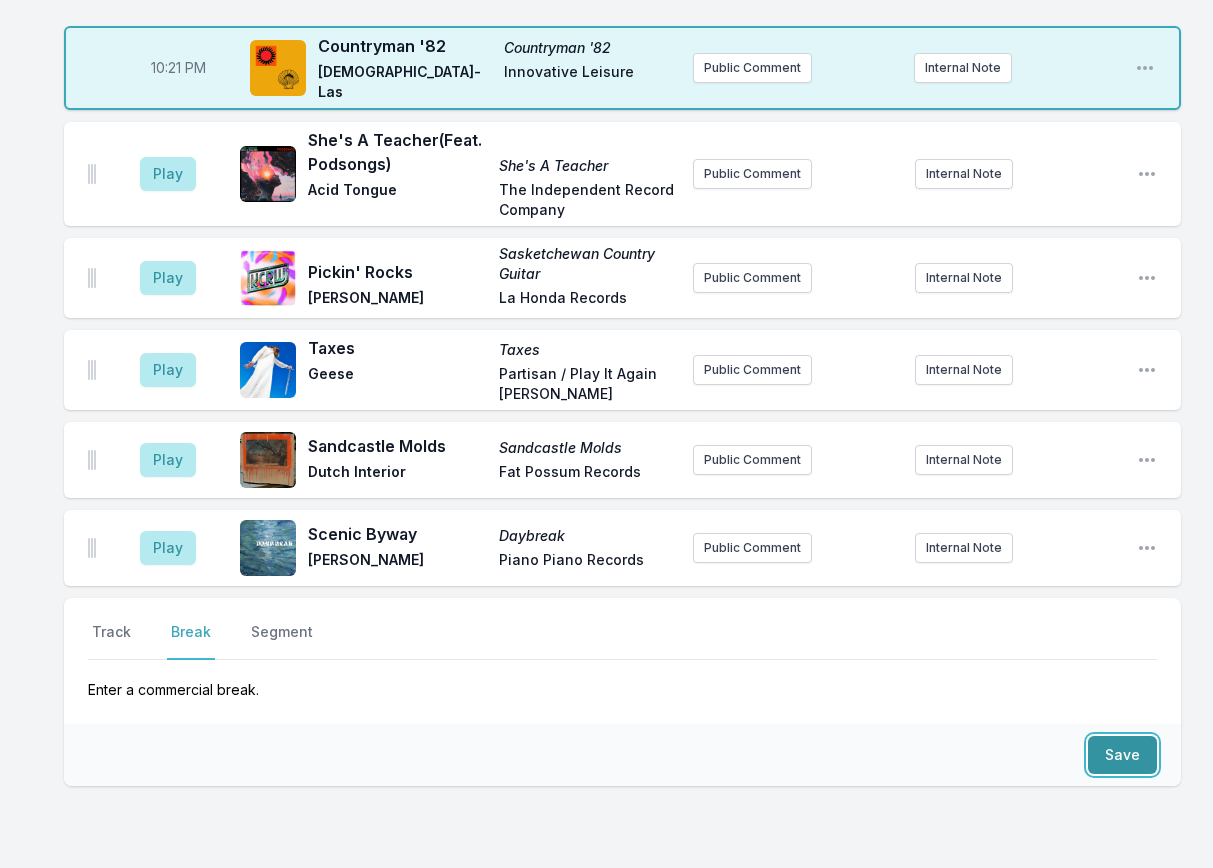 click on "Save" at bounding box center [1122, 755] 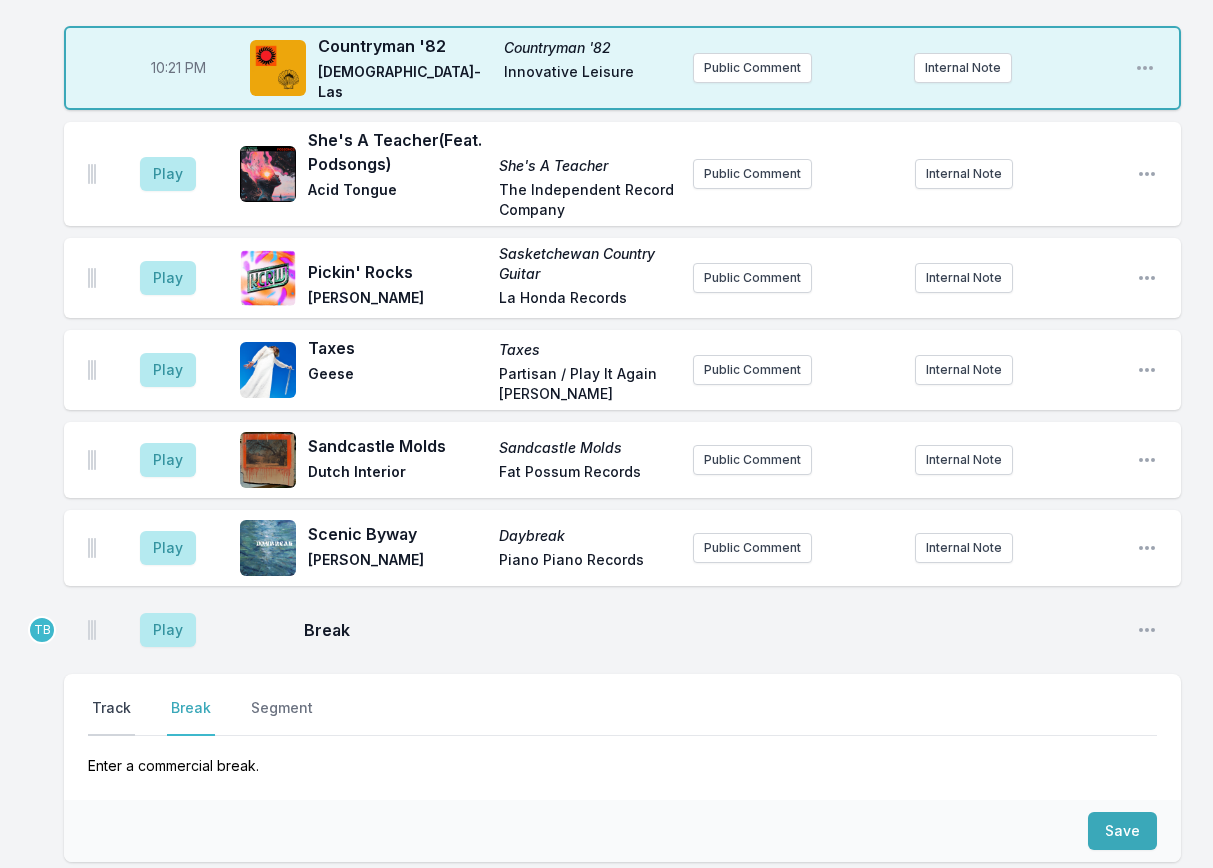 click on "Track" at bounding box center [111, 717] 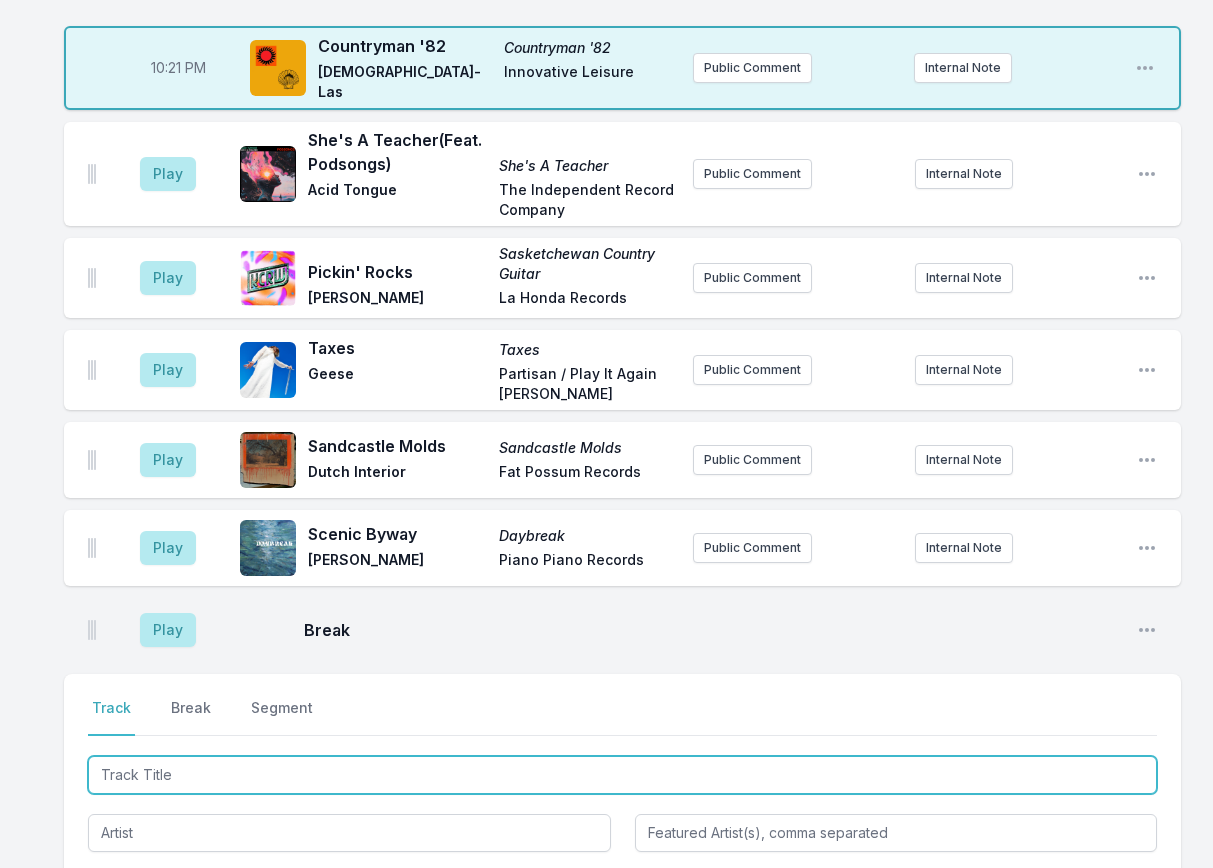 click at bounding box center (622, 775) 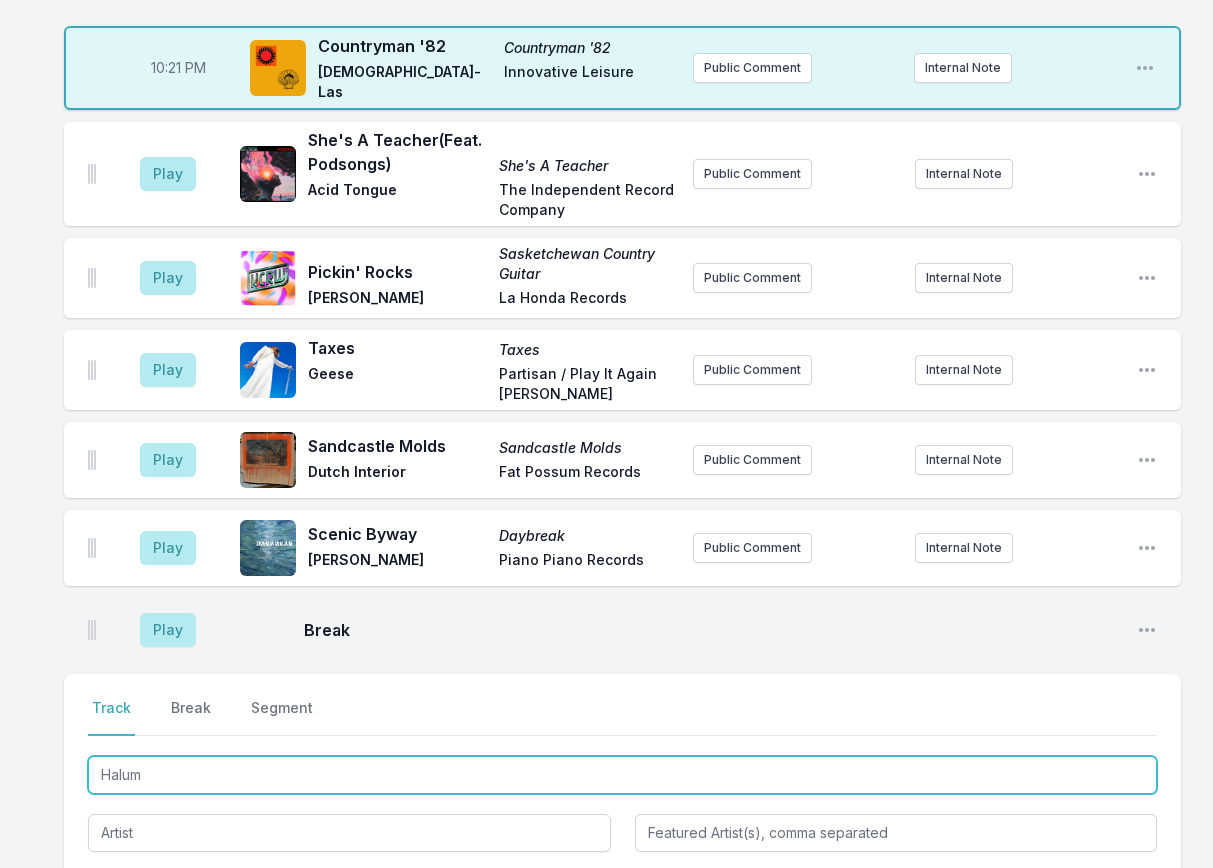 type on "Halumi" 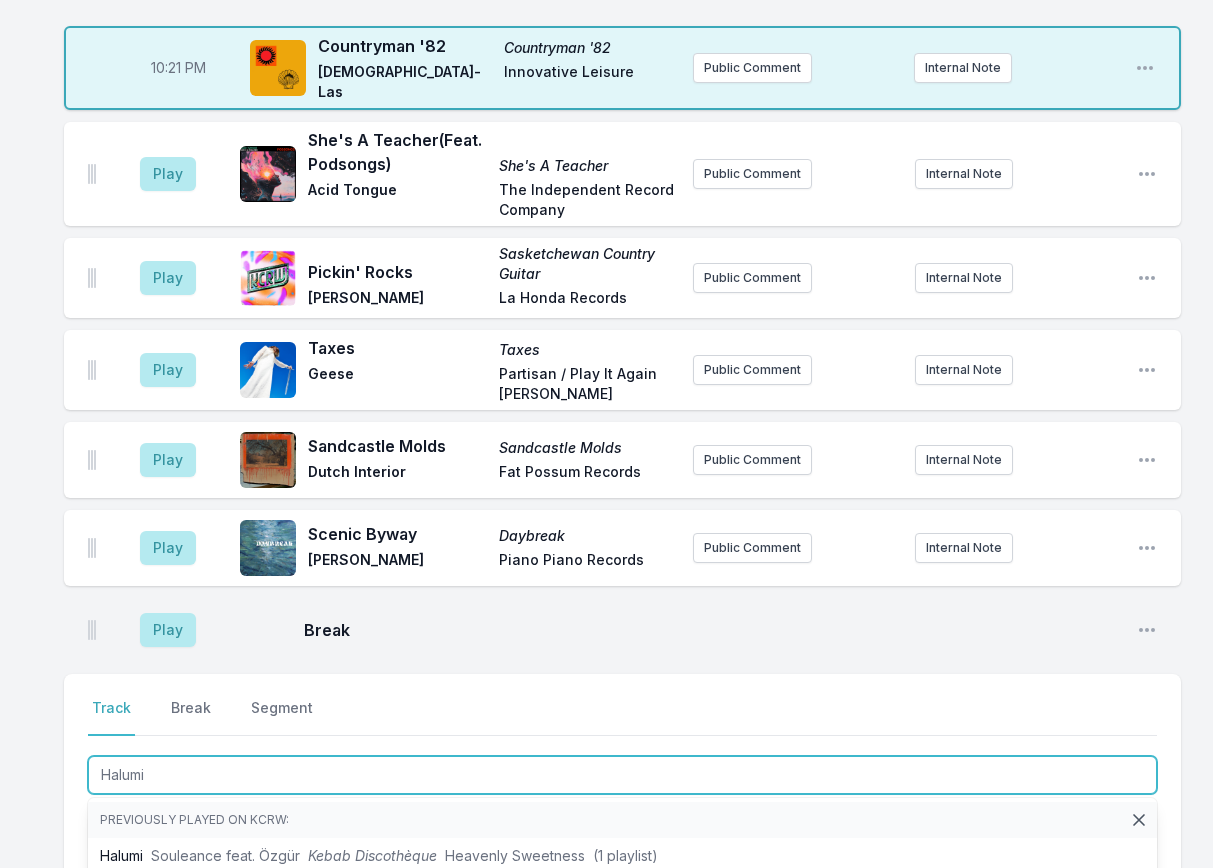 scroll, scrollTop: 846, scrollLeft: 0, axis: vertical 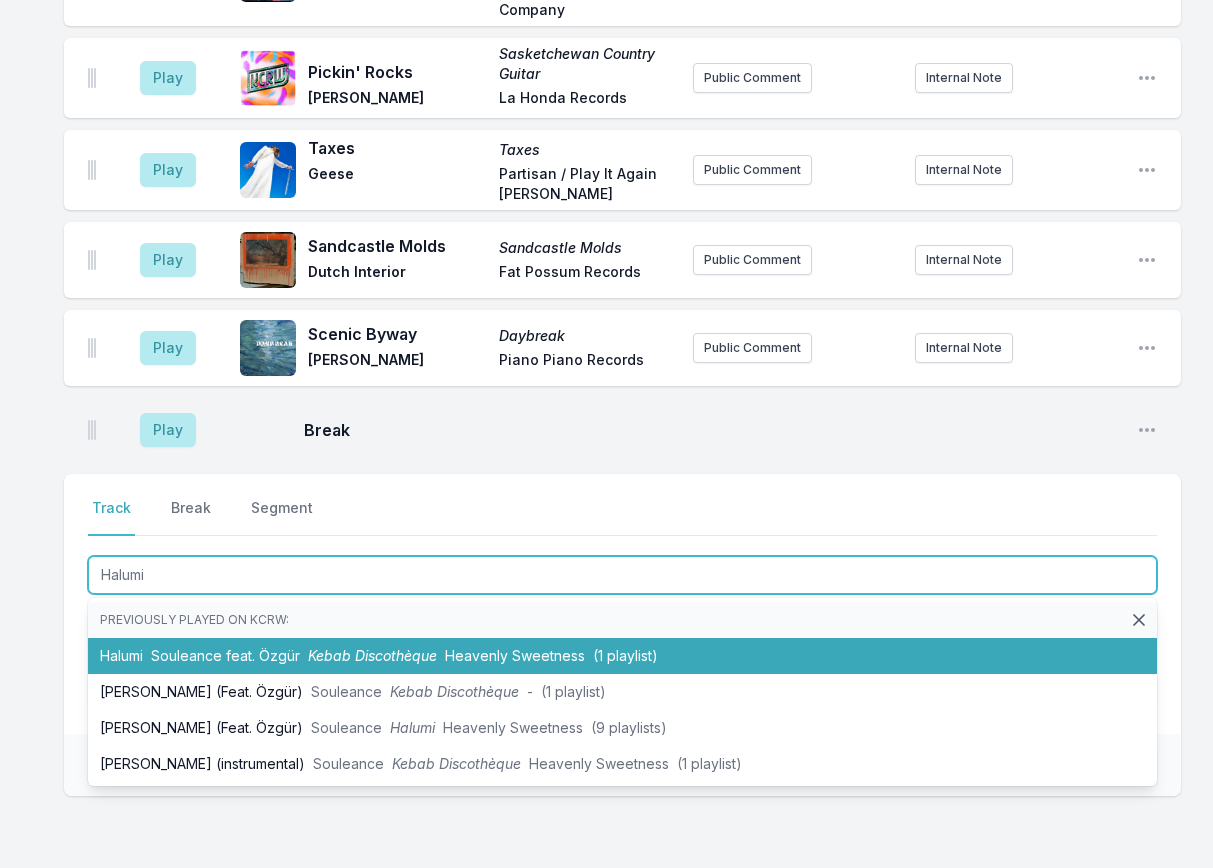 click on "Kebab Discothèque" at bounding box center [372, 655] 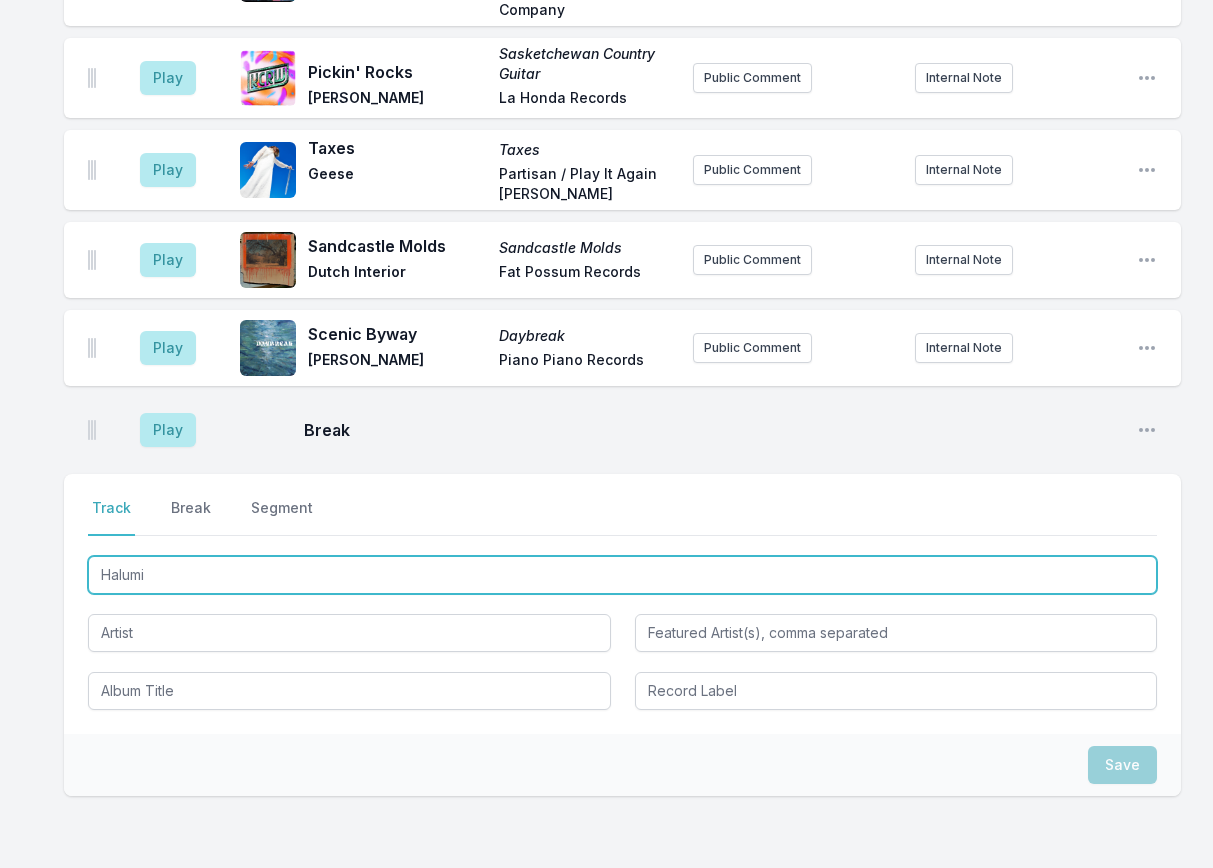 type 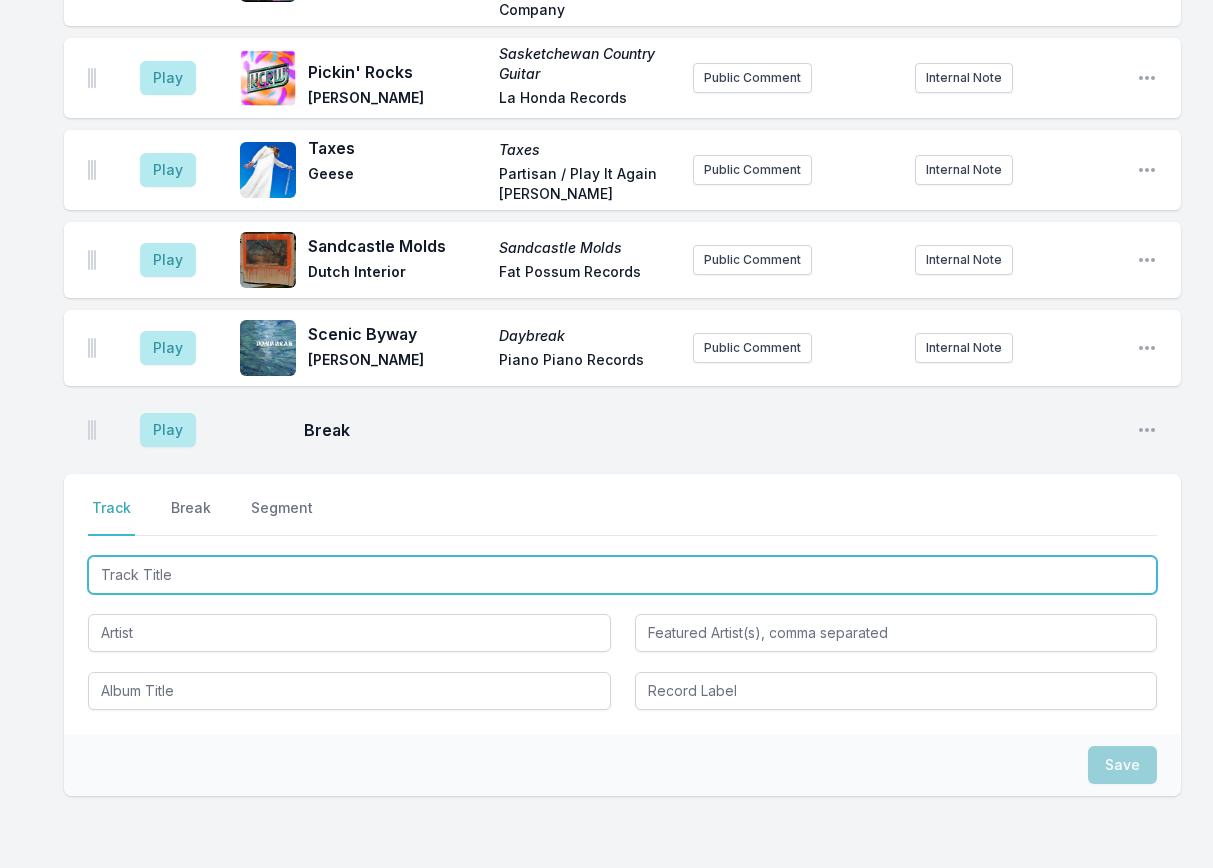 scroll, scrollTop: 934, scrollLeft: 0, axis: vertical 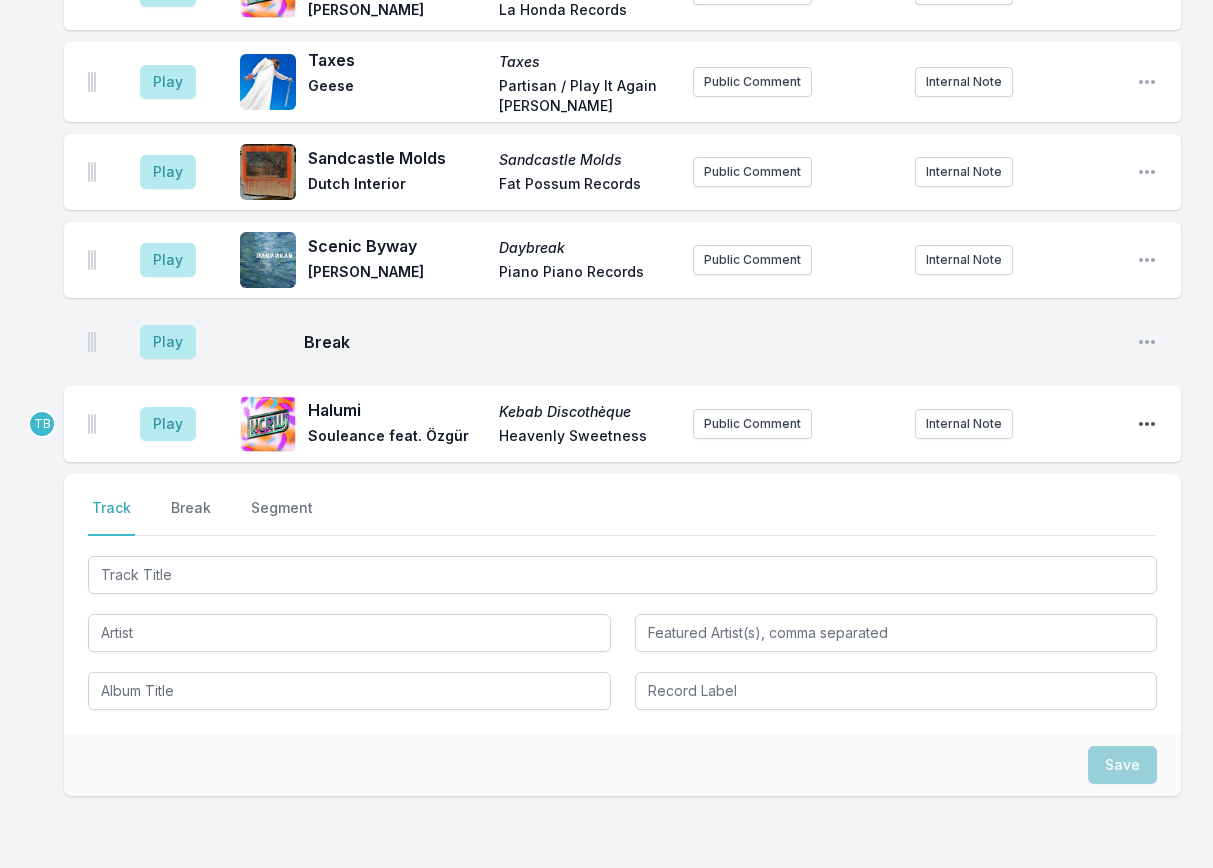 click on "Play [PERSON_NAME] Discothèque Souleance feat. Özgür Heavenly Sweetness Public Comment Internal Note Open playlist item options" at bounding box center (622, 424) 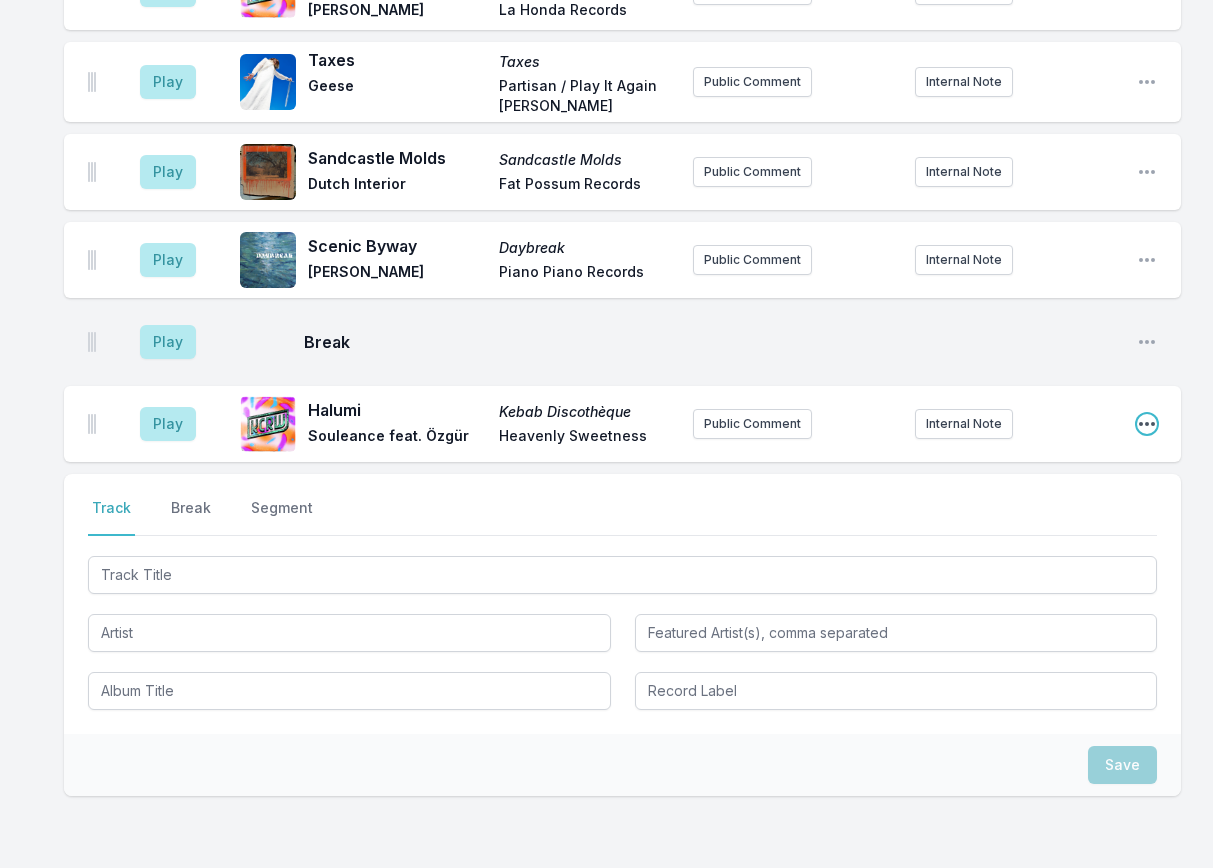 click 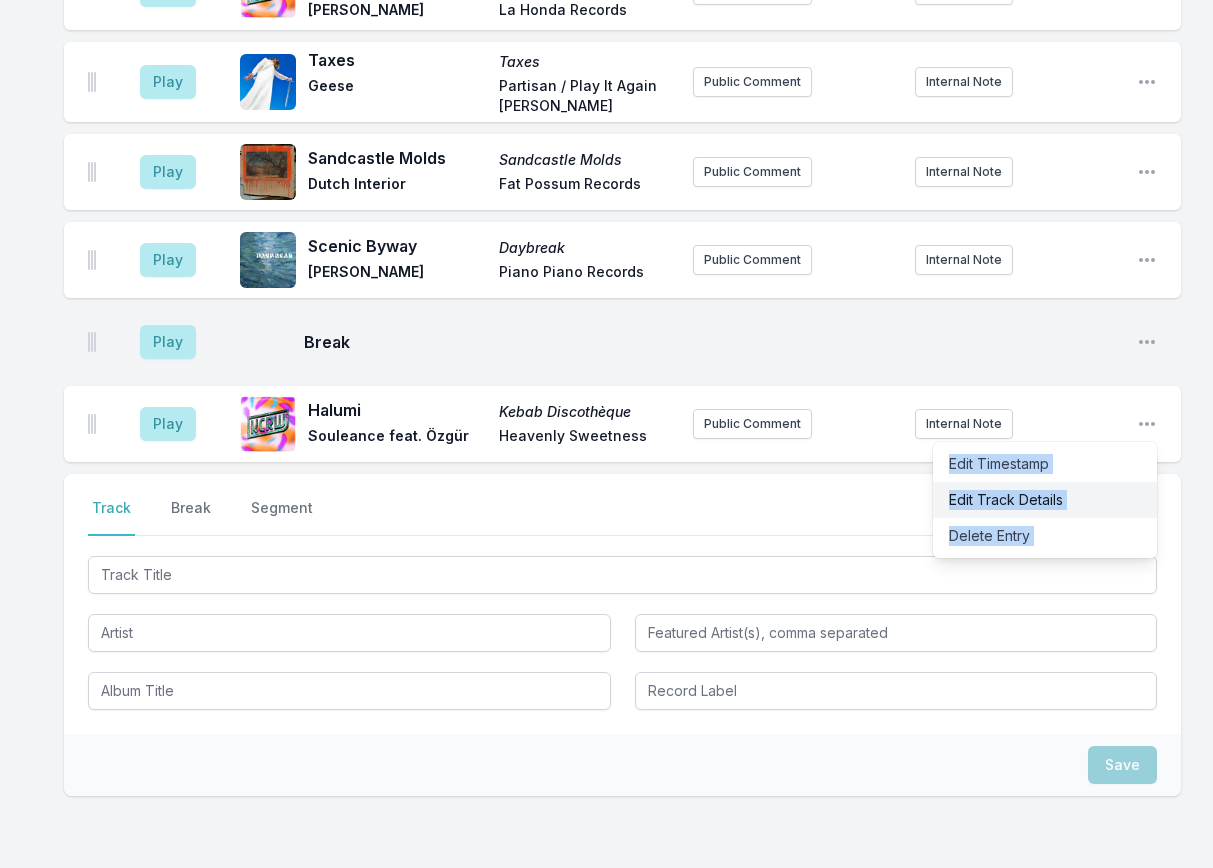 click on "Edit Track Details" at bounding box center (1045, 500) 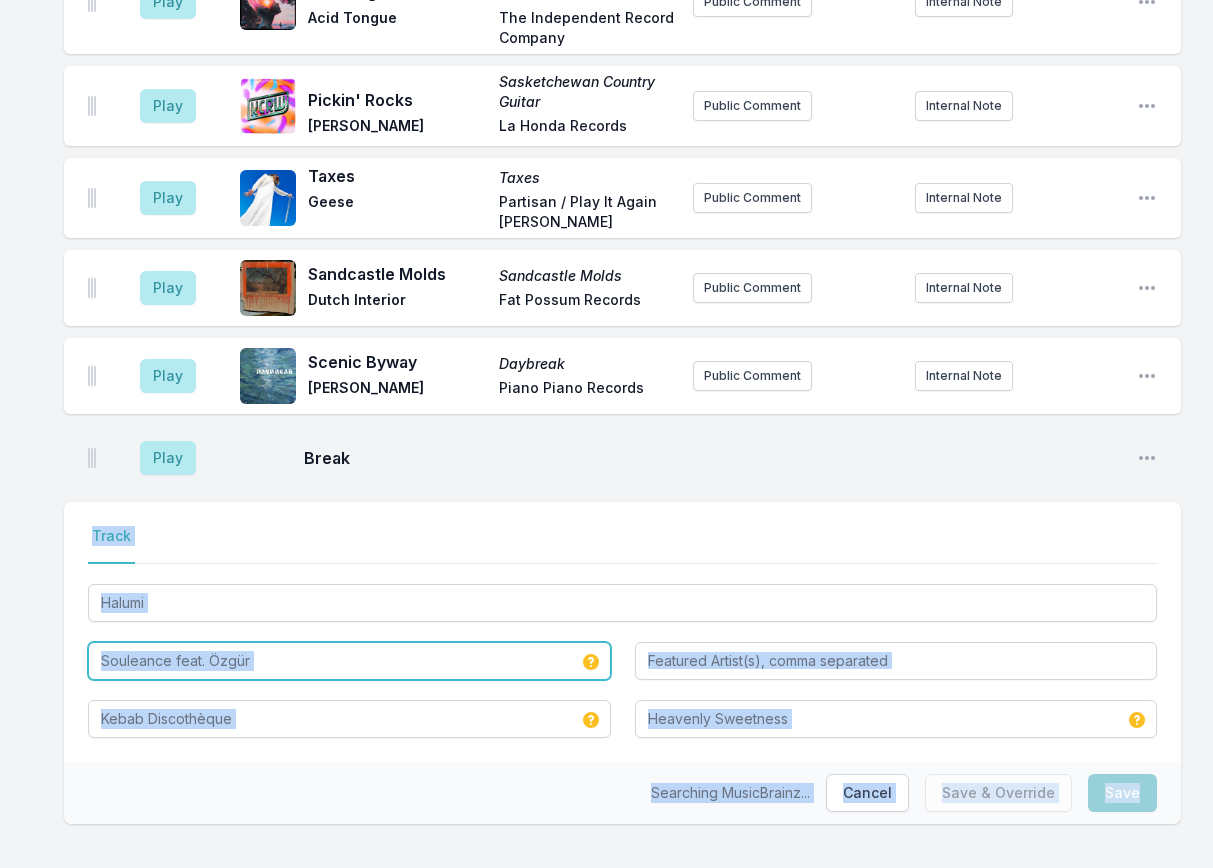 click on "Souleance feat. Özgür" at bounding box center (349, 661) 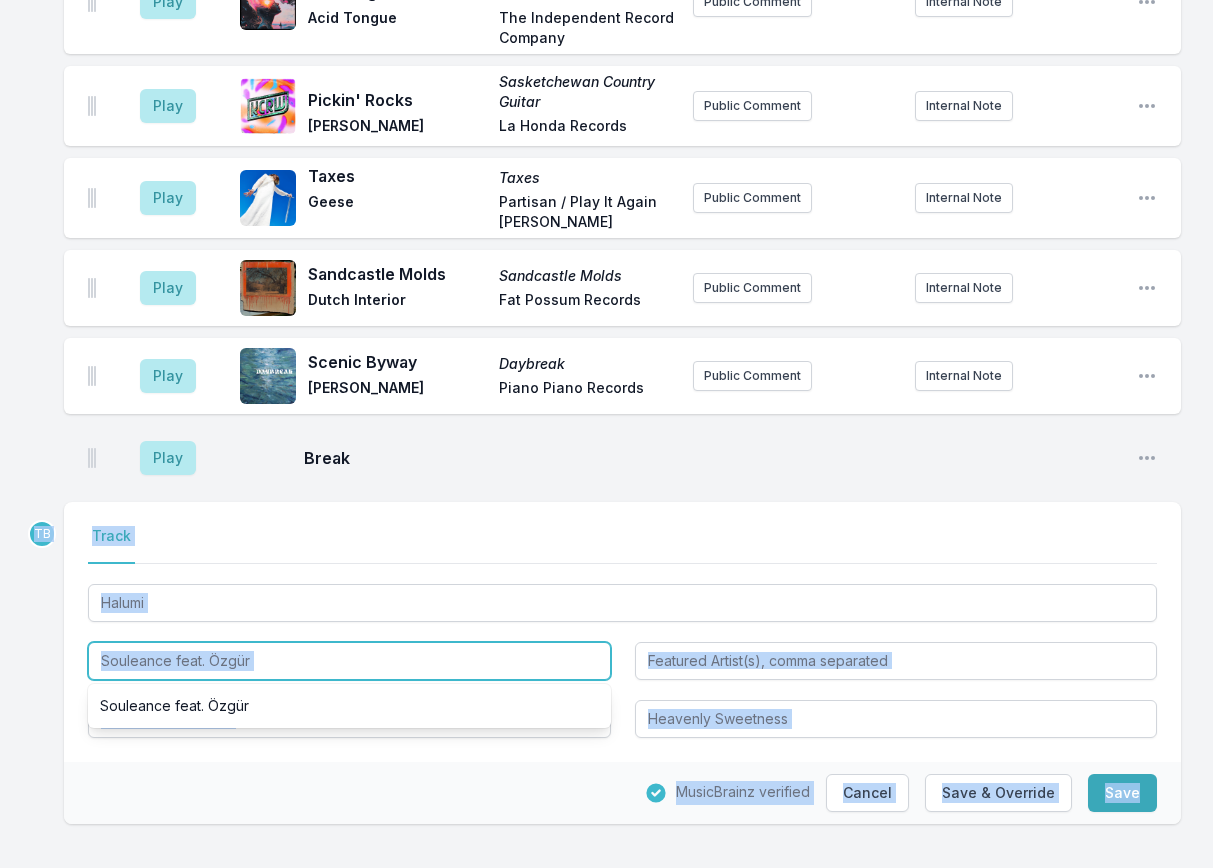 click on "Souleance feat. Özgür" at bounding box center [349, 661] 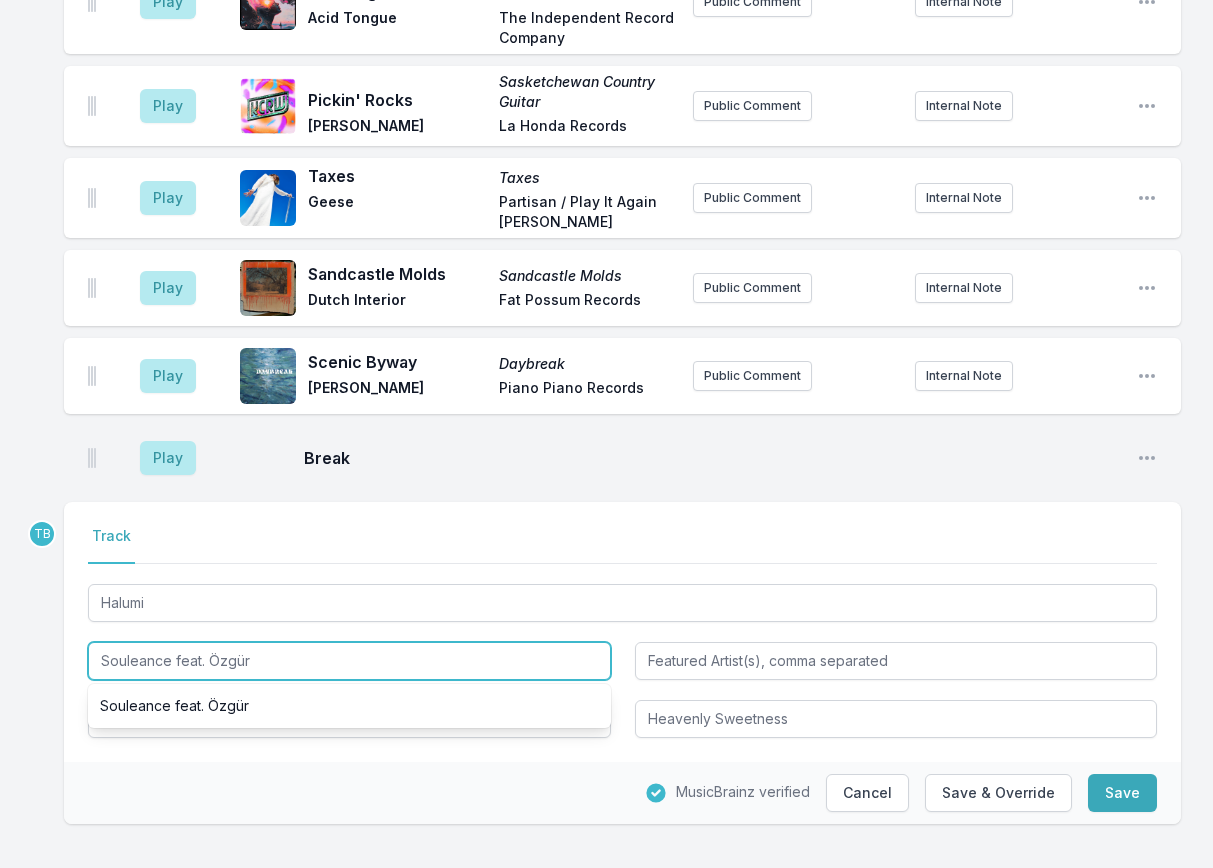 click on "Souleance feat. Özgür" at bounding box center (349, 661) 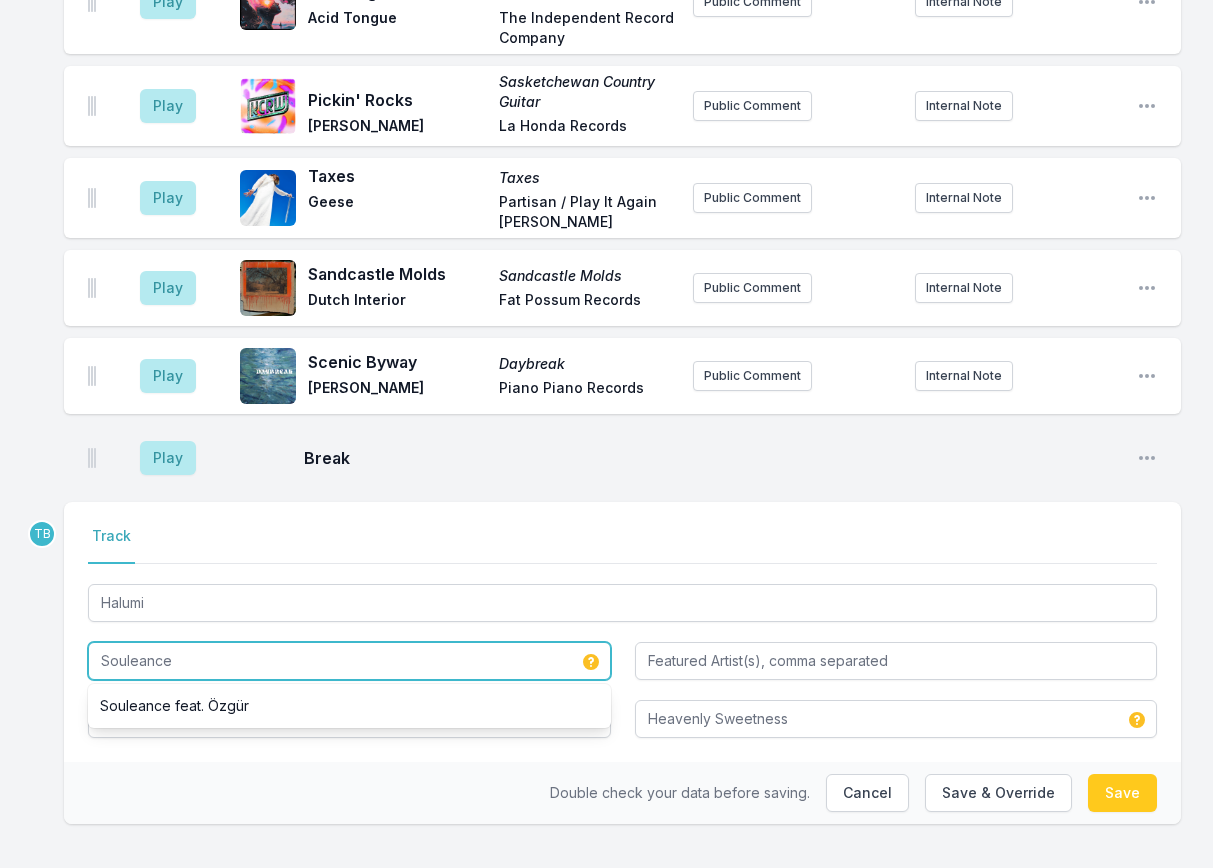 type on "Souleance" 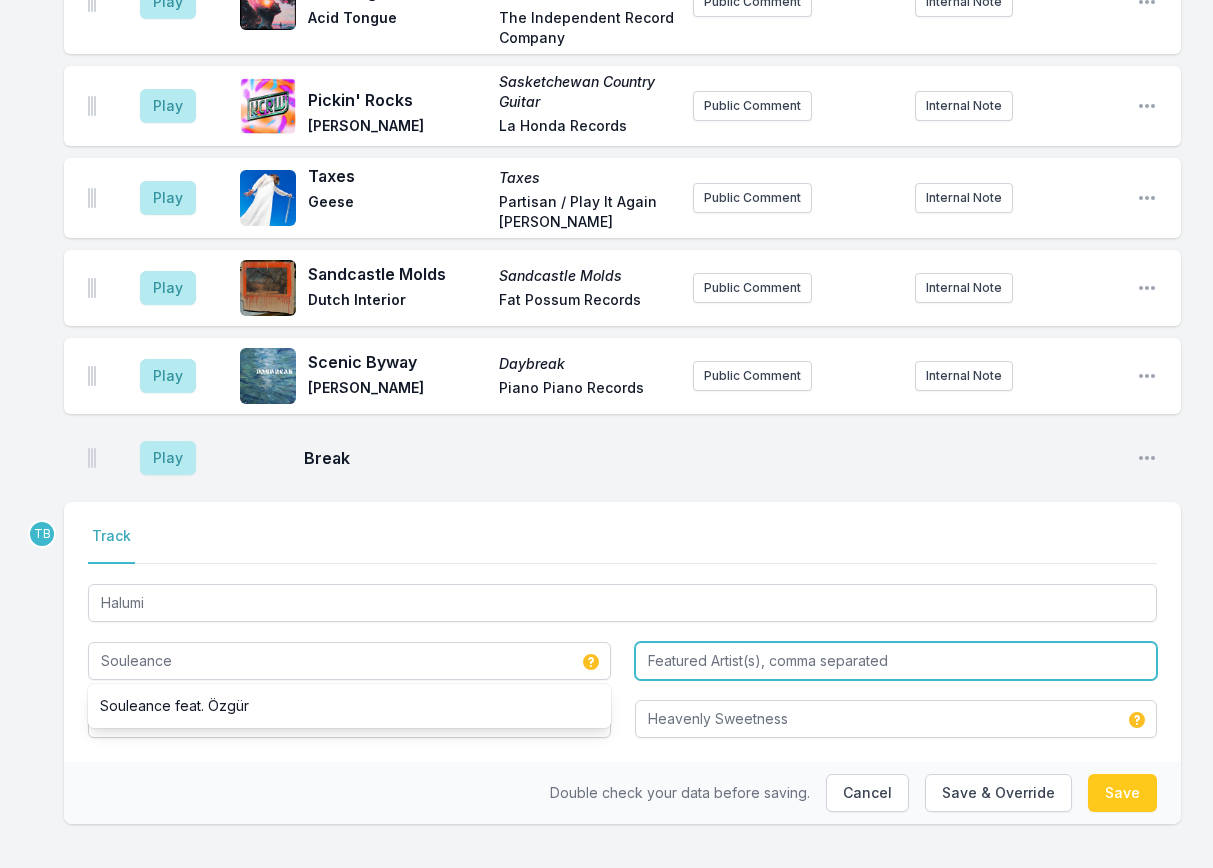 click at bounding box center [896, 661] 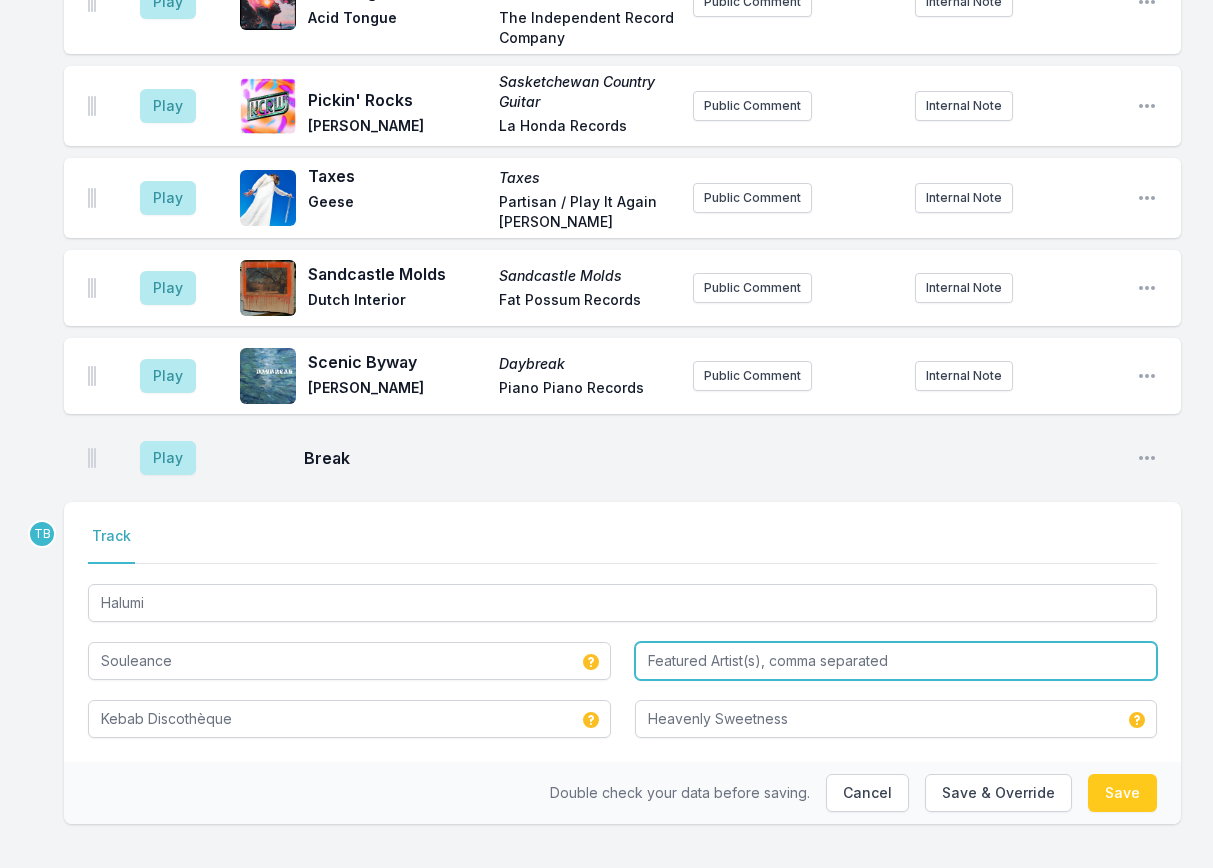 paste on "Özgür" 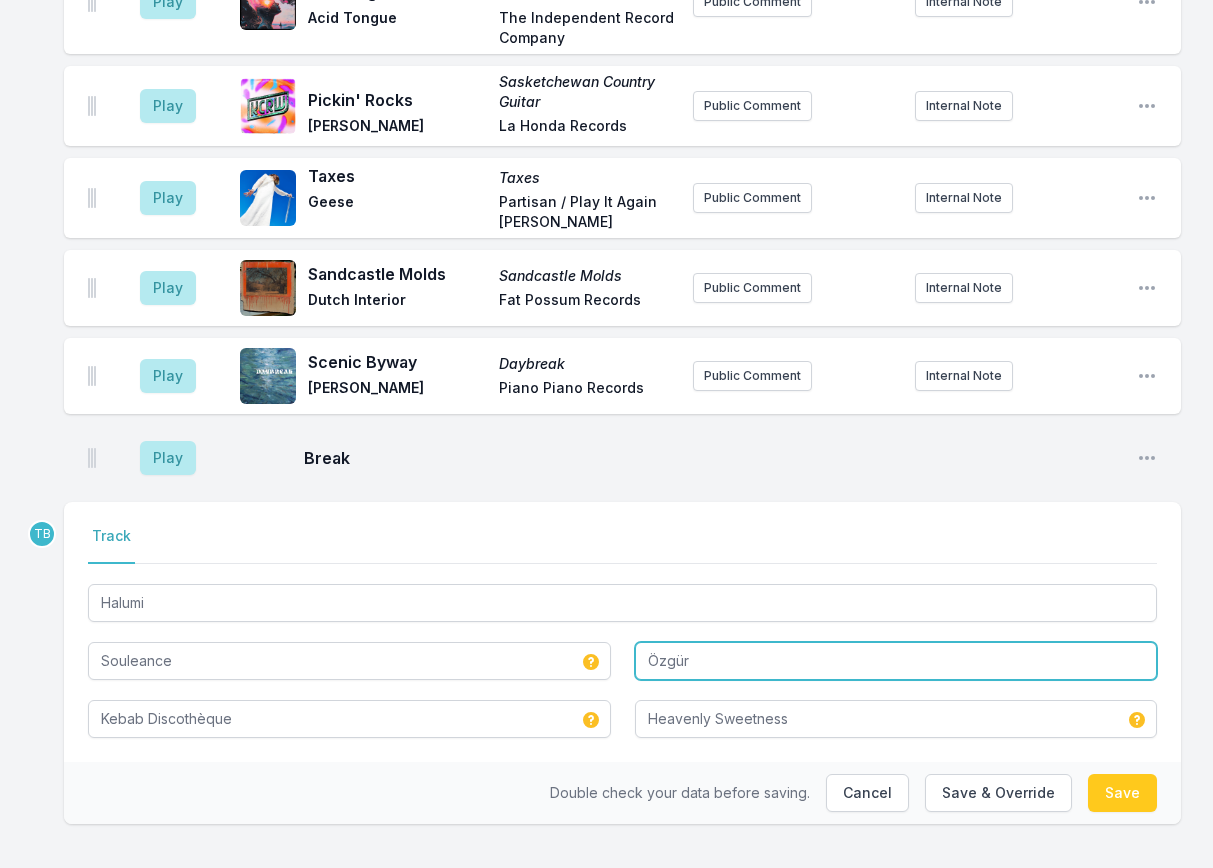 type on "Özgür" 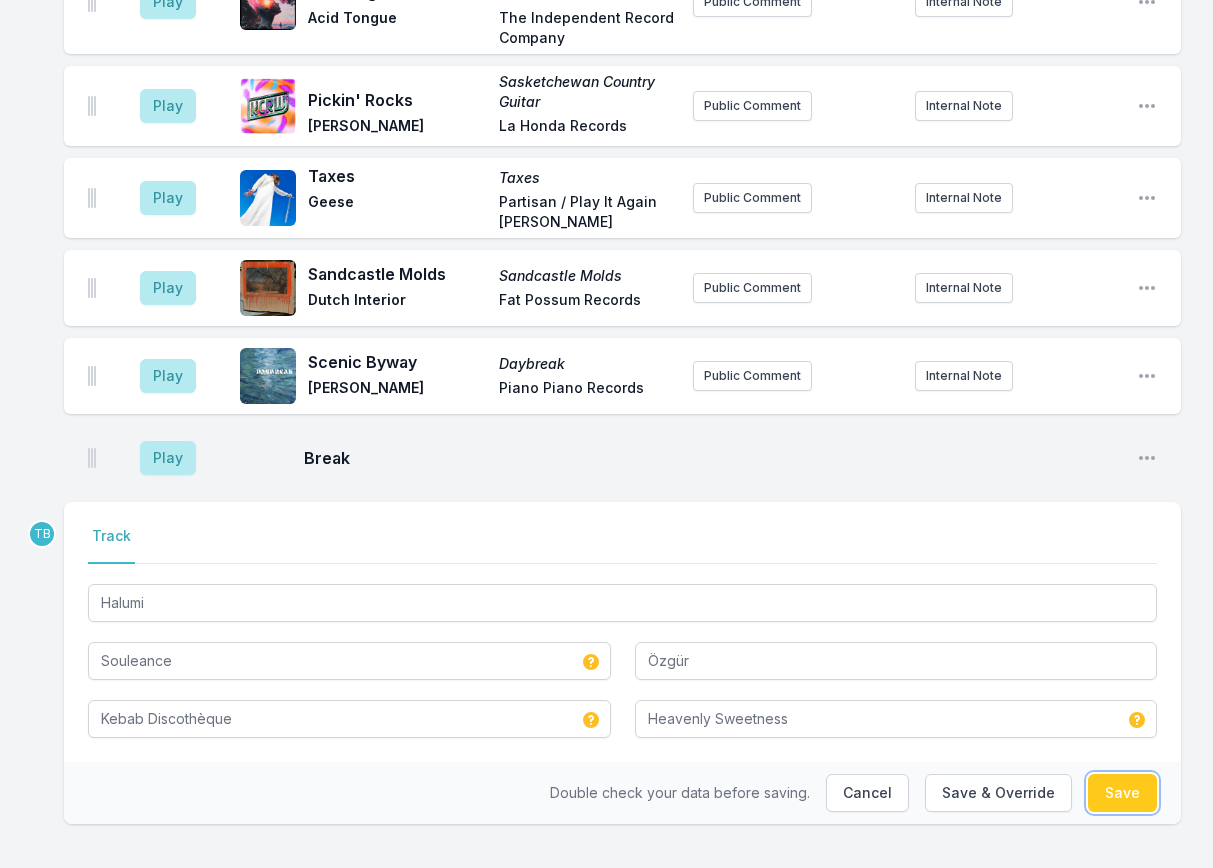 click on "Save" at bounding box center (1122, 793) 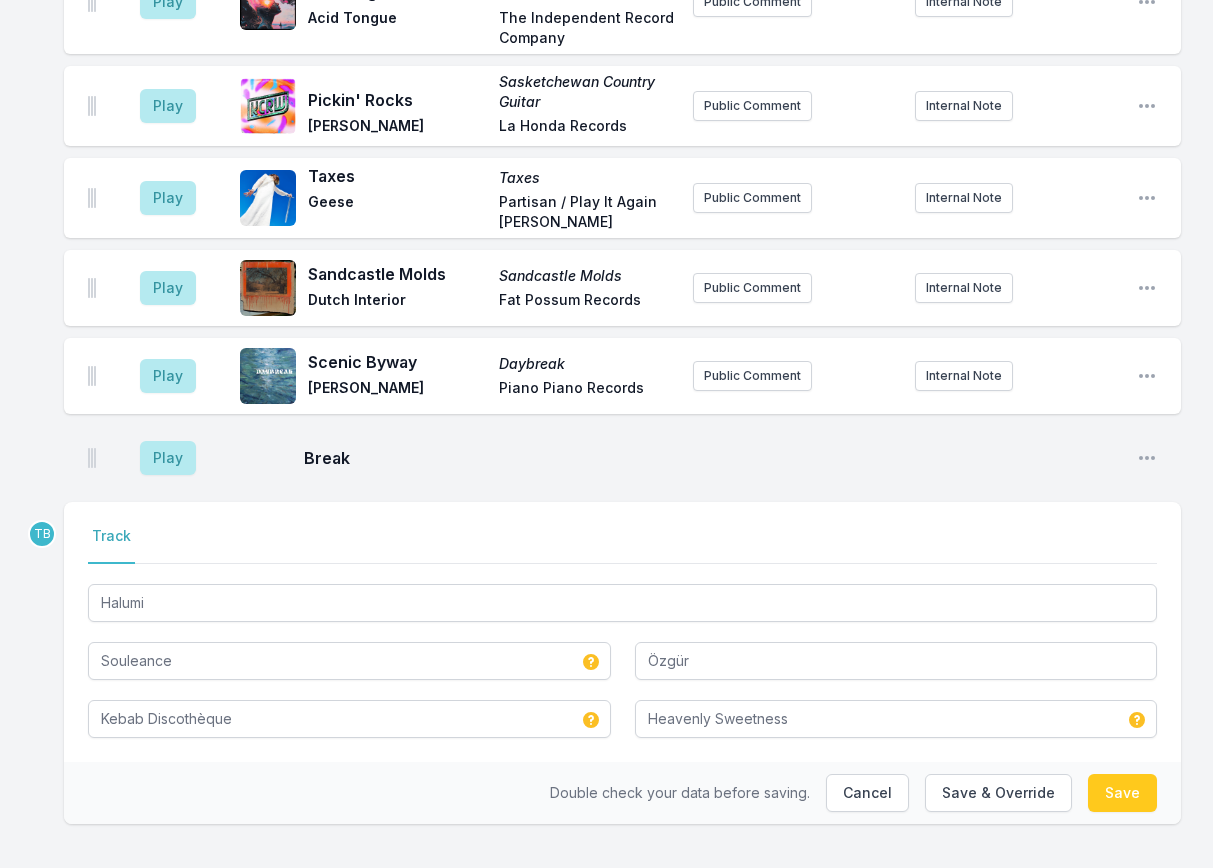 type on "Souleance feat. Özgür" 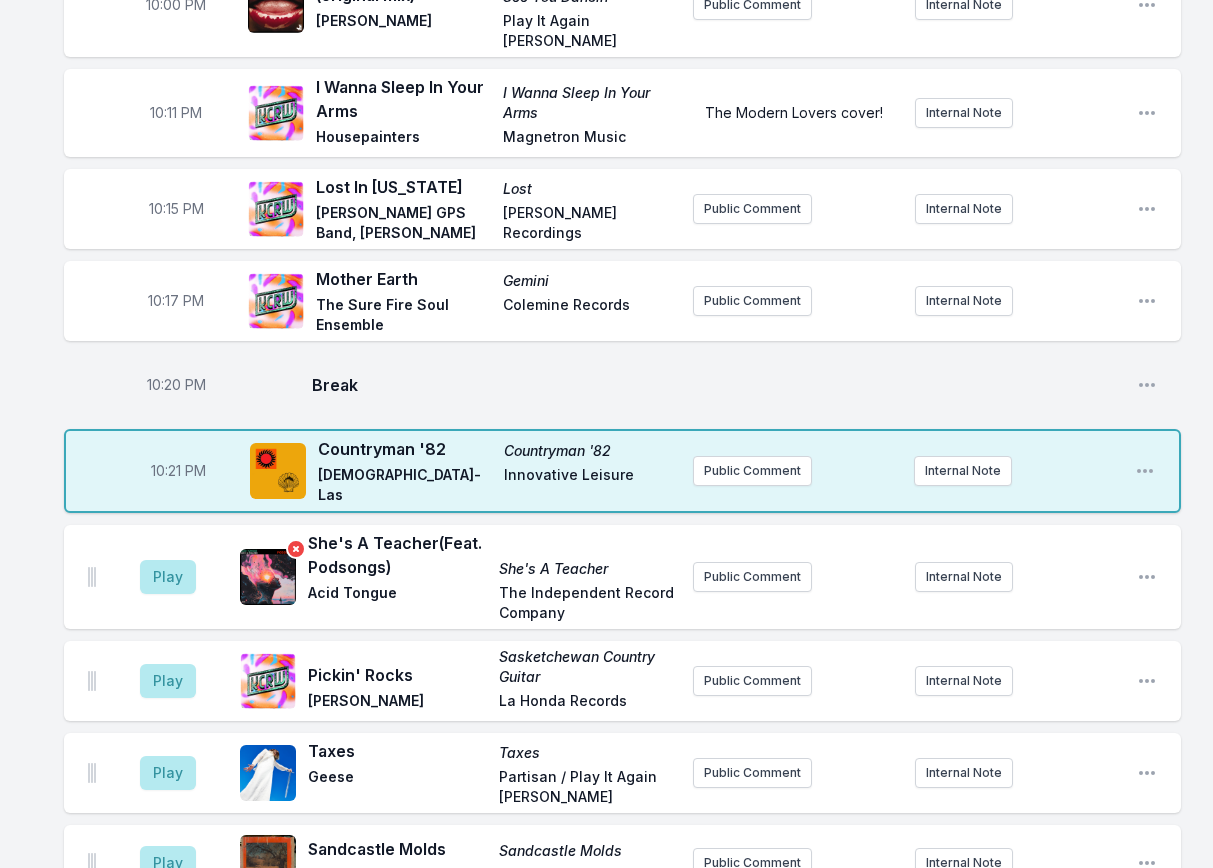 scroll, scrollTop: 300, scrollLeft: 0, axis: vertical 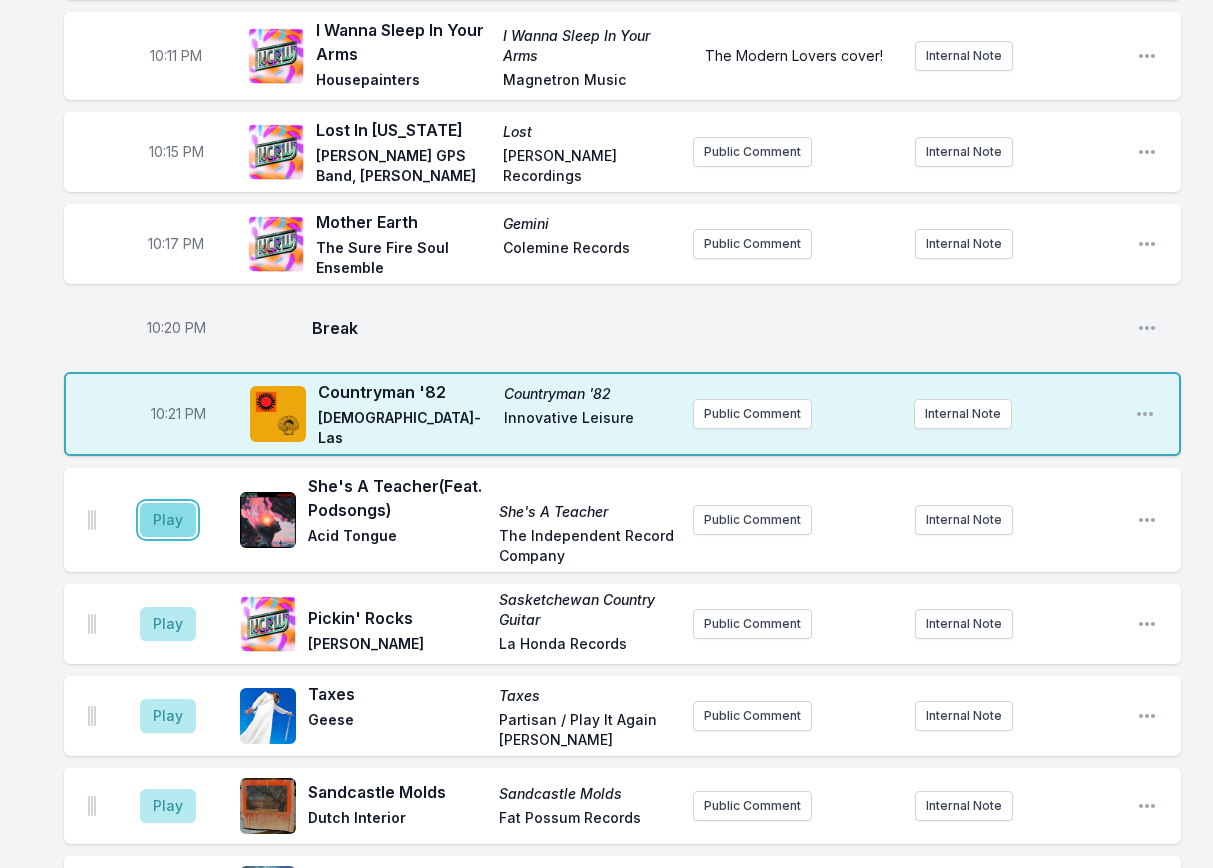 click on "Play" at bounding box center (168, 520) 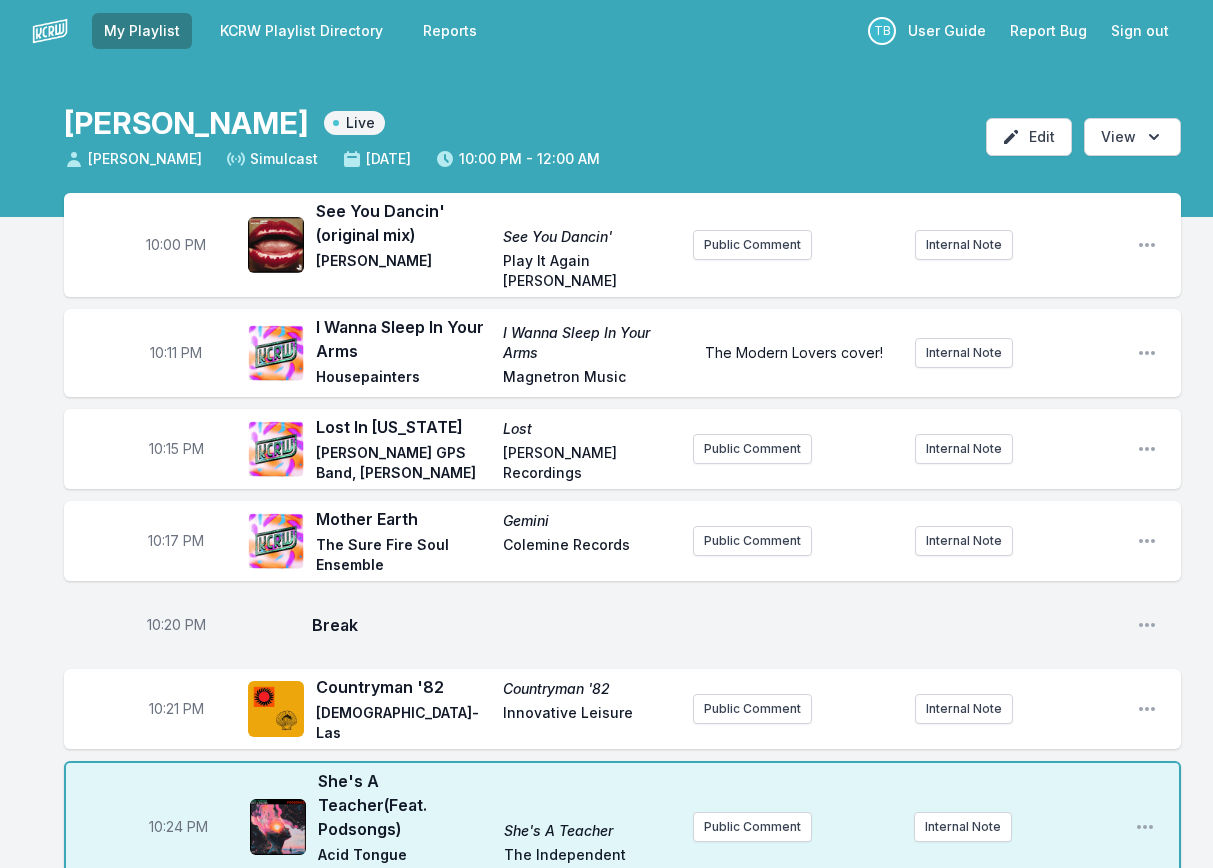 scroll, scrollTop: 0, scrollLeft: 0, axis: both 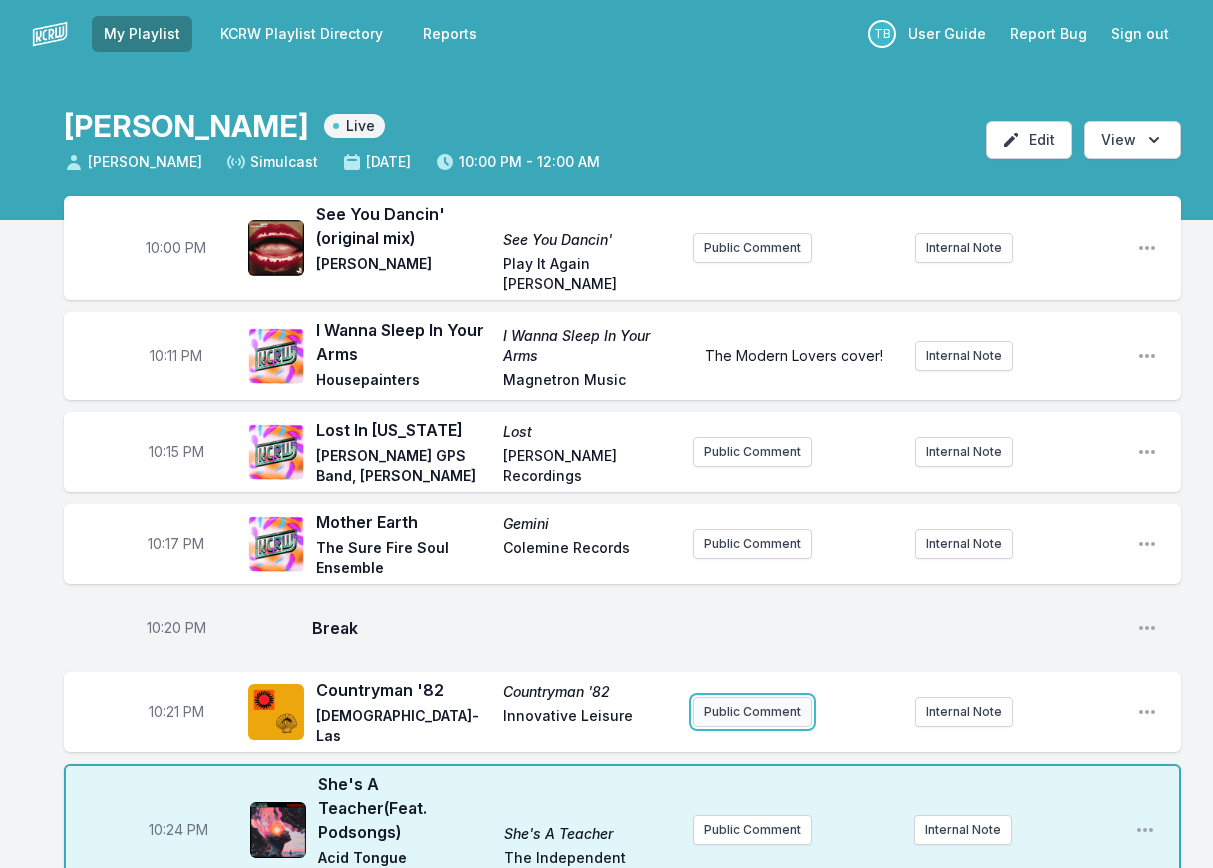 click on "Public Comment" at bounding box center (752, 712) 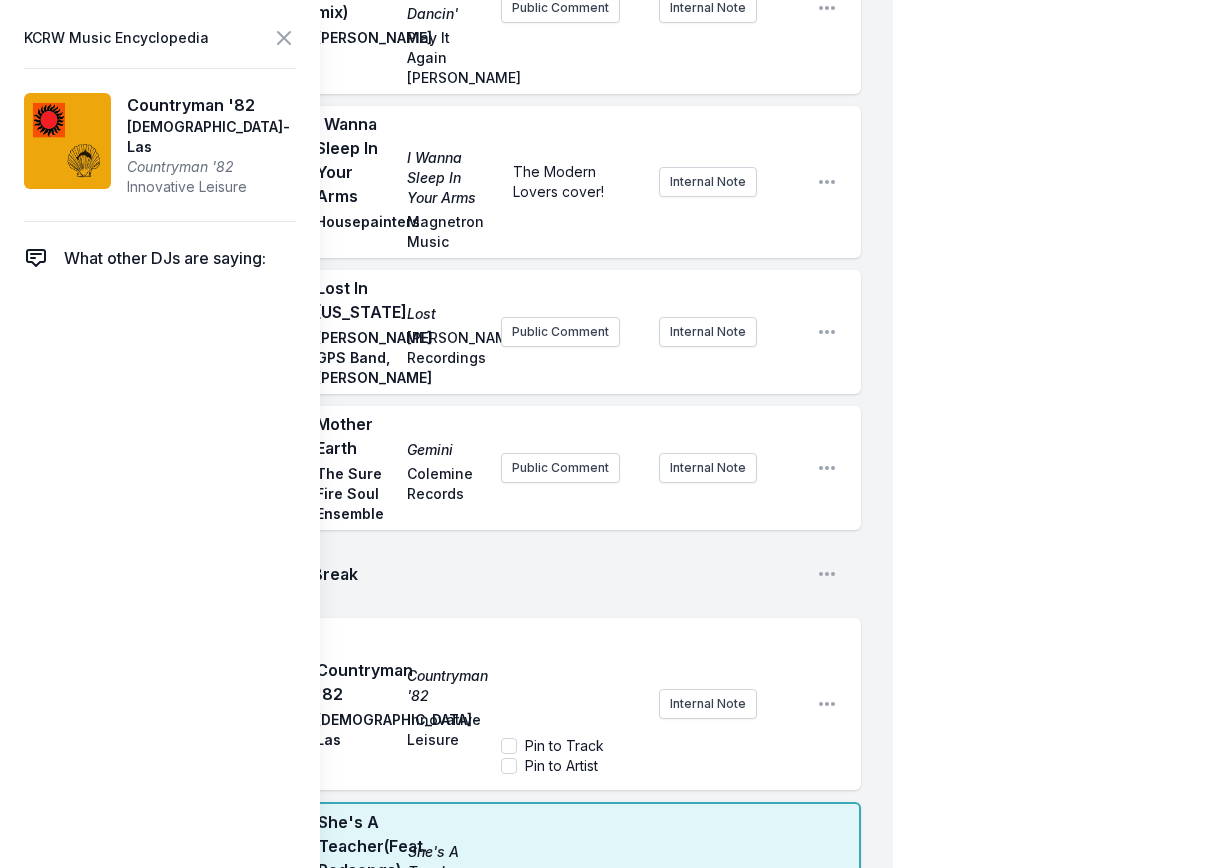 scroll, scrollTop: 400, scrollLeft: 0, axis: vertical 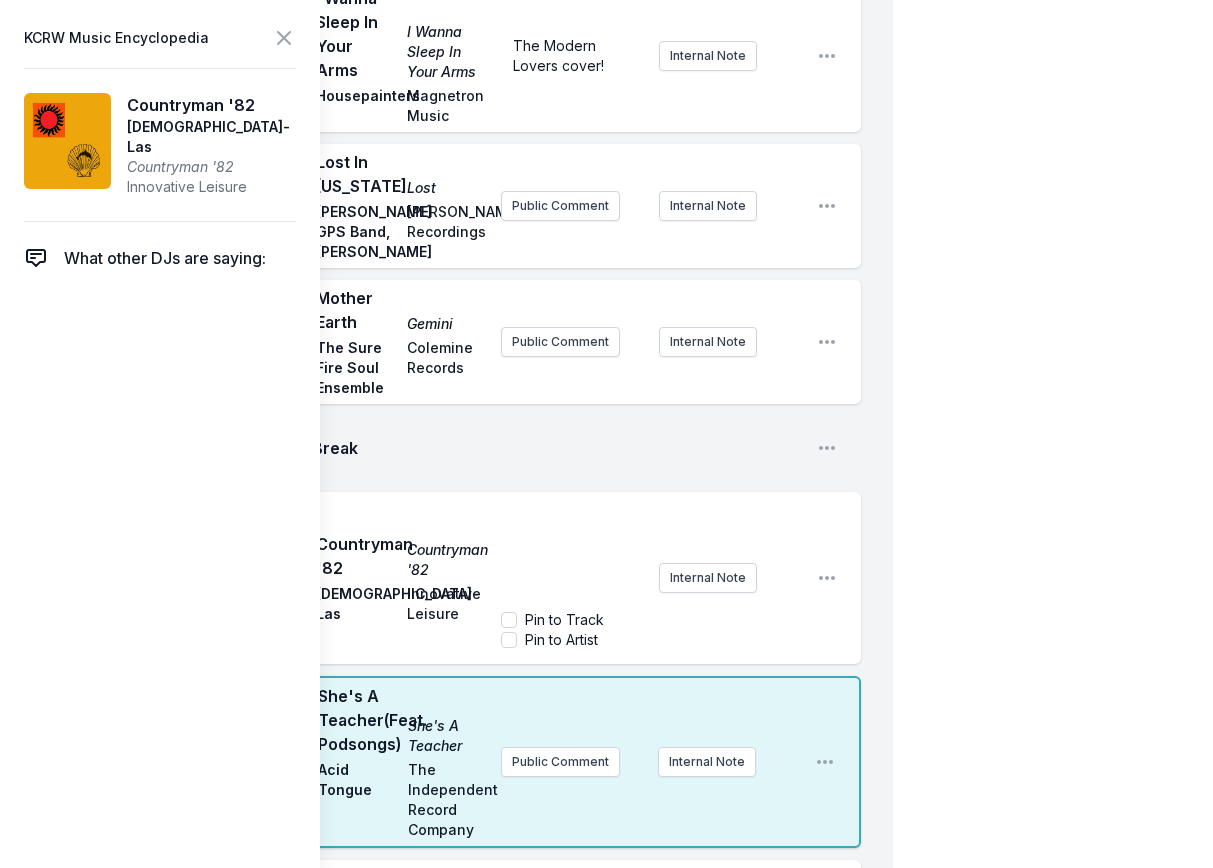 click on "Break" at bounding box center (556, 448) 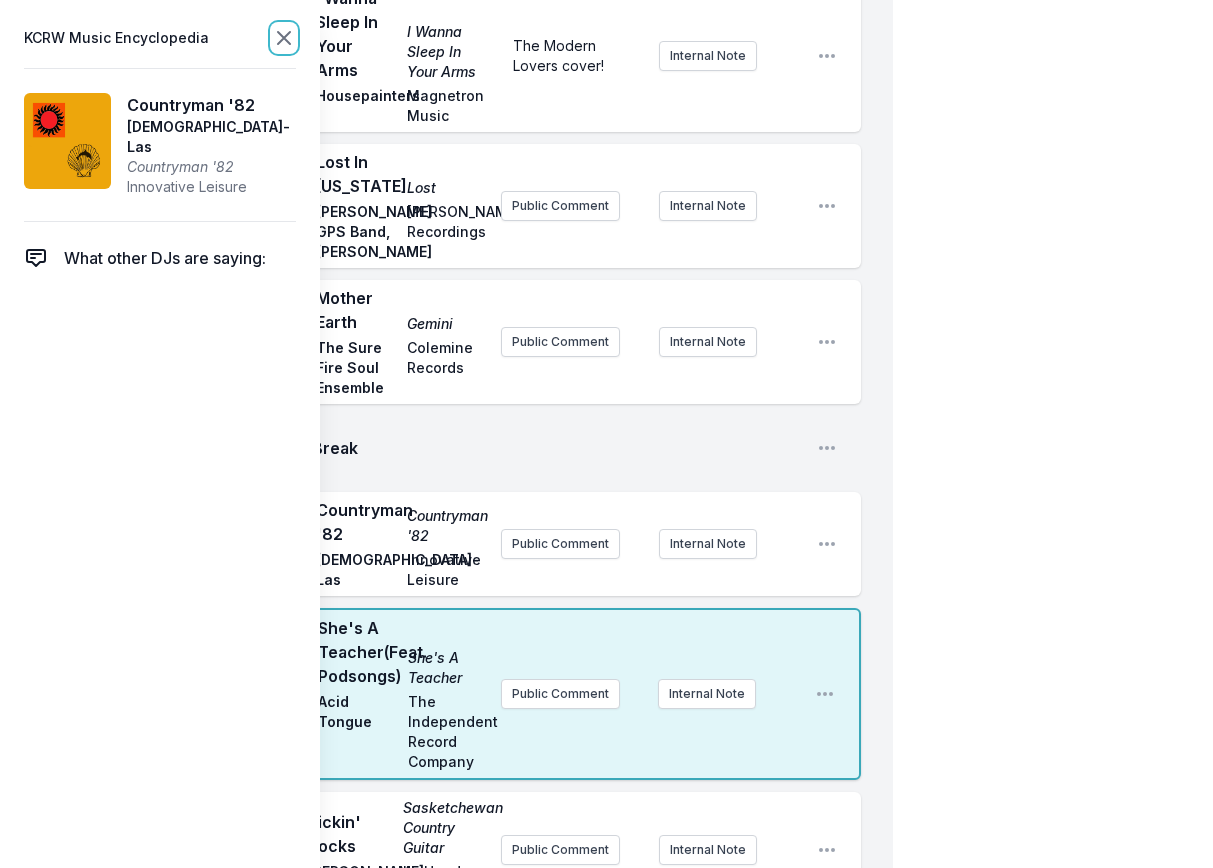click 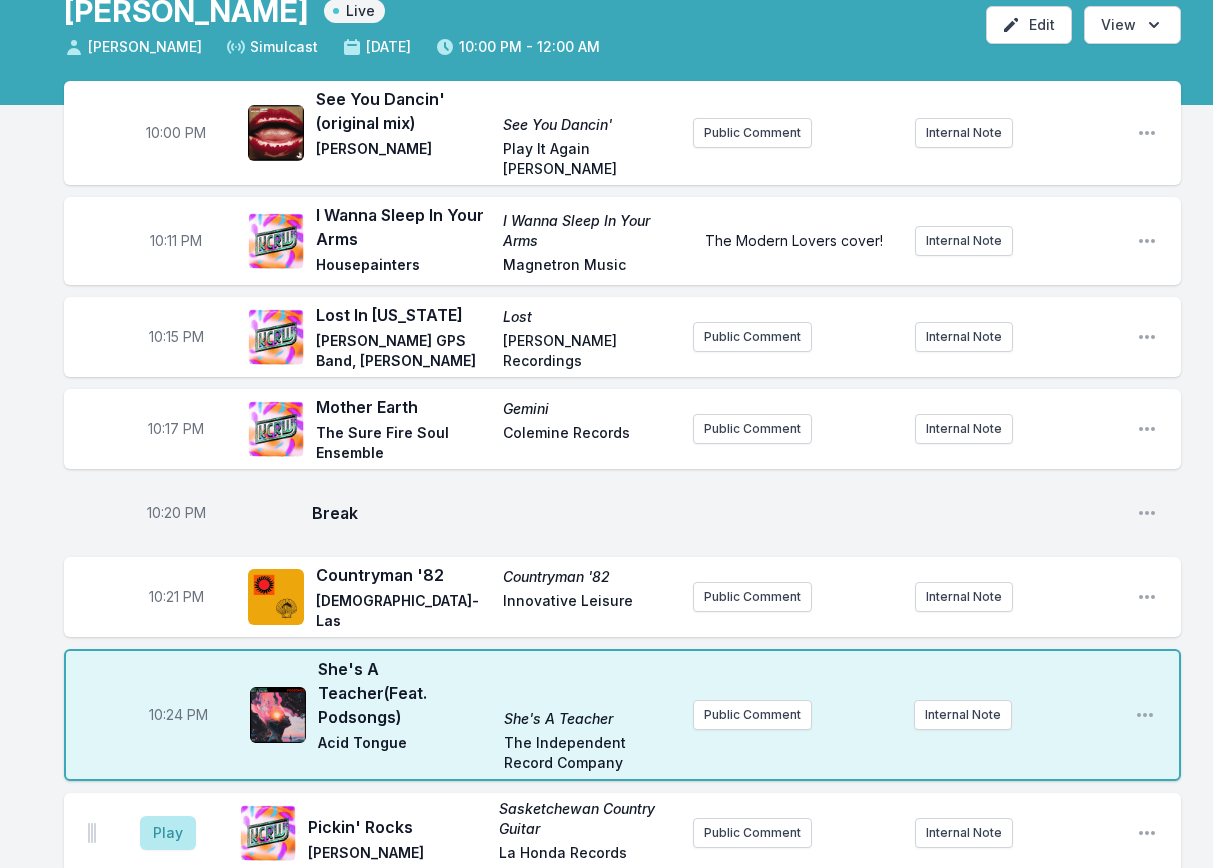 scroll, scrollTop: 300, scrollLeft: 0, axis: vertical 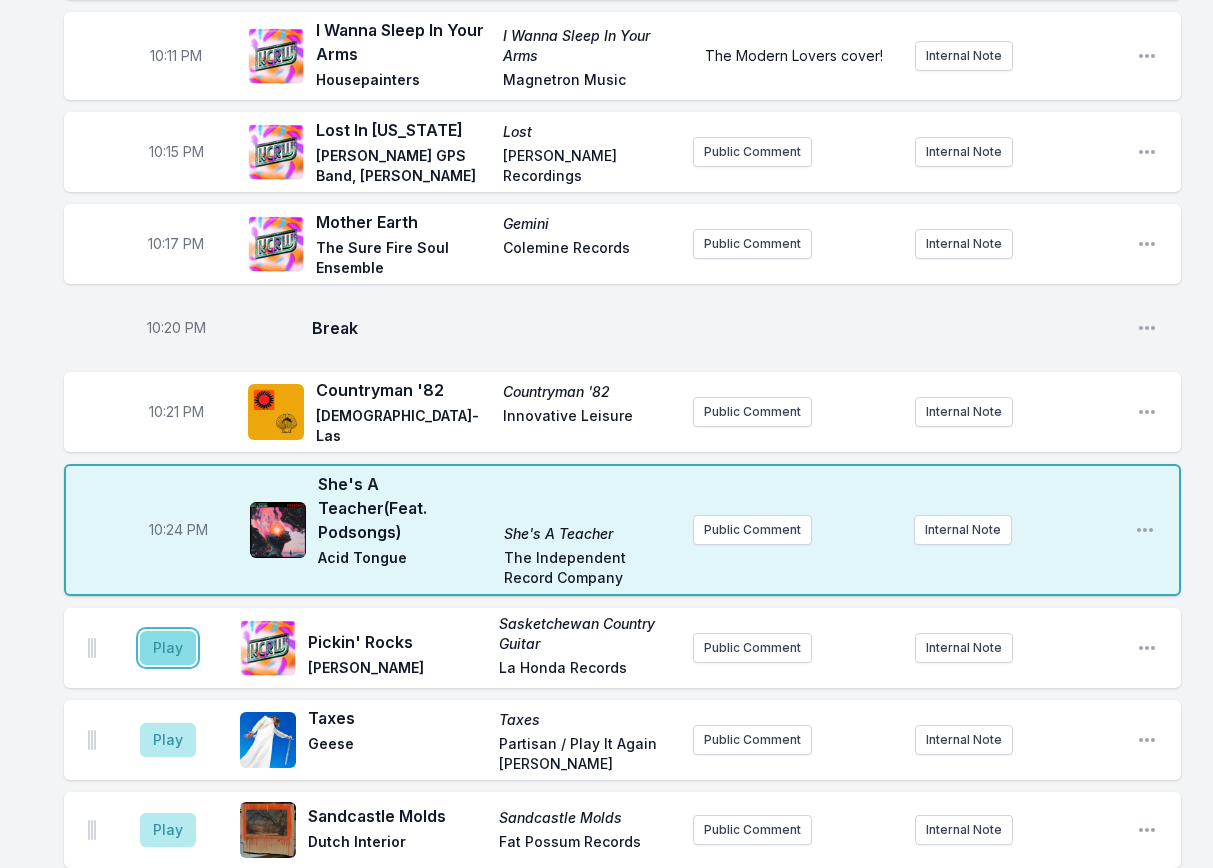 click on "Play" at bounding box center (168, 648) 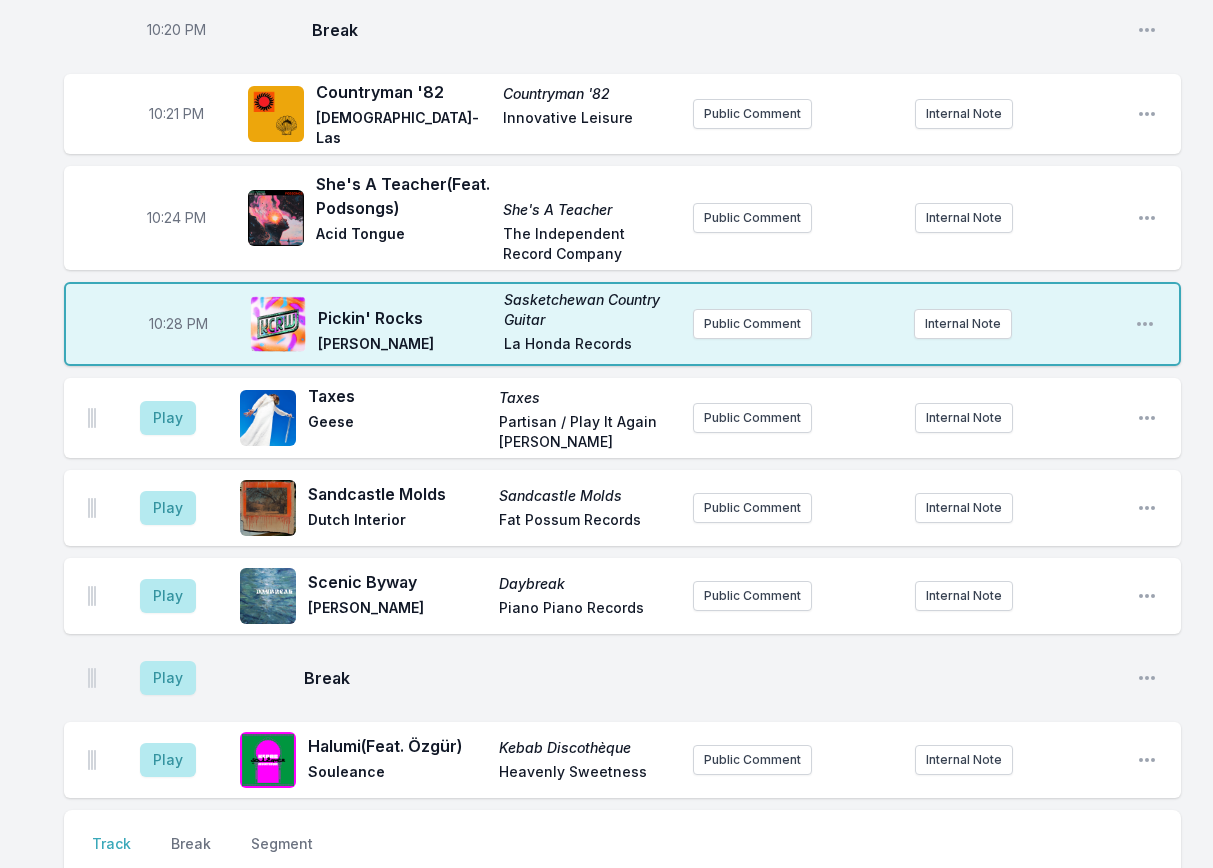scroll, scrollTop: 600, scrollLeft: 0, axis: vertical 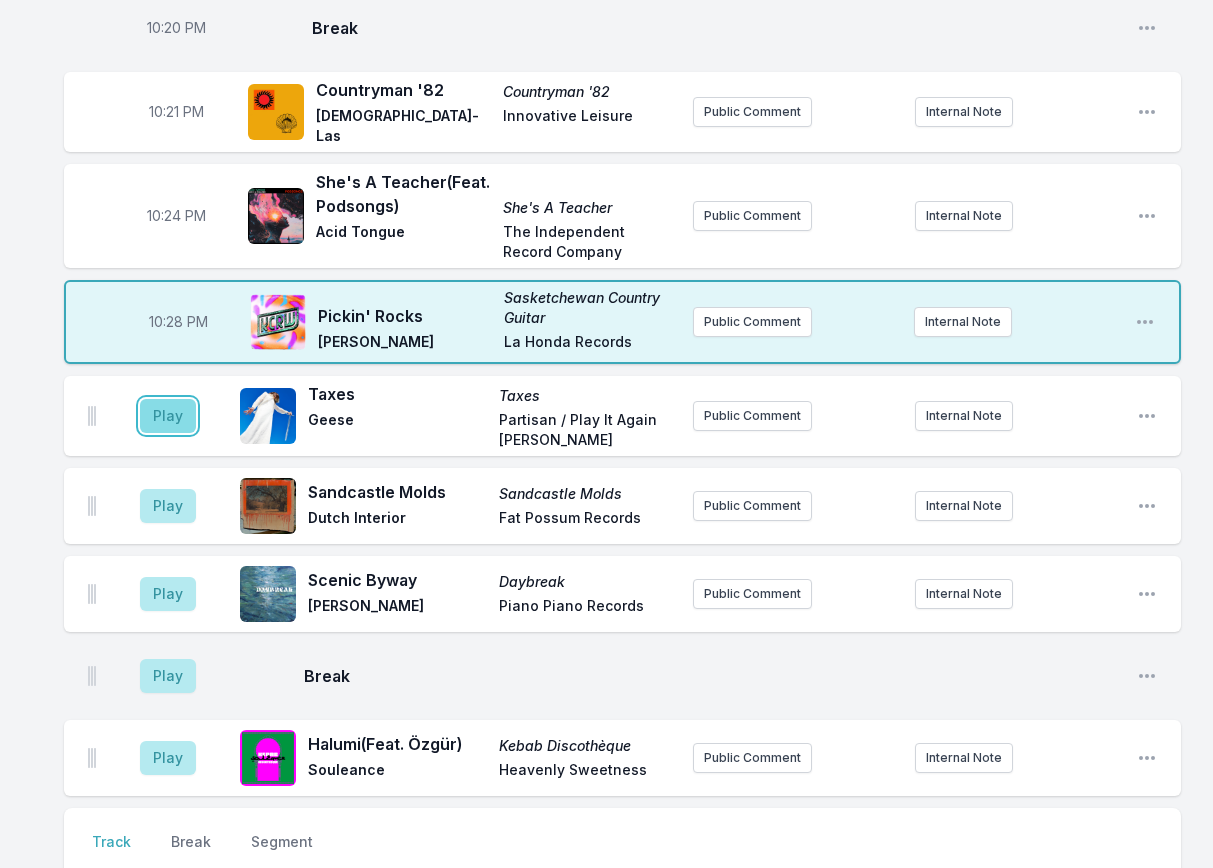 click on "Play" at bounding box center (168, 416) 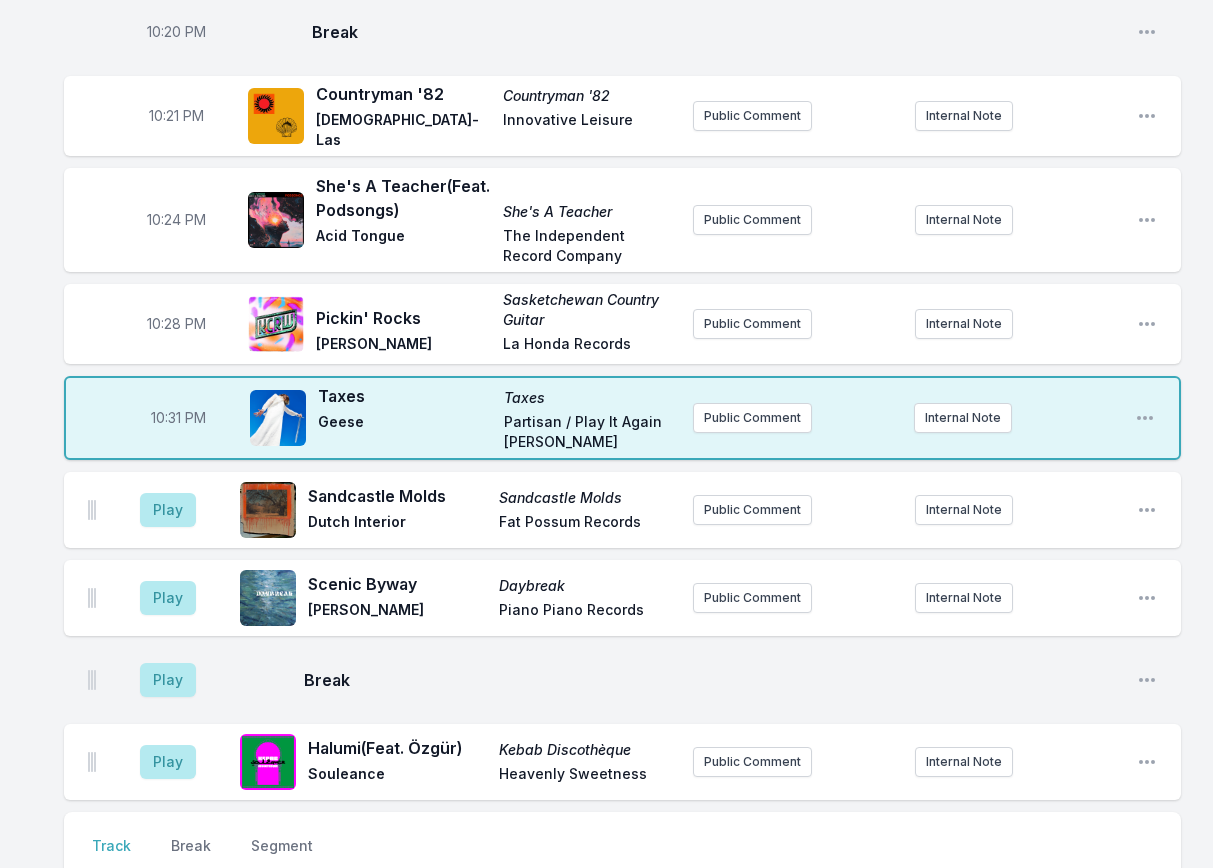 scroll, scrollTop: 600, scrollLeft: 0, axis: vertical 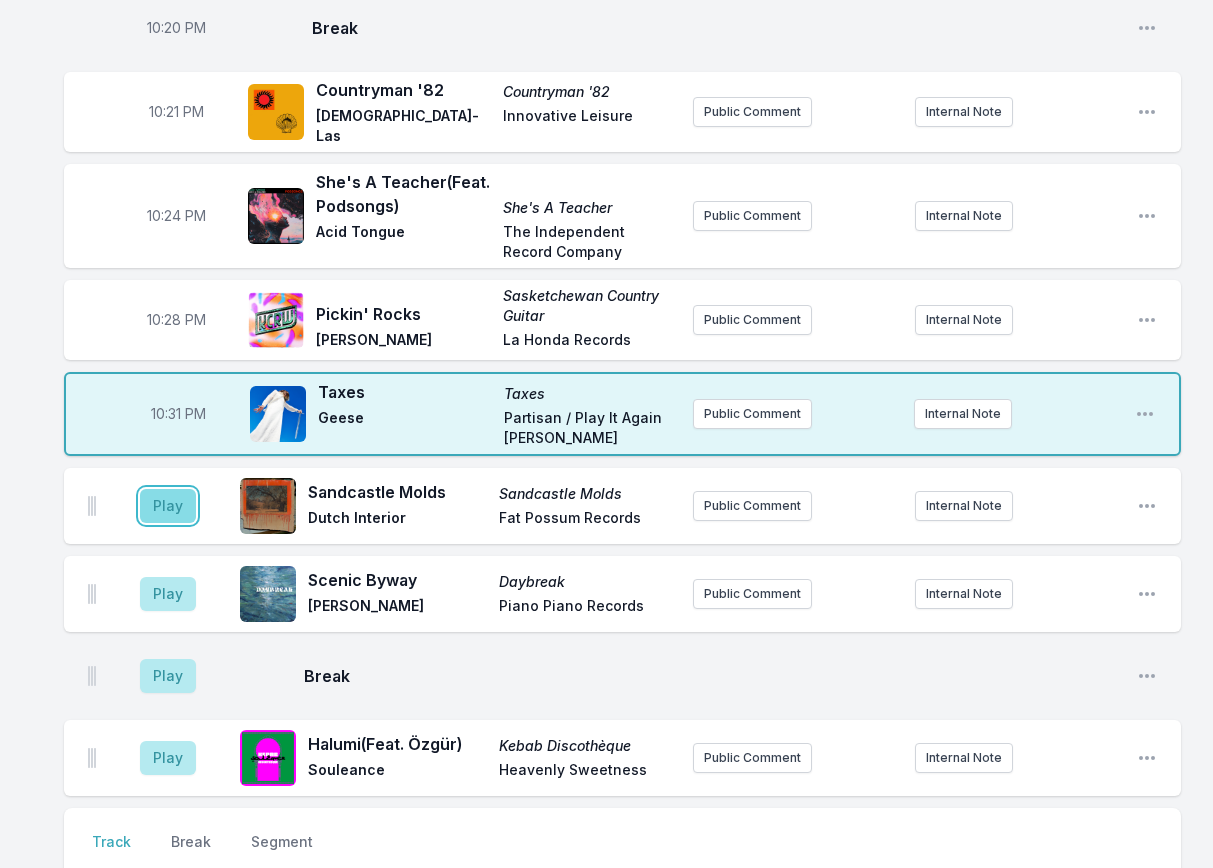 click on "Play" at bounding box center [168, 506] 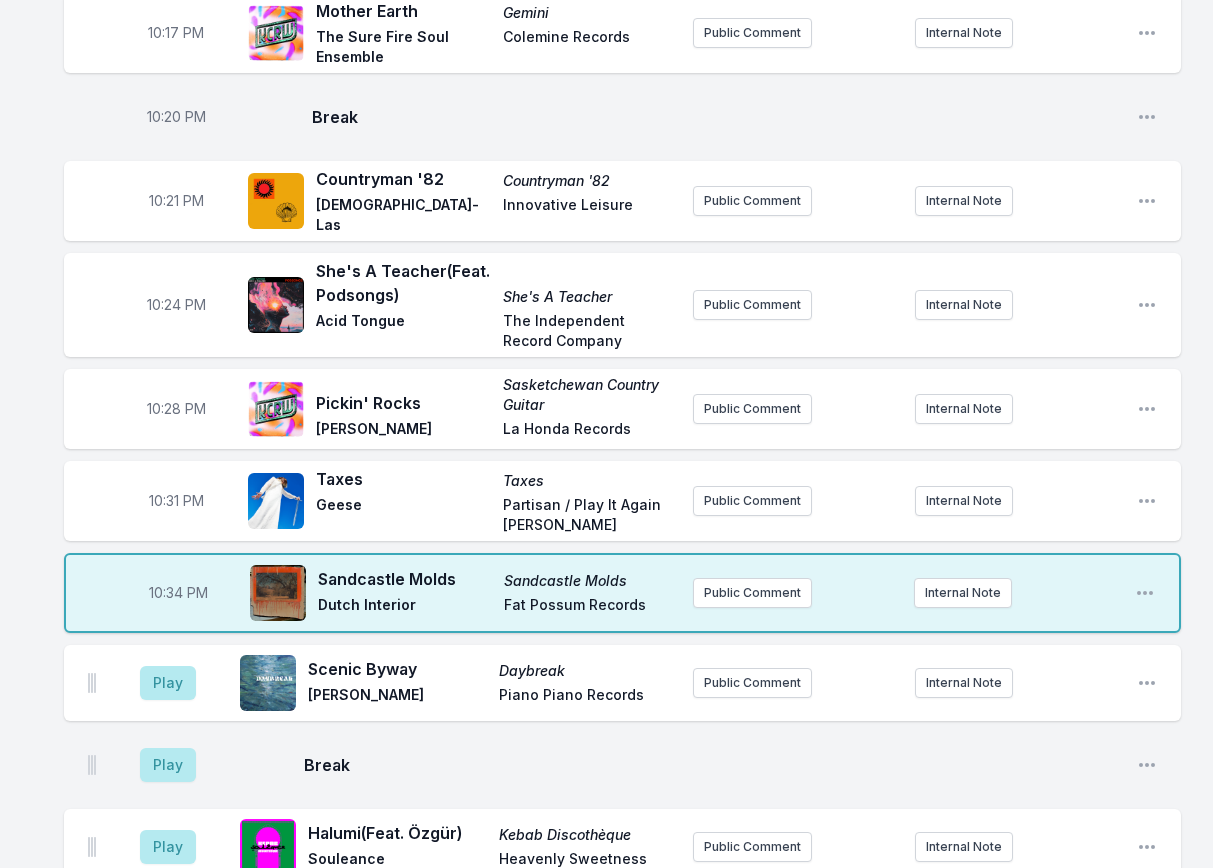 scroll, scrollTop: 700, scrollLeft: 0, axis: vertical 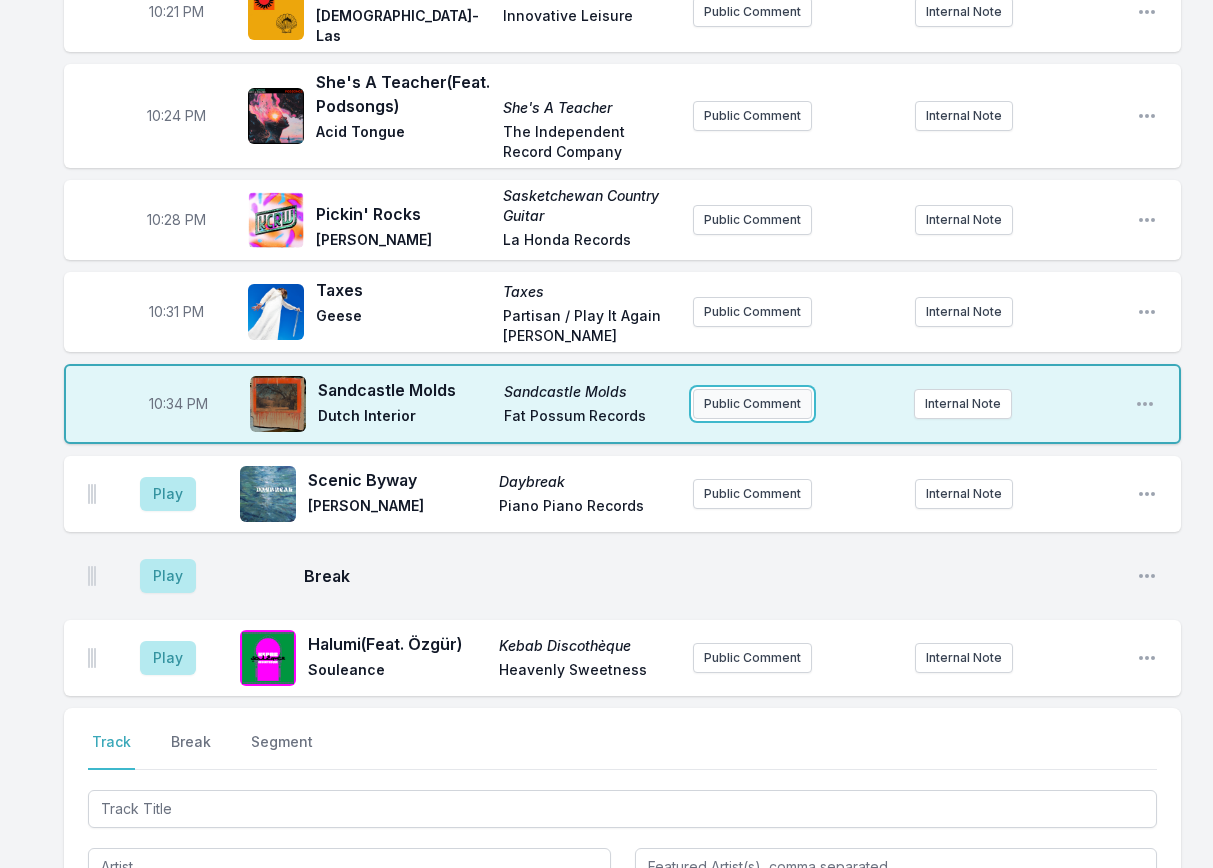 click on "Public Comment" at bounding box center (752, 404) 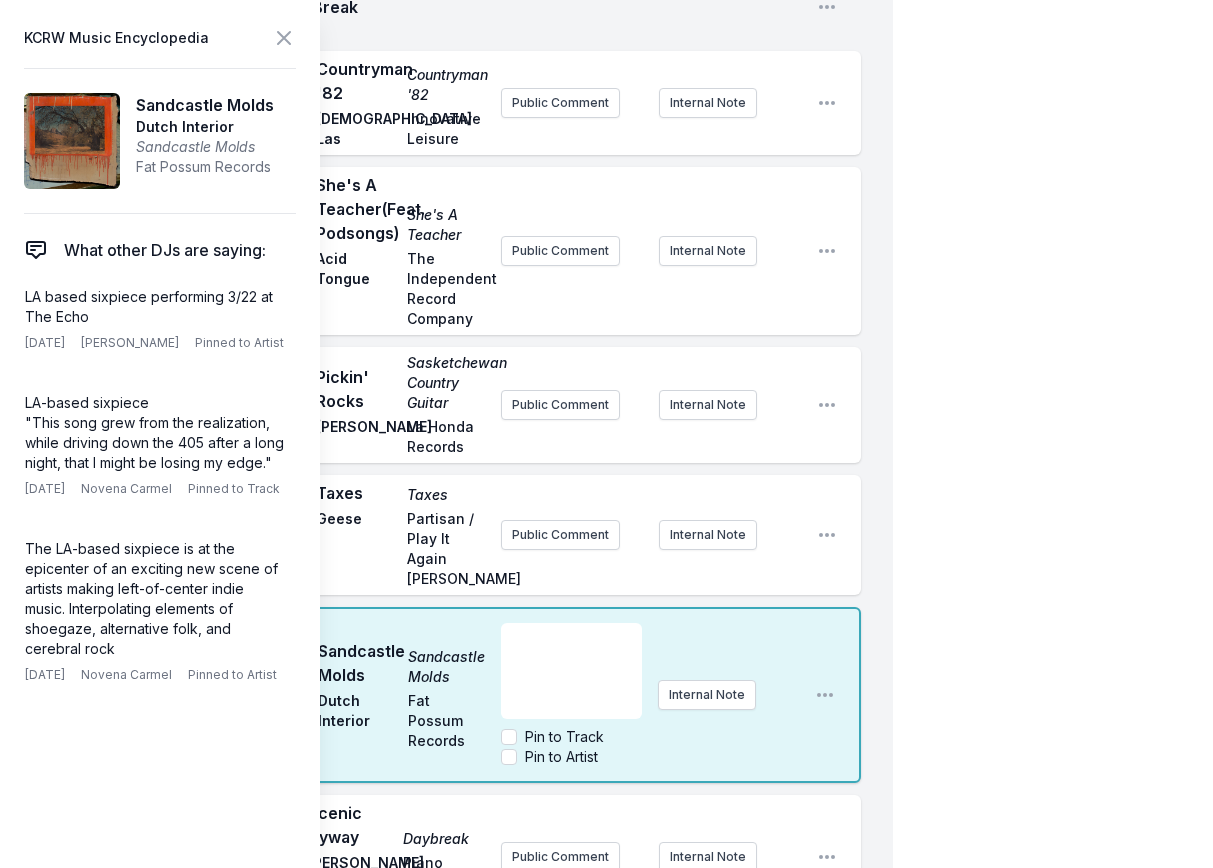 scroll, scrollTop: 1000, scrollLeft: 0, axis: vertical 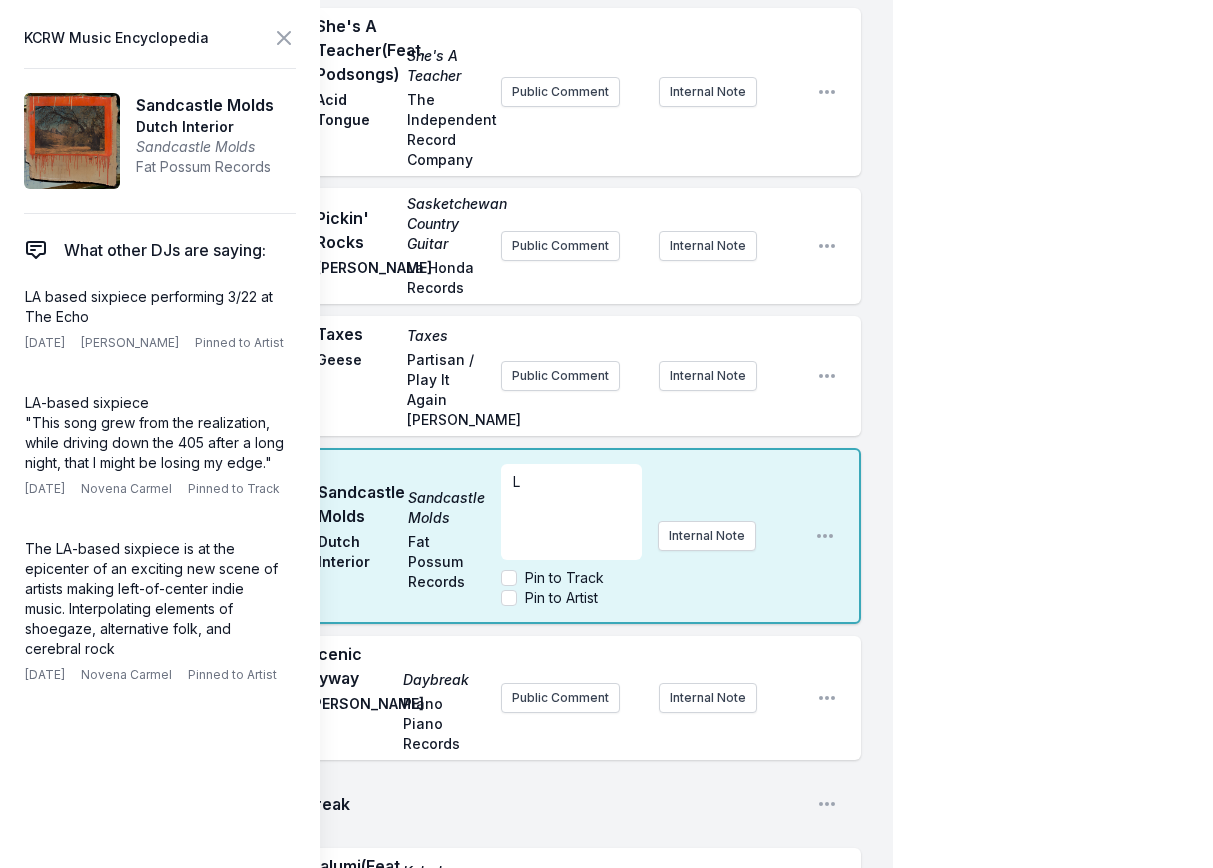 type 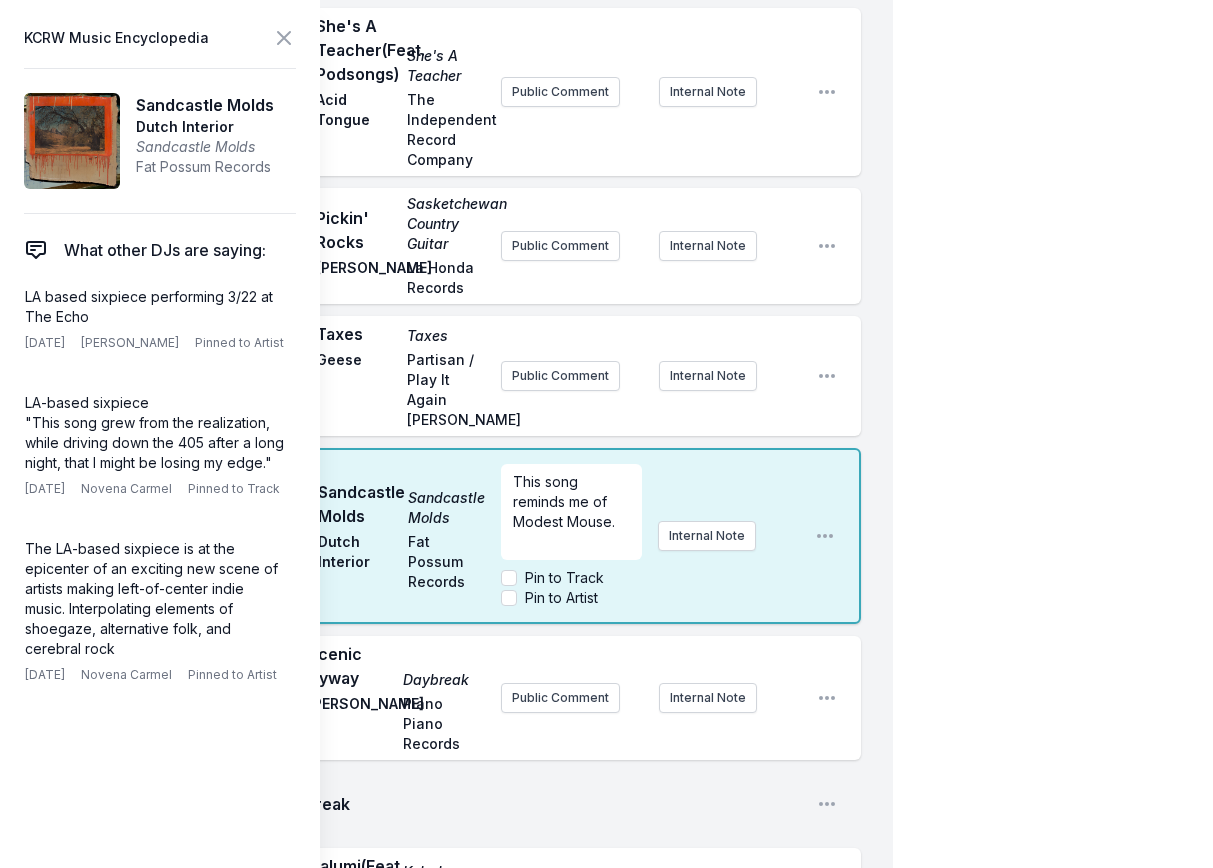 click on "10:00 PM See You Dancin' (original mix) See You Dancin' [PERSON_NAME] Play It Again [PERSON_NAME] Public Comment Internal Note Open playlist item options 10:11 PM I Wanna Sleep In Your Arms I Wanna Sleep In Your Arms Housepainters Magnetron Music The Modern Lovers cover! Internal Note Open playlist item options The Modern Lovers cover! 10:15 PM Lost In [US_STATE] Lost [PERSON_NAME] GPS Band, [PERSON_NAME] Recordings Public Comment Internal Note Open playlist item options 10:17 PM Mother Earth Gemini The Sure Fire Soul Ensemble Colemine Records Public Comment Internal Note Open playlist item options 10:20 PM Break Open playlist item options 10:21 PM Countryman '82 Countryman '82 Allah-Las Innovative Leisure Public Comment Internal Note Open playlist item options 10:24 PM She's A Teacher  (Feat. Podsongs) She's A Teacher Acid Tongue The Independent Record Company Public Comment Internal Note Open playlist item options 10:28 PM Pickin' Rocks Sasketchewan Country Guitar [PERSON_NAME] La Honda Records Public Comment 10:31 PM" at bounding box center (446, 337) 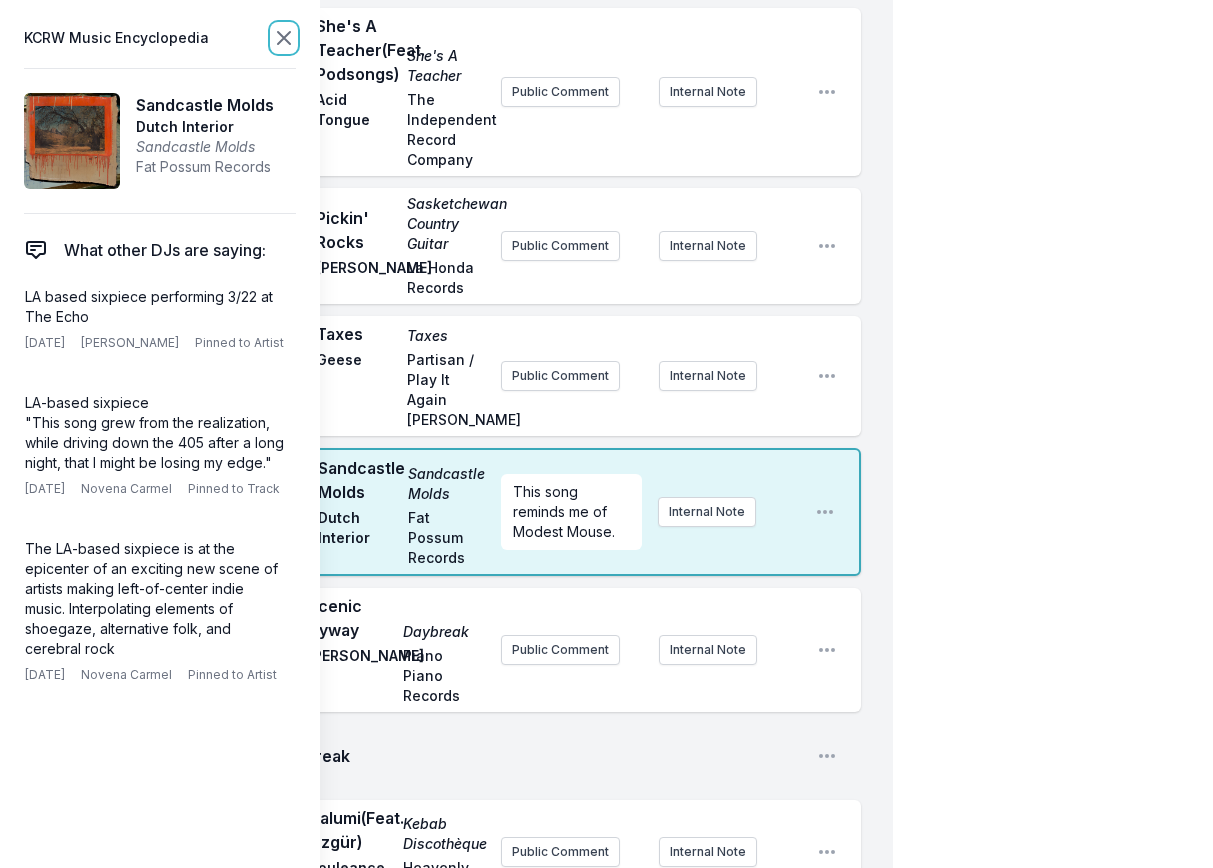 click 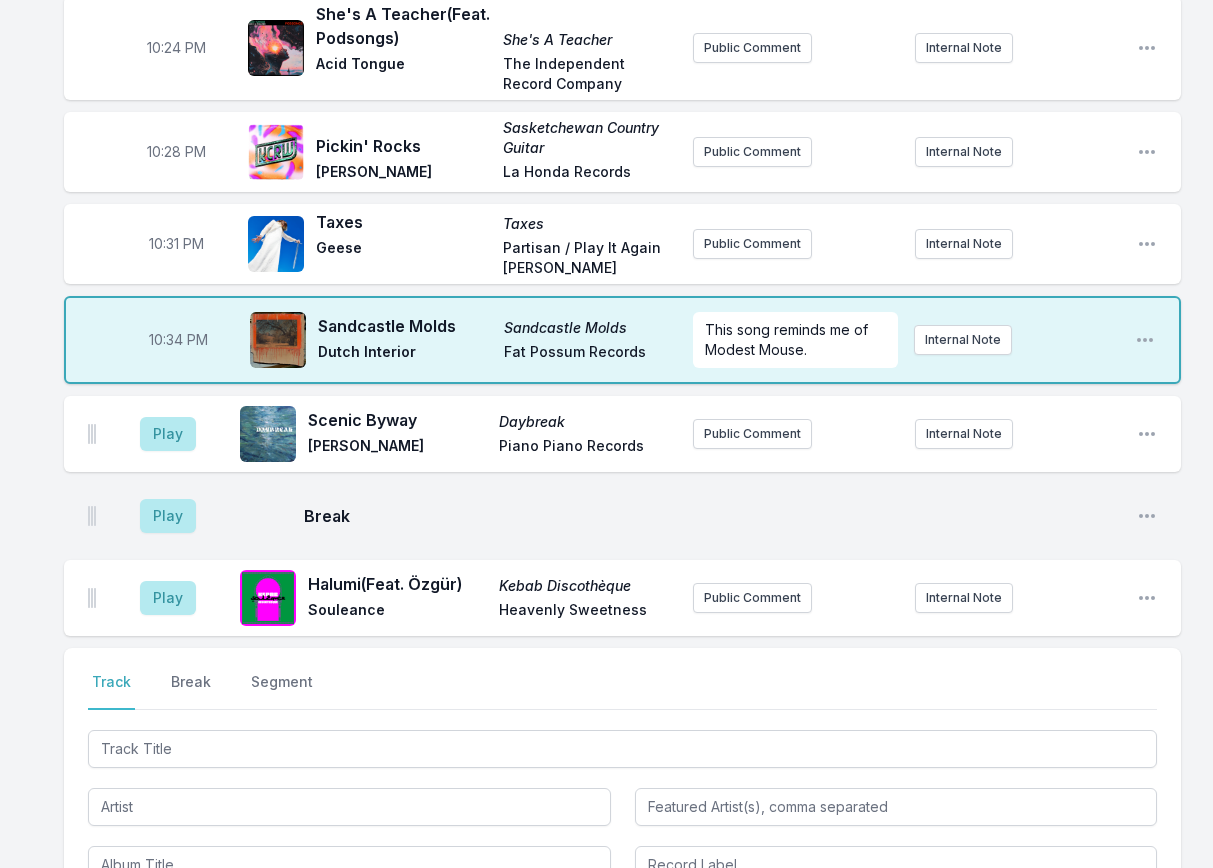 scroll, scrollTop: 742, scrollLeft: 0, axis: vertical 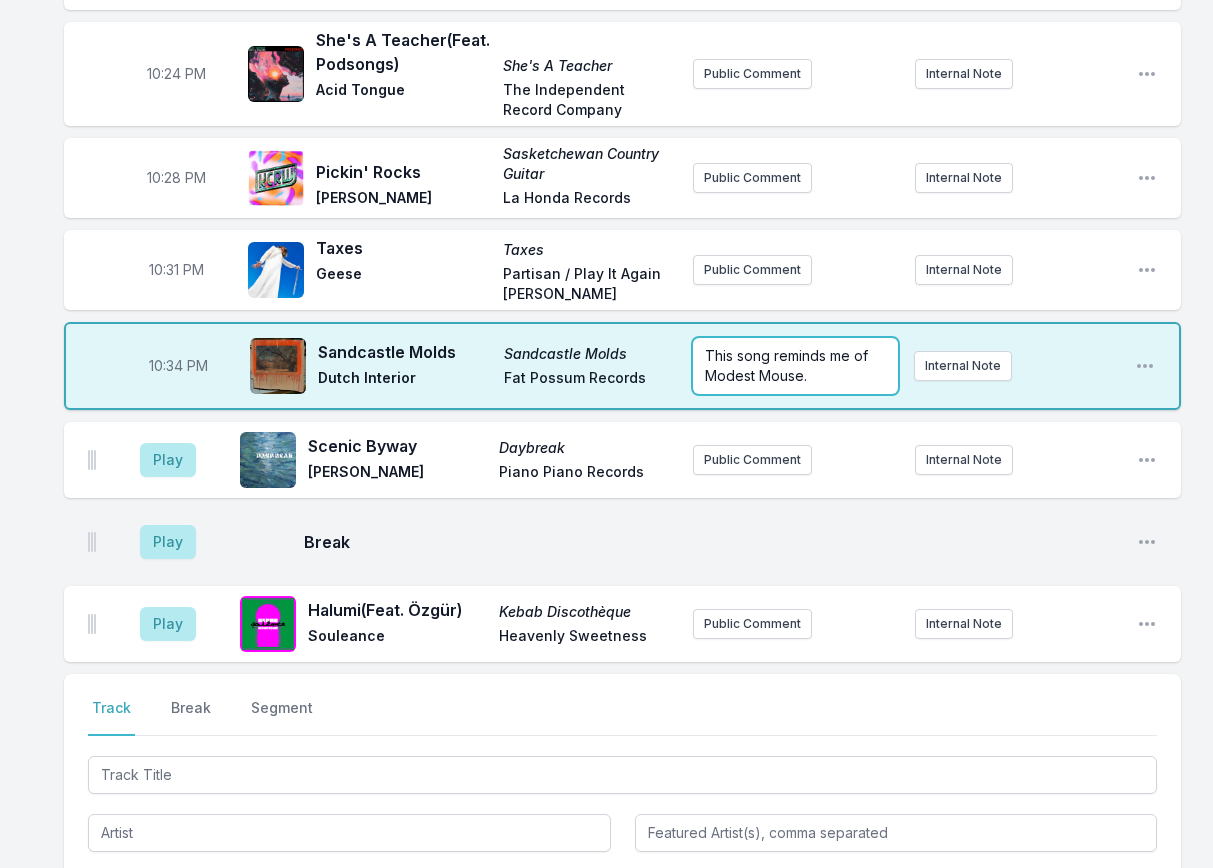 click on "This song reminds me of Modest Mouse." at bounding box center (788, 365) 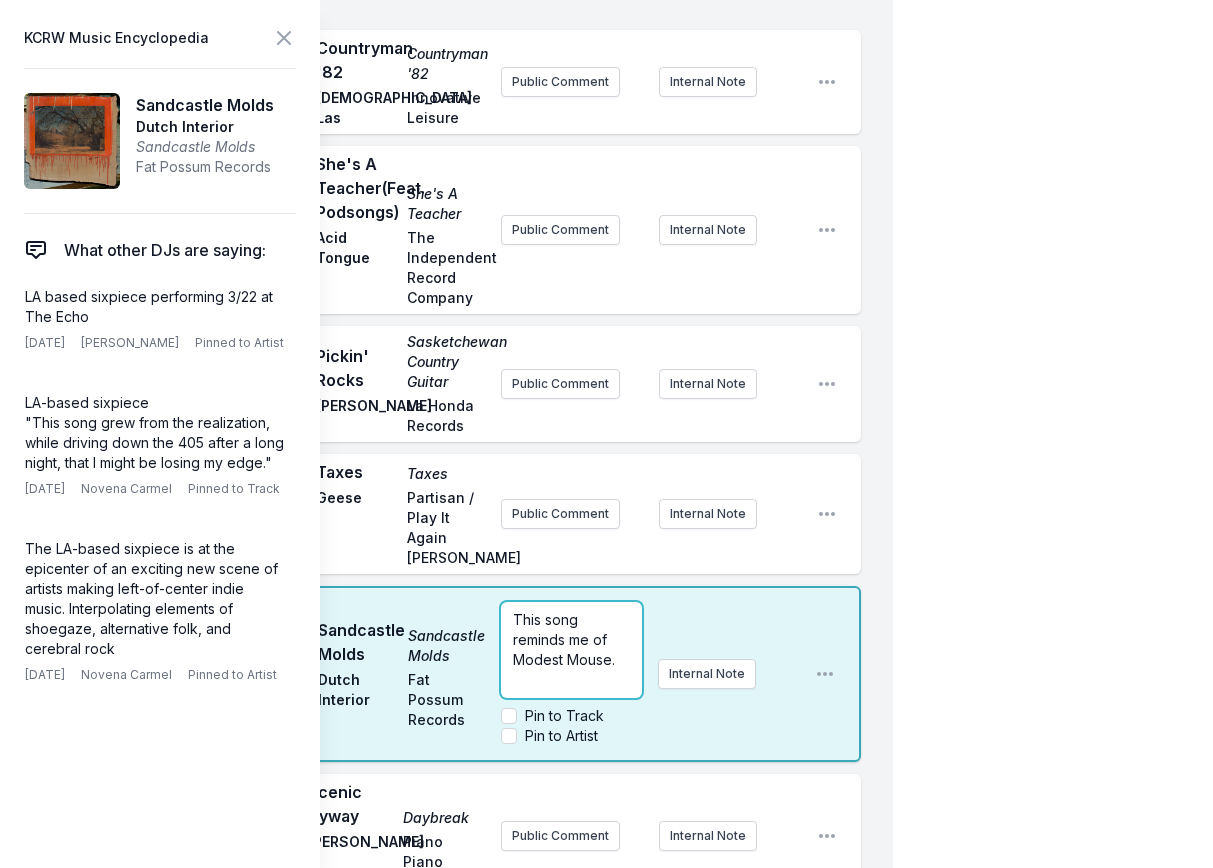 scroll, scrollTop: 1042, scrollLeft: 0, axis: vertical 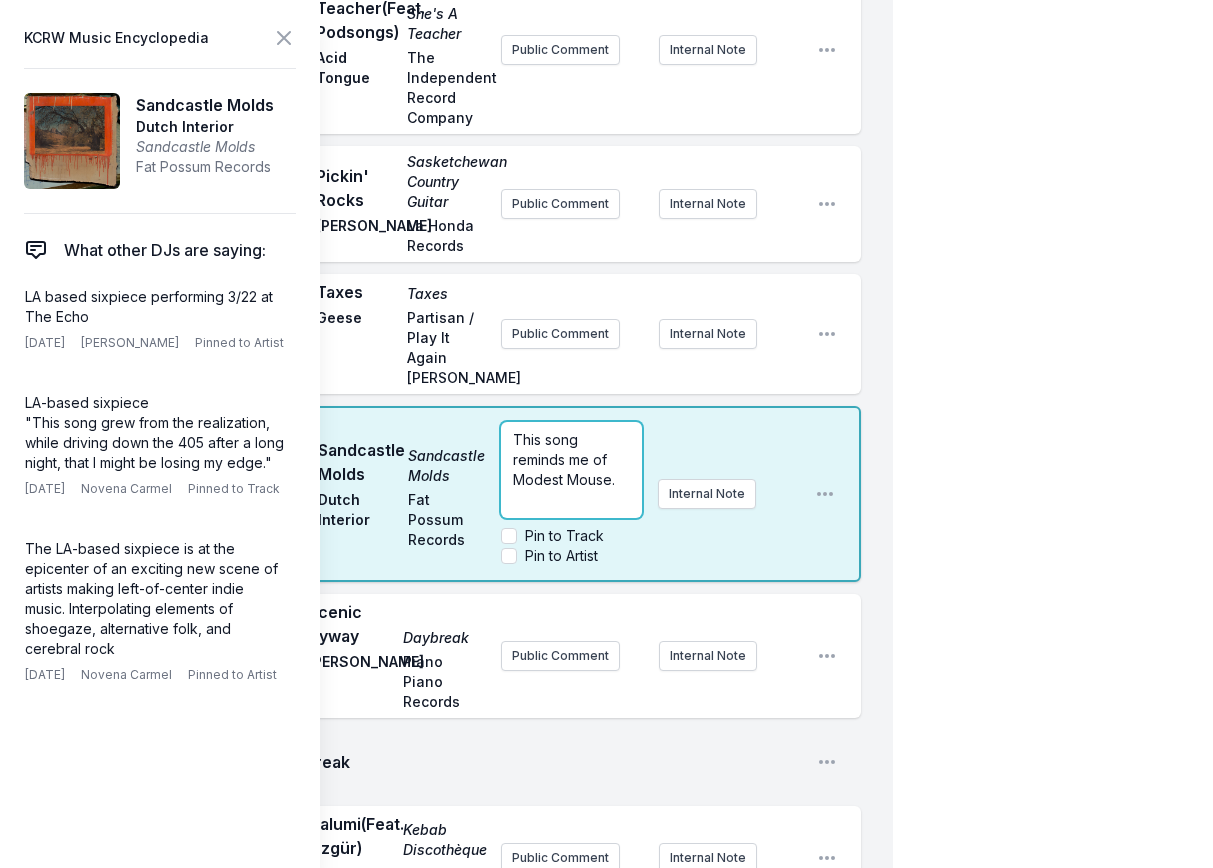 click on "This song reminds me of Modest Mouse." at bounding box center (564, 459) 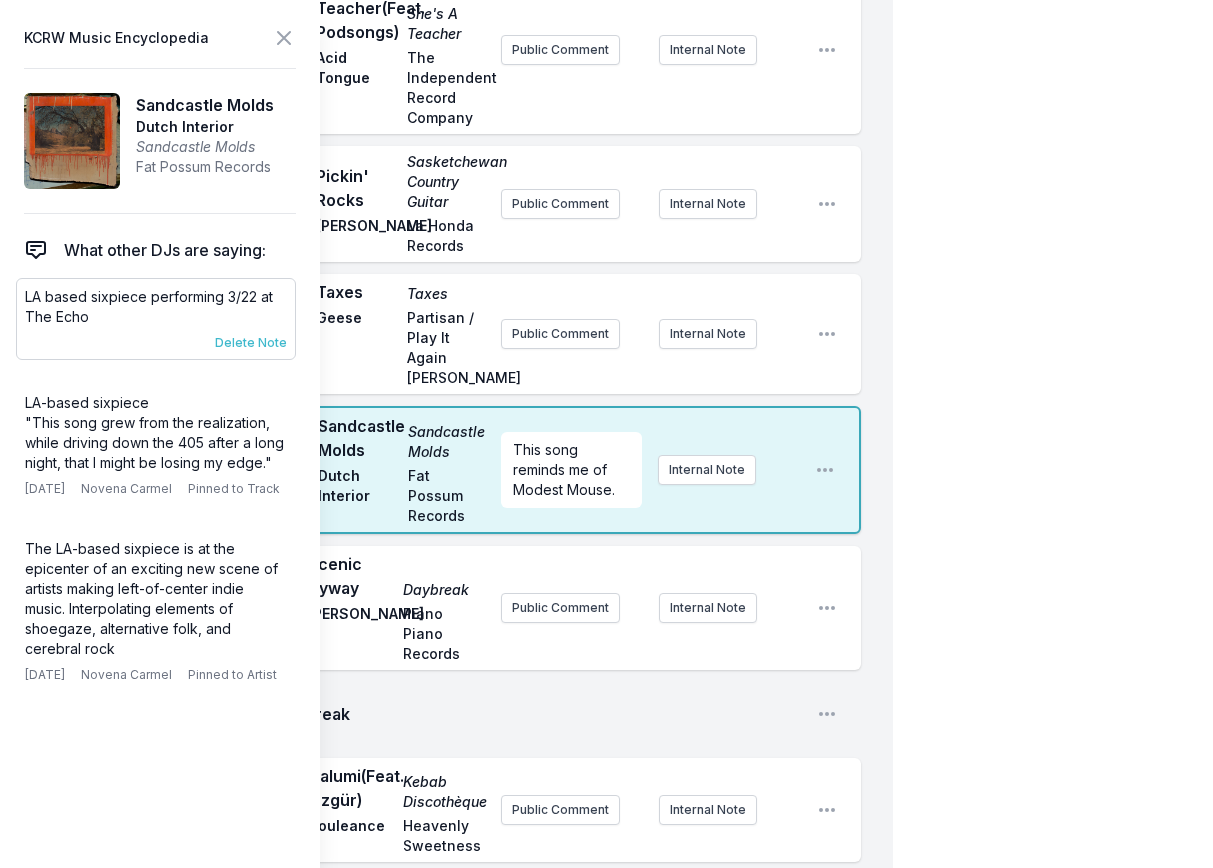 click on "Delete Note" at bounding box center (251, 343) 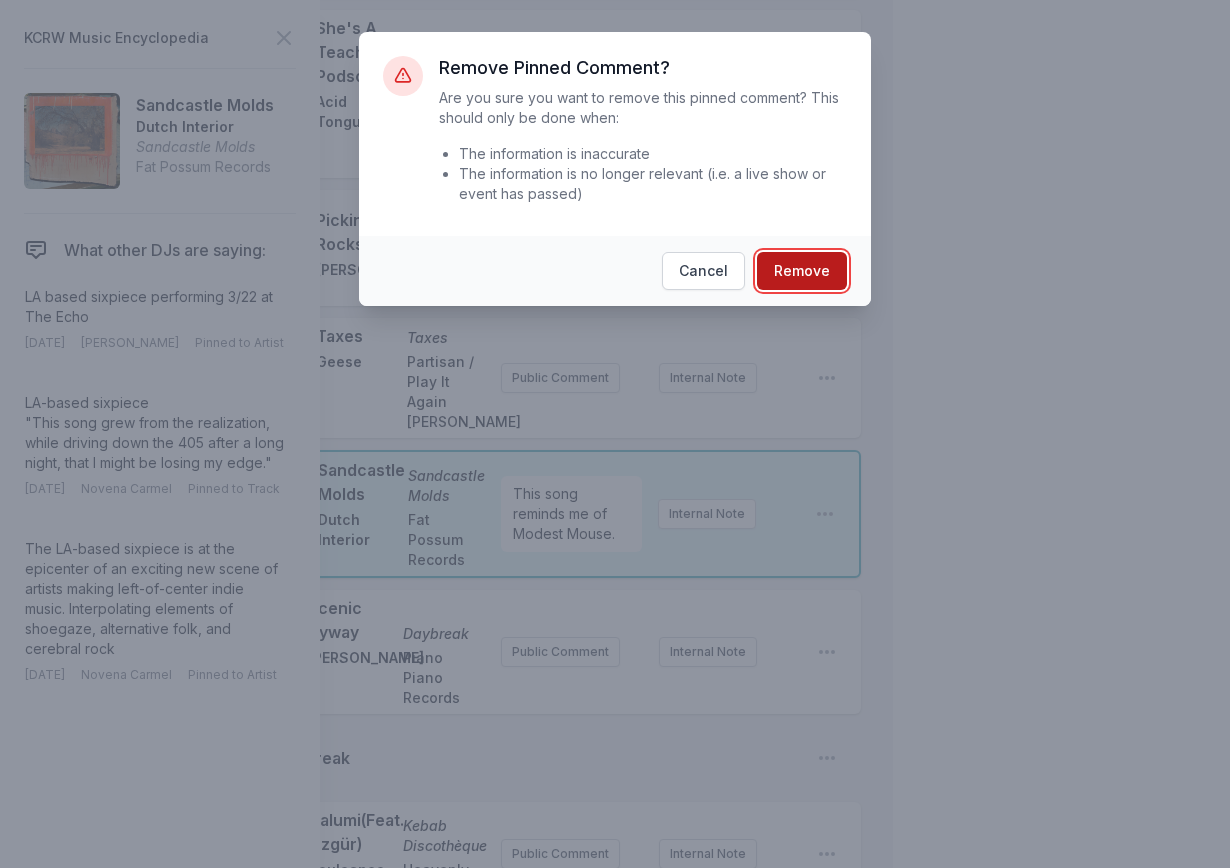 click on "Remove" at bounding box center [802, 271] 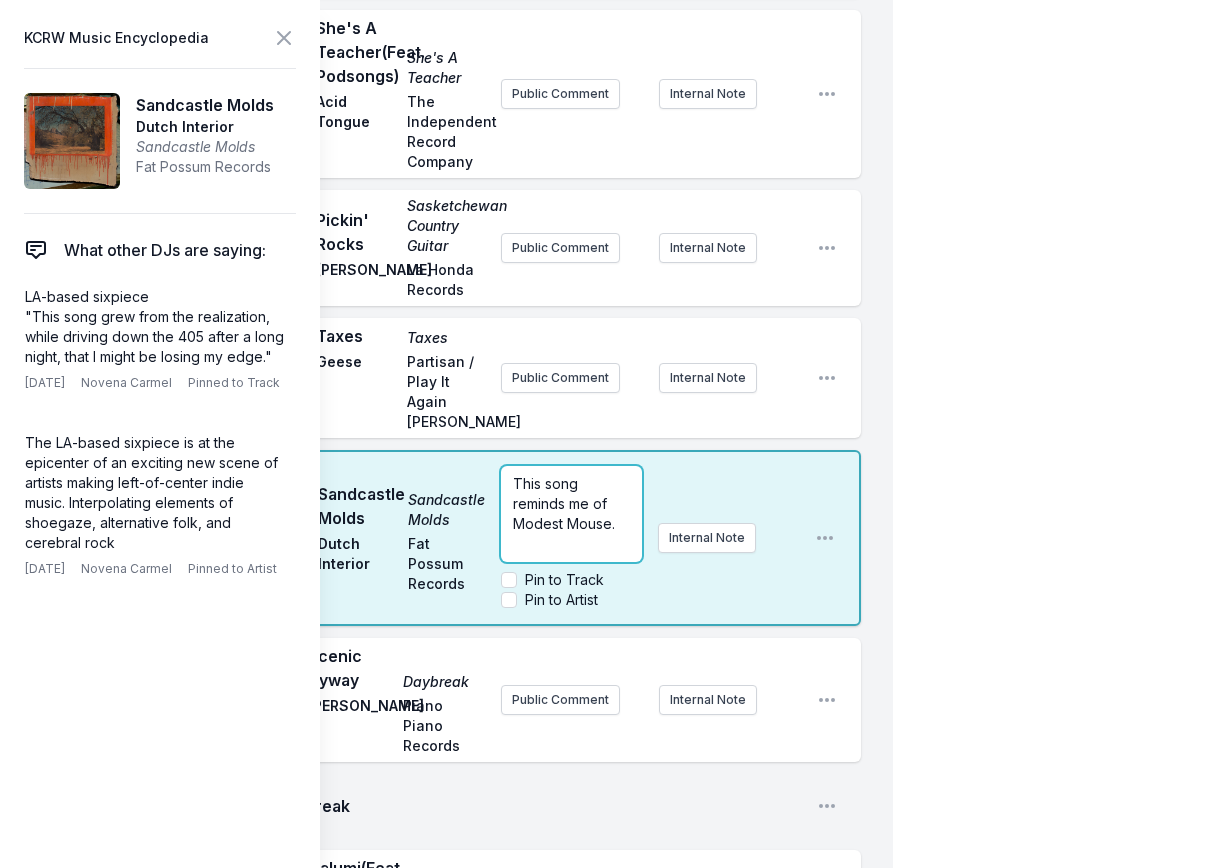 type 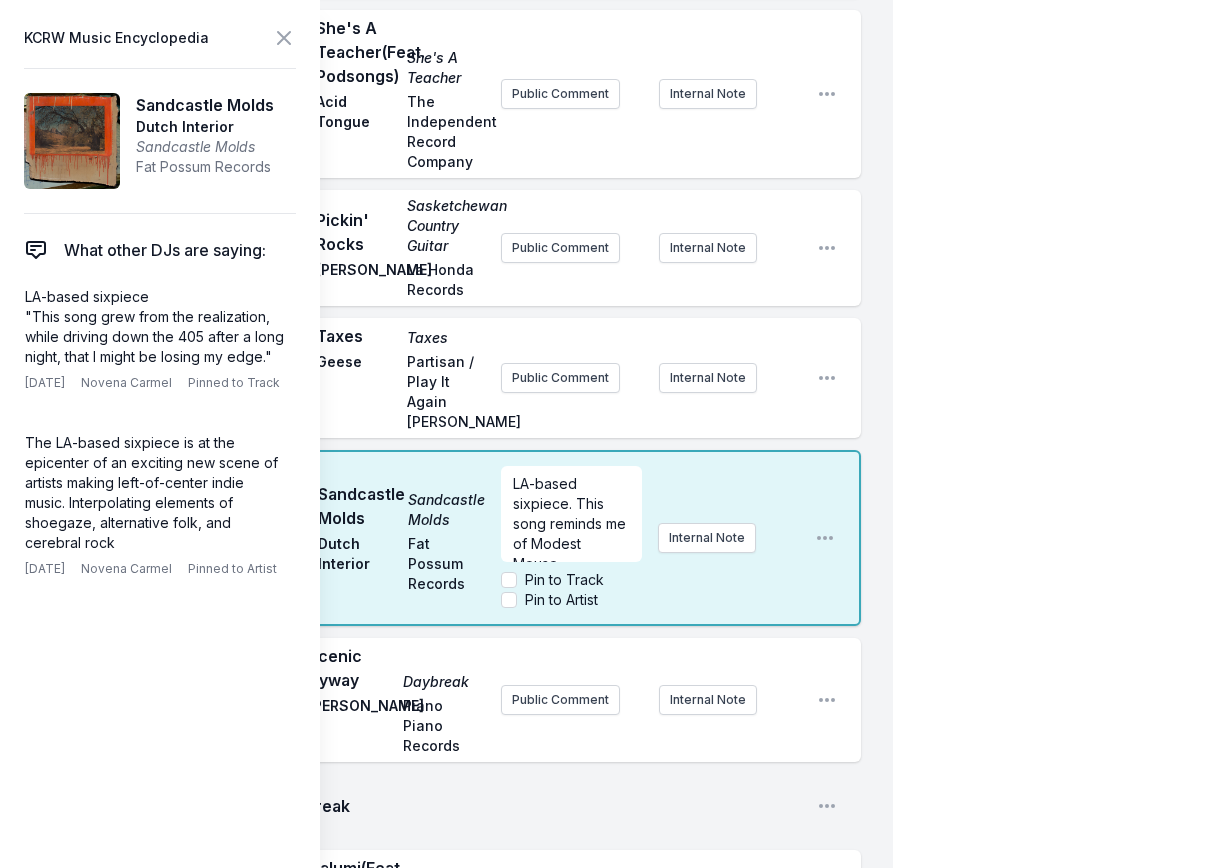 click on "My Playlist KCRW Playlist Directory Reports TB User Guide Report Bug Sign out [PERSON_NAME] Live [PERSON_NAME] Simulcast [DATE] 10:00 PM - 12:00 AM Edit Open options View 10:00 PM See You Dancin' (original mix) See You Dancin' [PERSON_NAME] Play It Again [PERSON_NAME] Public Comment Internal Note Open playlist item options 10:11 PM I Wanna Sleep In Your Arms I Wanna Sleep In Your Arms Housepainters Magnetron Music The Modern Lovers cover! Internal Note Open playlist item options The Modern Lovers cover! 10:15 PM Lost In [US_STATE] Lost [PERSON_NAME] GPS Band, [PERSON_NAME] Recordings Public Comment Internal Note Open playlist item options 10:17 PM Mother Earth Gemini The Sure Fire Soul Ensemble Colemine Records Public Comment Internal Note Open playlist item options 10:20 PM Break Open playlist item options 10:21 PM Countryman '82 Countryman '82 Allah-Las Innovative Leisure Public Comment Internal Note Open playlist item options 10:24 PM She's A Teacher  (Feat. Podsongs) She's A Teacher Acid Tongue 10:28 PM" at bounding box center (606, 241) 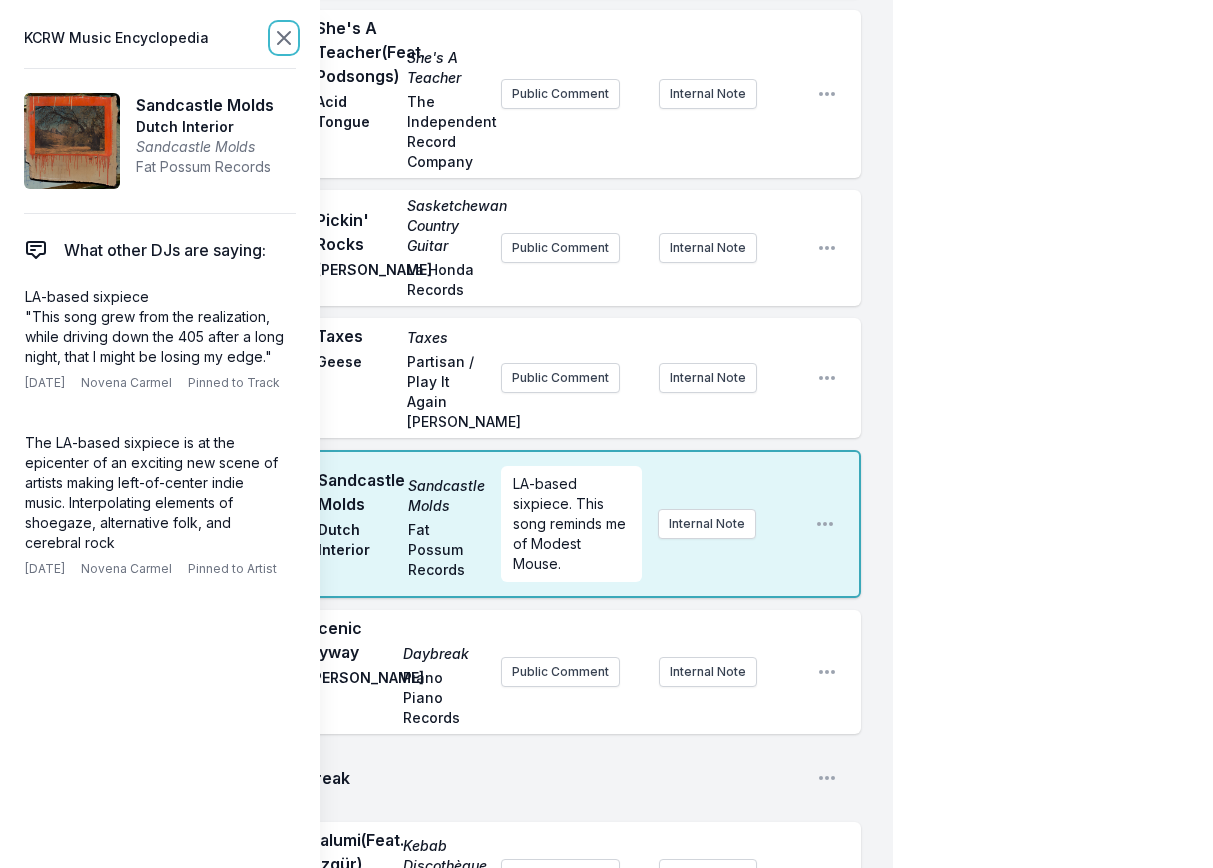 click 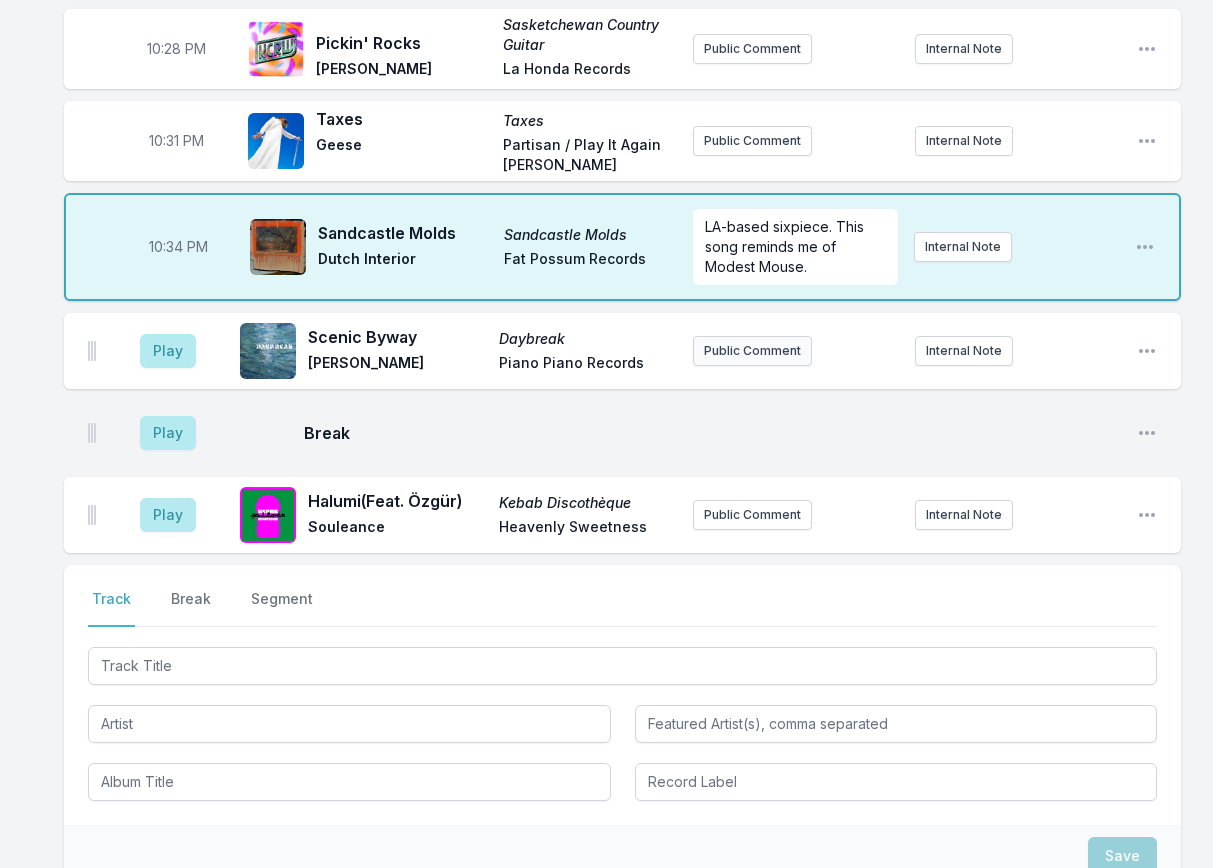 scroll, scrollTop: 698, scrollLeft: 0, axis: vertical 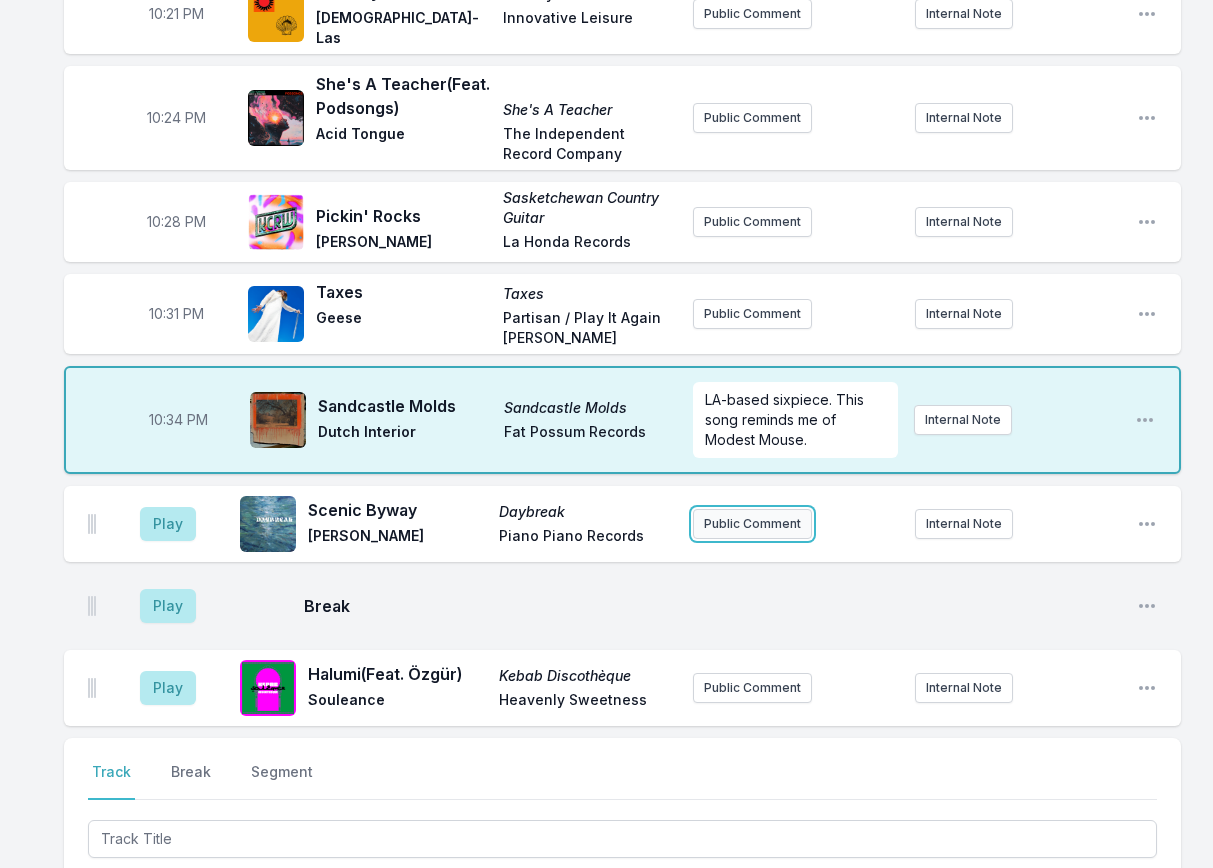 click on "Public Comment" at bounding box center [752, 524] 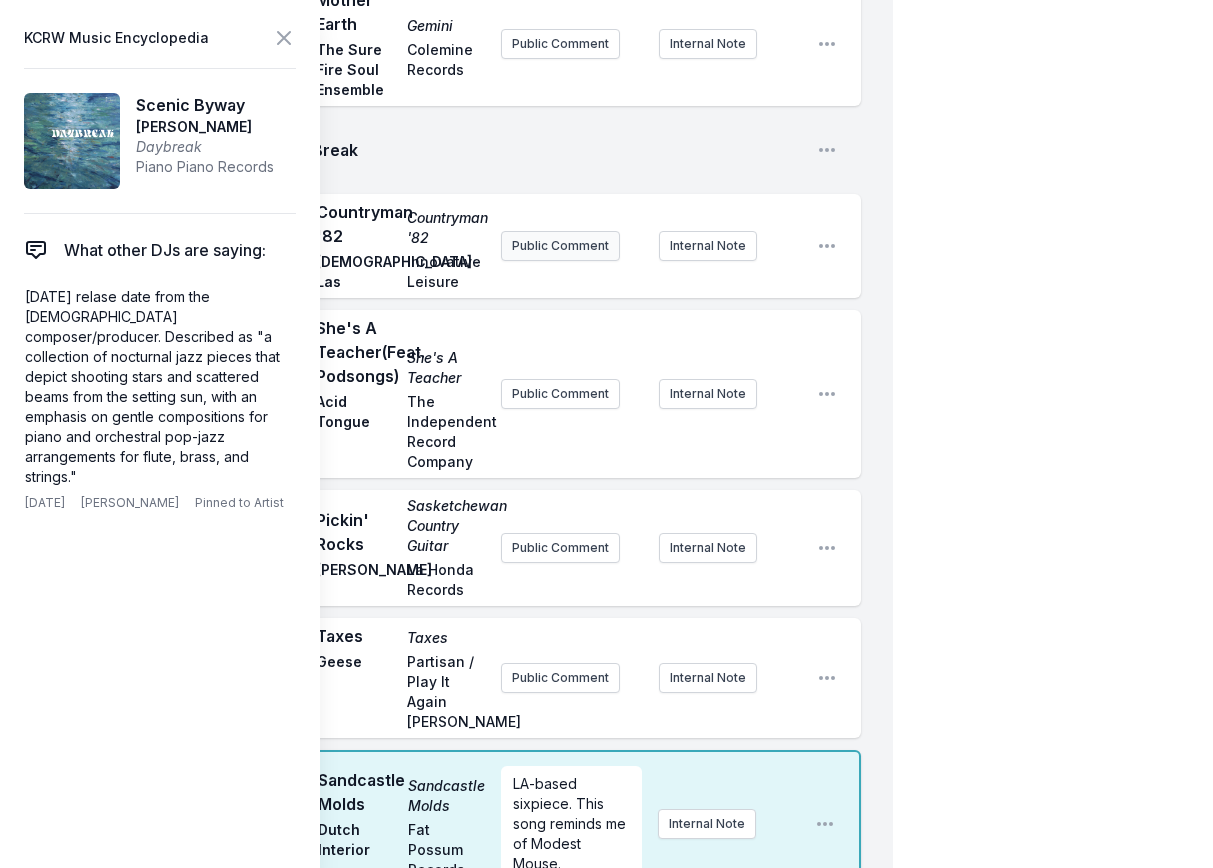 scroll, scrollTop: 1229, scrollLeft: 0, axis: vertical 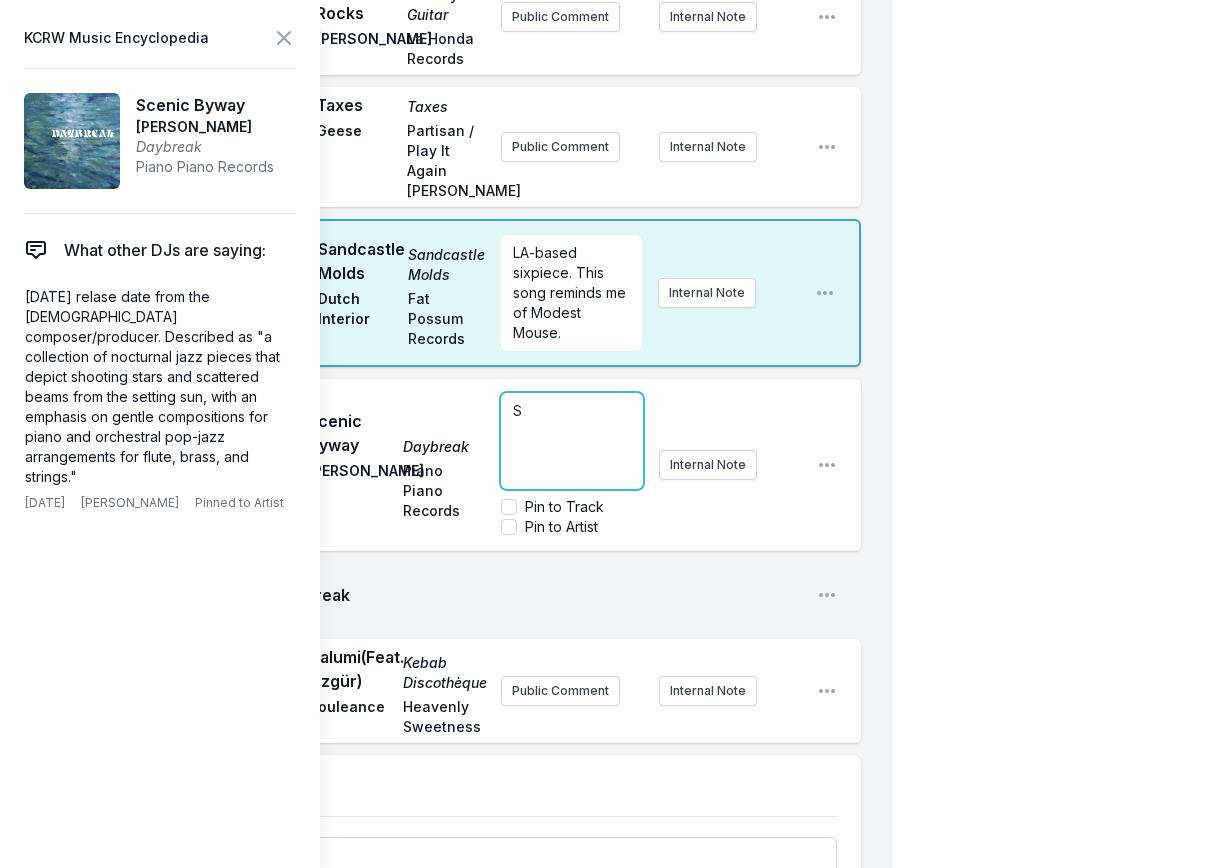 type 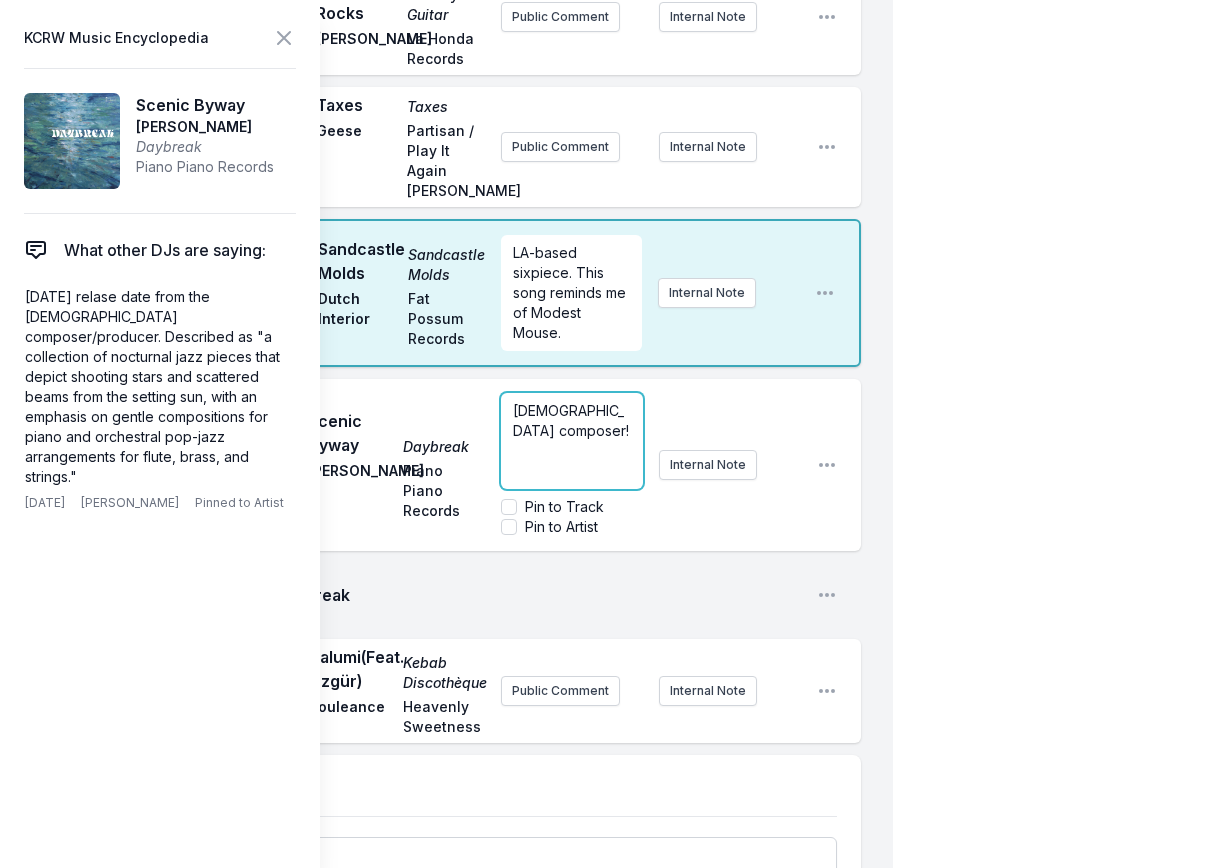 click on "[DEMOGRAPHIC_DATA] composer!" at bounding box center [572, 441] 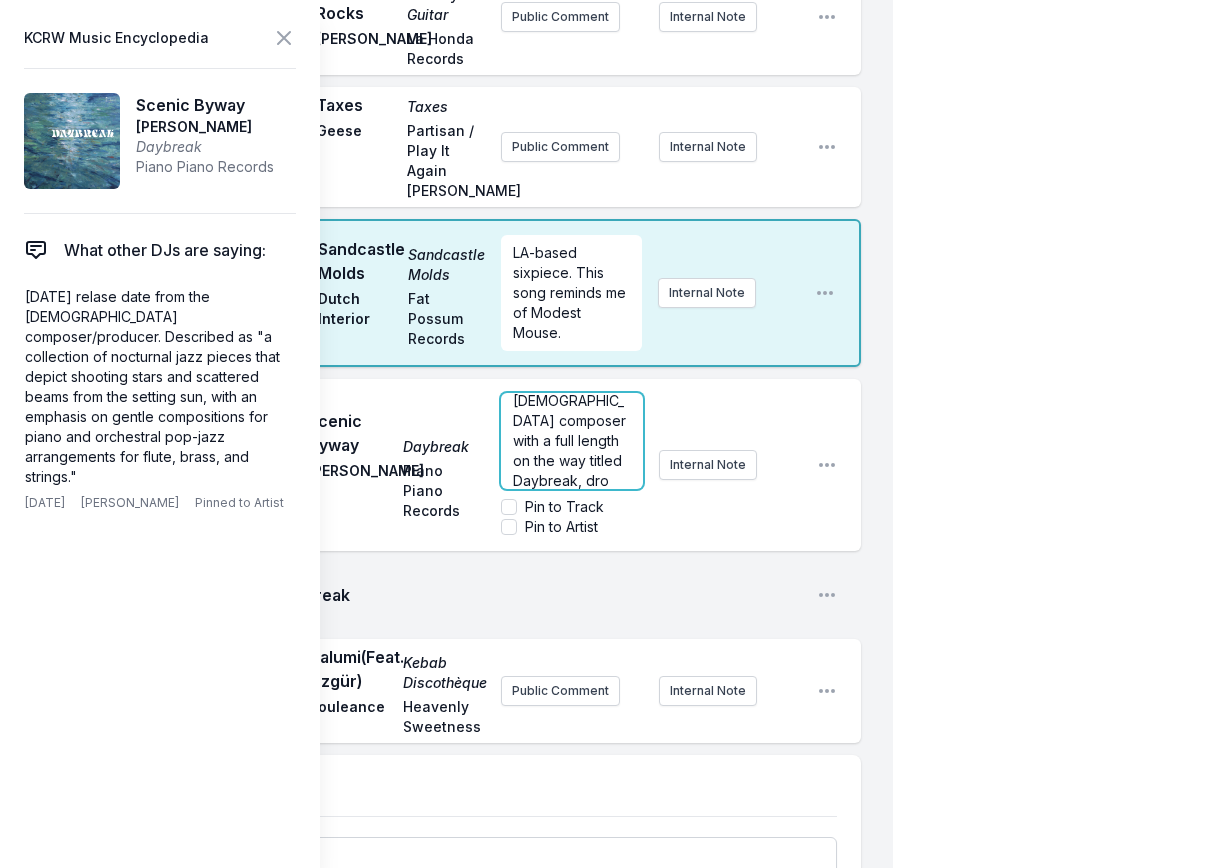 scroll, scrollTop: 30, scrollLeft: 0, axis: vertical 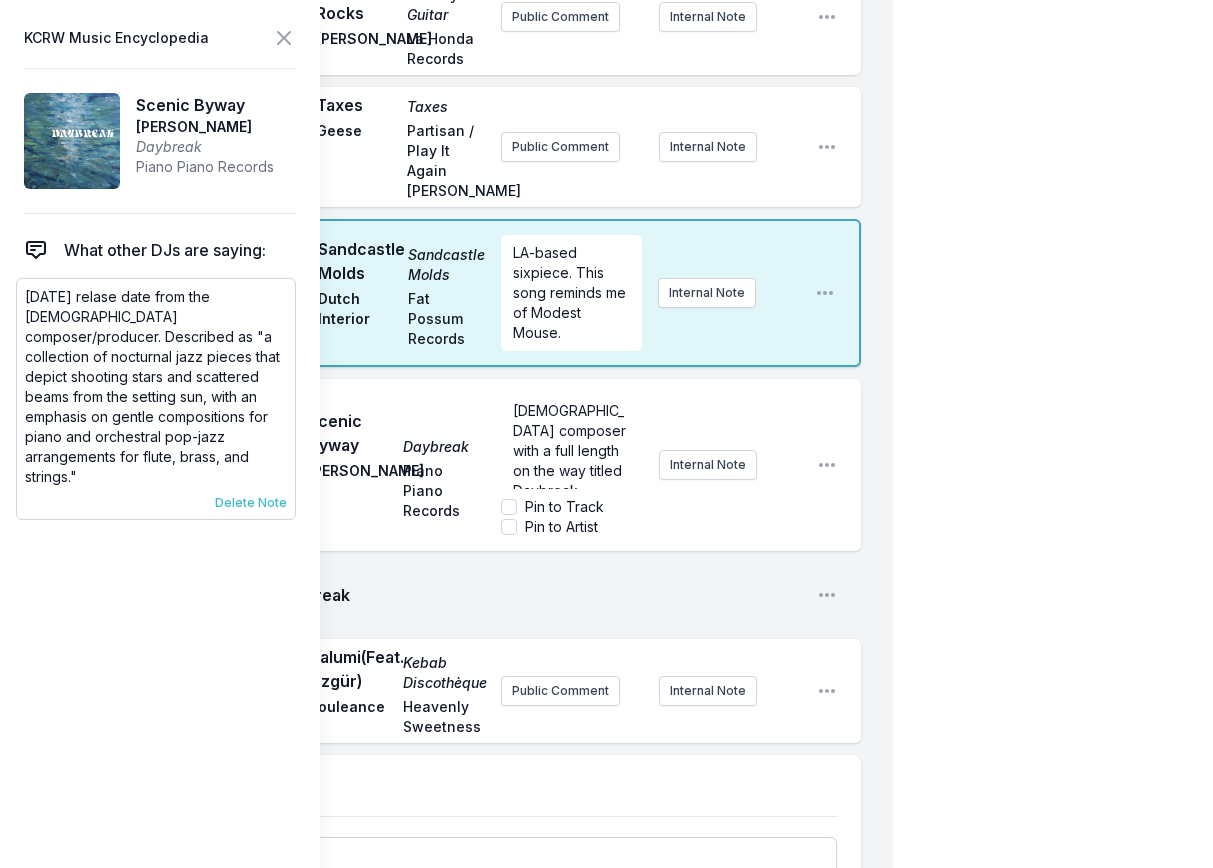 click on "Delete Note" at bounding box center [251, 503] 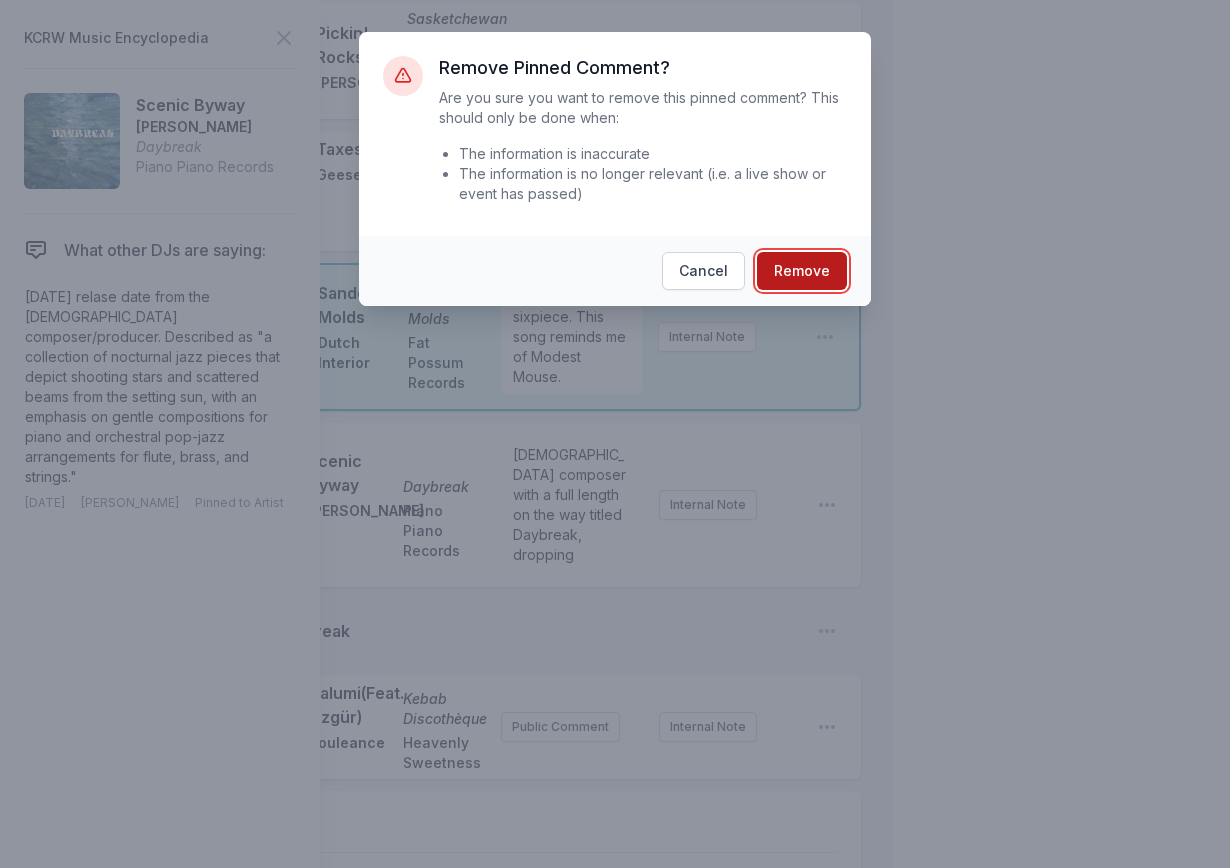 click on "Remove" at bounding box center [802, 271] 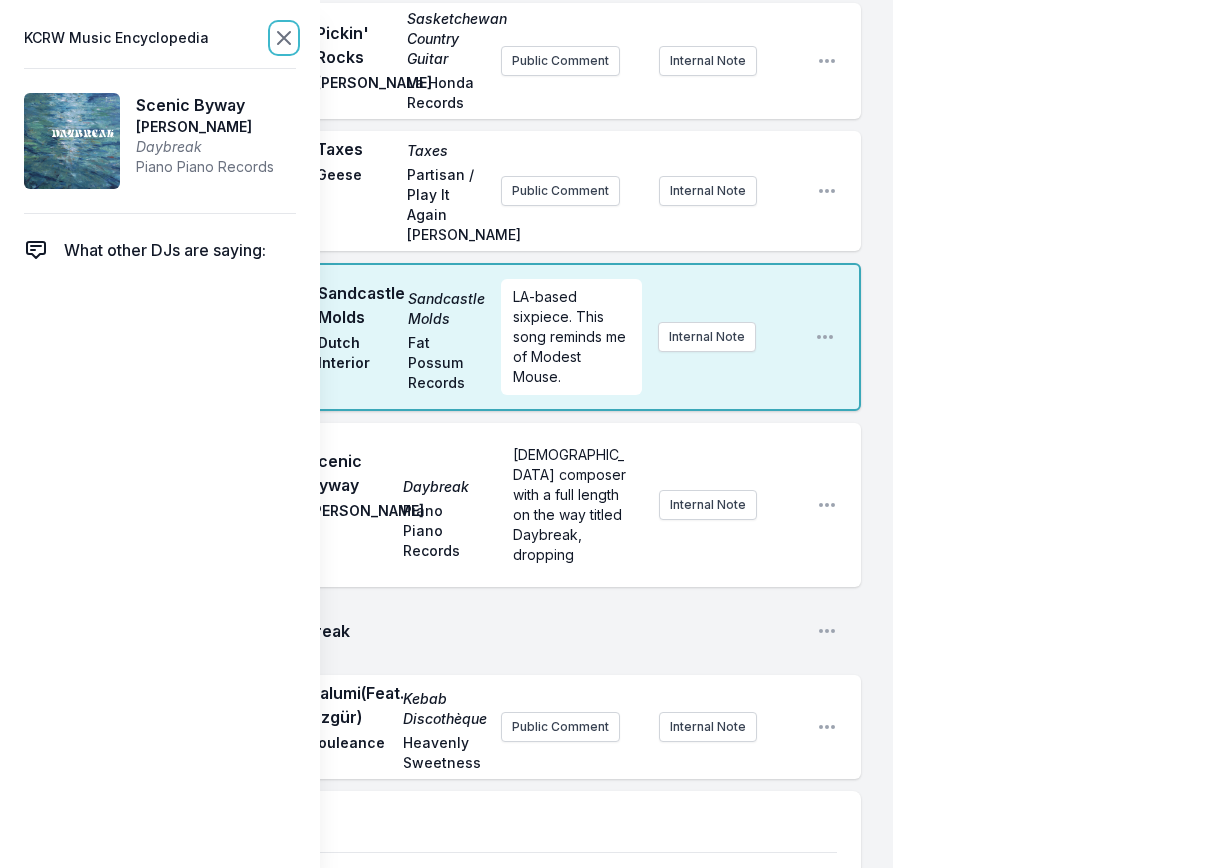click 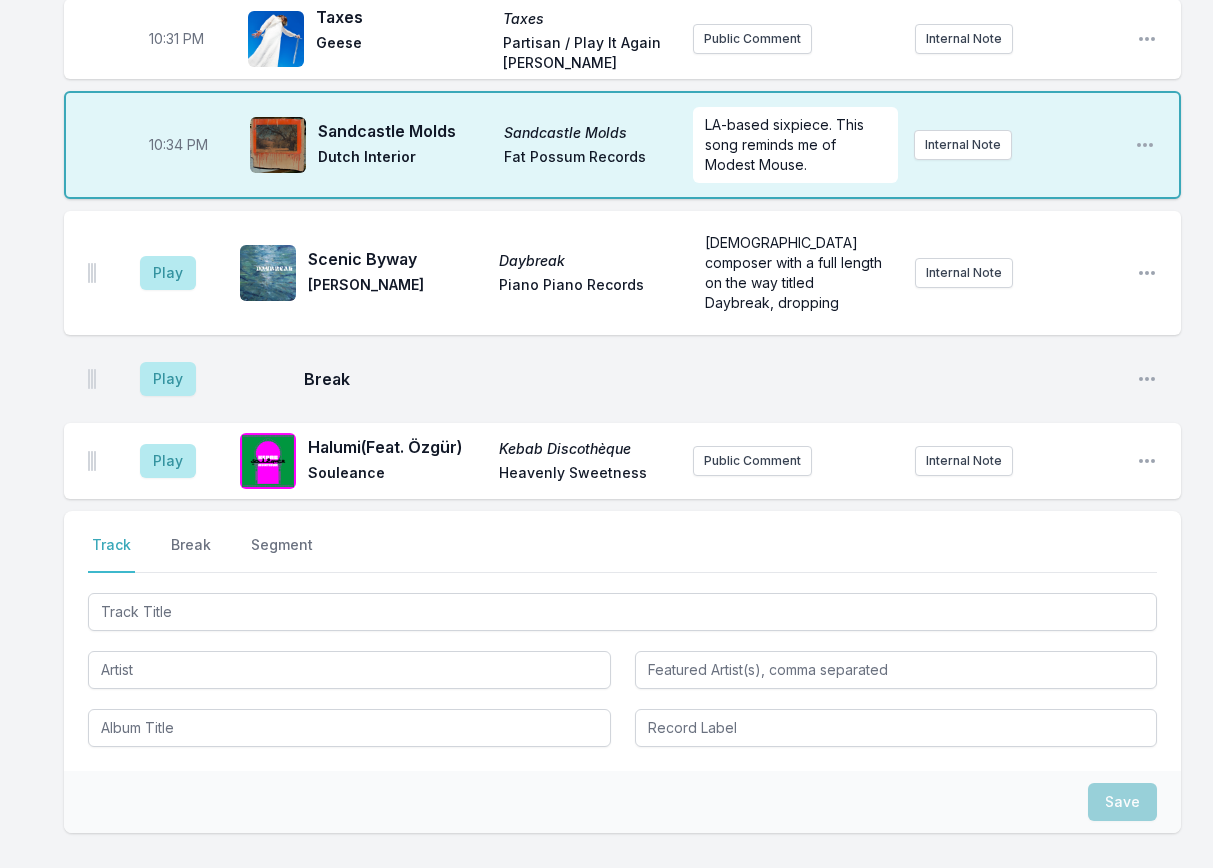 scroll, scrollTop: 890, scrollLeft: 0, axis: vertical 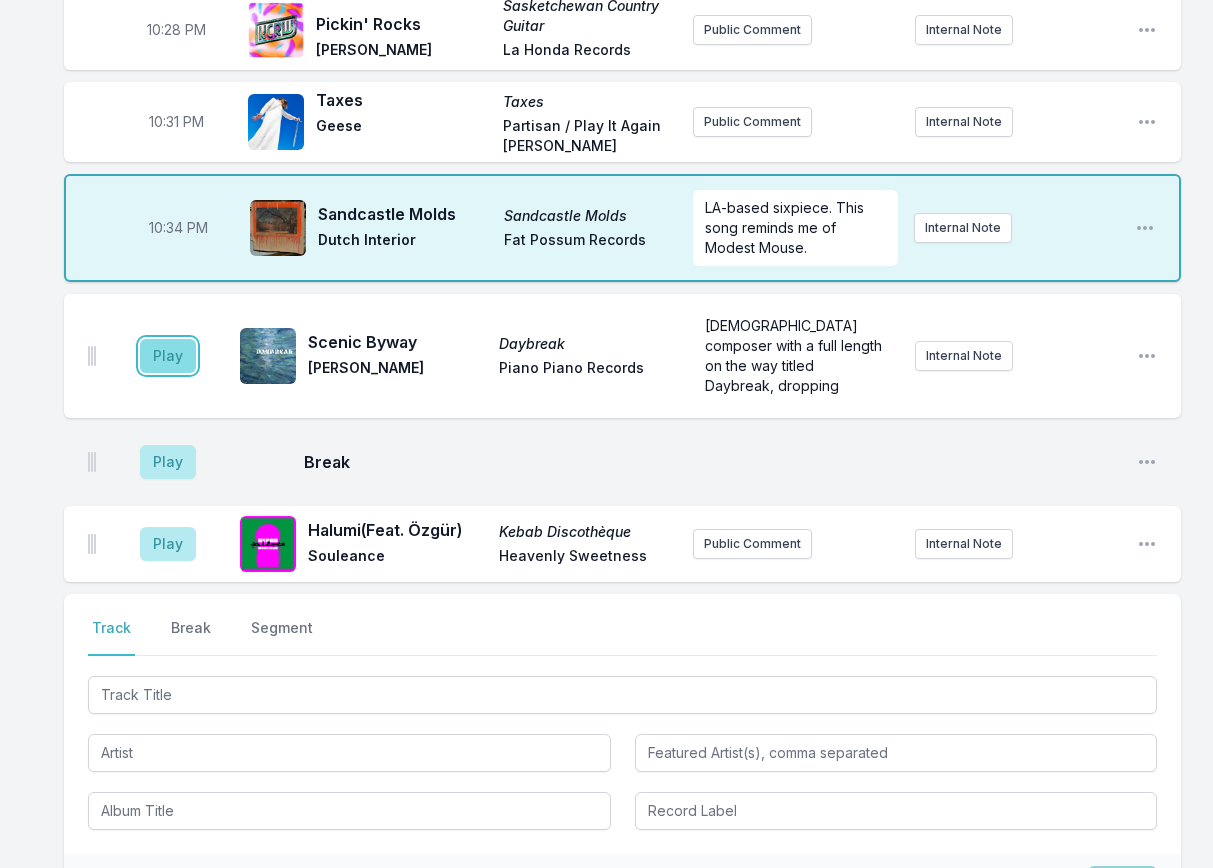 click on "Play" at bounding box center (168, 356) 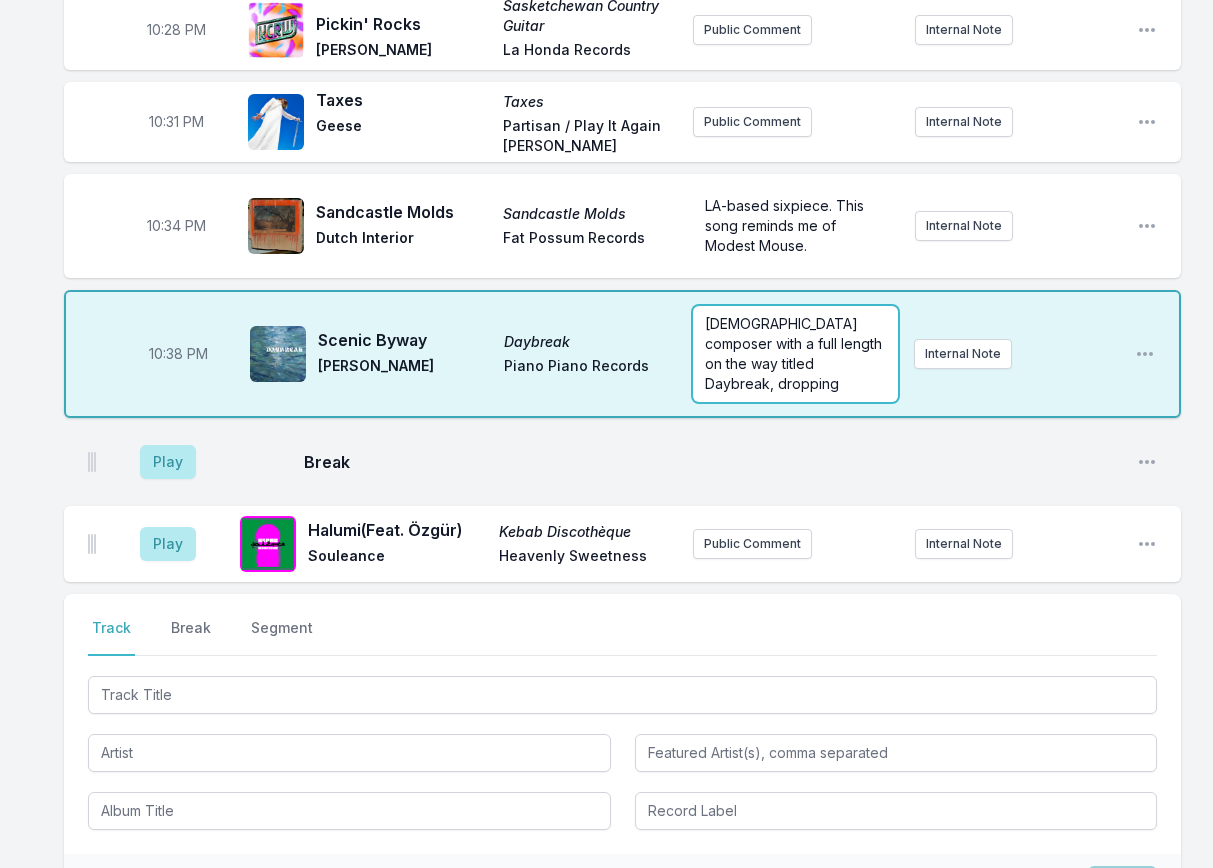 click on "[DEMOGRAPHIC_DATA] composer with a full length on the way titled Daybreak, dropping" at bounding box center (795, 354) 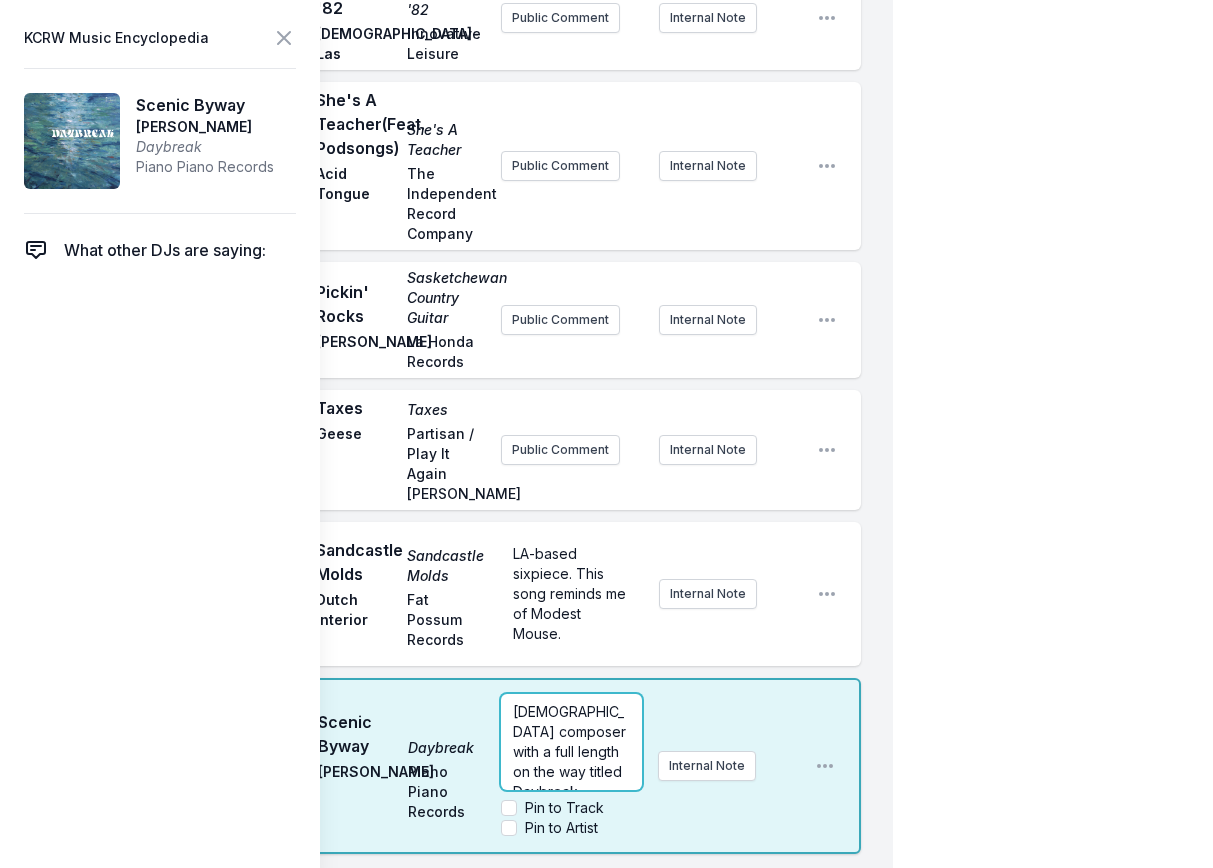 scroll, scrollTop: 890, scrollLeft: 0, axis: vertical 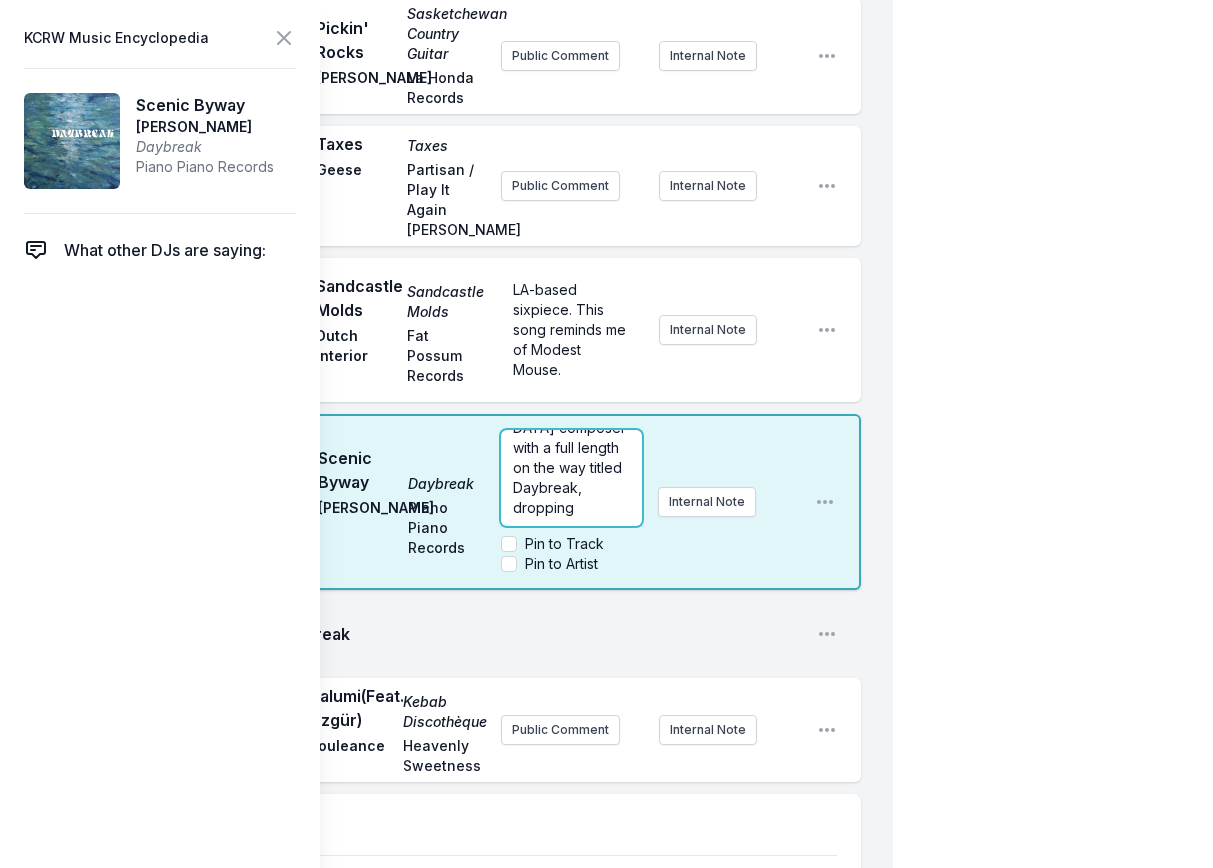 click on "[DEMOGRAPHIC_DATA] composer with a full length on the way titled Daybreak, dropping" at bounding box center (571, 458) 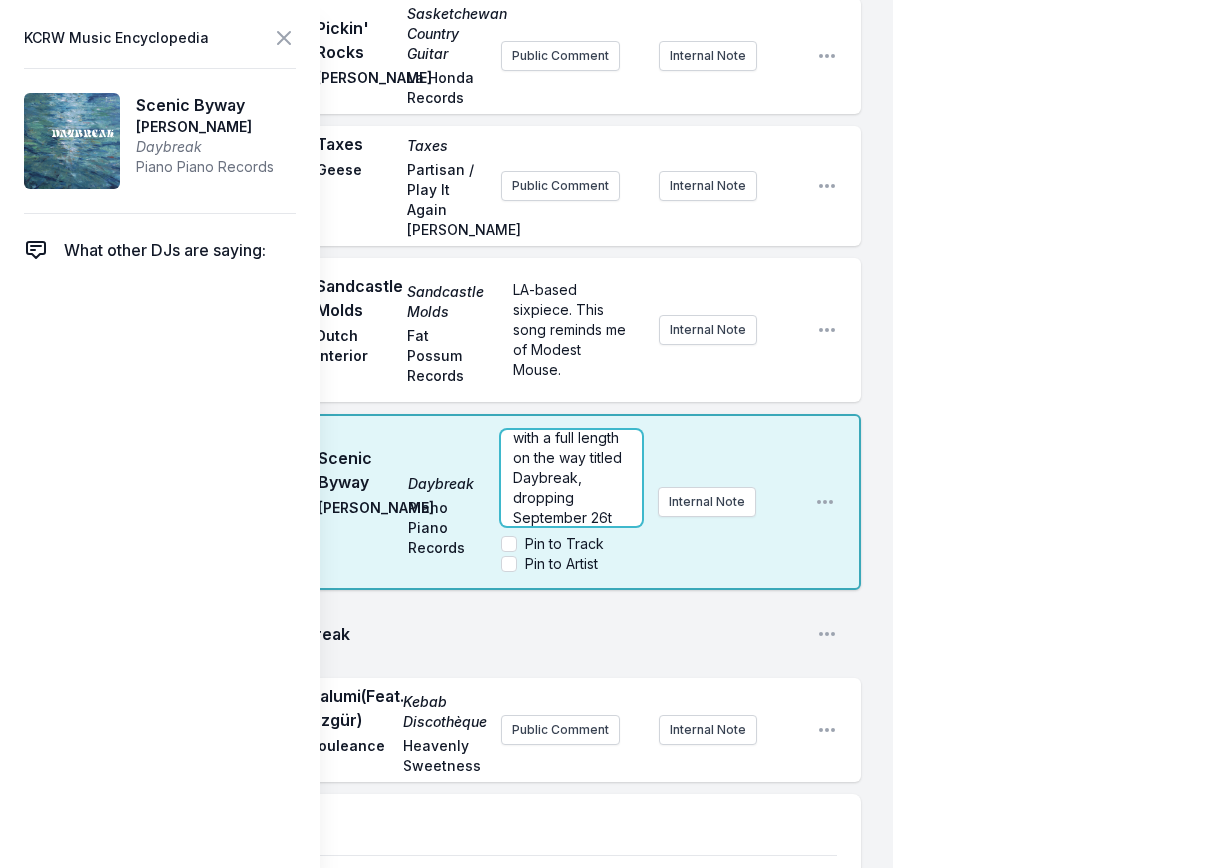 scroll, scrollTop: 70, scrollLeft: 0, axis: vertical 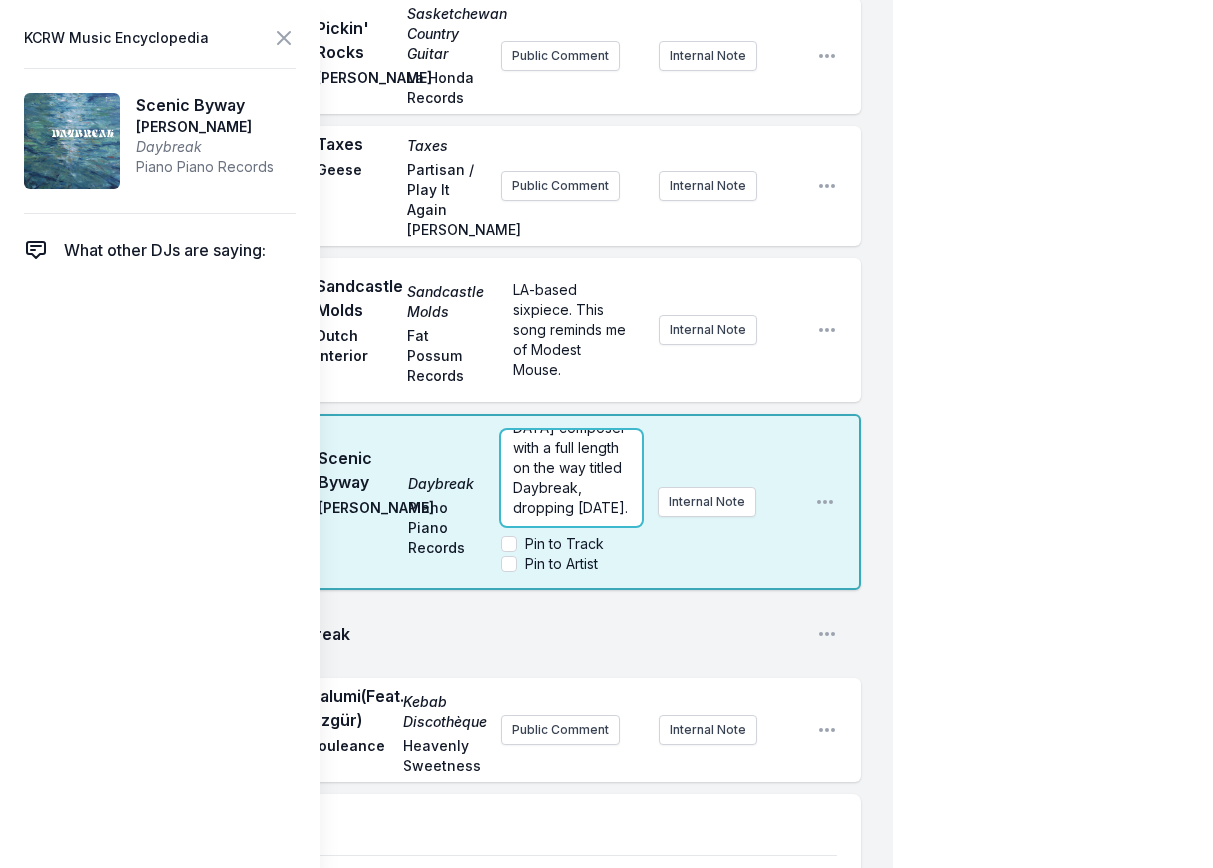 click on "[DEMOGRAPHIC_DATA] composer with a full length on the way titled Daybreak, dropping [DATE]." at bounding box center (571, 458) 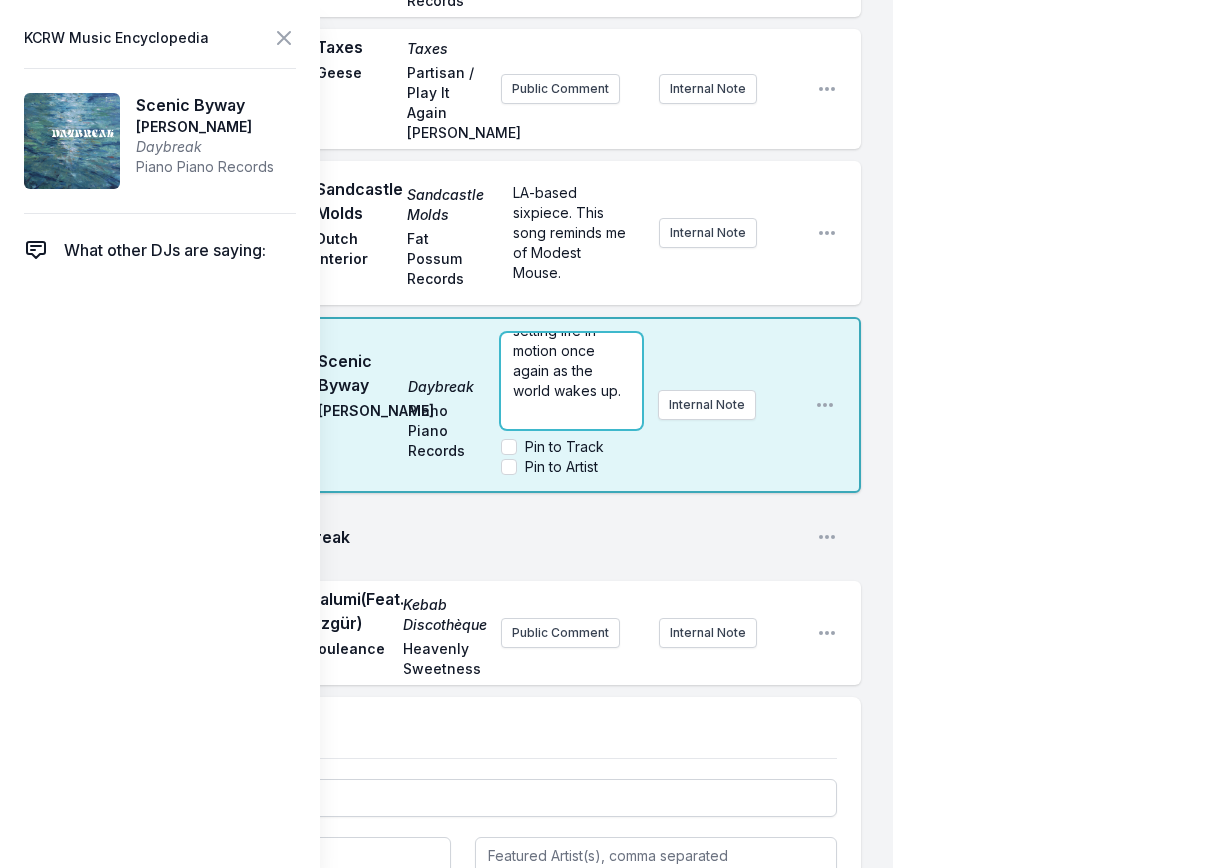 click on "[DEMOGRAPHIC_DATA] composer with a full length on the way titled Daybreak, dropping [DATE].  At daybreak, as sunlight travels through the atmosphere and begins to reach Earth’s surface, daylight gradually emerges. This marks the transition from night to the beginning of a brand-new day. As the temperature rises—especially after clear, calm nights—relative humidity decreases, and mist, formed of tiny suspended droplets, begins to evaporate. Warm air rises and cool air sinks, creating an interplay of temperature, humidity and sunlight that gives way to a soft, diffuse glow. The sea breeze slowly clears the morning mist, setting life in motion once again as the world wakes up." at bounding box center (571, -59) 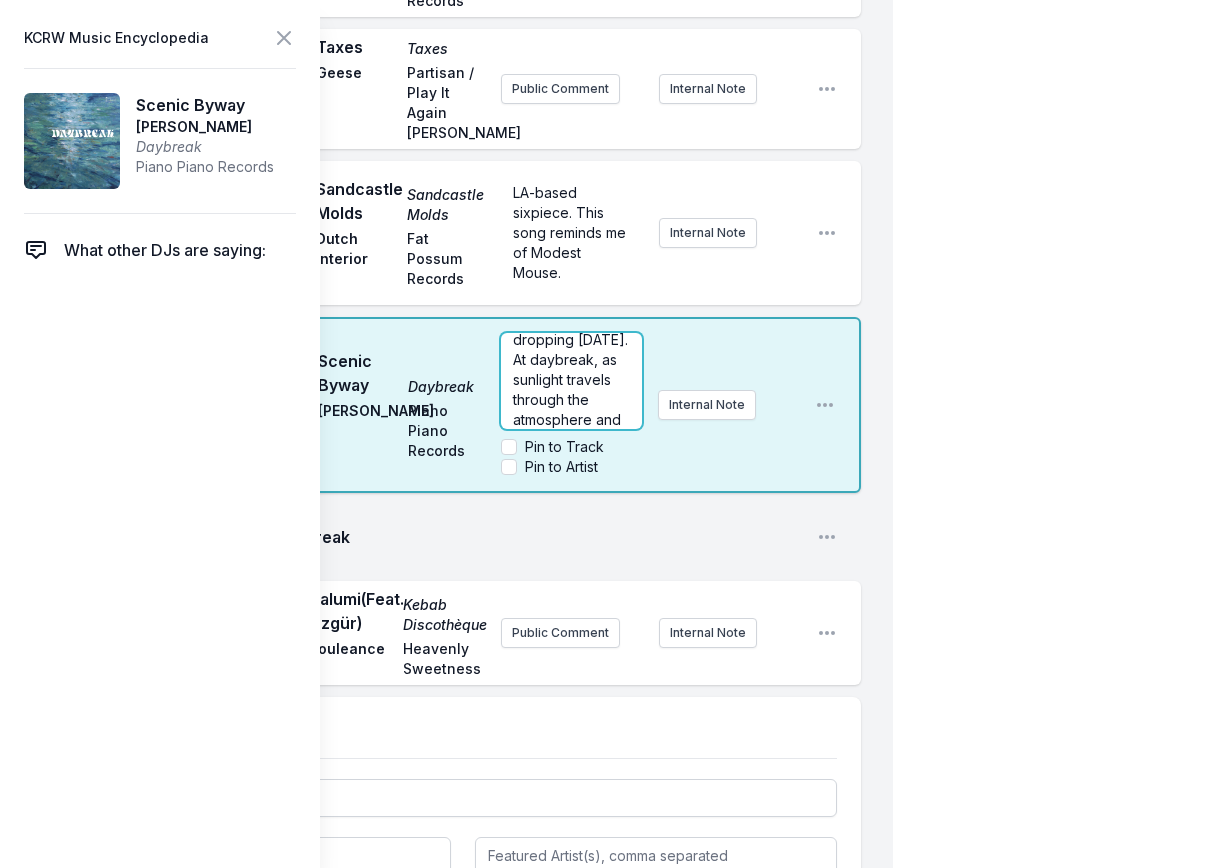 scroll, scrollTop: 160, scrollLeft: 0, axis: vertical 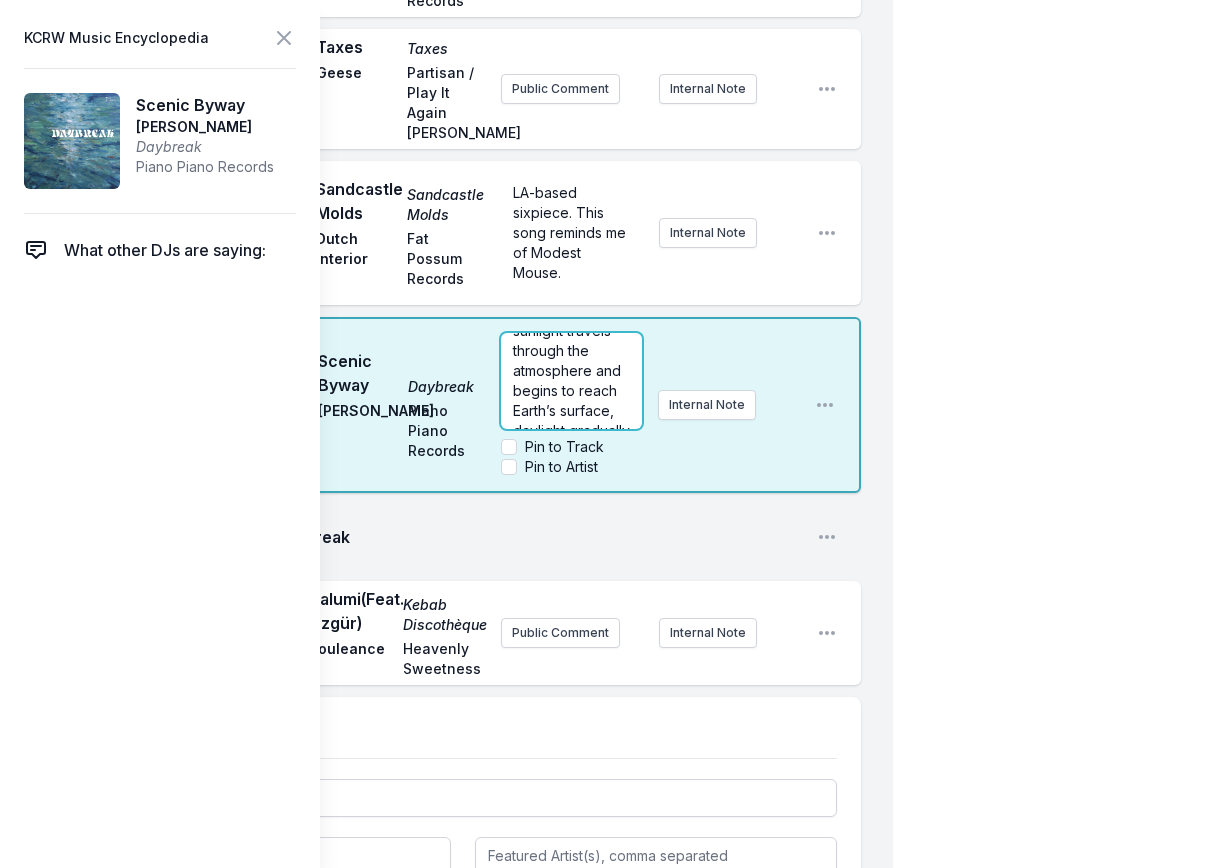 click on "[DEMOGRAPHIC_DATA] composer with a full length on the way titled Daybreak, dropping [DATE].  At daybreak, as sunlight travels through the atmosphere and begins to reach Earth’s surface, daylight gradually emerges. This marks the transition from night to the beginning of a brand-new day. As the temperature rises—especially after clear, calm nights—relative humidity decreases, and mist, formed of tiny suspended droplets, begins to evaporate. Warm air rises and cool air sinks, creating an interplay of temperature, humidity and sunlight that gives way to a soft, diffuse glow. The sea breeze slowly clears the morning mist, setting life in motion once again as the world wakes up."" at bounding box center [574, 640] 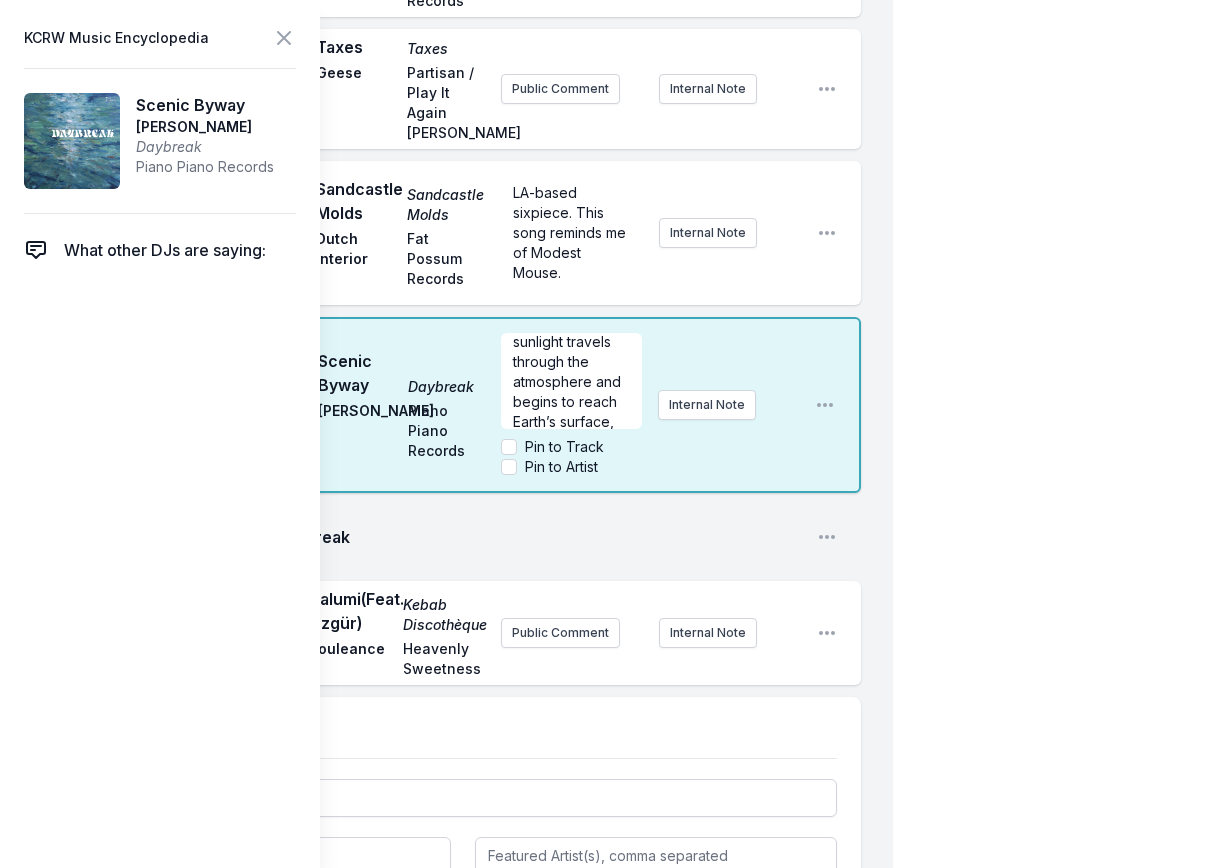 click on "Pin to Artist" at bounding box center (561, 467) 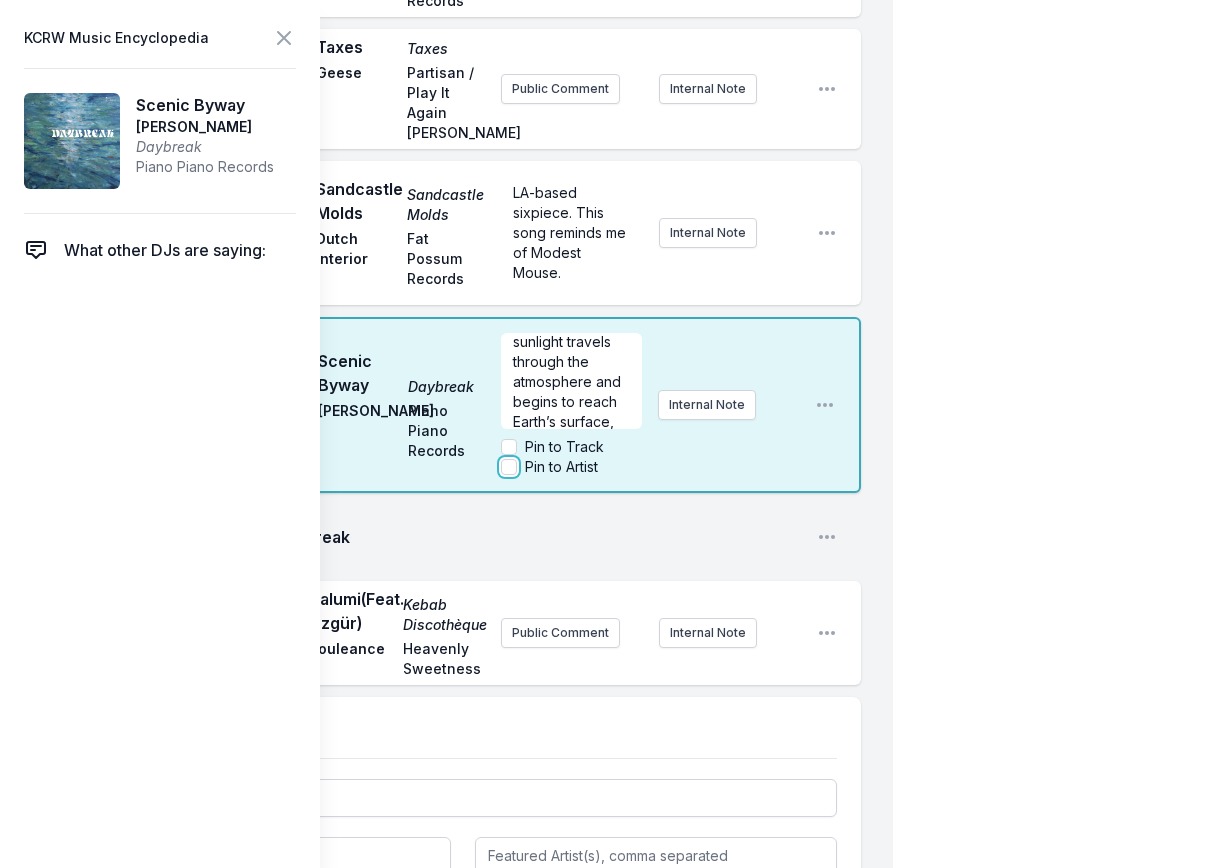 click on "Pin to Artist" at bounding box center (509, 467) 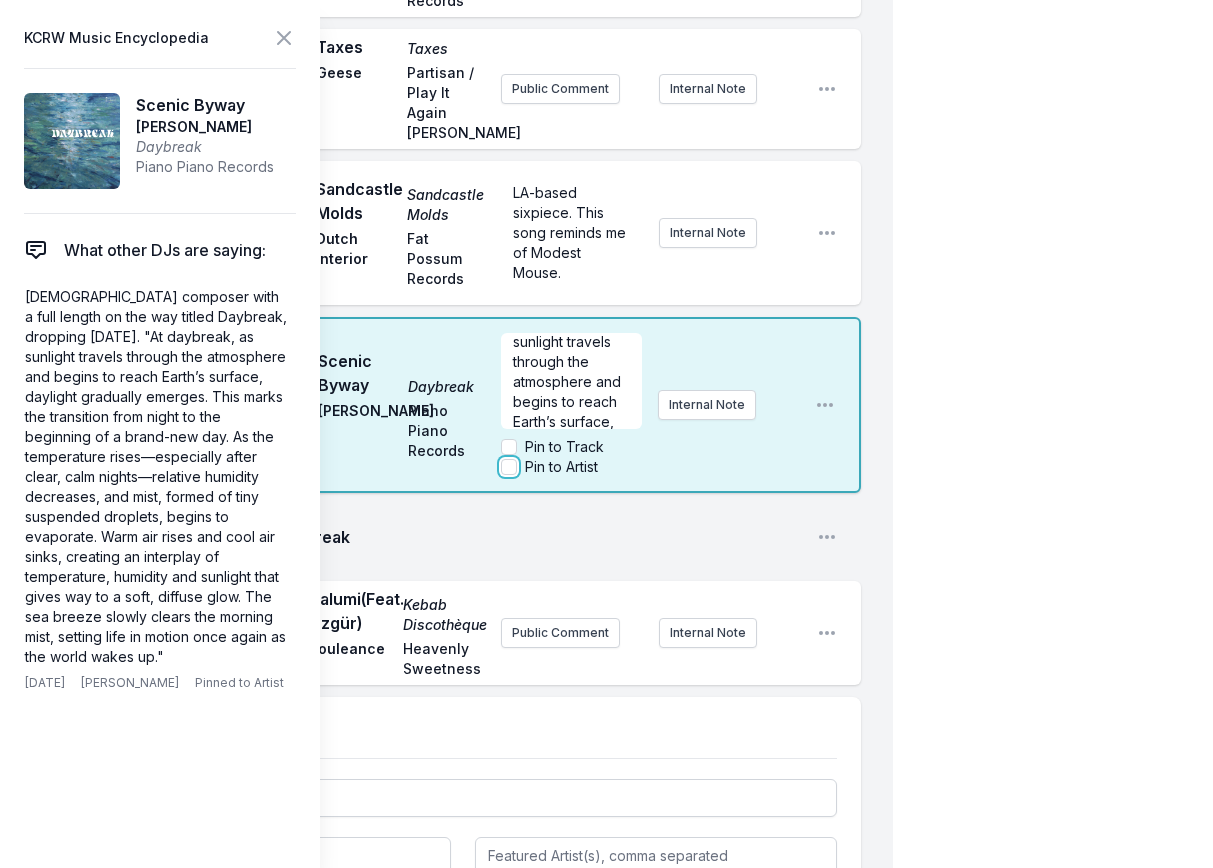 checkbox on "true" 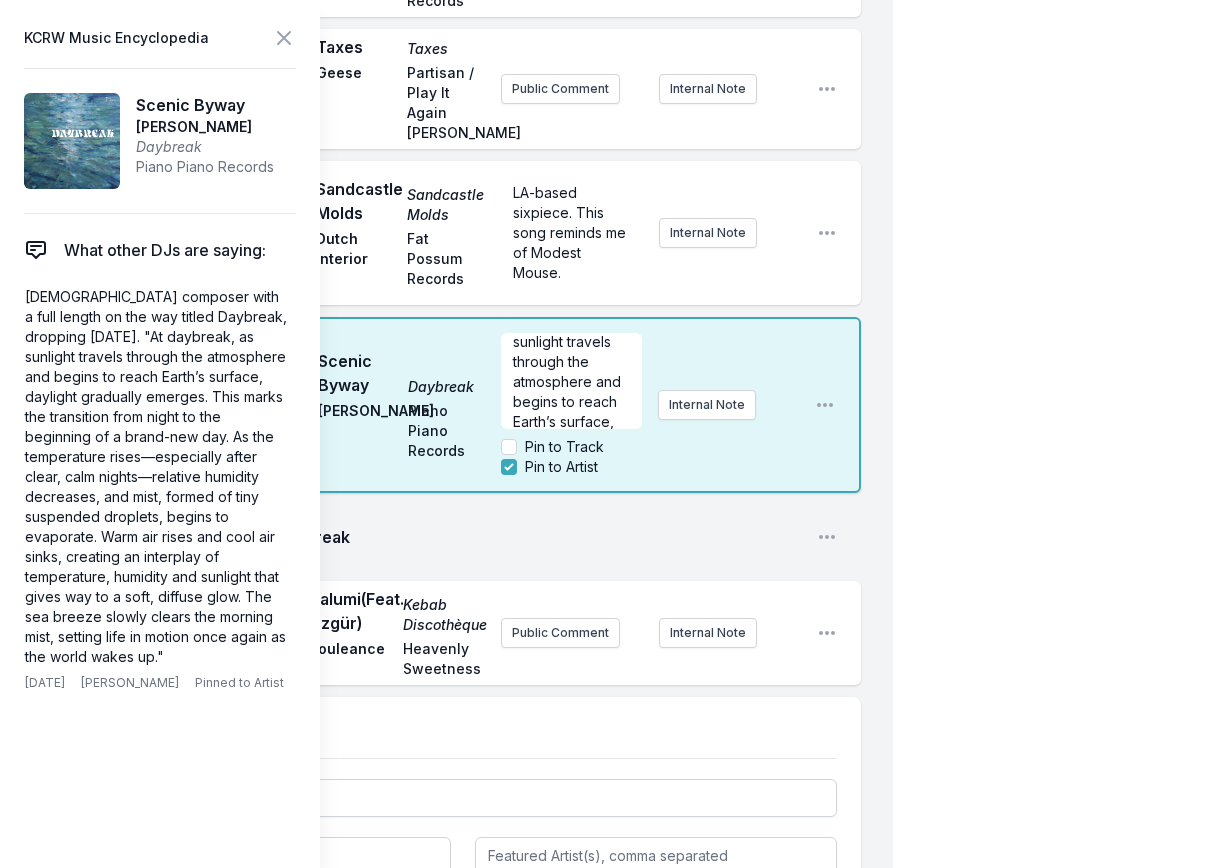 click on "My Playlist KCRW Playlist Directory Reports TB User Guide Report Bug Sign out [PERSON_NAME] Live [PERSON_NAME] Simulcast [DATE] 10:00 PM - 12:00 AM Edit Open options View 10:00 PM See You Dancin' (original mix) See You Dancin' [PERSON_NAME] Play It Again [PERSON_NAME] Public Comment Internal Note Open playlist item options 10:11 PM I Wanna Sleep In Your Arms I Wanna Sleep In Your Arms Housepainters Magnetron Music The Modern Lovers cover! Internal Note Open playlist item options The Modern Lovers cover! 10:15 PM Lost In [US_STATE] Lost [PERSON_NAME] GPS Band, [PERSON_NAME] Recordings Public Comment Internal Note Open playlist item options 10:17 PM Mother Earth Gemini The Sure Fire Soul Ensemble Colemine Records Public Comment Internal Note Open playlist item options 10:20 PM Break Open playlist item options 10:21 PM Countryman '82 Countryman '82 Allah-Las Innovative Leisure Public Comment Internal Note Open playlist item options 10:24 PM She's A Teacher  (Feat. Podsongs) She's A Teacher Acid Tongue 10:28 PM" at bounding box center (606, -38) 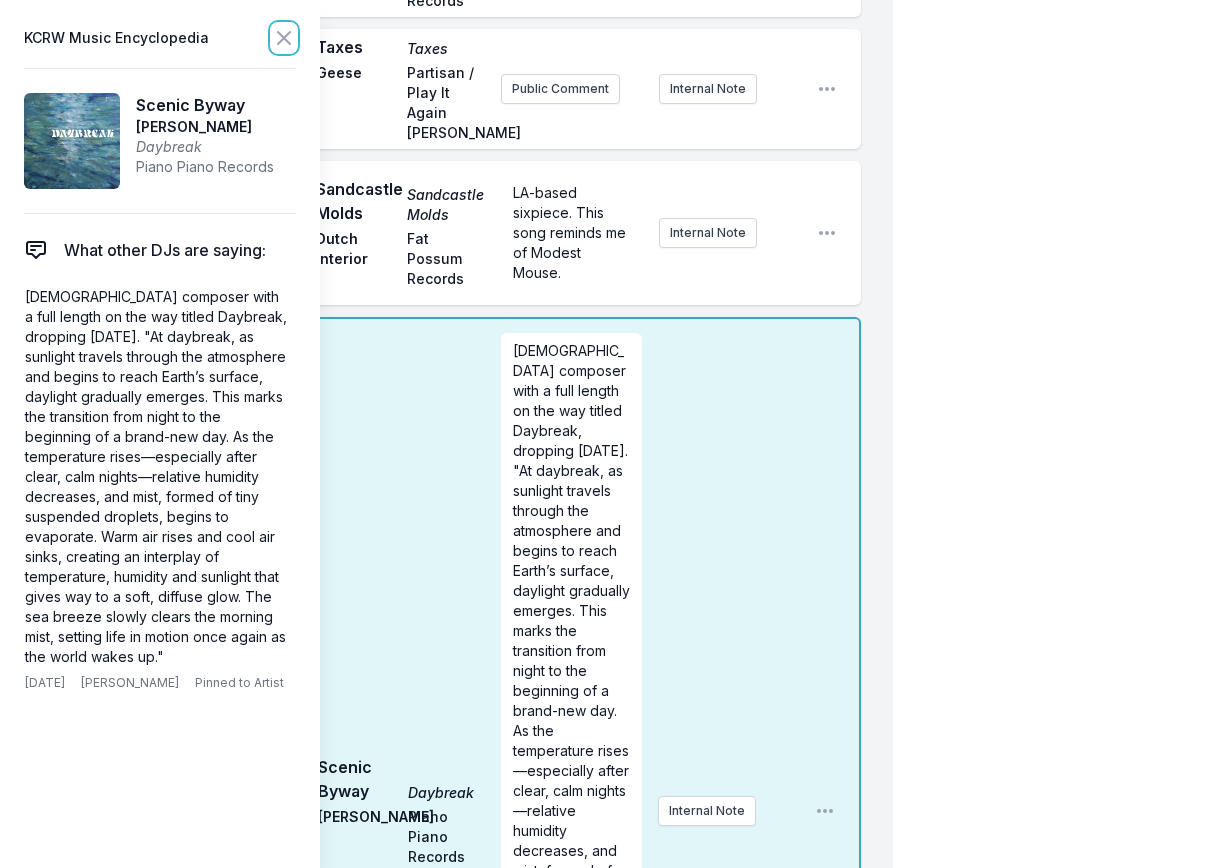 click 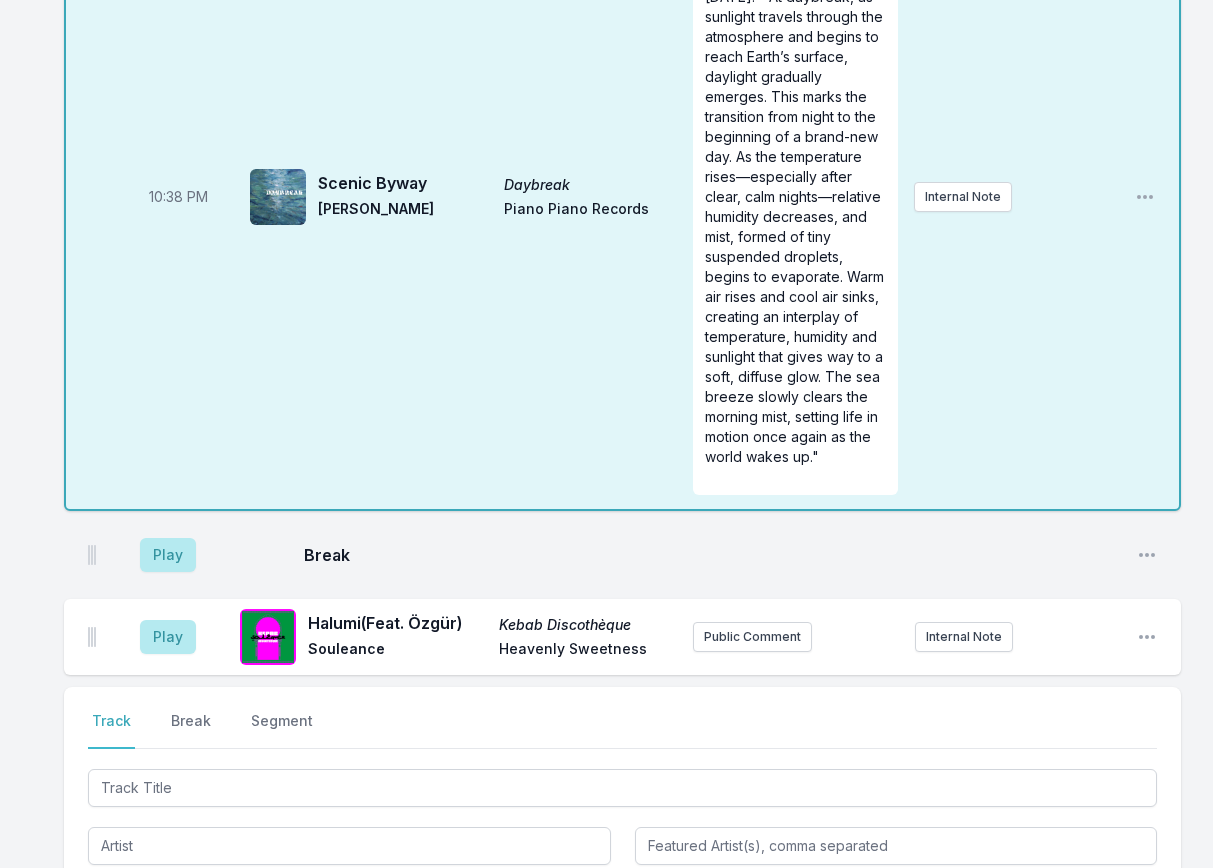 scroll, scrollTop: 1387, scrollLeft: 0, axis: vertical 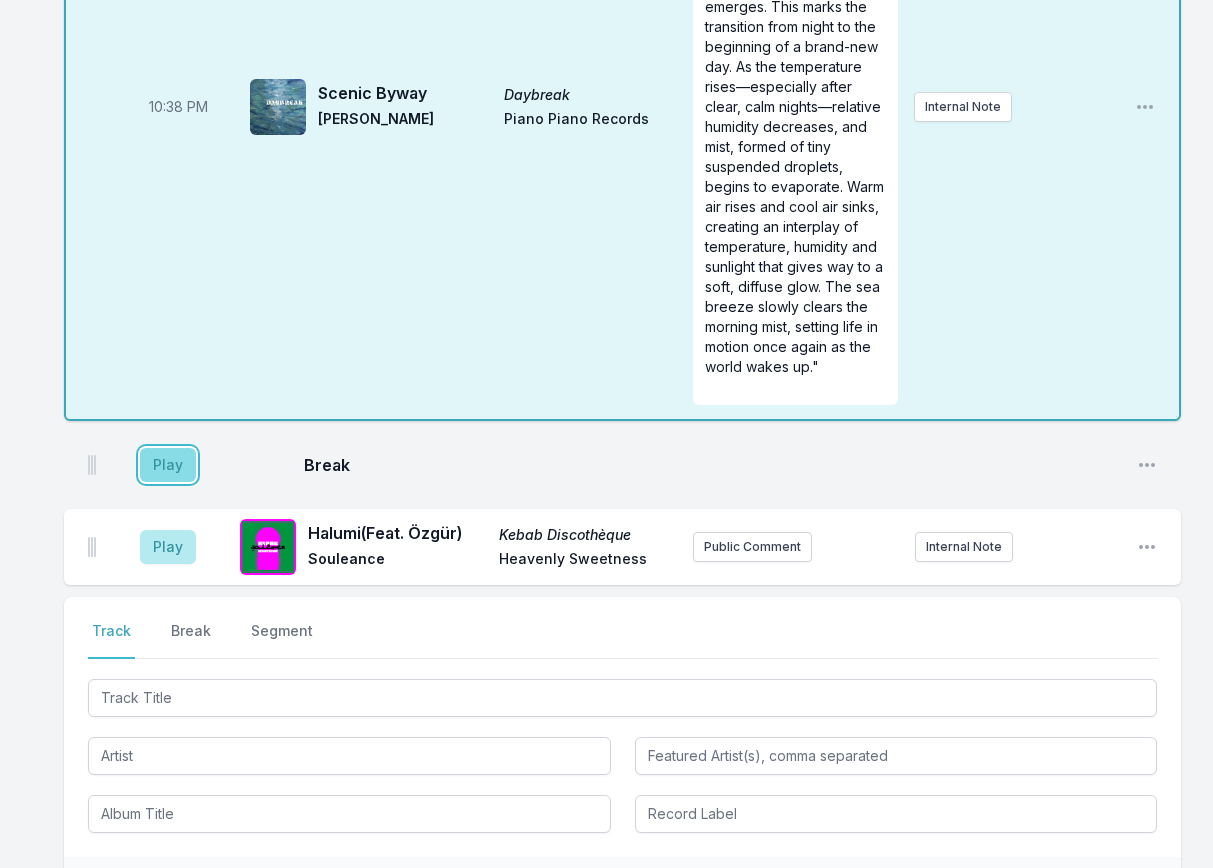 click on "Play" at bounding box center [168, 465] 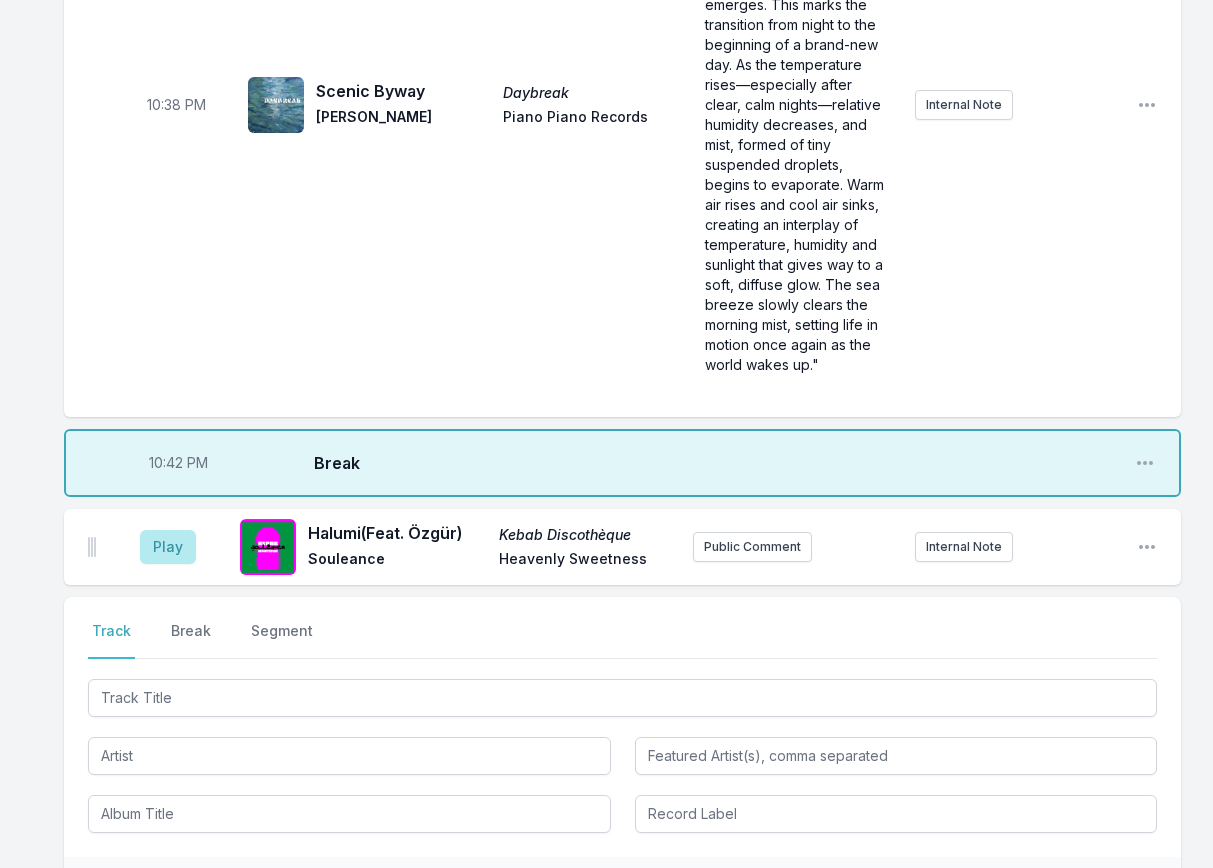 scroll, scrollTop: 1385, scrollLeft: 0, axis: vertical 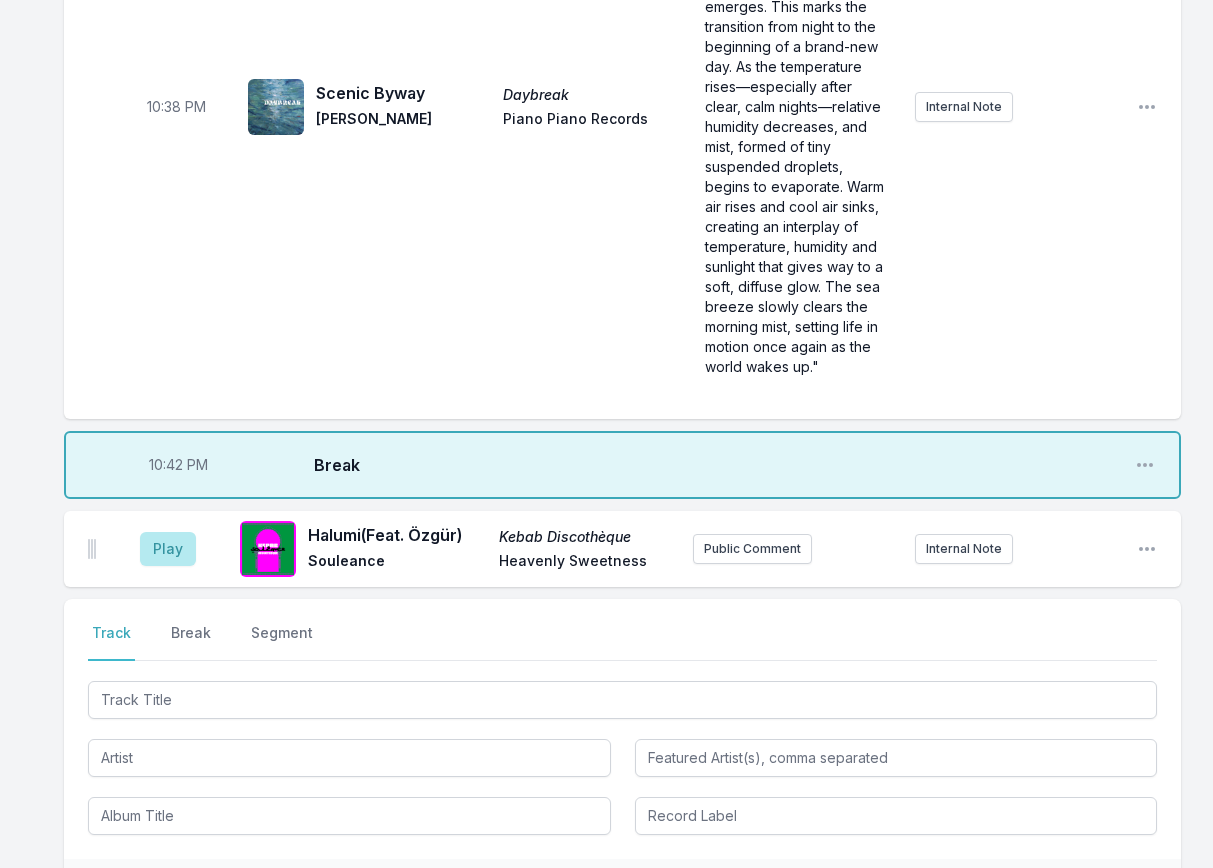 click on "10:42 PM" at bounding box center [178, 465] 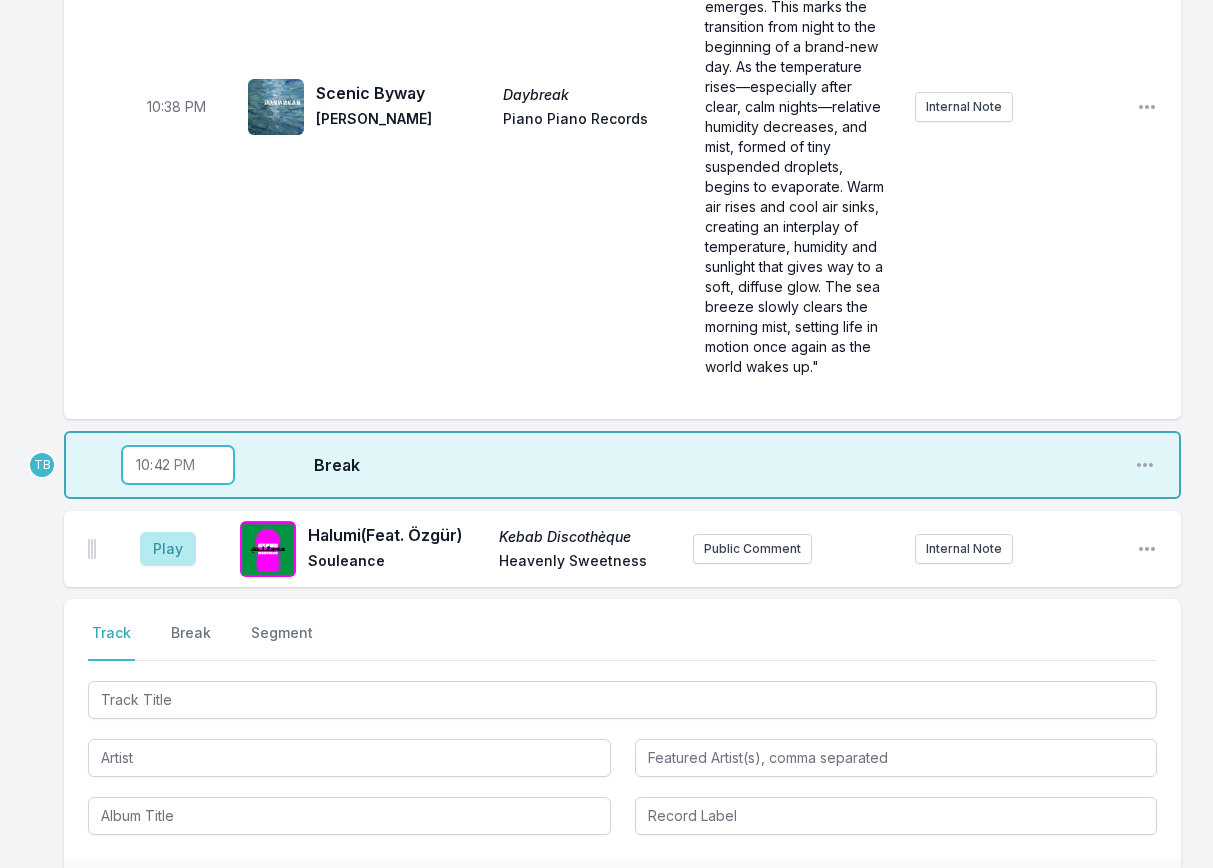 click on "22:42" at bounding box center [178, 465] 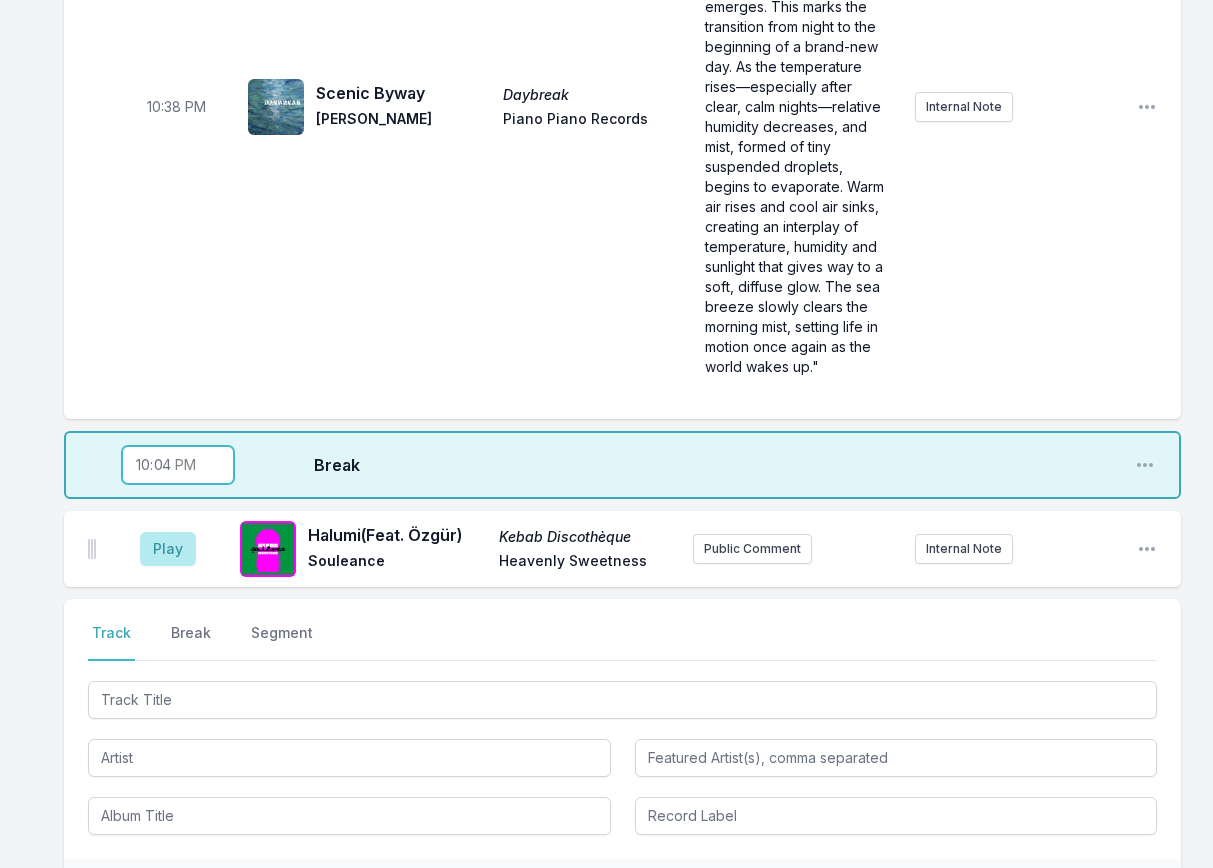 type on "22:40" 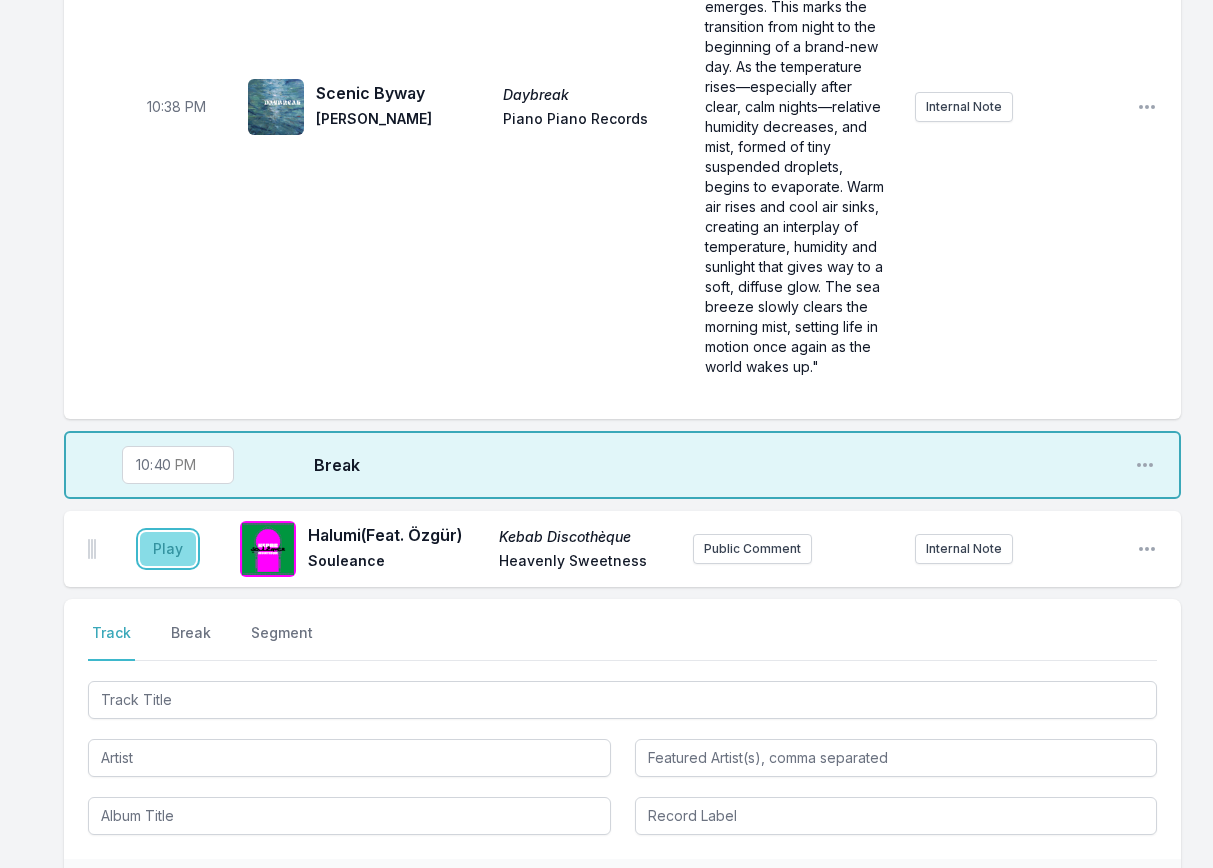 click on "Play" at bounding box center (168, 549) 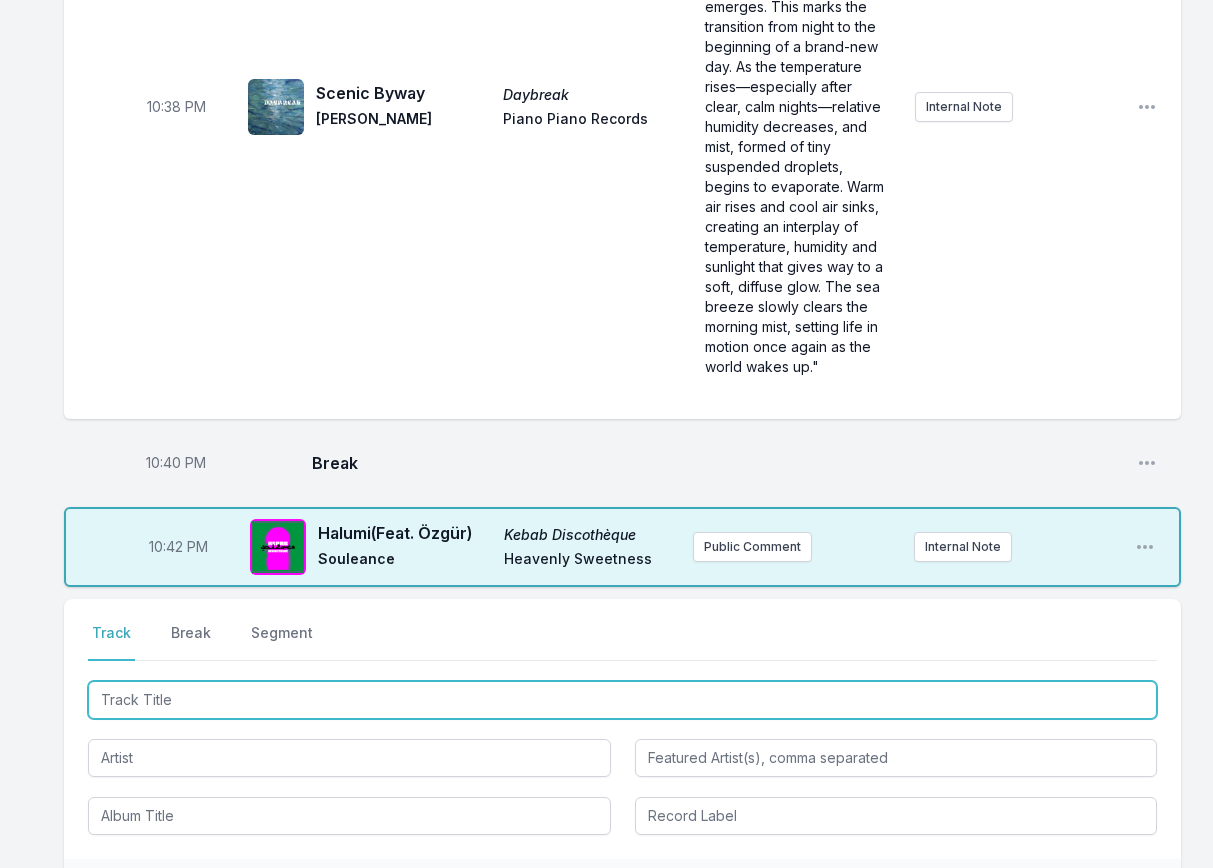 click at bounding box center [622, 700] 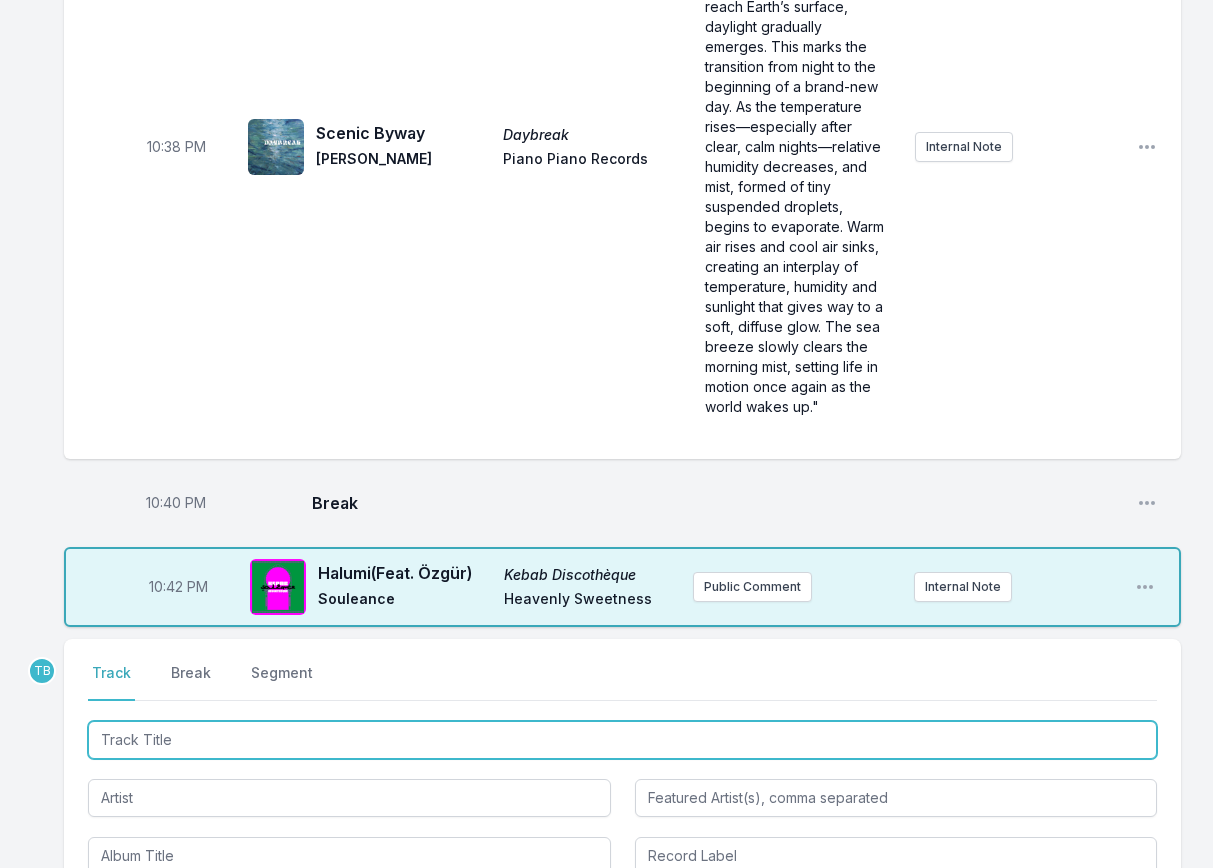 scroll, scrollTop: 1385, scrollLeft: 0, axis: vertical 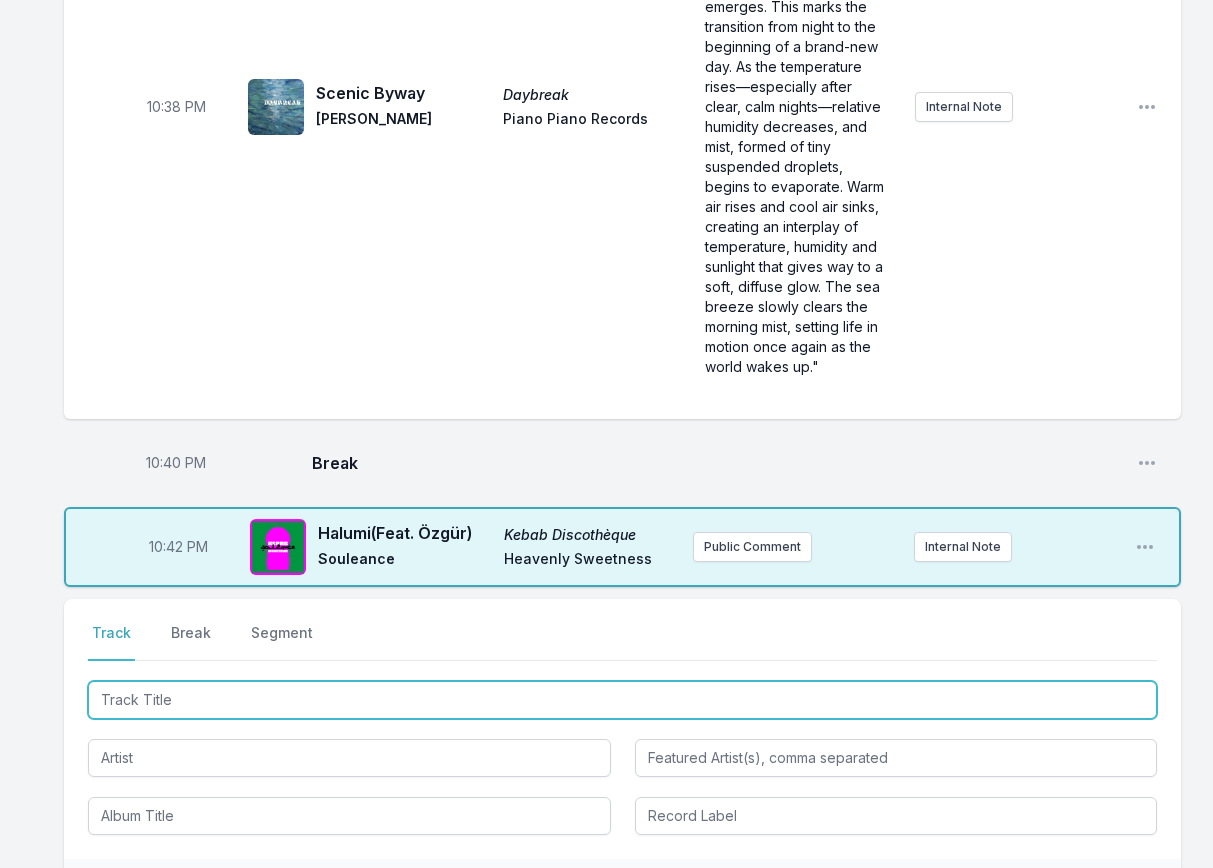 click at bounding box center (622, 700) 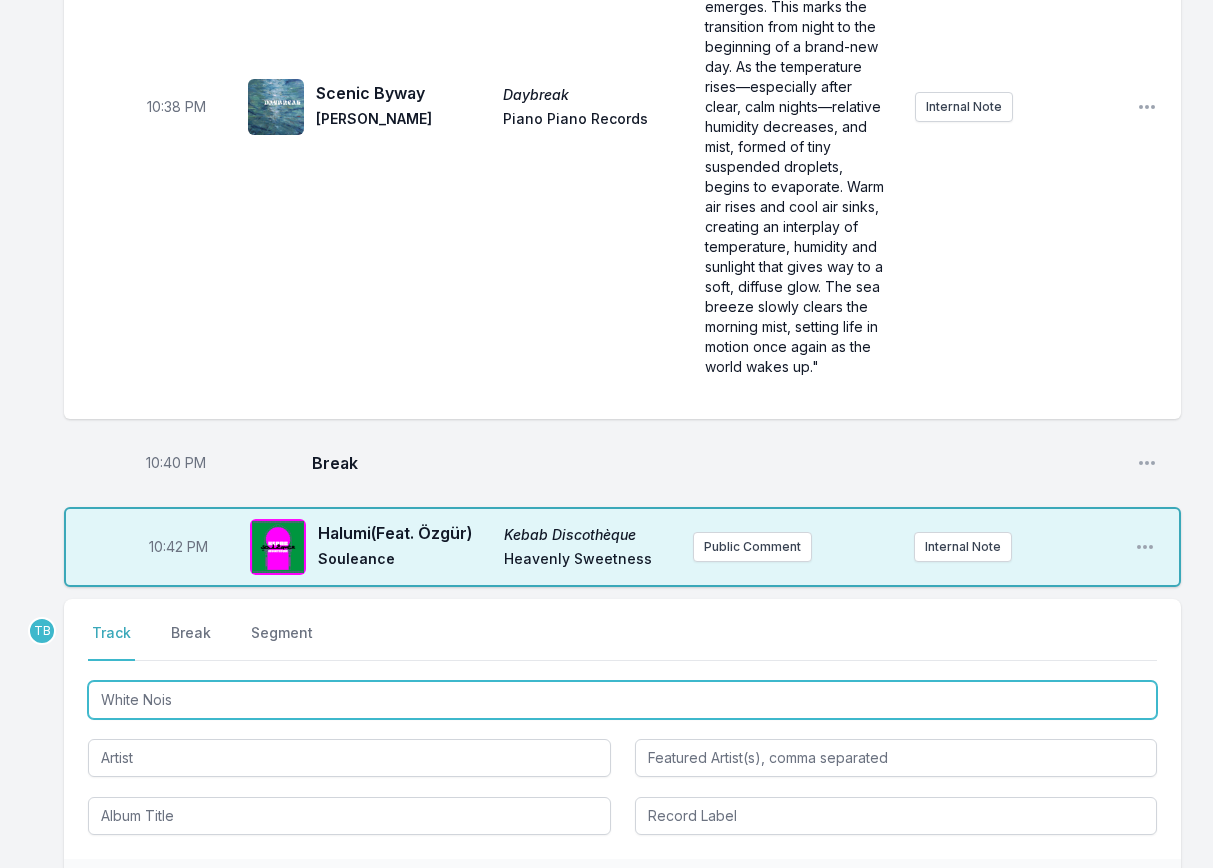 type on "White Noise" 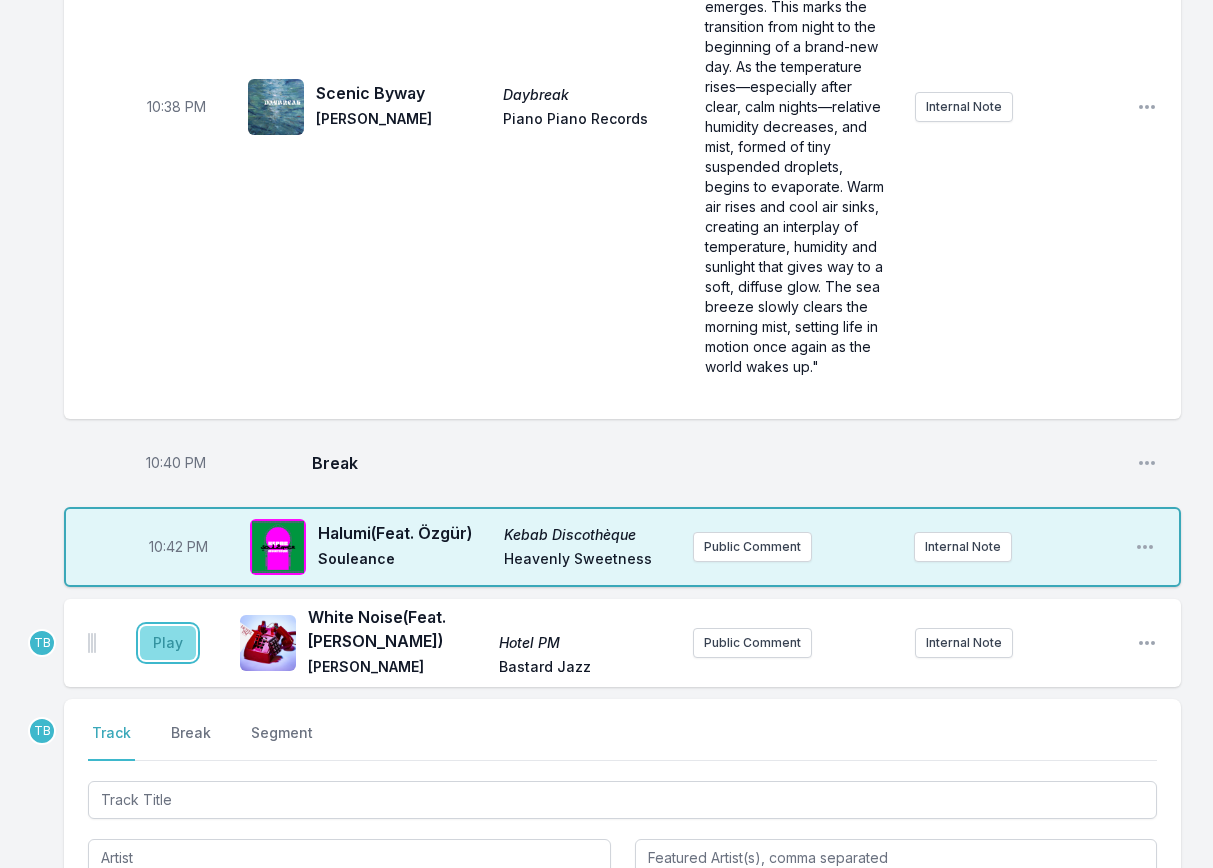 click on "Play" at bounding box center [168, 643] 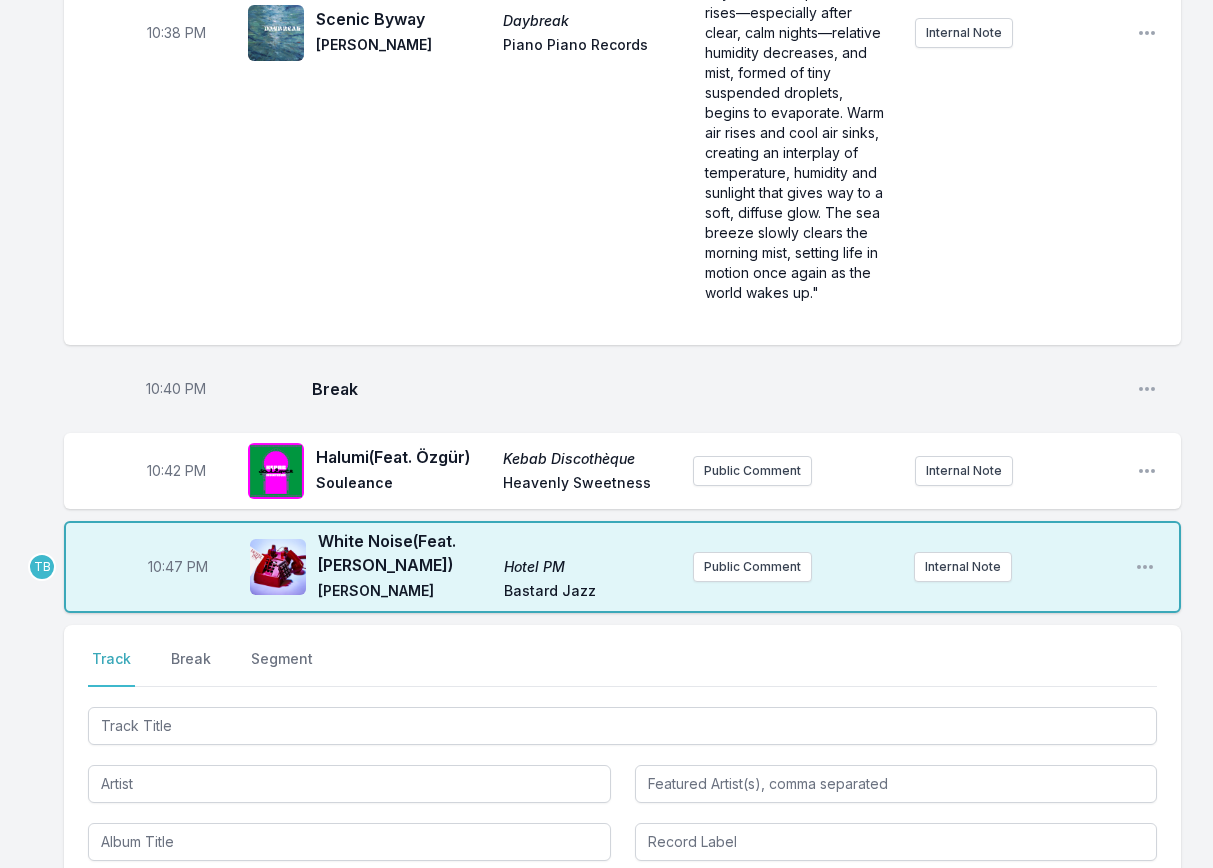 scroll, scrollTop: 1585, scrollLeft: 0, axis: vertical 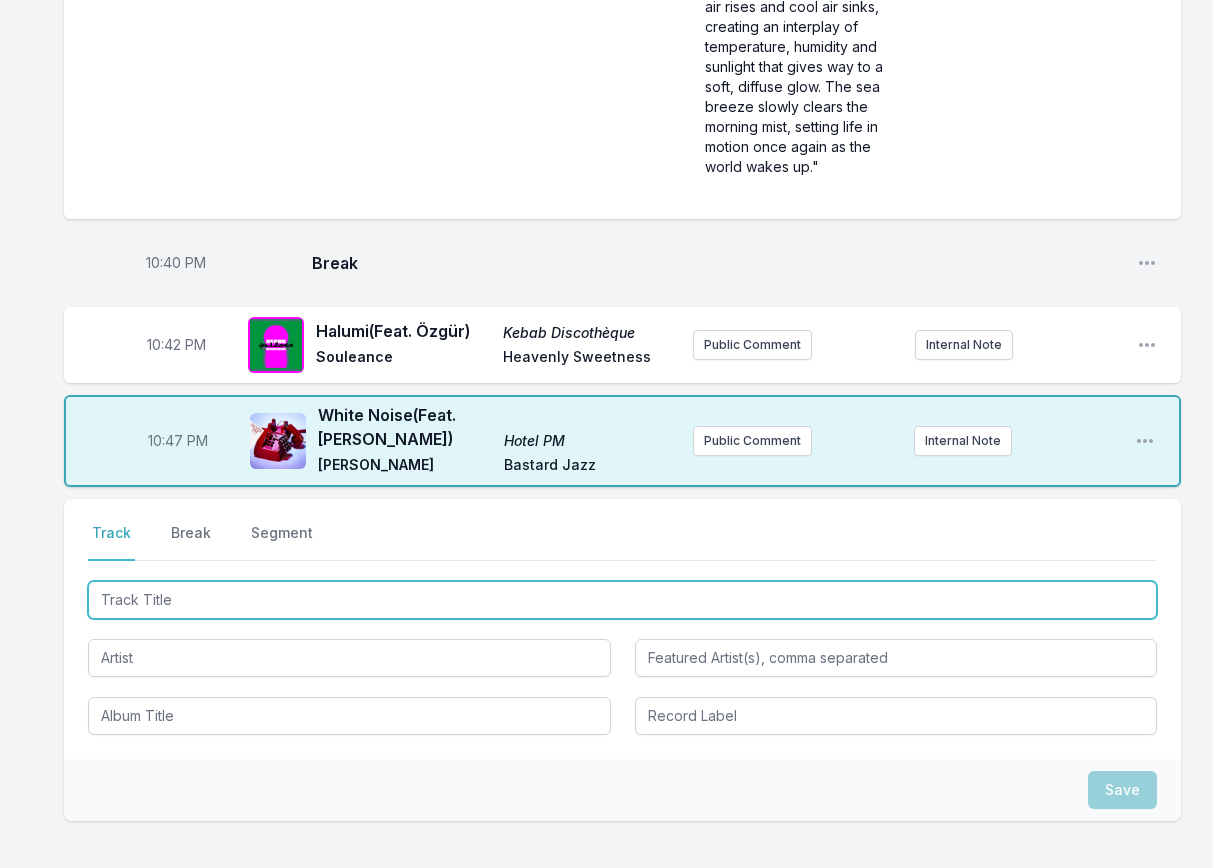click at bounding box center [622, 600] 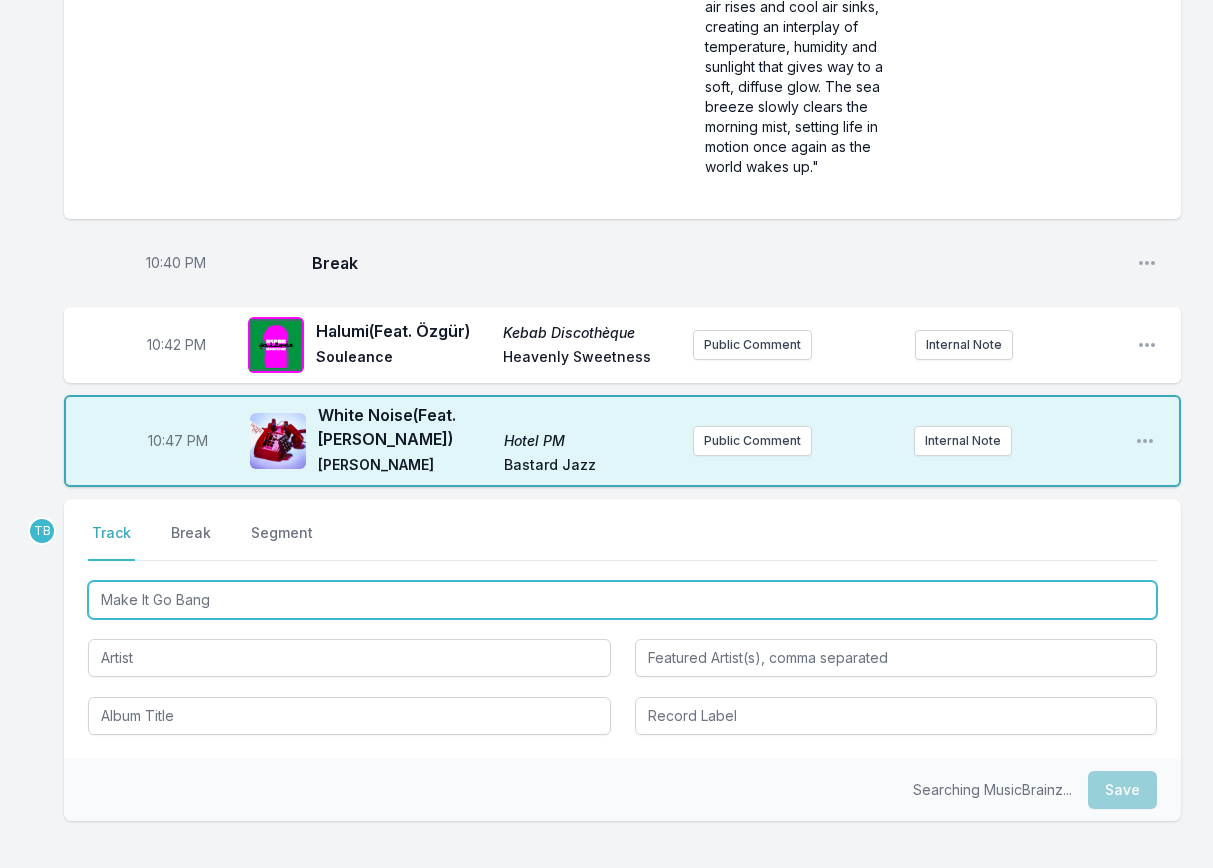 type on "Make It Go Bang" 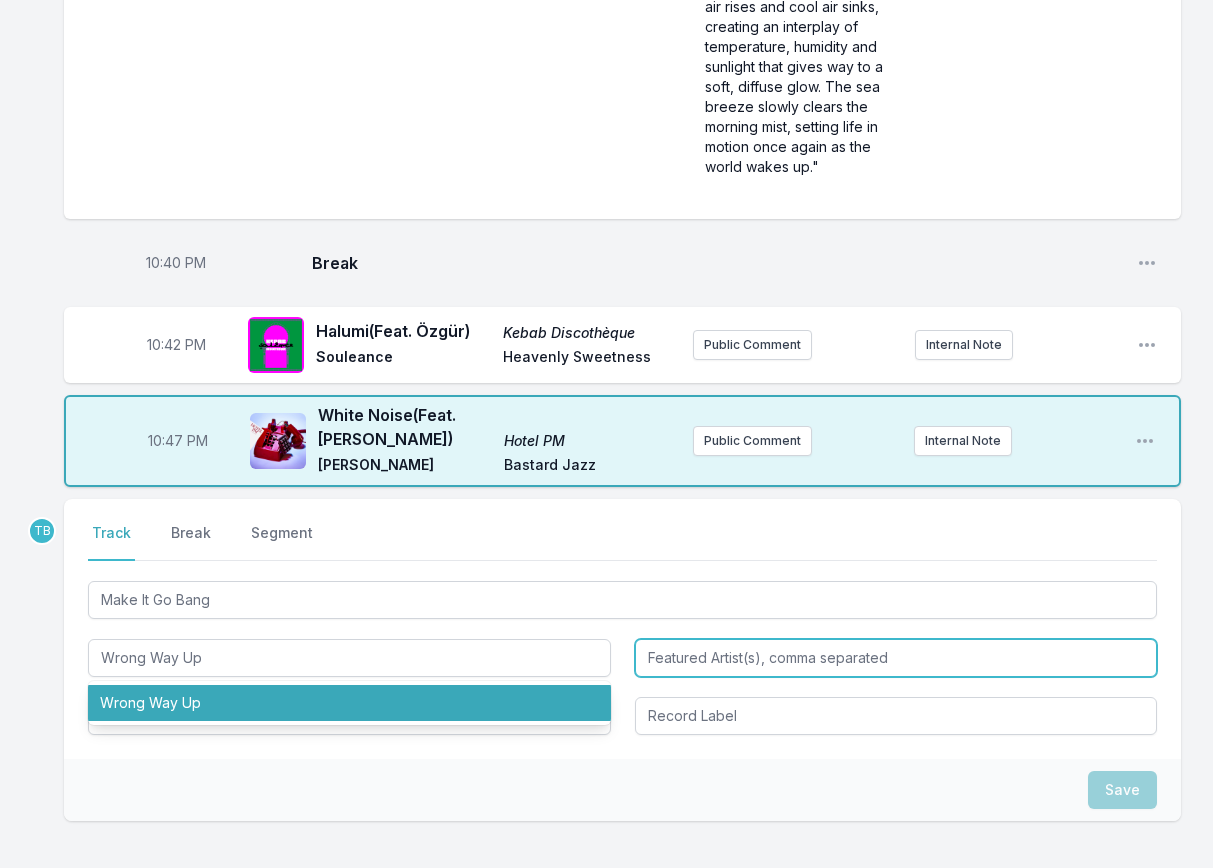 type on "Wrong Way Up" 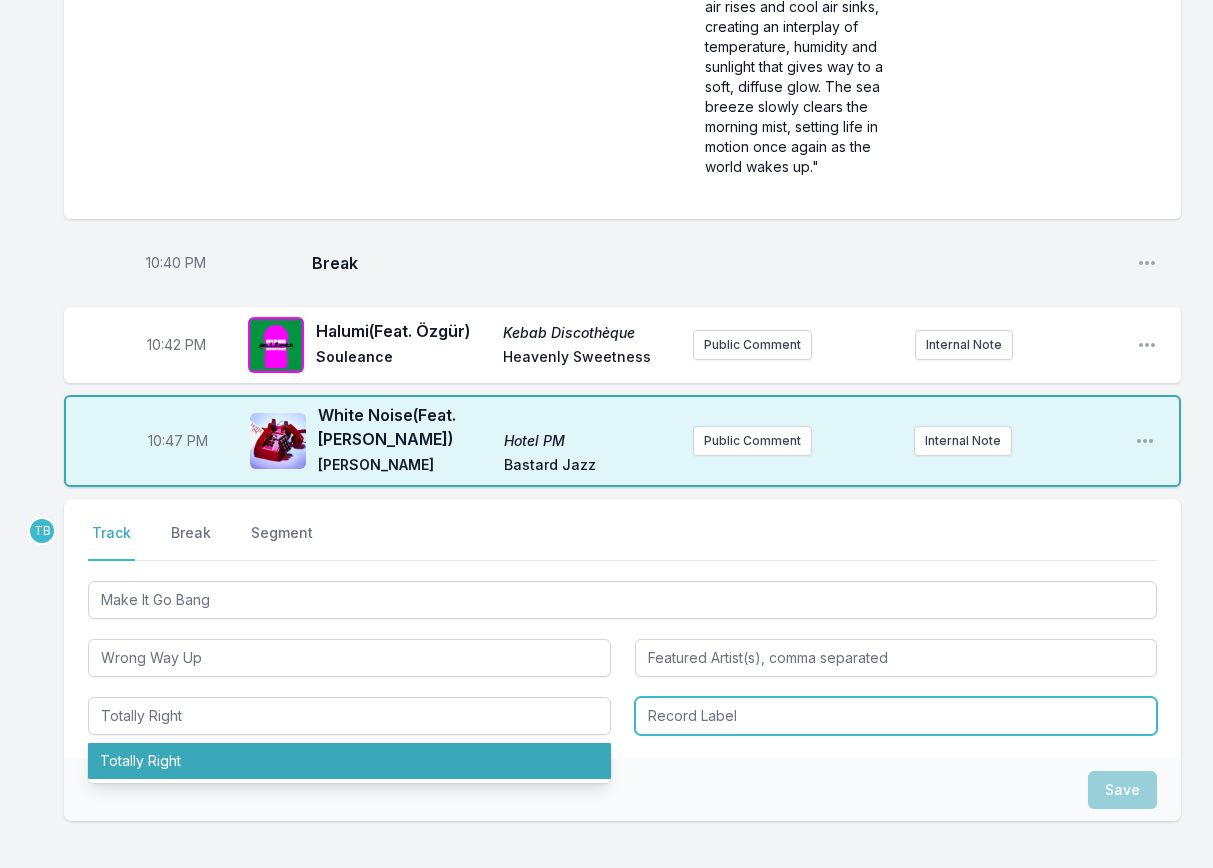type on "Totally Right" 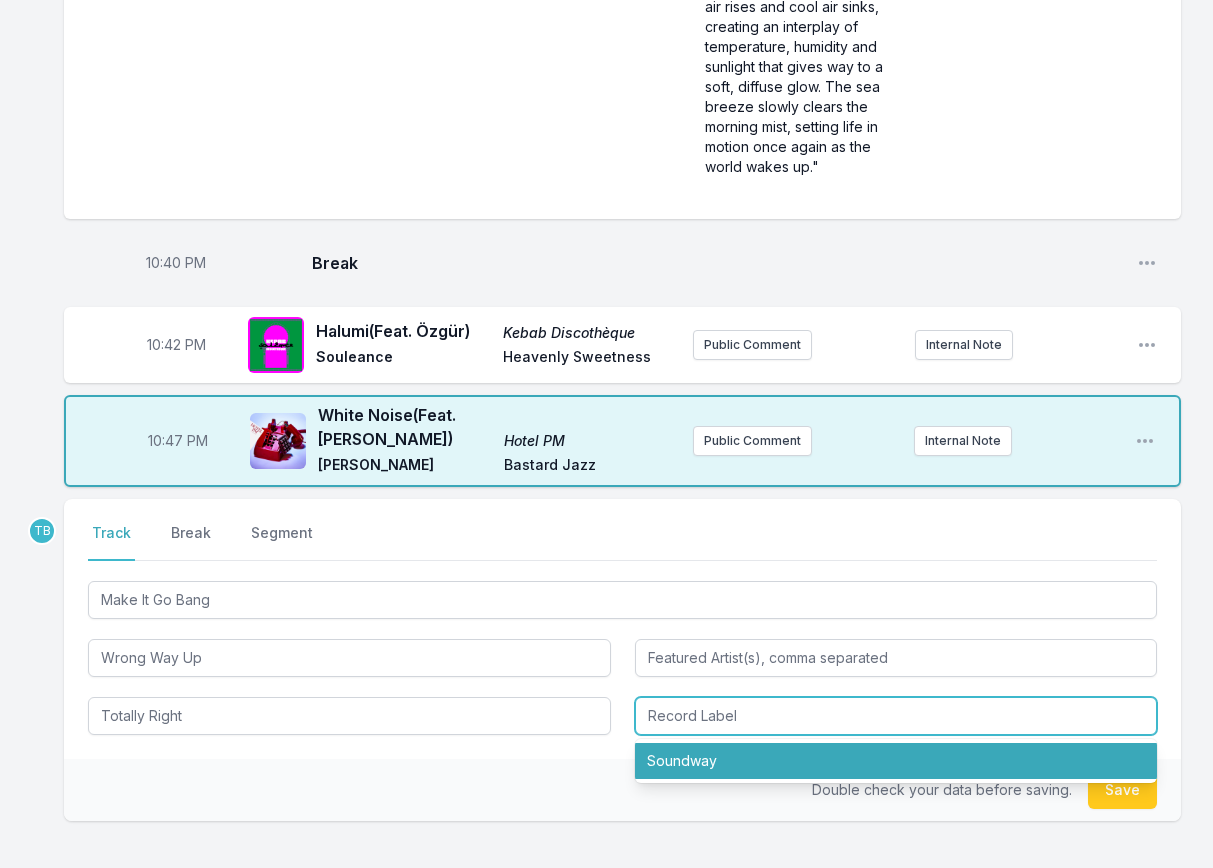 type on "Soundway" 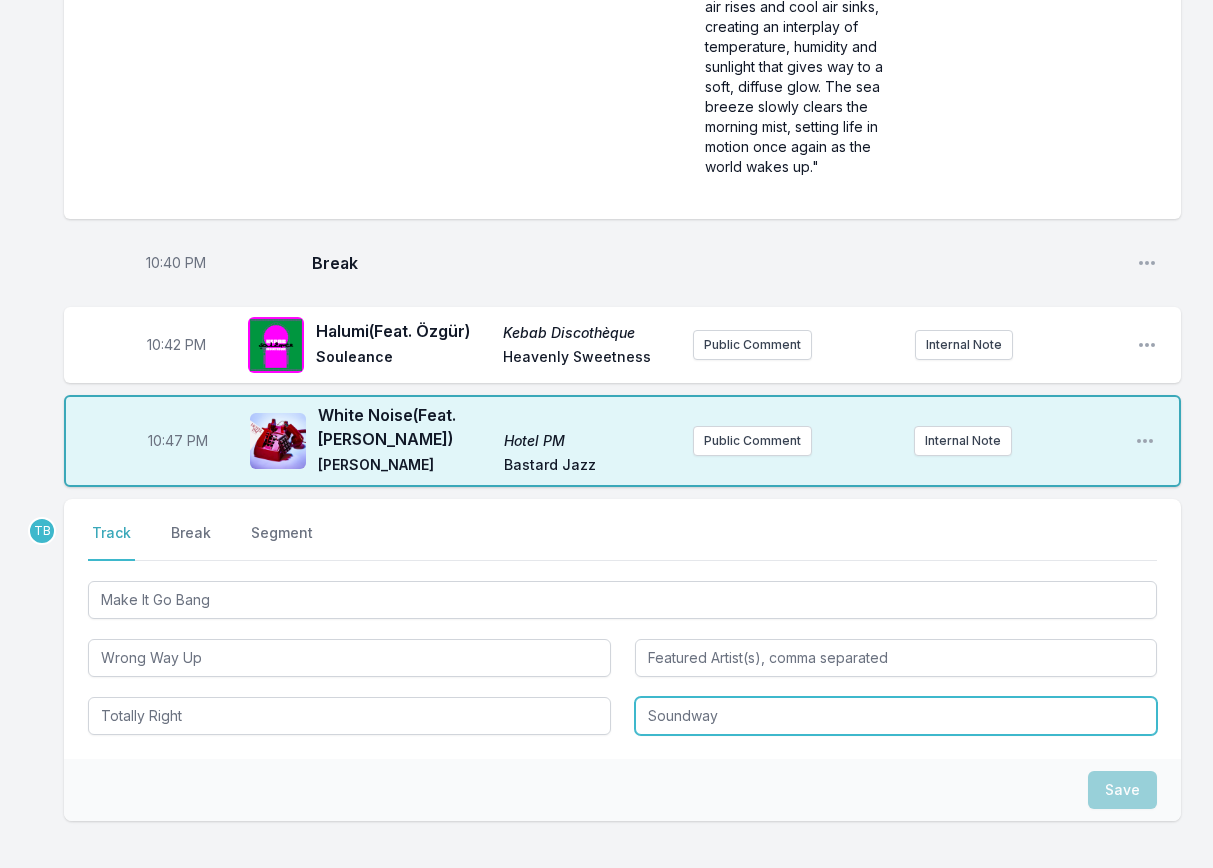 type 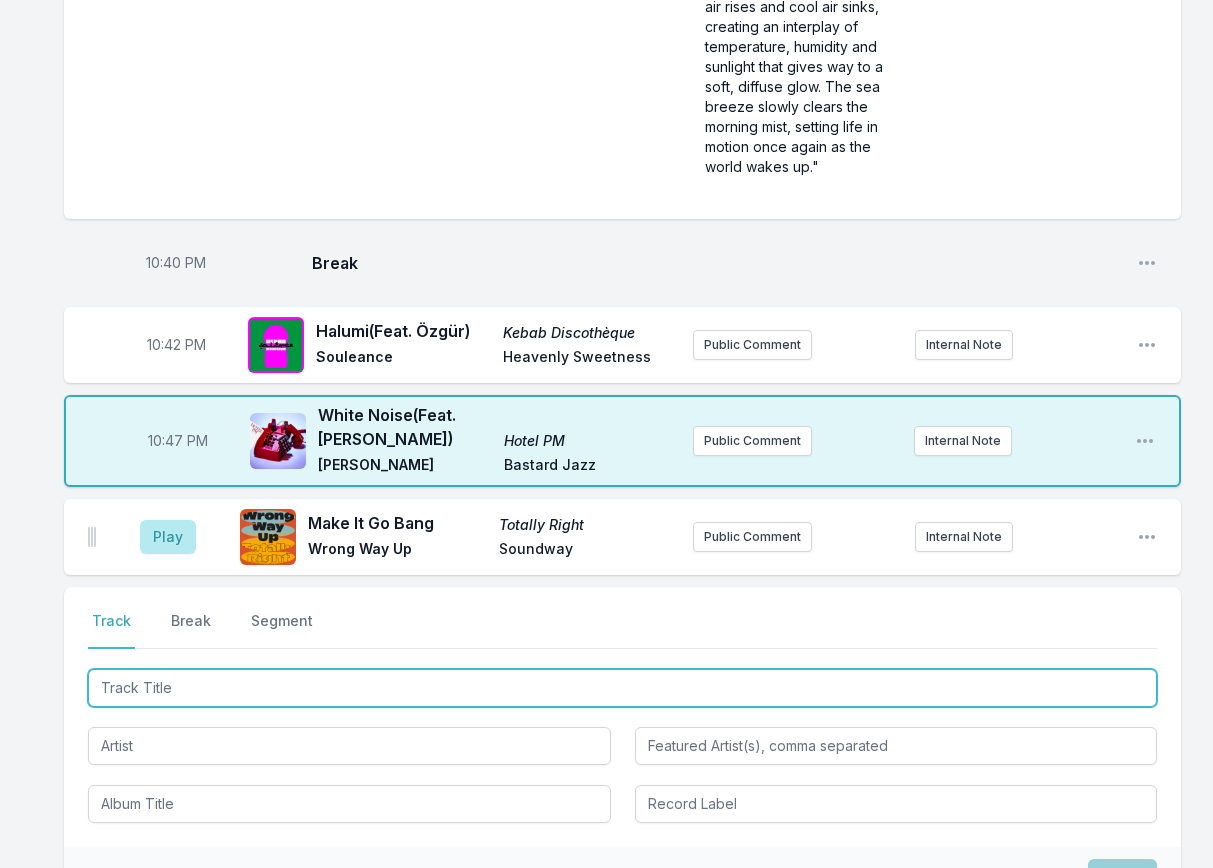 click at bounding box center (622, 688) 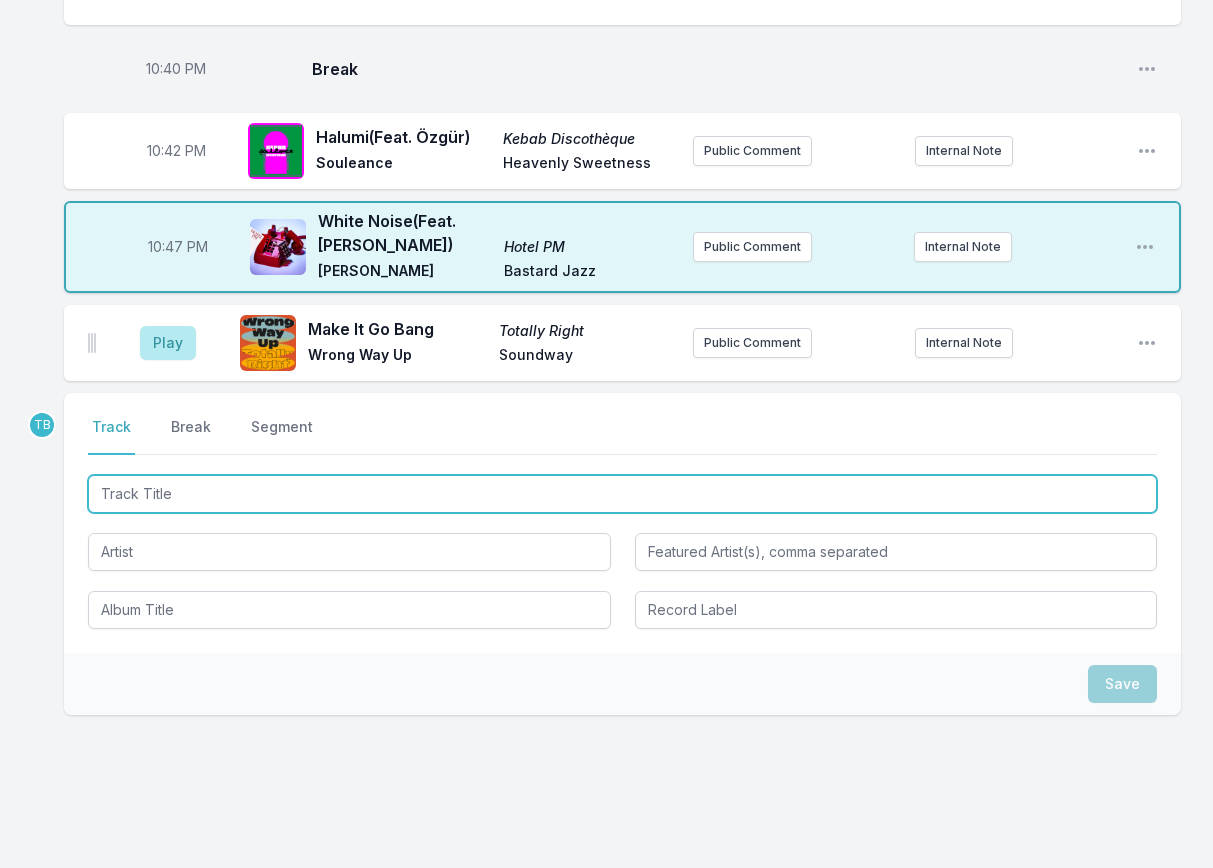 scroll, scrollTop: 1785, scrollLeft: 0, axis: vertical 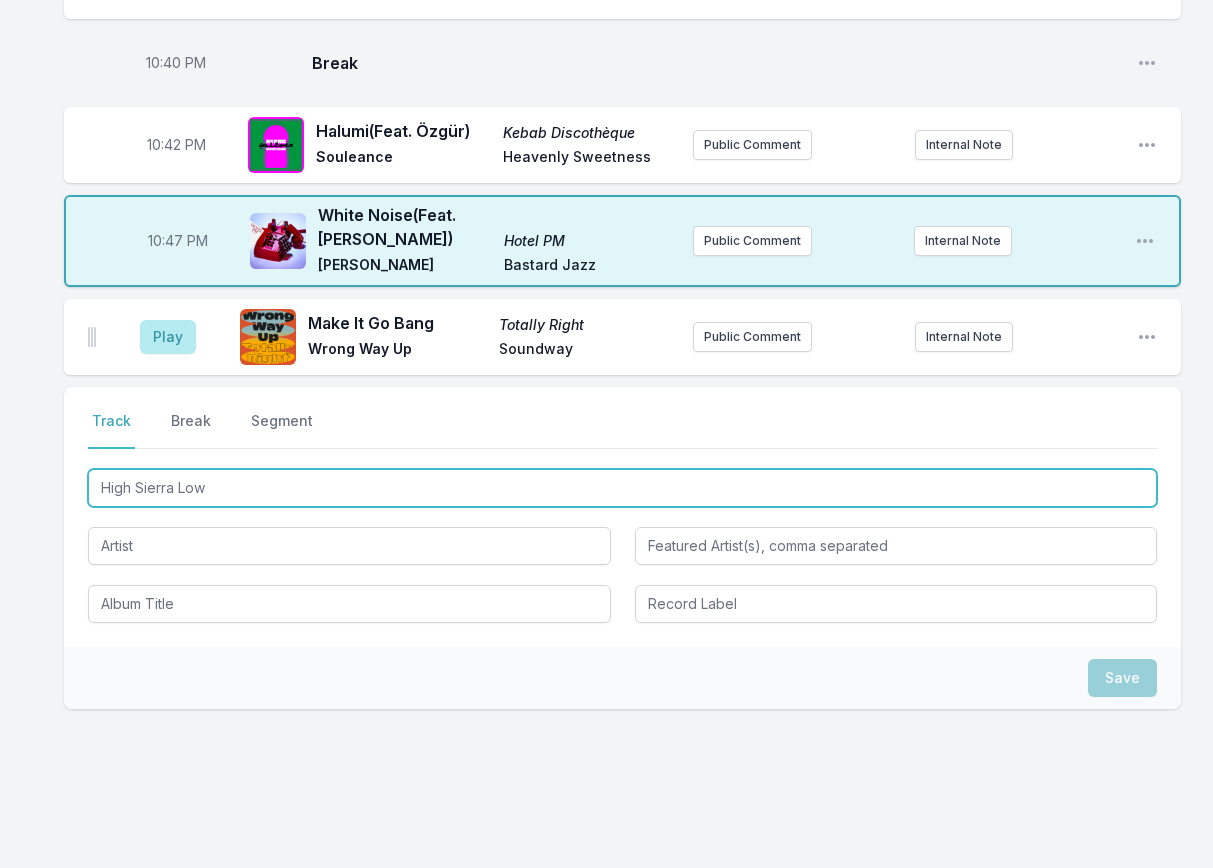 type on "High Sierra Lows" 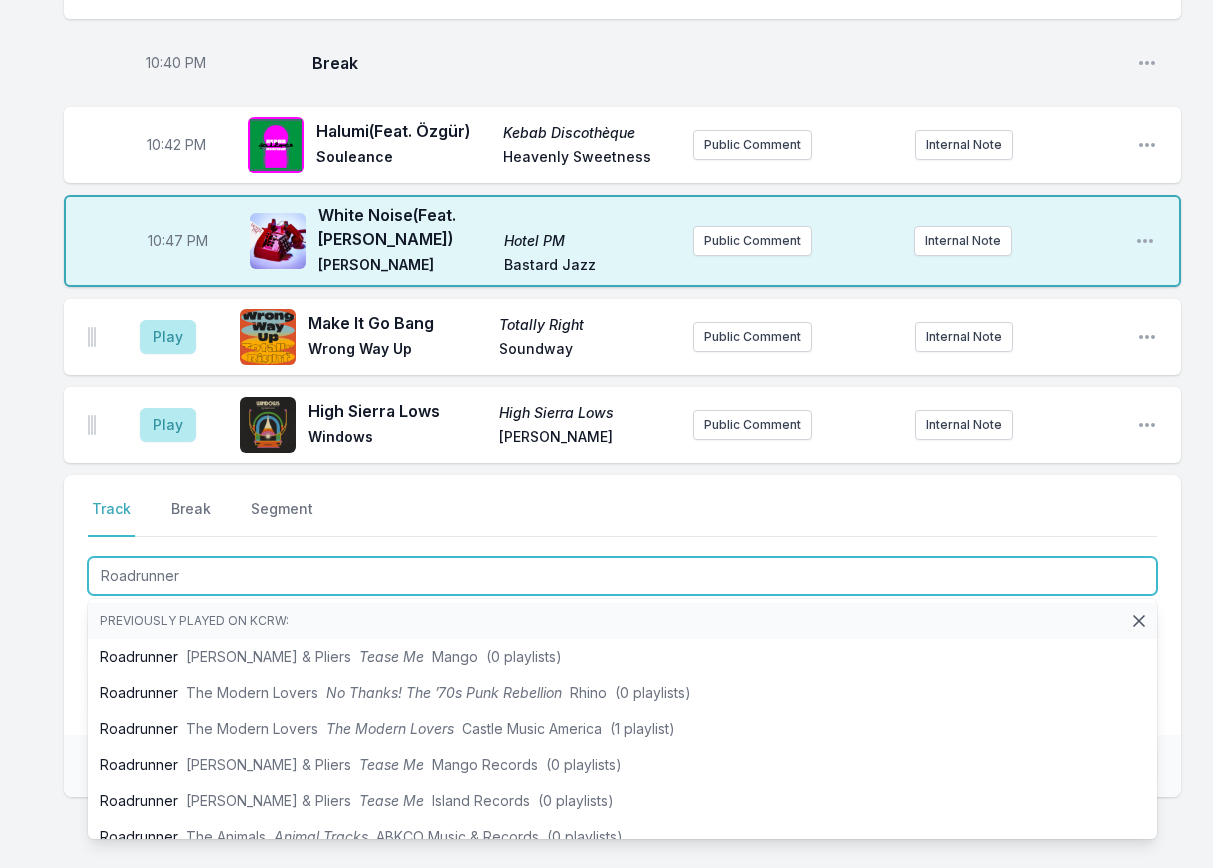type on "Roadrunner" 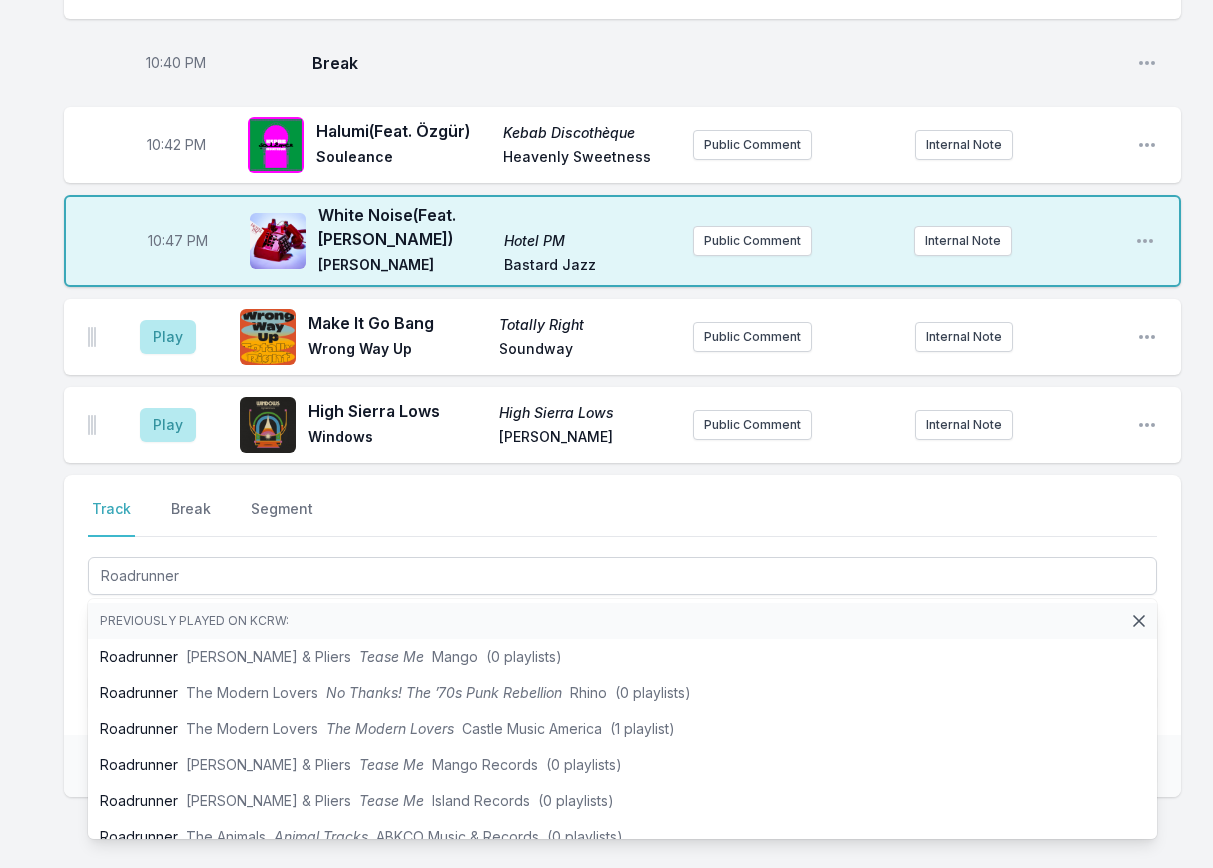 click on "10:00 PM See You Dancin' (original mix) See You Dancin' [PERSON_NAME] Play It Again [PERSON_NAME] Public Comment Internal Note Open playlist item options 10:11 PM I Wanna Sleep In Your Arms I Wanna Sleep In Your Arms Housepainters Magnetron Music The Modern Lovers cover! Internal Note Open playlist item options The Modern Lovers cover! 10:15 PM Lost In [US_STATE] Lost [PERSON_NAME] GPS Band, [PERSON_NAME] Recordings Public Comment Internal Note Open playlist item options 10:17 PM Mother Earth Gemini The Sure Fire Soul Ensemble Colemine Records Public Comment Internal Note Open playlist item options 10:20 PM Break Open playlist item options 10:21 PM Countryman '82 Countryman '82 Allah-Las Innovative Leisure Public Comment Internal Note Open playlist item options 10:24 PM She's A Teacher  (Feat. Podsongs) She's A Teacher Acid Tongue The Independent Record Company Public Comment Internal Note Open playlist item options 10:28 PM Pickin' Rocks Sasketchewan Country Guitar [PERSON_NAME] La Honda Records Public Comment 10:31 PM" at bounding box center [606, -300] 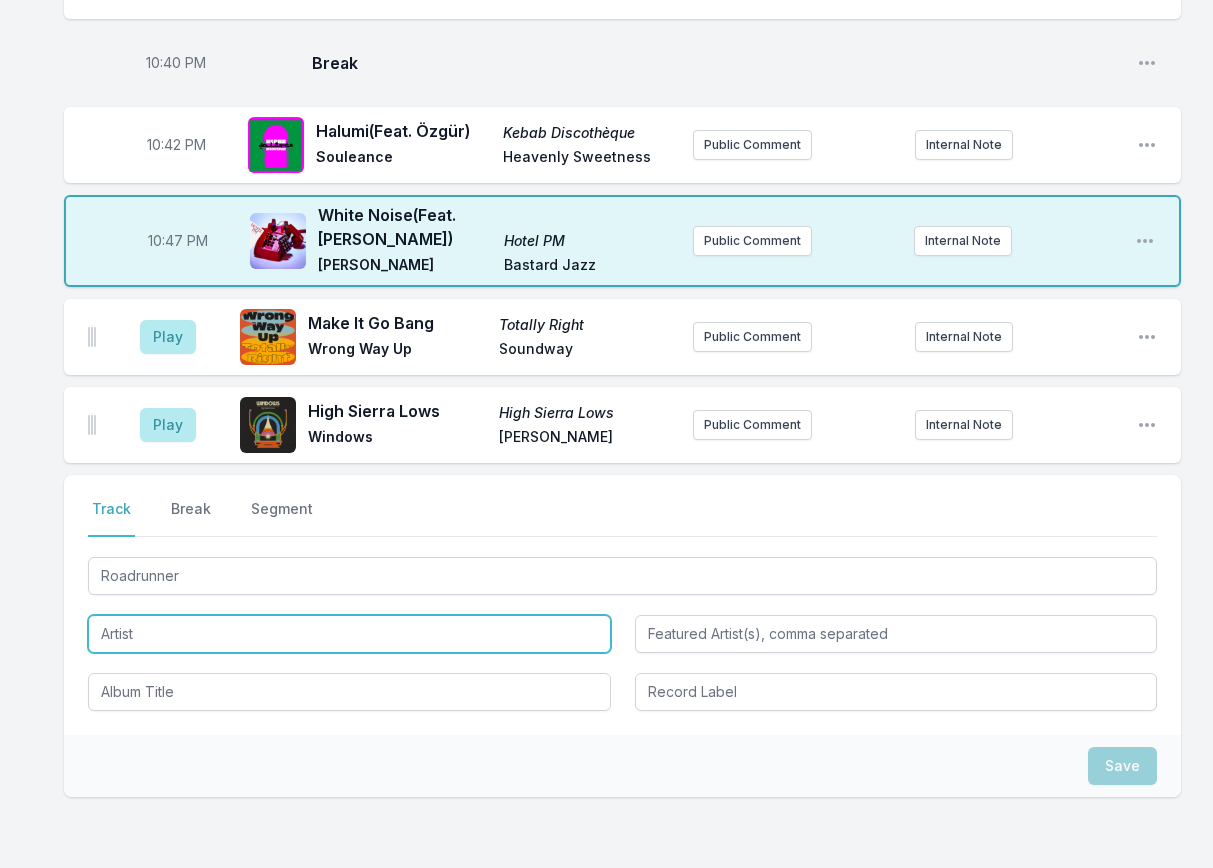 click at bounding box center [349, 634] 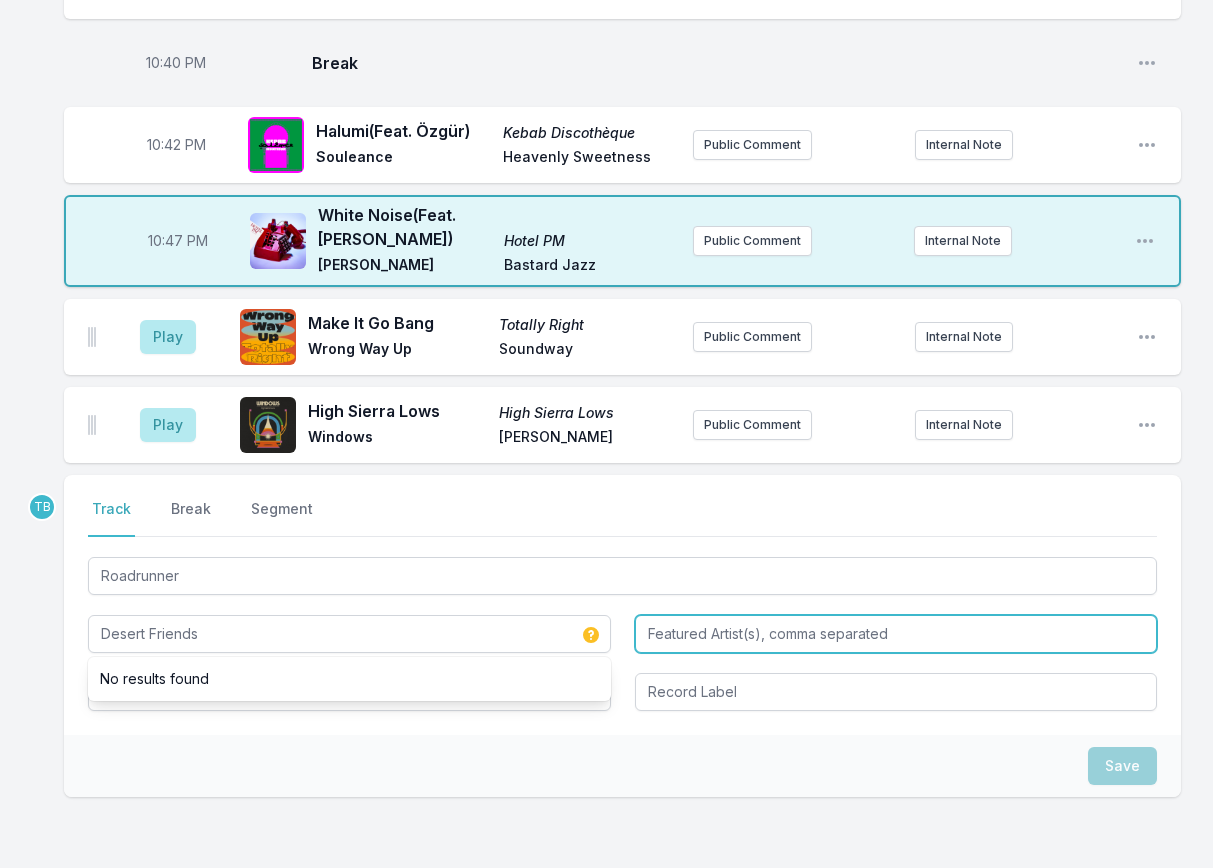 type on "Desert Friends" 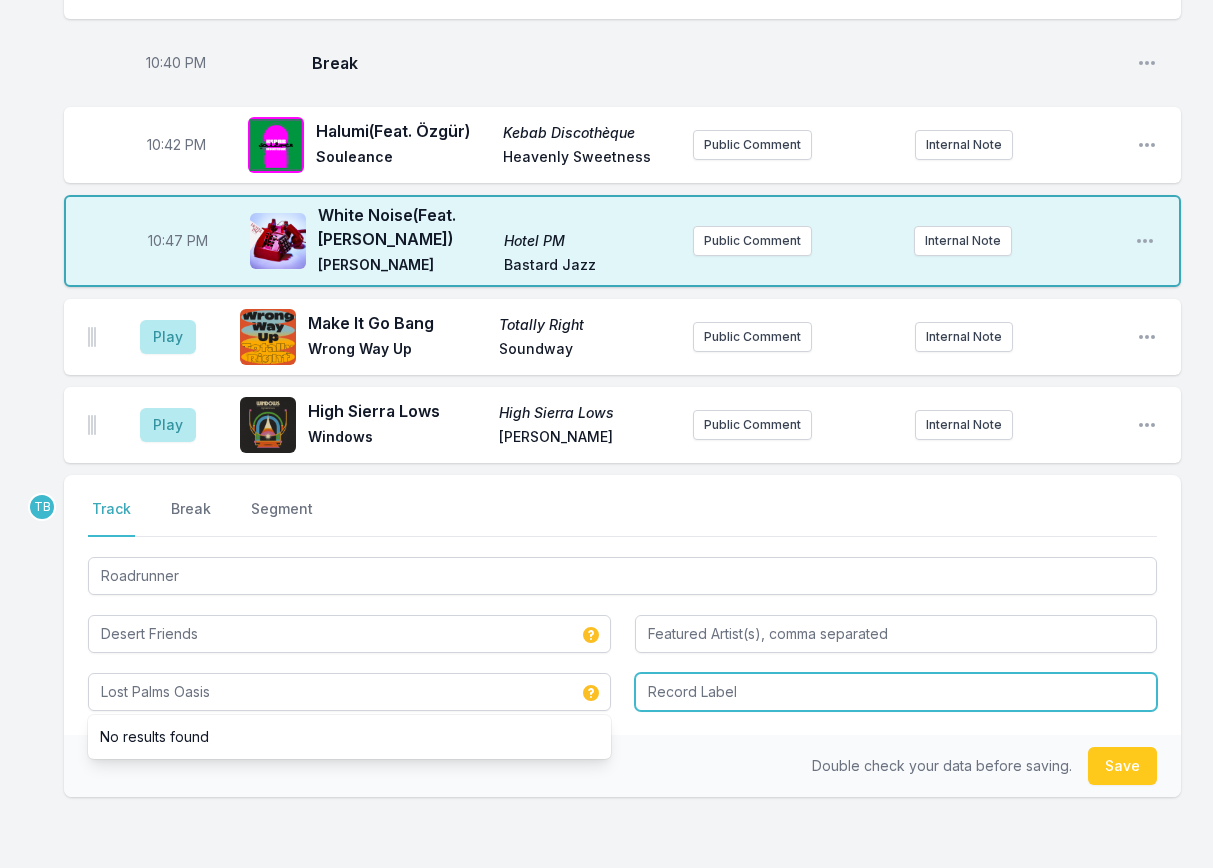 type on "Lost Palms Oasis" 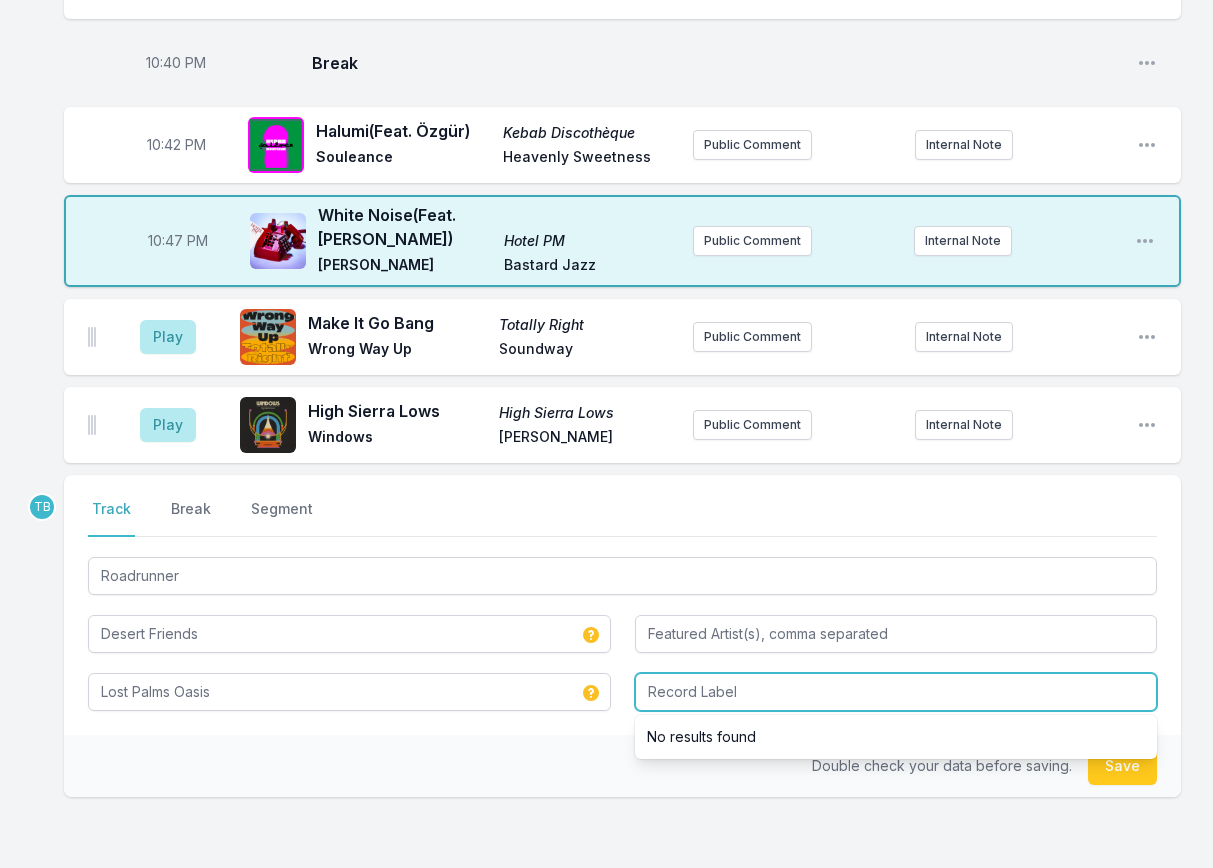 paste on "Two Palms Studio Recordings" 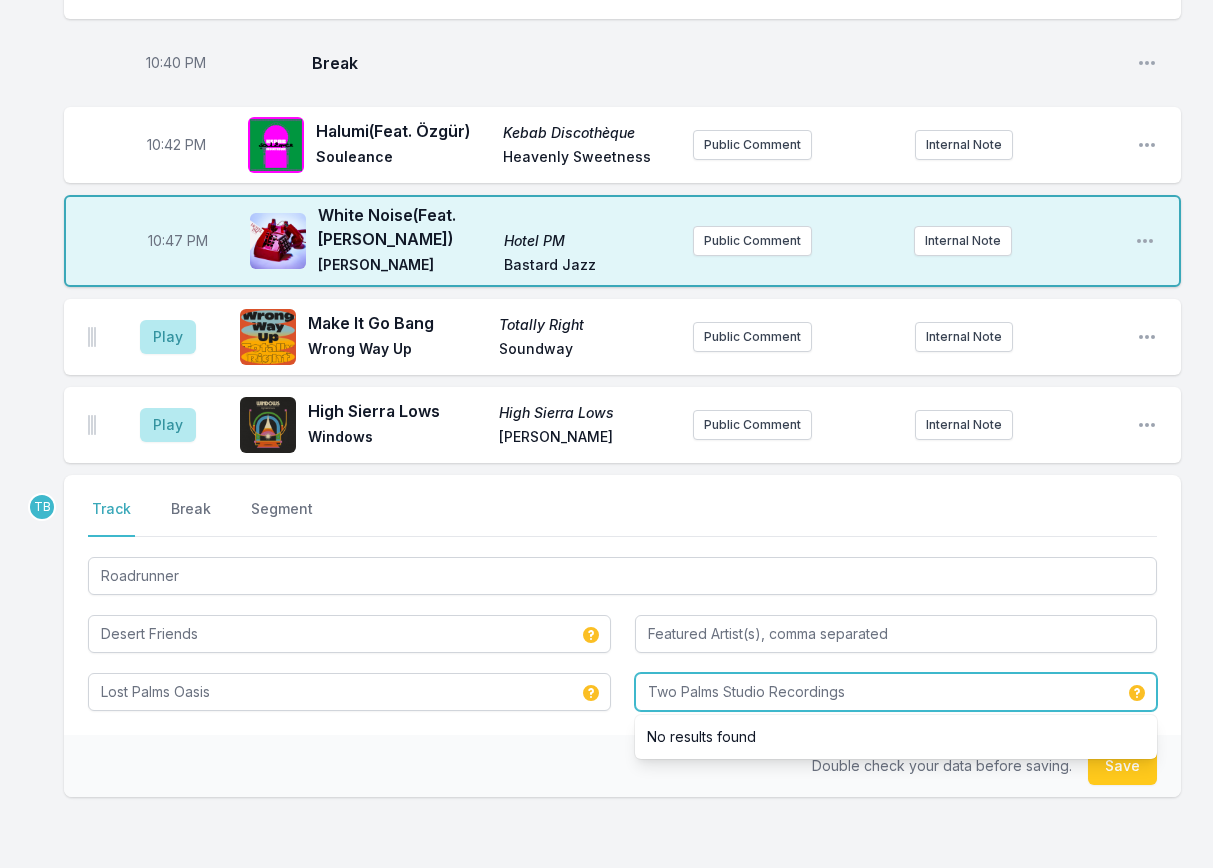 type on "Two Palms Studio Recordings" 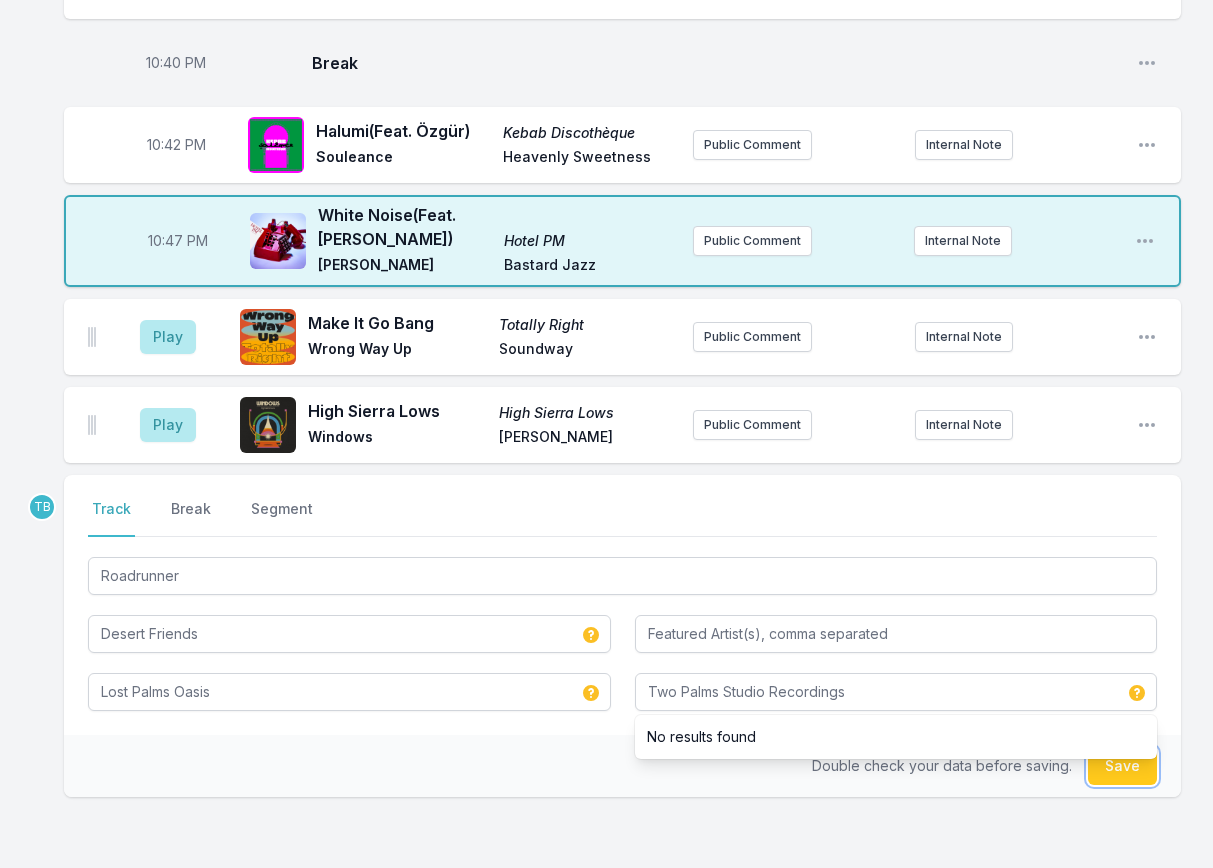 click on "Save" at bounding box center [1122, 766] 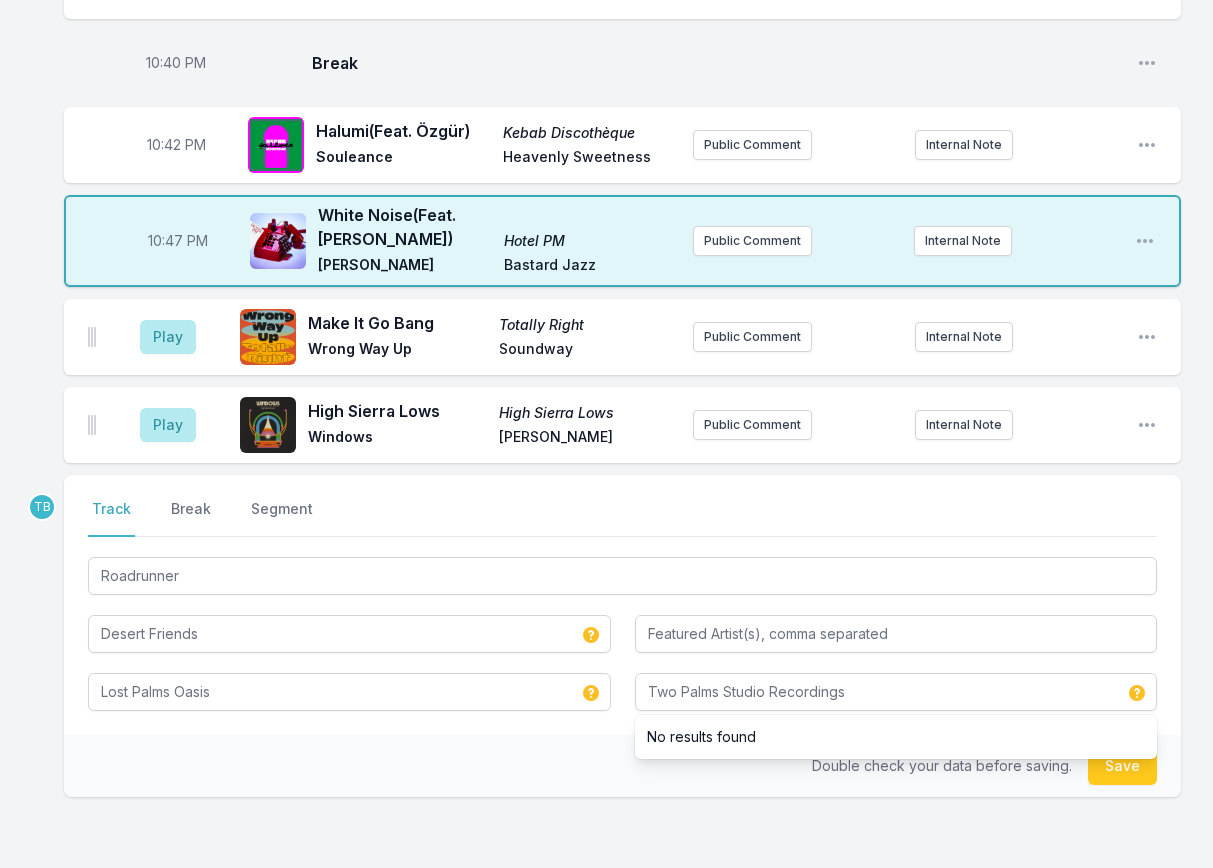 type 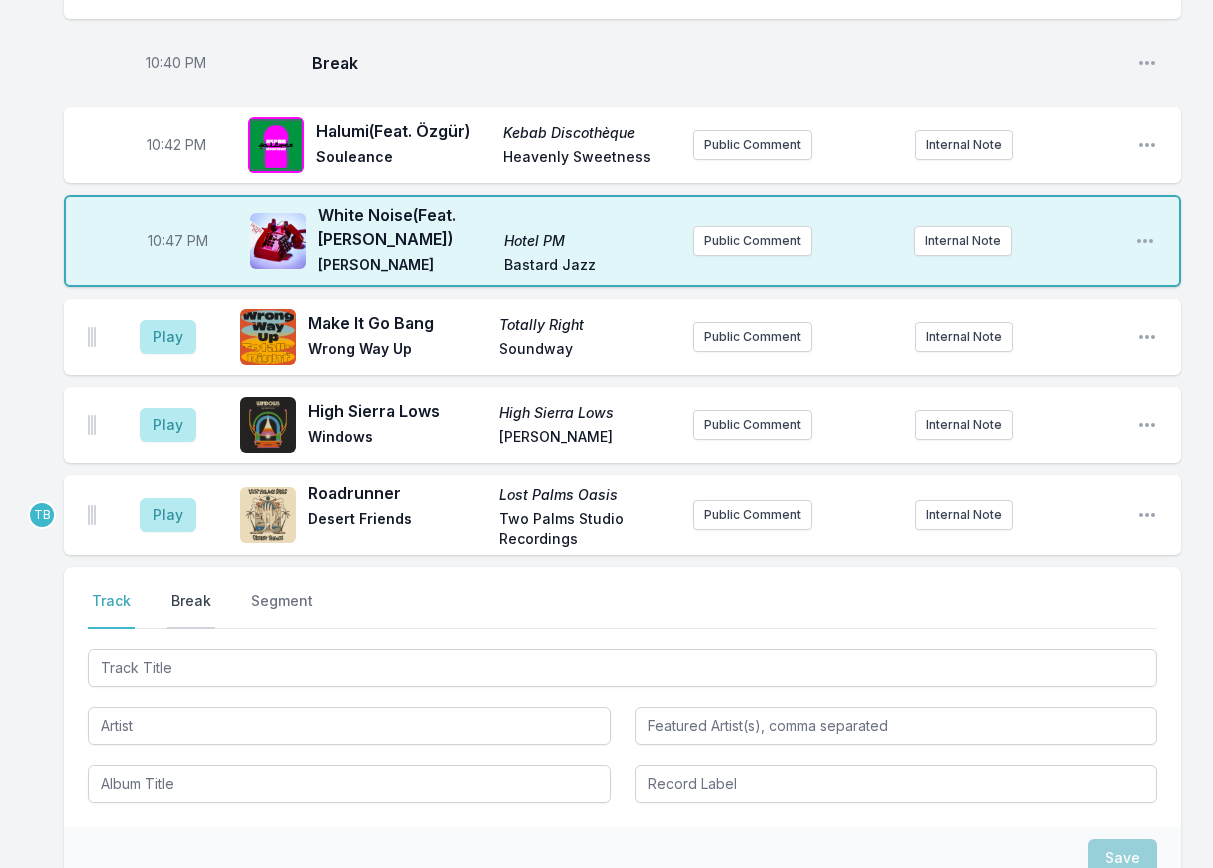 click on "Break" at bounding box center (191, 610) 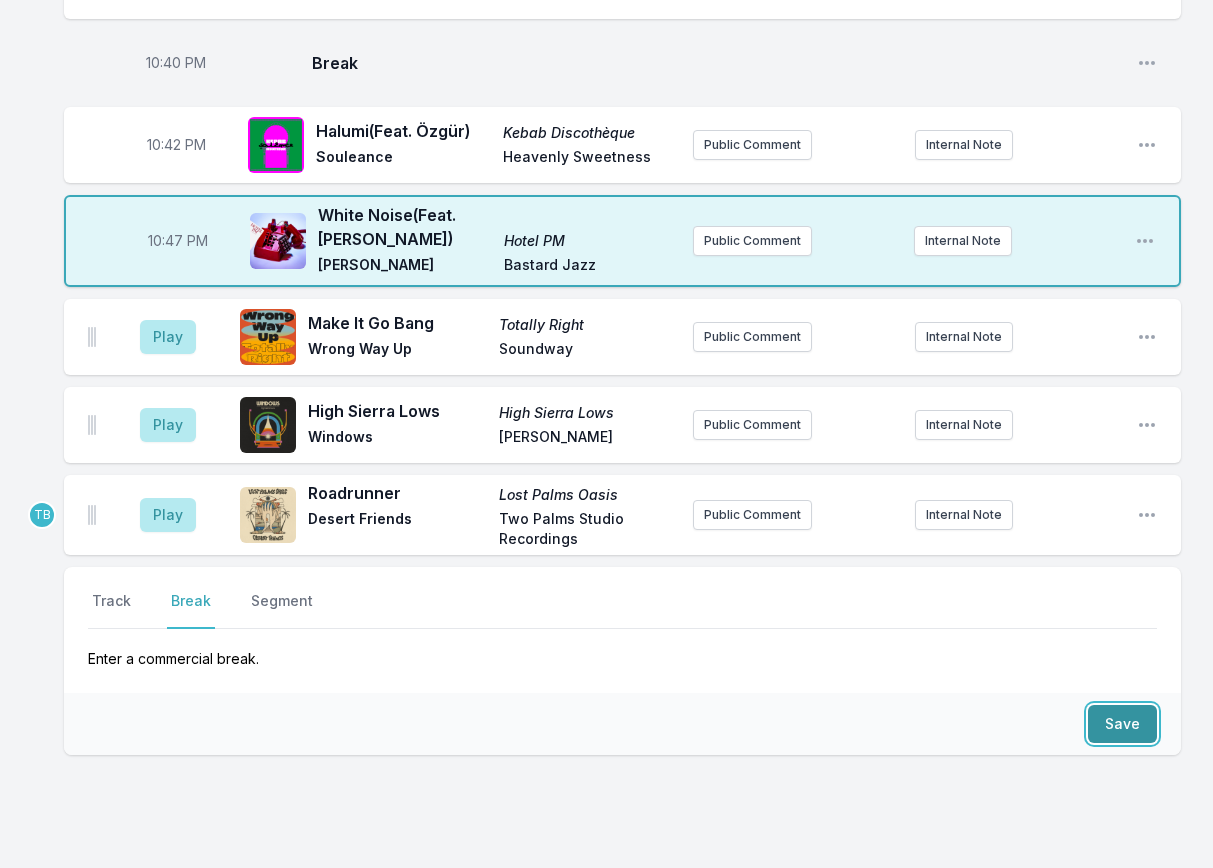click on "Save" at bounding box center [1122, 724] 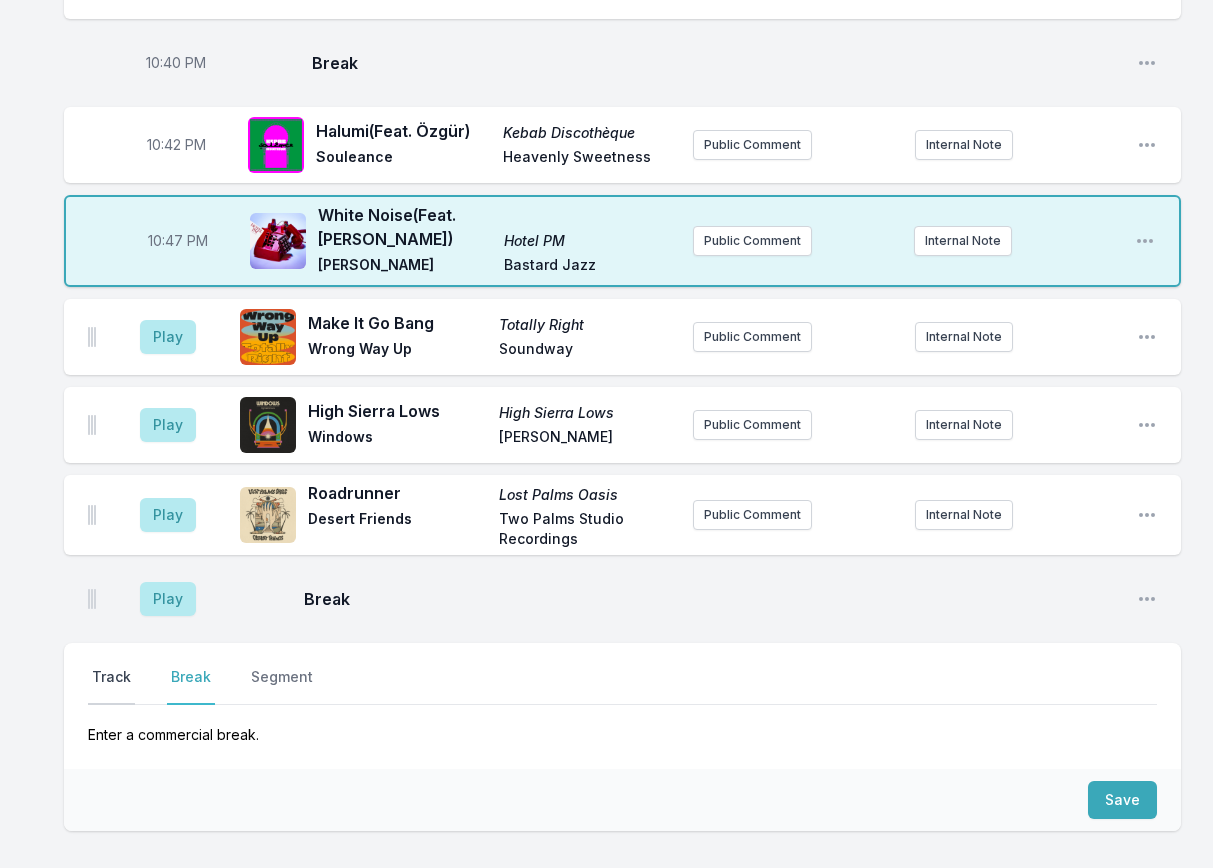 click on "Track" at bounding box center [111, 686] 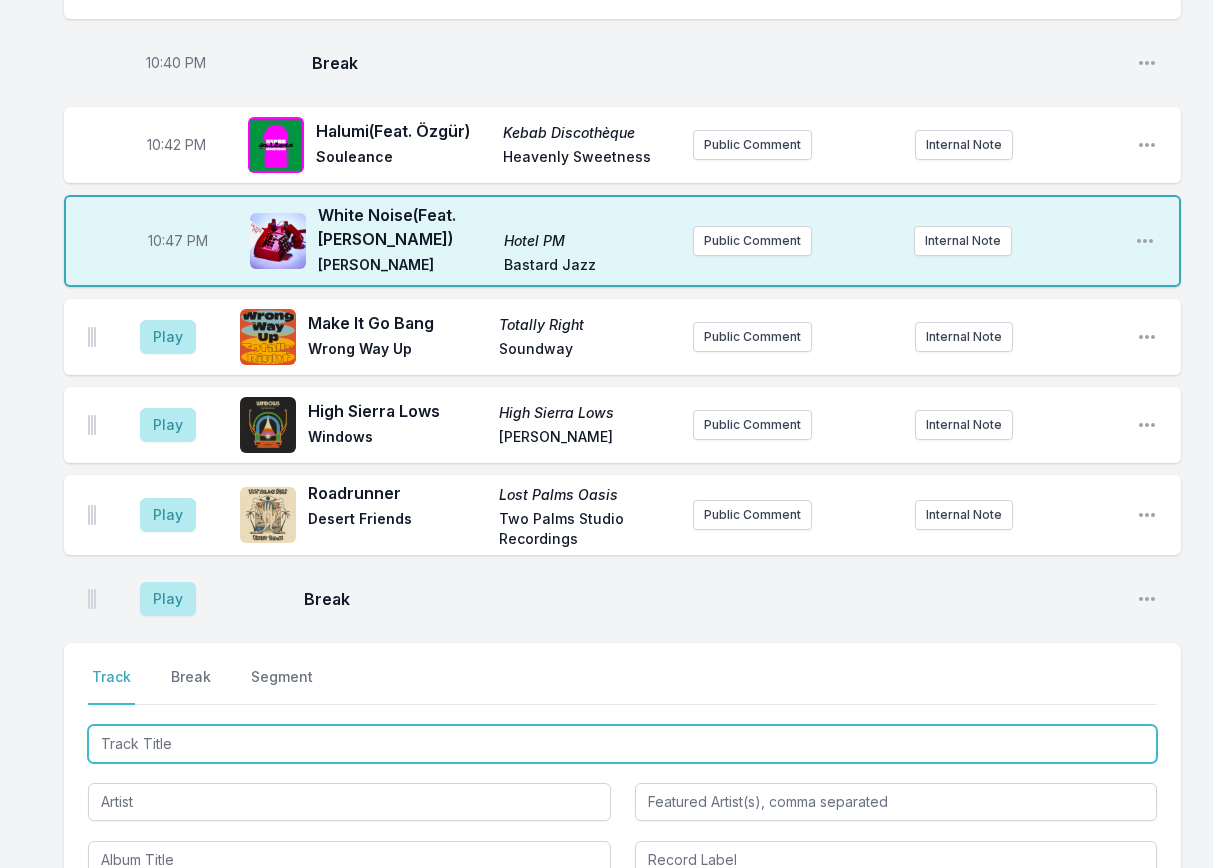 click at bounding box center [622, 744] 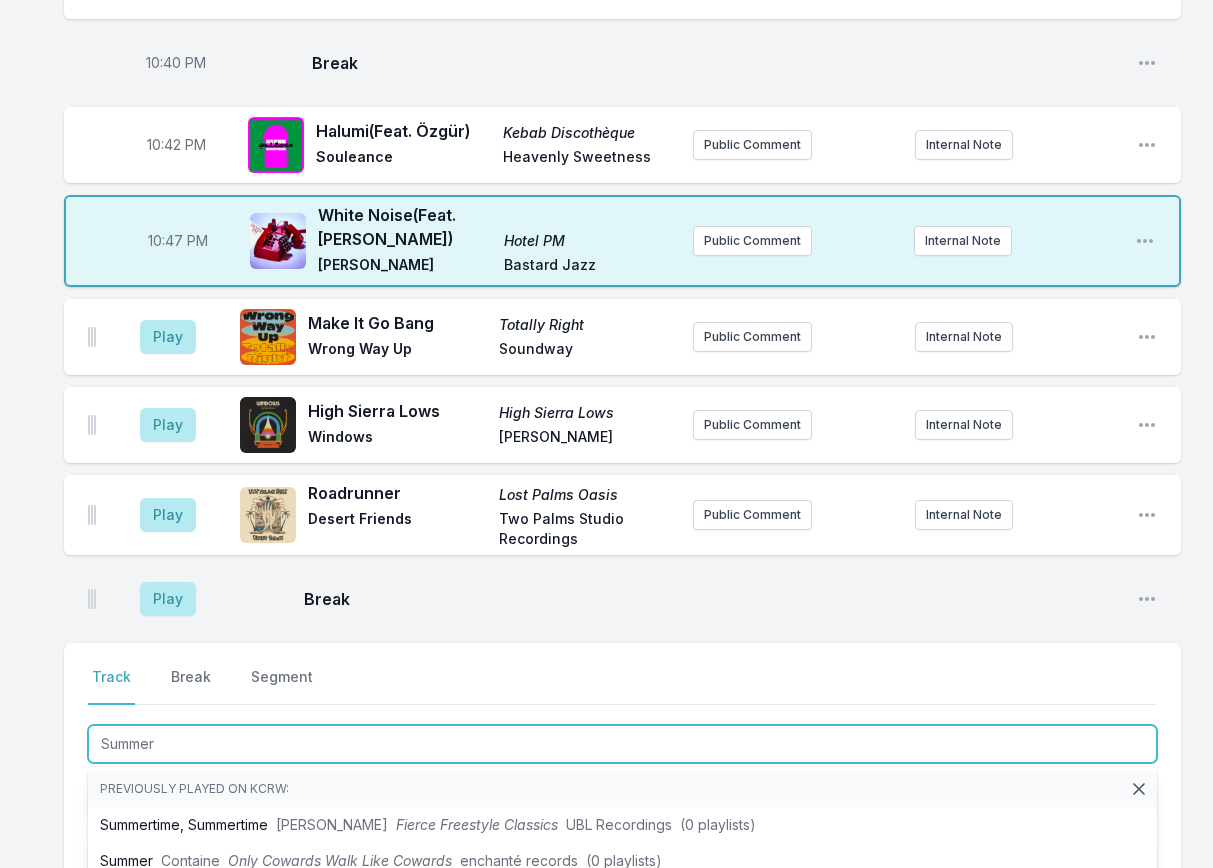 type on "Summer" 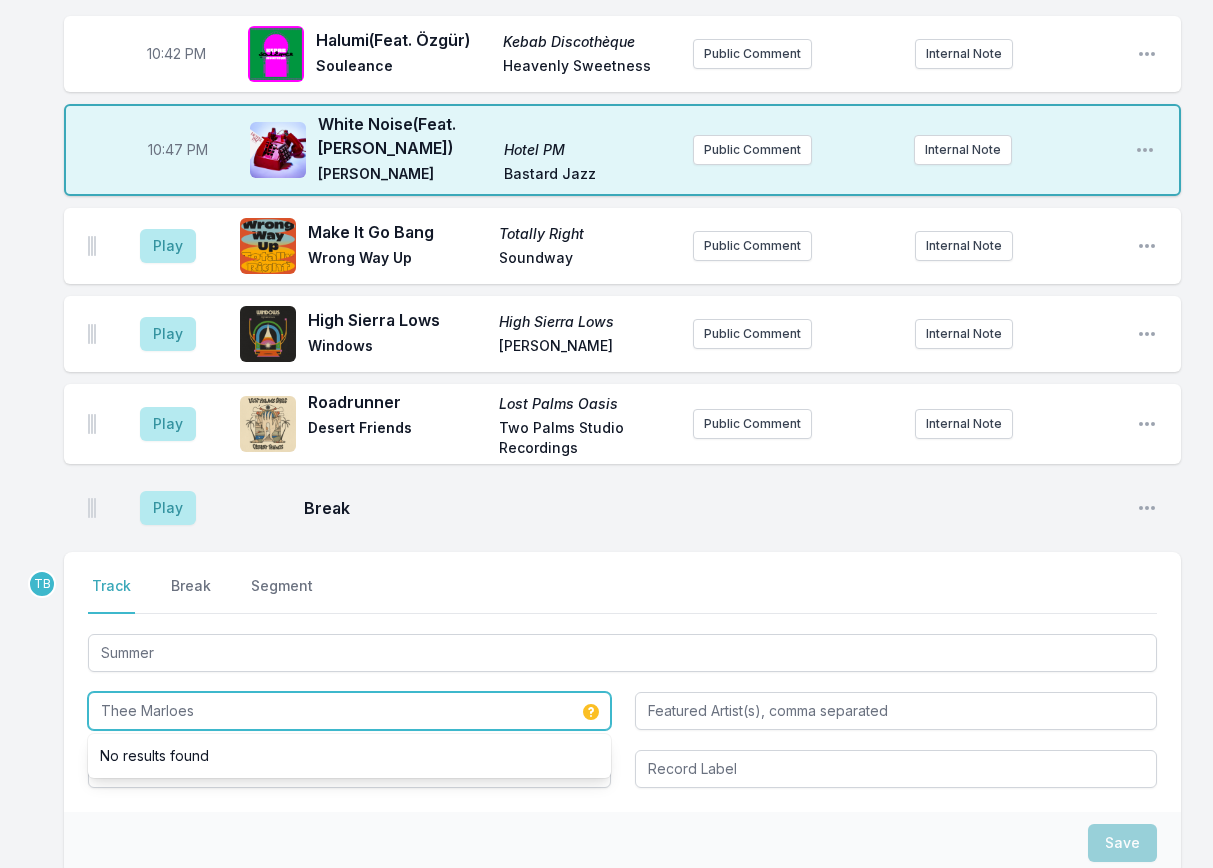 scroll, scrollTop: 1985, scrollLeft: 0, axis: vertical 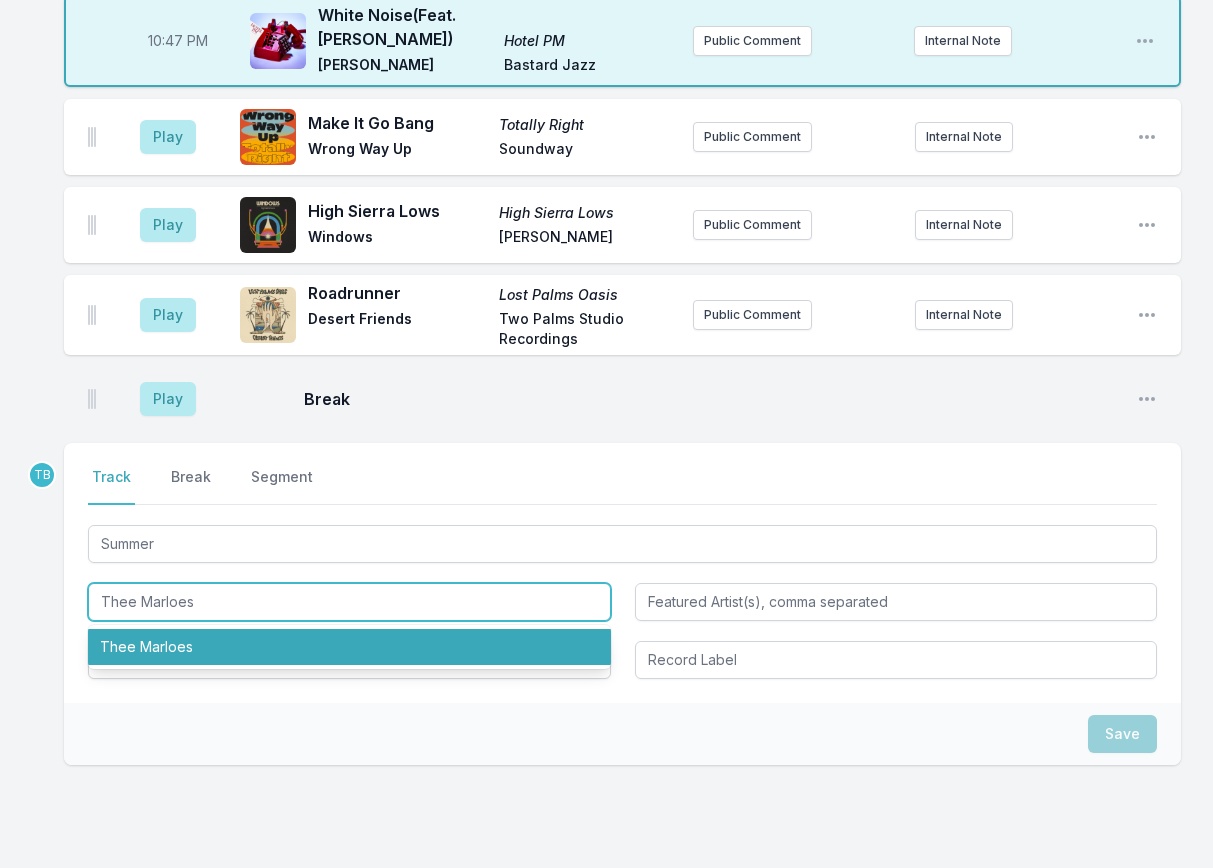 click on "Thee Marloes" at bounding box center (349, 647) 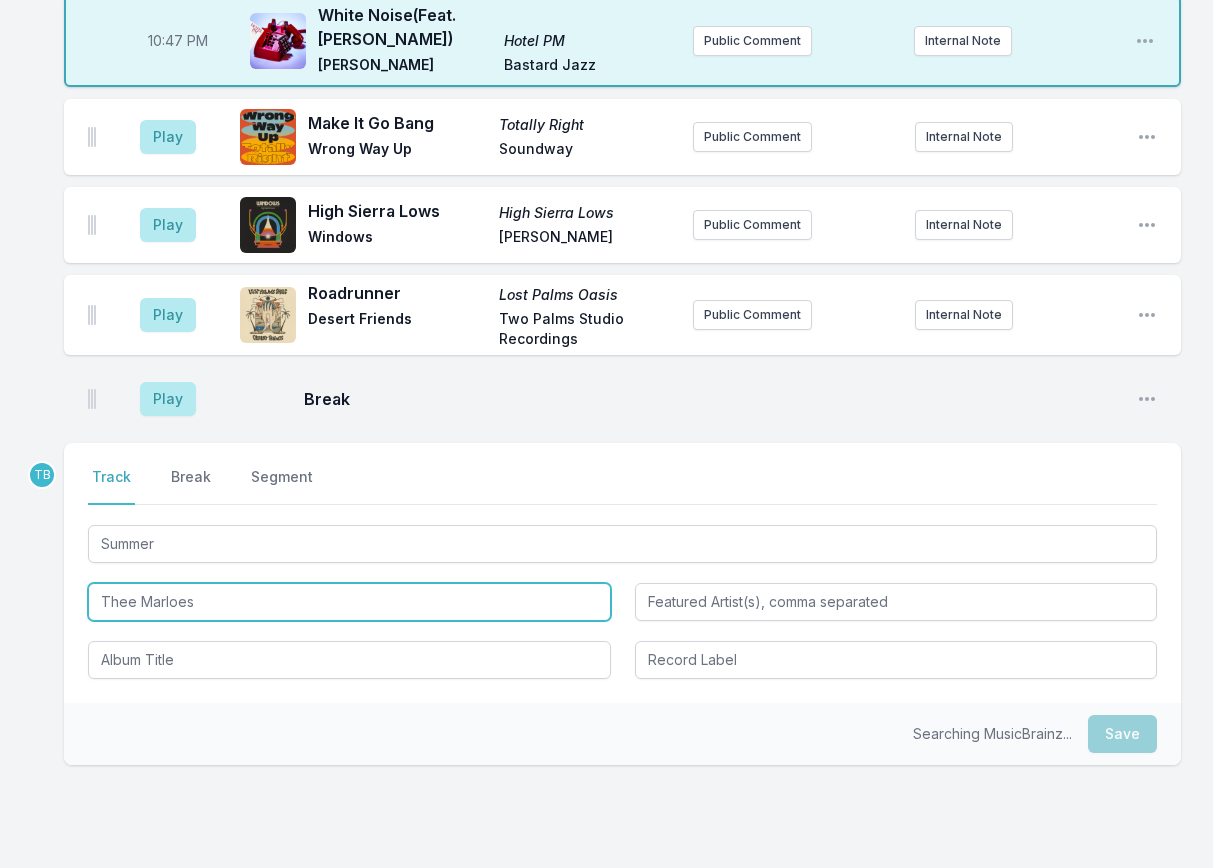 type on "Thee Marloes" 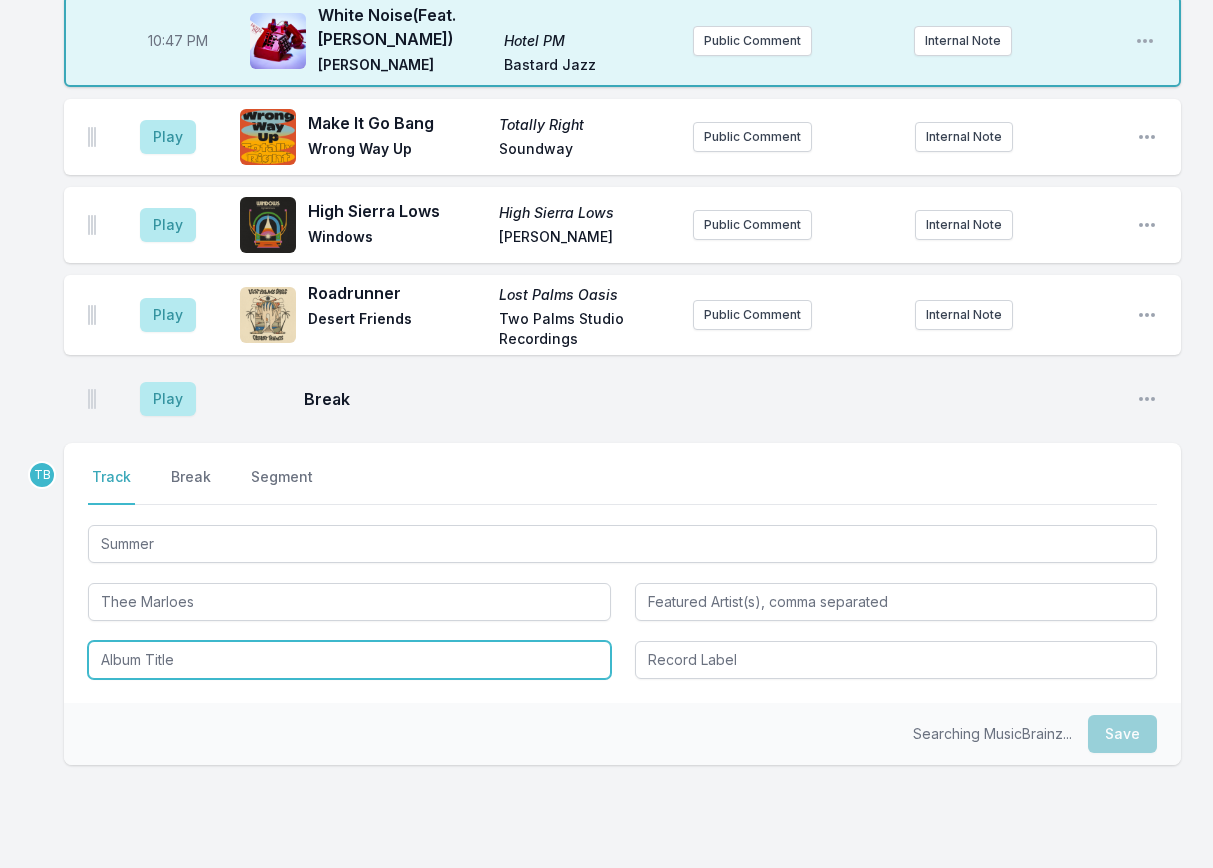 click at bounding box center [349, 660] 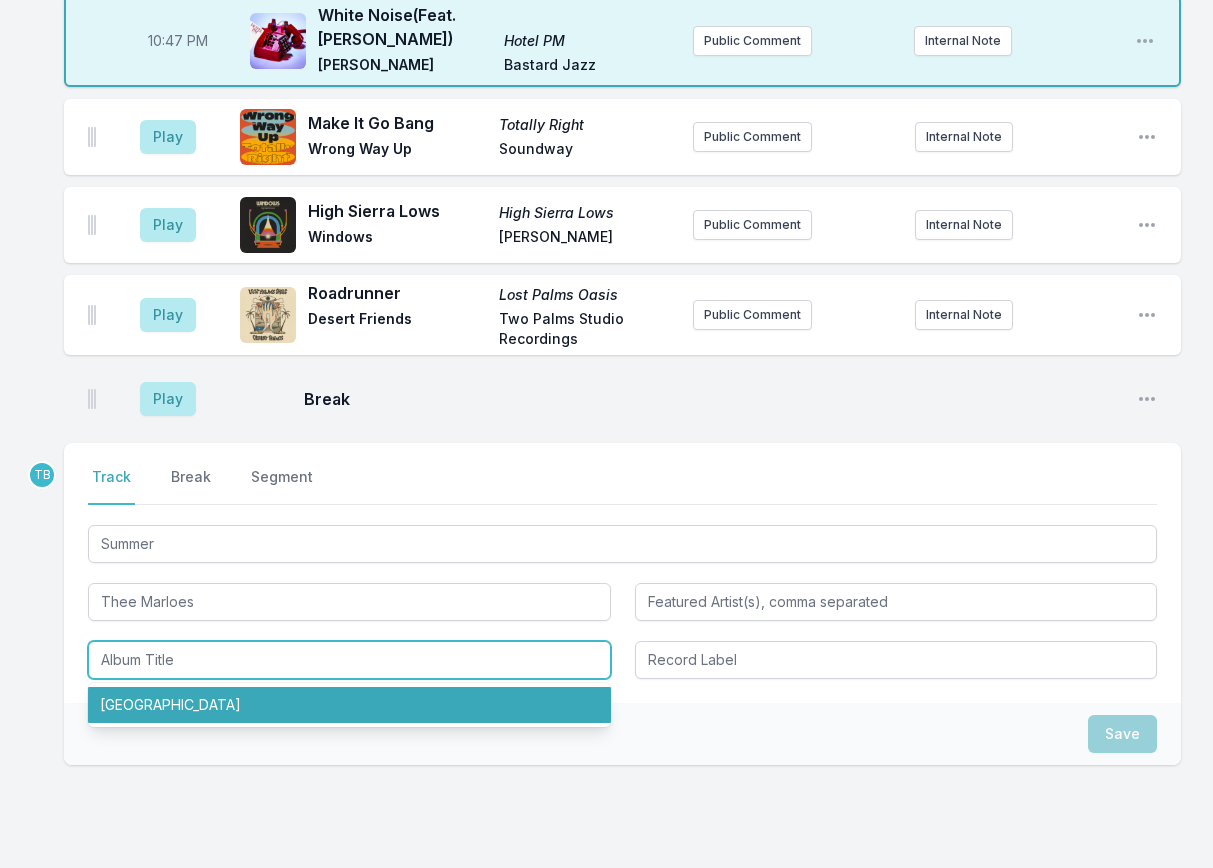 click on "[GEOGRAPHIC_DATA]" at bounding box center [349, 705] 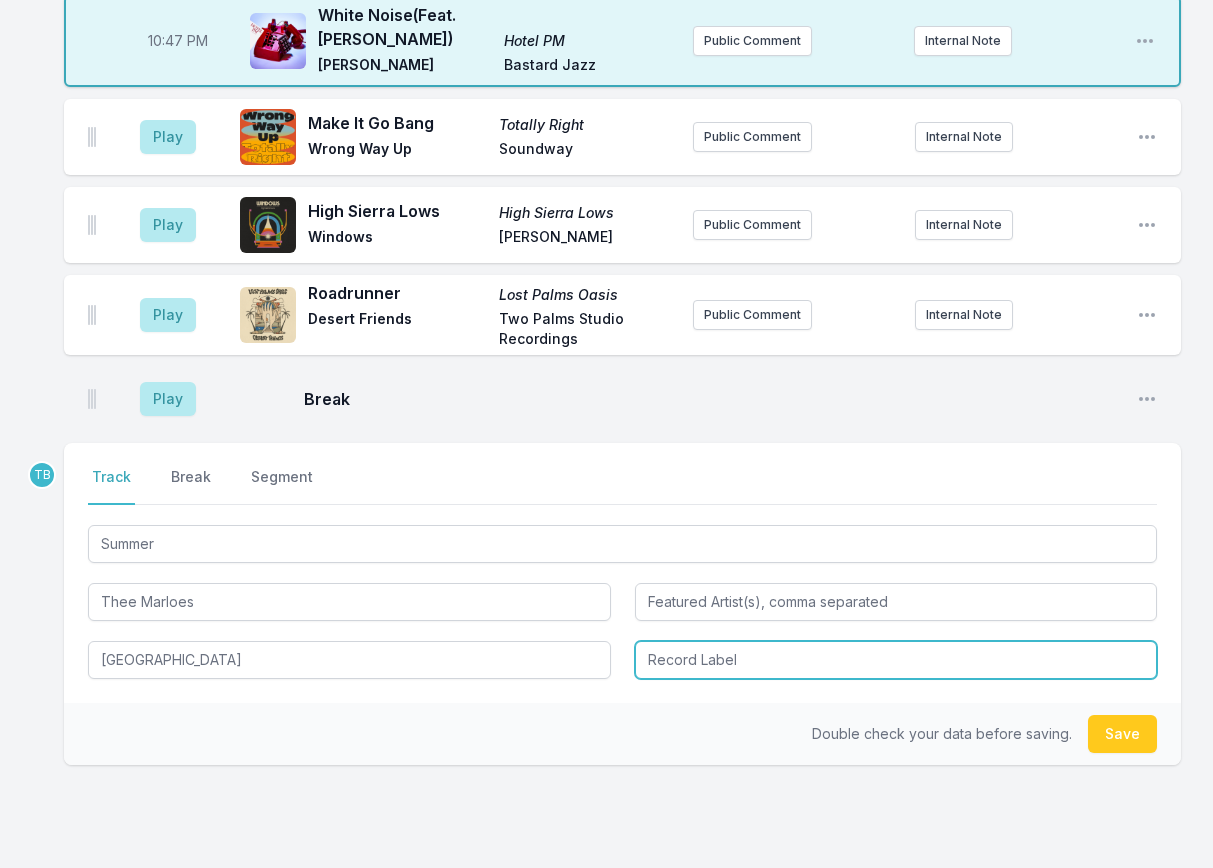 click at bounding box center [896, 660] 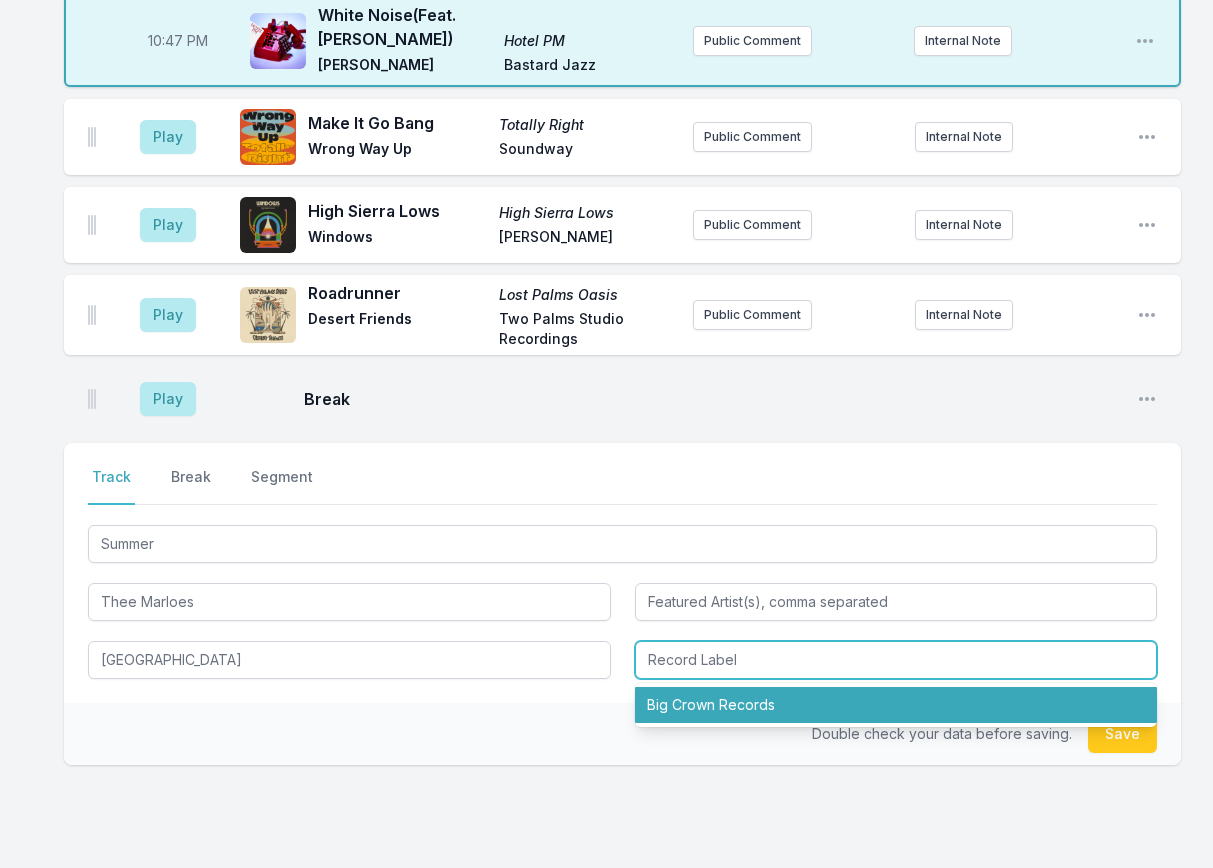 click on "Big Crown Records" at bounding box center (896, 705) 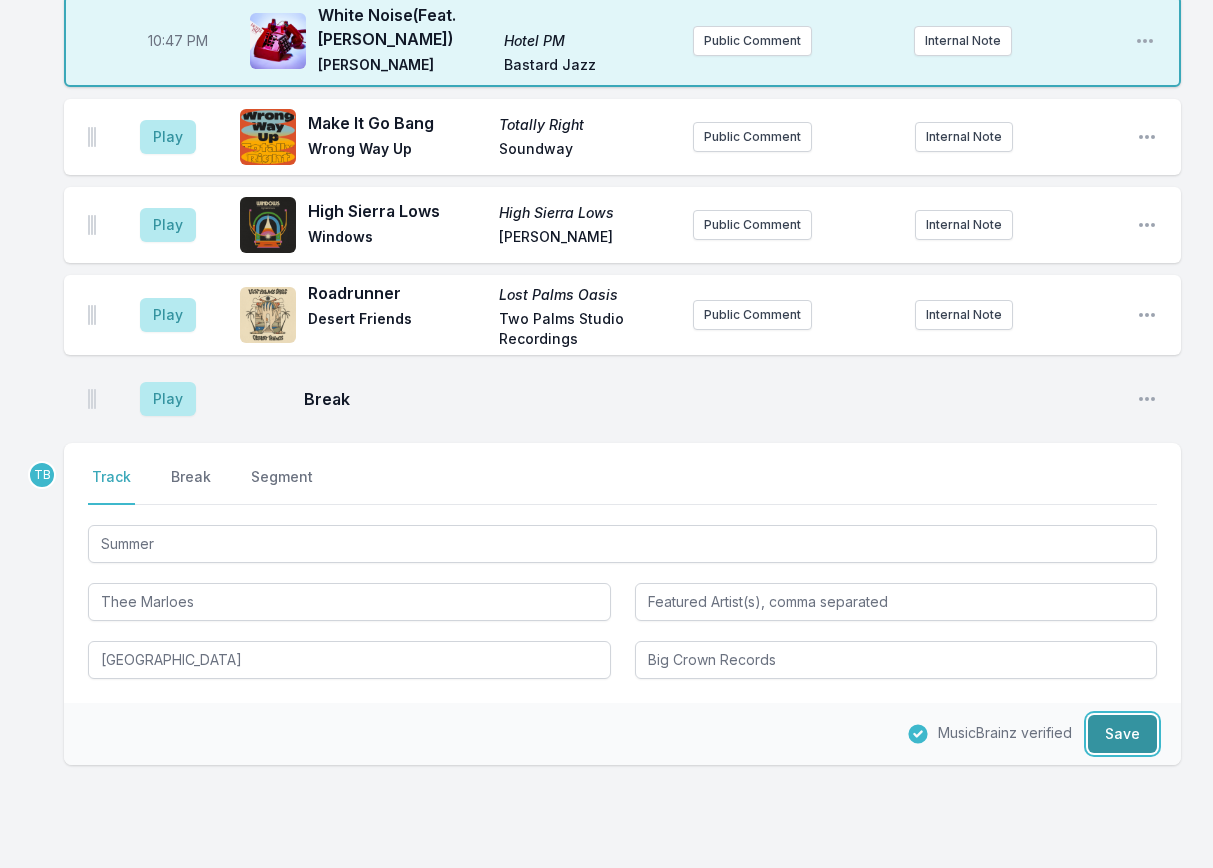 click on "Save" at bounding box center (1122, 734) 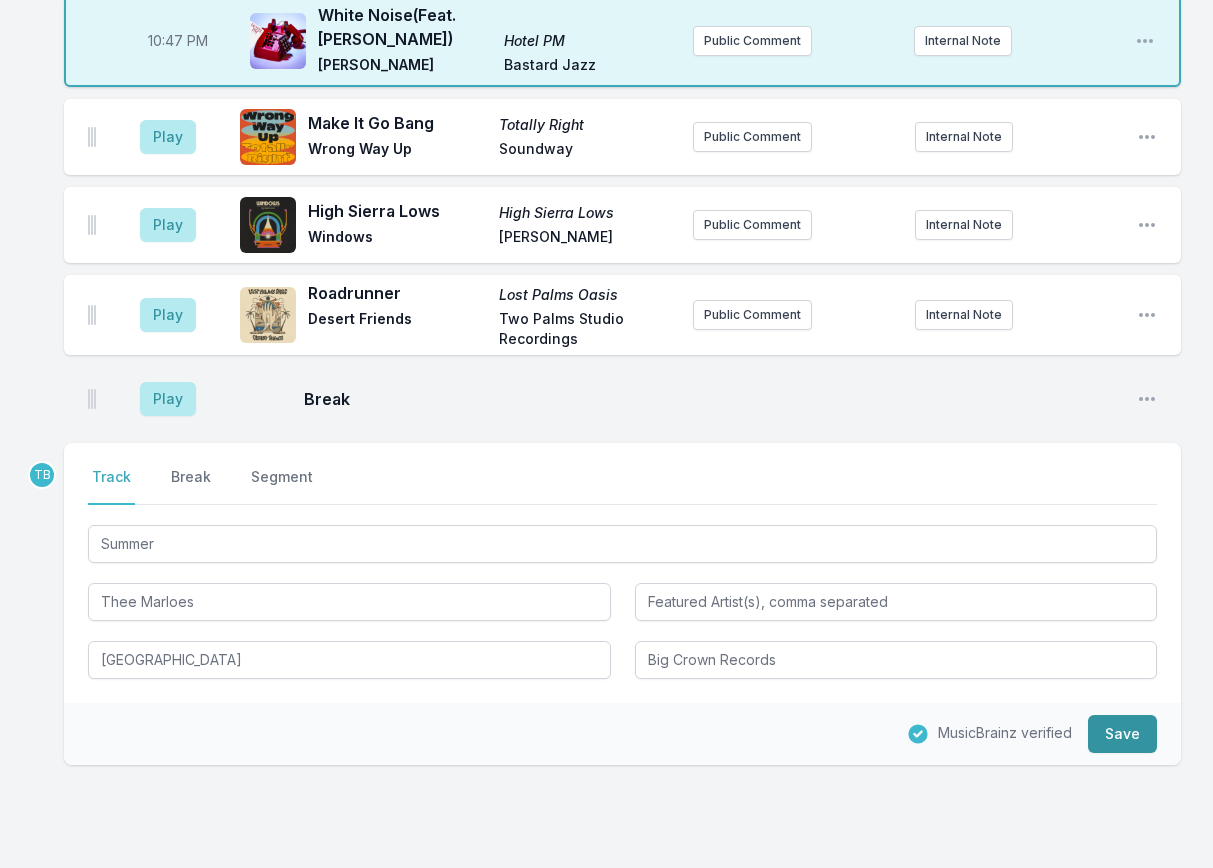 type 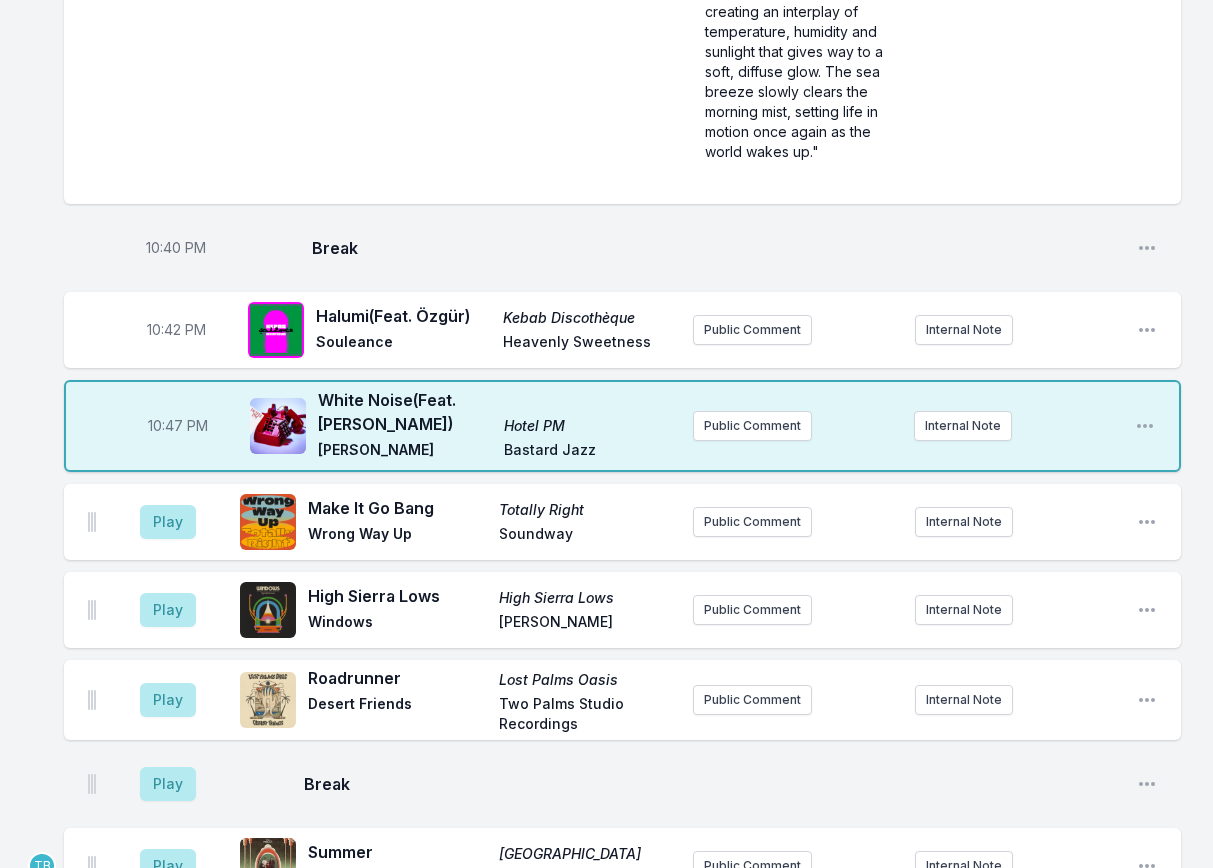 scroll, scrollTop: 1785, scrollLeft: 0, axis: vertical 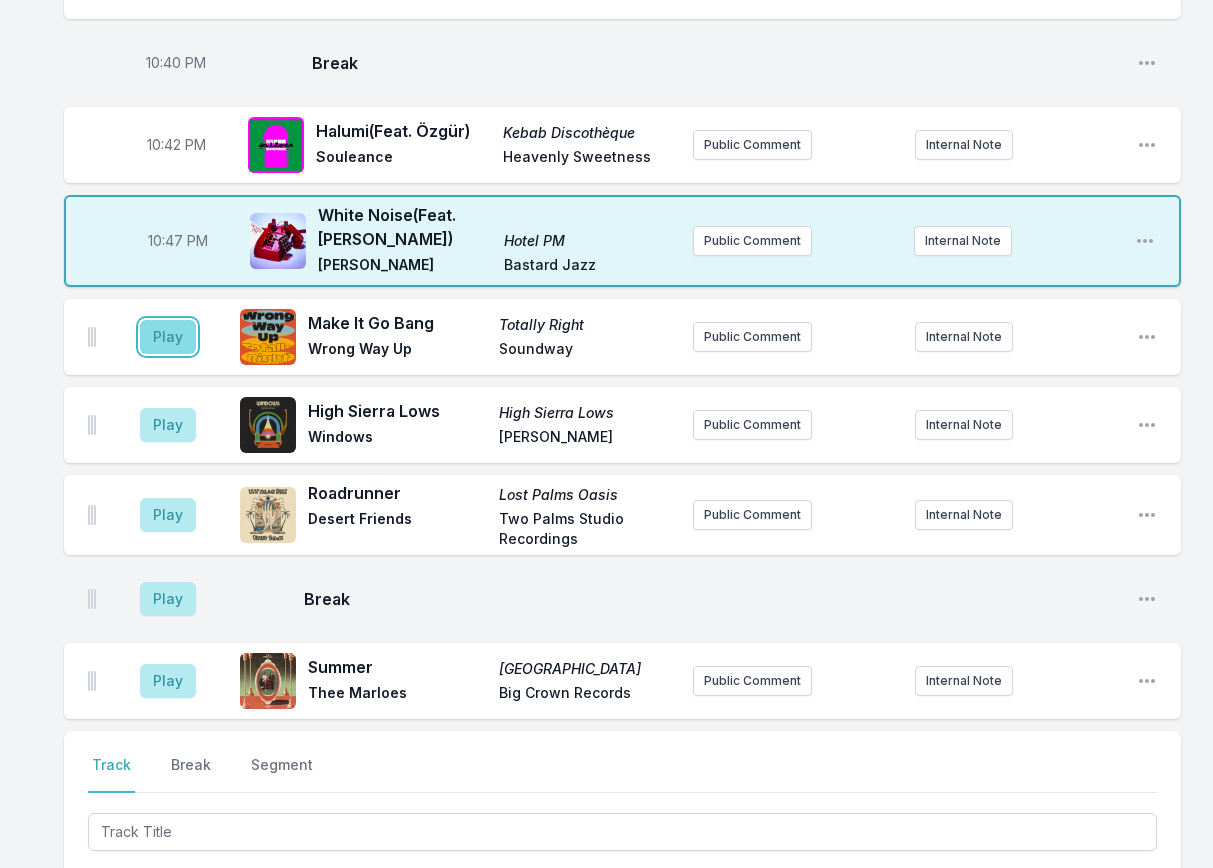 click on "Play" at bounding box center [168, 337] 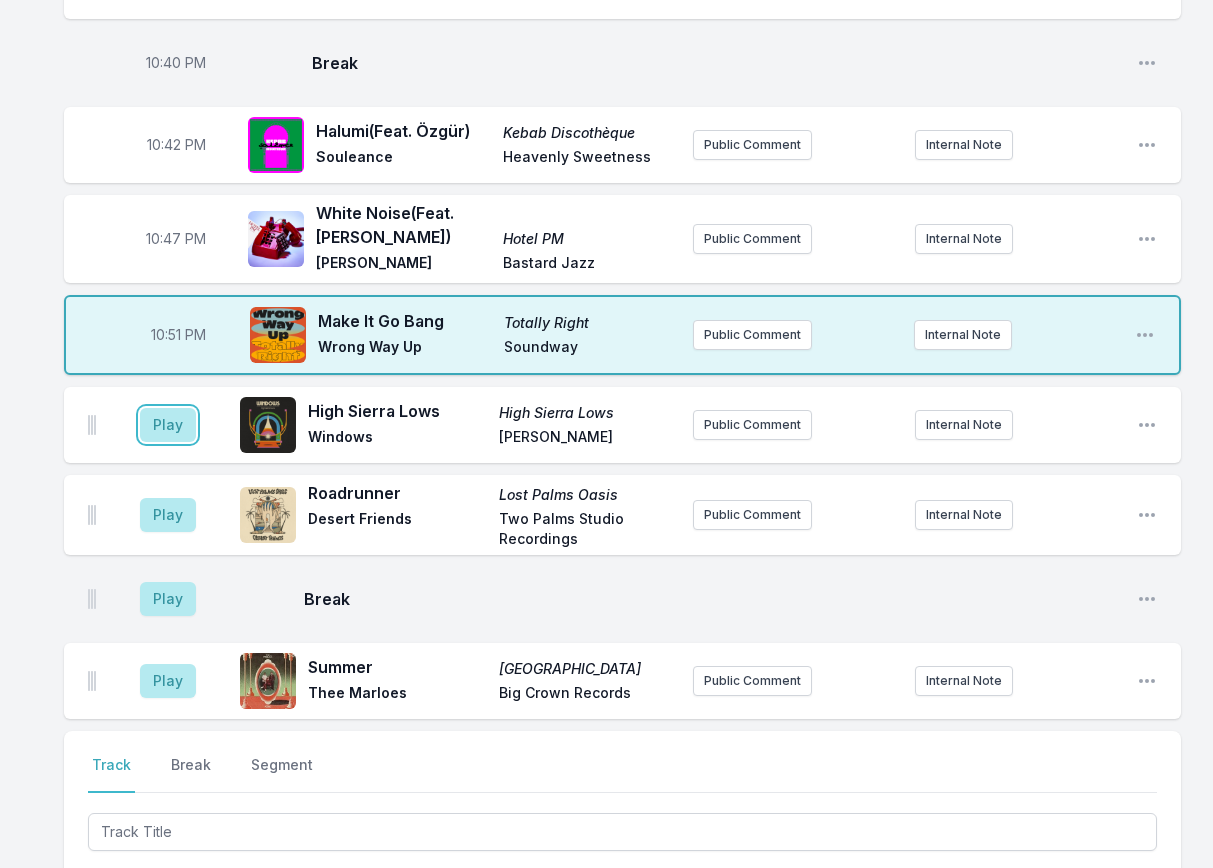 click on "Play" at bounding box center (168, 425) 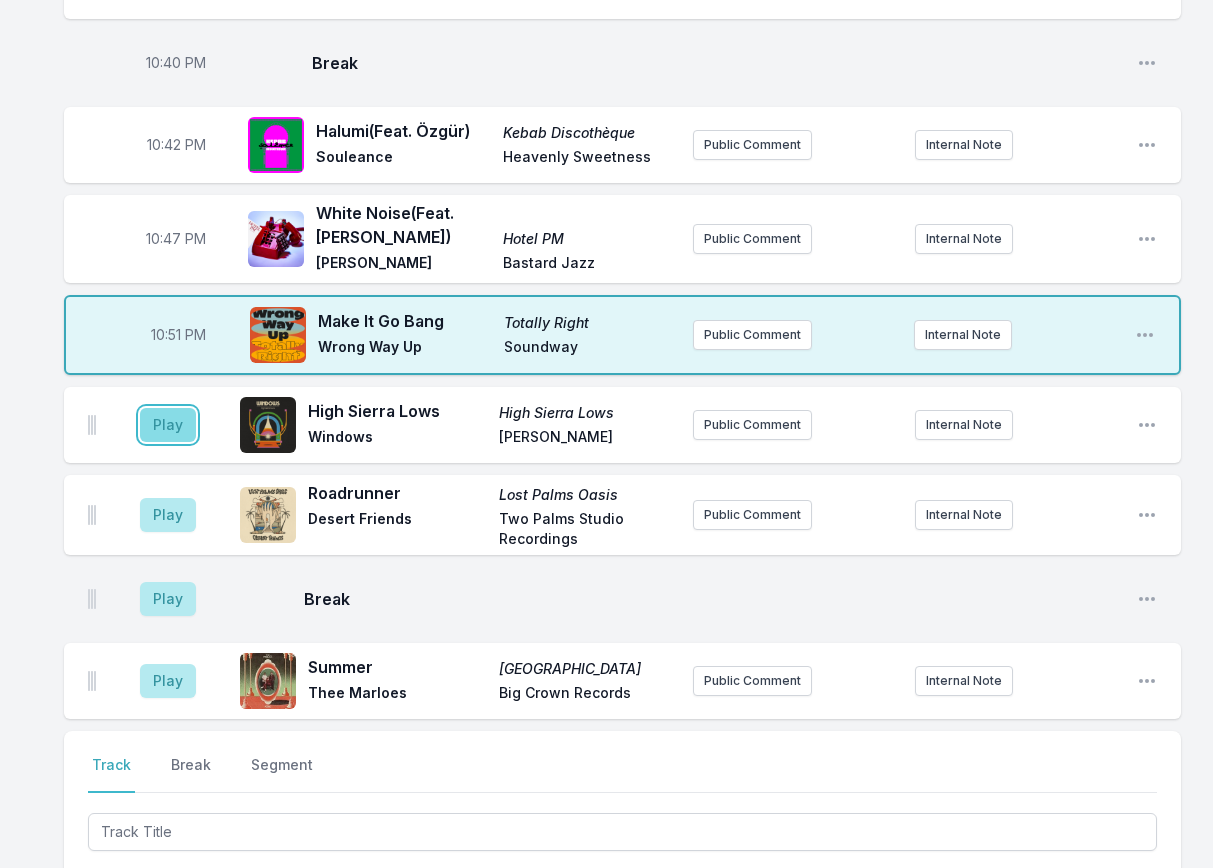 click on "Play" at bounding box center [168, 425] 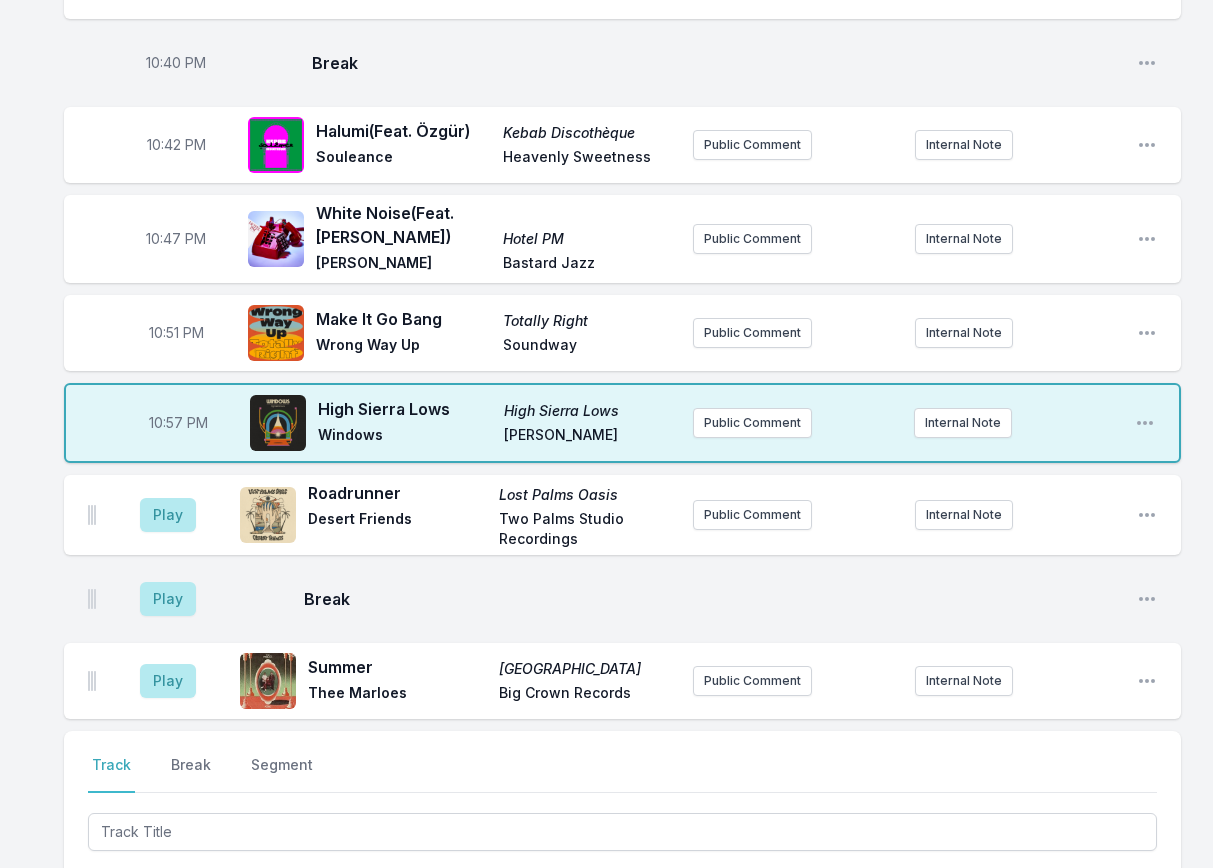 click on "10:57 PM" at bounding box center [178, 423] 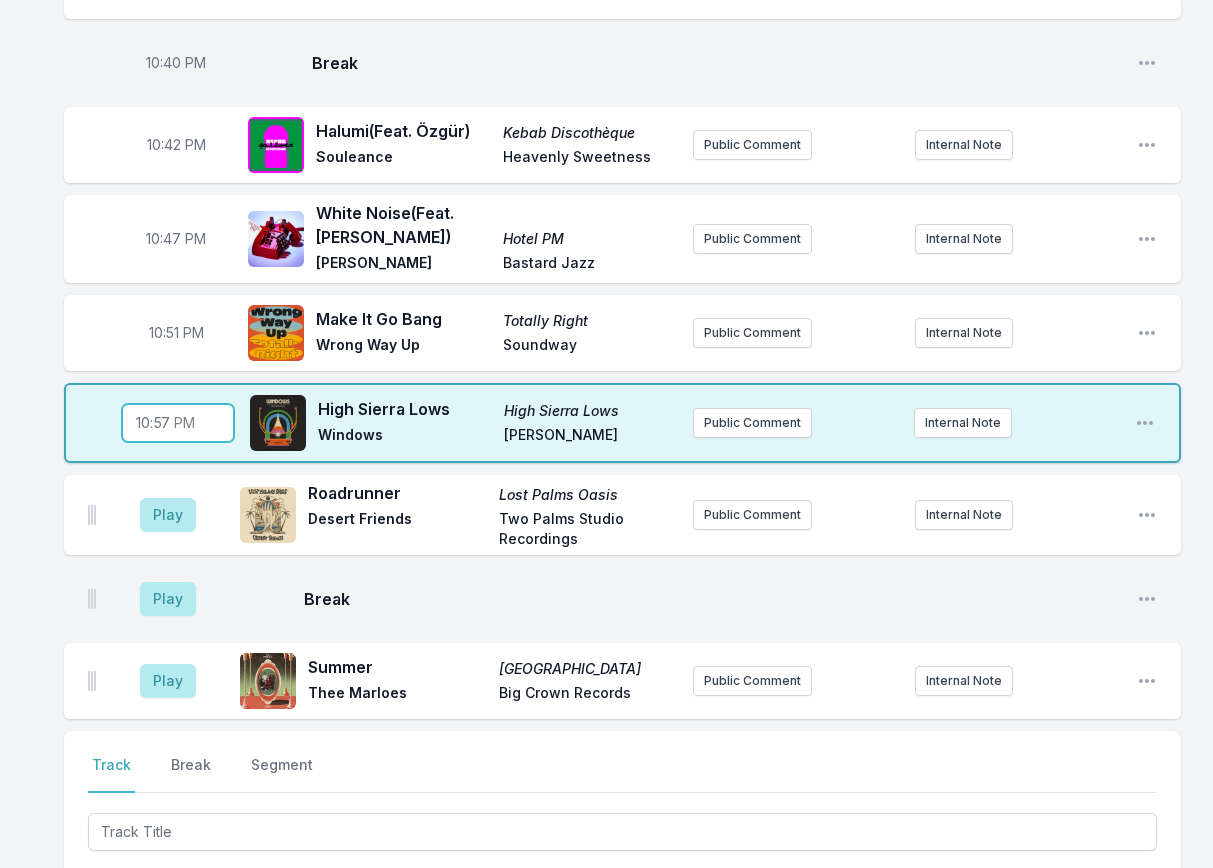 click on "22:57" at bounding box center (178, 423) 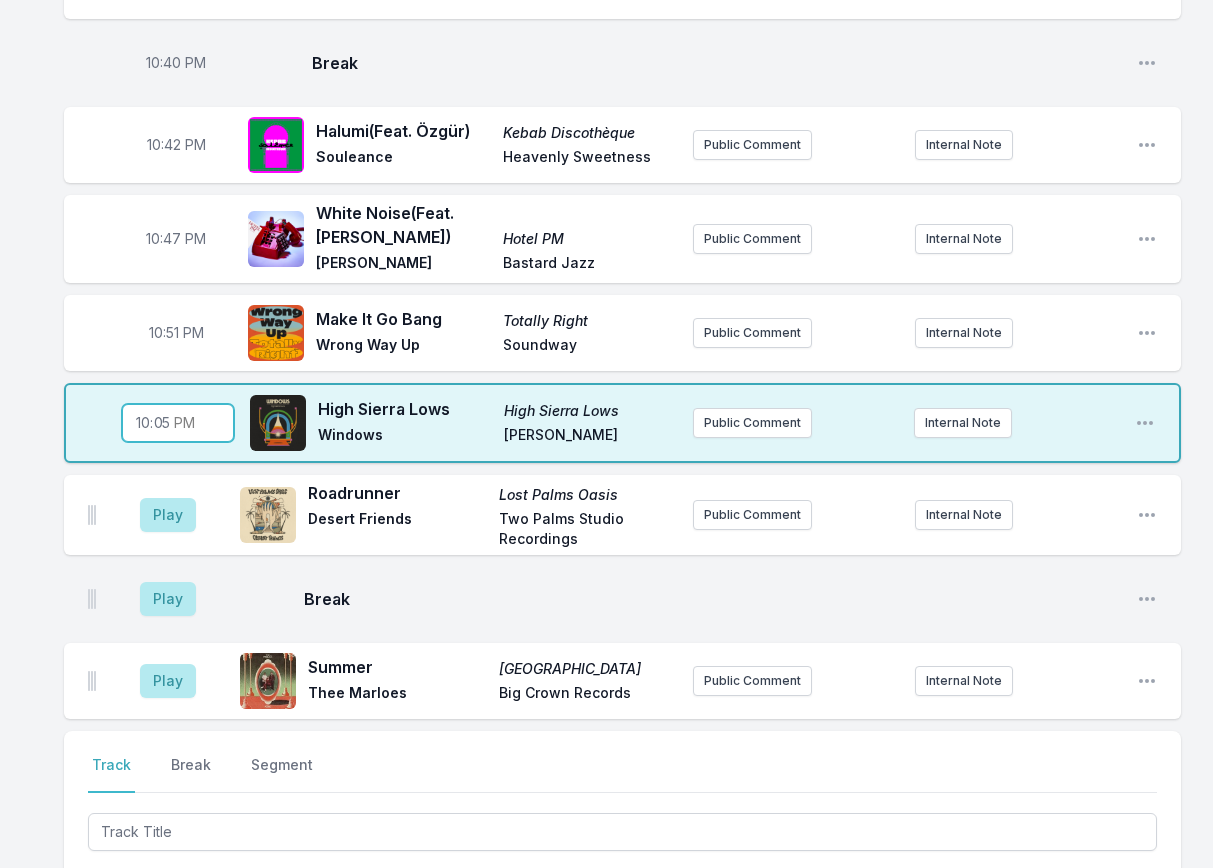 type on "22:56" 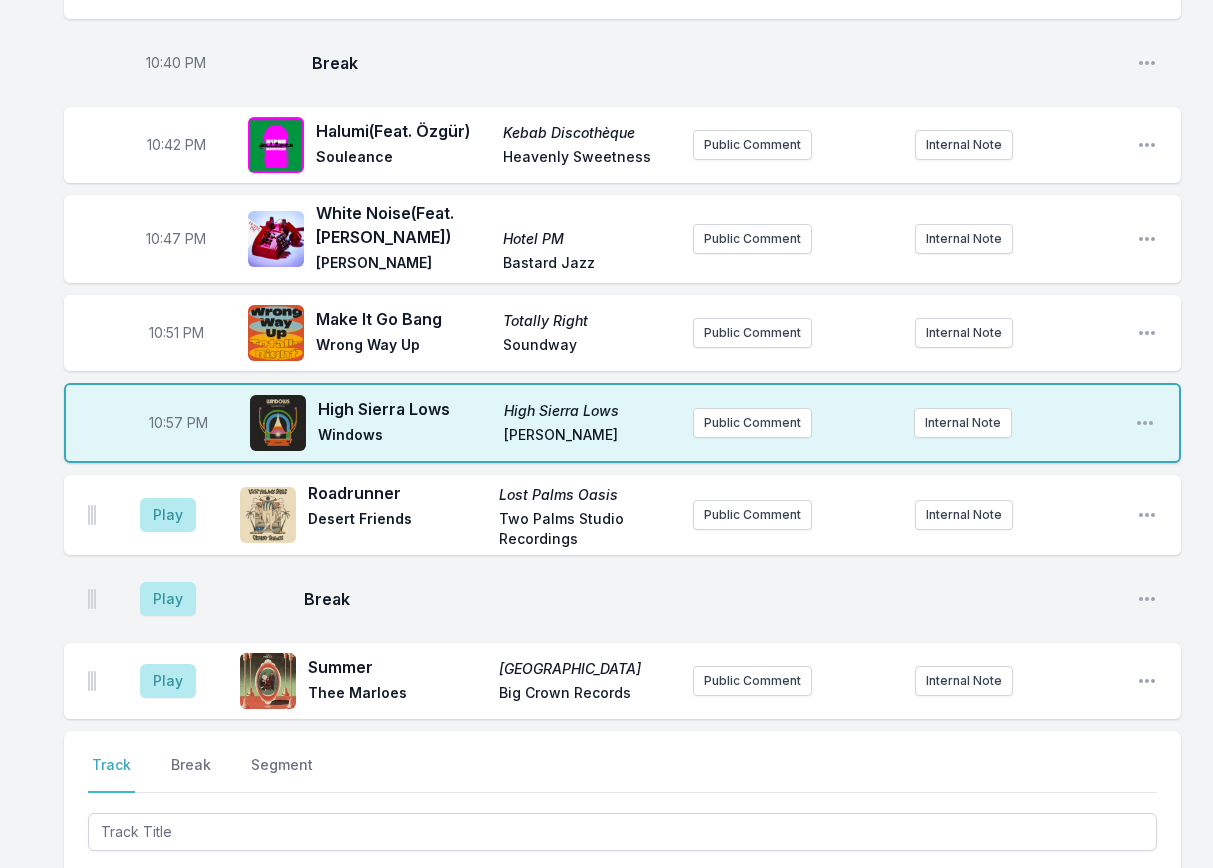 click on "10:00 PM See You Dancin' (original mix) See You Dancin' [PERSON_NAME] Play It Again [PERSON_NAME] Public Comment Internal Note Open playlist item options 10:11 PM I Wanna Sleep In Your Arms I Wanna Sleep In Your Arms Housepainters Magnetron Music The Modern Lovers cover! Internal Note Open playlist item options The Modern Lovers cover! 10:15 PM Lost In [US_STATE] Lost [PERSON_NAME] GPS Band, [PERSON_NAME] Recordings Public Comment Internal Note Open playlist item options 10:17 PM Mother Earth Gemini The Sure Fire Soul Ensemble Colemine Records Public Comment Internal Note Open playlist item options 10:20 PM Break Open playlist item options 10:21 PM Countryman '82 Countryman '82 Allah-Las Innovative Leisure Public Comment Internal Note Open playlist item options 10:24 PM She's A Teacher  (Feat. Podsongs) She's A Teacher Acid Tongue The Independent Record Company Public Comment Internal Note Open playlist item options 10:28 PM Pickin' Rocks Sasketchewan Country Guitar [PERSON_NAME] La Honda Records Public Comment 10:31 PM" at bounding box center (606, -172) 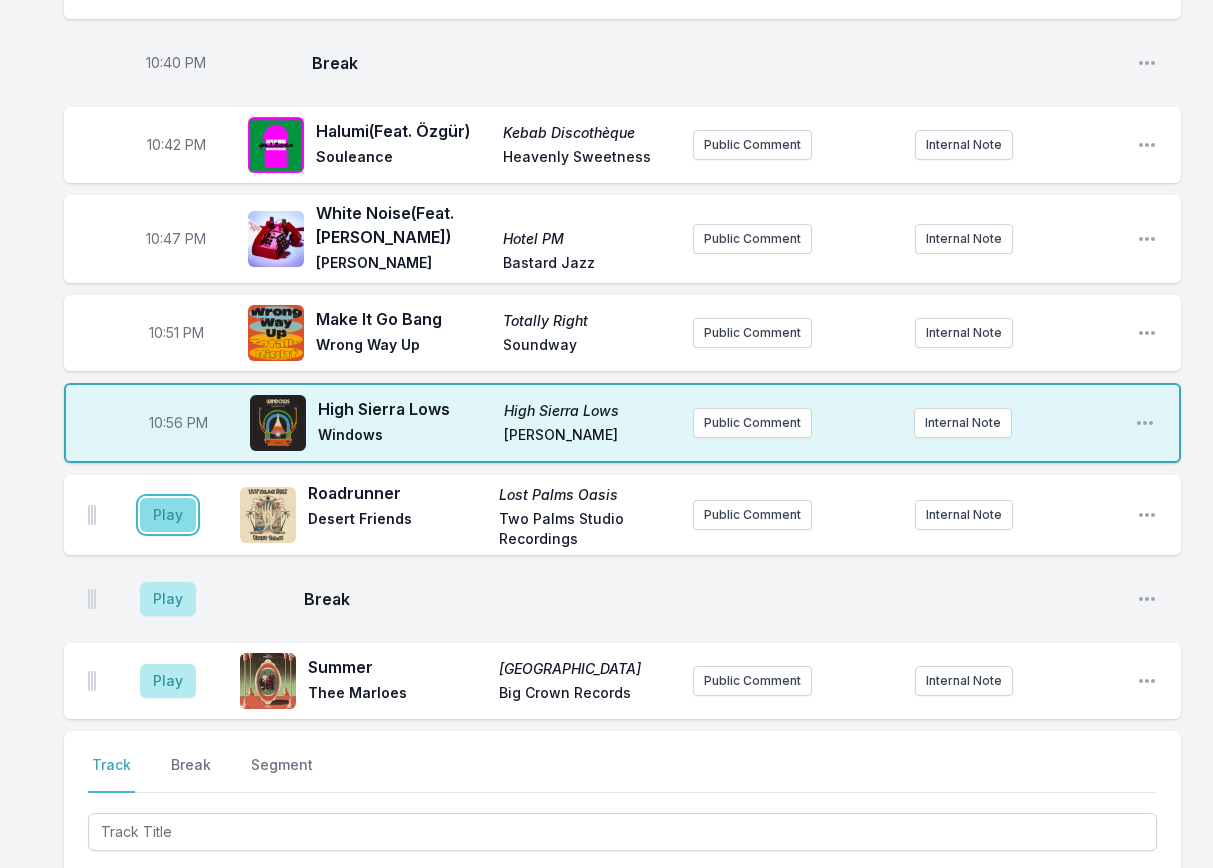 click on "Play" at bounding box center (168, 515) 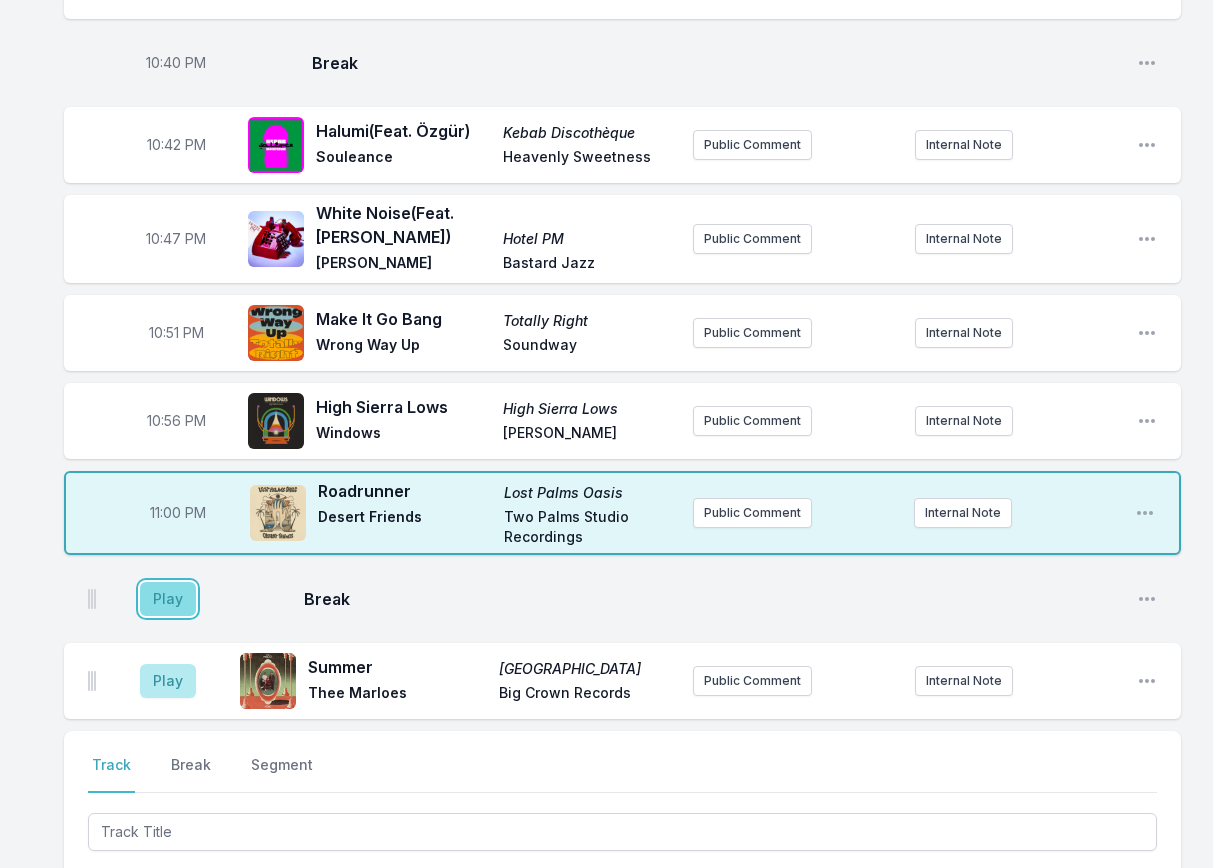 click on "Play" at bounding box center (168, 599) 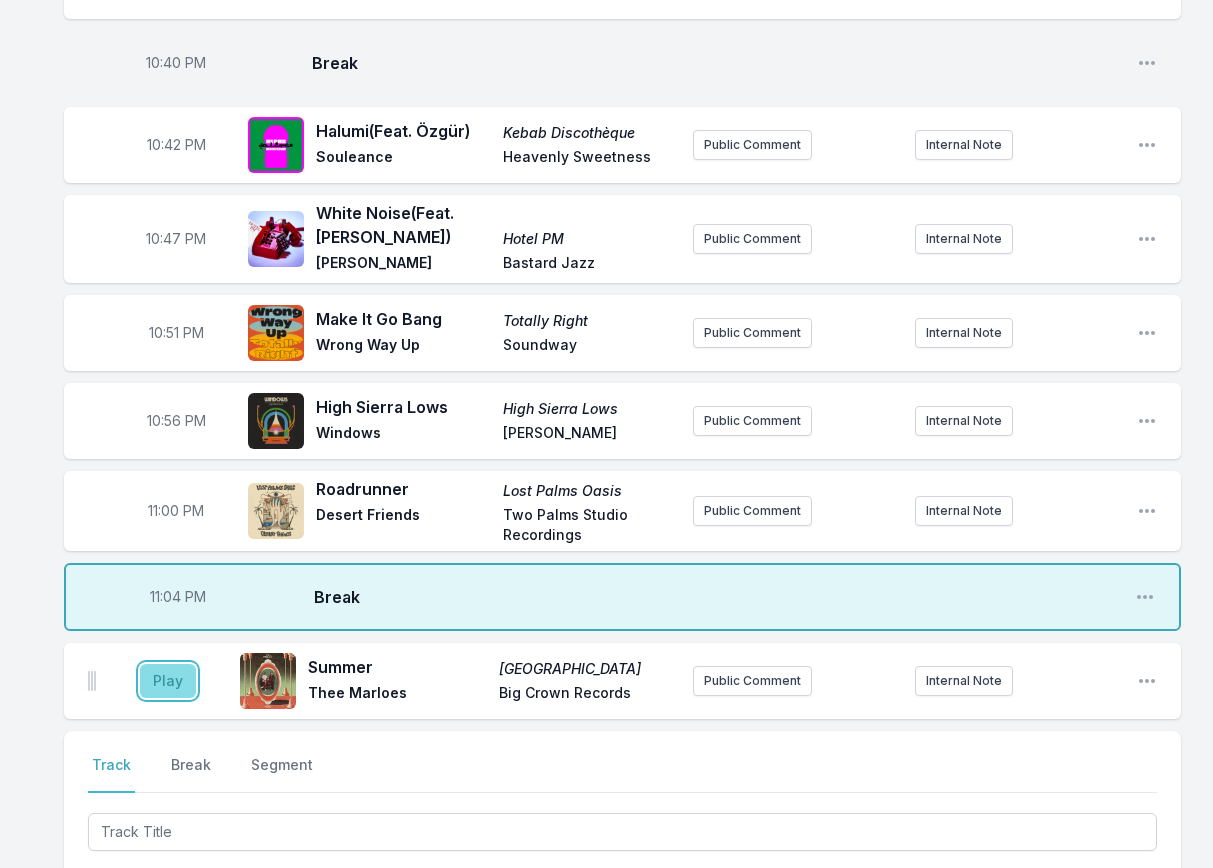 click on "Play" at bounding box center [168, 681] 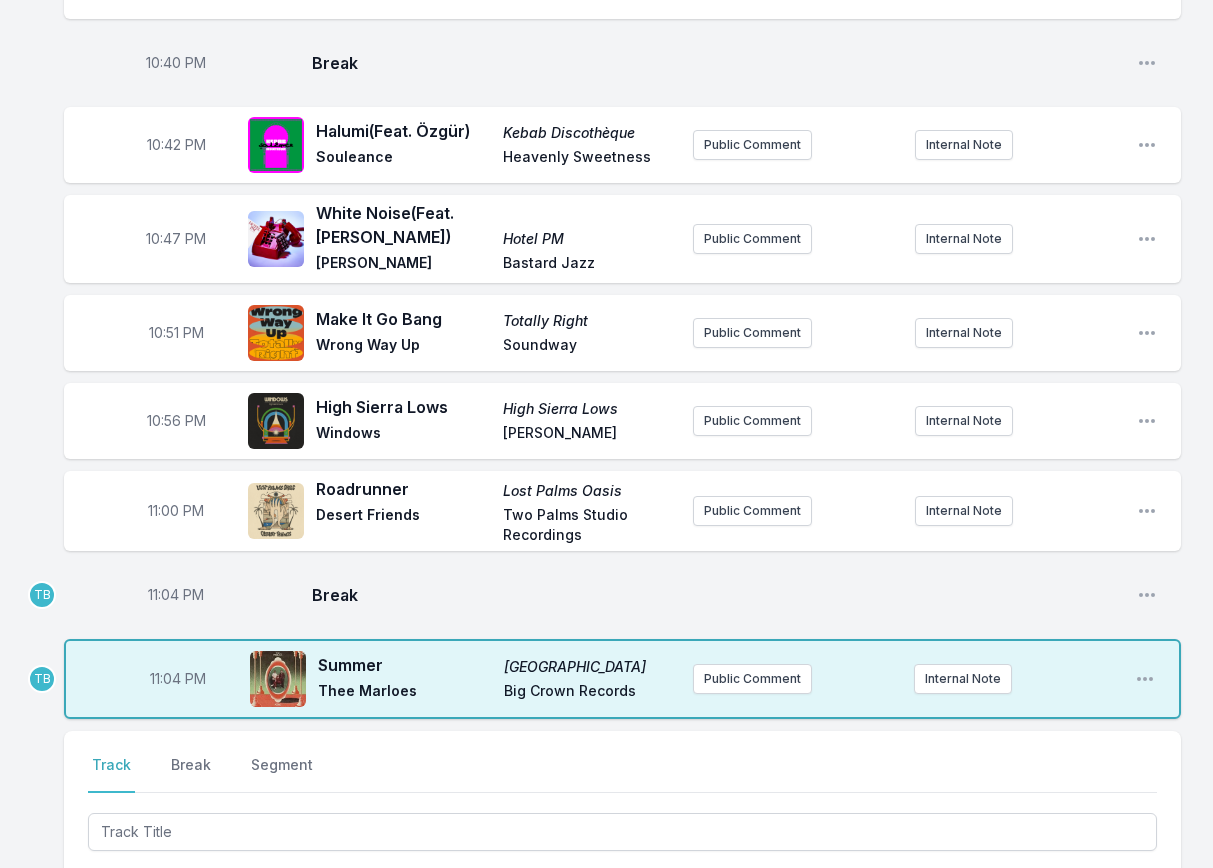 click on "11:04 PM" at bounding box center [176, 595] 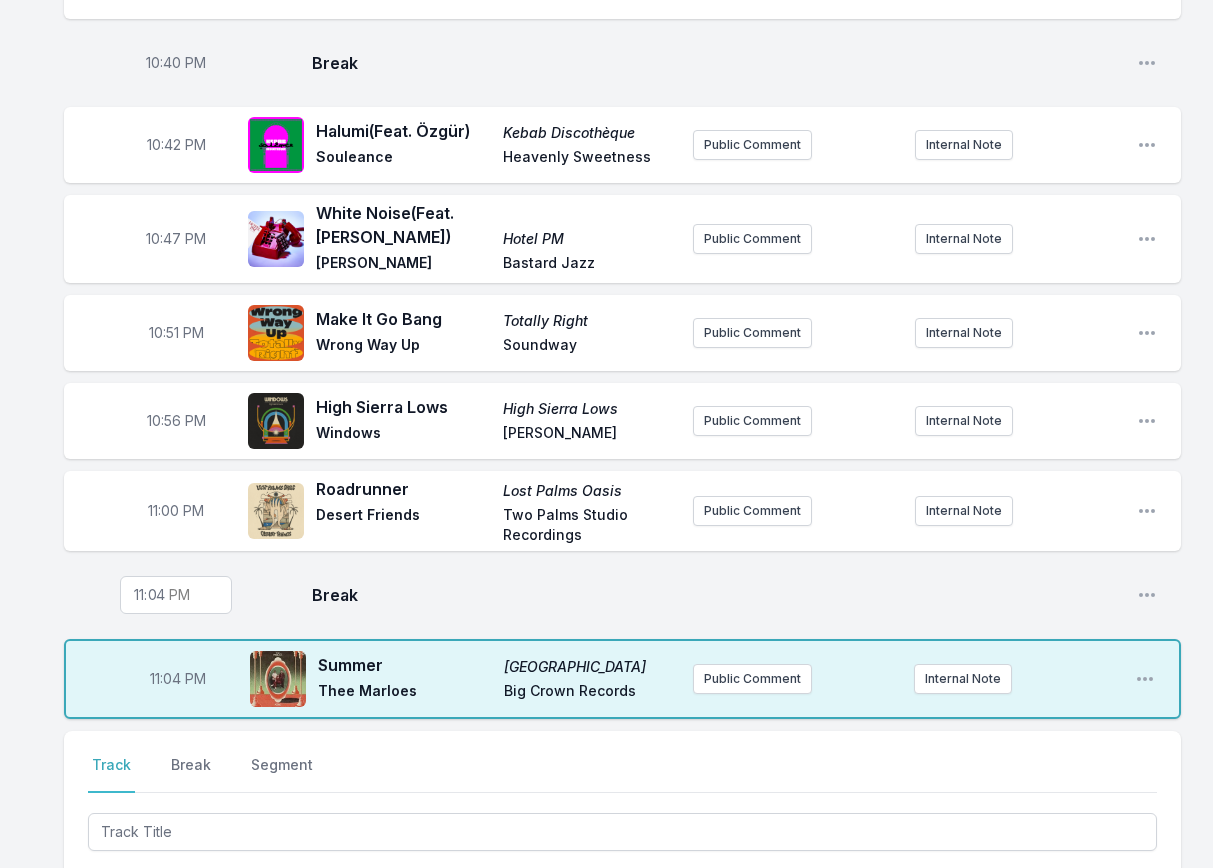 click on "23:04" at bounding box center (176, 595) 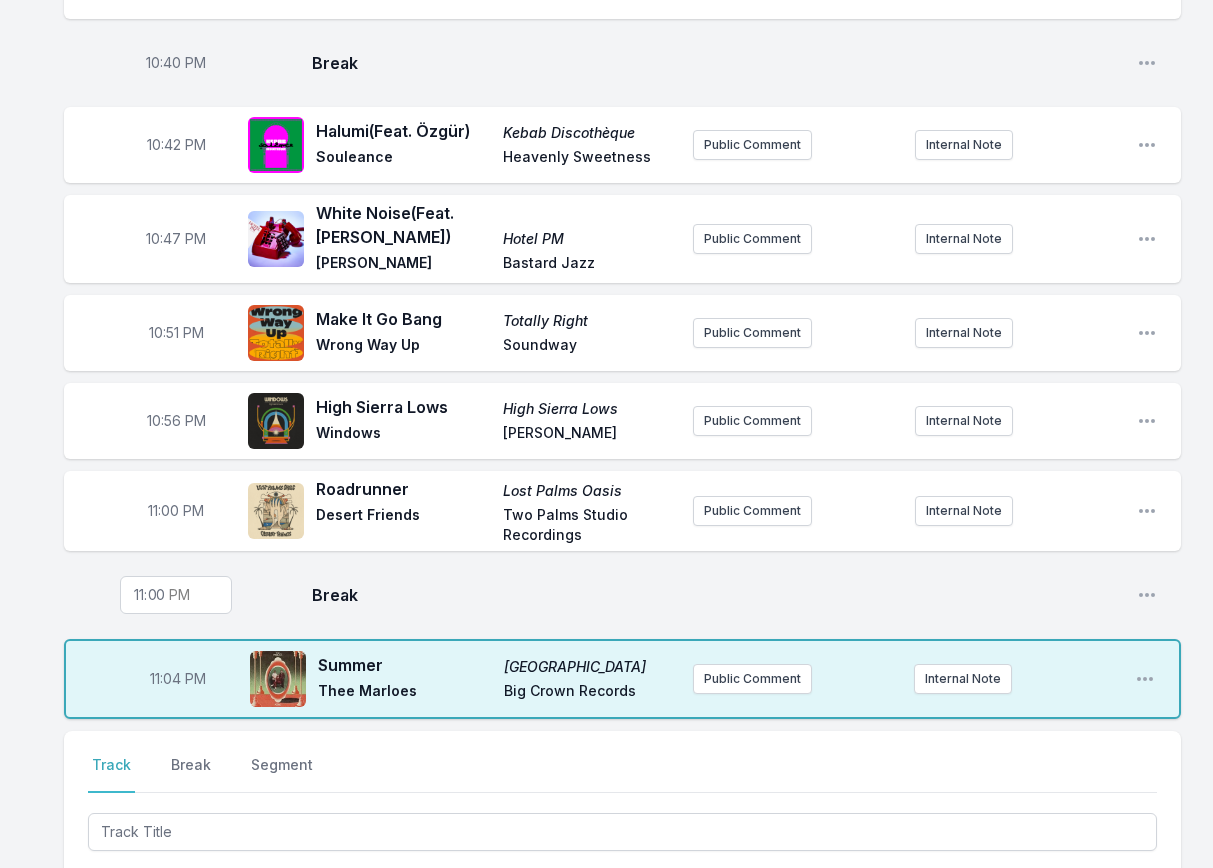 type on "23:01" 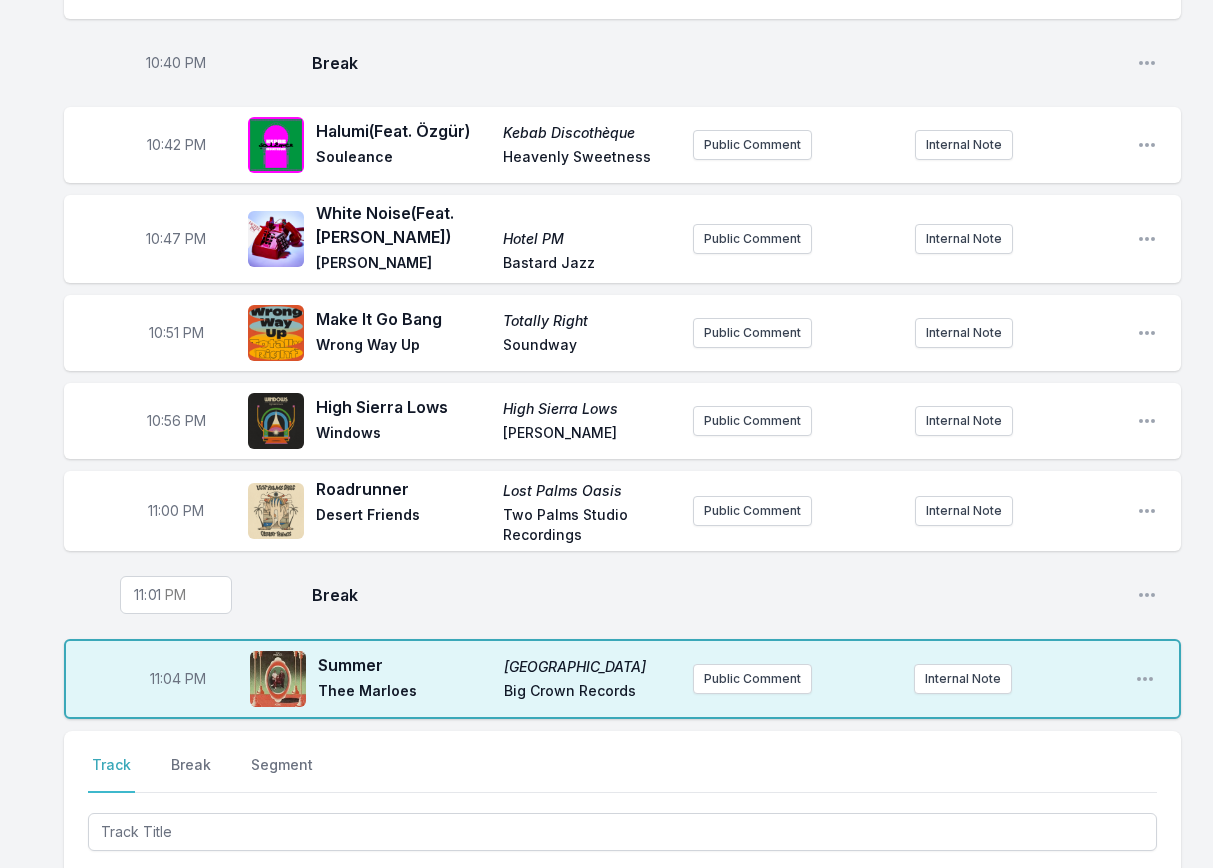click on "Break" at bounding box center [716, 595] 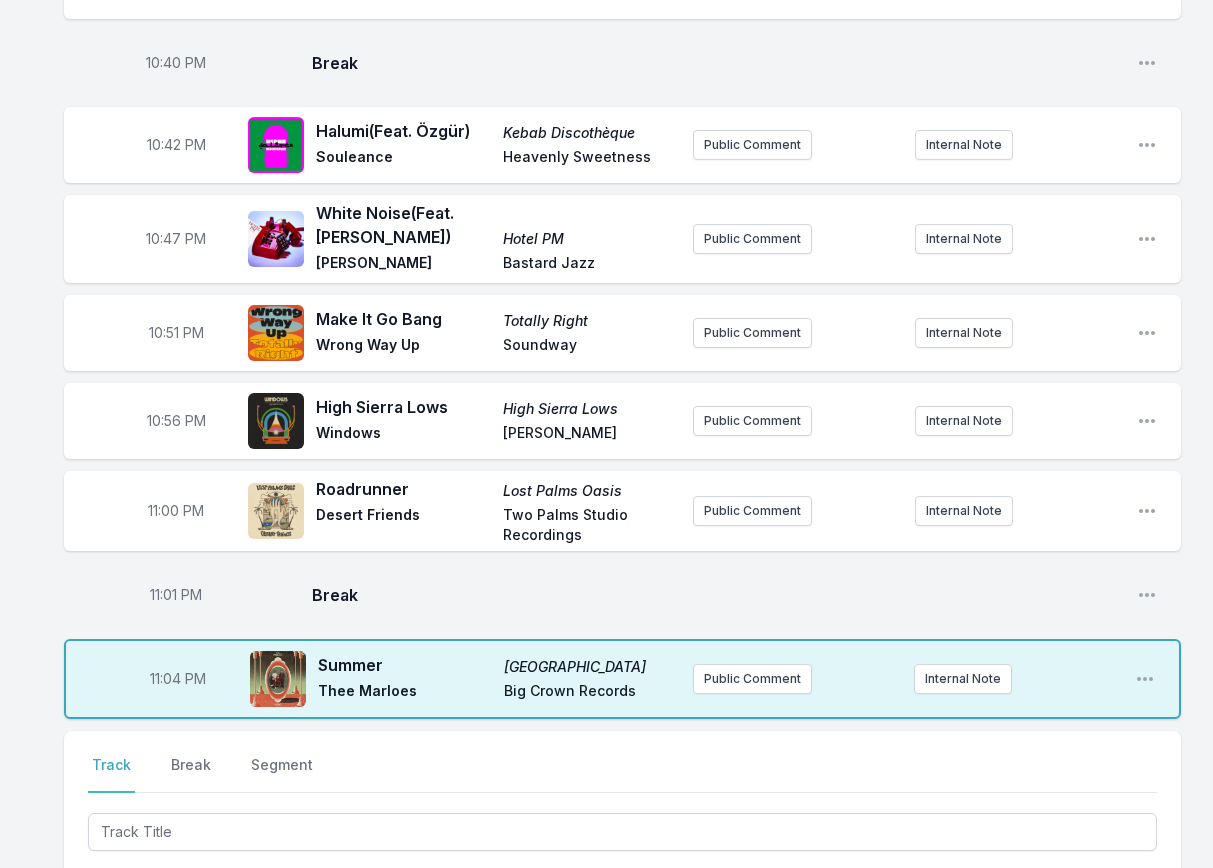 scroll, scrollTop: 1985, scrollLeft: 0, axis: vertical 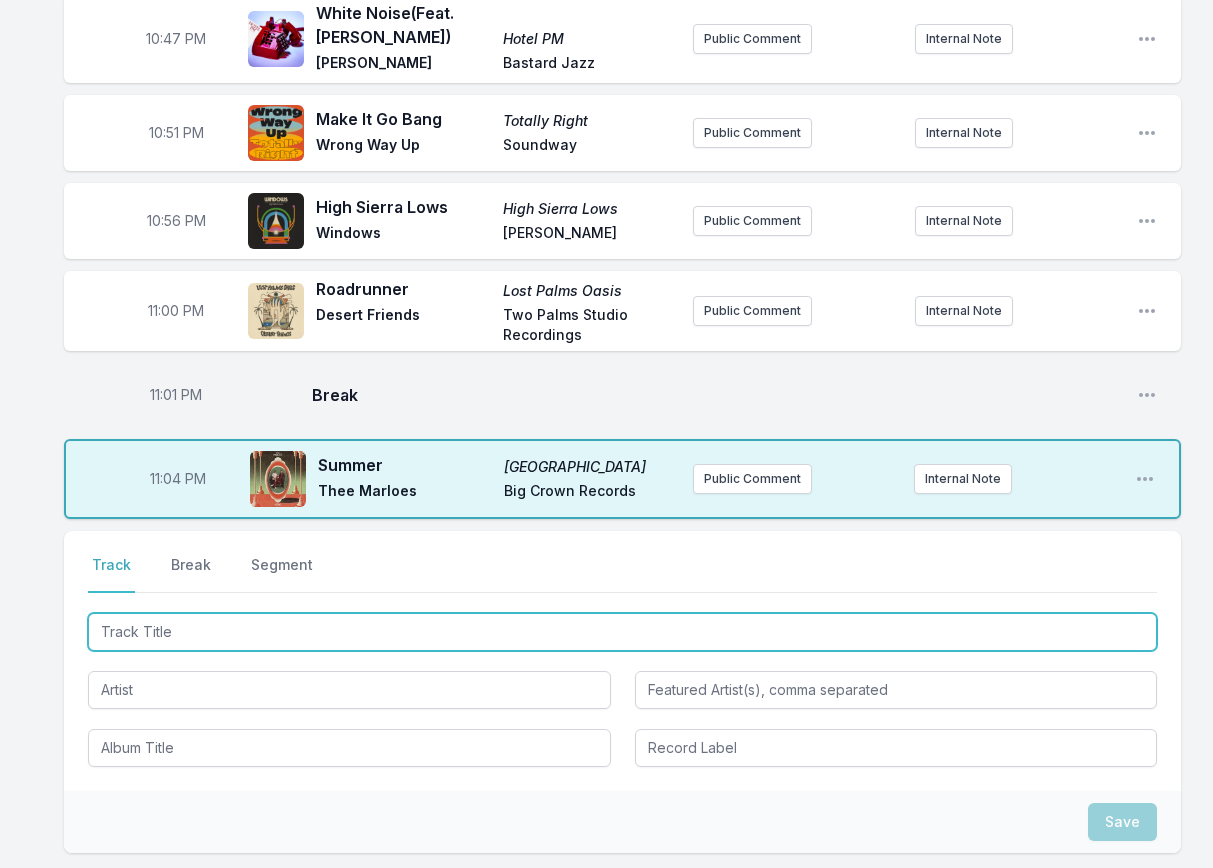 click at bounding box center (622, 632) 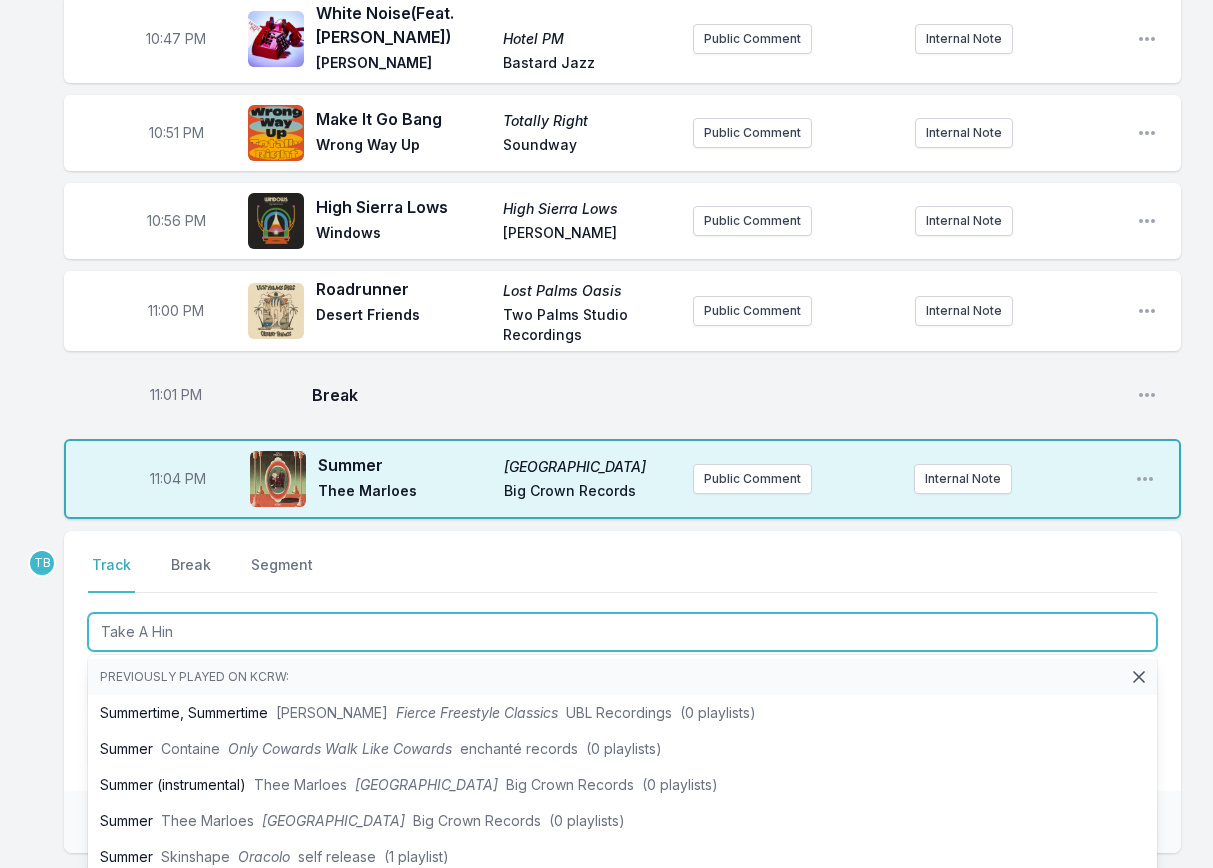 type on "Take A Hint" 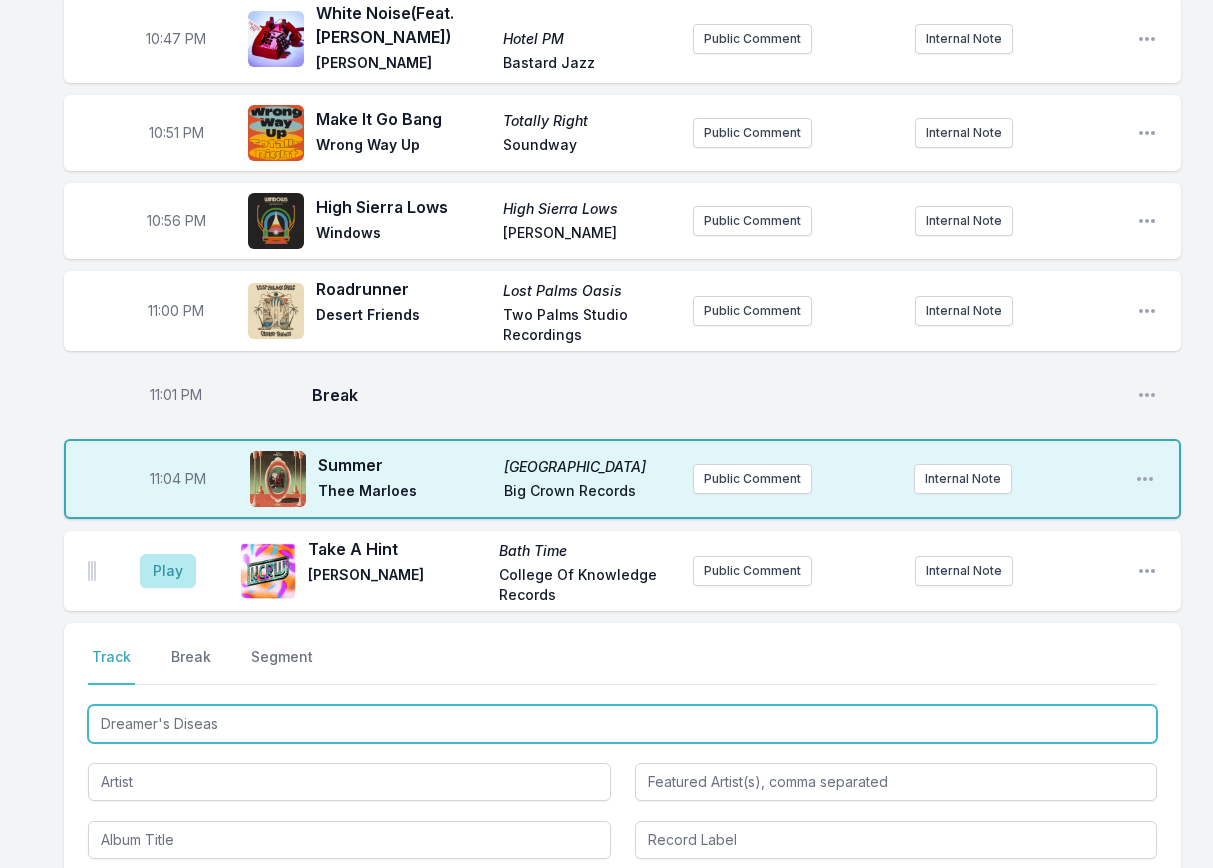type on "Dreamer's Disease" 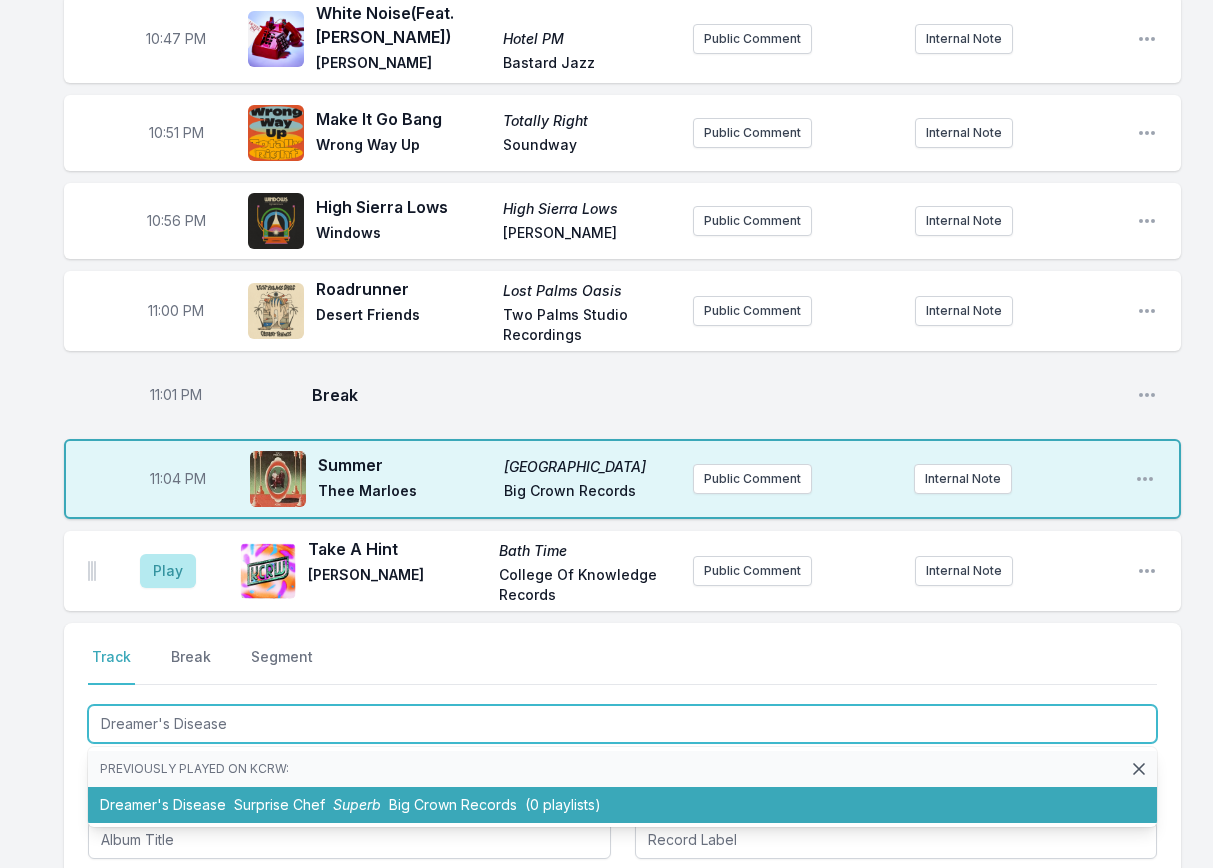 click on "Dreamer's Disease Surprise Chef Superb Big Crown Records (0 playlists)" at bounding box center [622, 805] 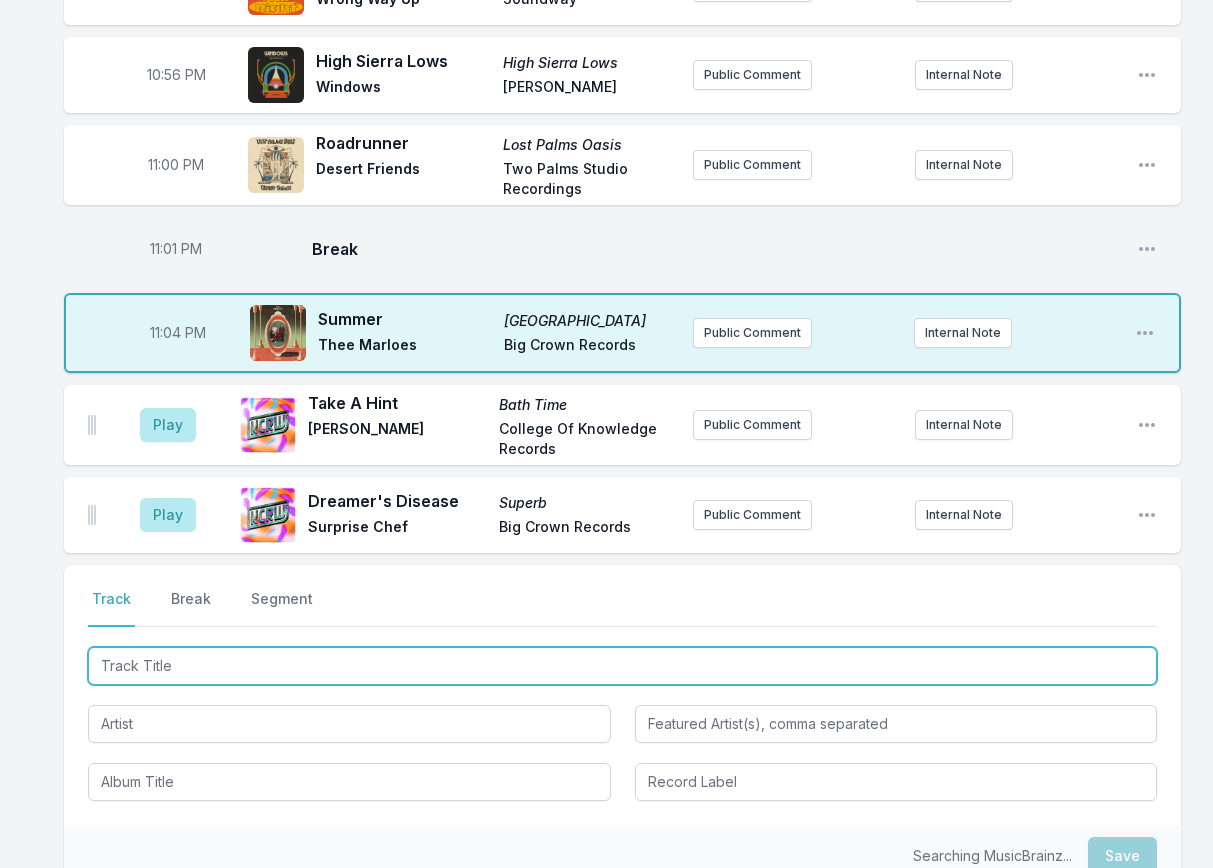 scroll, scrollTop: 2285, scrollLeft: 0, axis: vertical 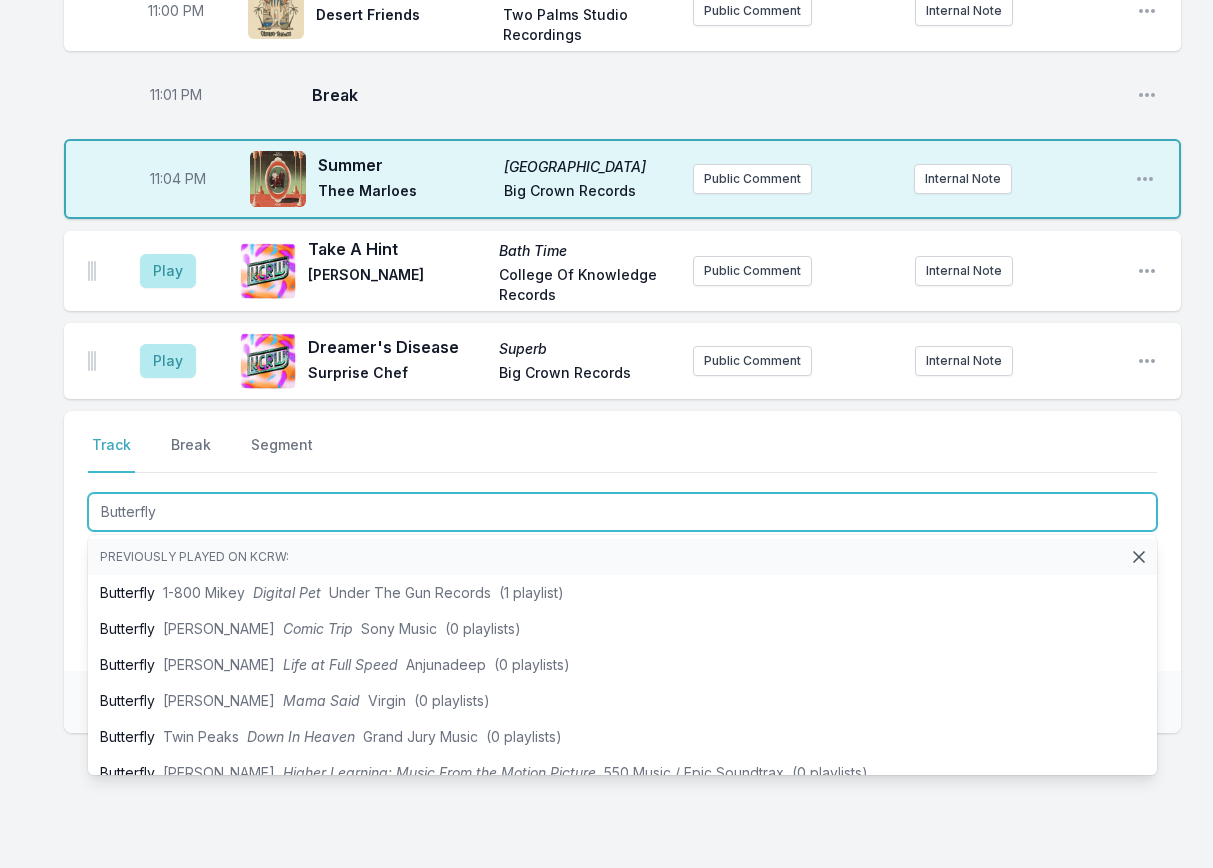 type on "Butterfly" 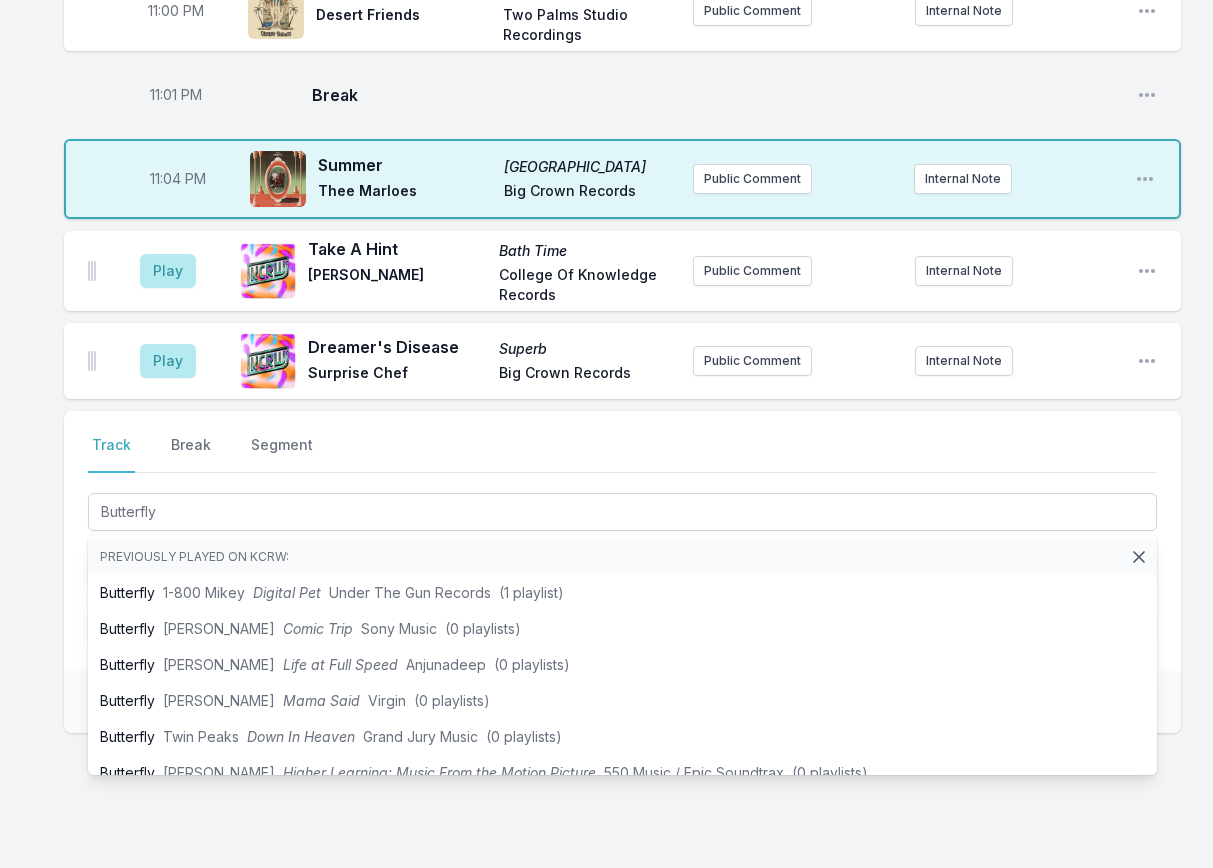 click on "Select a tab Track Break Segment Track Break Segment Butterfly Previously played on KCRW: Butterfly 1-800 Mikey Digital Pet Under The Gun Records (1 playlist) Butterfly [PERSON_NAME] Comic Trip Sony Music (0 playlists) Butterfly [PERSON_NAME] Life at Full Speed Anjunadeep (0 playlists) Butterfly [PERSON_NAME] Mama Said Virgin (0 playlists) Butterfly Twin Peaks Down In Heaven Grand Jury Music (0 playlists) Butterfly [PERSON_NAME] Higher Learning: Music From the Motion Picture 550 Music / Epic Soundtrax (0 playlists) Butterfly The Fox Rubble, Volume 4: The 49 Minute Technicolour Dream Bam [PERSON_NAME] (0 playlists) Butterfly [PERSON_NAME] 2nd Dots Per Inch Music (0 playlists) Butterfly [PERSON_NAME] [PERSON_NAME]: The Collection [DATE]–[DATE] Universal UMC (0 playlists) Butterfly [PERSON_NAME] and 125th Street, N.Y.C. Love [PERSON_NAME] Elektra (0 playlists) Butterfly [PERSON_NAME] World Music Radio Interscope Records / Verve (0 playlists) Butterfly Jamiroquai Synkronized Sony BMG Music Entertainment (0 playlists) Butterfly CRi feat. HANA Miracles HH" at bounding box center [622, 636] 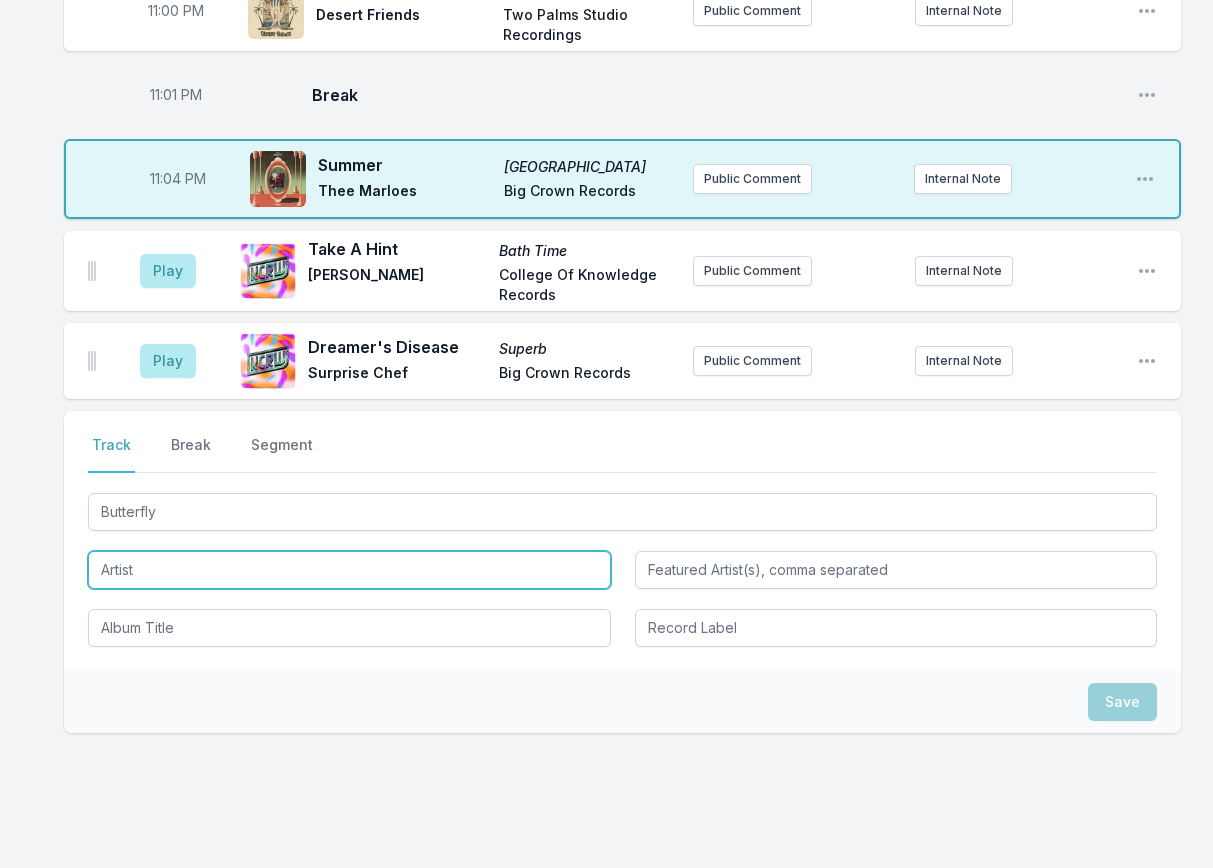 click at bounding box center [349, 570] 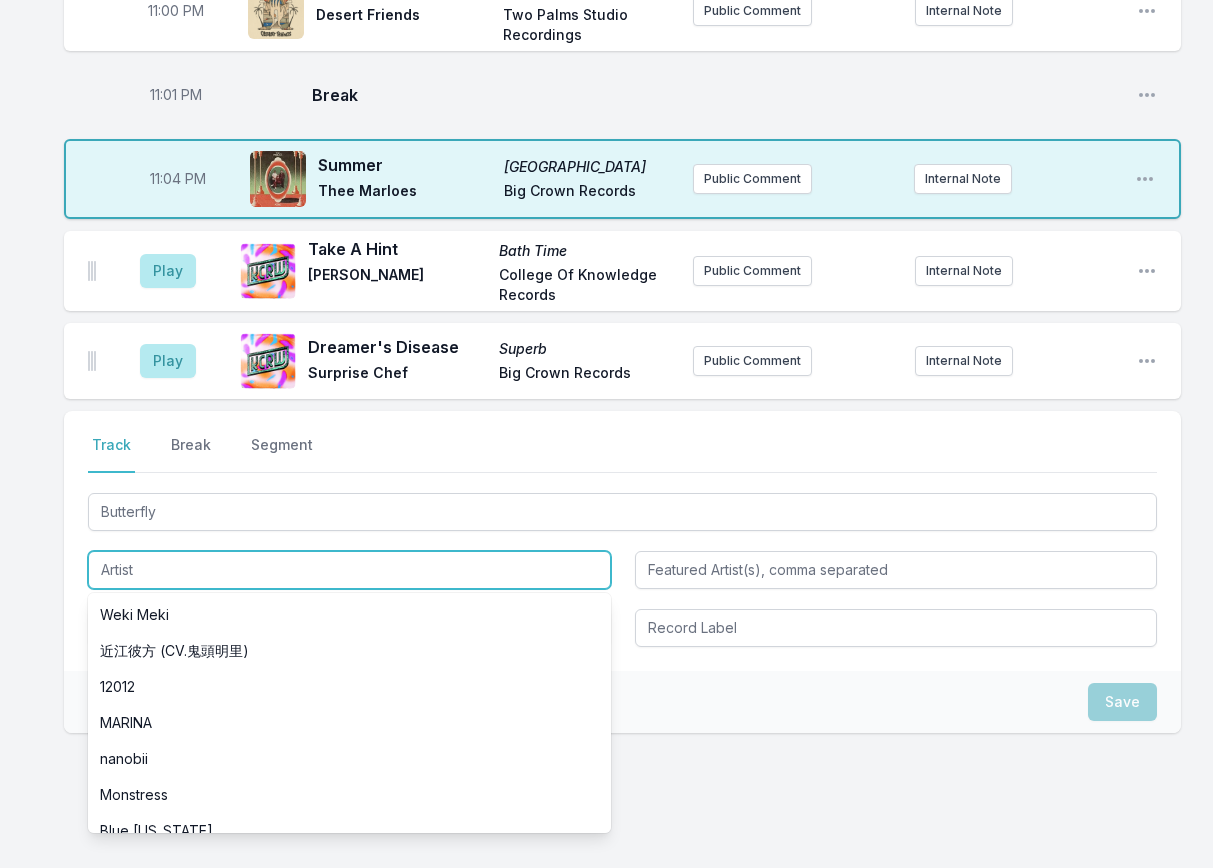type on "A" 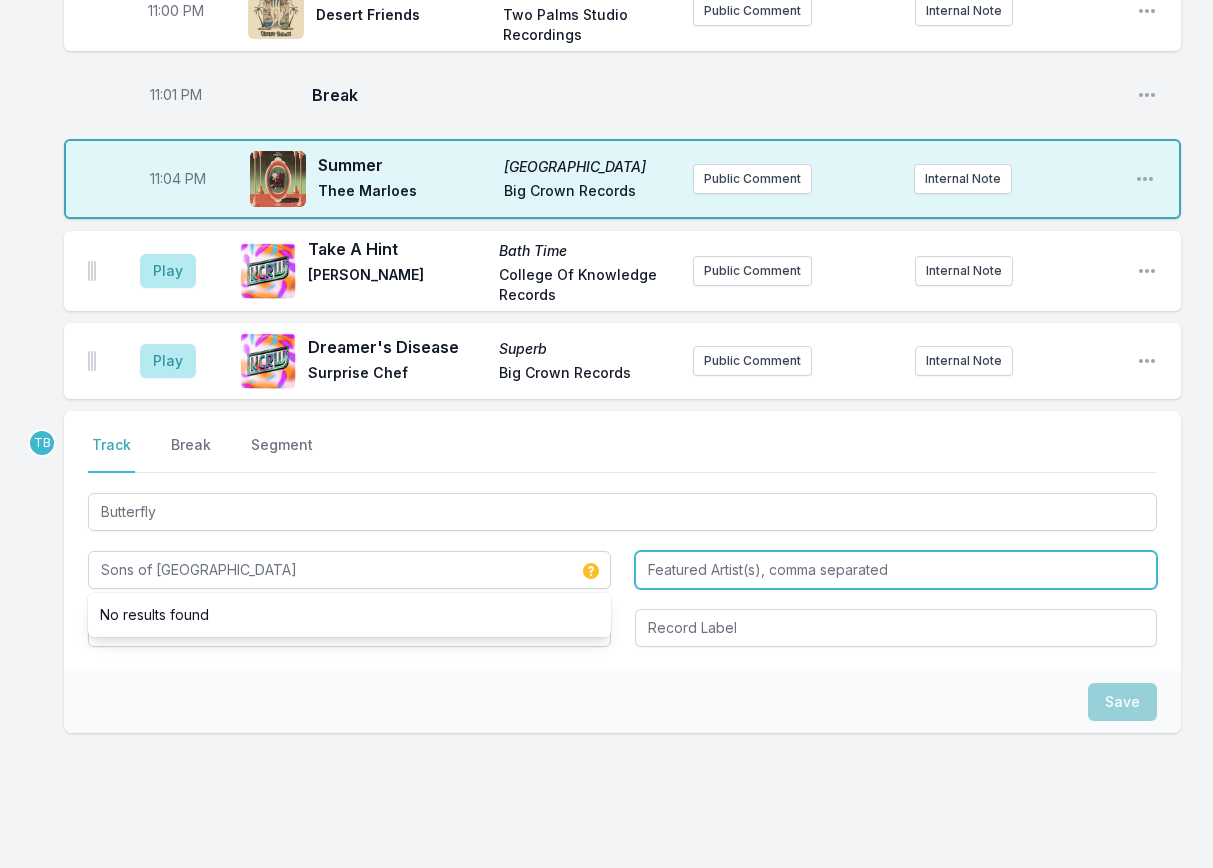 type on "Sons of [GEOGRAPHIC_DATA]" 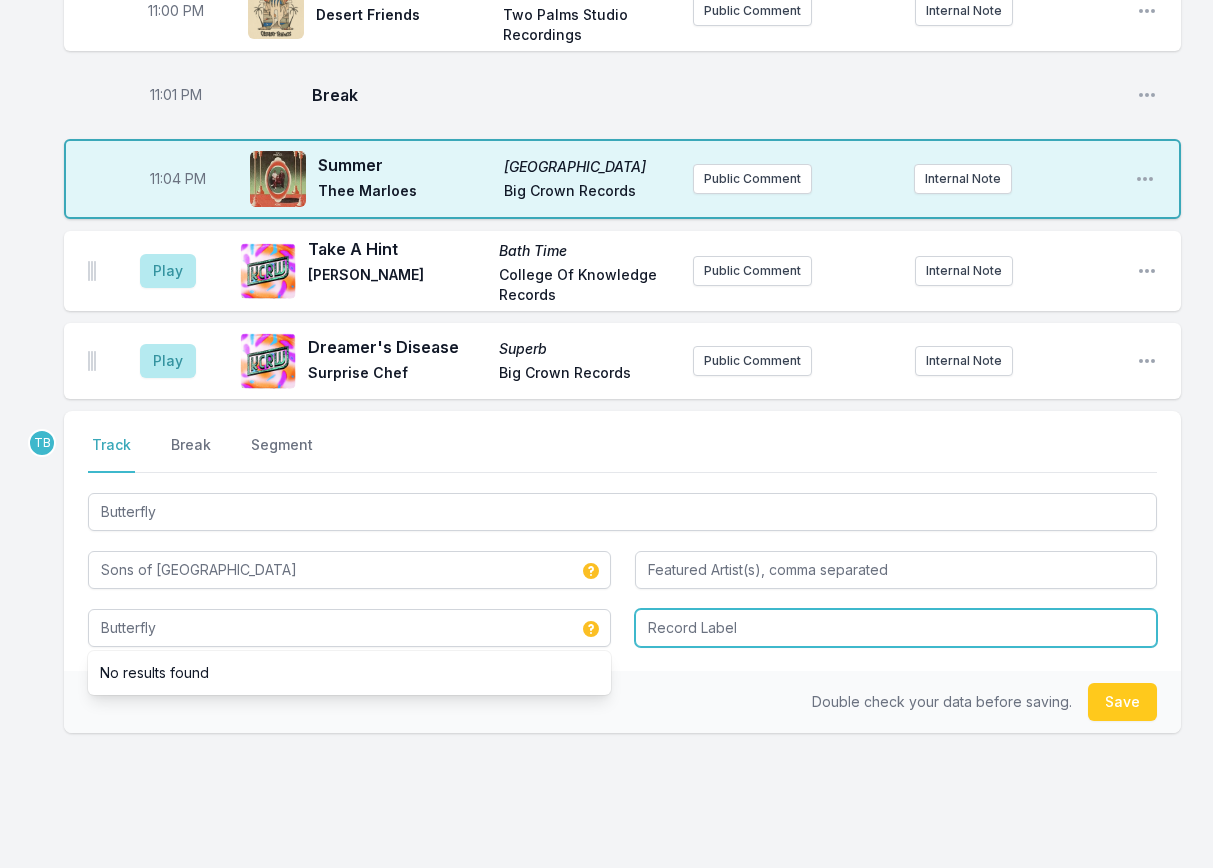 type on "Butterfly" 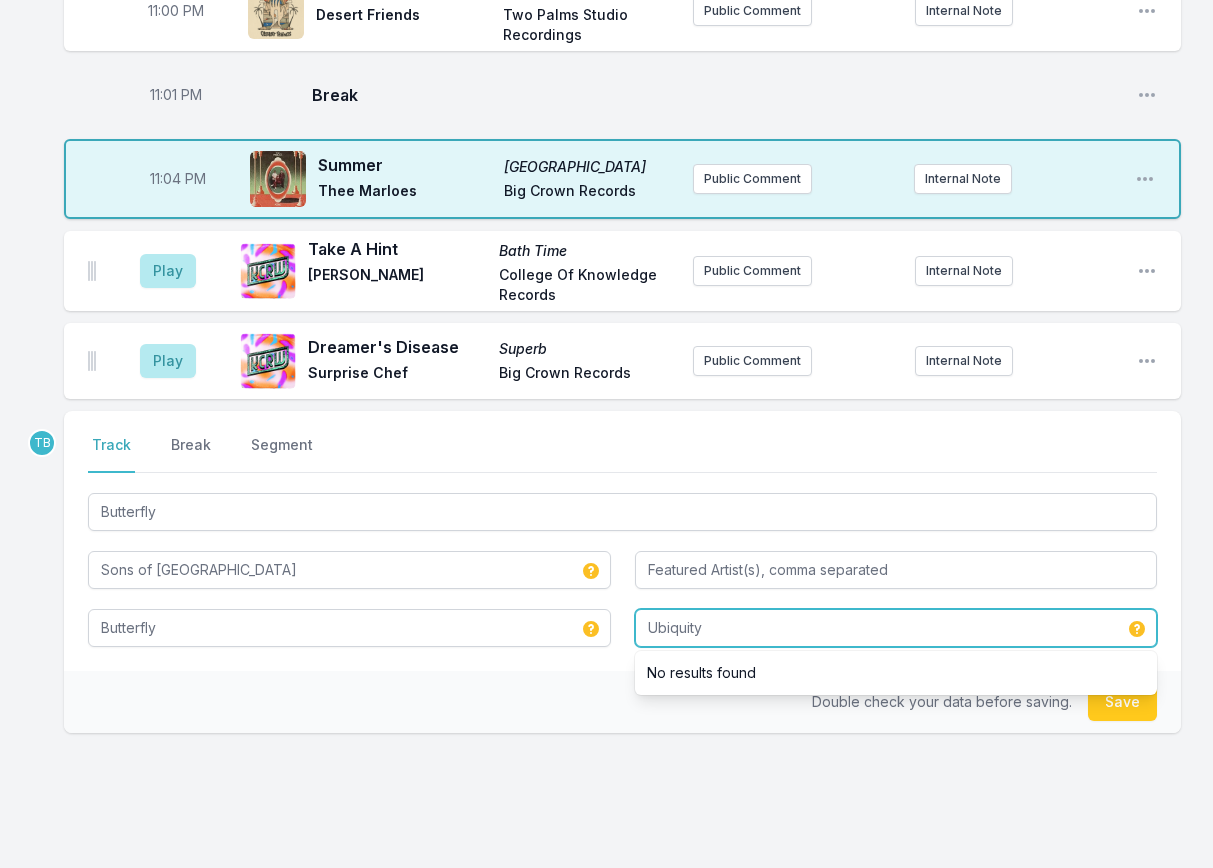 type on "Ubiquity" 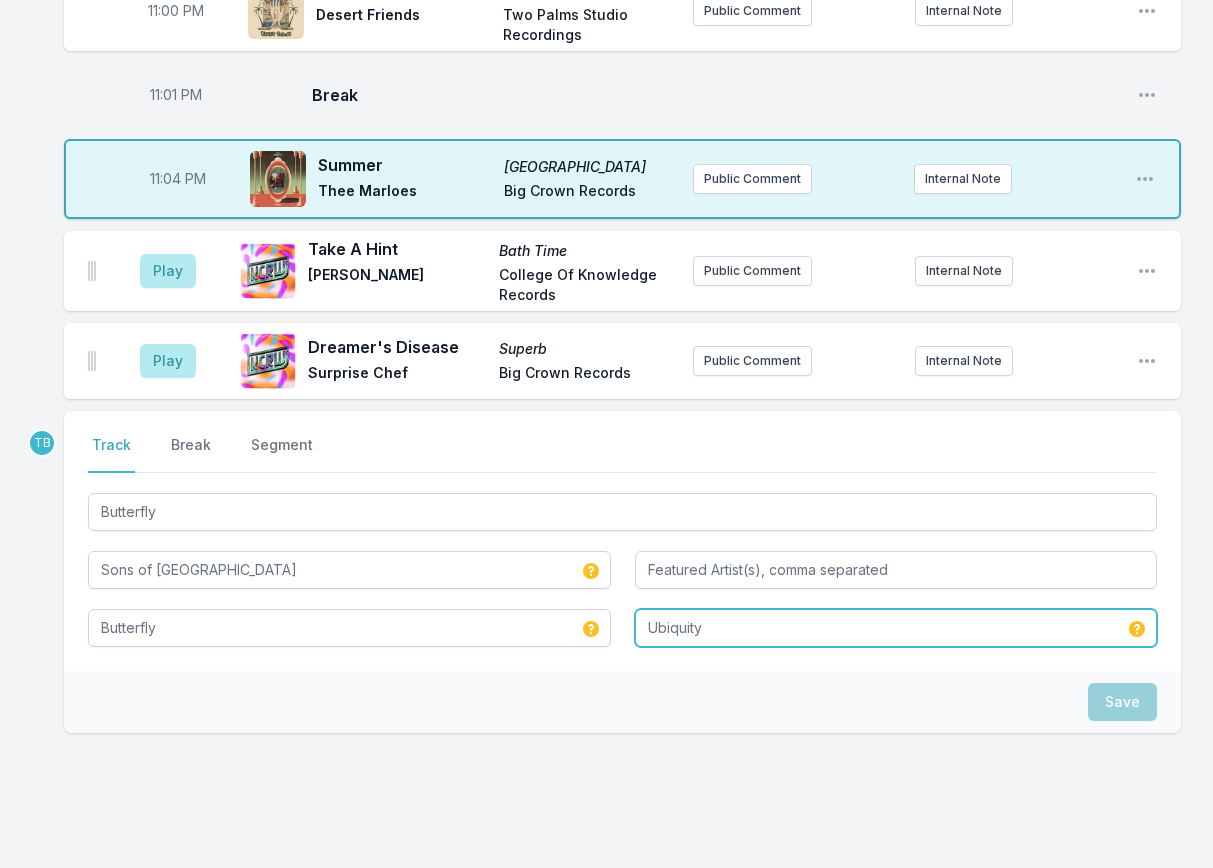 type 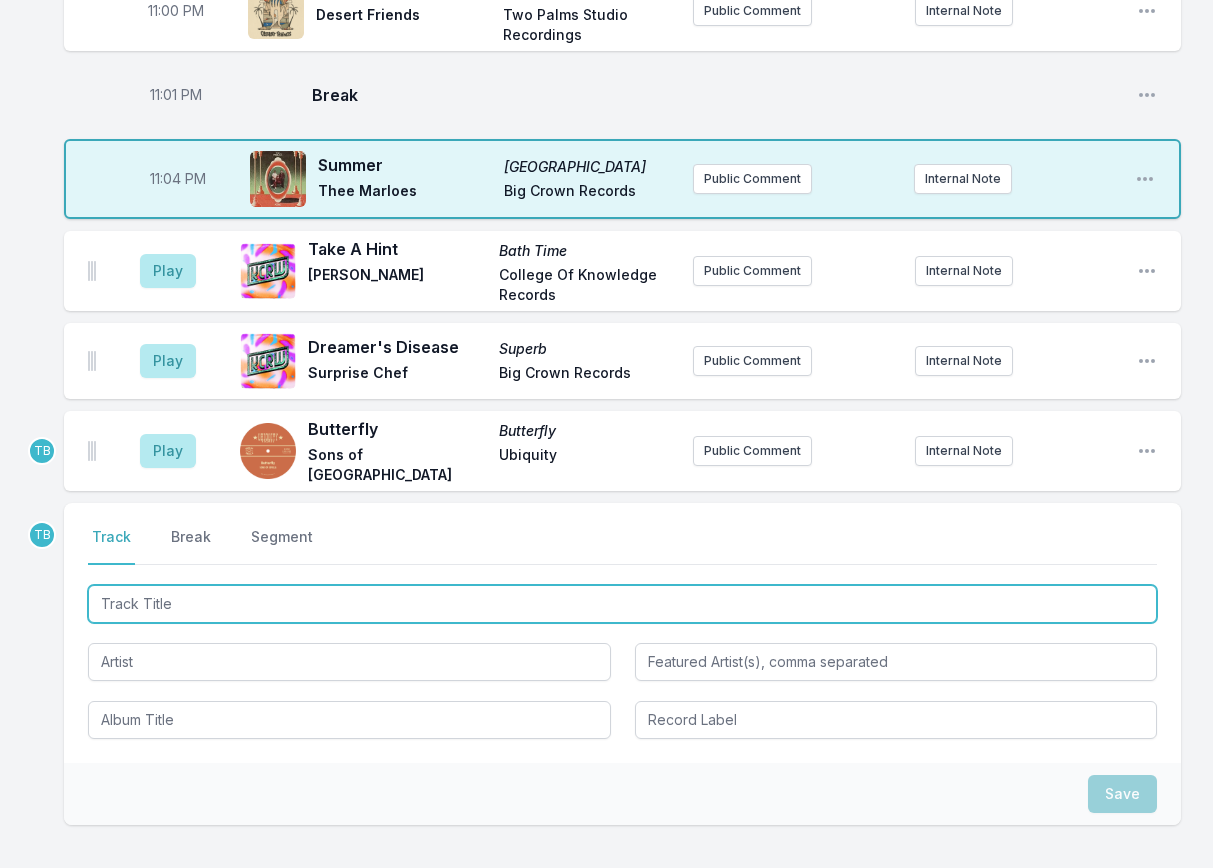 click at bounding box center [622, 604] 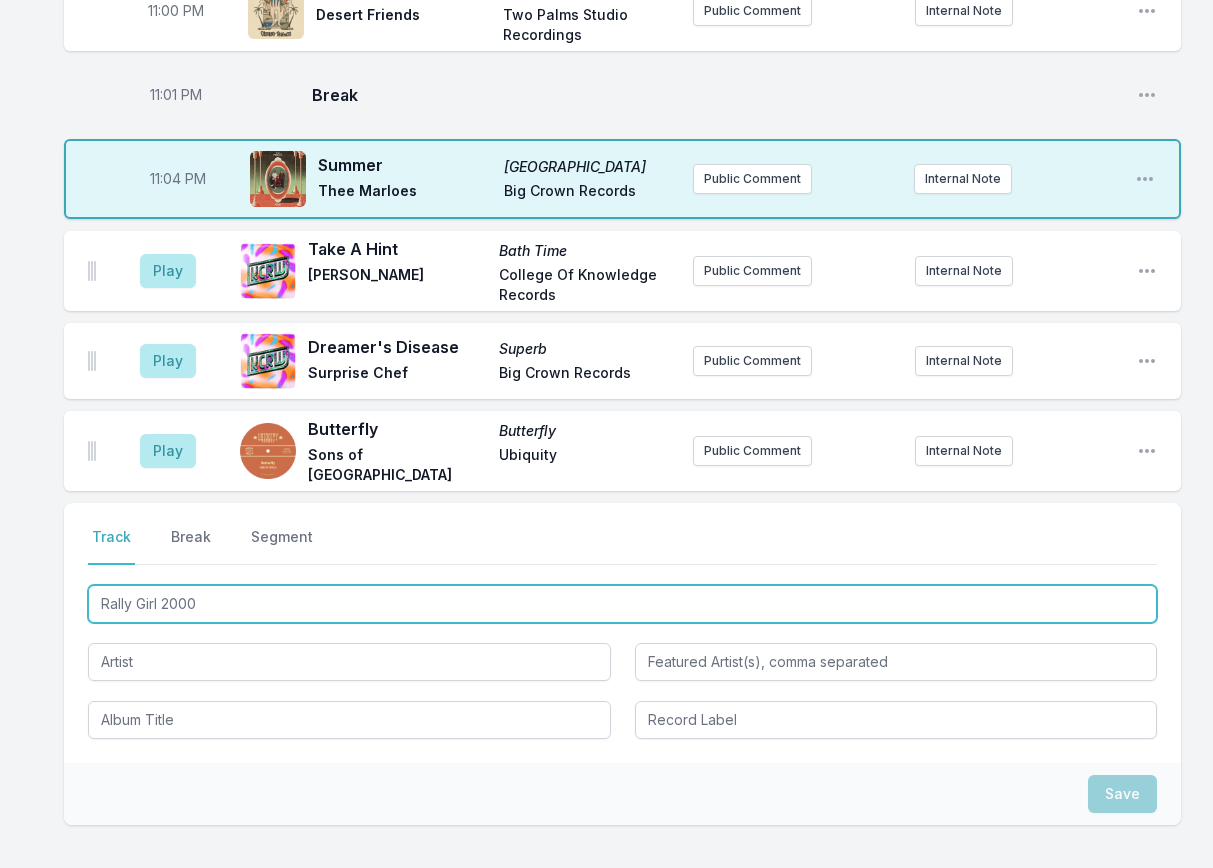 type on "Rally Girl 2000" 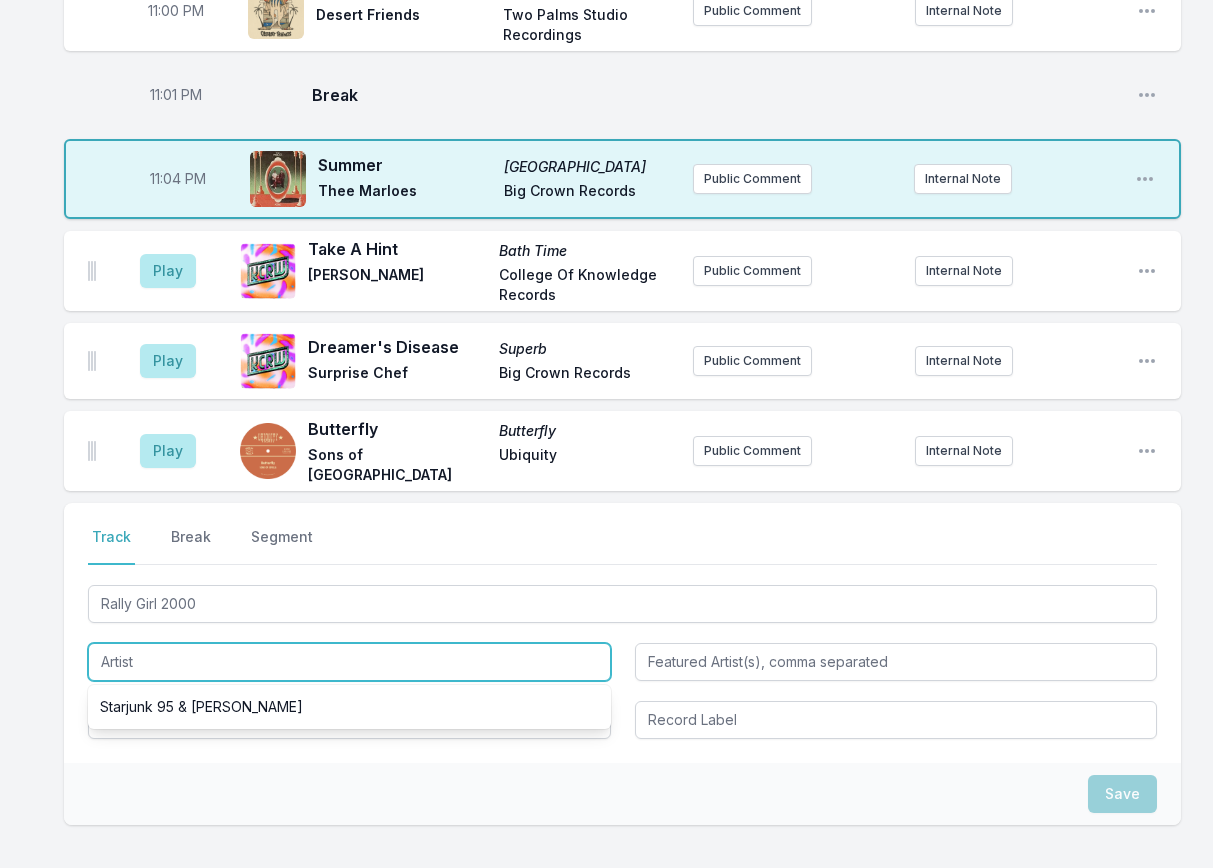 click at bounding box center (349, 662) 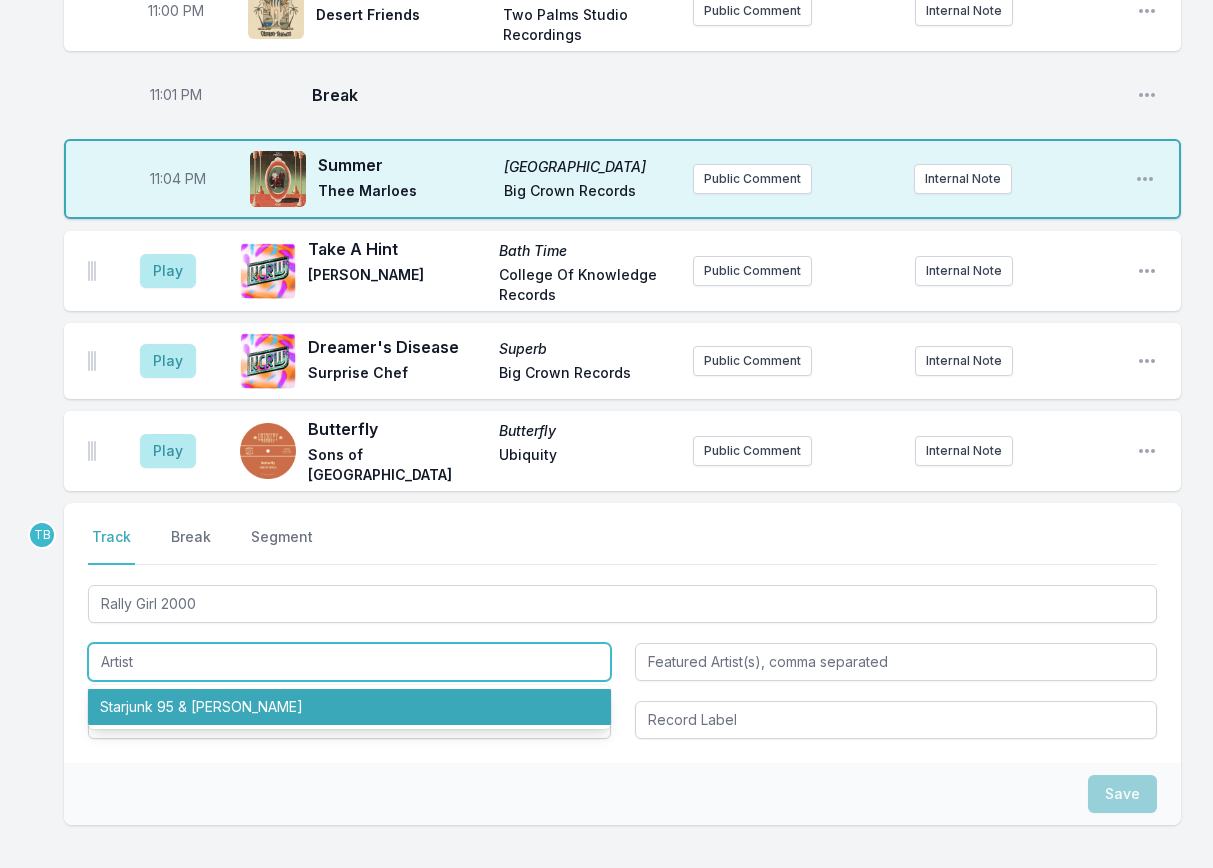 click on "Starjunk 95 & [PERSON_NAME]" at bounding box center (349, 707) 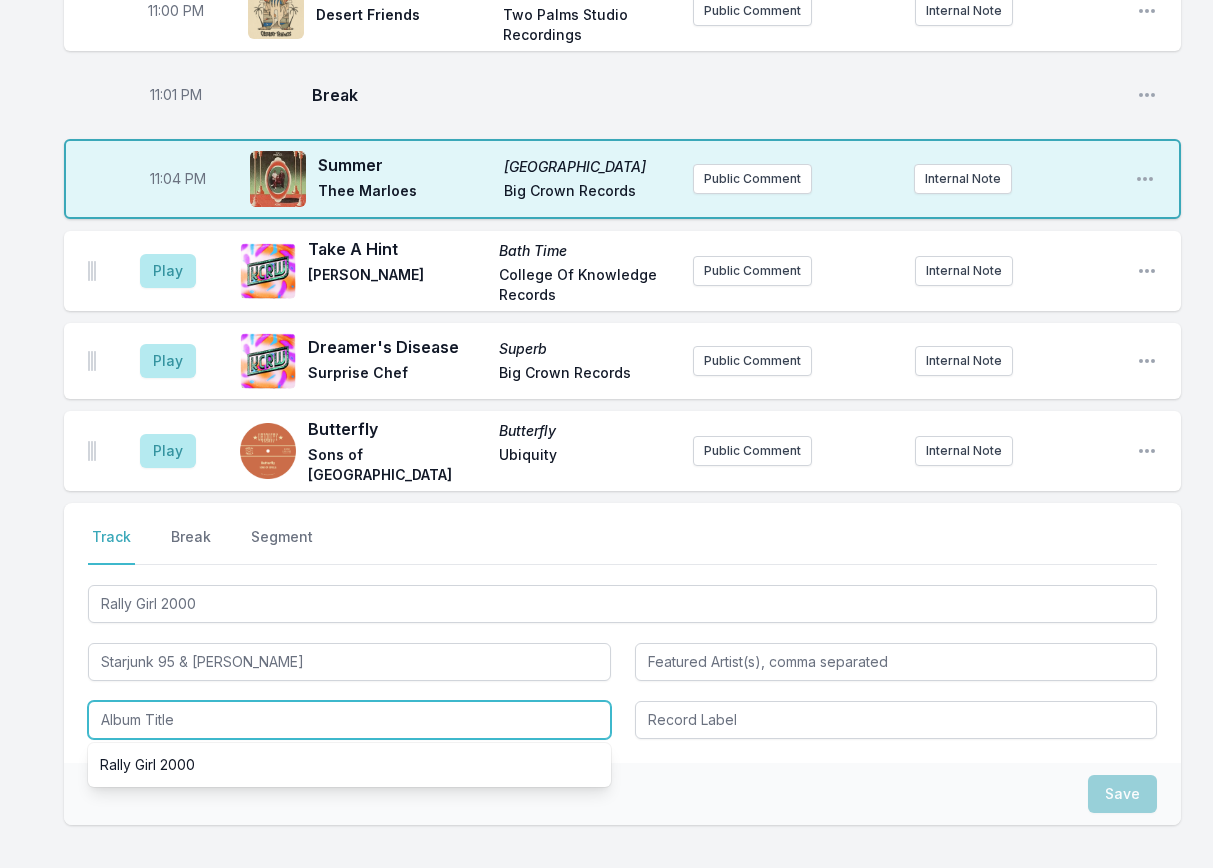 click at bounding box center [349, 720] 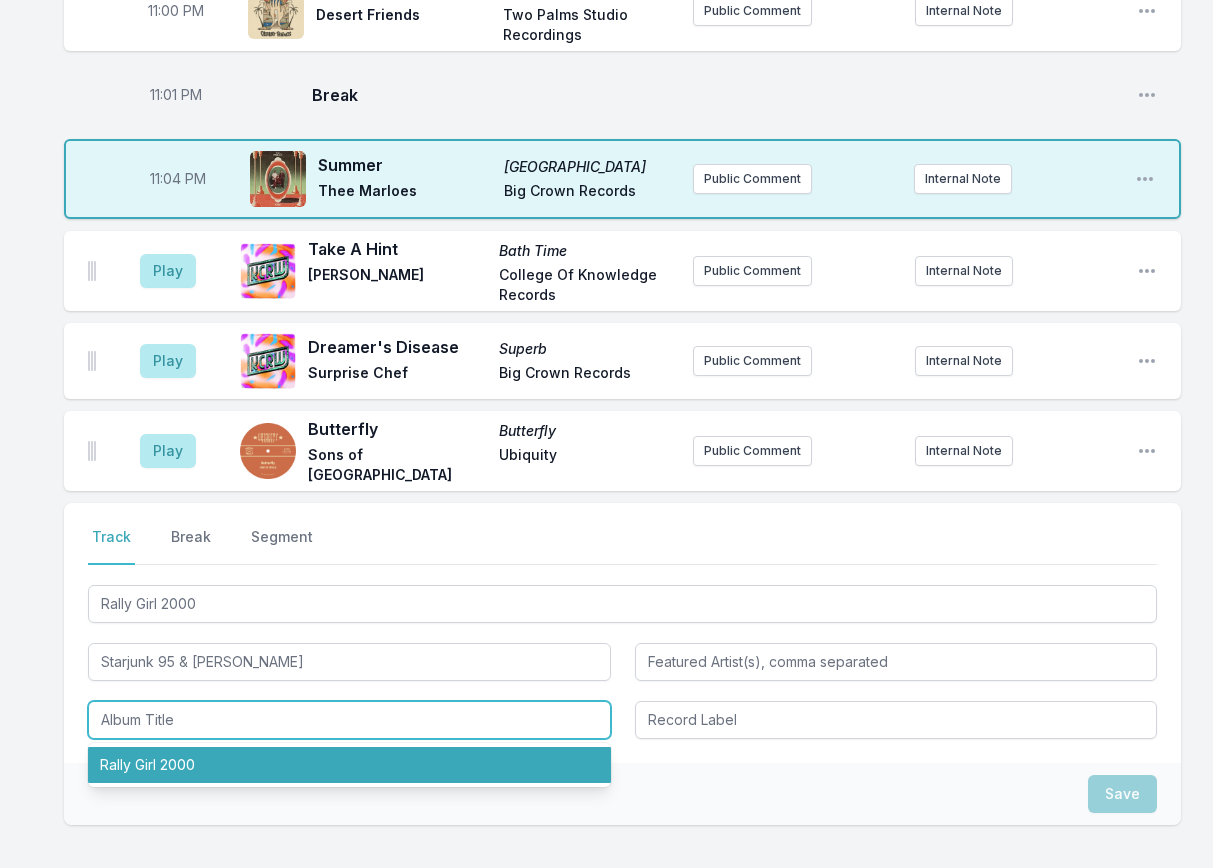 drag, startPoint x: 272, startPoint y: 754, endPoint x: 287, endPoint y: 749, distance: 15.811388 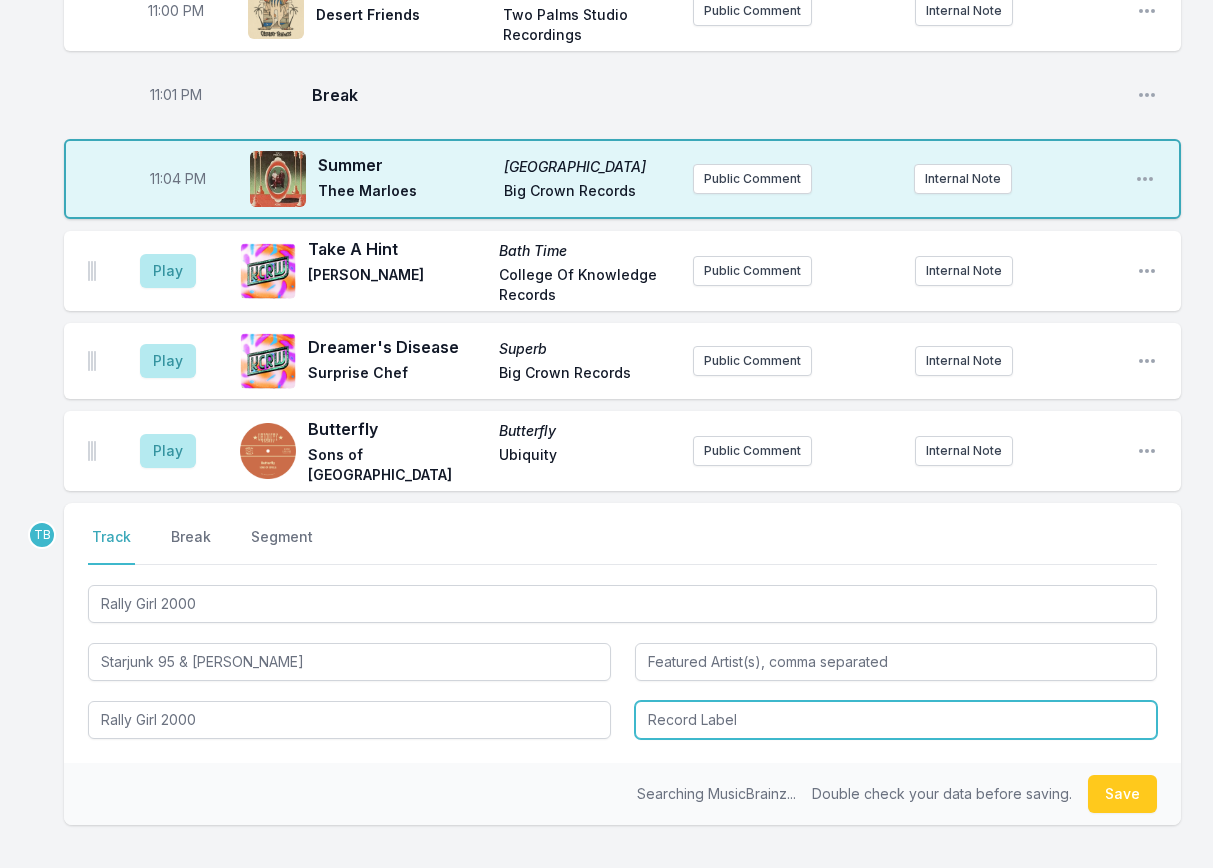 click at bounding box center (896, 720) 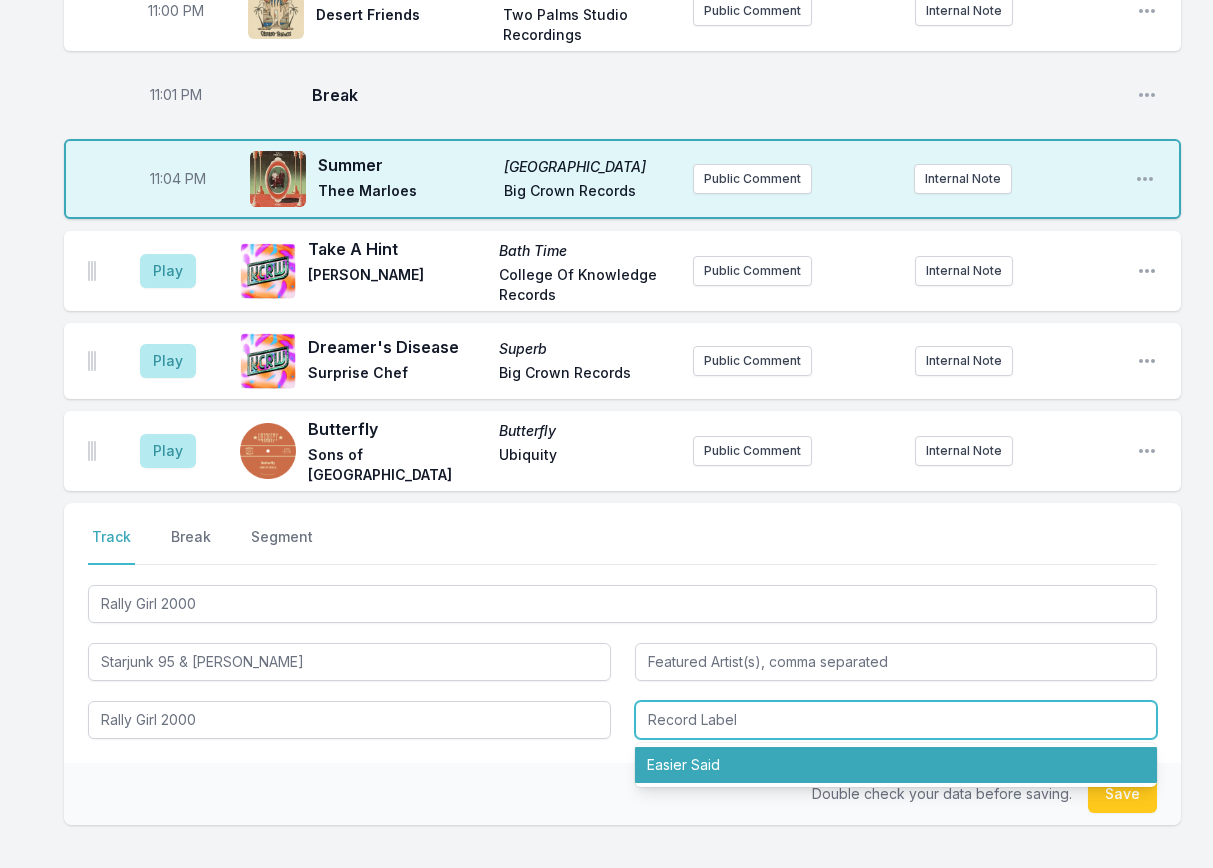 drag, startPoint x: 748, startPoint y: 748, endPoint x: 967, endPoint y: 758, distance: 219.2282 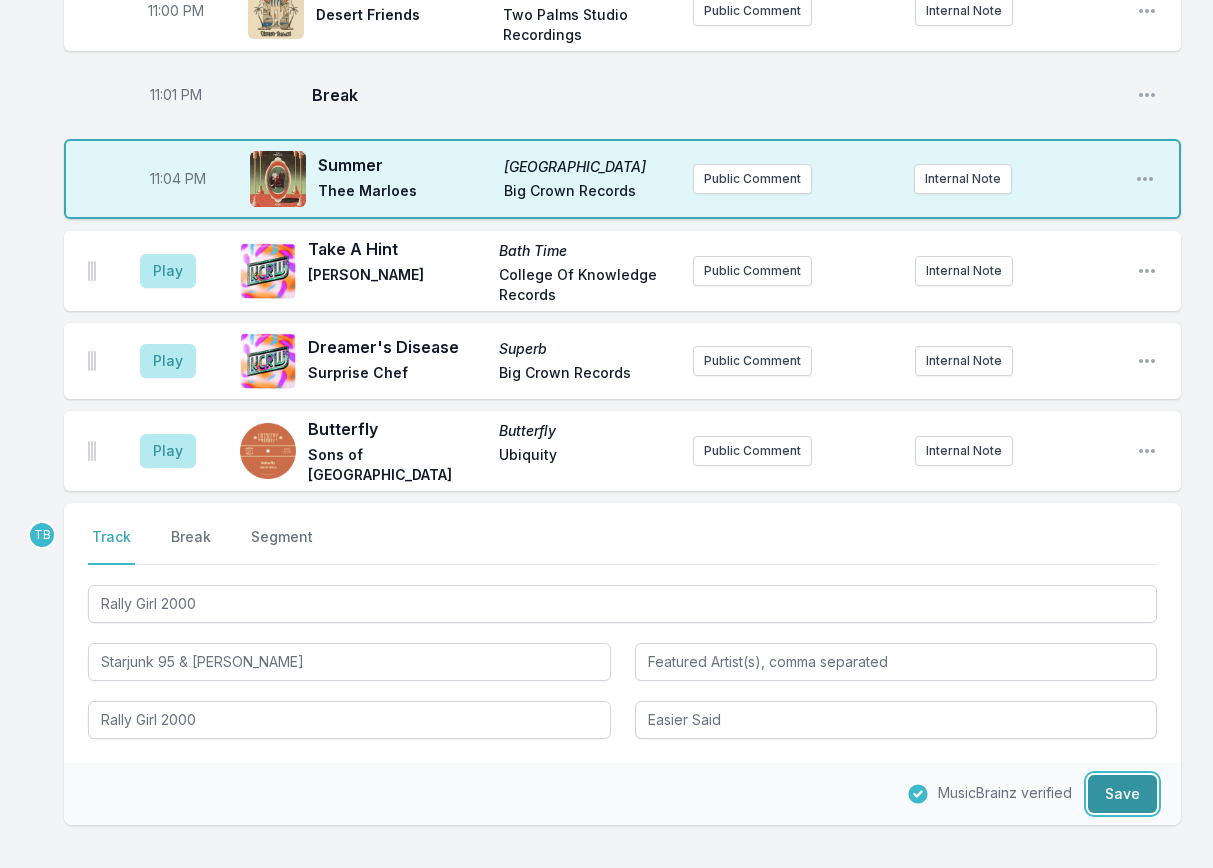 click on "Save" at bounding box center (1122, 794) 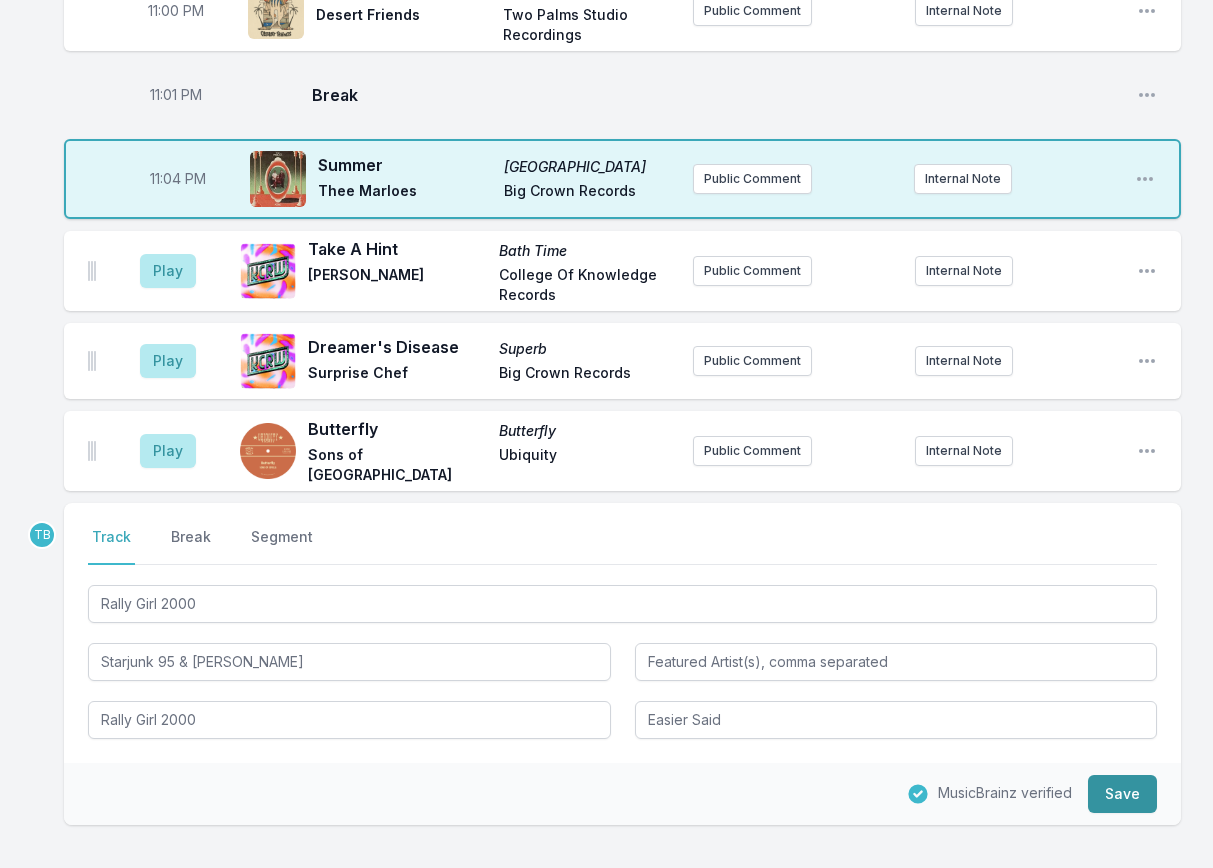 type 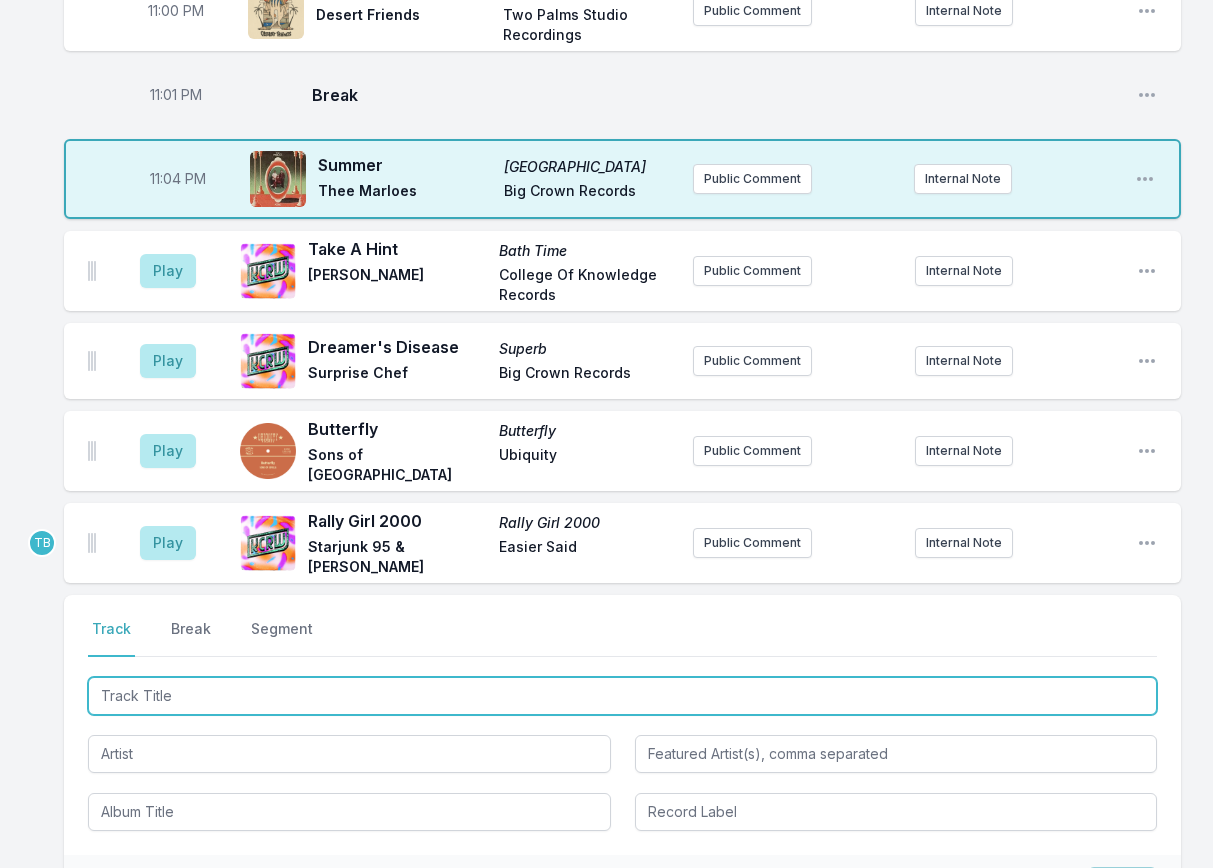 click at bounding box center (622, 696) 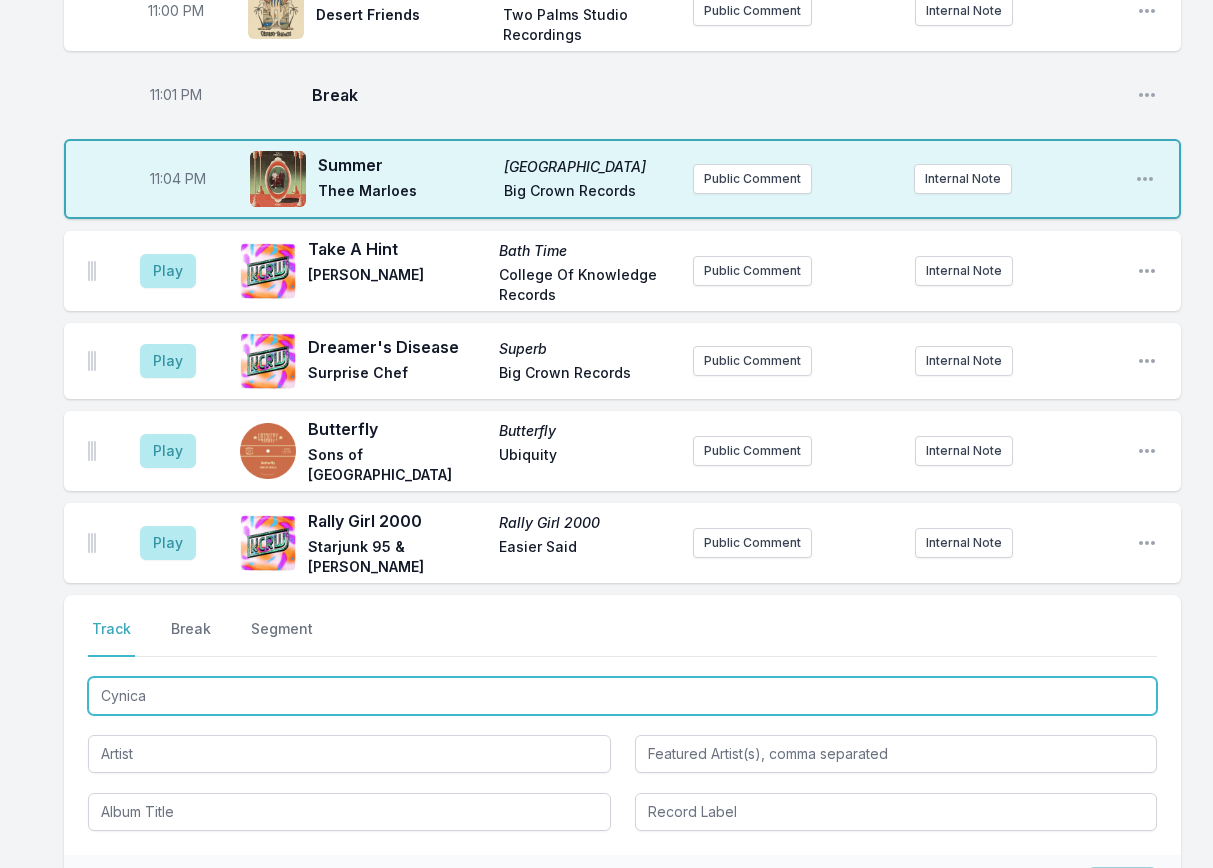 type on "Cynical" 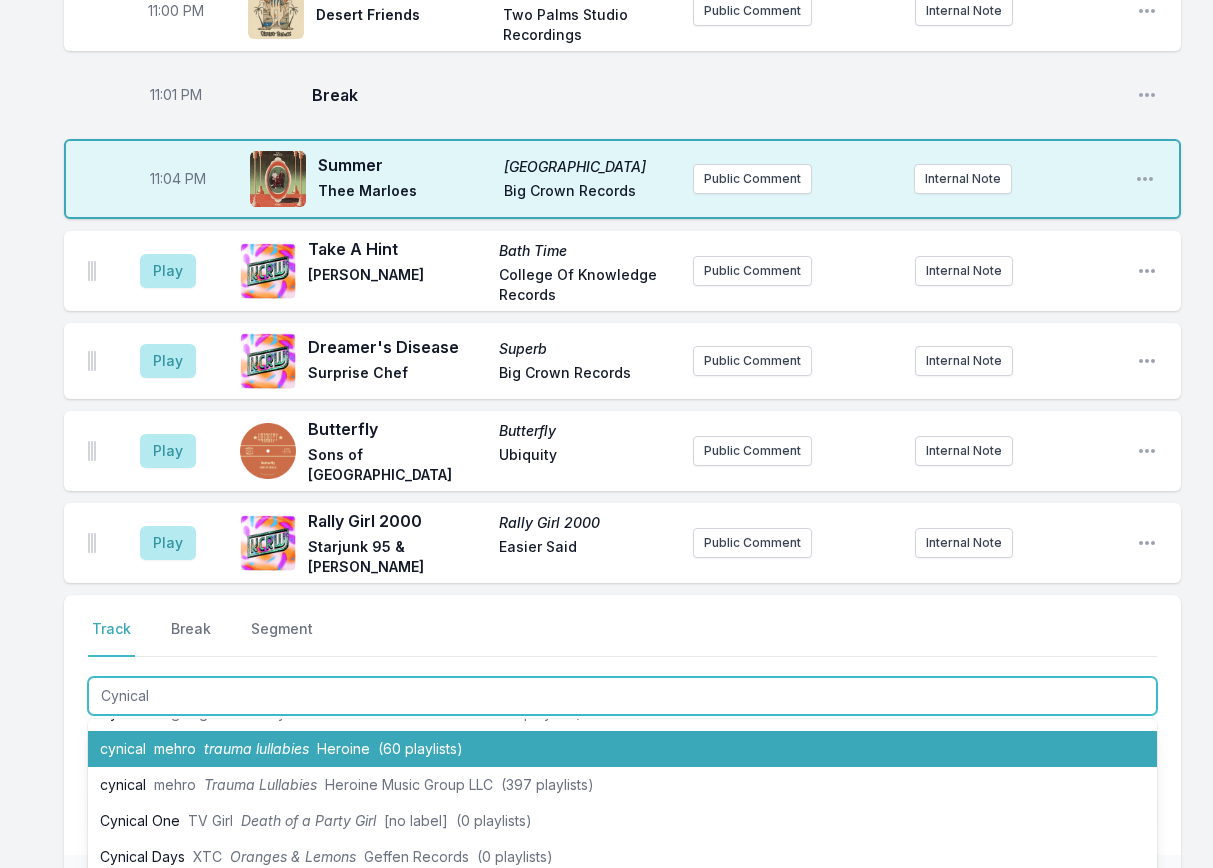 scroll, scrollTop: 0, scrollLeft: 0, axis: both 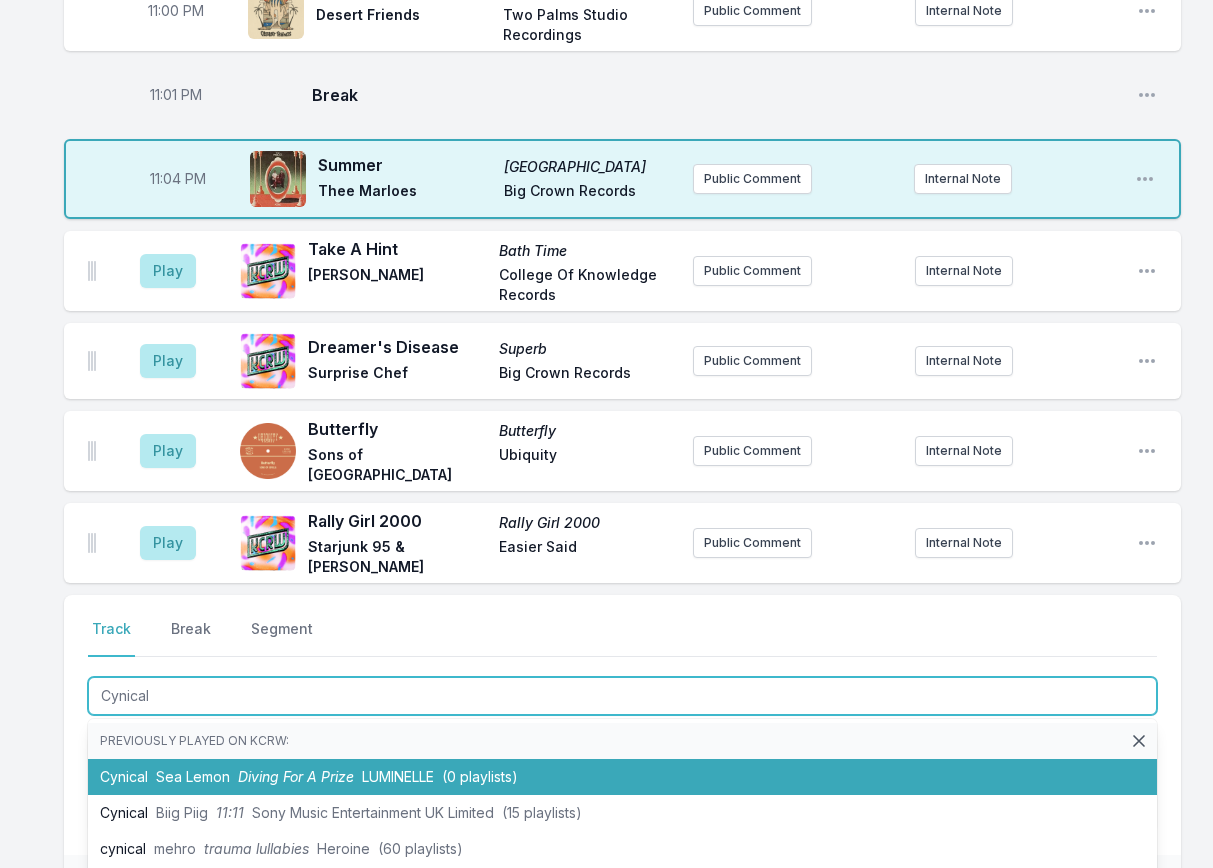 click on "Diving For A Prize" at bounding box center [296, 776] 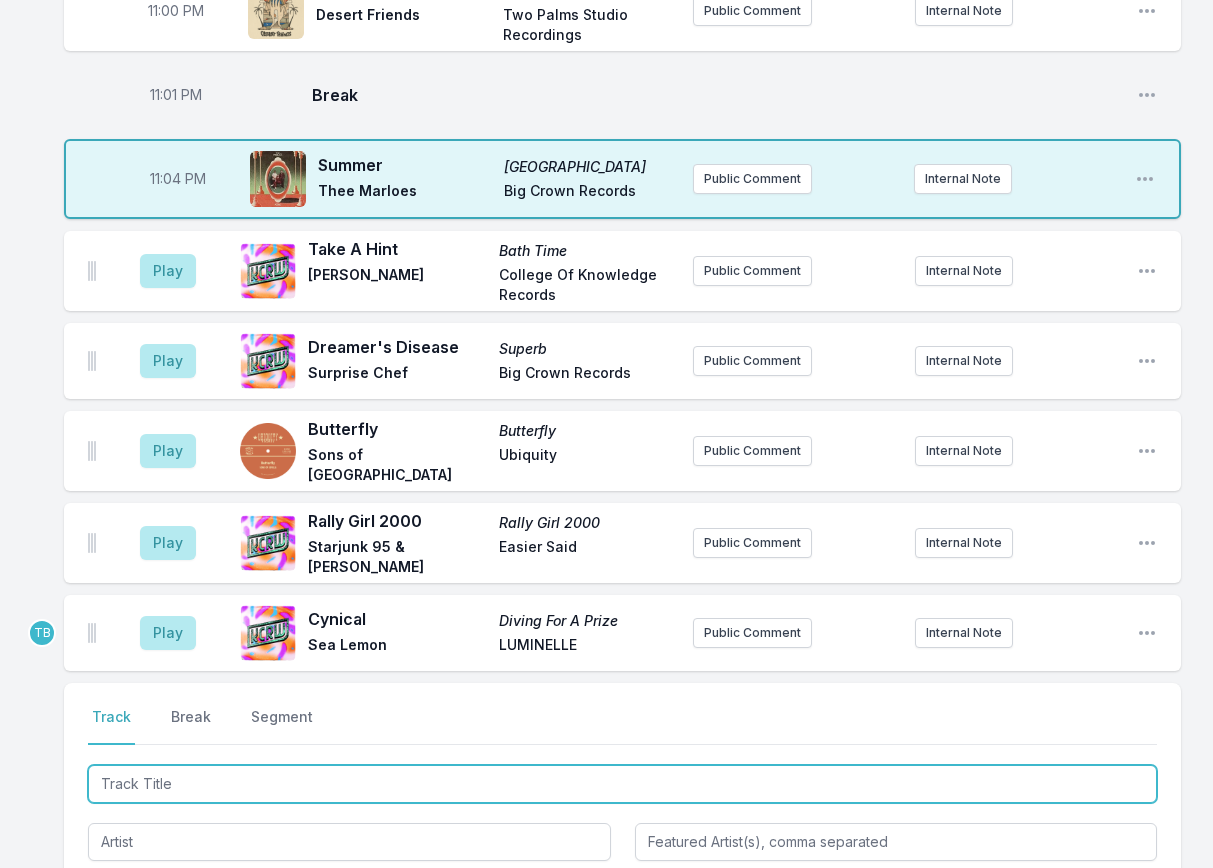 scroll, scrollTop: 2385, scrollLeft: 0, axis: vertical 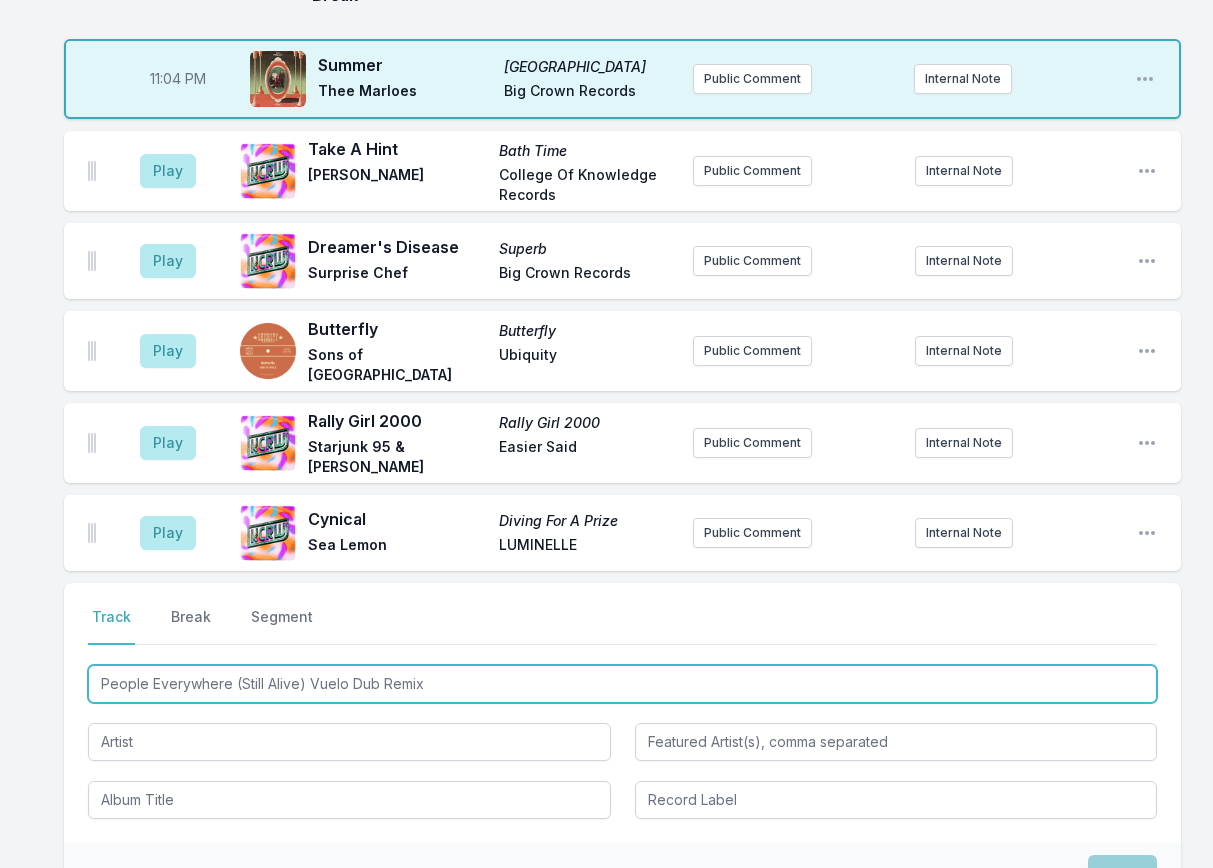 type on "People Everywhere (Still Alive) Vuelo Dub Remix" 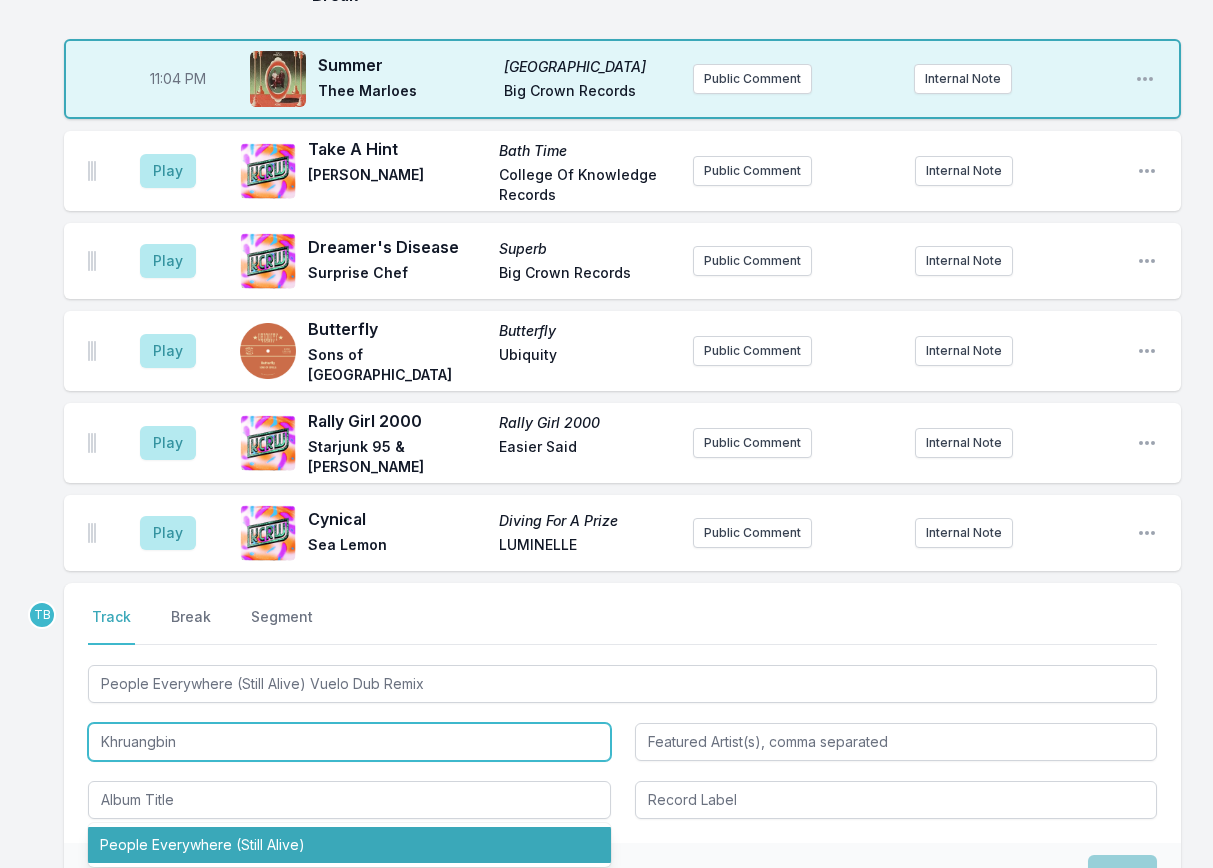 click on "Khruangbin" at bounding box center [349, 742] 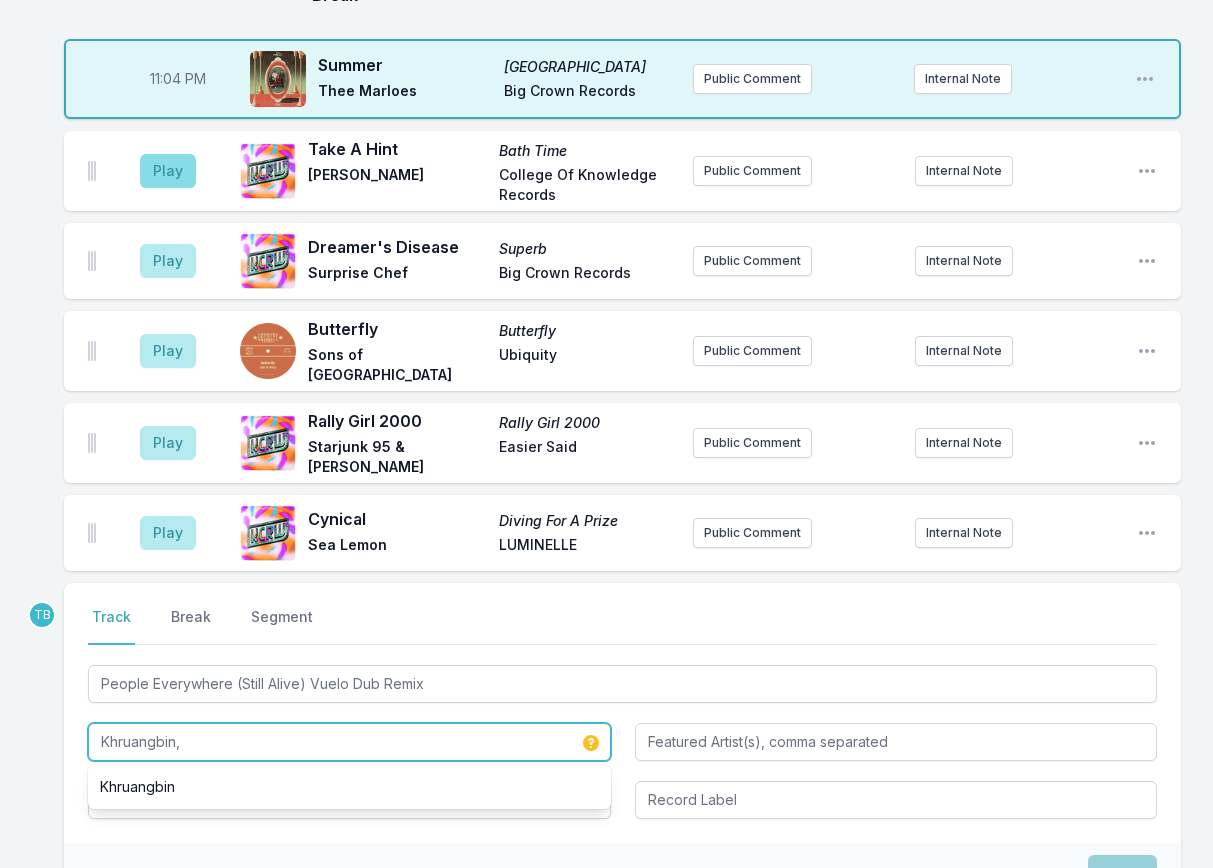 type on "Khruangbin," 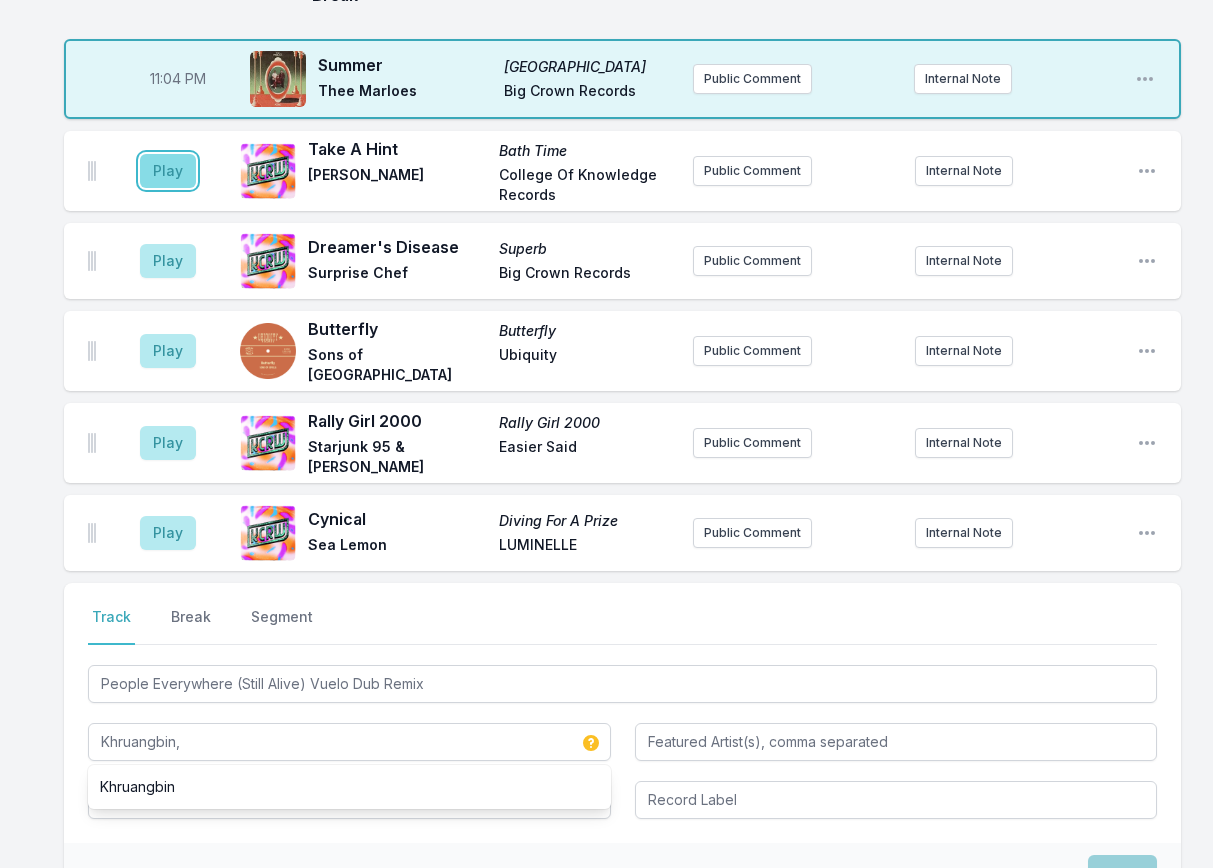 click on "Play" at bounding box center (168, 171) 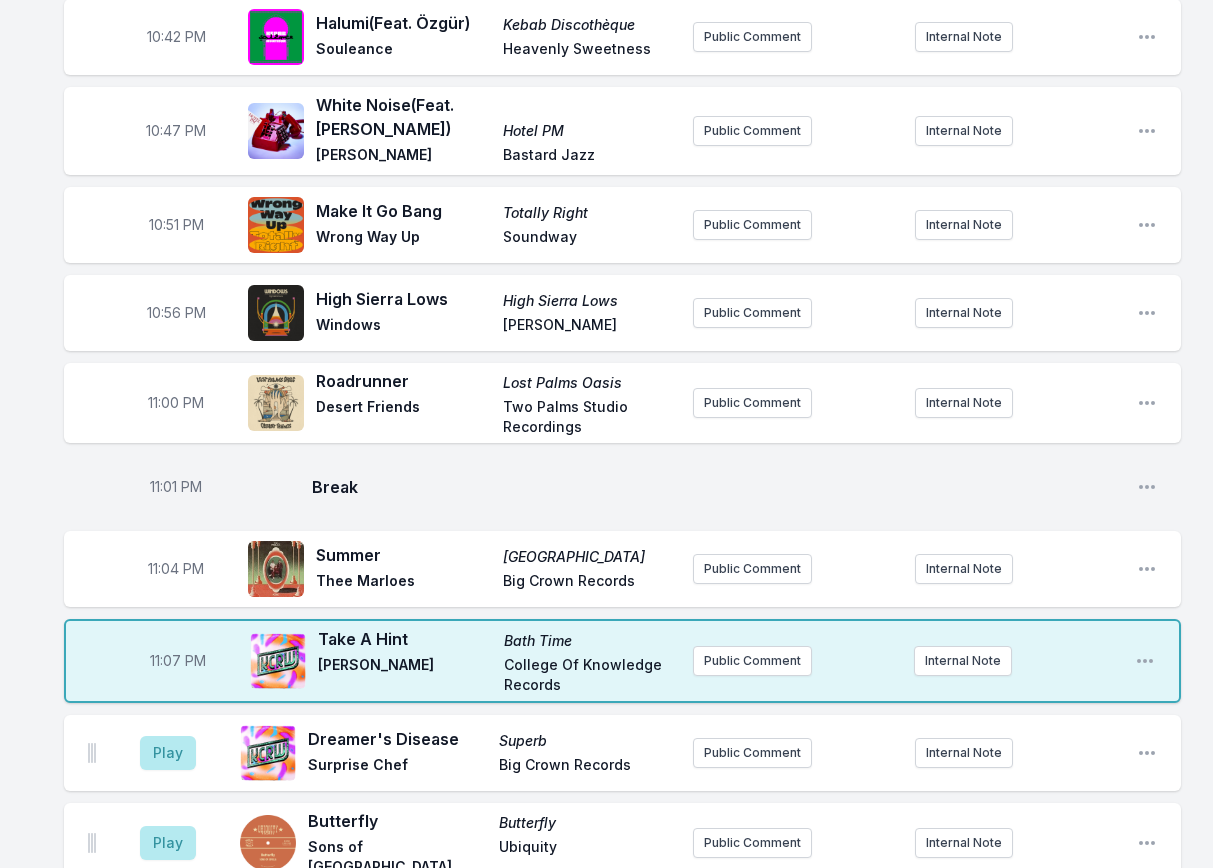 scroll, scrollTop: 1885, scrollLeft: 0, axis: vertical 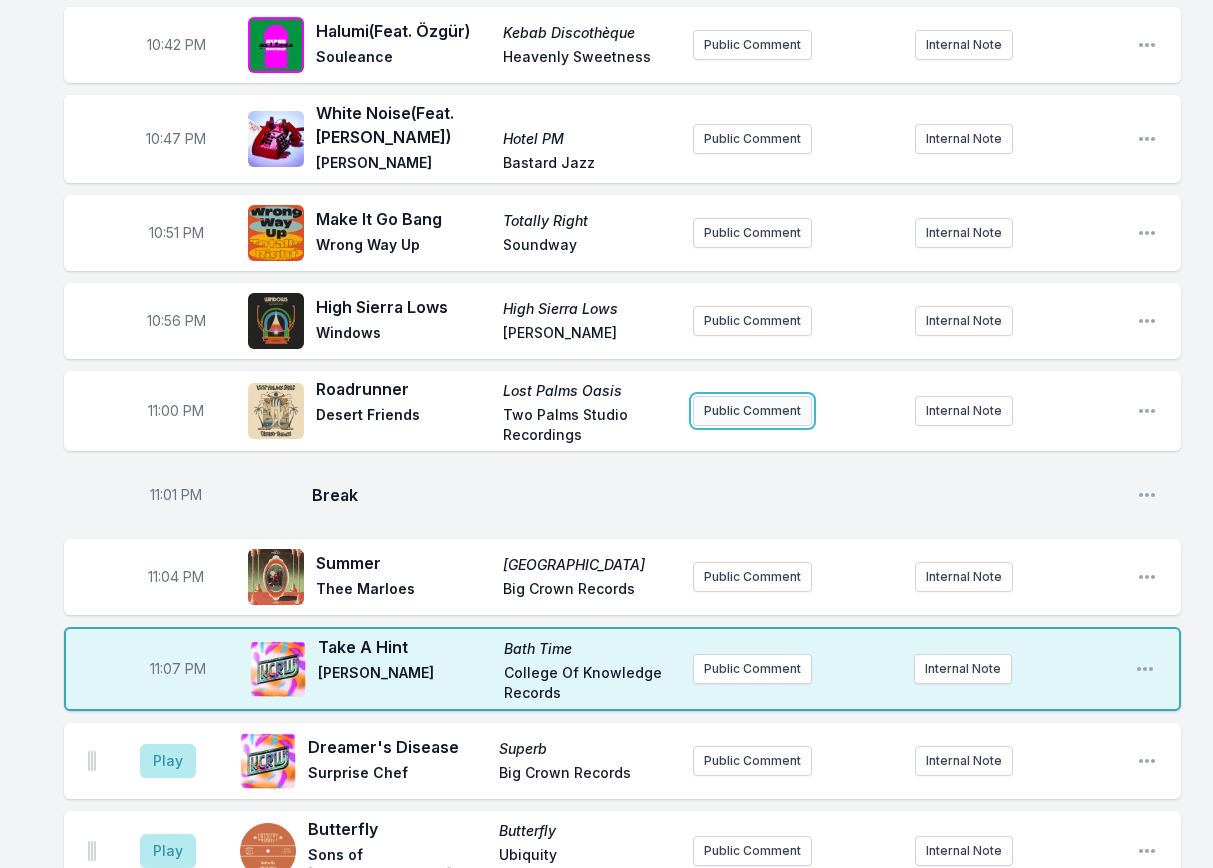 click on "Public Comment" at bounding box center (752, 411) 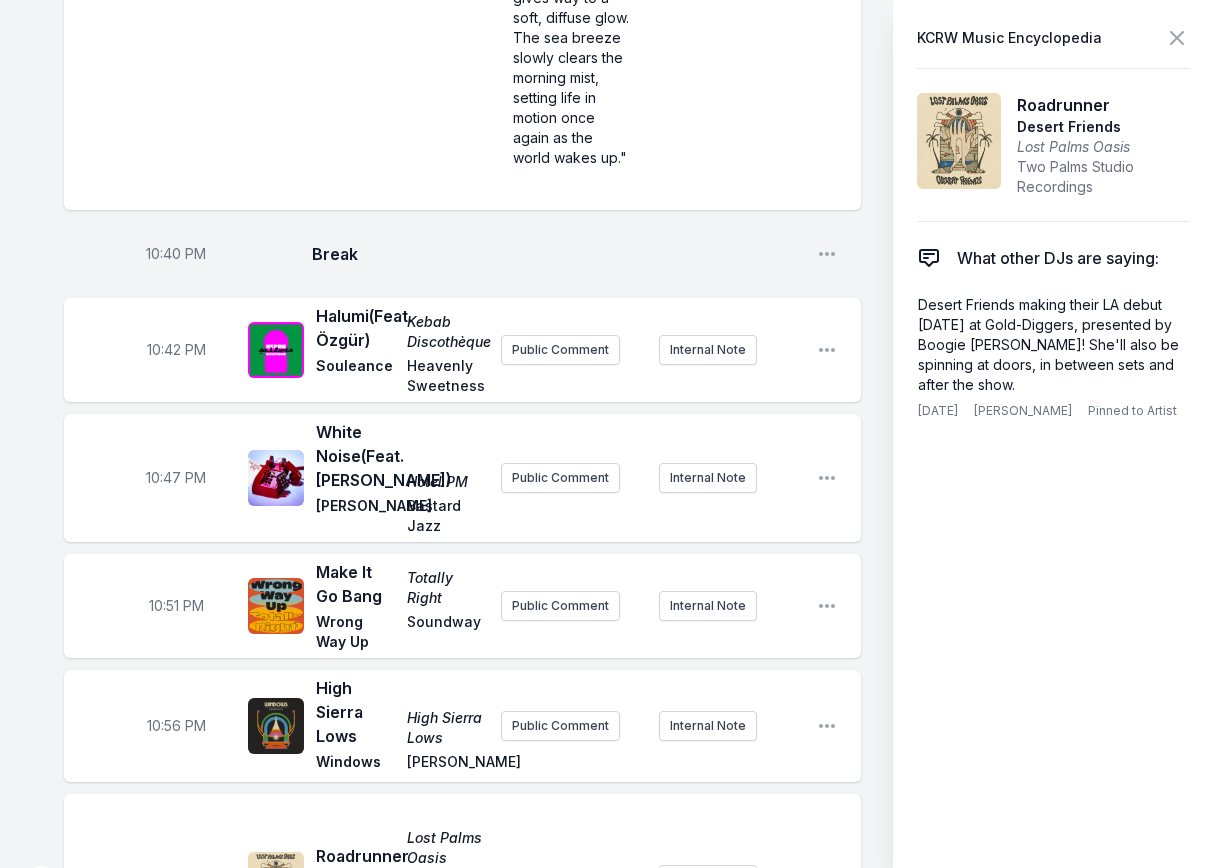 scroll, scrollTop: 2385, scrollLeft: 0, axis: vertical 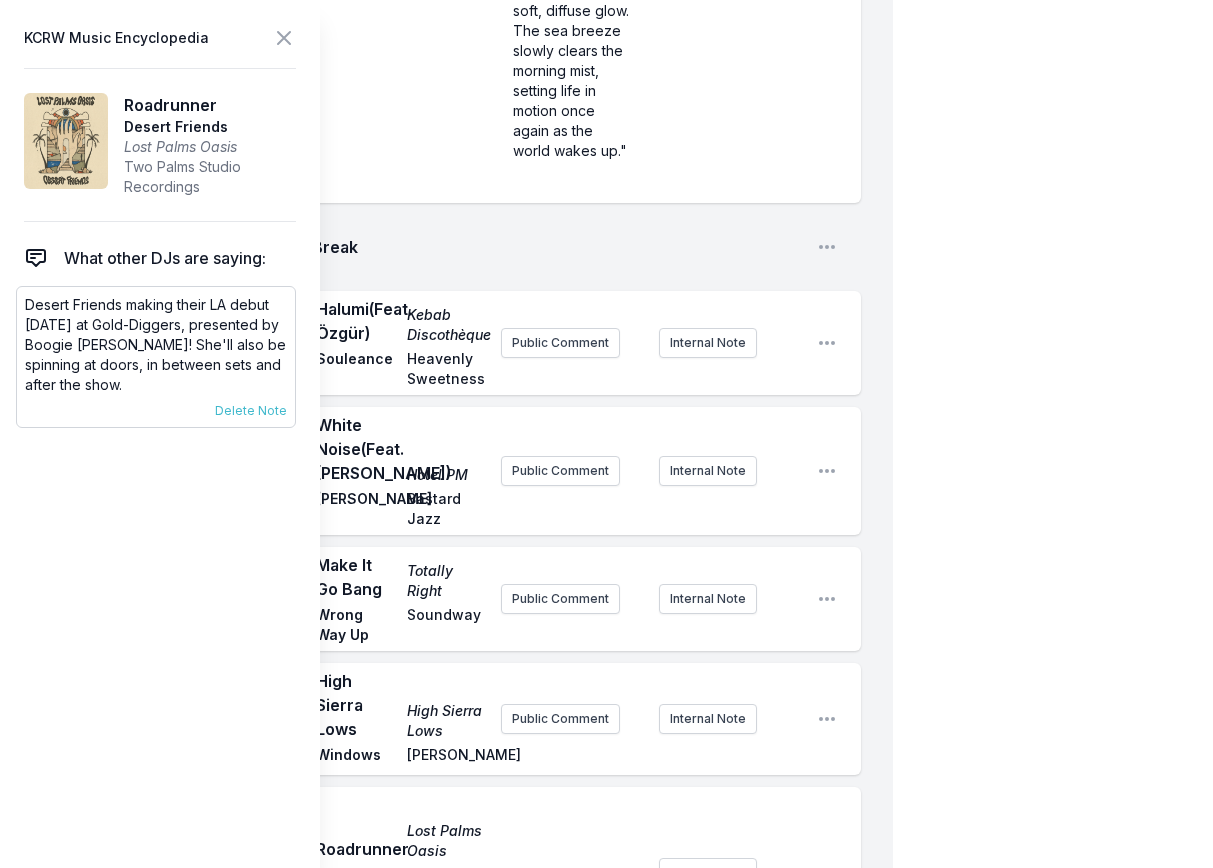 click on "Desert Friends making their LA debut [DATE] at Gold-Diggers, presented by Boogie [PERSON_NAME]! She'll also be spinning at doors, in between sets and after the show." at bounding box center (156, 345) 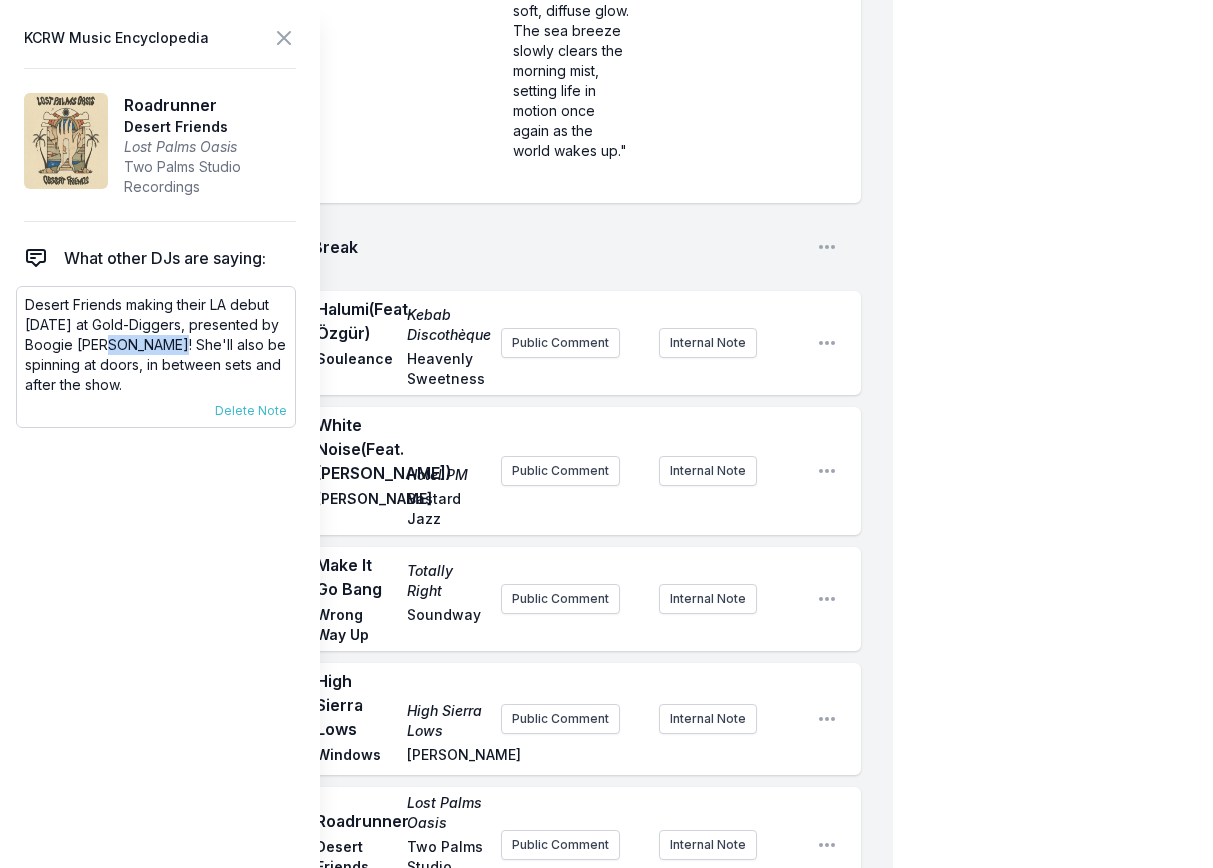click on "Desert Friends making their LA debut [DATE] at Gold-Diggers, presented by Boogie [PERSON_NAME]! She'll also be spinning at doors, in between sets and after the show." at bounding box center [156, 345] 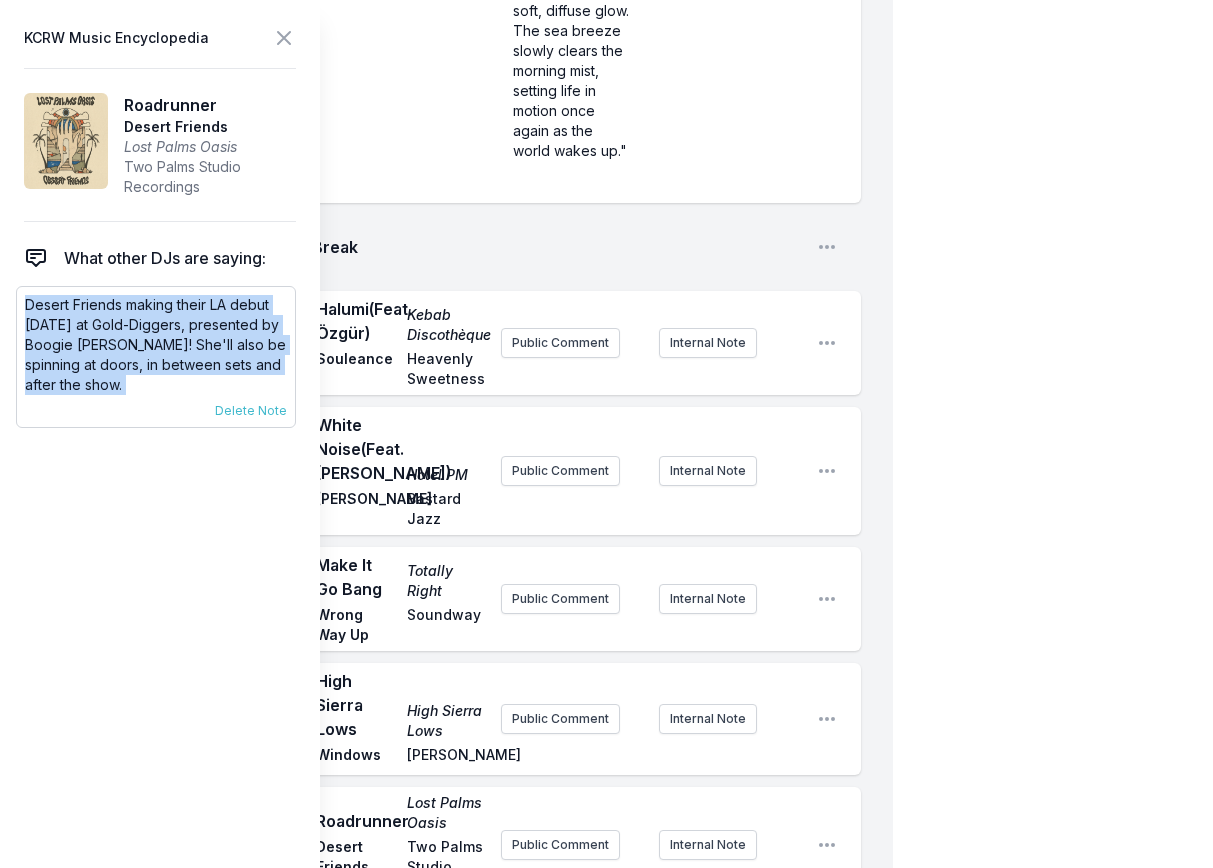 click on "Desert Friends making their LA debut [DATE] at Gold-Diggers, presented by Boogie [PERSON_NAME]! She'll also be spinning at doors, in between sets and after the show." at bounding box center (156, 345) 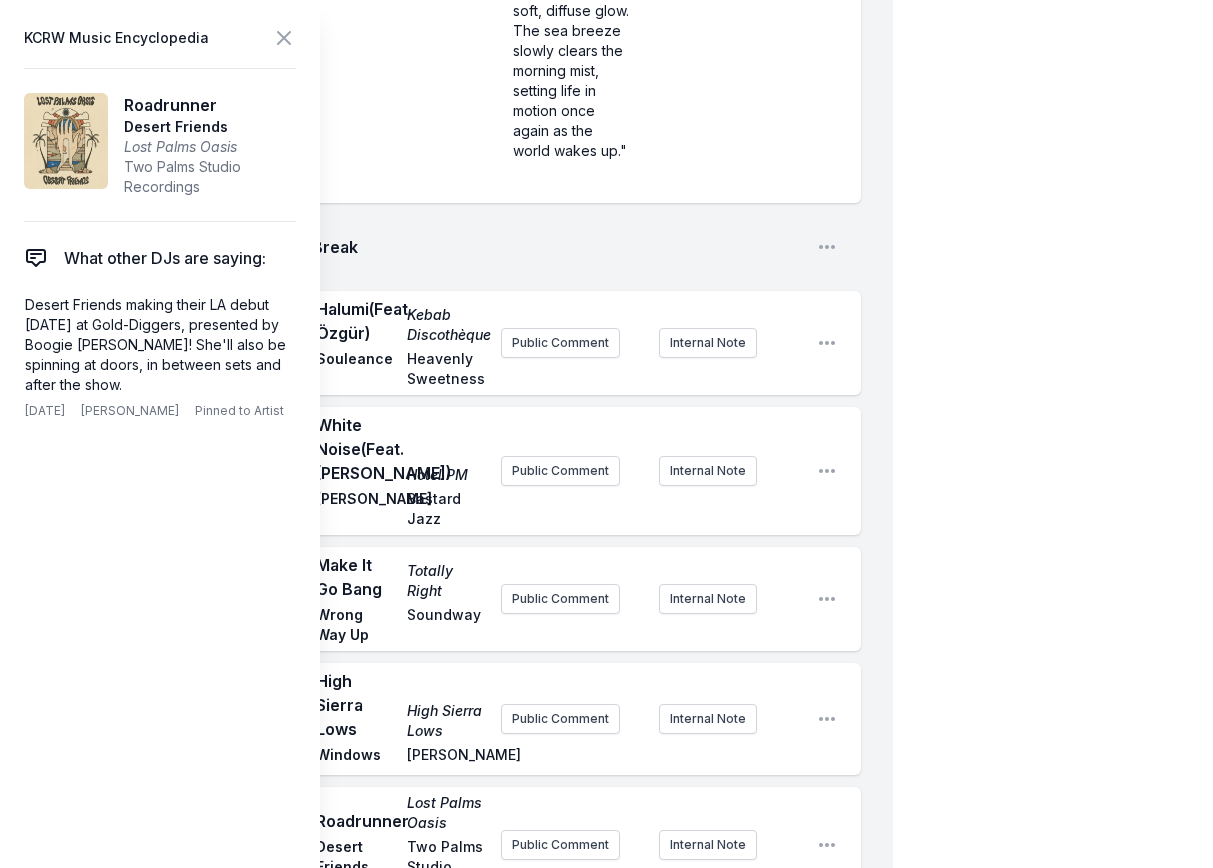 click on "10:47 PM White Noise  (Feat. [PERSON_NAME]) Hotel PM [PERSON_NAME] Jazz Public Comment Internal Note Open playlist item options" at bounding box center [462, 471] 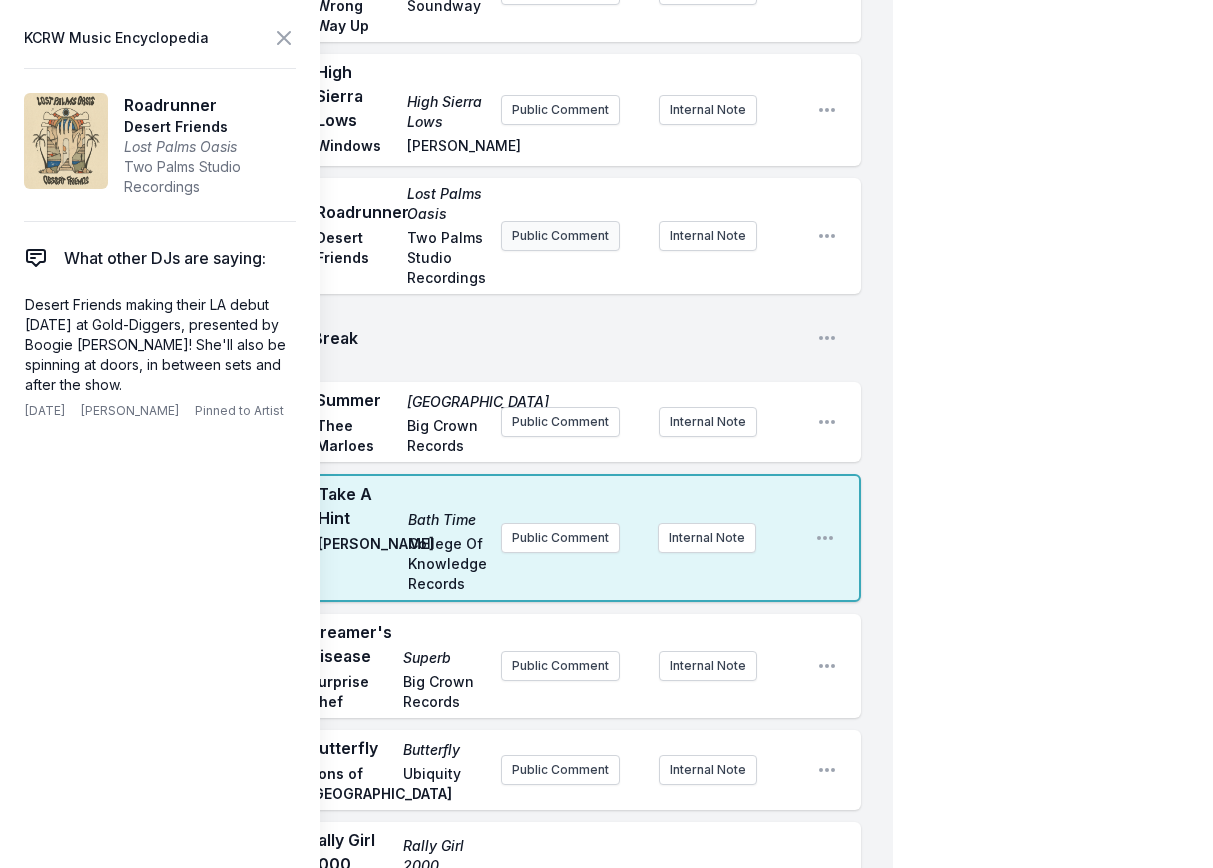 scroll, scrollTop: 2985, scrollLeft: 0, axis: vertical 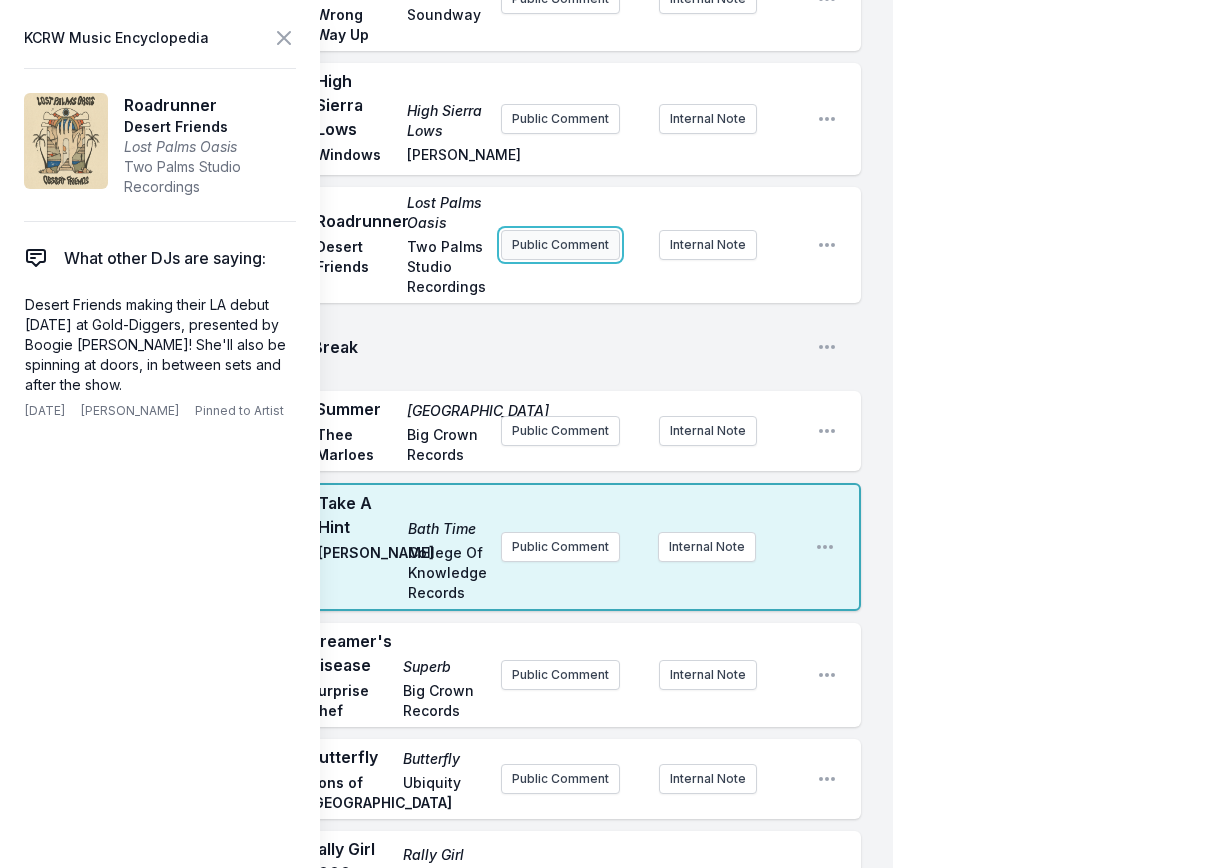click on "Public Comment" at bounding box center (560, 245) 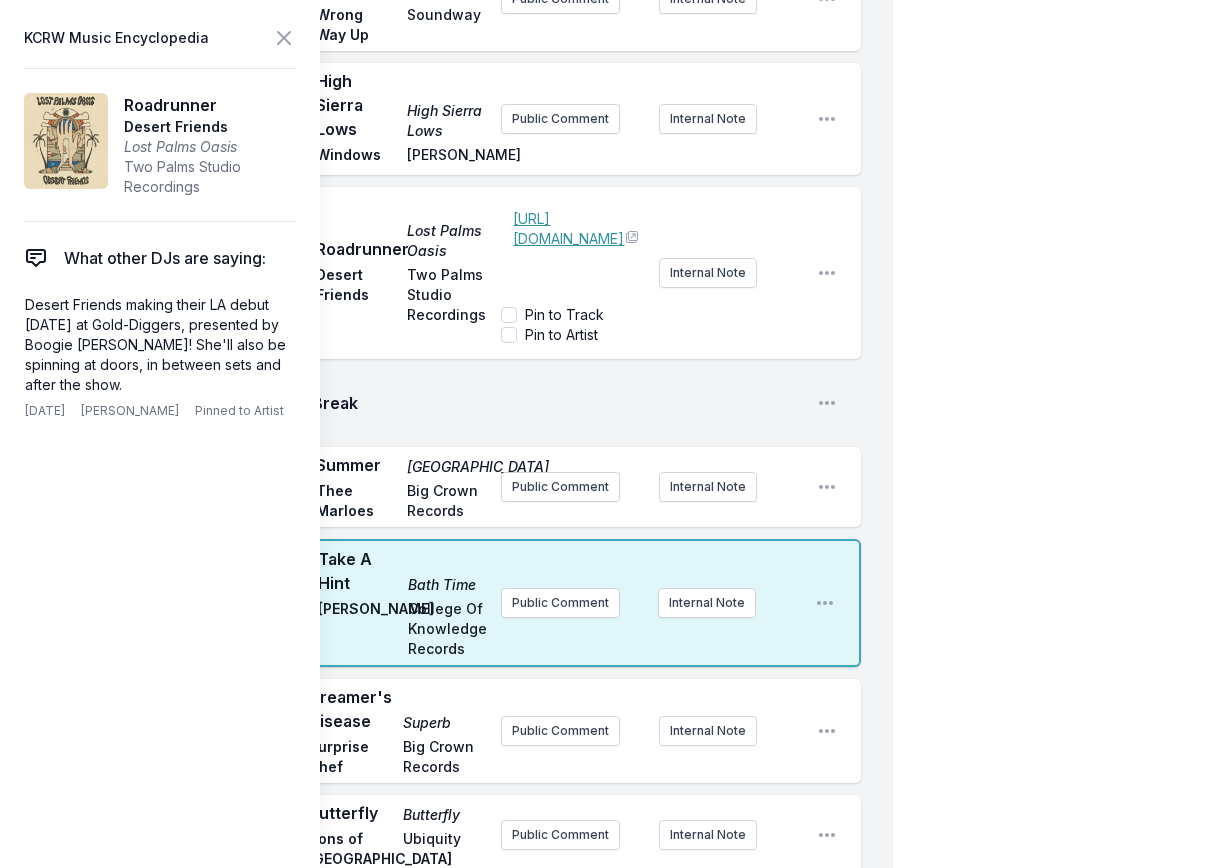 scroll, scrollTop: 0, scrollLeft: 0, axis: both 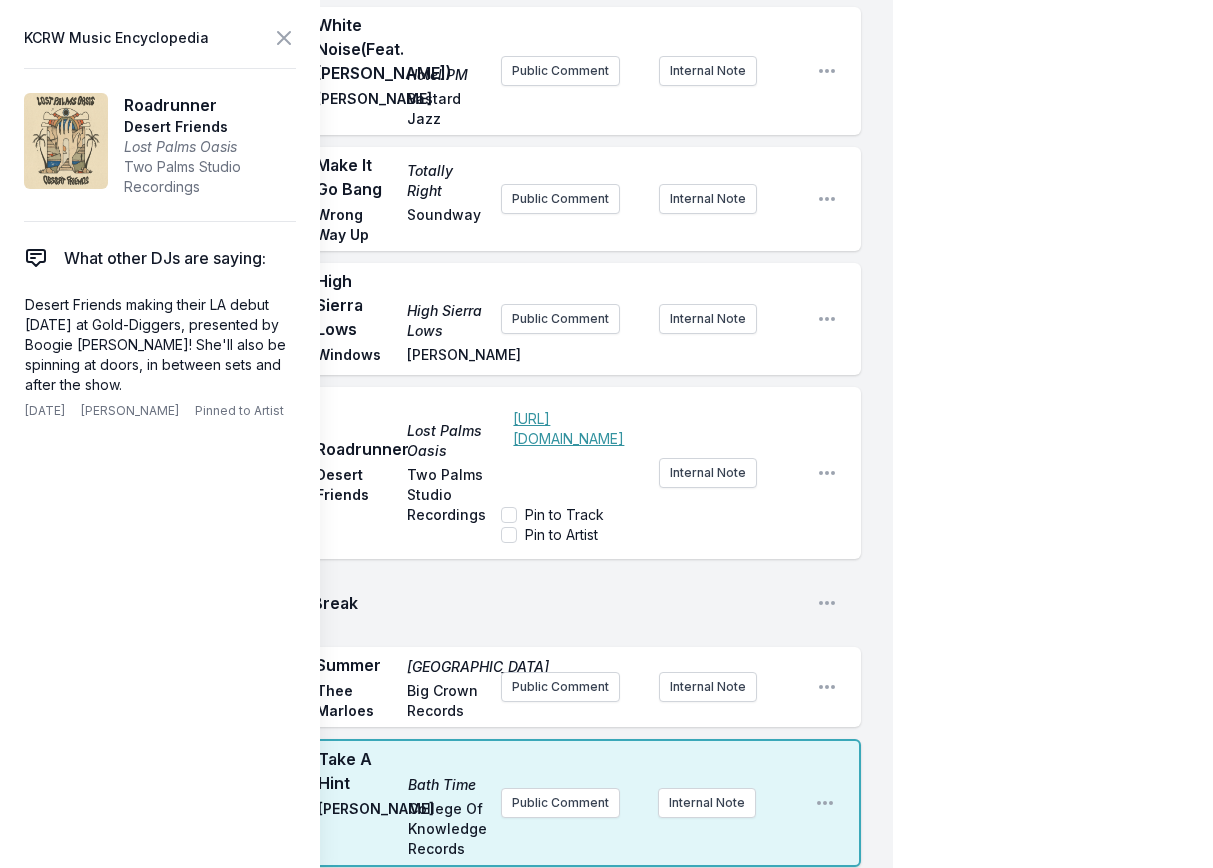 click on "10:00 PM See You Dancin' (original mix) See You Dancin' [PERSON_NAME] Play It Again [PERSON_NAME] Public Comment Internal Note Open playlist item options 10:11 PM I Wanna Sleep In Your Arms I Wanna Sleep In Your Arms Housepainters Magnetron Music The Modern Lovers cover! Internal Note Open playlist item options The Modern Lovers cover! 10:15 PM Lost In [US_STATE] Lost [PERSON_NAME] GPS Band, [PERSON_NAME] Recordings Public Comment Internal Note Open playlist item options 10:17 PM Mother Earth Gemini The Sure Fire Soul Ensemble Colemine Records Public Comment Internal Note Open playlist item options 10:20 PM Break Open playlist item options 10:21 PM Countryman '82 Countryman '82 Allah-Las Innovative Leisure Public Comment Internal Note Open playlist item options 10:24 PM She's A Teacher  (Feat. Podsongs) She's A Teacher Acid Tongue The Independent Record Company Public Comment Internal Note Open playlist item options 10:28 PM Pickin' Rocks Sasketchewan Country Guitar [PERSON_NAME] La Honda Records Public Comment 10:31 PM" at bounding box center [446, -380] 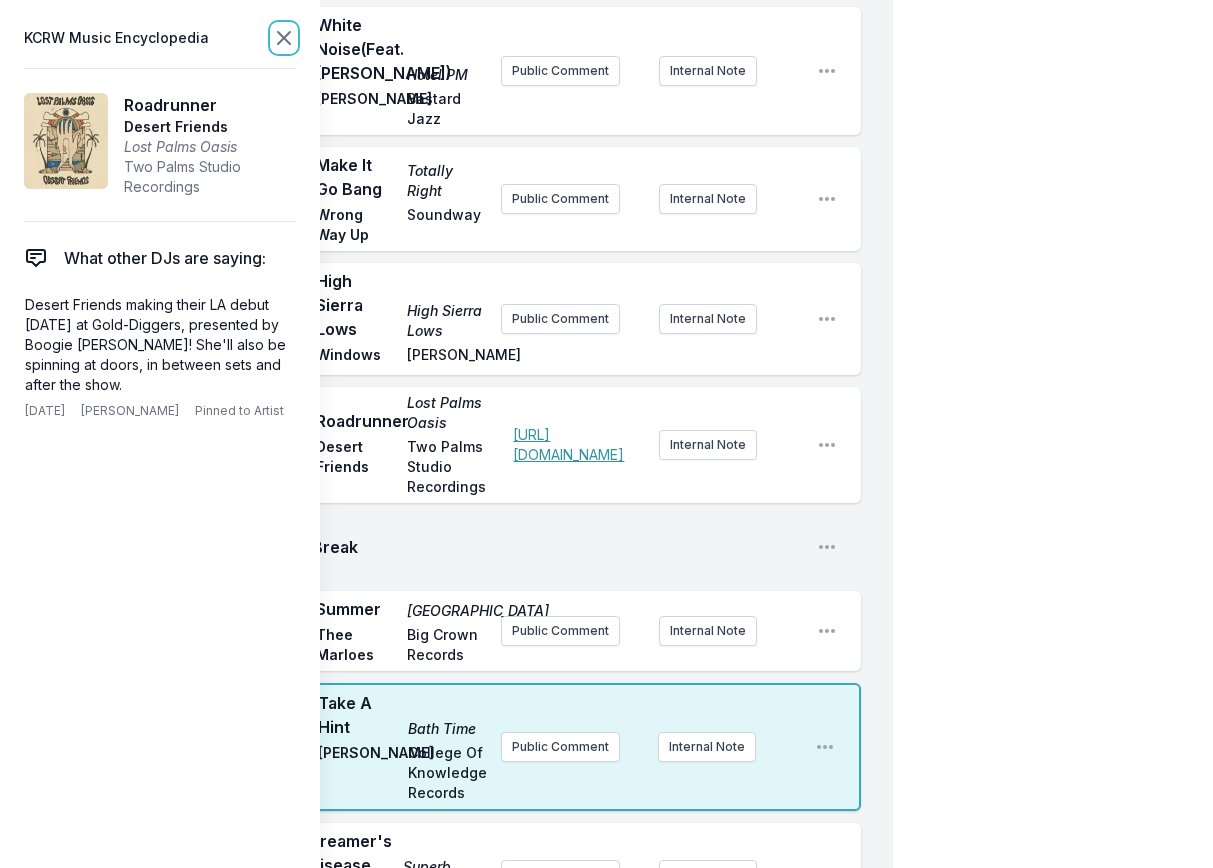 click 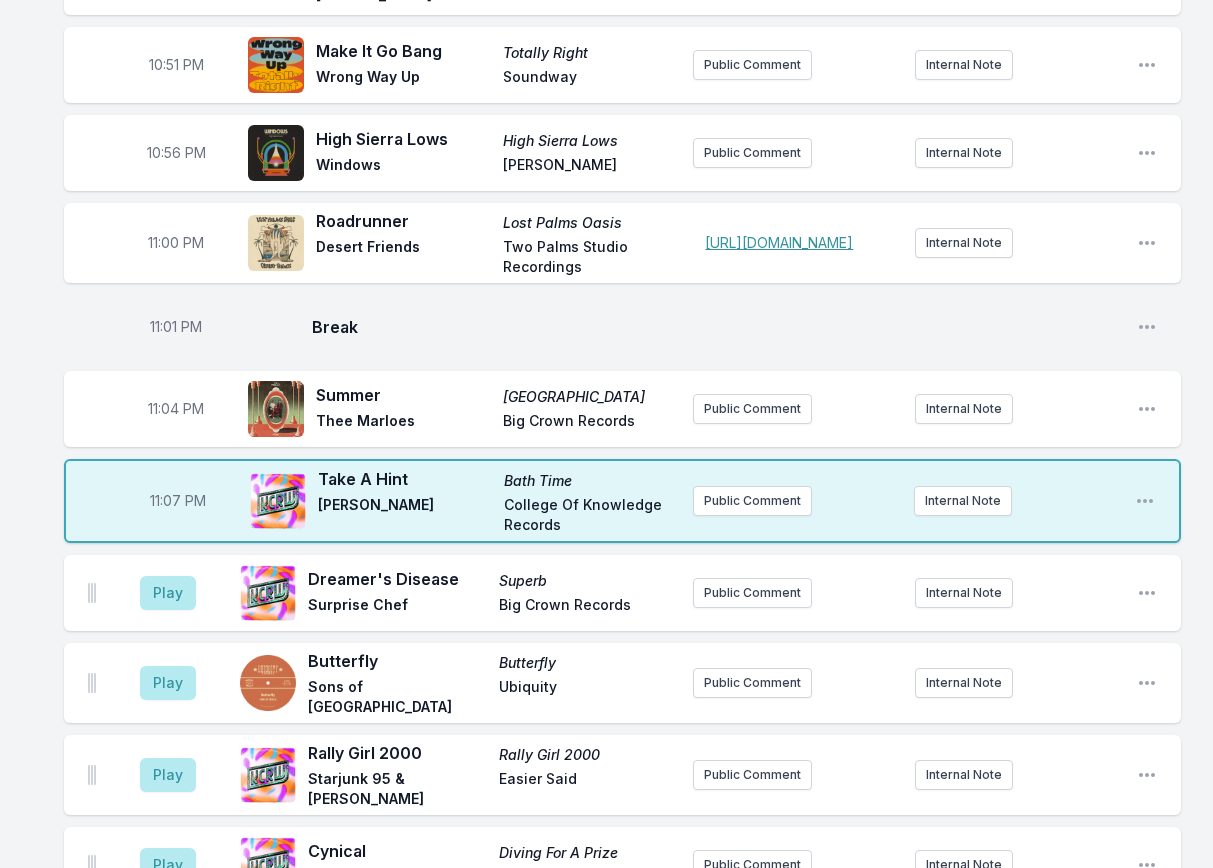 scroll, scrollTop: 1950, scrollLeft: 0, axis: vertical 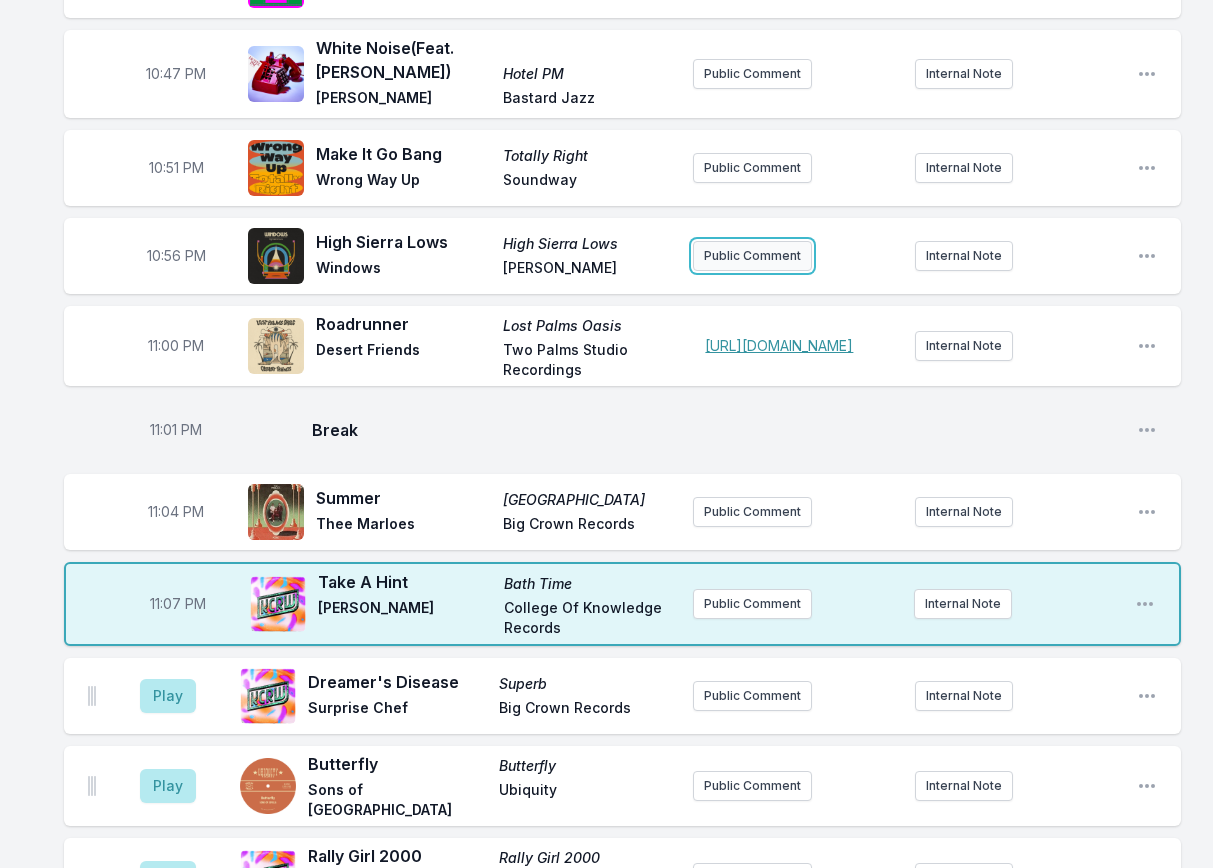 click on "Public Comment" at bounding box center [752, 256] 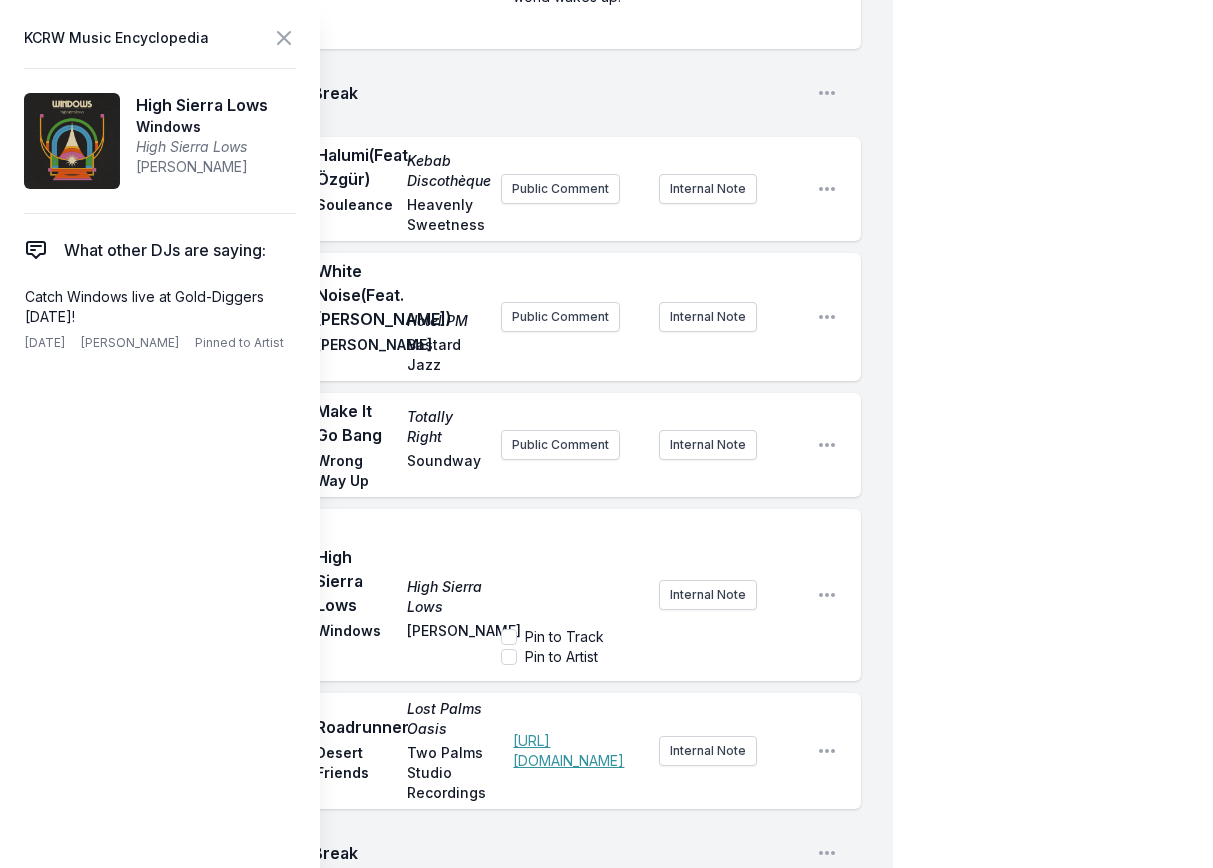 scroll, scrollTop: 2550, scrollLeft: 0, axis: vertical 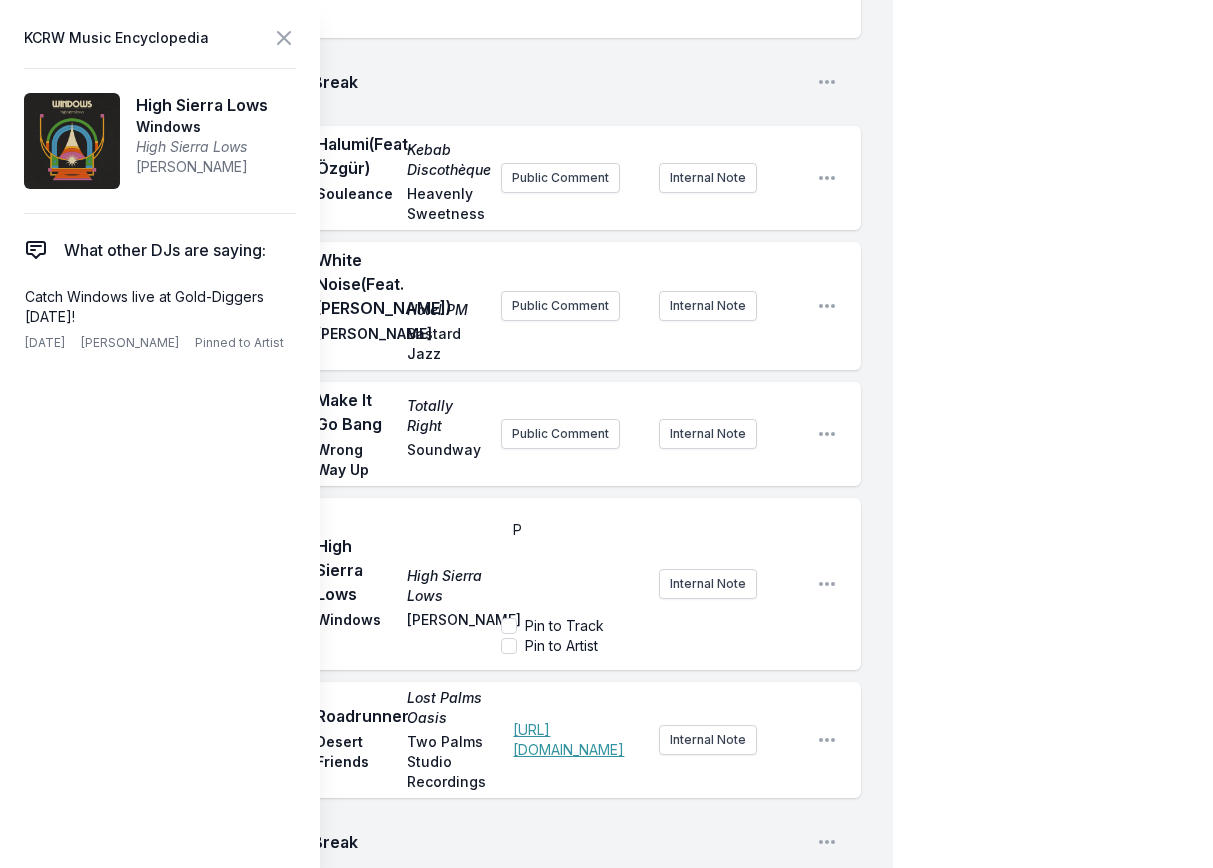 type 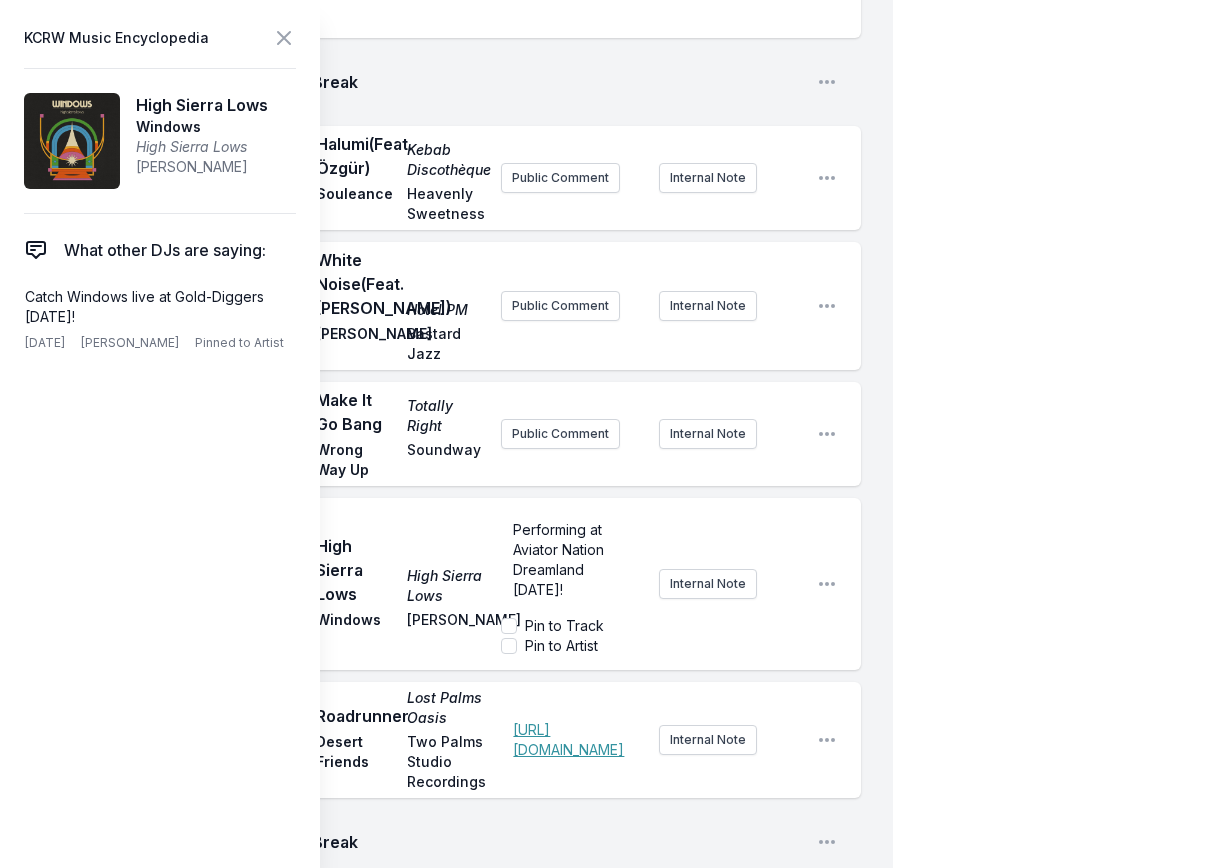 click on "10:56 PM High Sierra Lows High Sierra Lows Windows [PERSON_NAME] Performing at Aviator Nation Dreamland [DATE]! Pin to Track Pin to Artist Internal Note Open playlist item options" at bounding box center (462, 584) 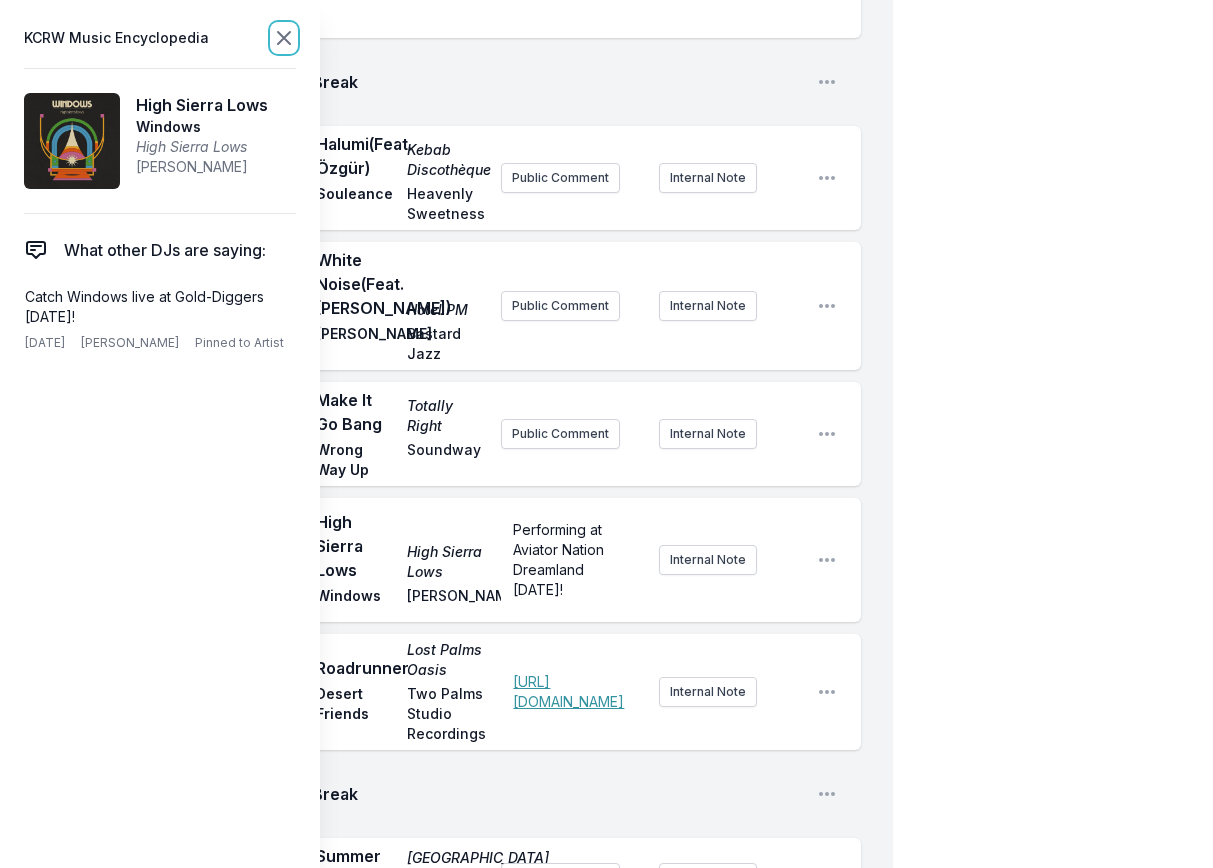 click 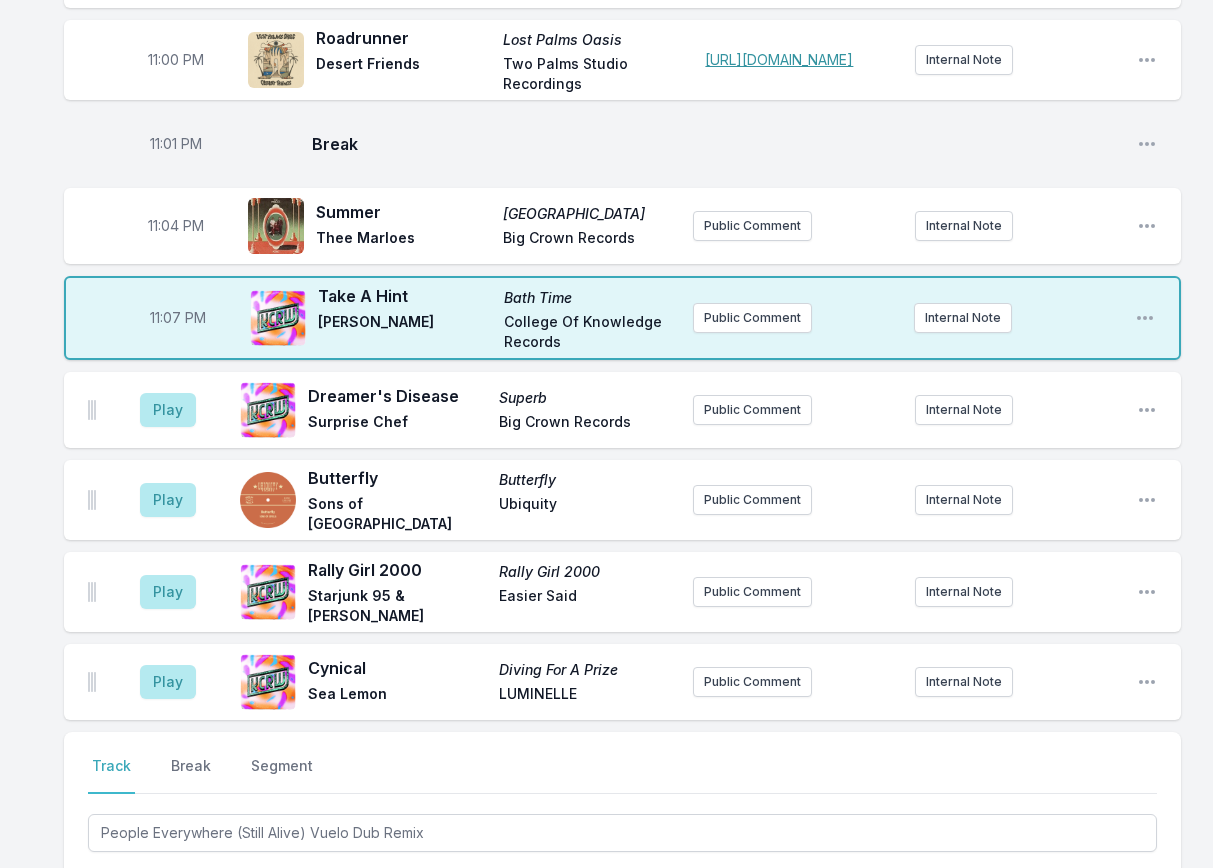 scroll, scrollTop: 2400, scrollLeft: 0, axis: vertical 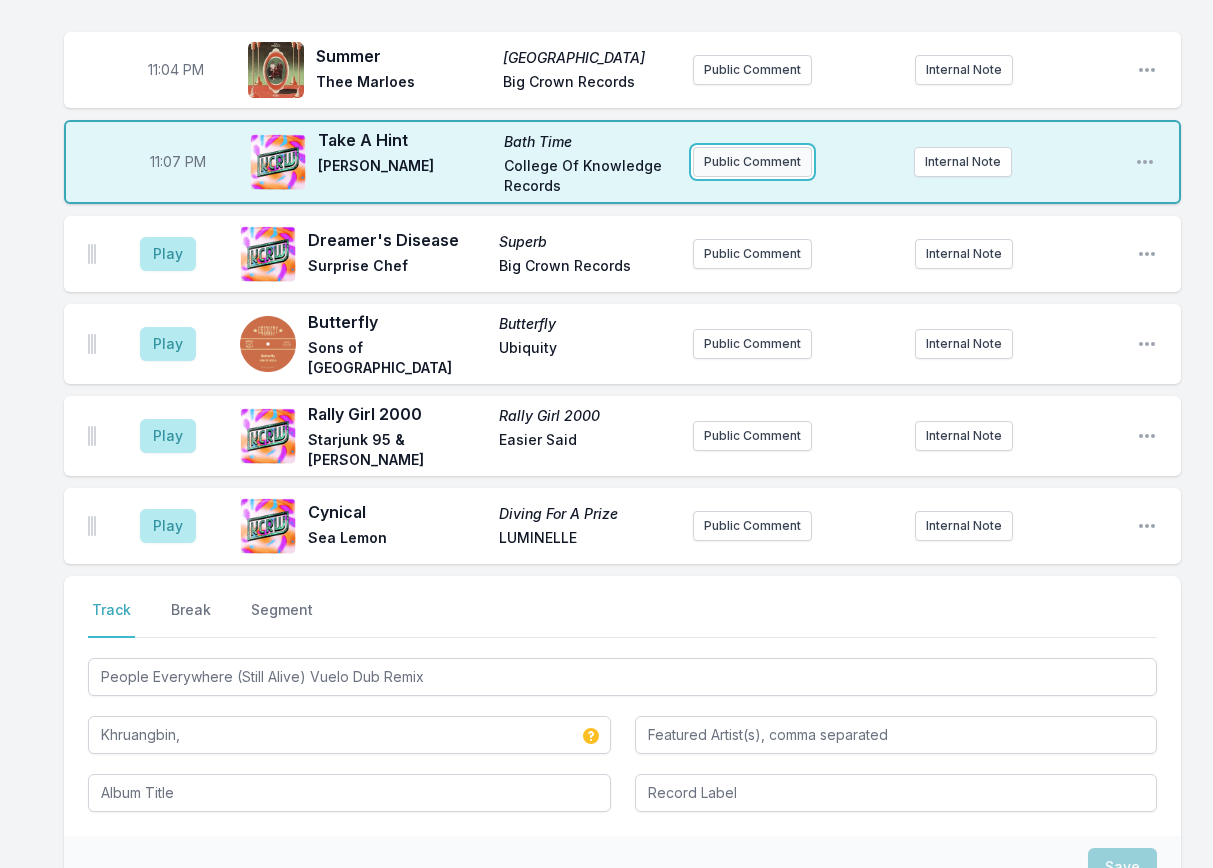 click on "Public Comment" at bounding box center (752, 162) 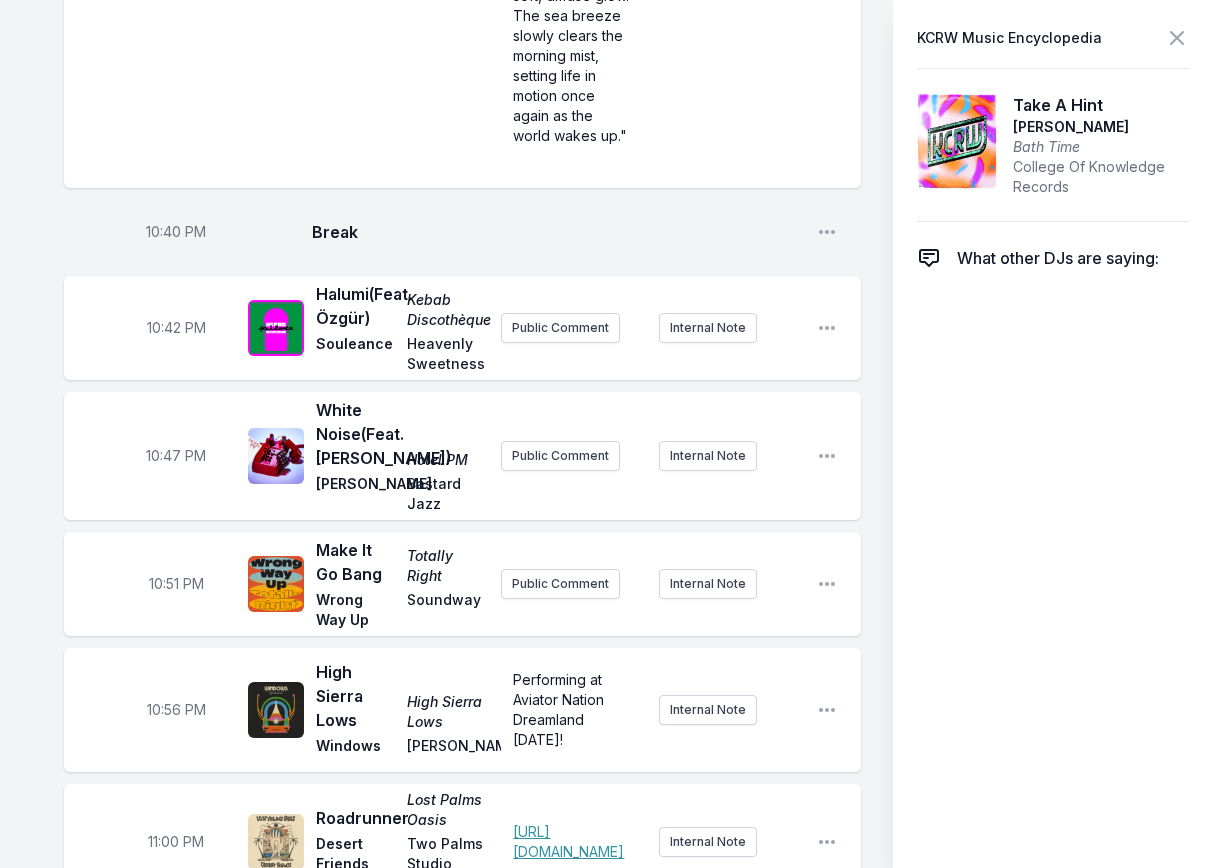 scroll, scrollTop: 3287, scrollLeft: 0, axis: vertical 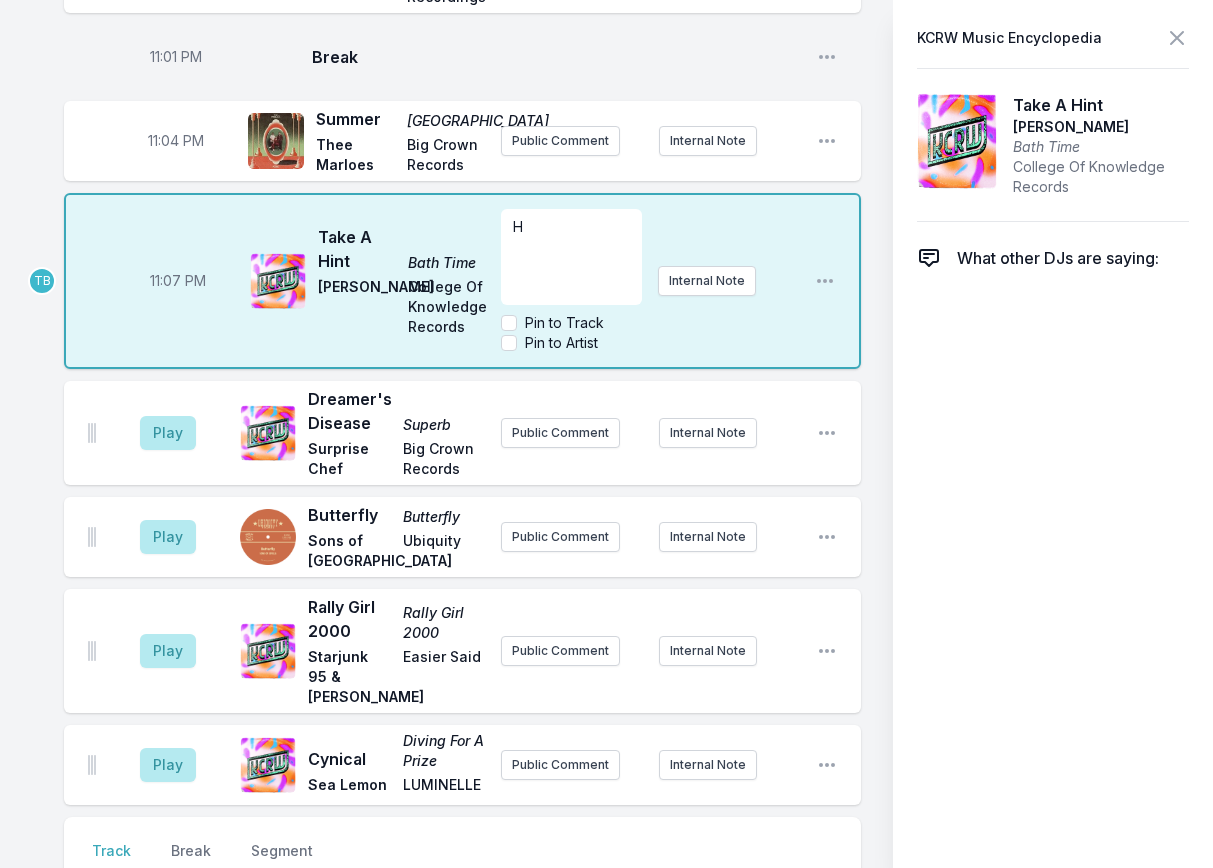type 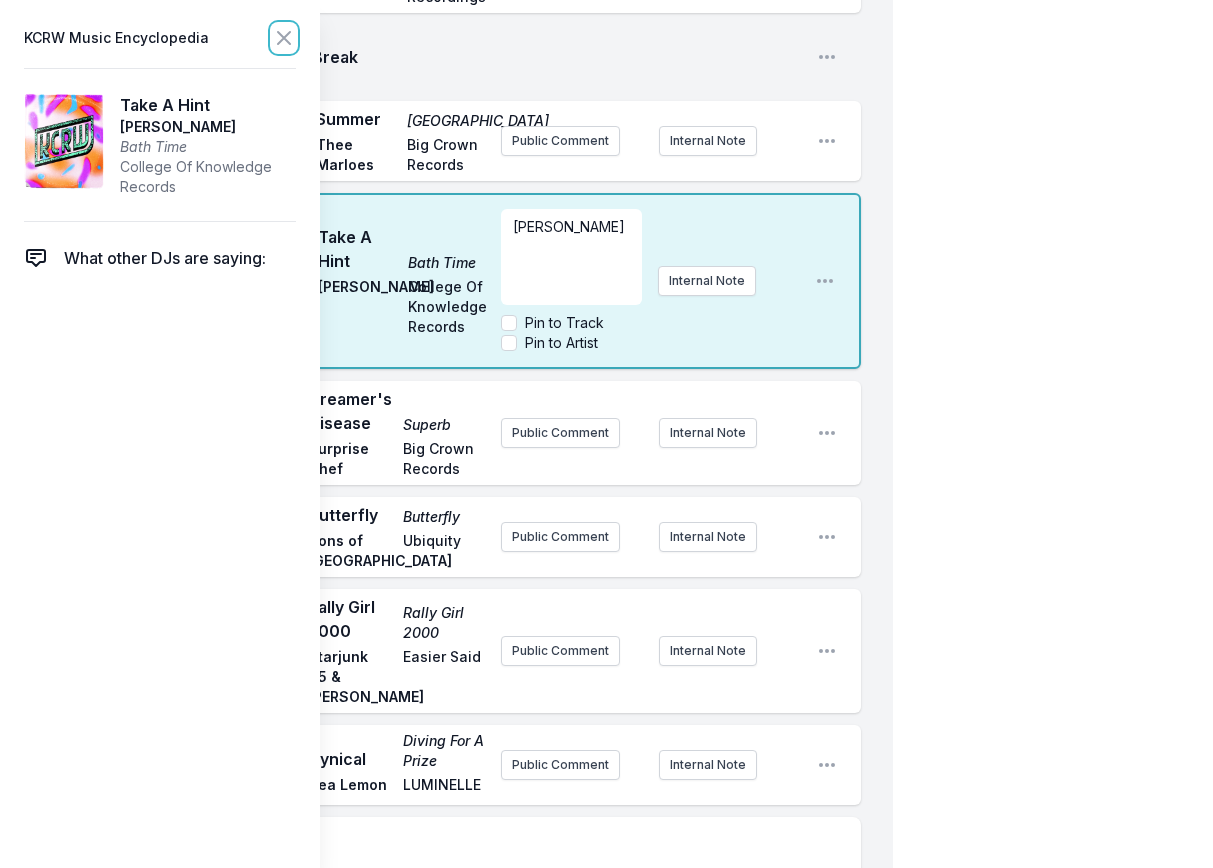 click 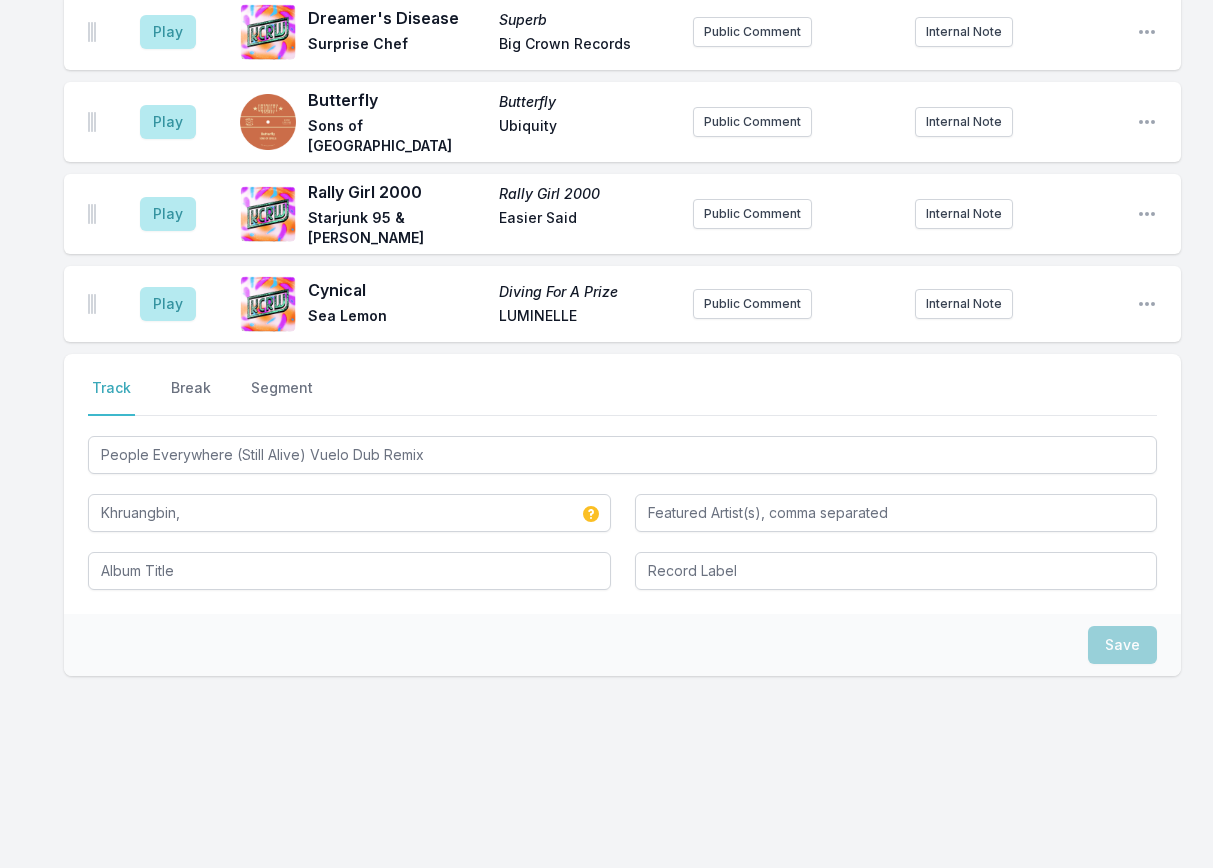 scroll, scrollTop: 2478, scrollLeft: 0, axis: vertical 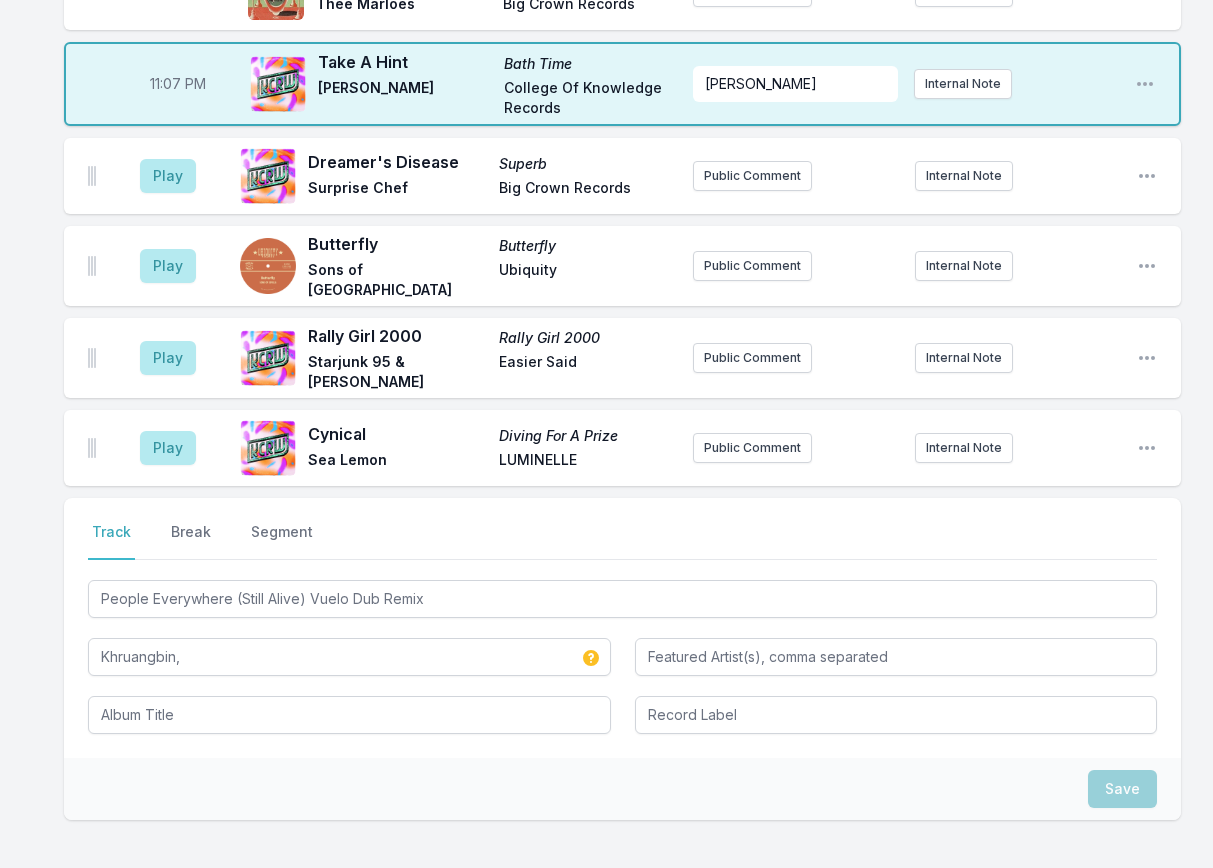 click on "Play" at bounding box center (168, 176) 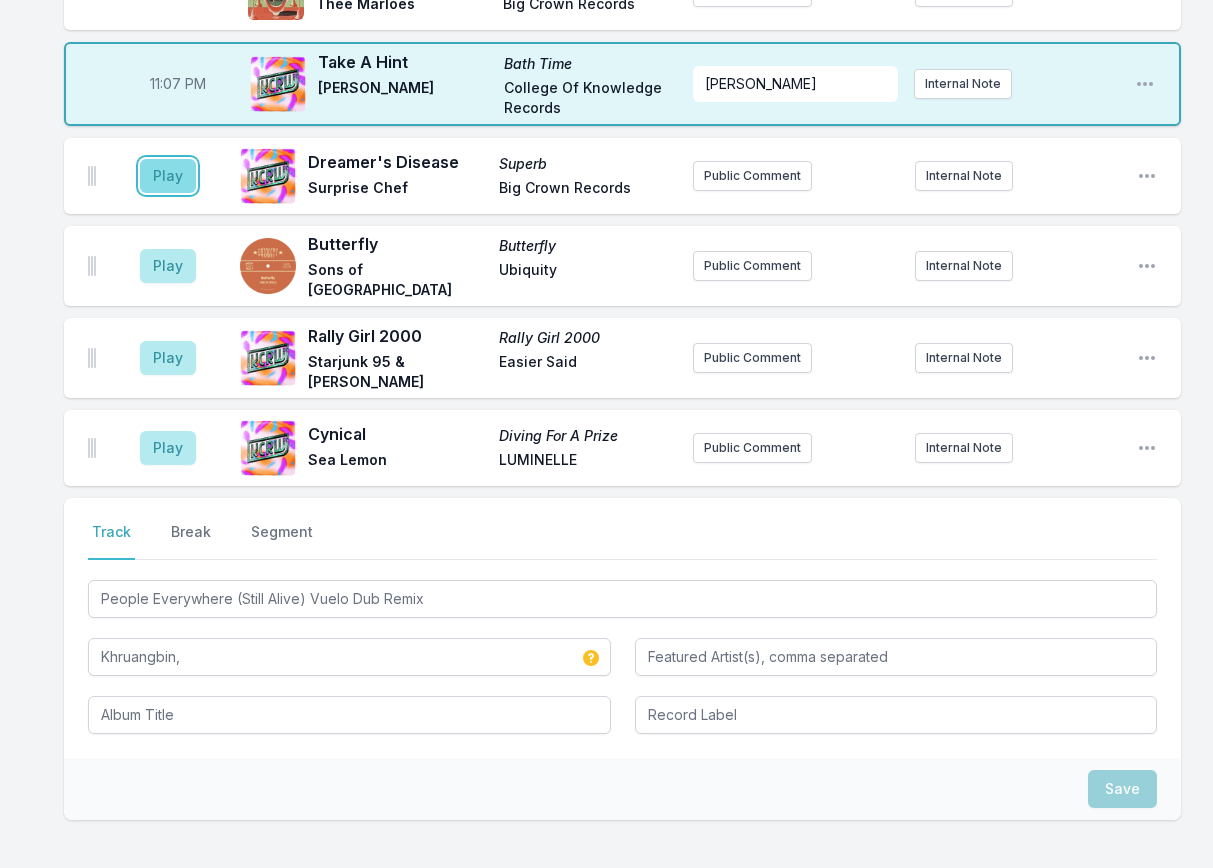 click on "Play" at bounding box center (168, 176) 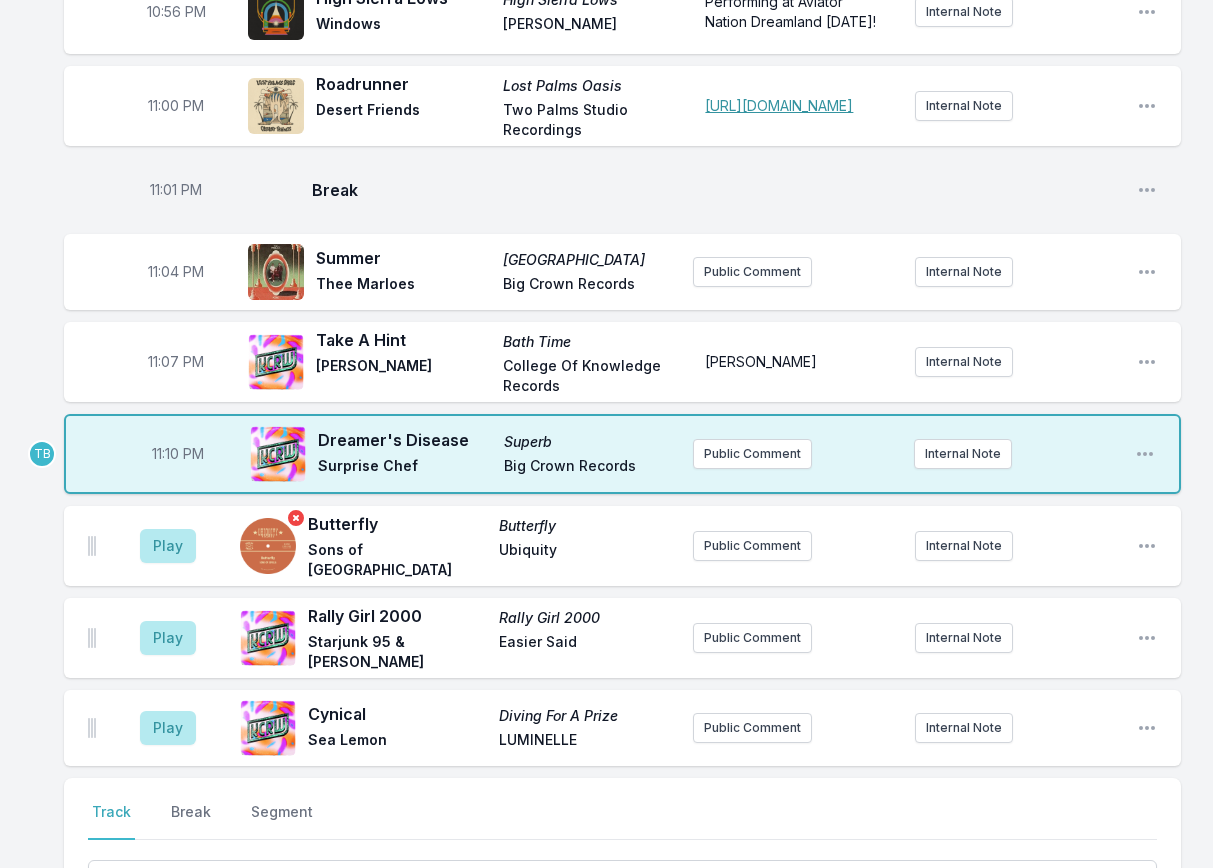 scroll, scrollTop: 2178, scrollLeft: 0, axis: vertical 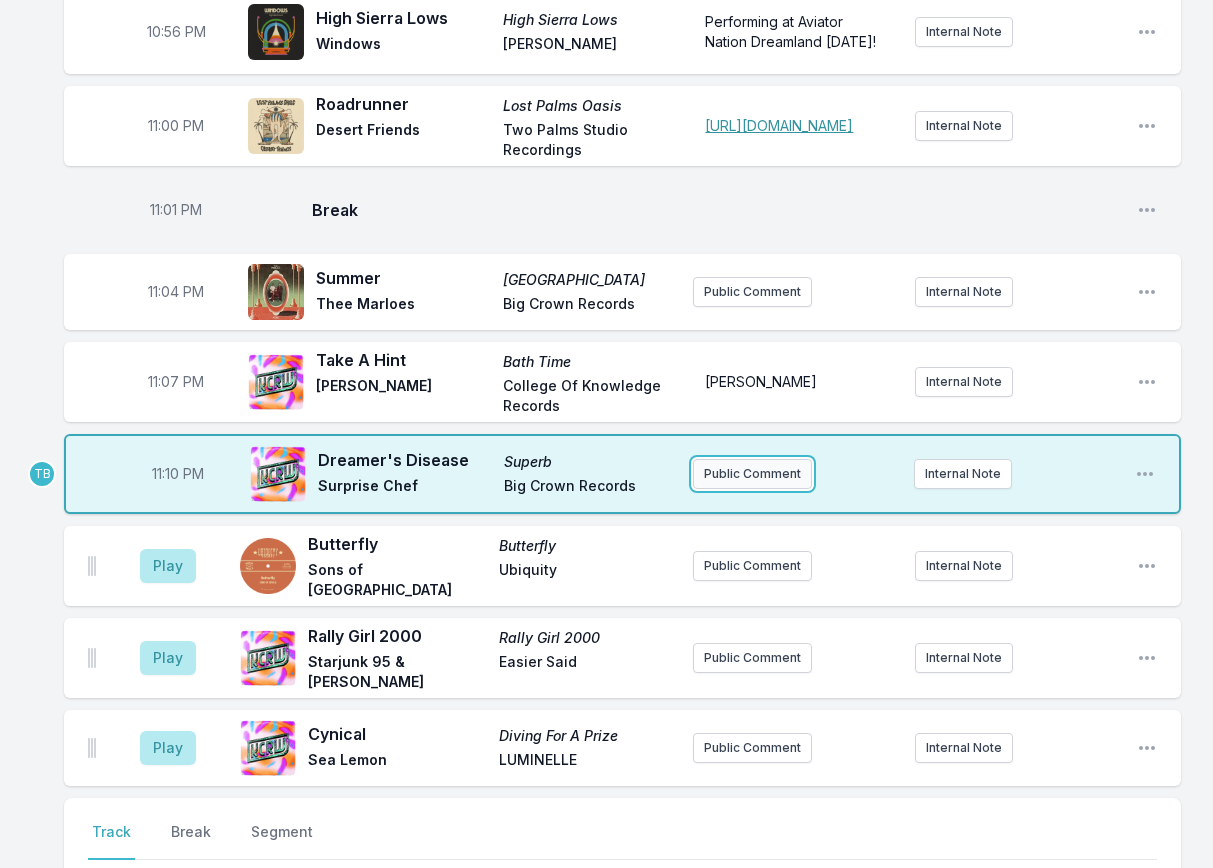 click on "Public Comment" at bounding box center [752, 474] 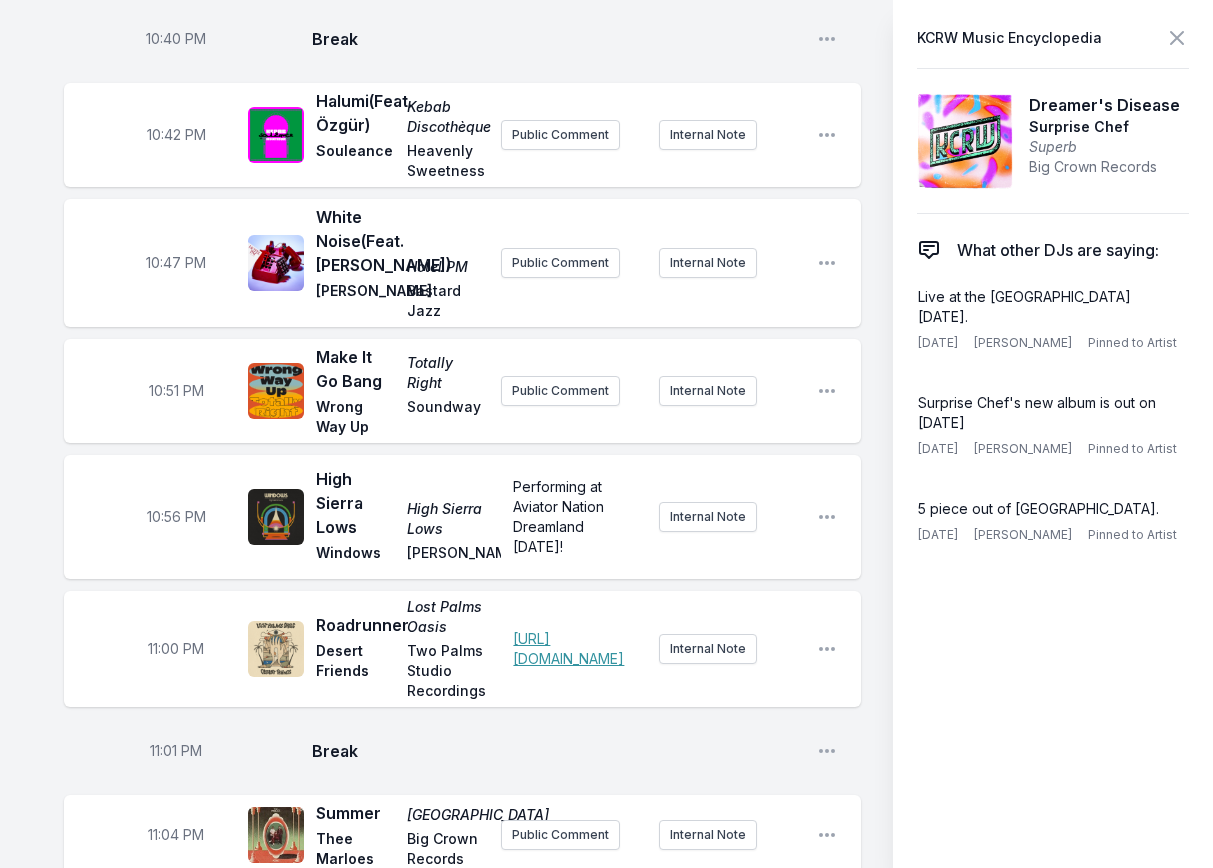 scroll, scrollTop: 2678, scrollLeft: 0, axis: vertical 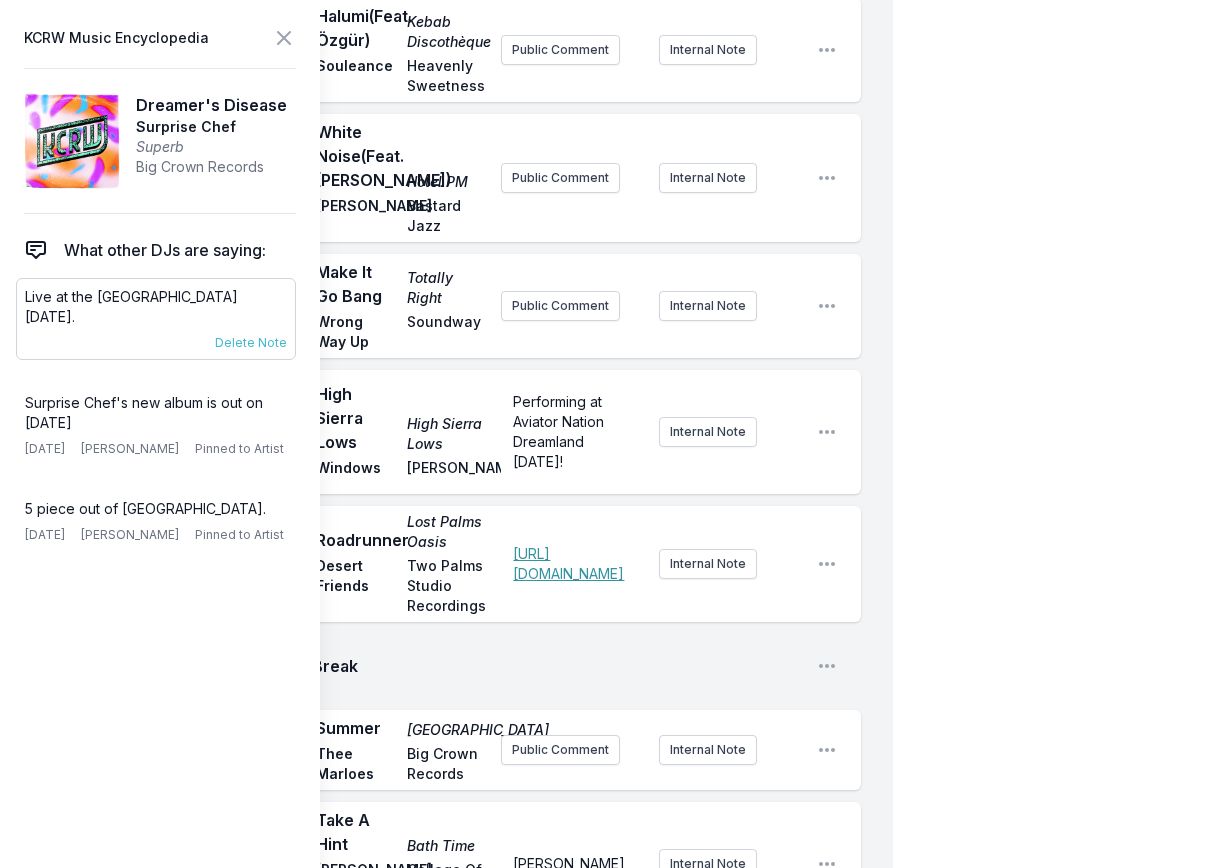 click on "Live at the [GEOGRAPHIC_DATA] [DATE]." at bounding box center (156, 307) 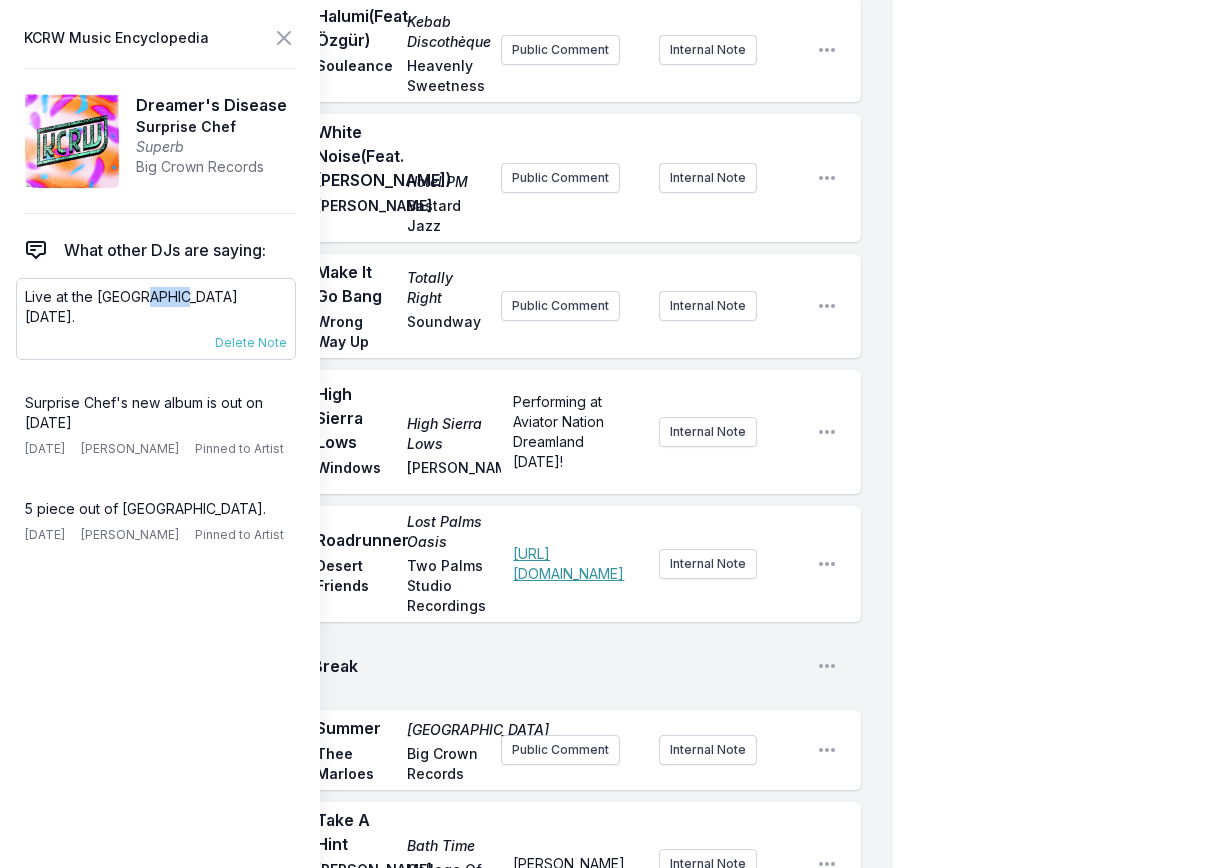 click on "Live at the [GEOGRAPHIC_DATA] [DATE]." at bounding box center [156, 307] 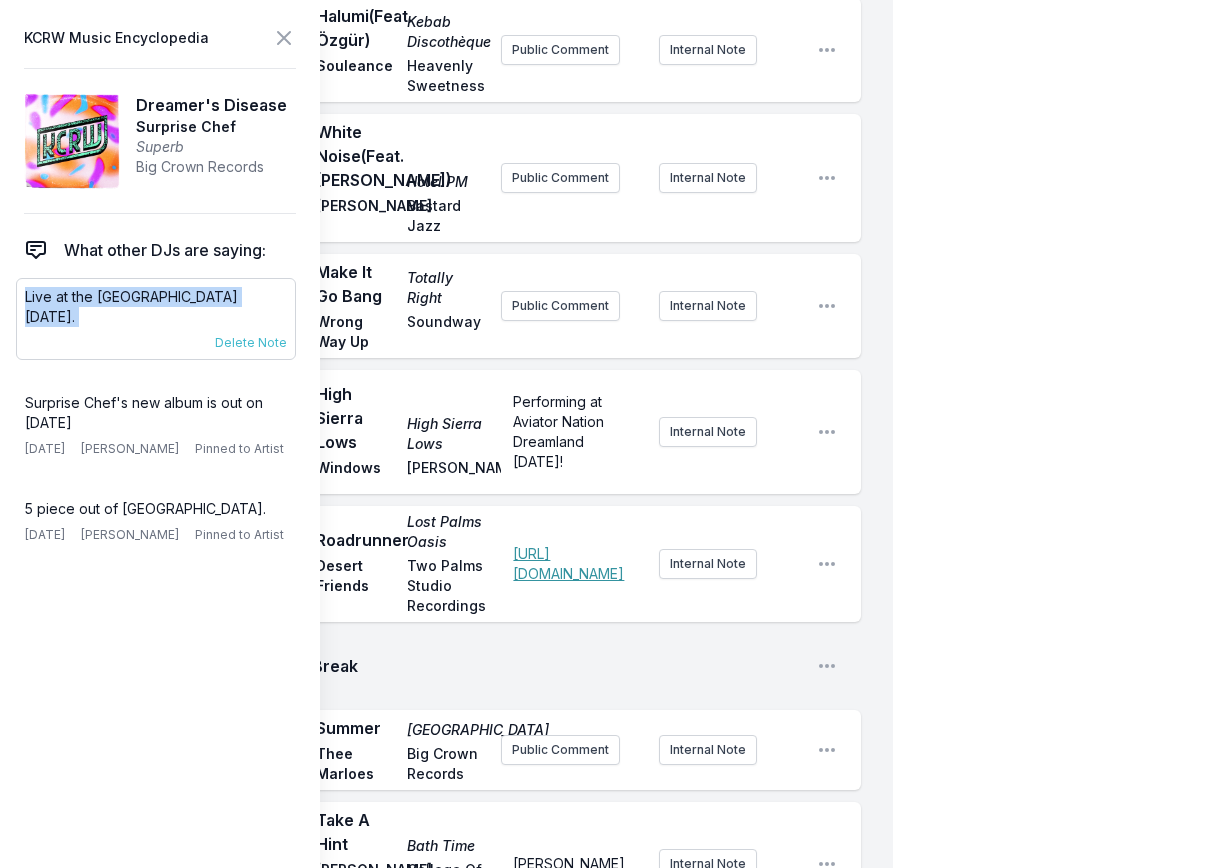 click on "Live at the [GEOGRAPHIC_DATA] [DATE]." at bounding box center (156, 307) 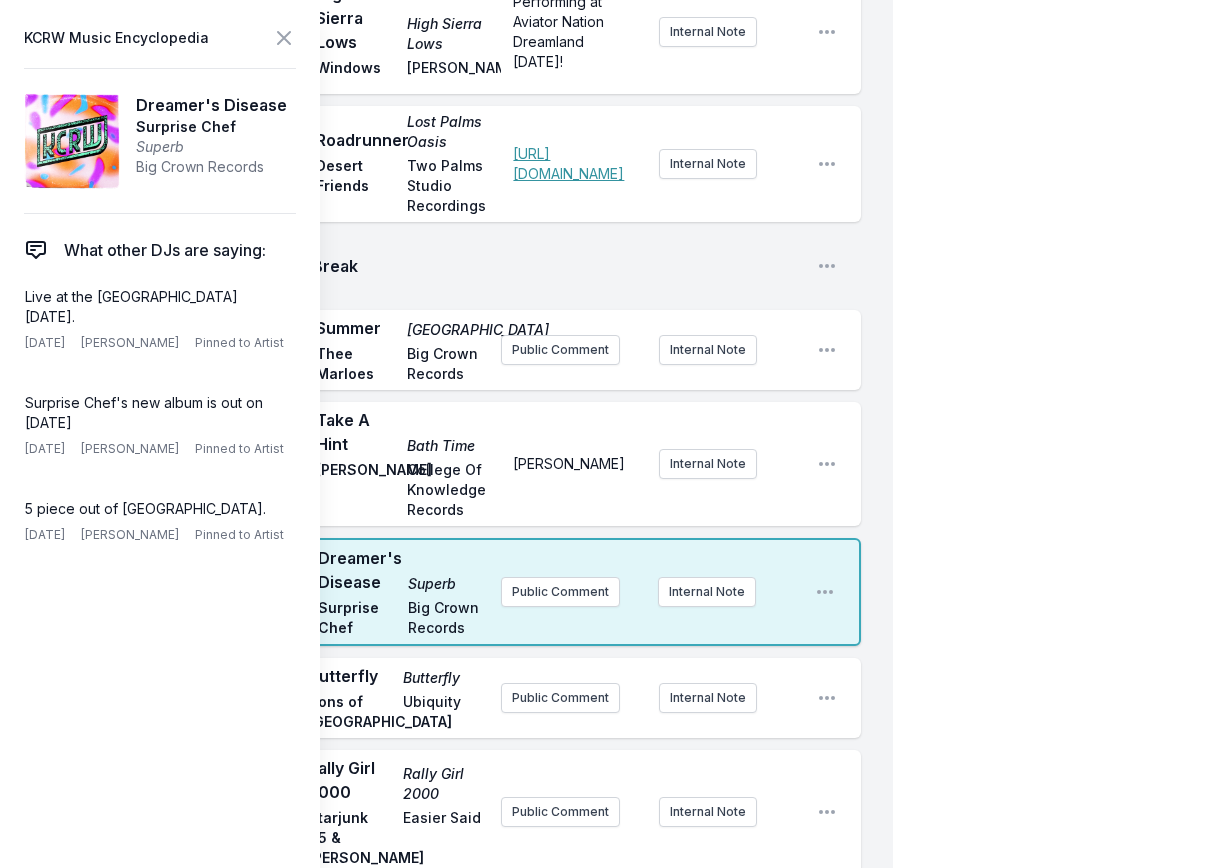 click on "My Playlist KCRW Playlist Directory Reports TB User Guide Report Bug Sign out [PERSON_NAME] Live [PERSON_NAME] Simulcast [DATE] 10:00 PM - 12:00 AM Edit Open options View 10:00 PM See You Dancin' (original mix) See You Dancin' [PERSON_NAME] Play It Again [PERSON_NAME] Public Comment Internal Note Open playlist item options 10:11 PM I Wanna Sleep In Your Arms I Wanna Sleep In Your Arms Housepainters Magnetron Music The Modern Lovers cover! Internal Note Open playlist item options The Modern Lovers cover! 10:15 PM Lost In [US_STATE] Lost [PERSON_NAME] GPS Band, [PERSON_NAME] Recordings Public Comment Internal Note Open playlist item options 10:17 PM Mother Earth Gemini The Sure Fire Soul Ensemble Colemine Records Public Comment Internal Note Open playlist item options 10:20 PM Break Open playlist item options 10:21 PM Countryman '82 Countryman '82 Allah-Las Innovative Leisure Public Comment Internal Note Open playlist item options 10:24 PM She's A Teacher  (Feat. Podsongs) She's A Teacher Acid Tongue 10:28 PM" at bounding box center [606, -793] 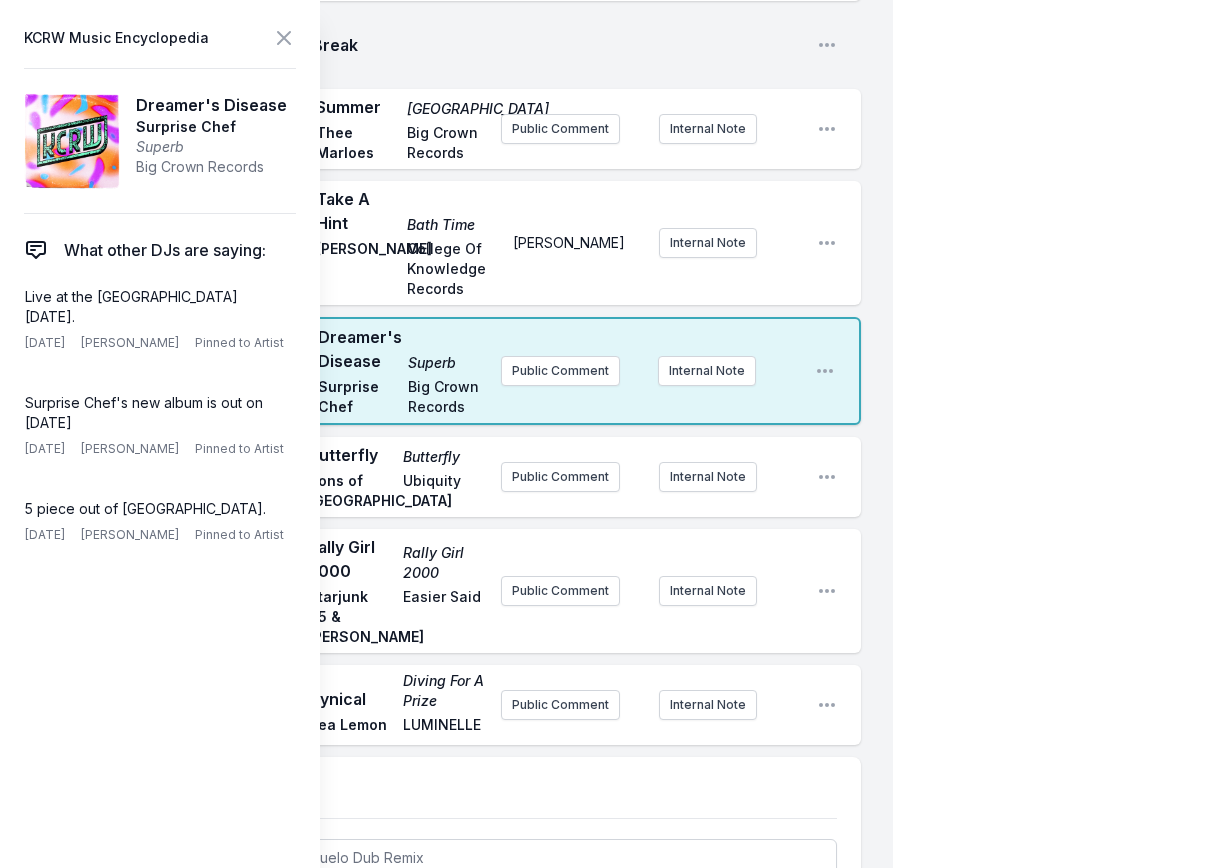 scroll, scrollTop: 3678, scrollLeft: 0, axis: vertical 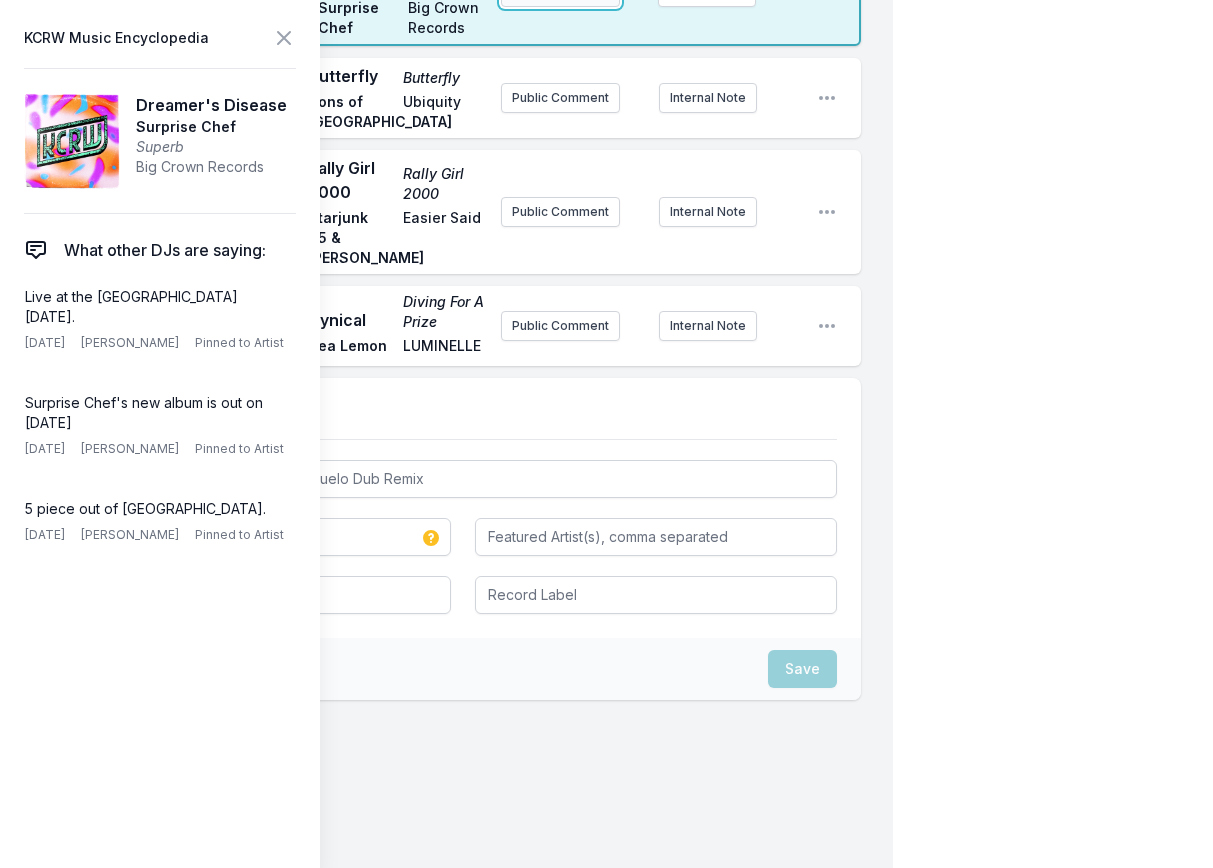 click on "Public Comment" at bounding box center [560, -8] 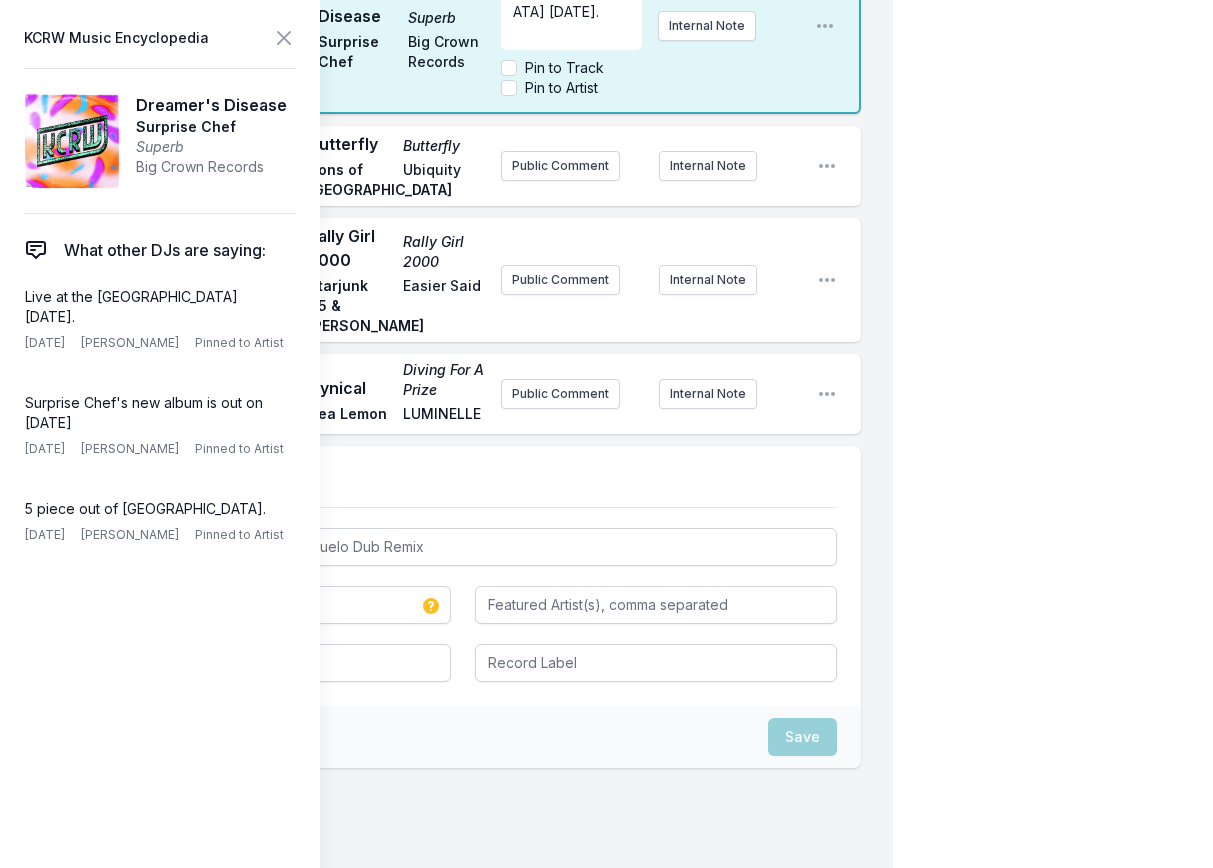 click on "Live at the [GEOGRAPHIC_DATA] [DATE]. ﻿ ﻿ Pin to Track Pin to Artist" at bounding box center [571, 26] 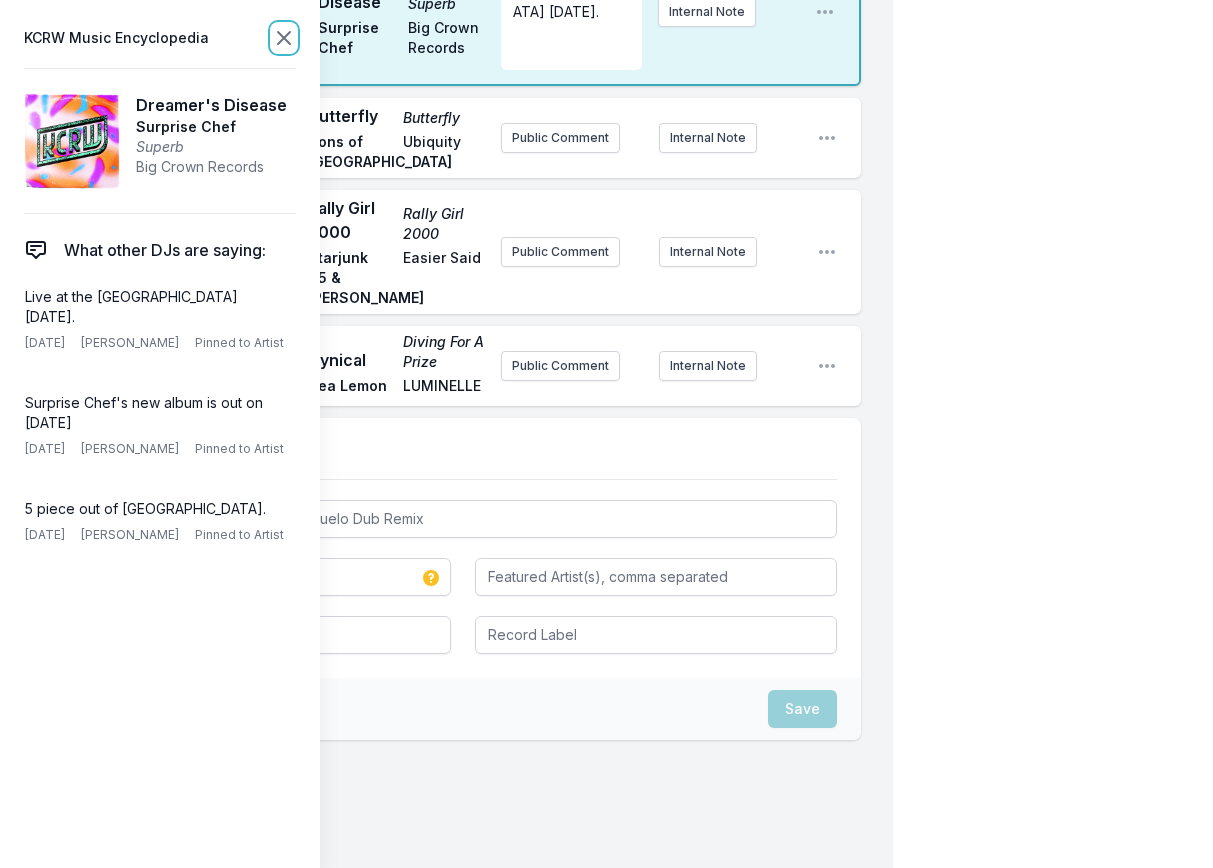 click 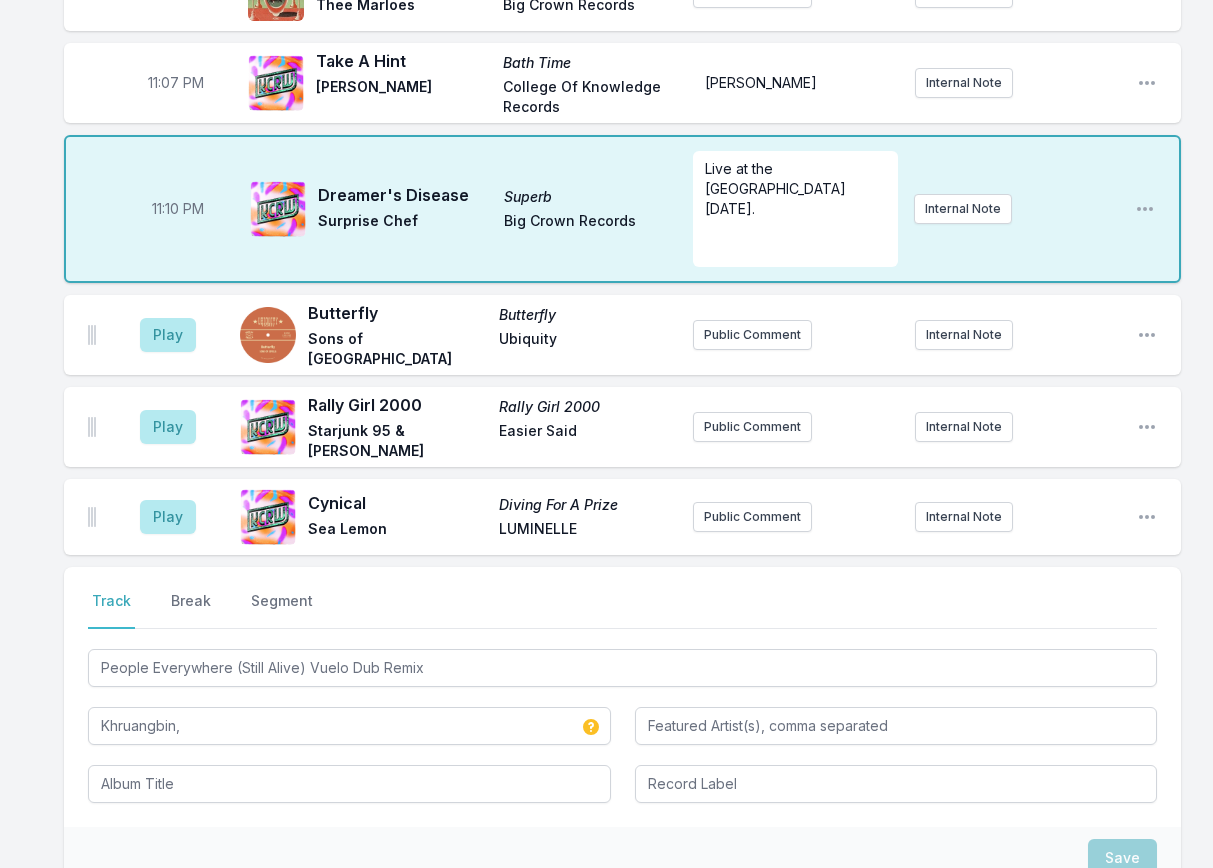 scroll, scrollTop: 2326, scrollLeft: 0, axis: vertical 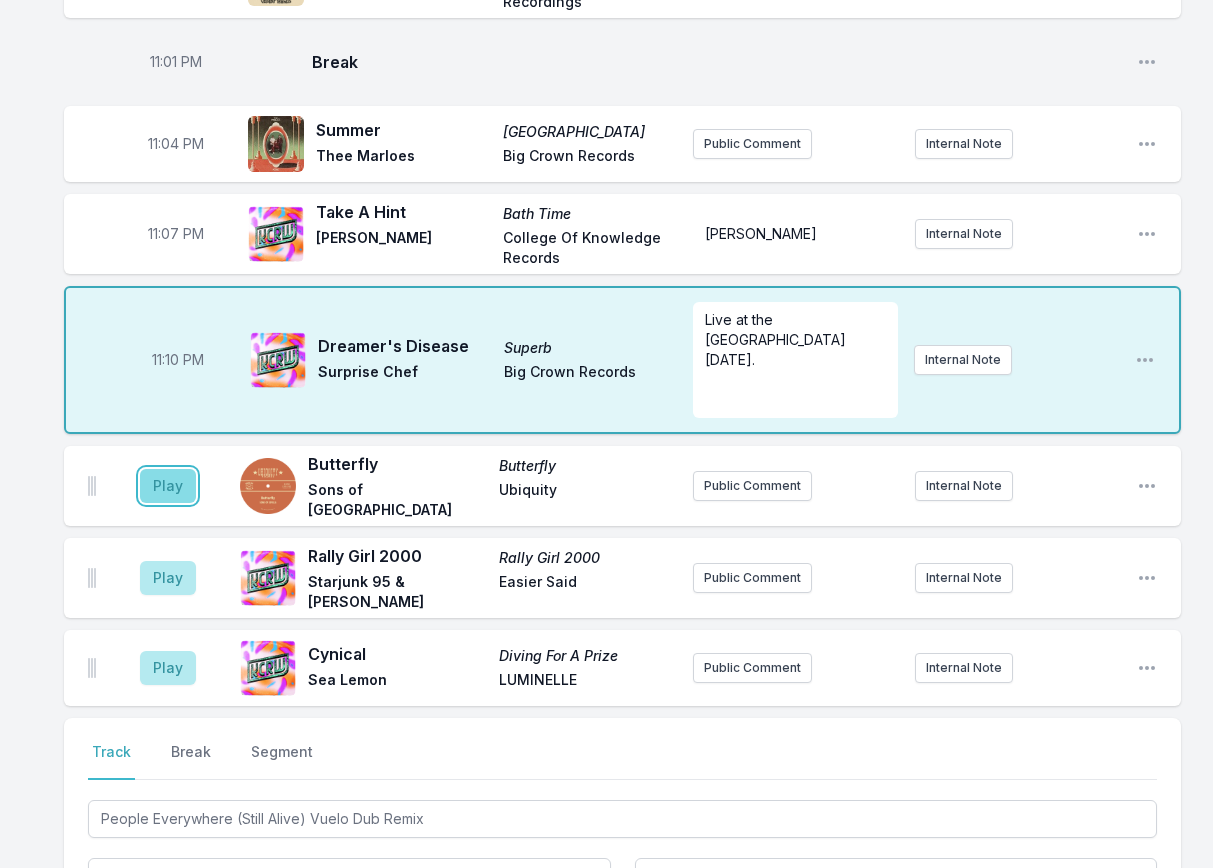 click on "Play" at bounding box center [168, 486] 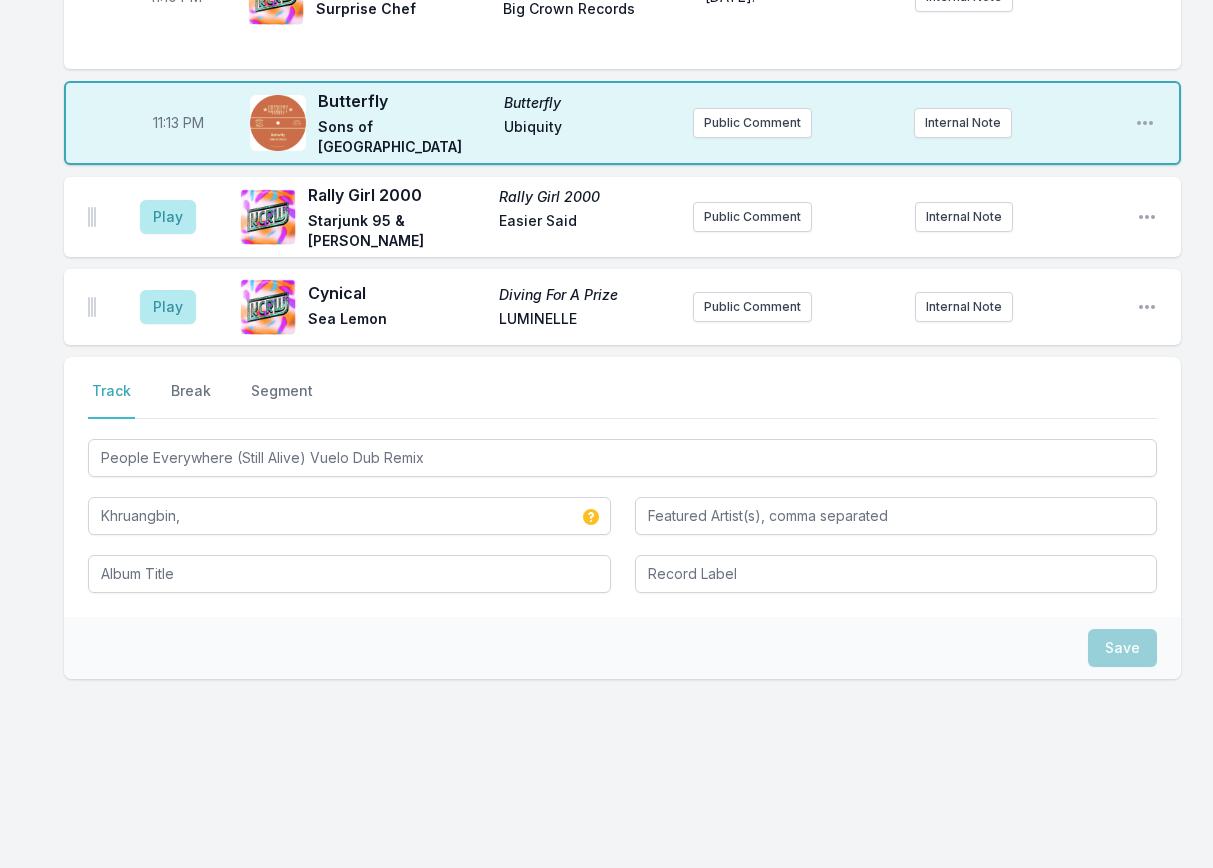 scroll, scrollTop: 2726, scrollLeft: 0, axis: vertical 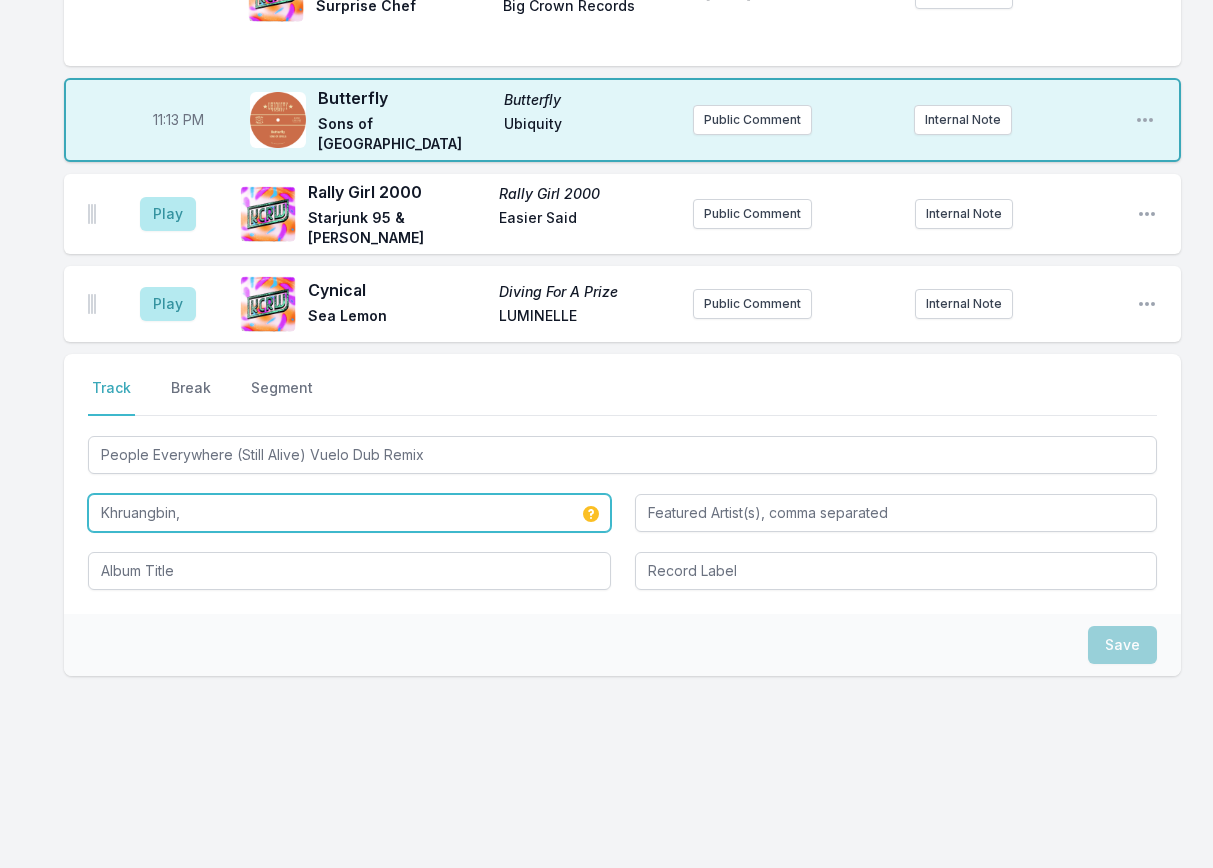 click on "Khruangbin," at bounding box center (349, 513) 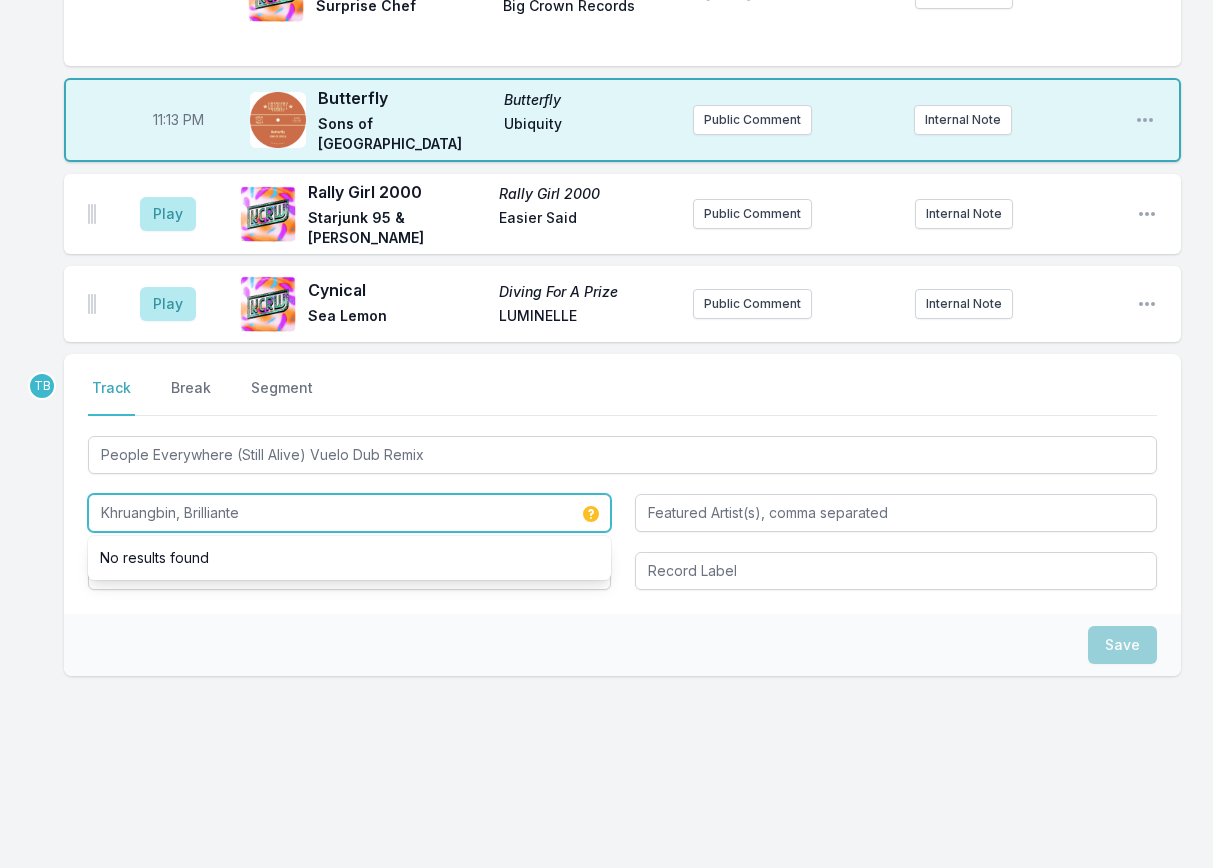 type on "Khruangbin, Brilliantes" 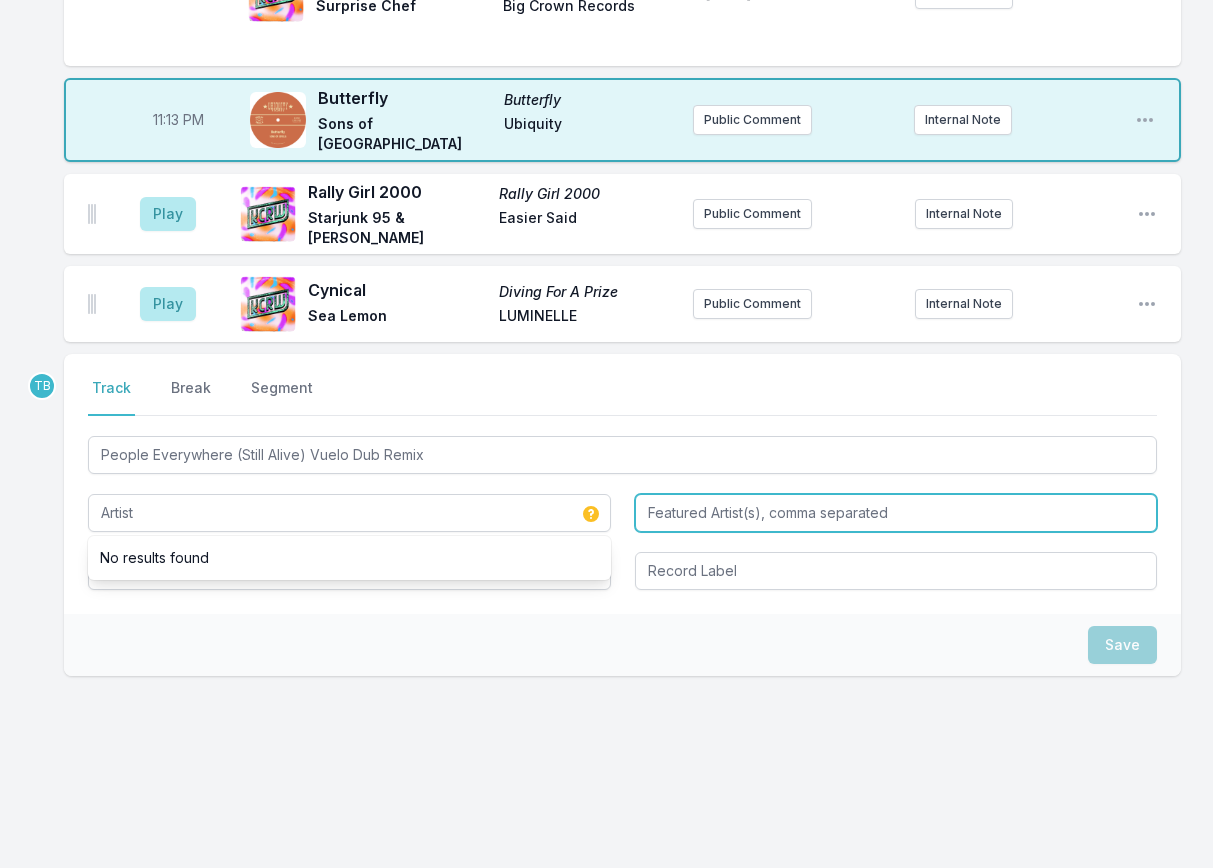 type on "Khruangbin, Brilliantes" 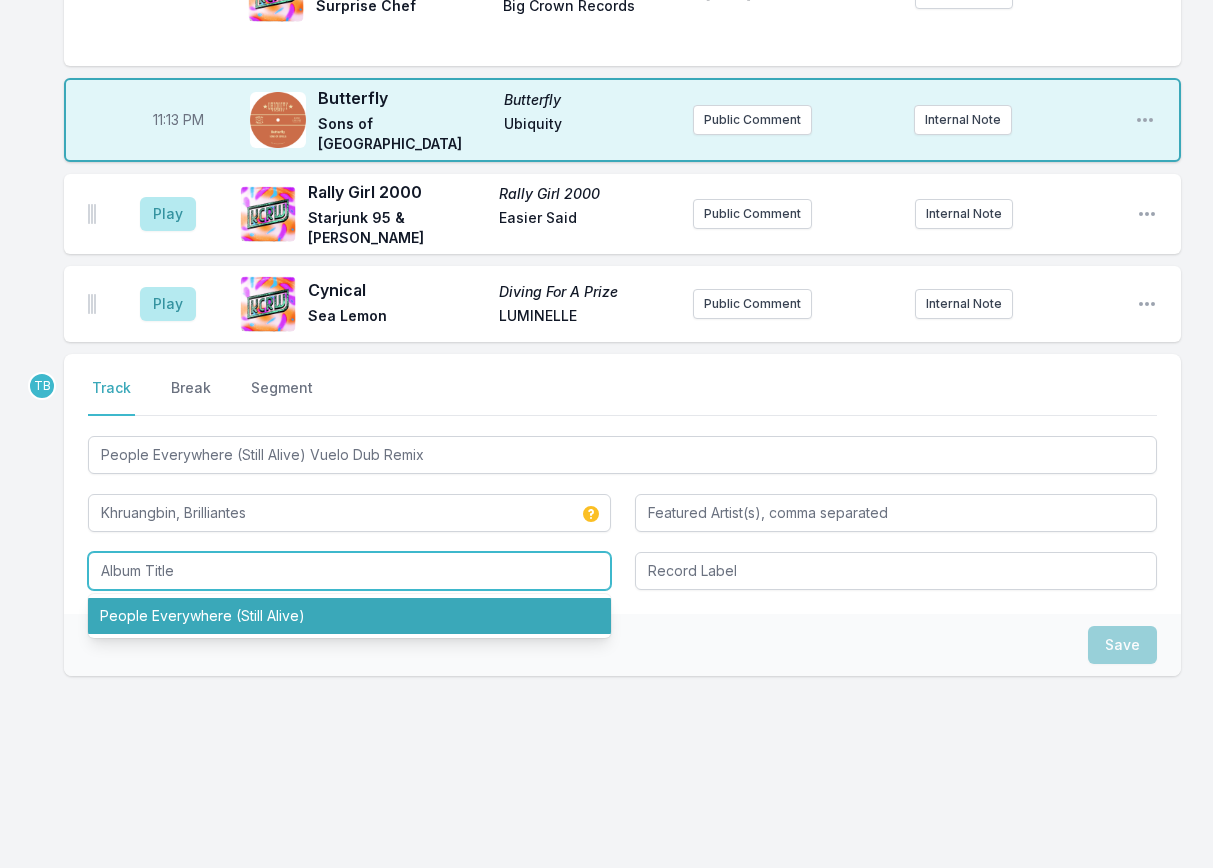 click on "People Everywhere (Still Alive)" at bounding box center [349, 616] 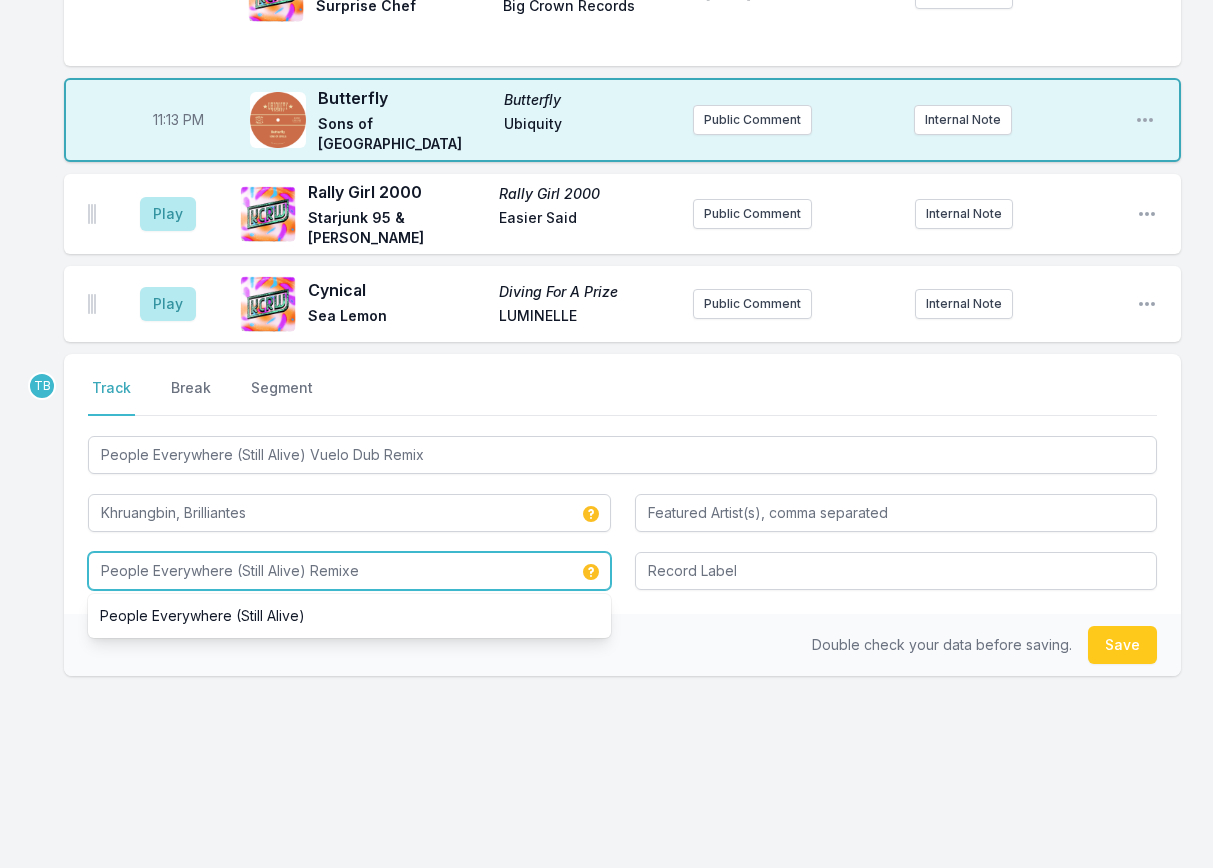 type on "People Everywhere (Still Alive) Remixes" 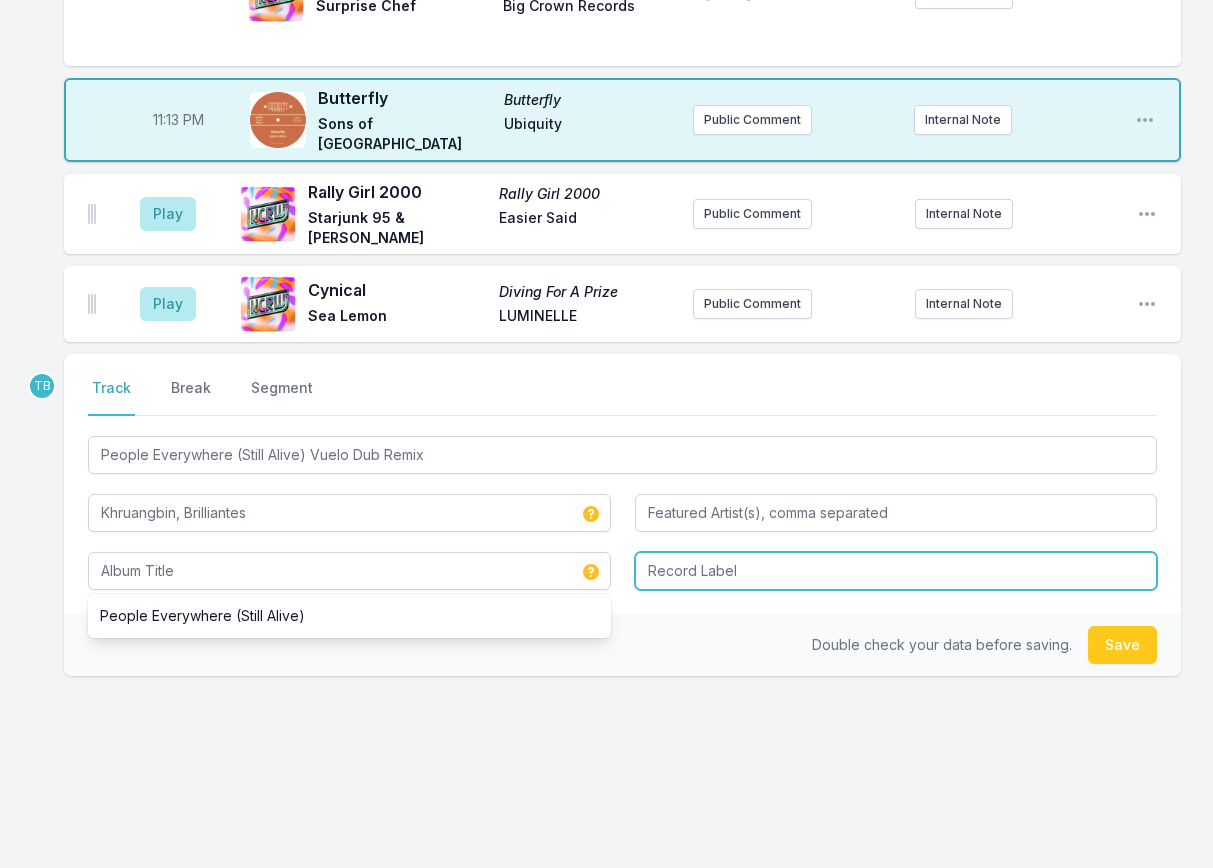 type on "People Everywhere (Still Alive) Remixes" 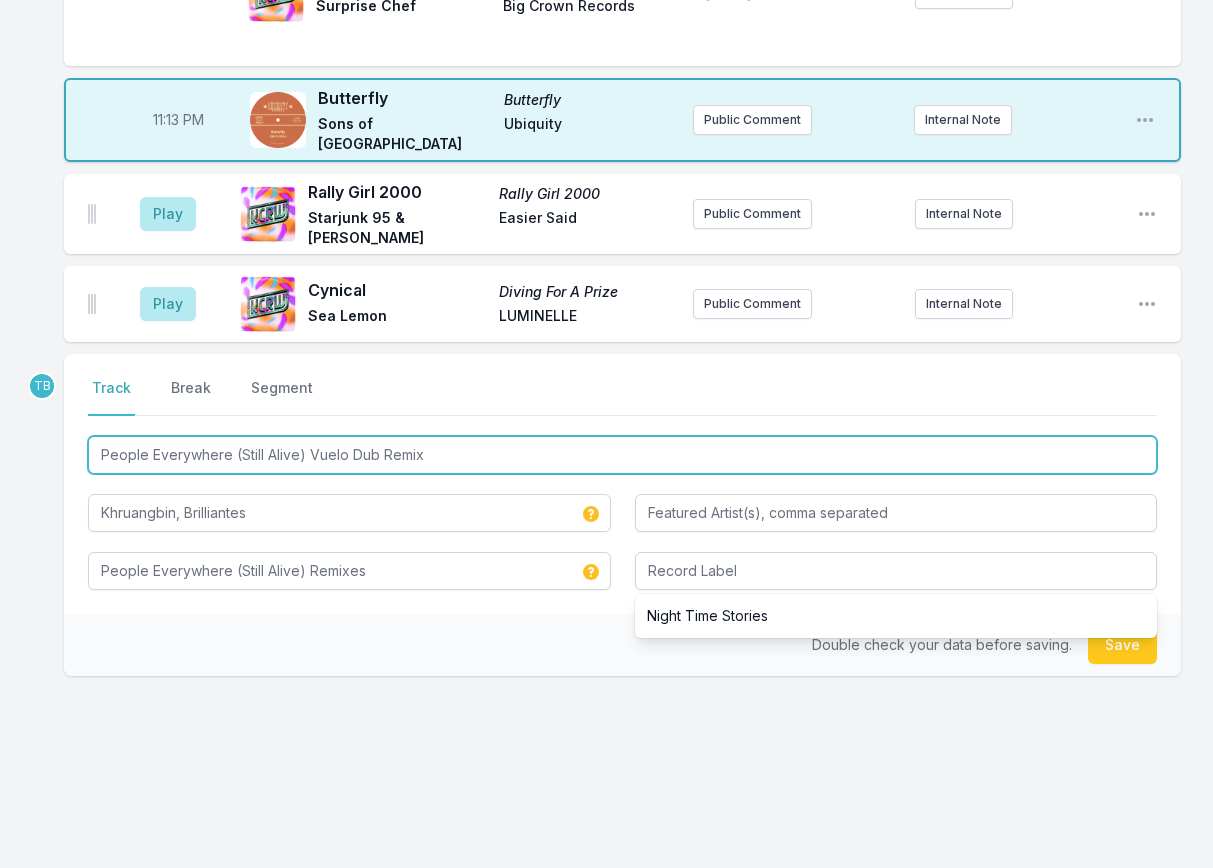 click on "People Everywhere (Still Alive) Vuelo Dub Remix" at bounding box center [622, 455] 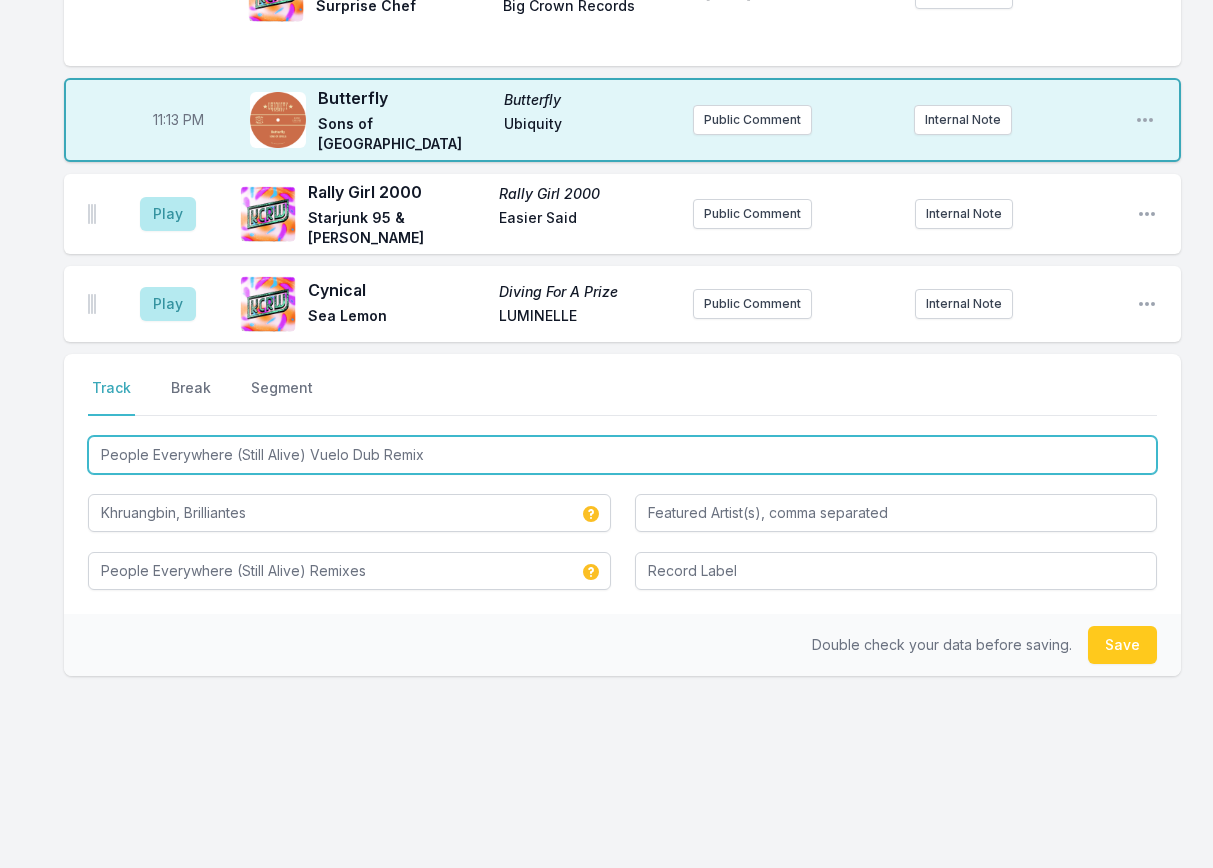 click on "People Everywhere (Still Alive) Vuelo Dub Remix" at bounding box center (622, 455) 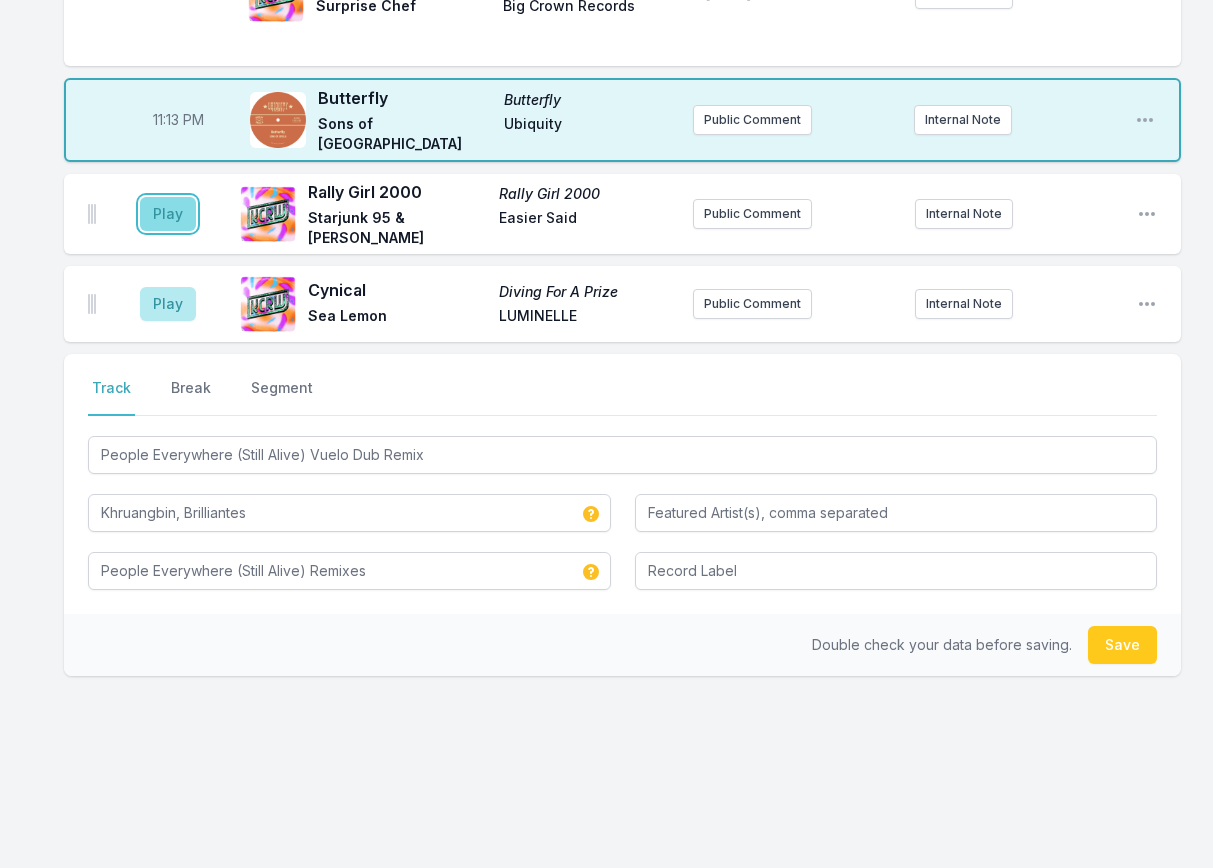 click on "Play" at bounding box center [168, 214] 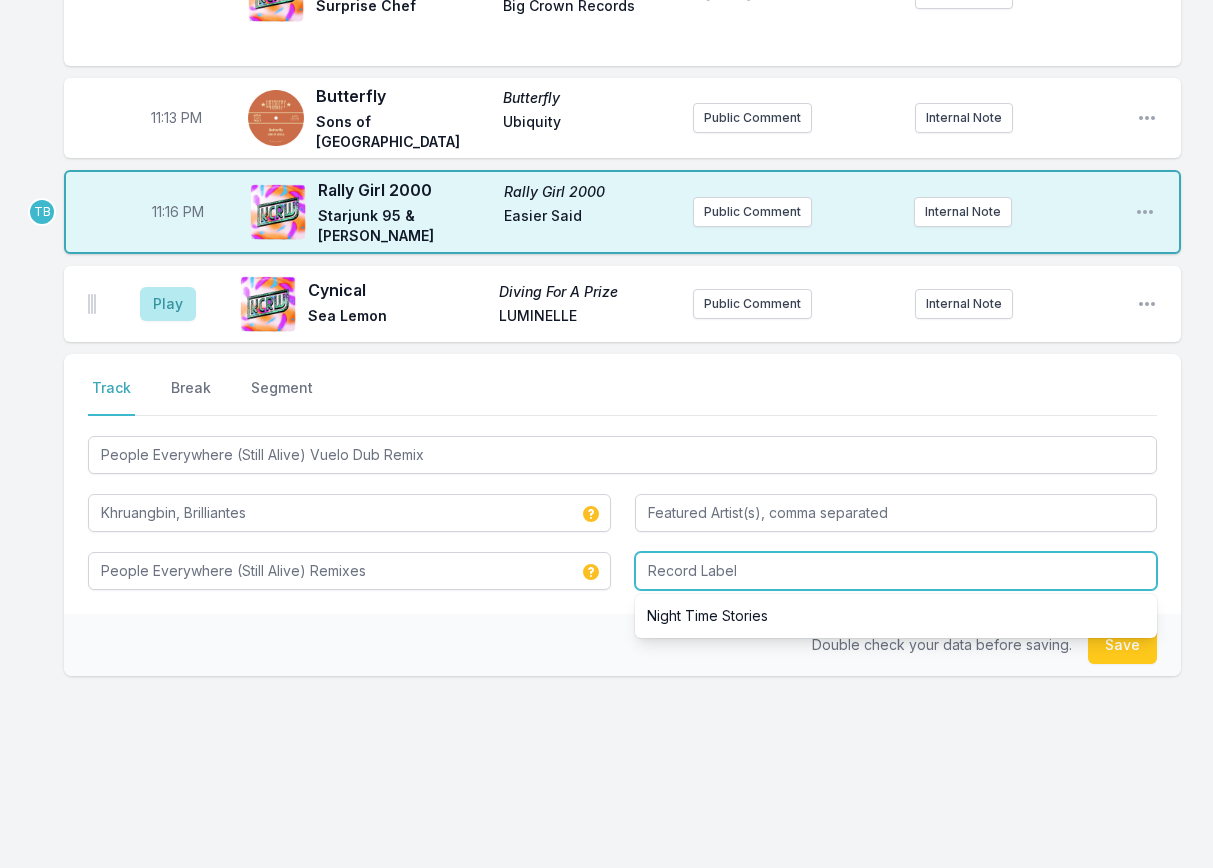 click at bounding box center [896, 571] 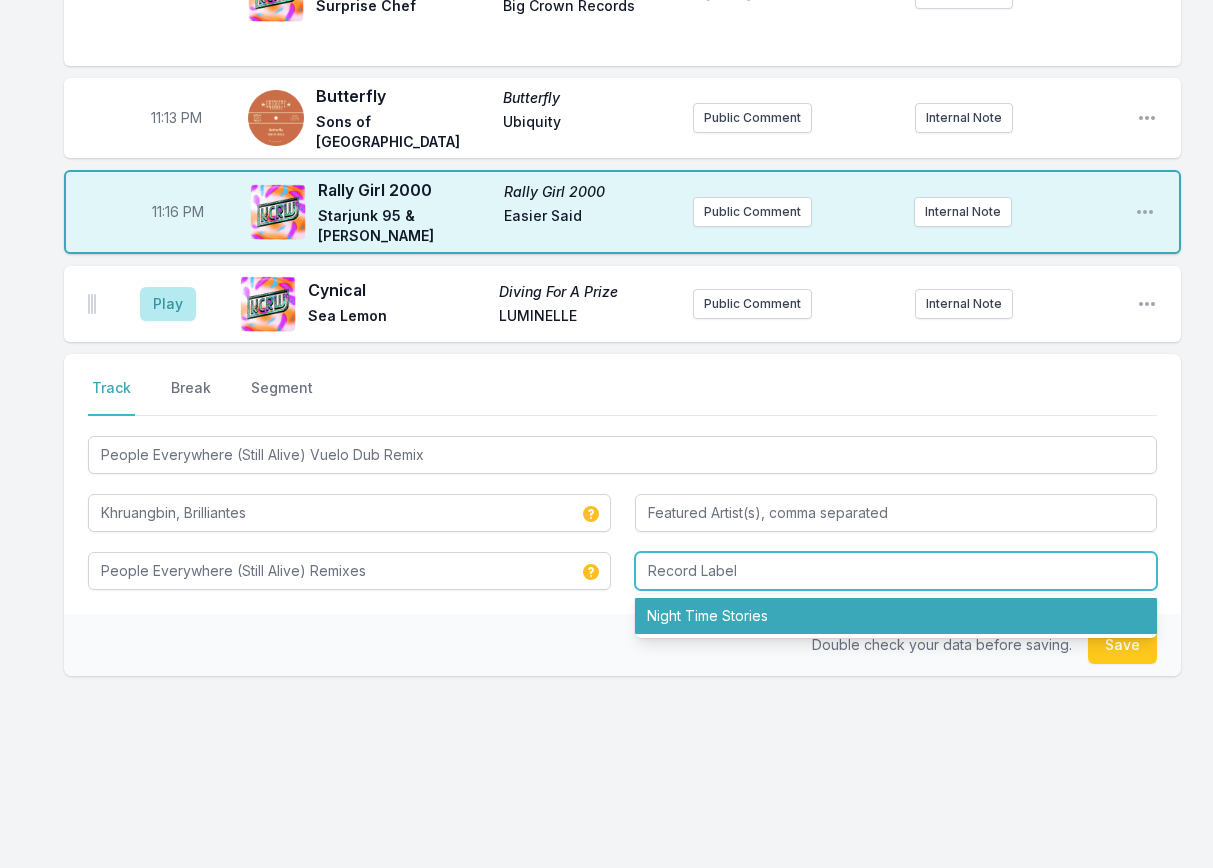 drag, startPoint x: 763, startPoint y: 614, endPoint x: 994, endPoint y: 612, distance: 231.00865 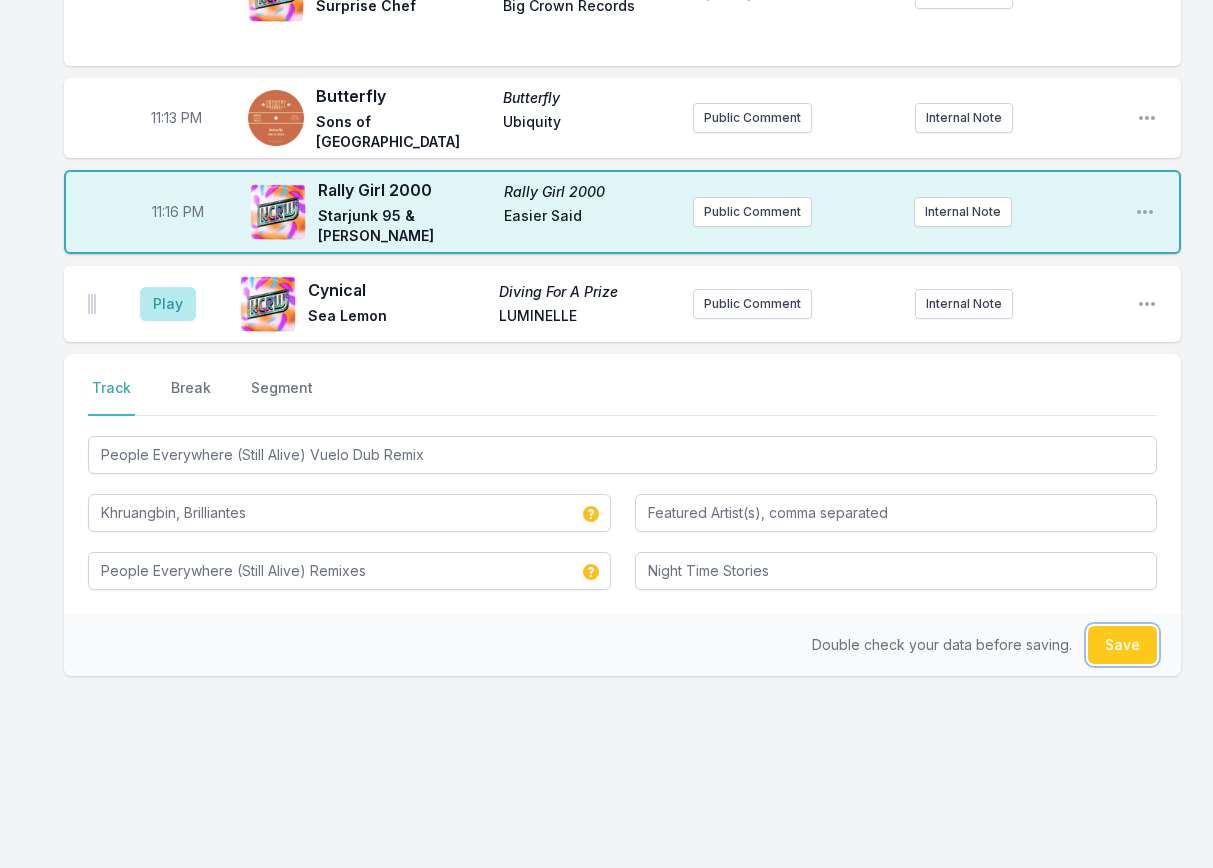 click on "Save" at bounding box center [1122, 645] 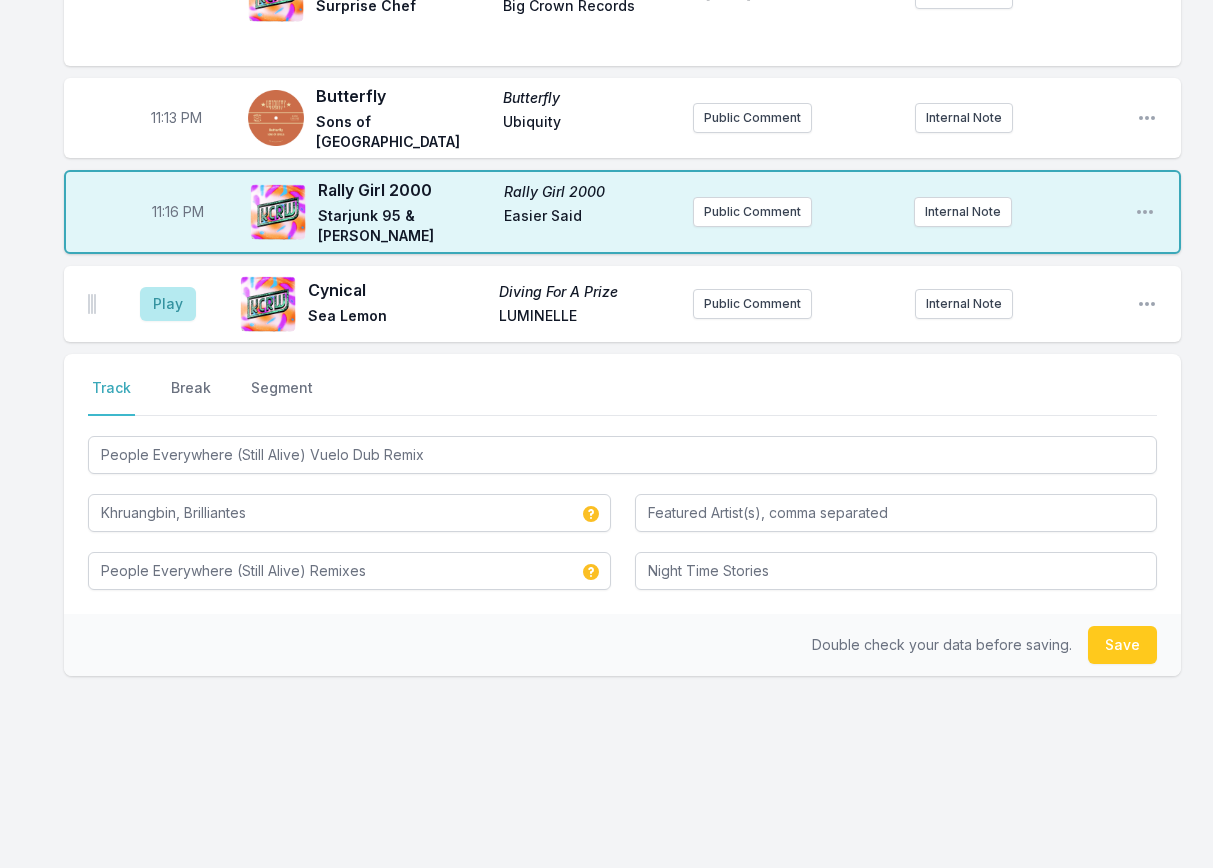 type 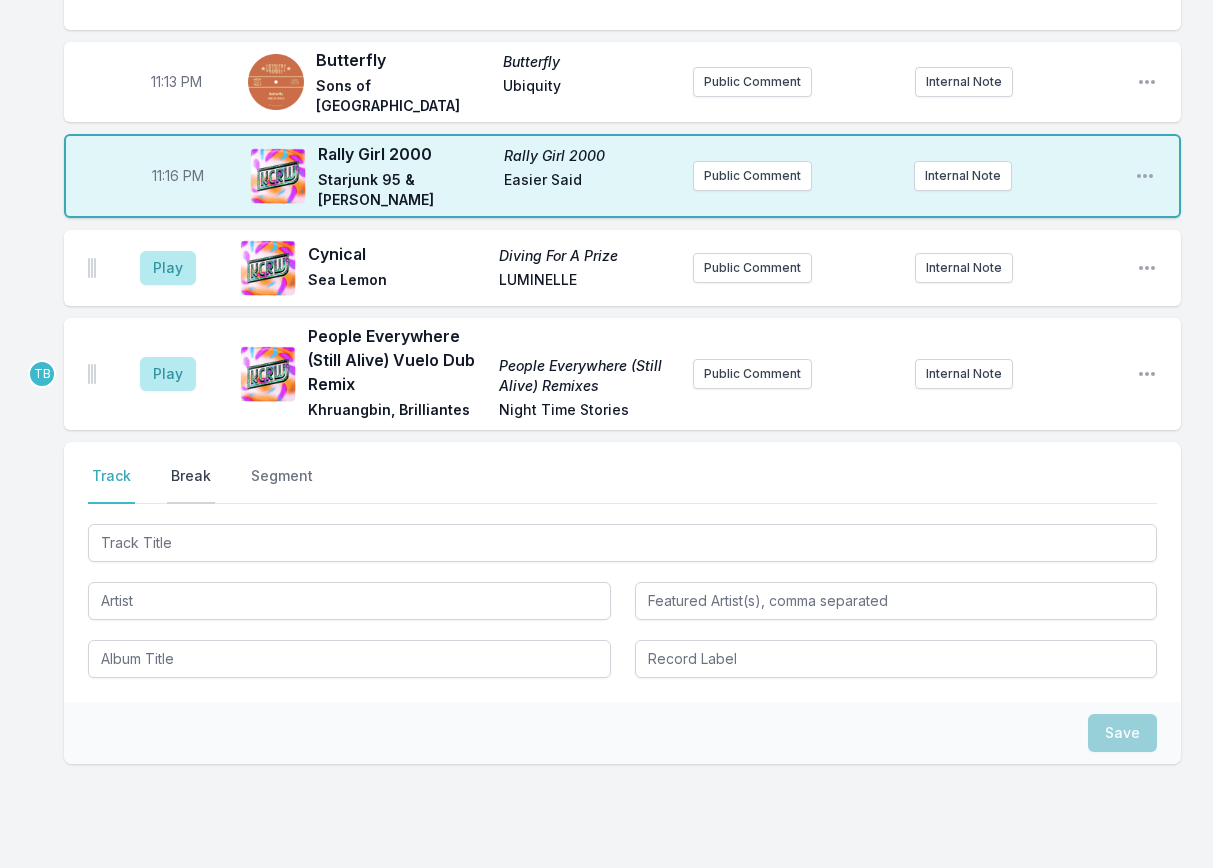 click on "Break" at bounding box center [191, 485] 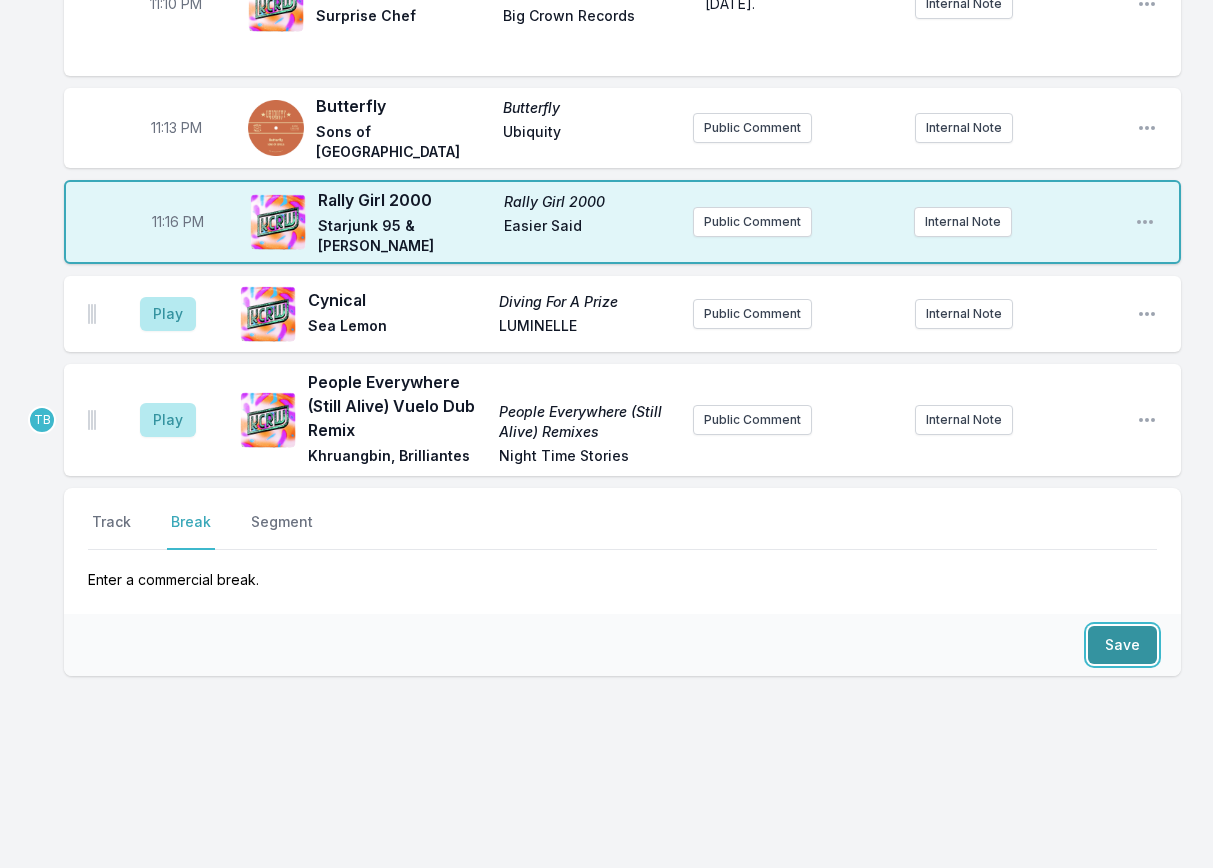 click on "Save" at bounding box center (1122, 645) 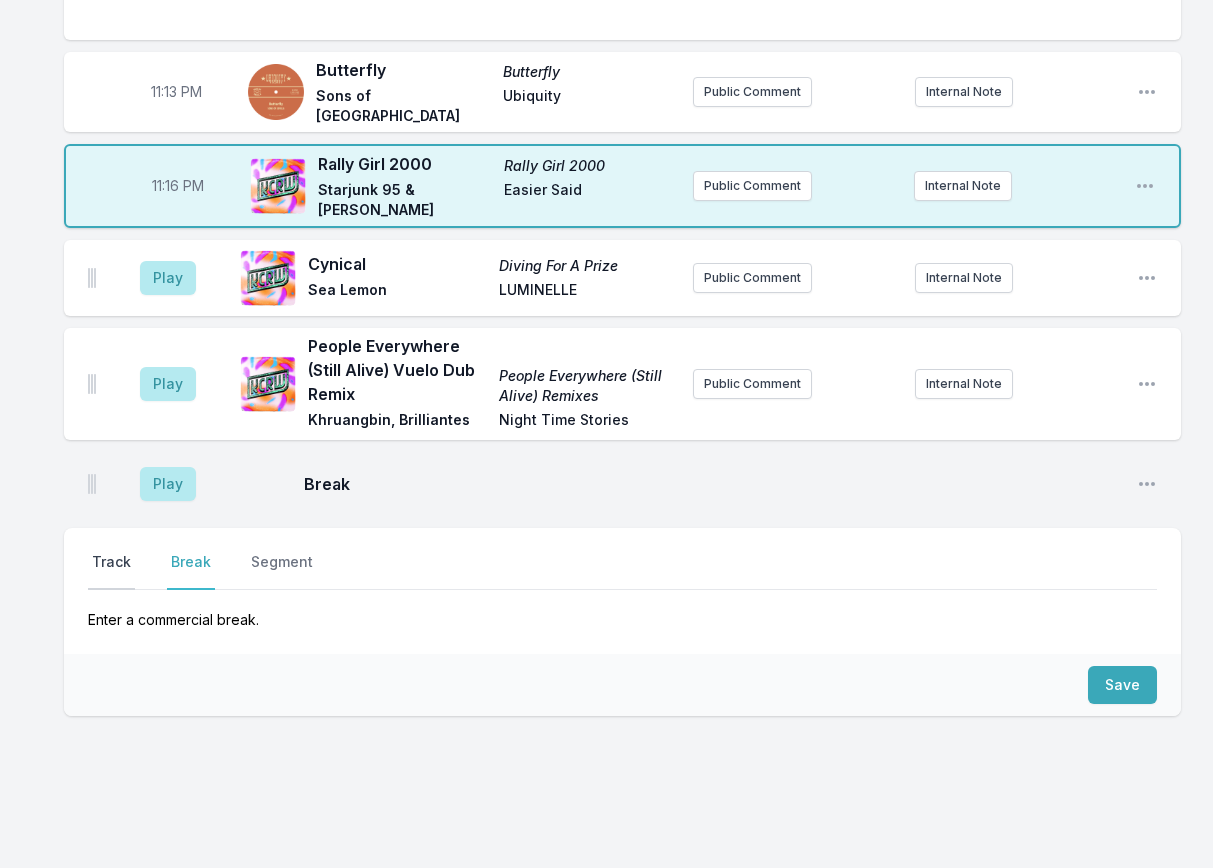click on "Track" at bounding box center (111, 571) 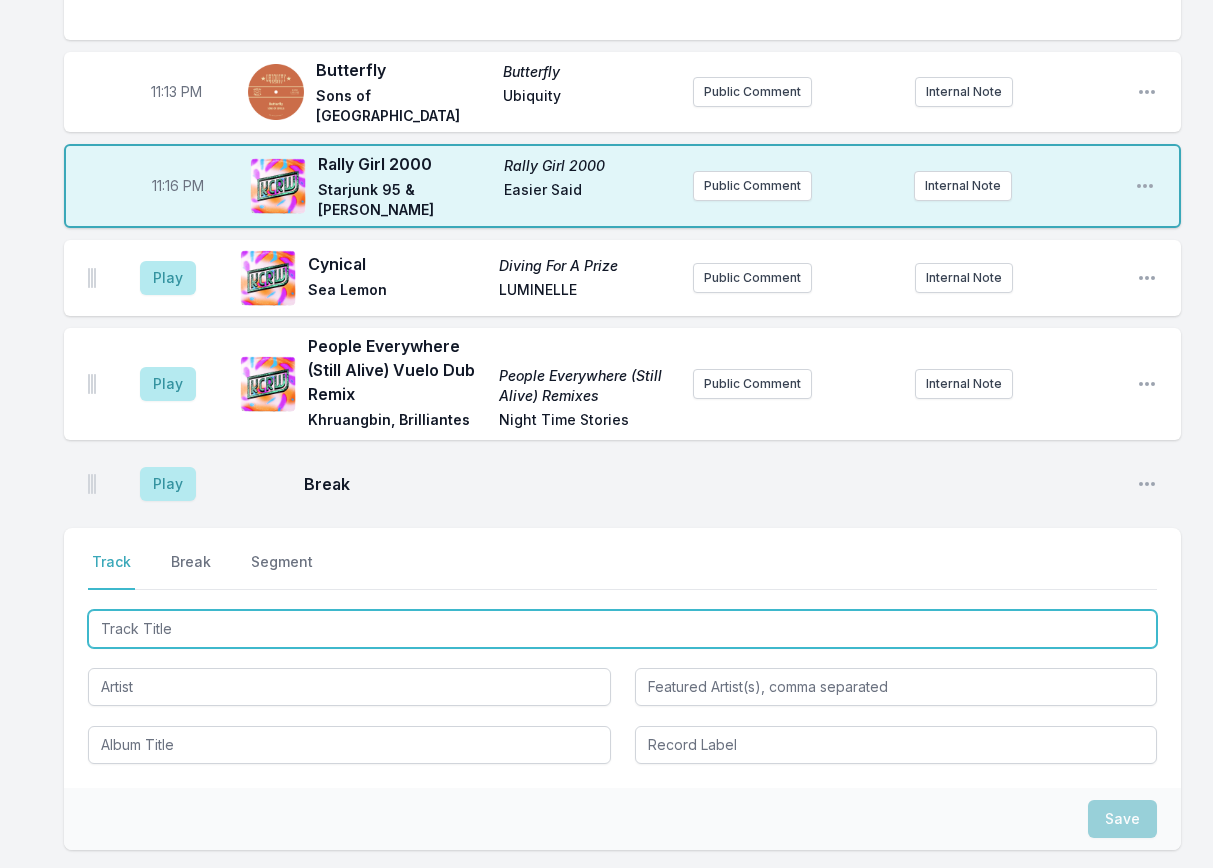 click at bounding box center [622, 629] 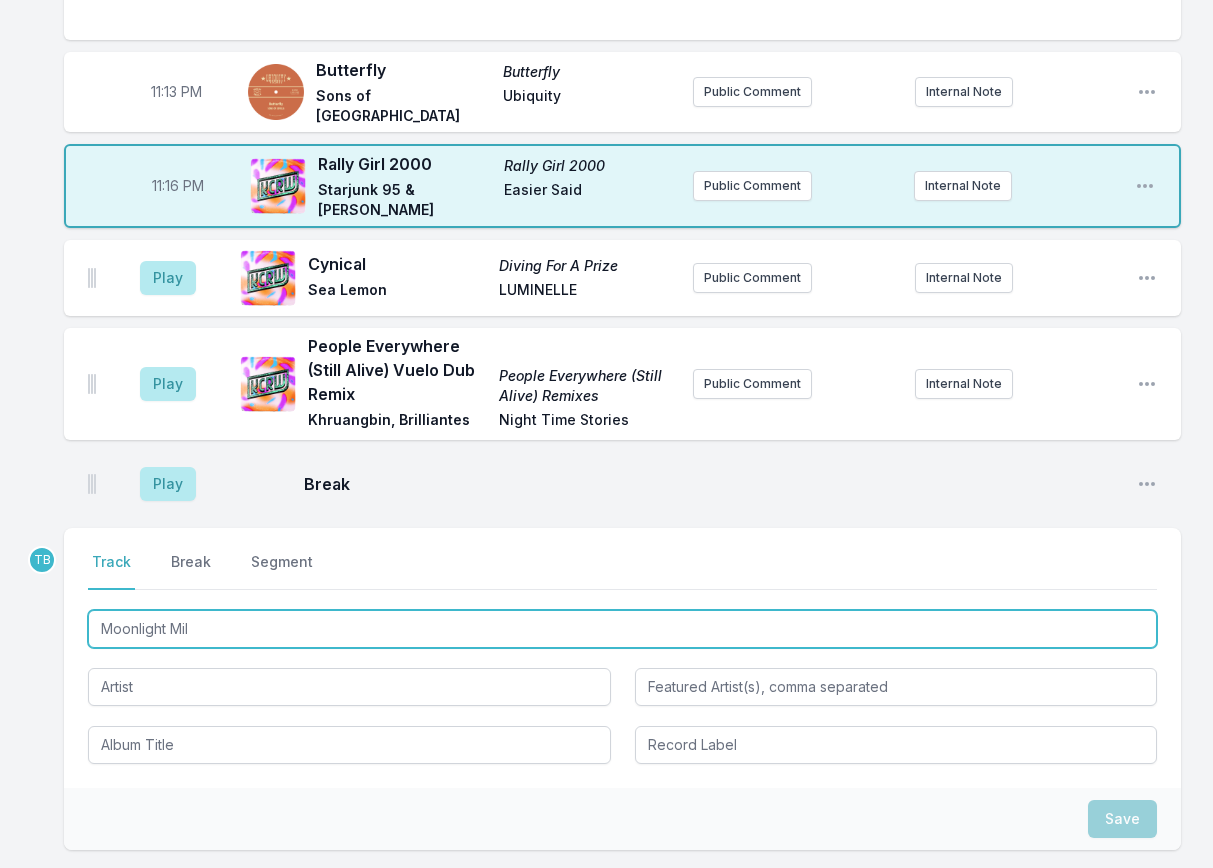 type on "Moonlight Mile" 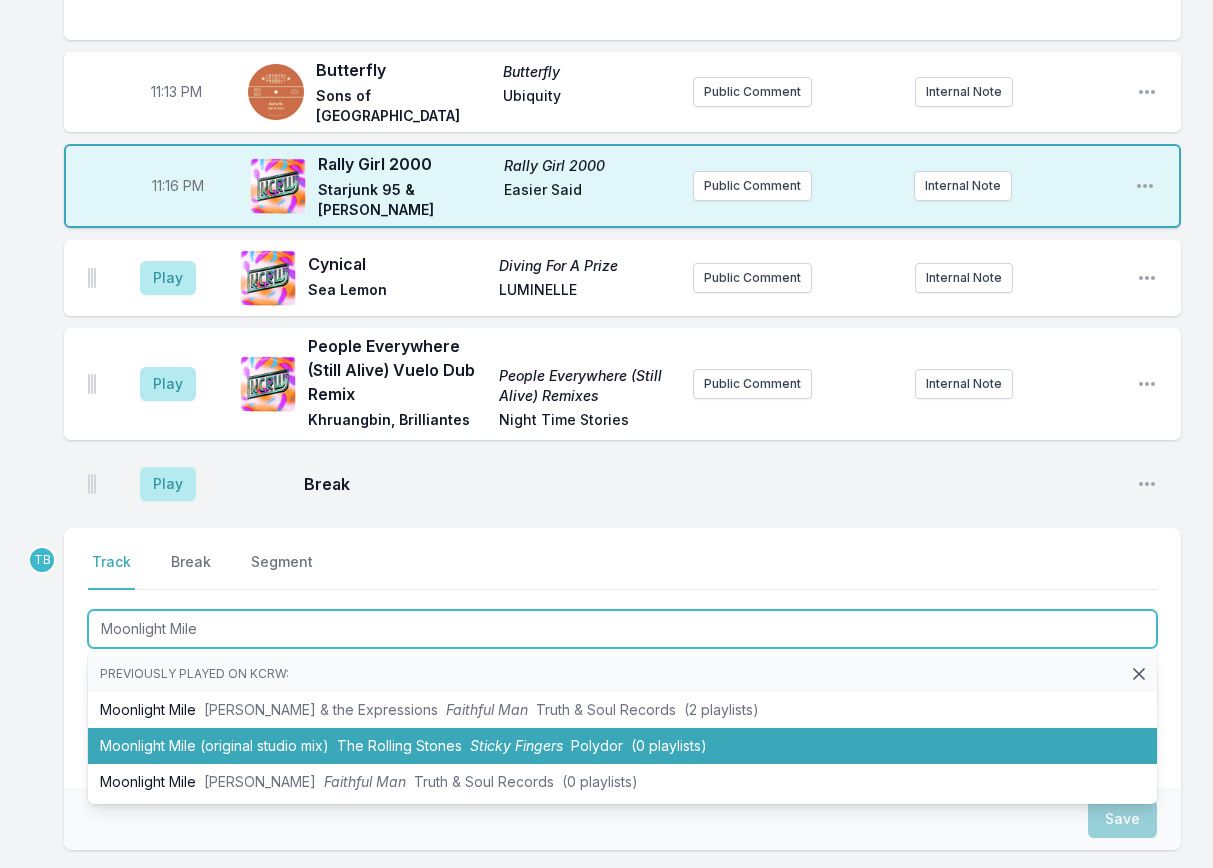 type 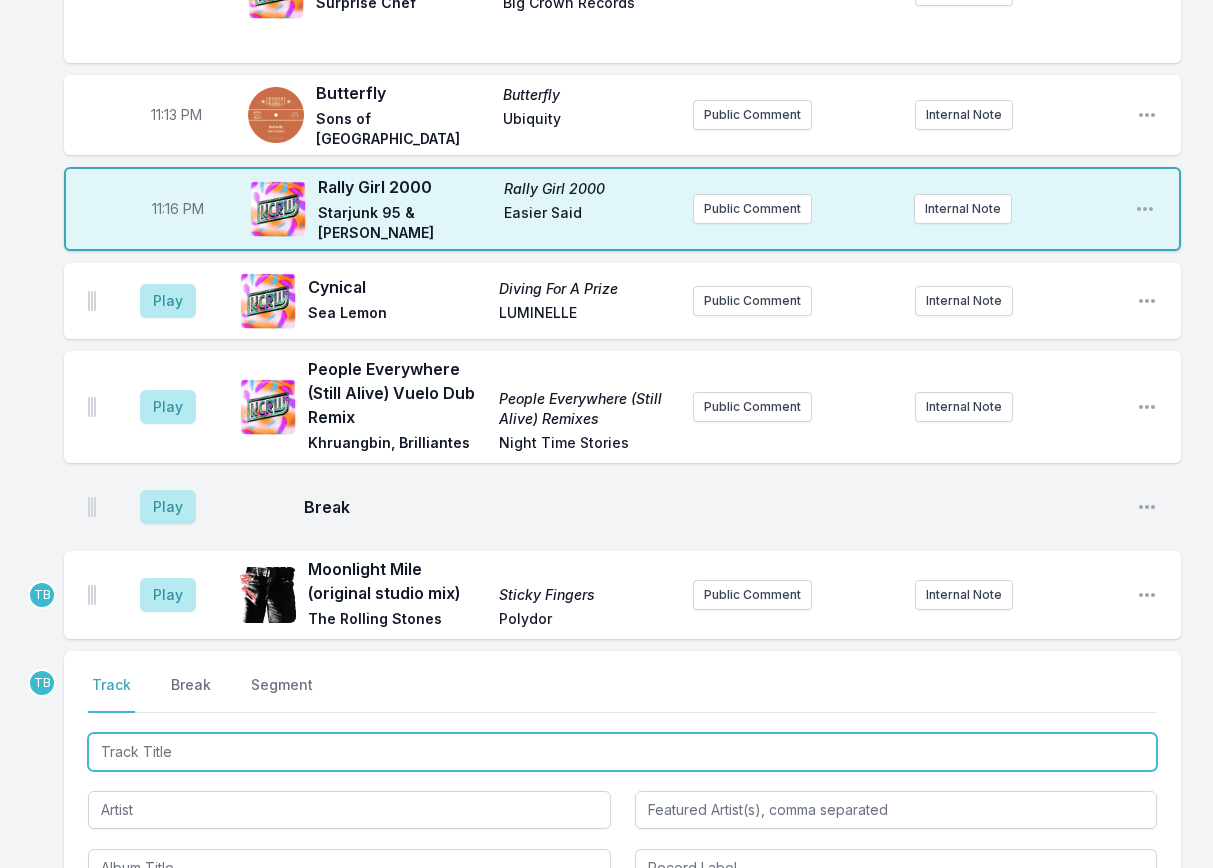 scroll, scrollTop: 2616, scrollLeft: 0, axis: vertical 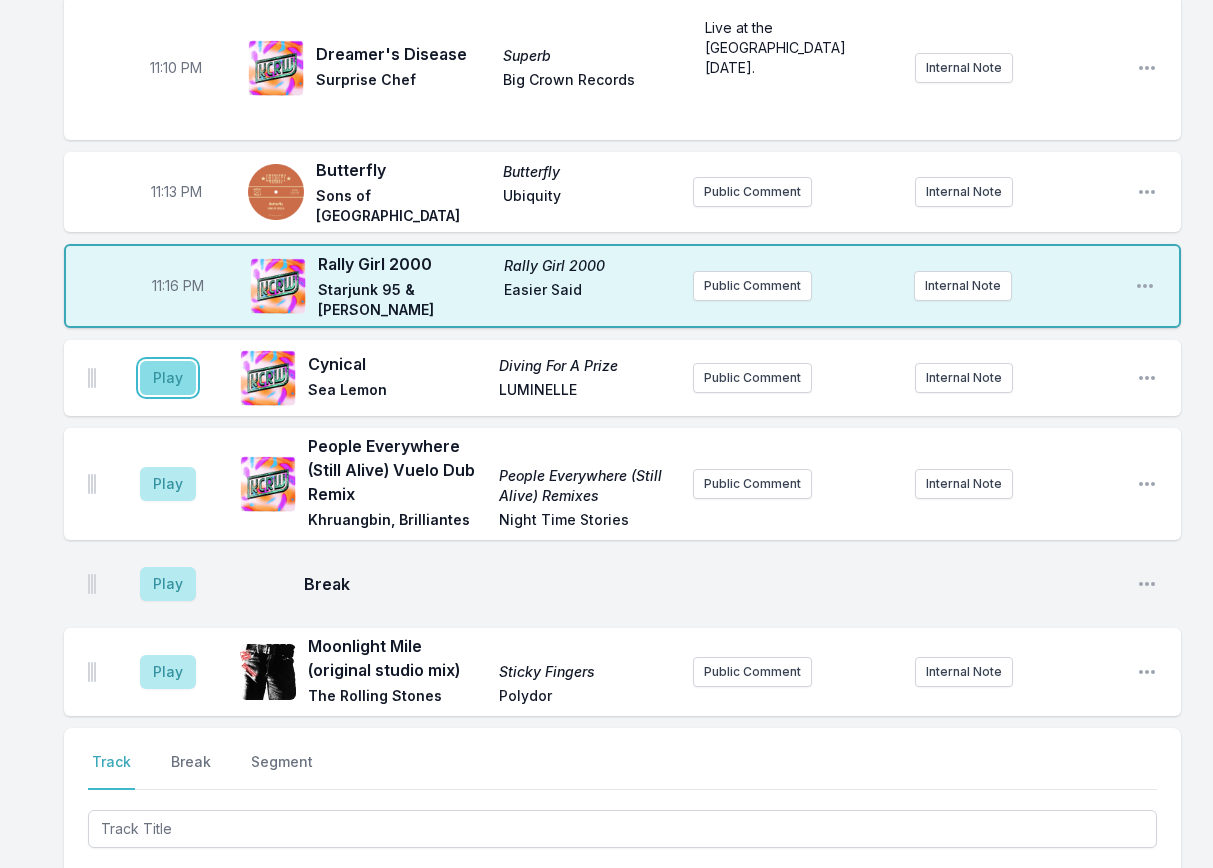 click on "Play" at bounding box center [168, 378] 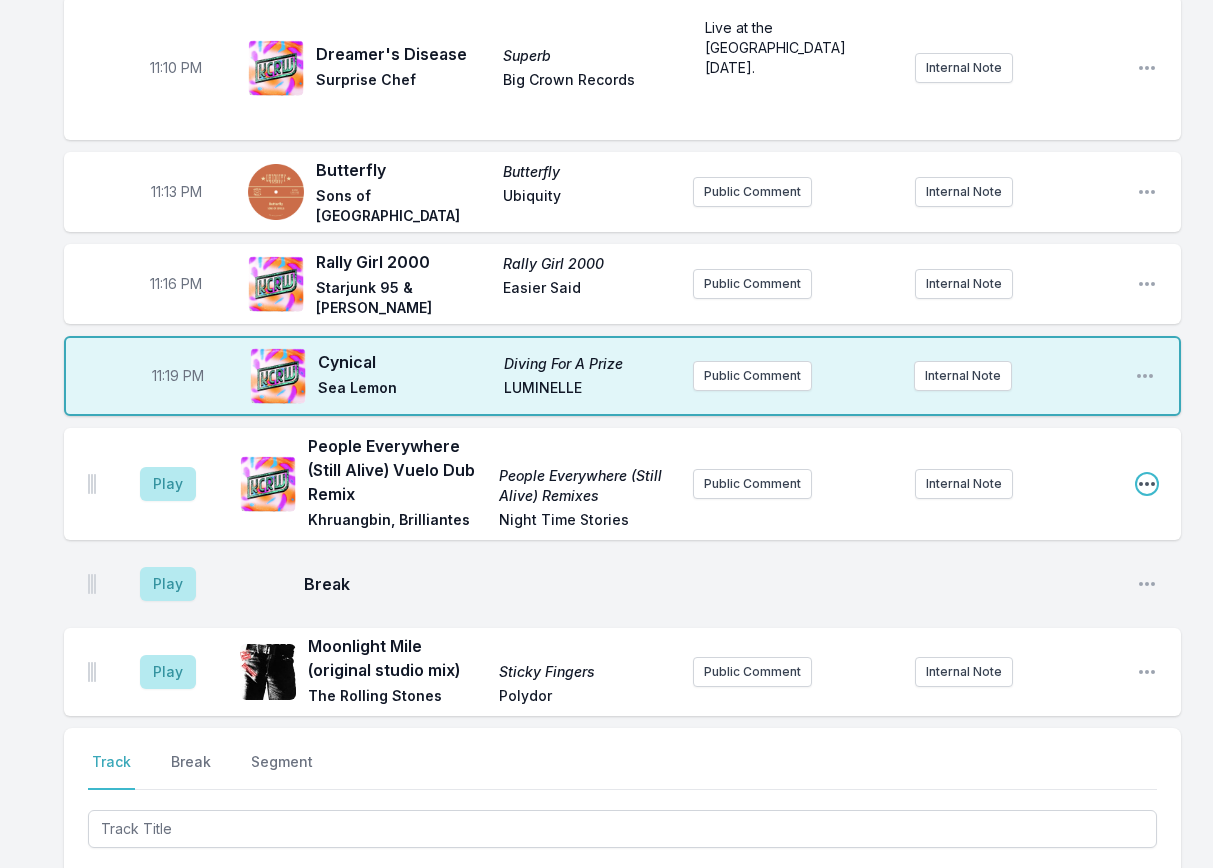 click 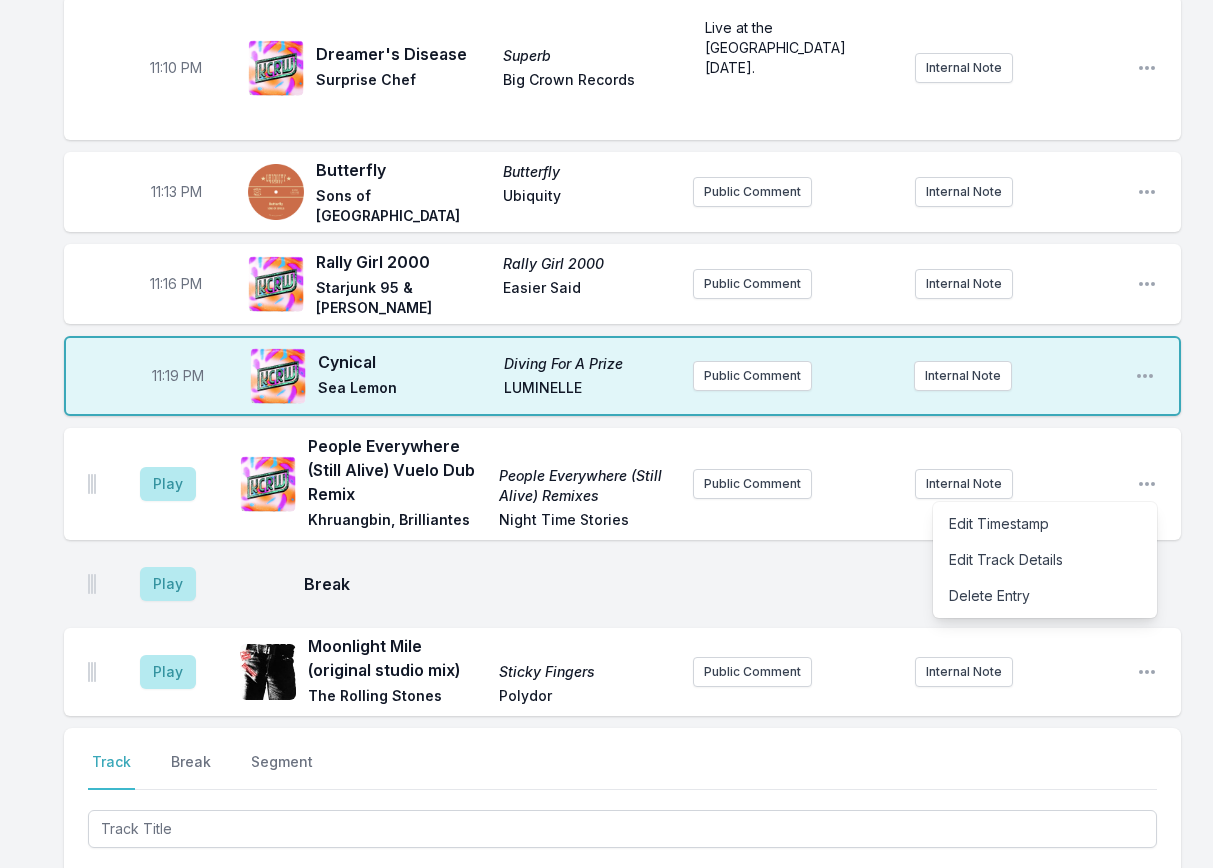 click on "Play Break Open playlist item options" at bounding box center [622, 584] 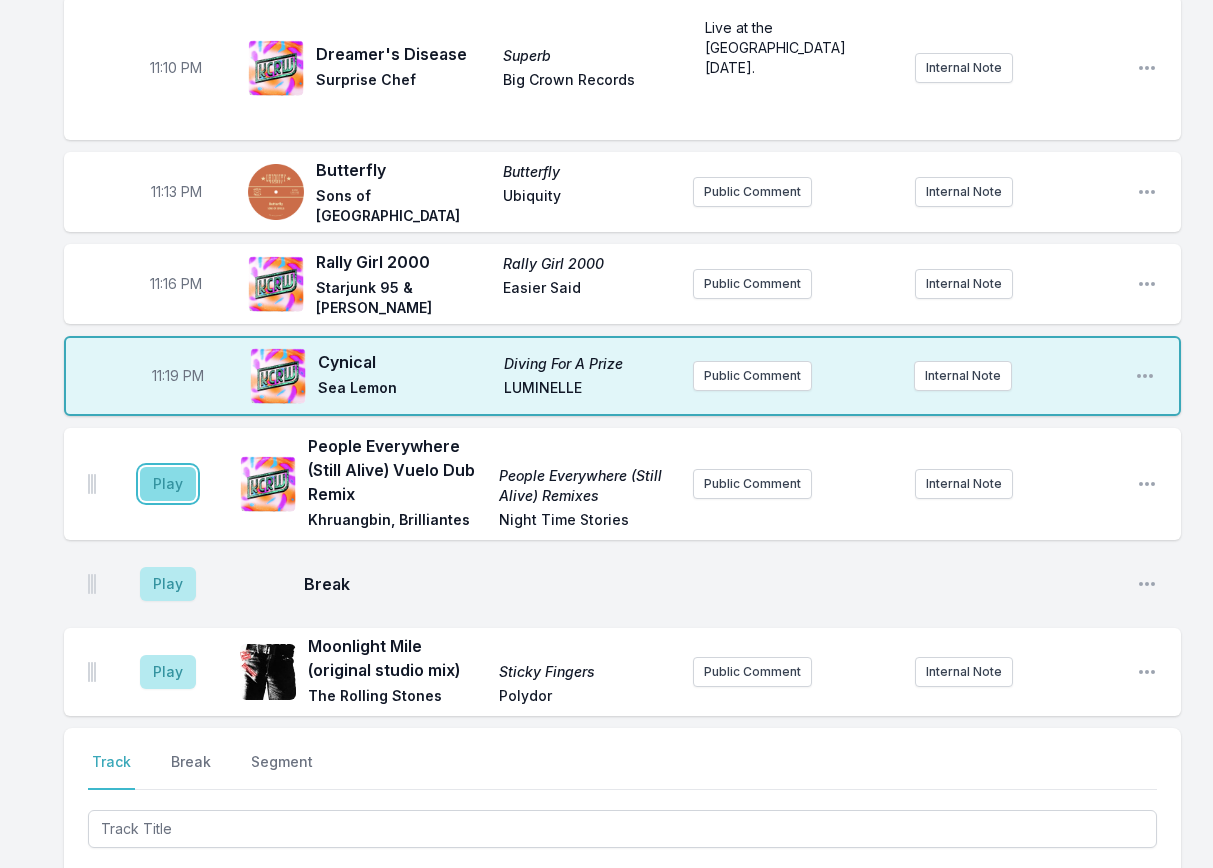 click on "Play" at bounding box center [168, 484] 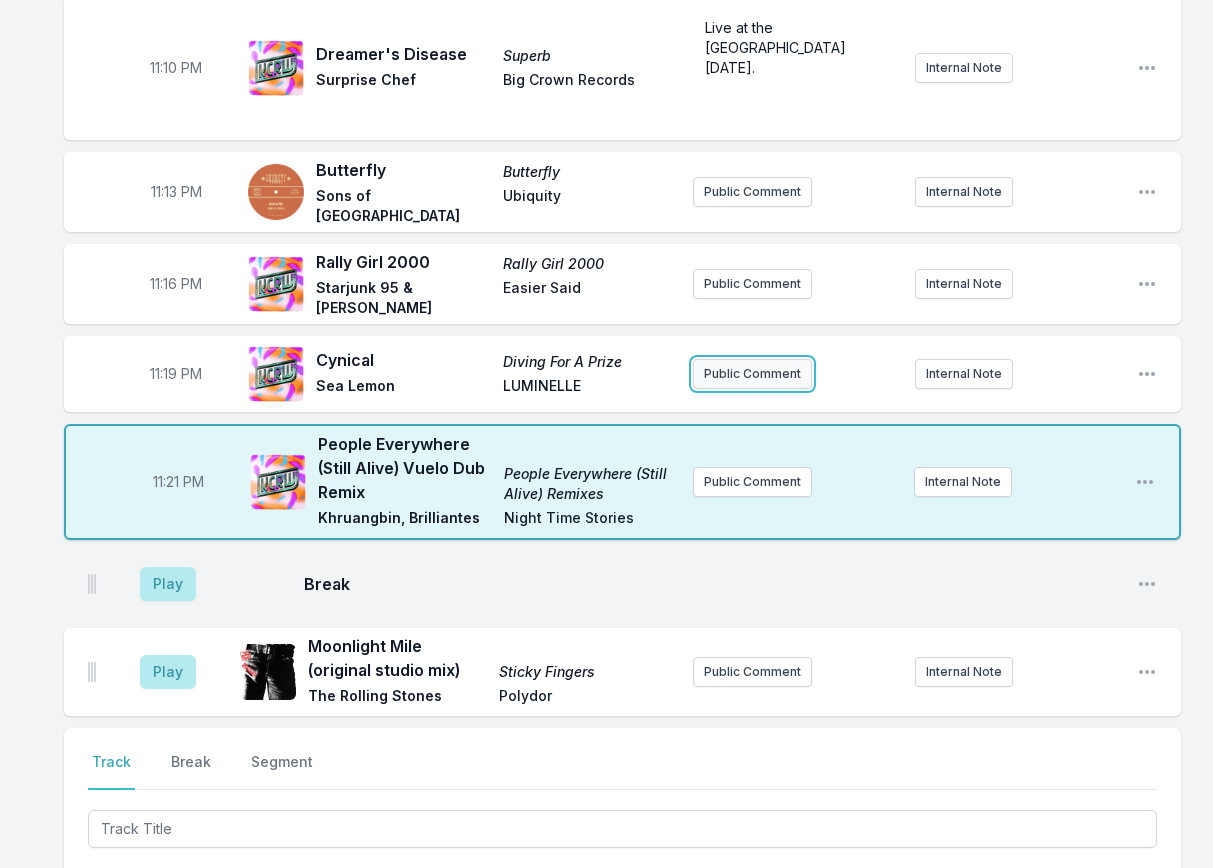 drag, startPoint x: 716, startPoint y: 402, endPoint x: 735, endPoint y: 410, distance: 20.615528 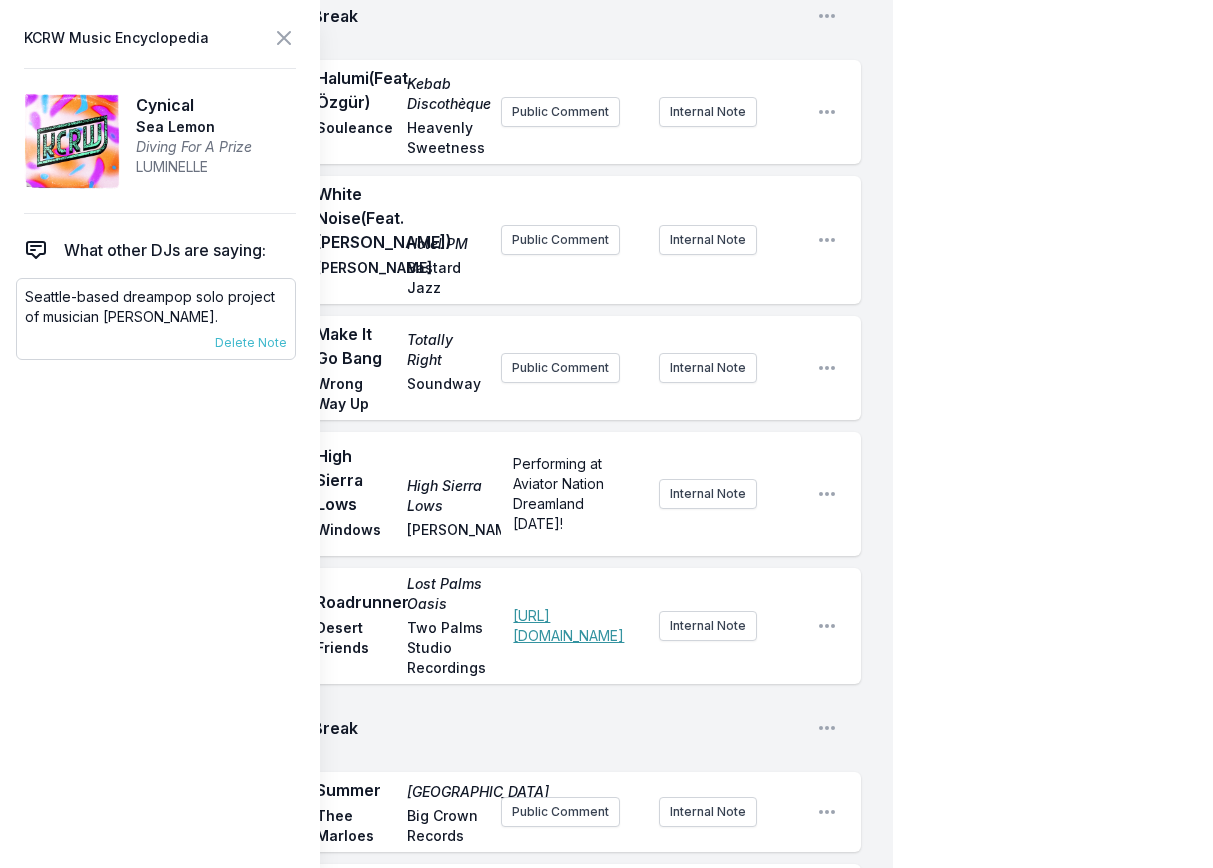 click on "Seattle-based dreampop solo project of musician [PERSON_NAME]." at bounding box center [156, 307] 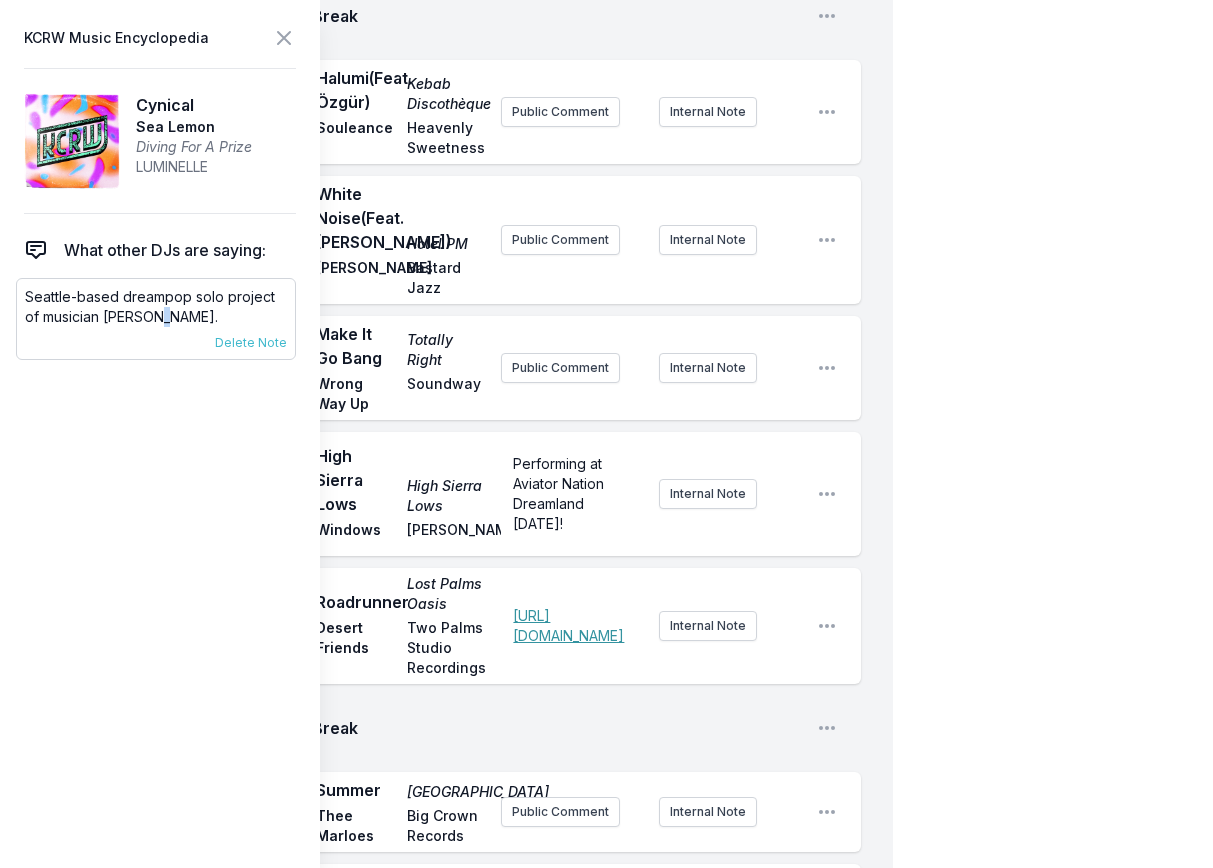 click on "Seattle-based dreampop solo project of musician [PERSON_NAME]." at bounding box center (156, 307) 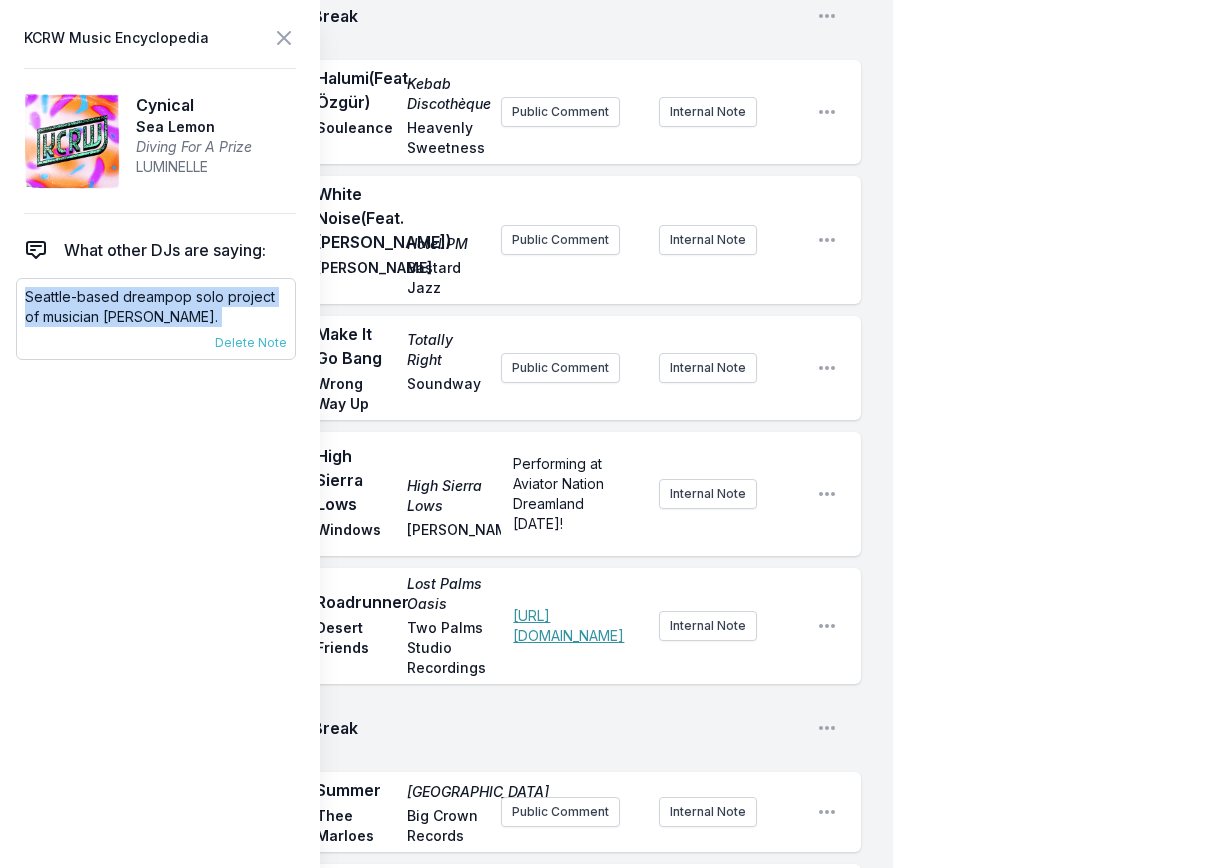 click on "Seattle-based dreampop solo project of musician [PERSON_NAME]." at bounding box center (156, 307) 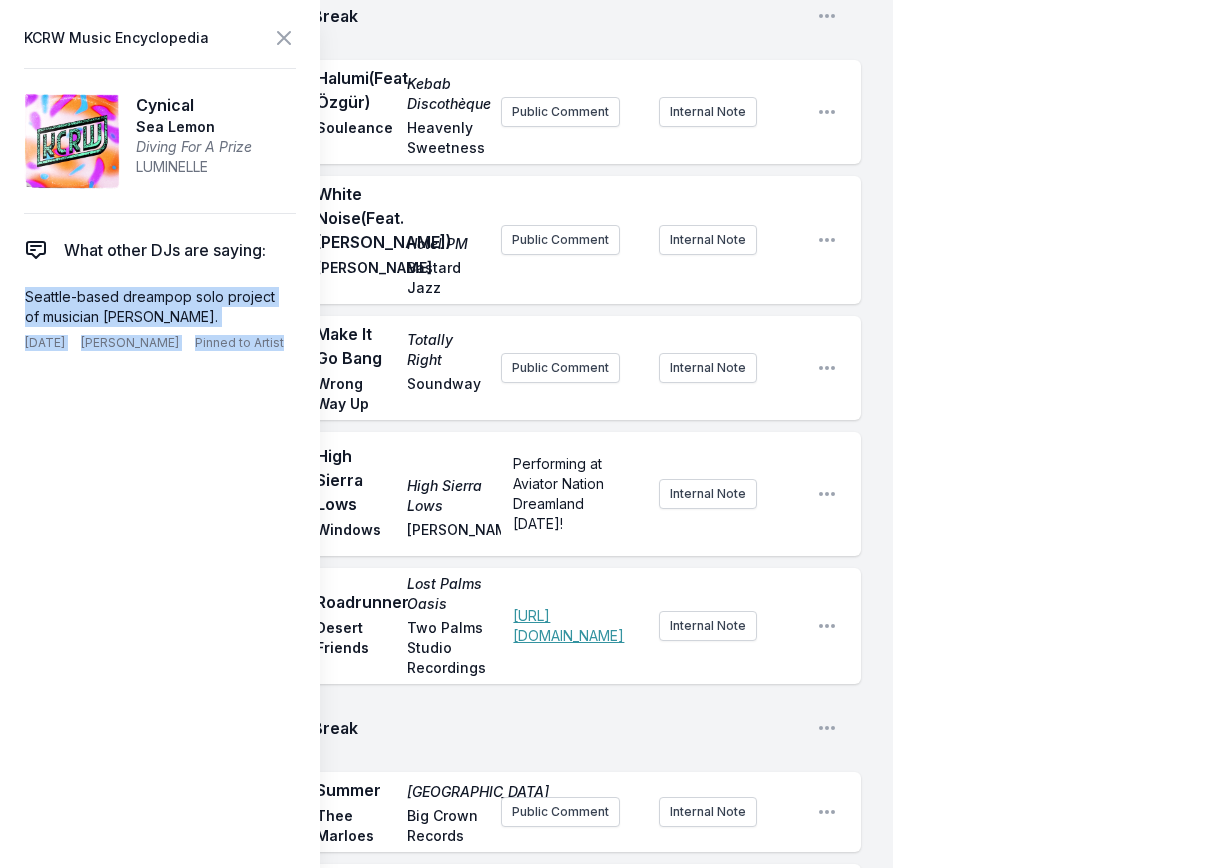 copy on "Seattle-based dreampop solo project of musician [PERSON_NAME]. [DATE] [PERSON_NAME] Pinned to Artist" 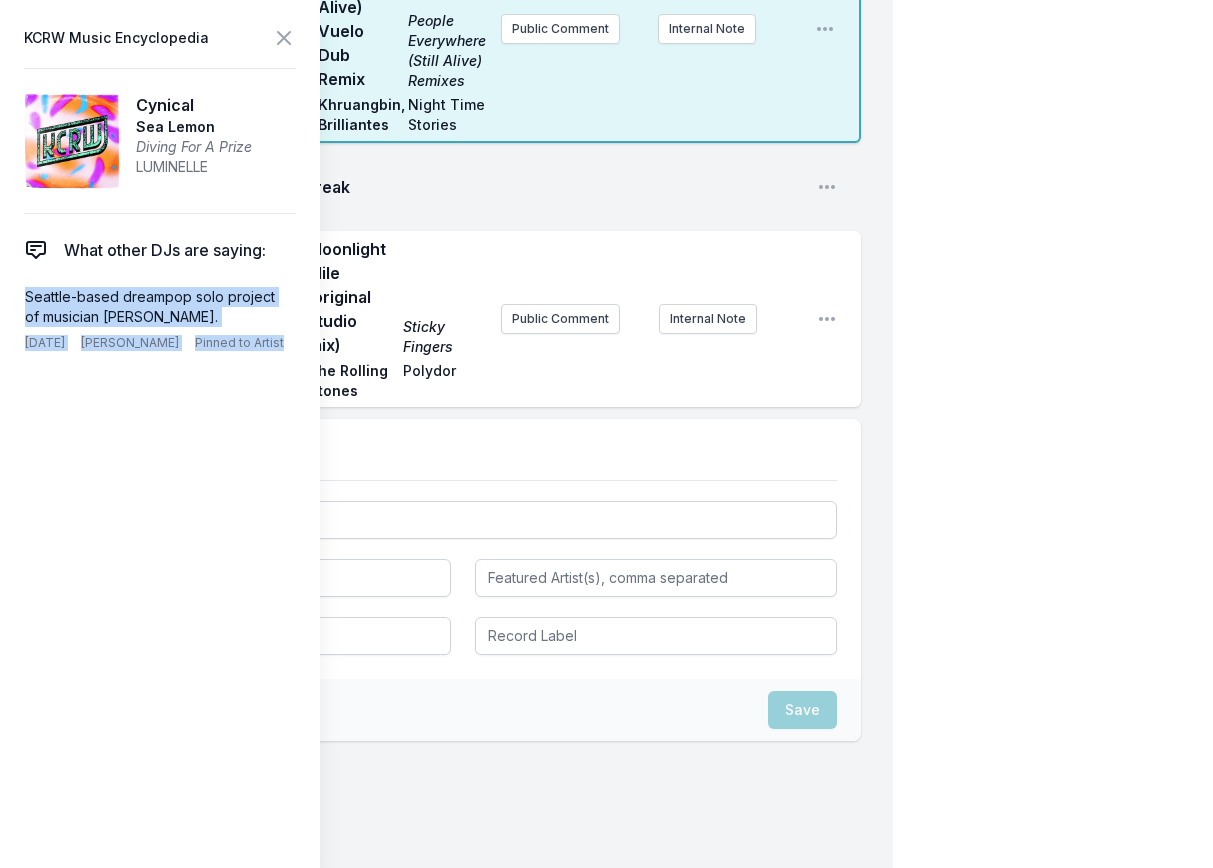 scroll, scrollTop: 4216, scrollLeft: 0, axis: vertical 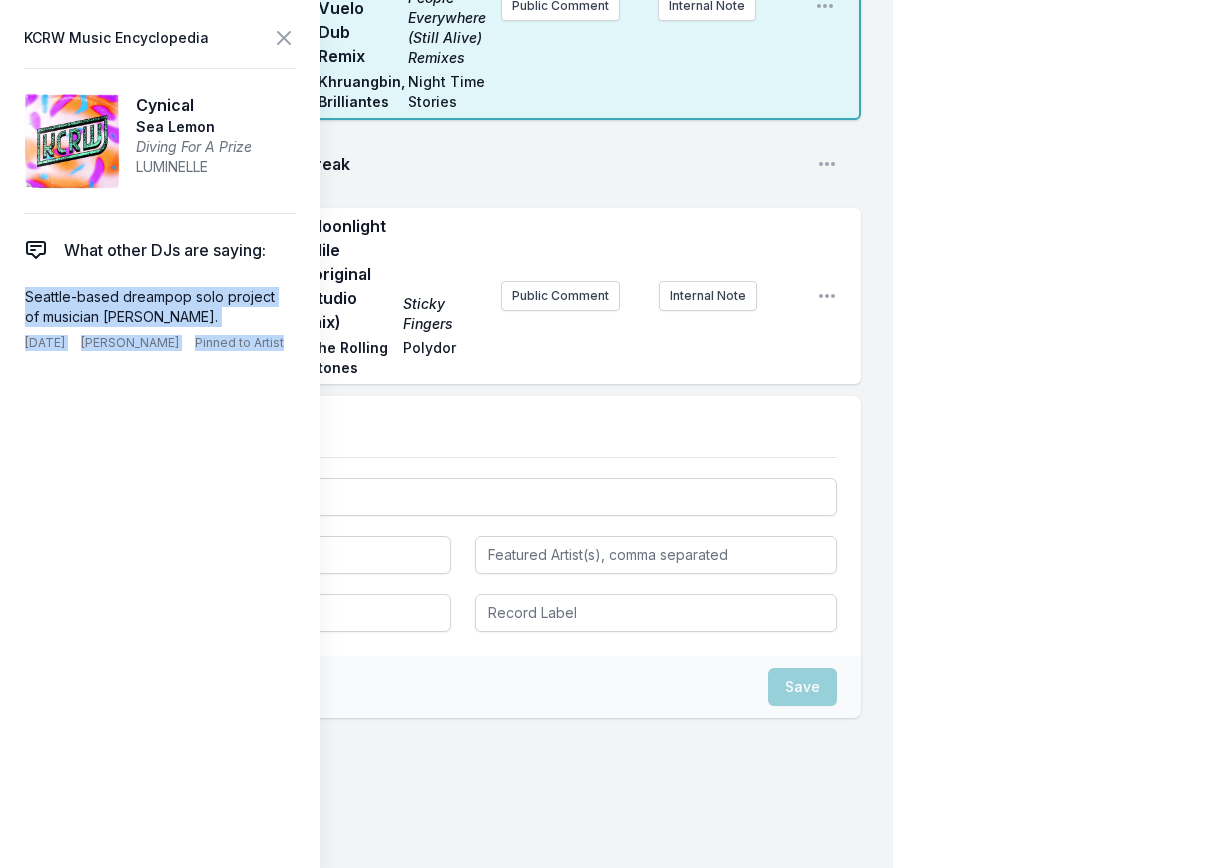 click on "Public Comment" at bounding box center [560, -168] 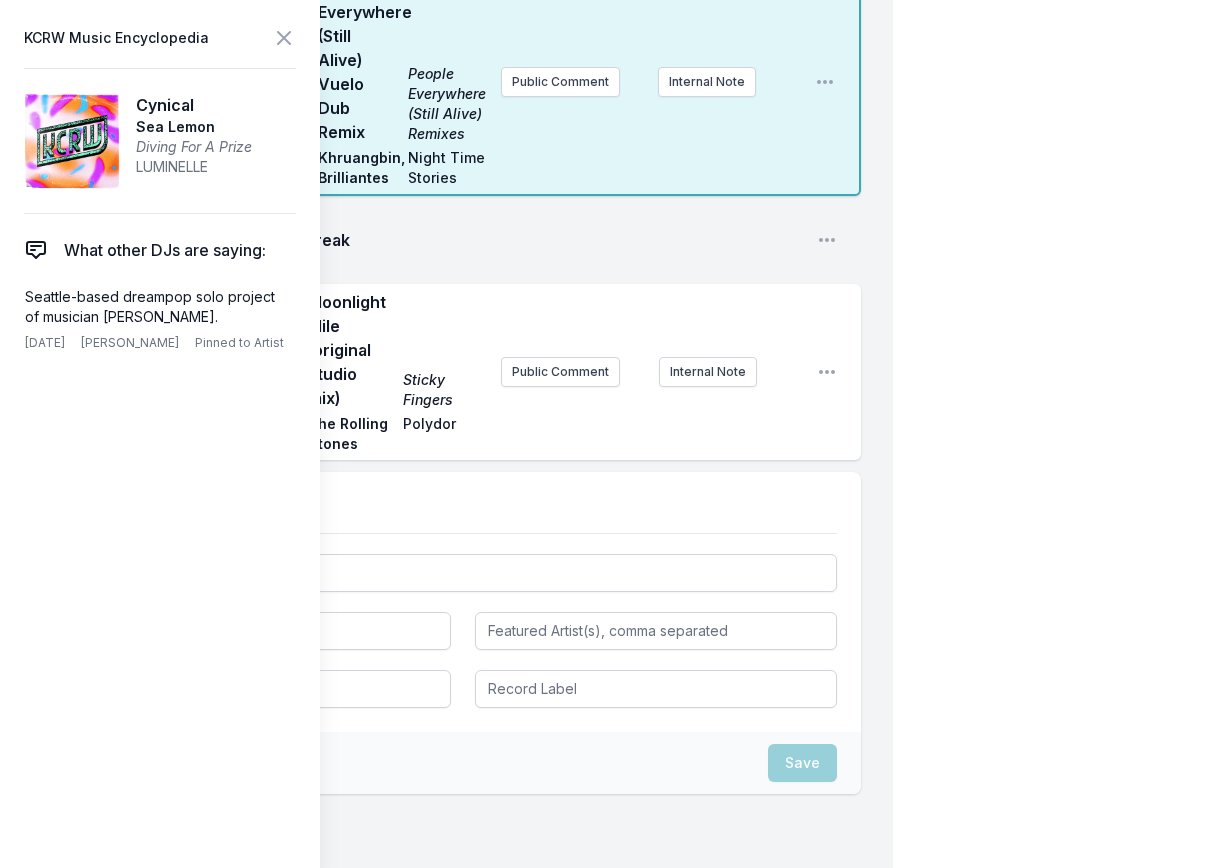 scroll, scrollTop: 140, scrollLeft: 0, axis: vertical 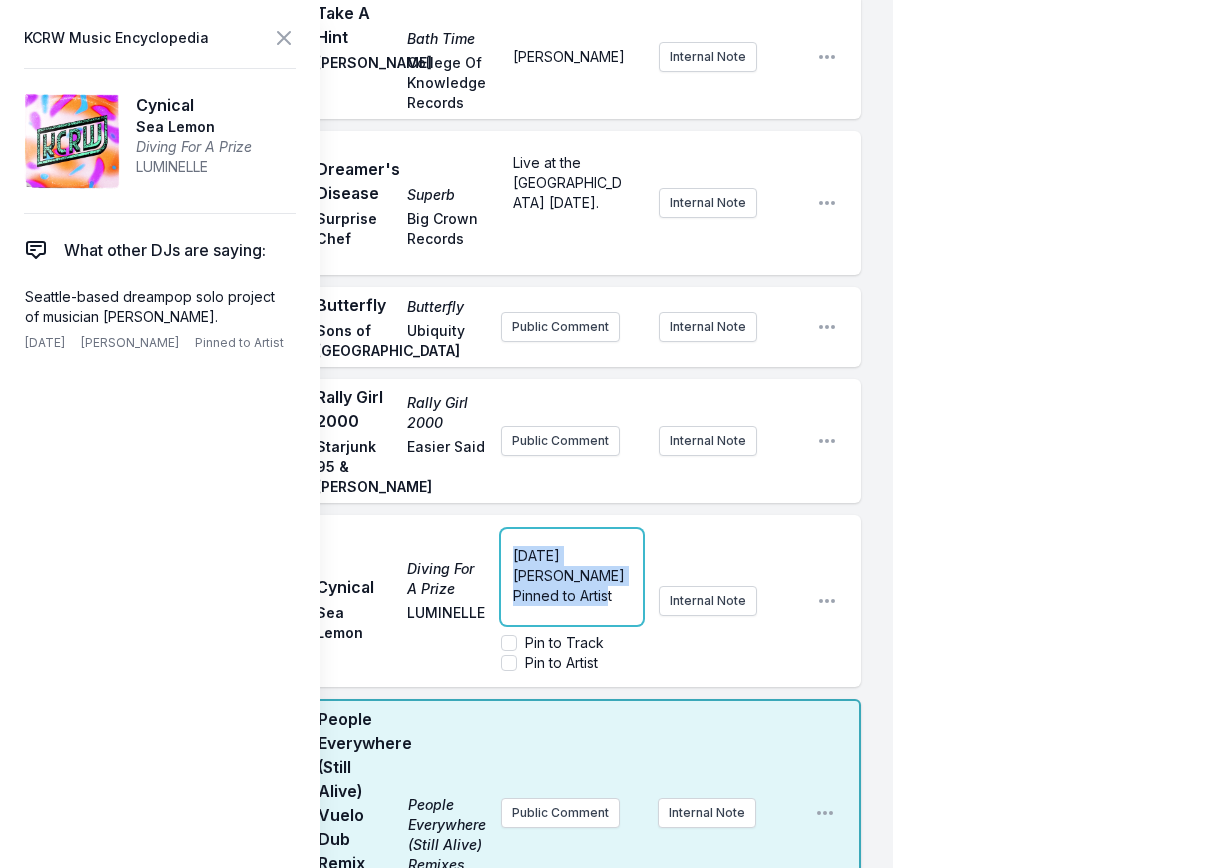 drag, startPoint x: 606, startPoint y: 784, endPoint x: 505, endPoint y: 736, distance: 111.82576 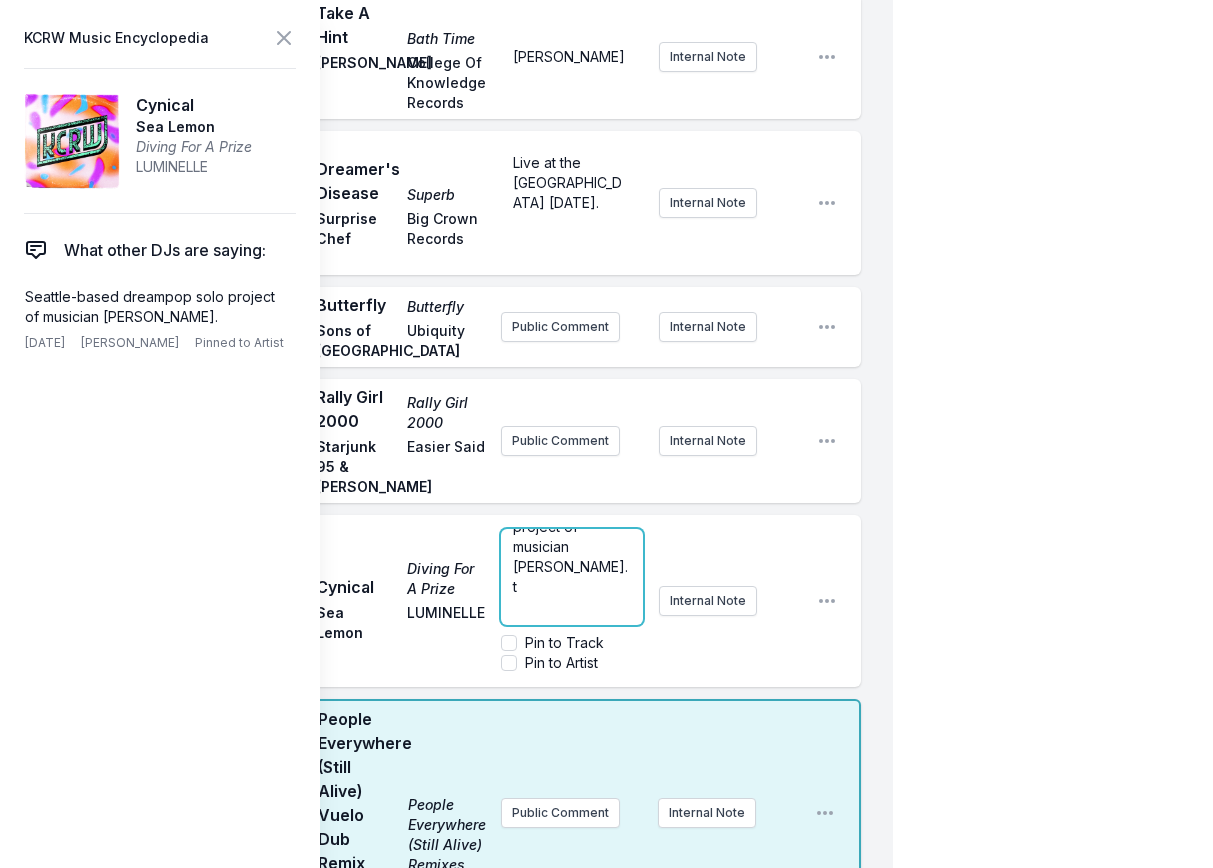 scroll, scrollTop: 40, scrollLeft: 0, axis: vertical 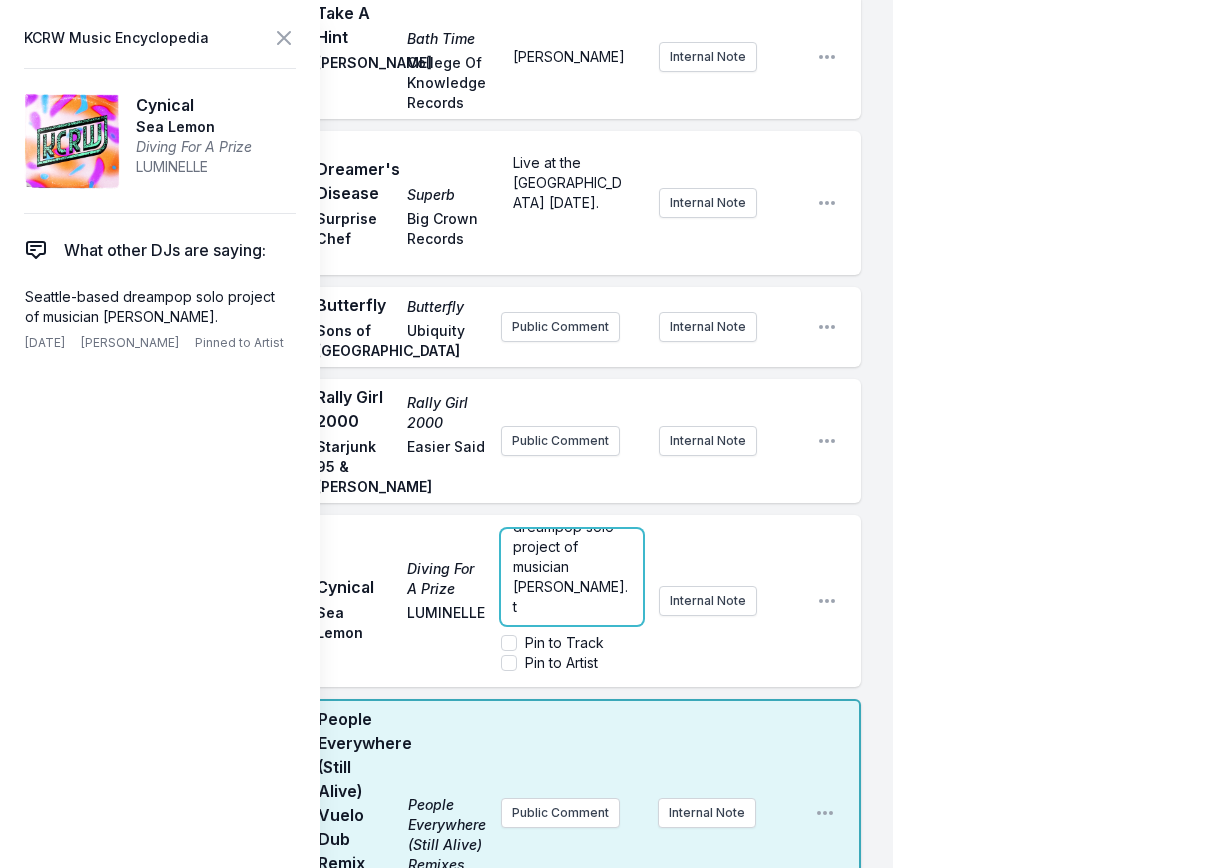 type 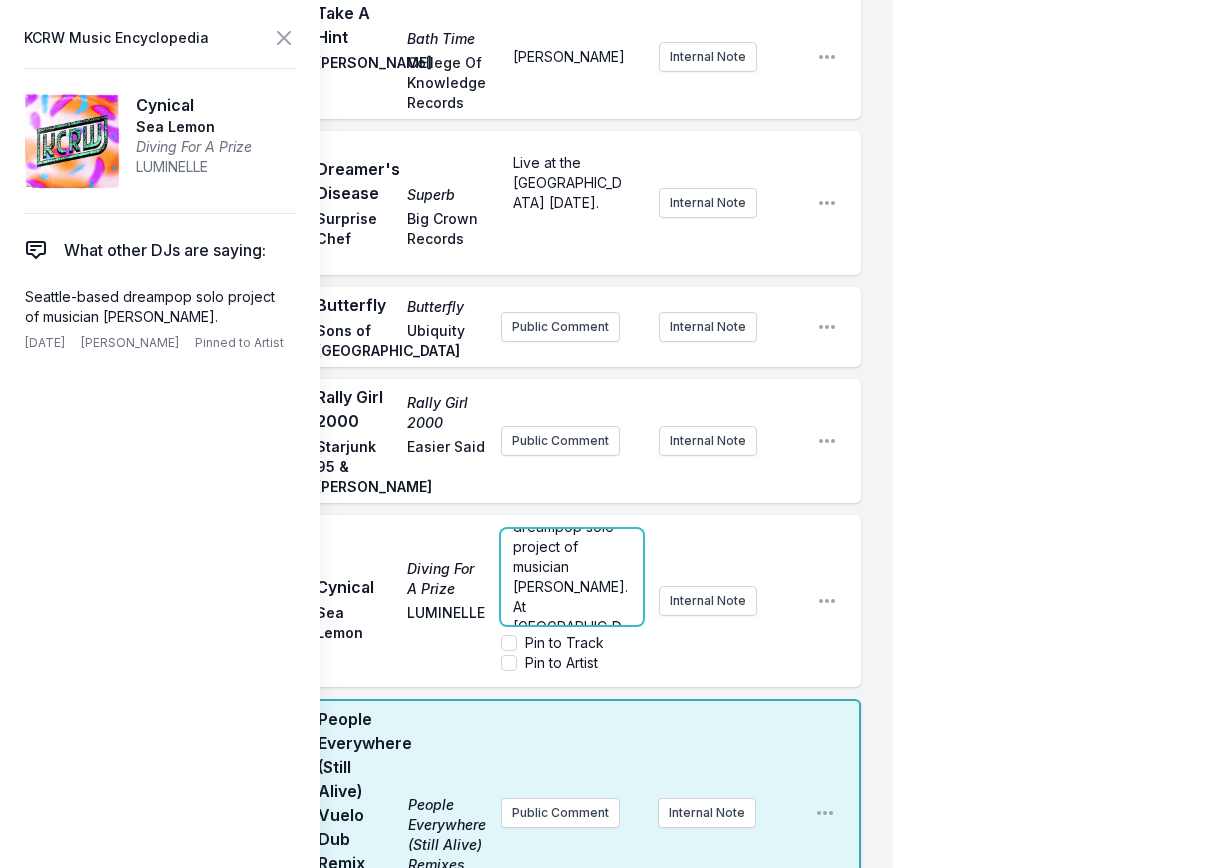 scroll, scrollTop: 60, scrollLeft: 0, axis: vertical 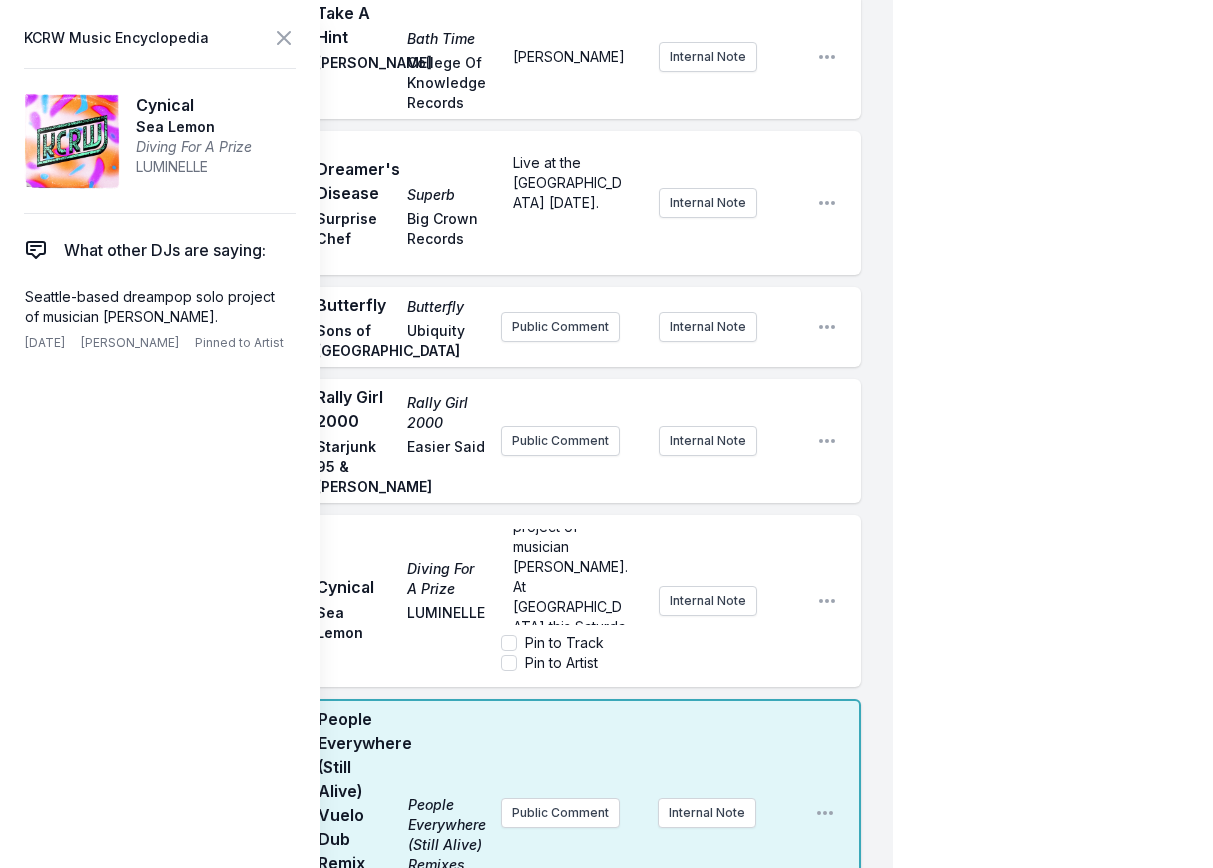 click on "10:00 PM See You Dancin' (original mix) See You Dancin' [PERSON_NAME] Play It Again [PERSON_NAME] Public Comment Internal Note Open playlist item options 10:11 PM I Wanna Sleep In Your Arms I Wanna Sleep In Your Arms Housepainters Magnetron Music The Modern Lovers cover! Internal Note Open playlist item options The Modern Lovers cover! 10:15 PM Lost In [US_STATE] Lost [PERSON_NAME] GPS Band, [PERSON_NAME] Recordings Public Comment Internal Note Open playlist item options 10:17 PM Mother Earth Gemini The Sure Fire Soul Ensemble Colemine Records Public Comment Internal Note Open playlist item options 10:20 PM Break Open playlist item options 10:21 PM Countryman '82 Countryman '82 Allah-Las Innovative Leisure Public Comment Internal Note Open playlist item options 10:24 PM She's A Teacher  (Feat. Podsongs) She's A Teacher Acid Tongue The Independent Record Company Public Comment Internal Note Open playlist item options 10:28 PM Pickin' Rocks Sasketchewan Country Guitar [PERSON_NAME] La Honda Records Public Comment 10:31 PM" at bounding box center (446, -786) 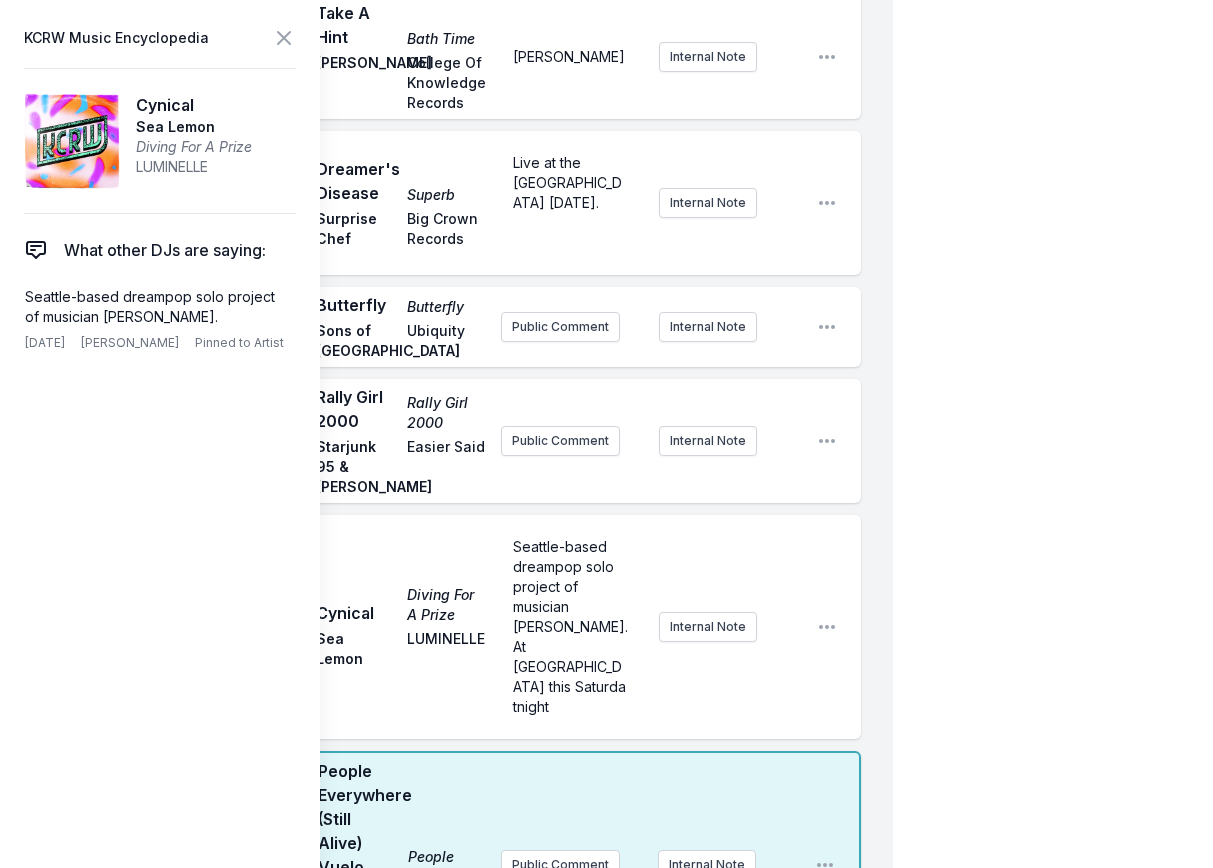 scroll, scrollTop: 0, scrollLeft: 0, axis: both 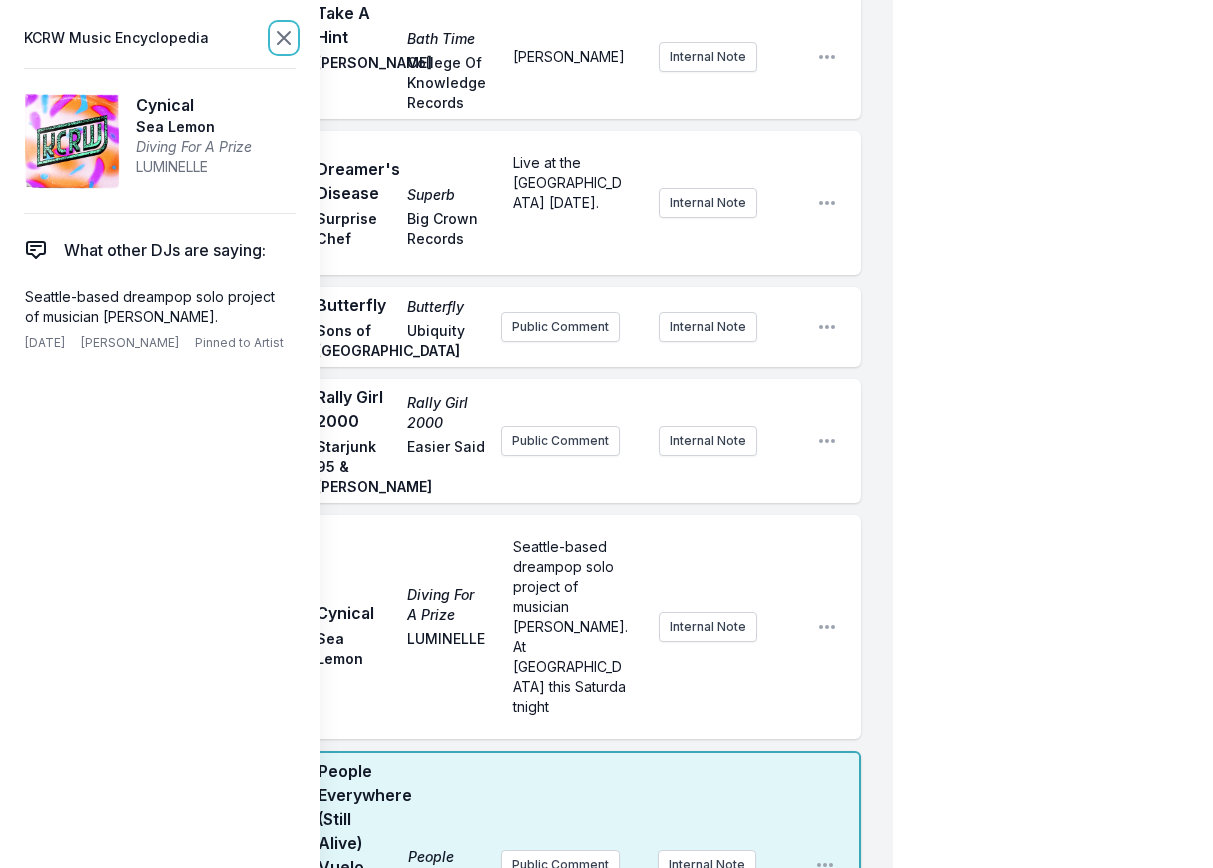 click 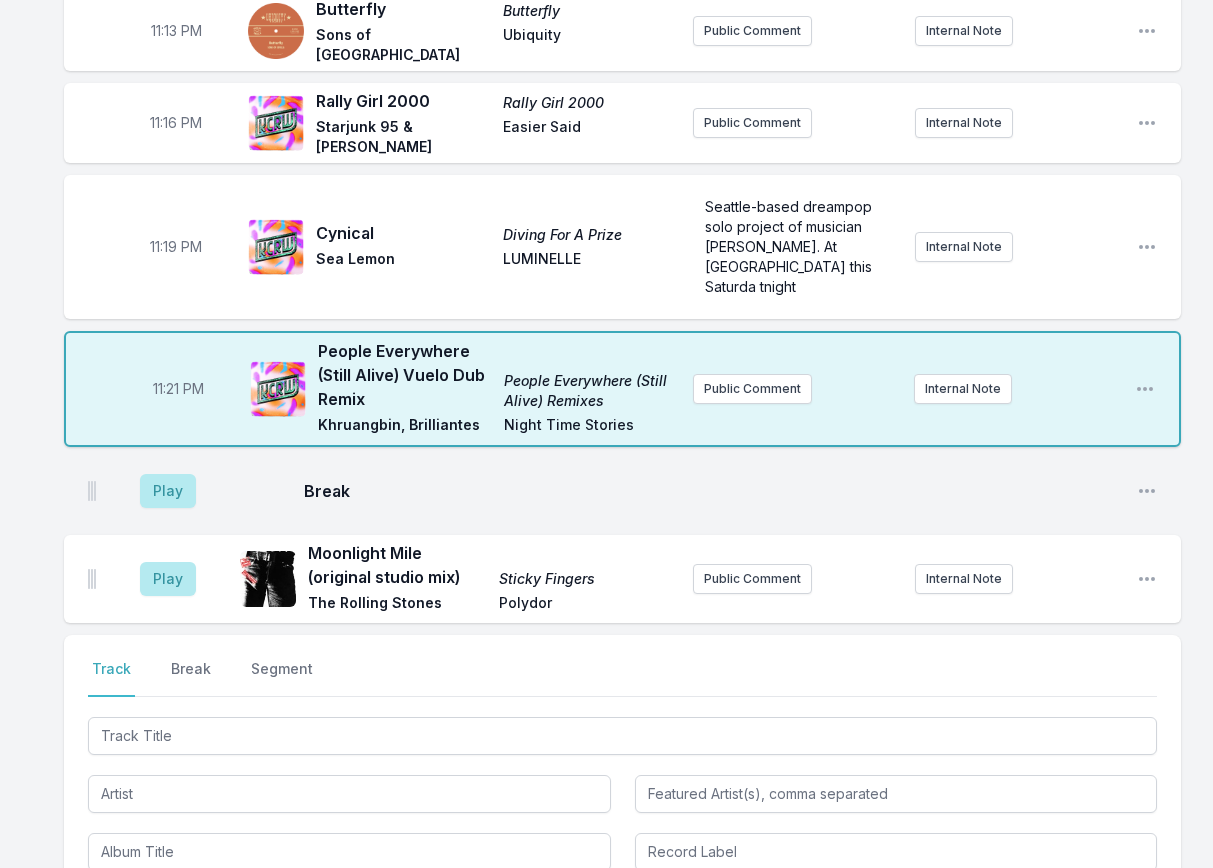 scroll, scrollTop: 2875, scrollLeft: 0, axis: vertical 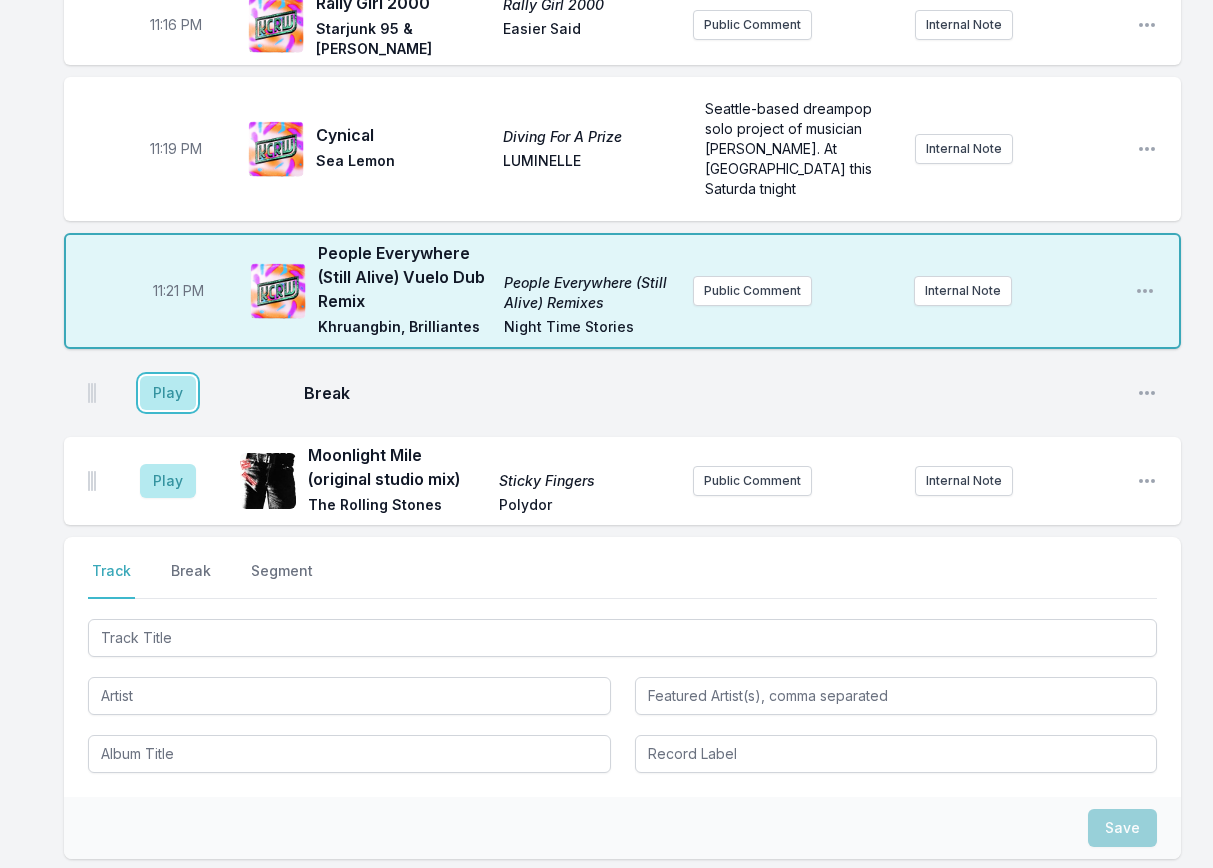 drag, startPoint x: 178, startPoint y: 418, endPoint x: 179, endPoint y: 434, distance: 16.03122 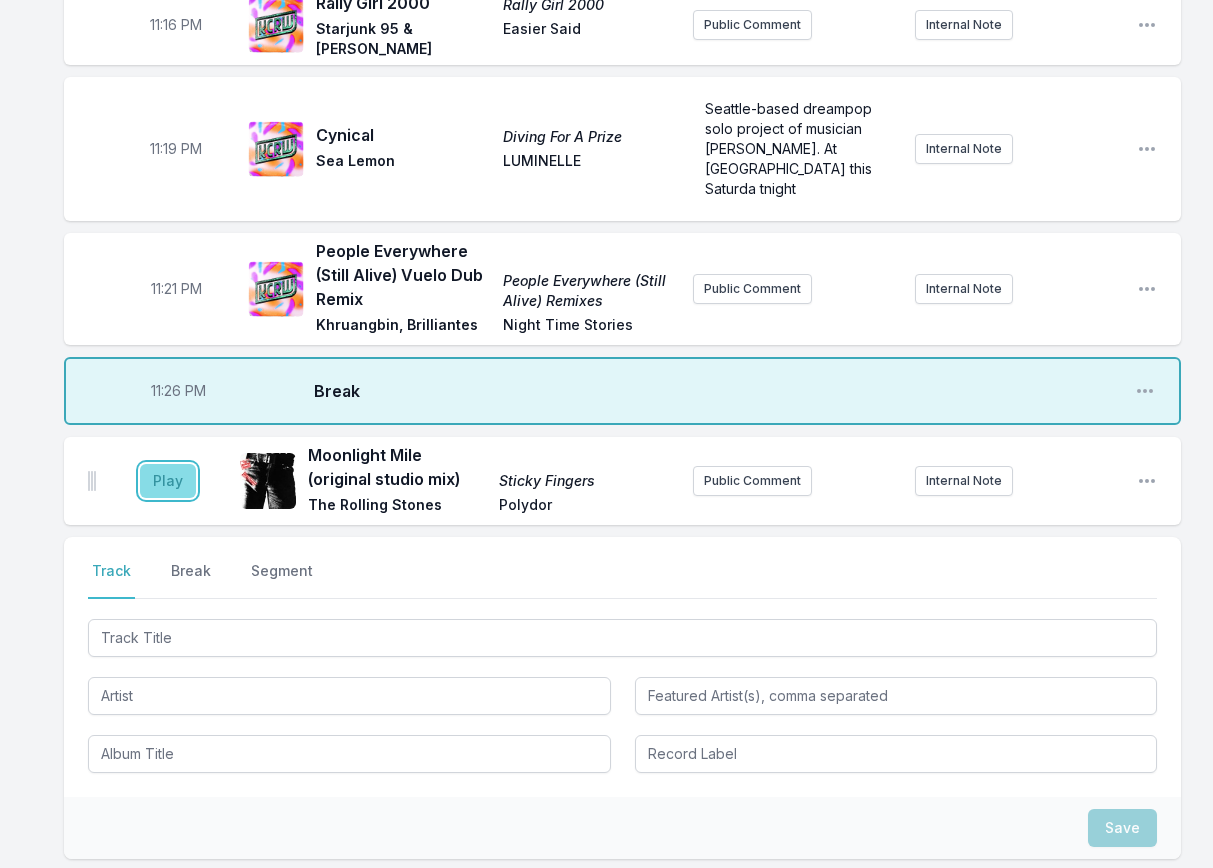 click on "Play" at bounding box center [168, 481] 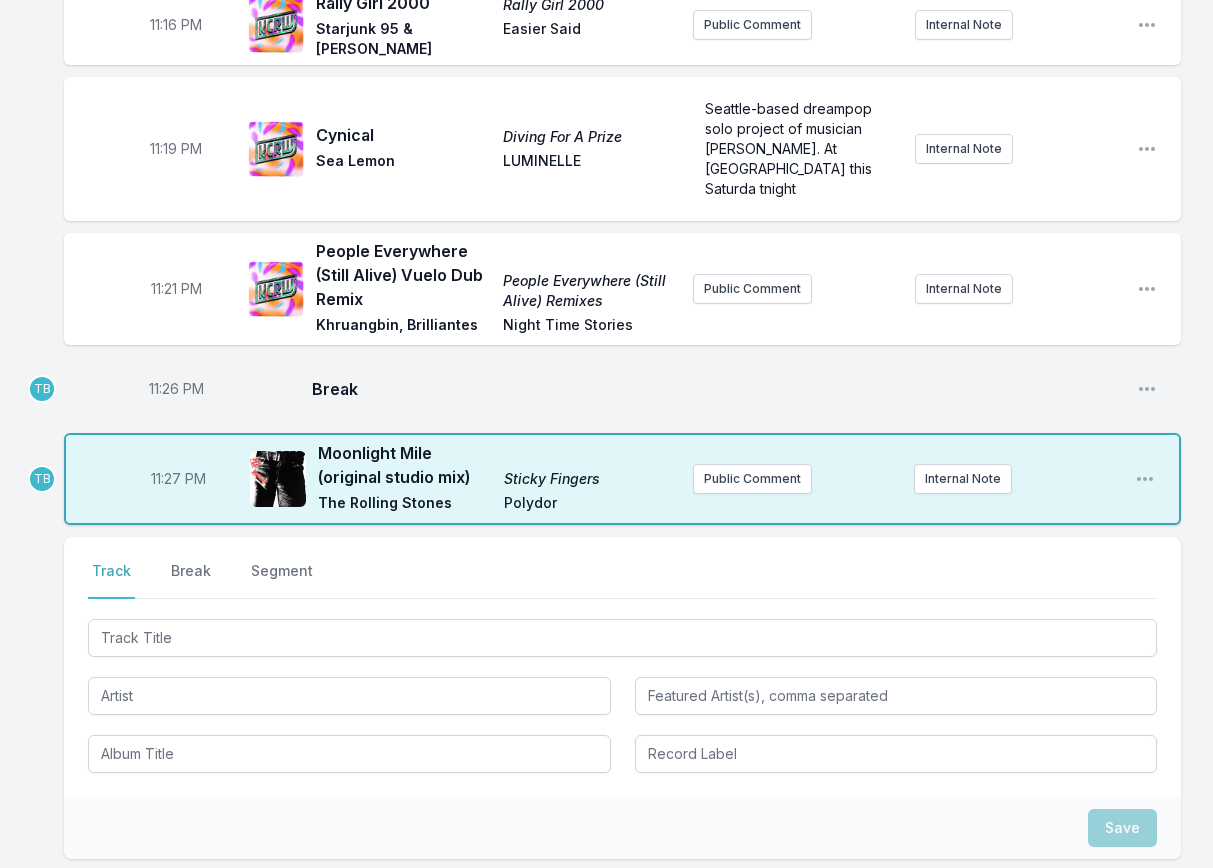 click on "11:26 PM" at bounding box center (176, 389) 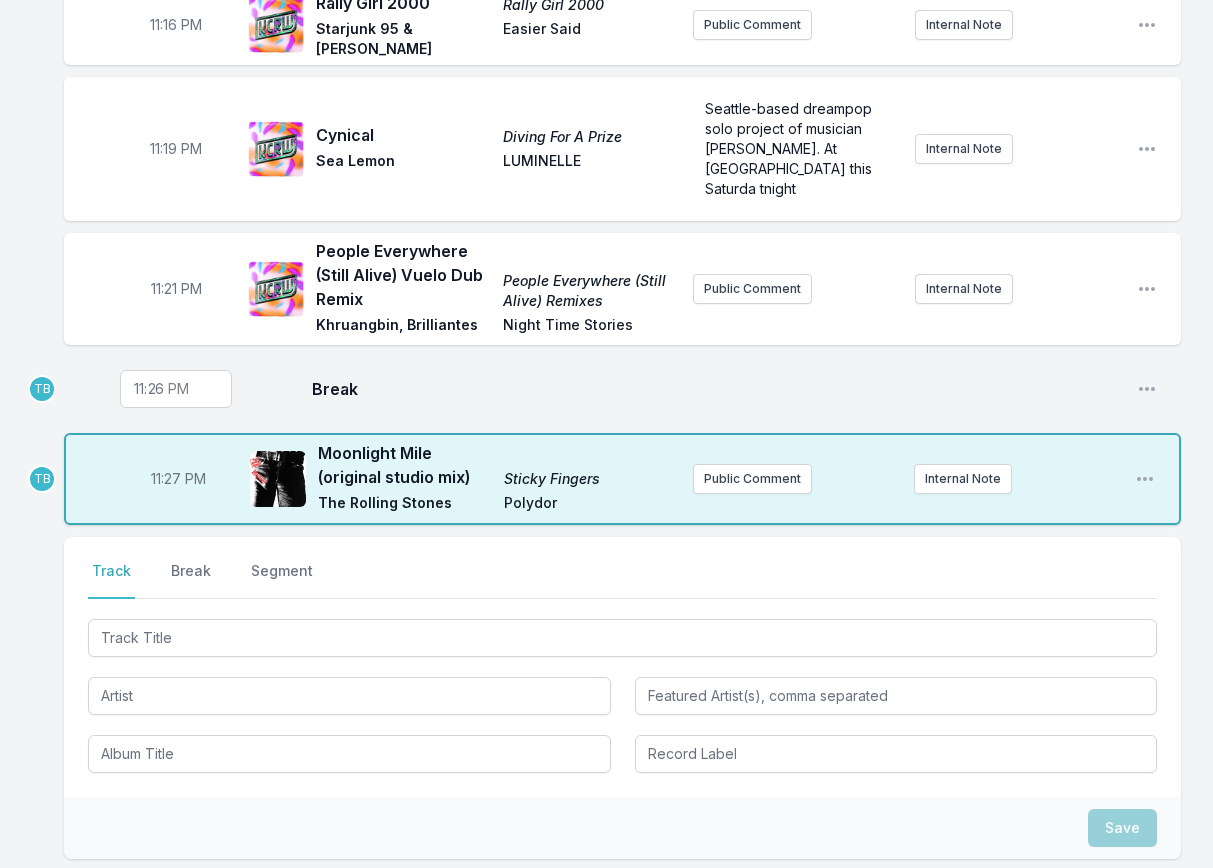 click on "23:26" at bounding box center (176, 389) 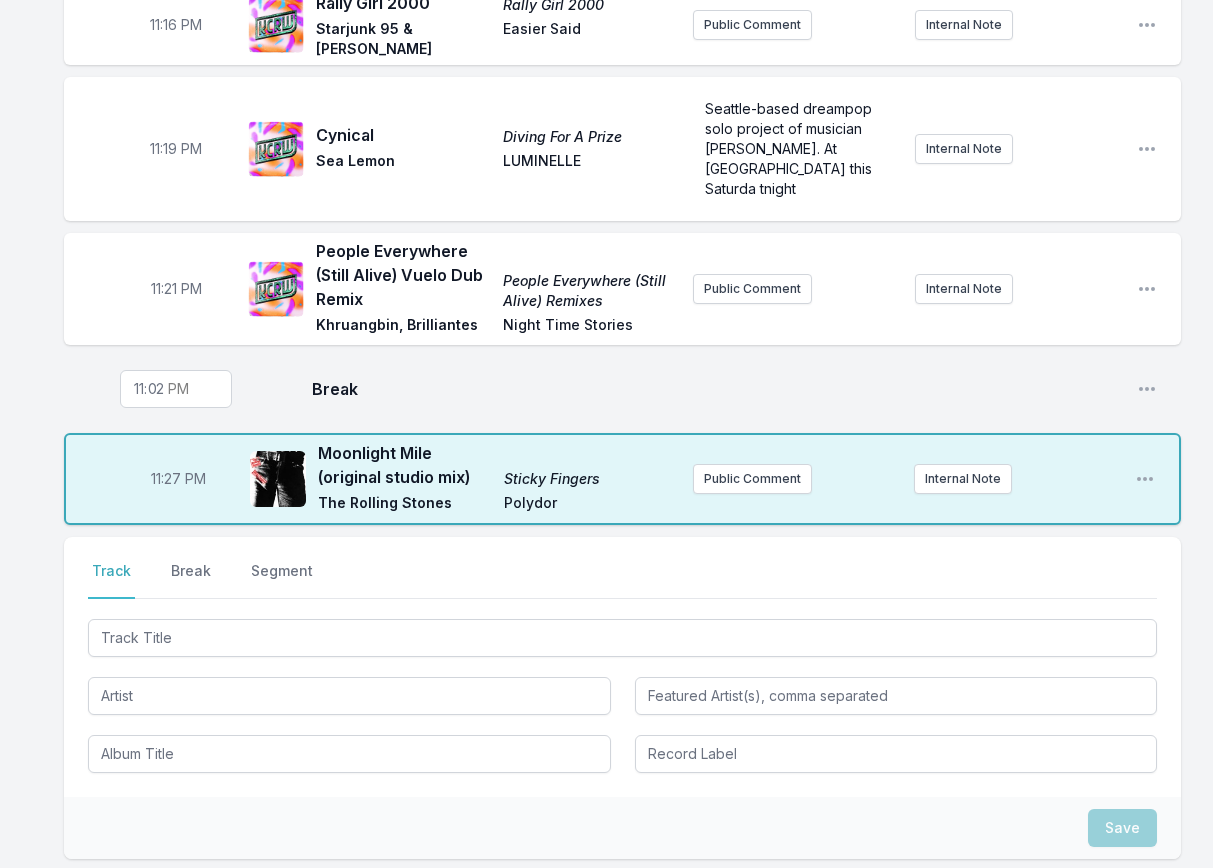 type on "23:23" 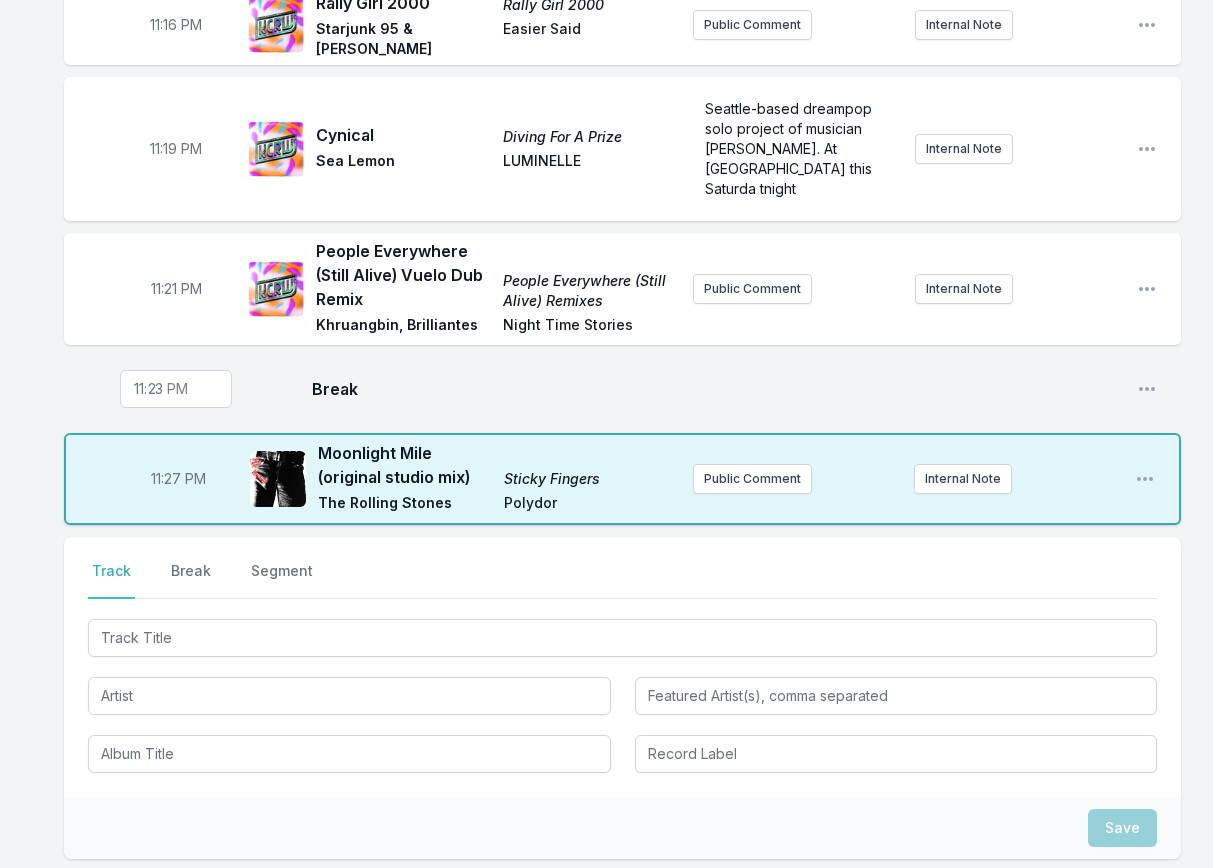 click on "10:00 PM See You Dancin' (original mix) See You Dancin' [PERSON_NAME] Play It Again [PERSON_NAME] Public Comment Internal Note Open playlist item options 10:11 PM I Wanna Sleep In Your Arms I Wanna Sleep In Your Arms Housepainters Magnetron Music The Modern Lovers cover! Internal Note Open playlist item options The Modern Lovers cover! 10:15 PM Lost In [US_STATE] Lost [PERSON_NAME] GPS Band, [PERSON_NAME] Recordings Public Comment Internal Note Open playlist item options 10:17 PM Mother Earth Gemini The Sure Fire Soul Ensemble Colemine Records Public Comment Internal Note Open playlist item options 10:20 PM Break Open playlist item options 10:21 PM Countryman '82 Countryman '82 Allah-Las Innovative Leisure Public Comment Internal Note Open playlist item options 10:24 PM She's A Teacher  (Feat. Podsongs) She's A Teacher Acid Tongue The Independent Record Company Public Comment Internal Note Open playlist item options 10:28 PM Pickin' Rocks Sasketchewan Country Guitar [PERSON_NAME] La Honda Records Public Comment 10:31 PM" at bounding box center [622, -1077] 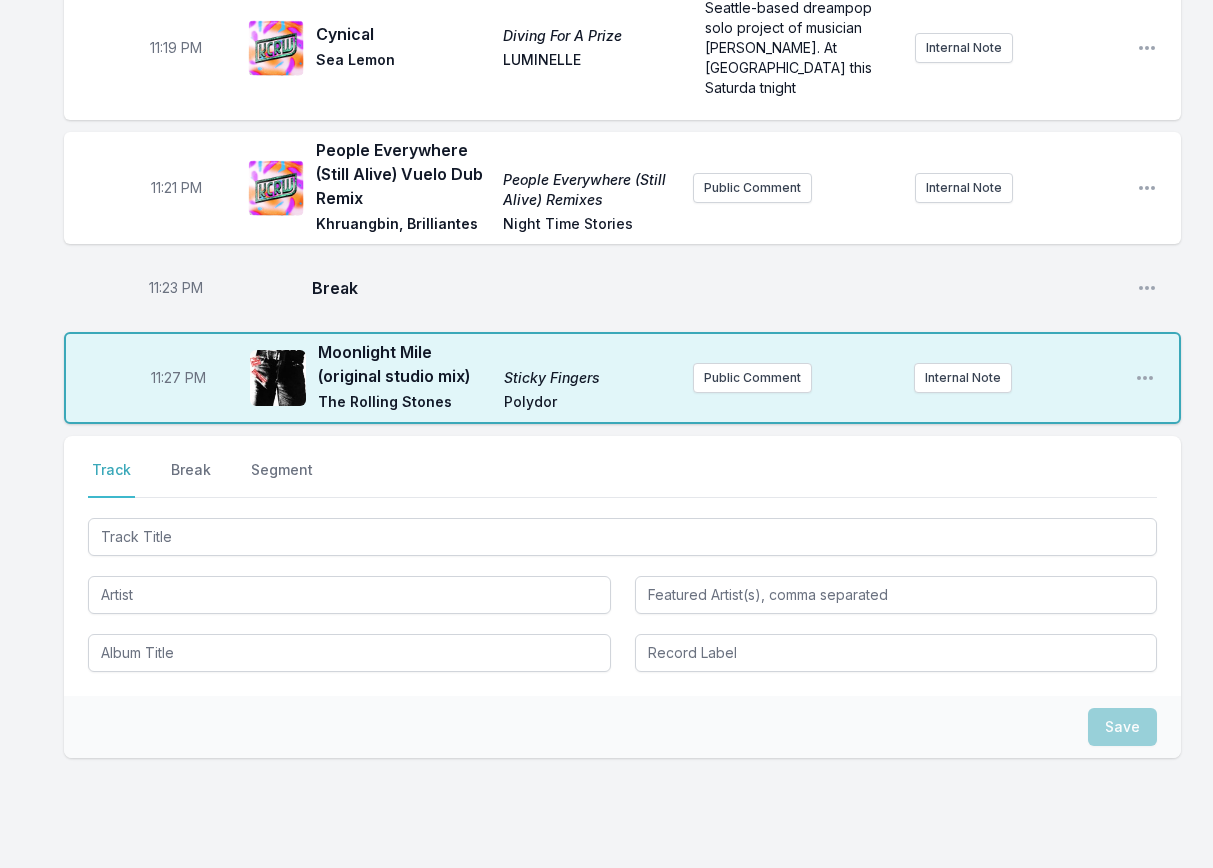 scroll, scrollTop: 3074, scrollLeft: 0, axis: vertical 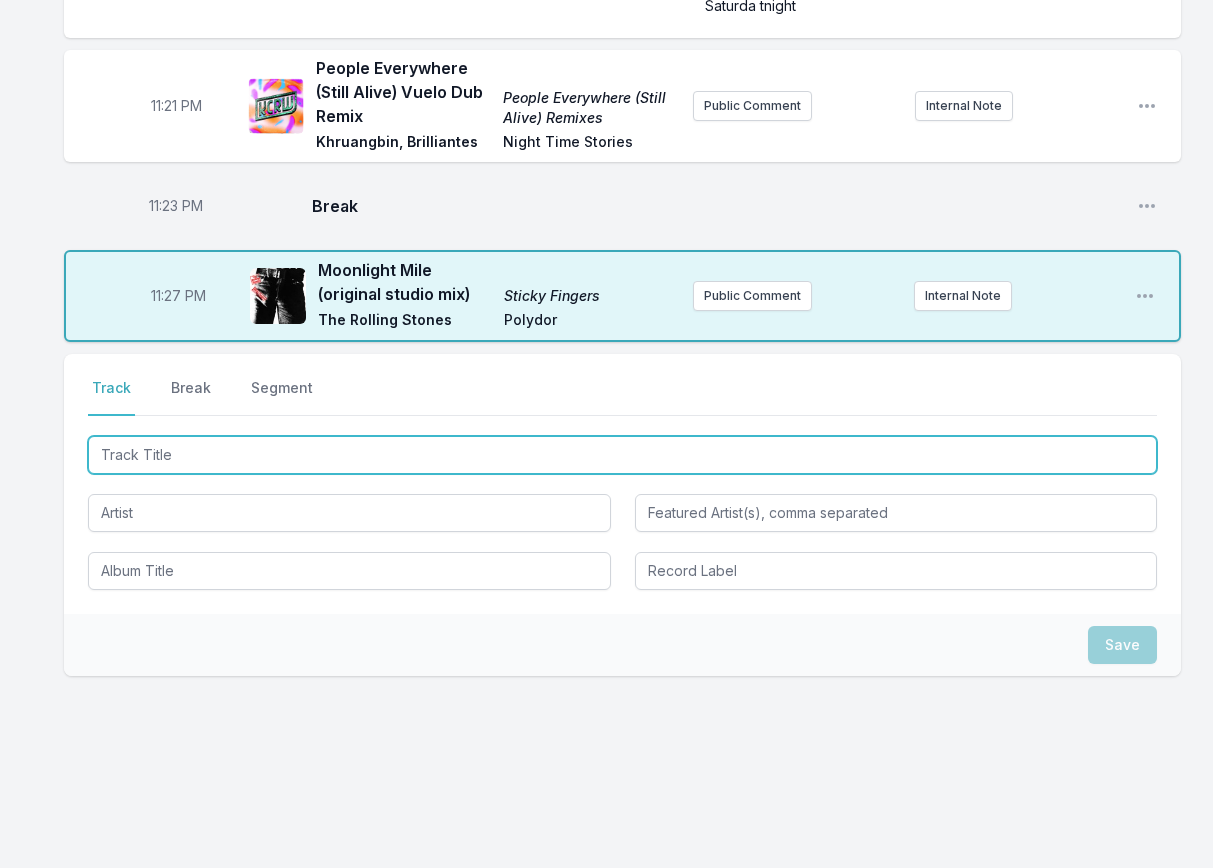click at bounding box center (622, 455) 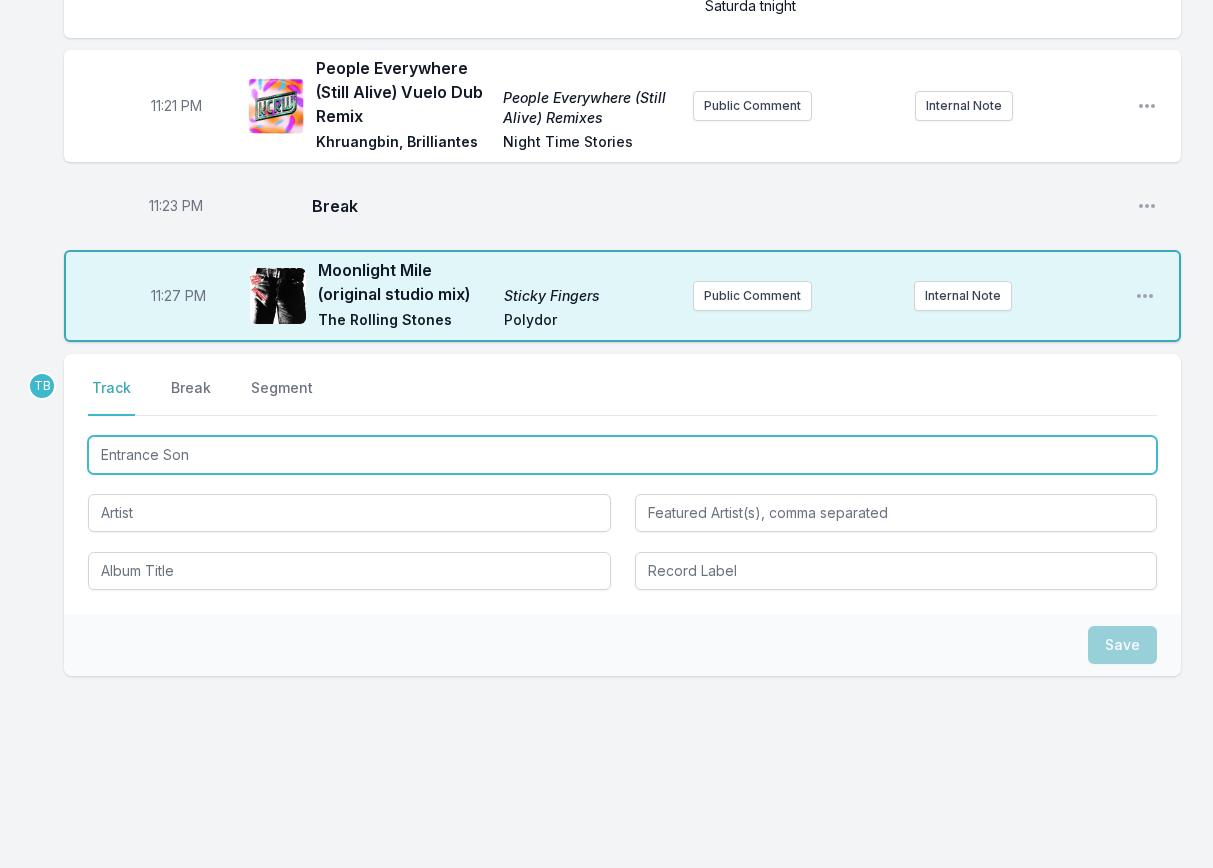 type on "Entrance Song" 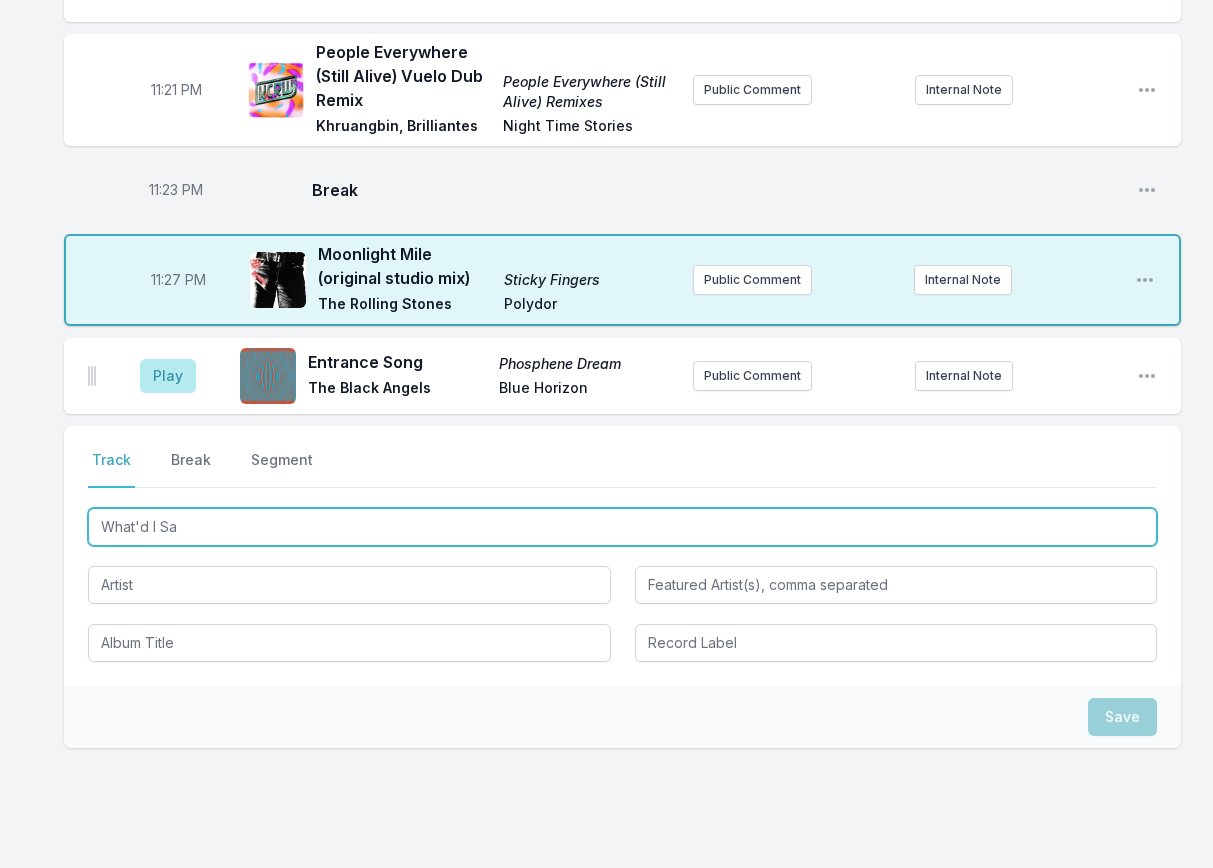 type on "What'd I Say" 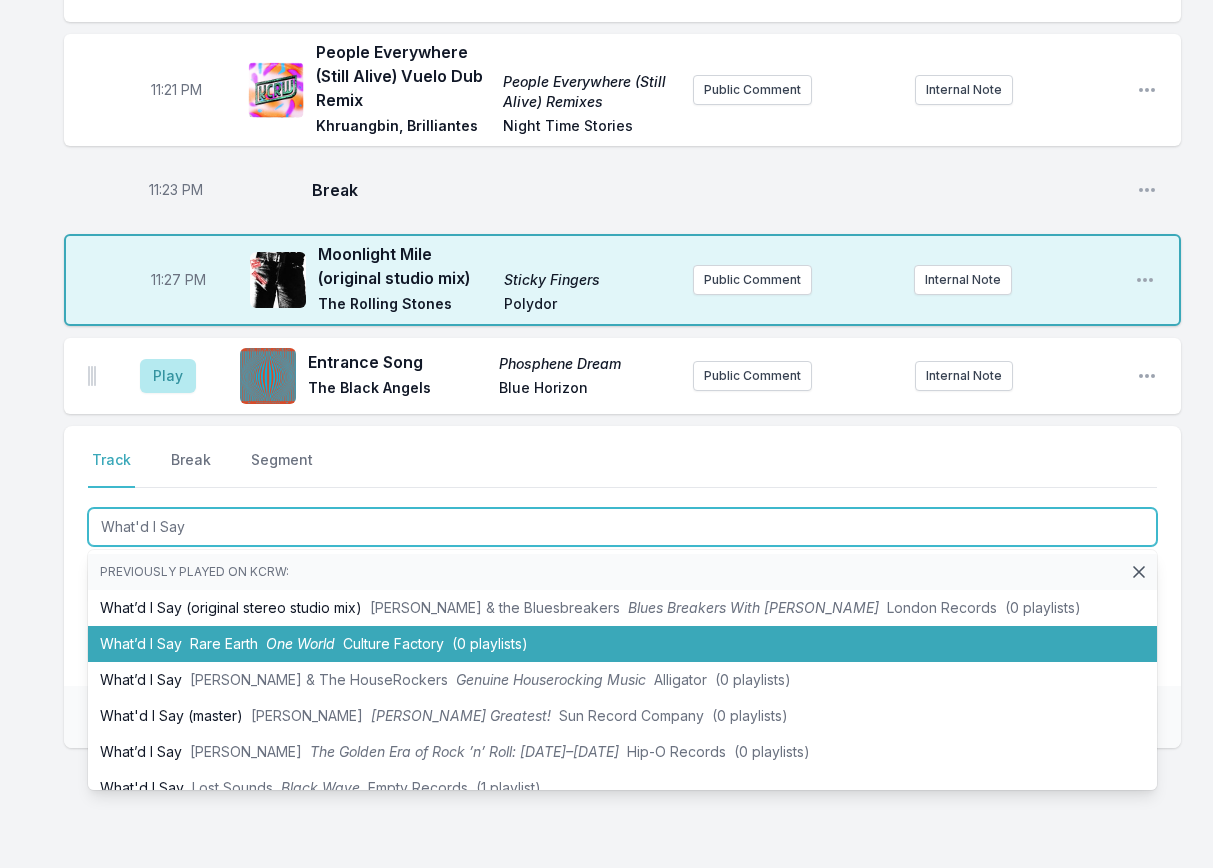 type 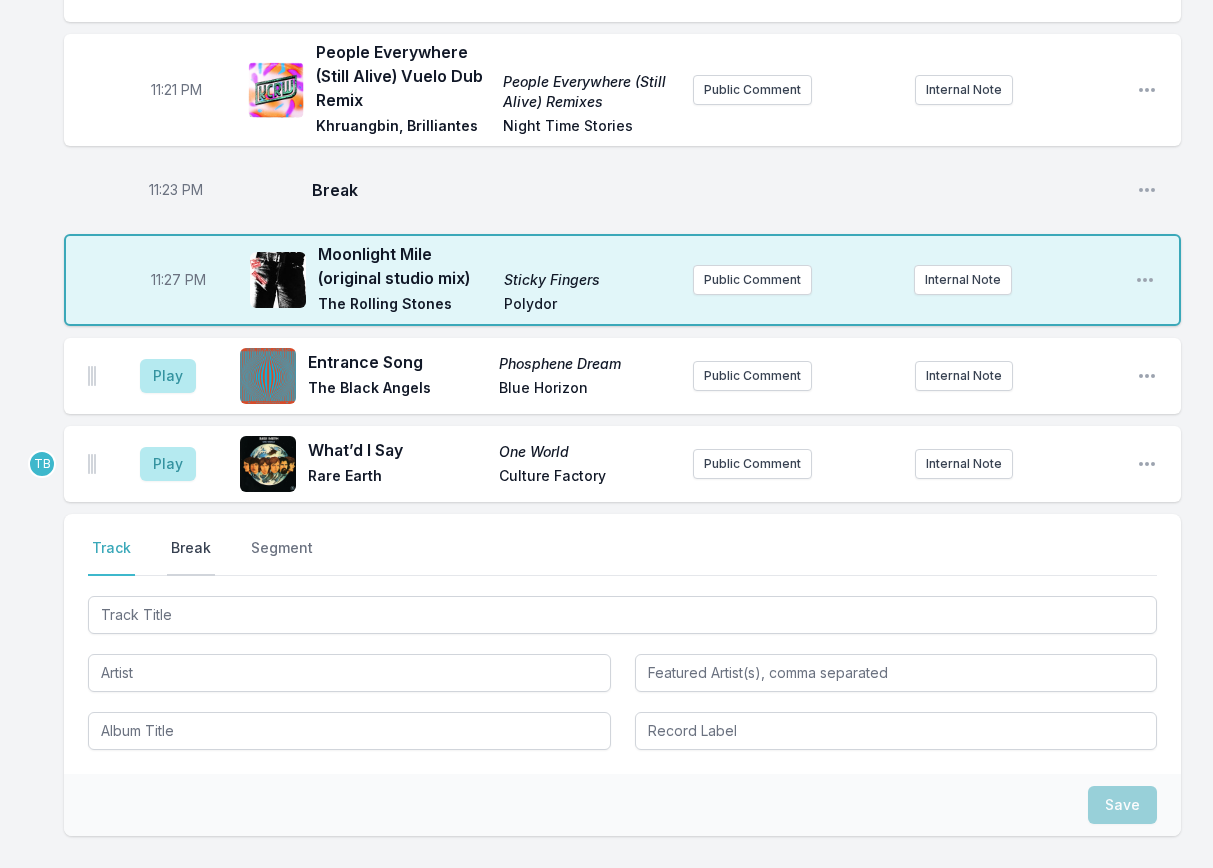 click on "Break" at bounding box center [191, 557] 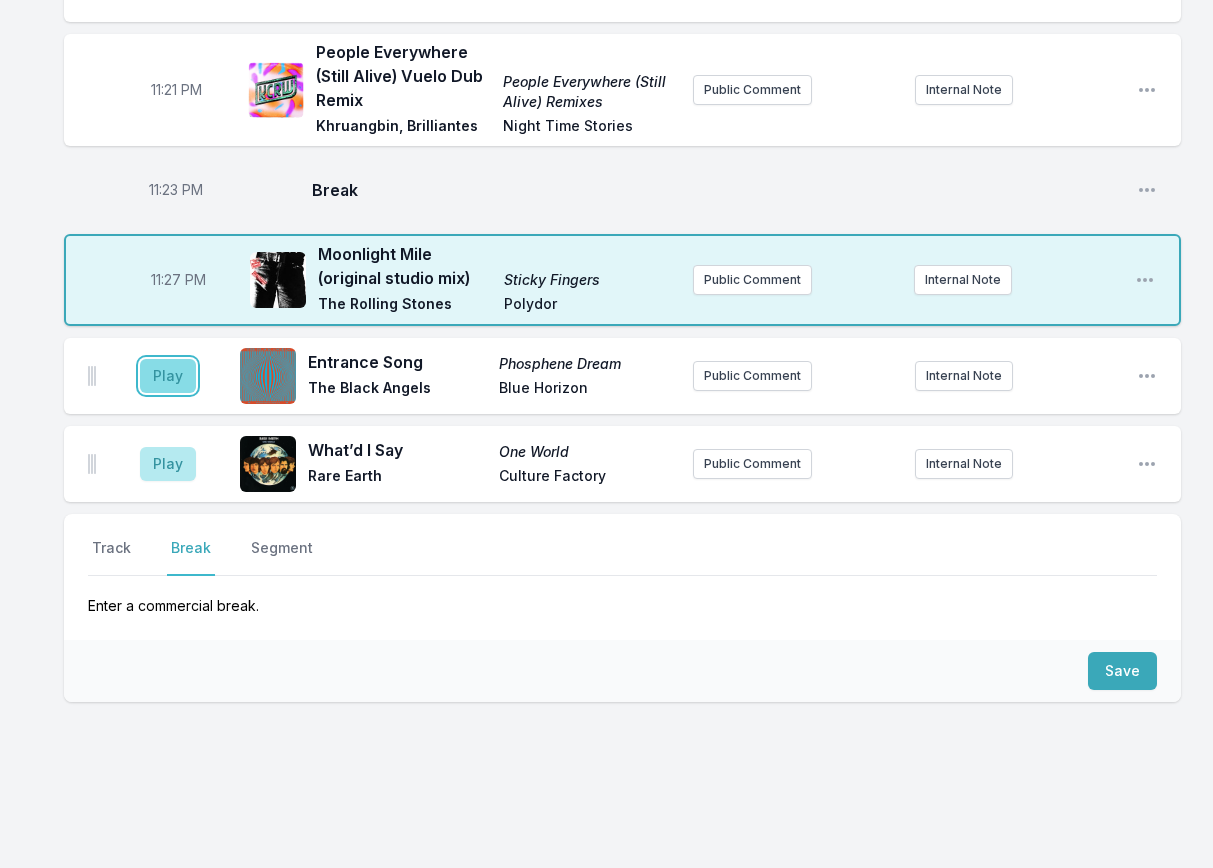click on "Play" at bounding box center [168, 376] 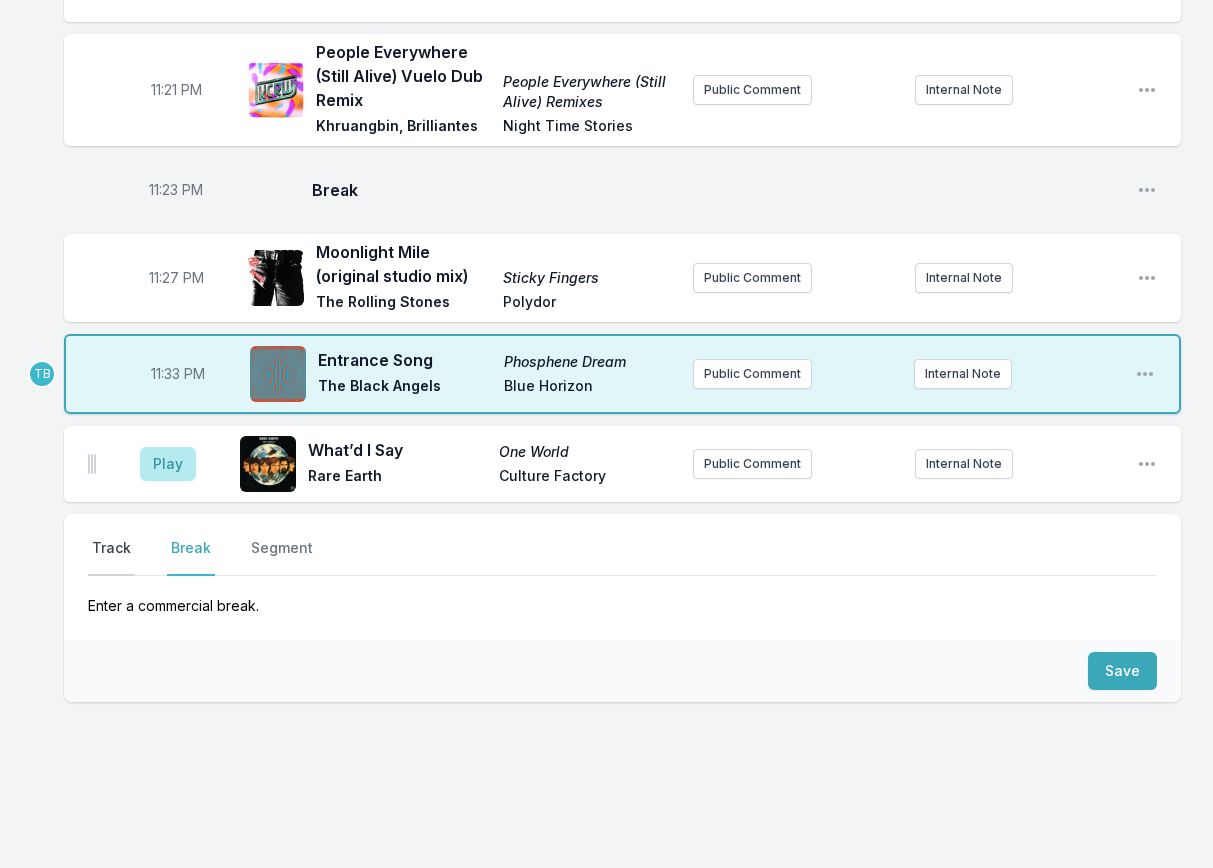 click on "Track" at bounding box center (111, 557) 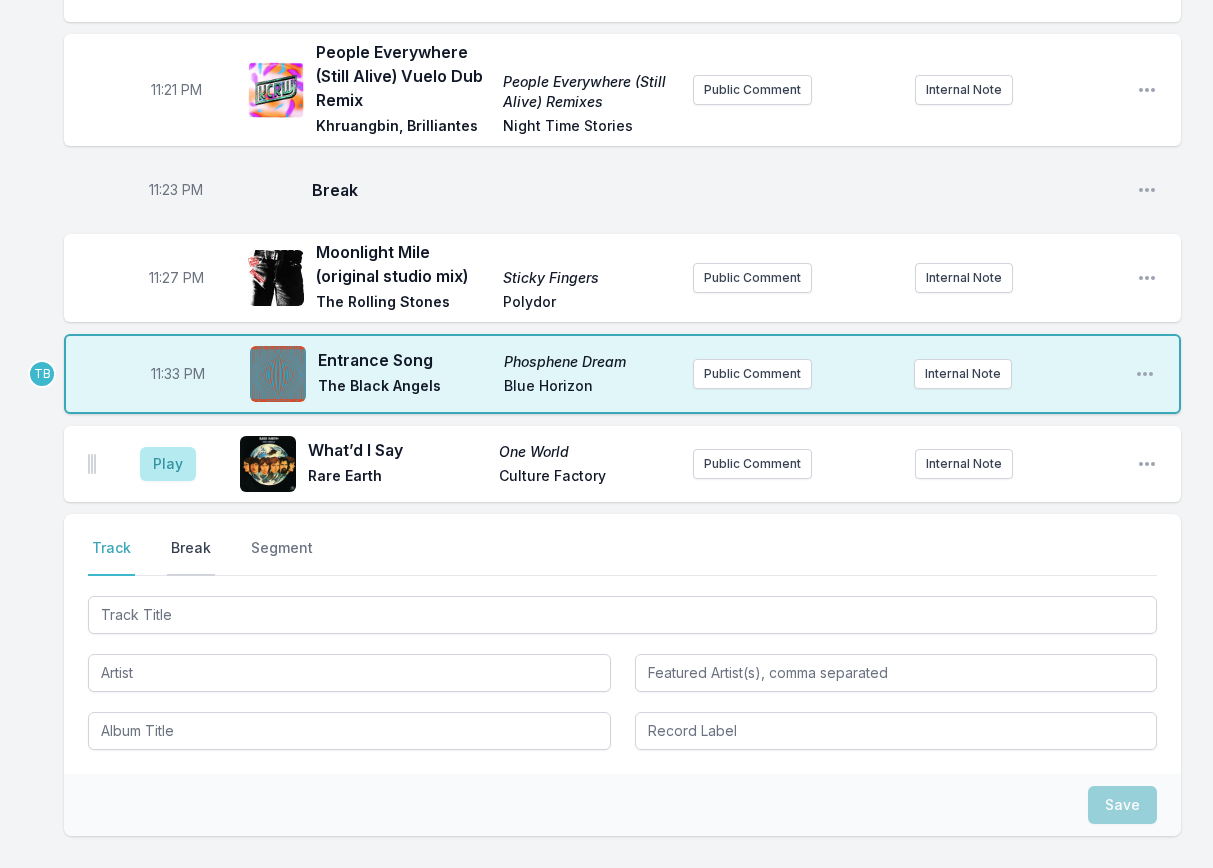 click on "Break" at bounding box center [191, 557] 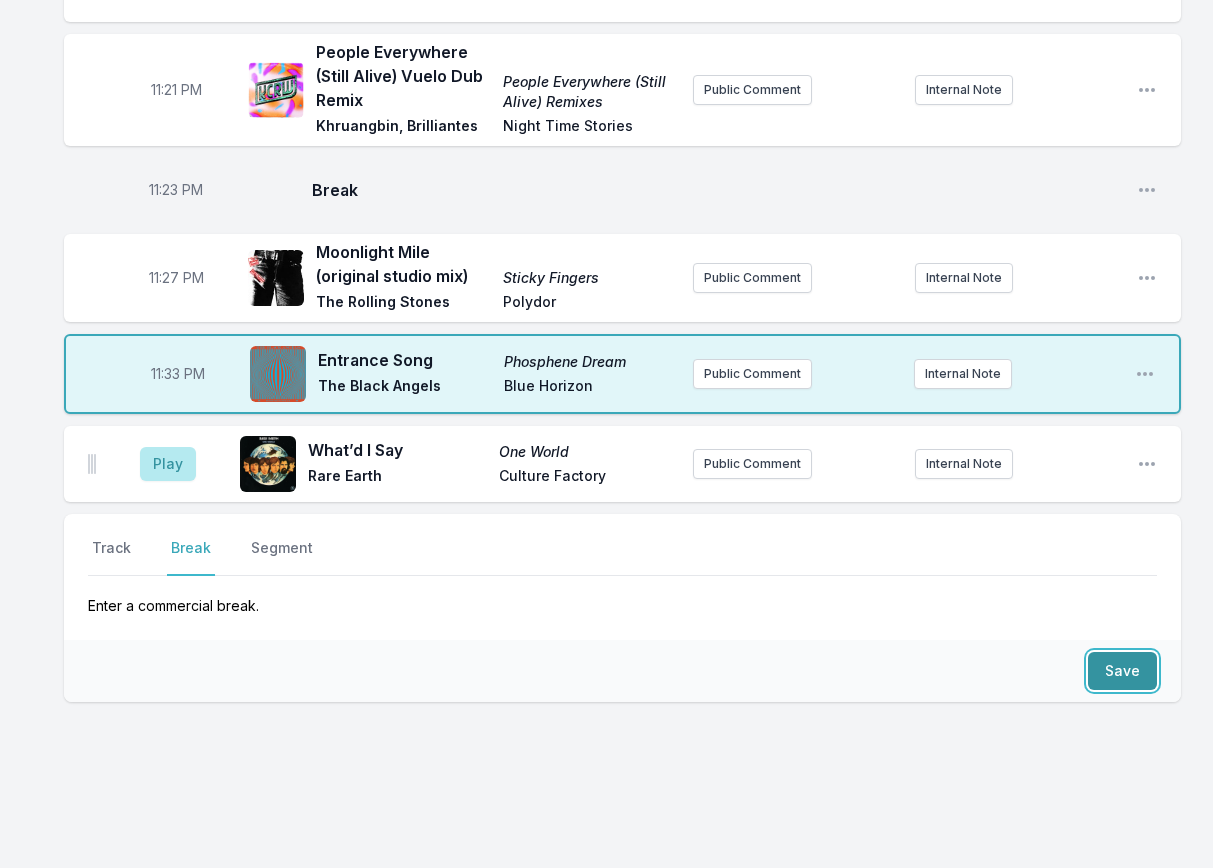 click on "Save" at bounding box center (1122, 671) 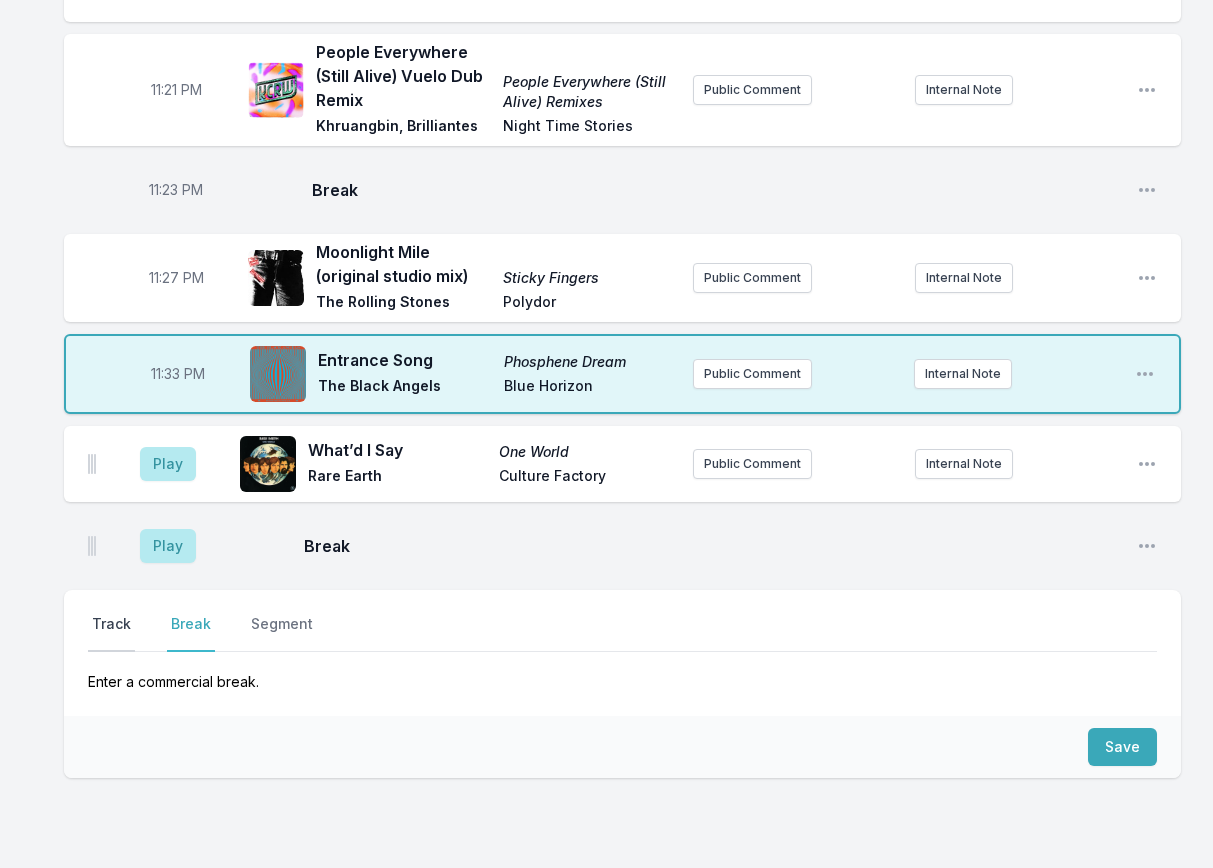 click on "Track" at bounding box center (111, 633) 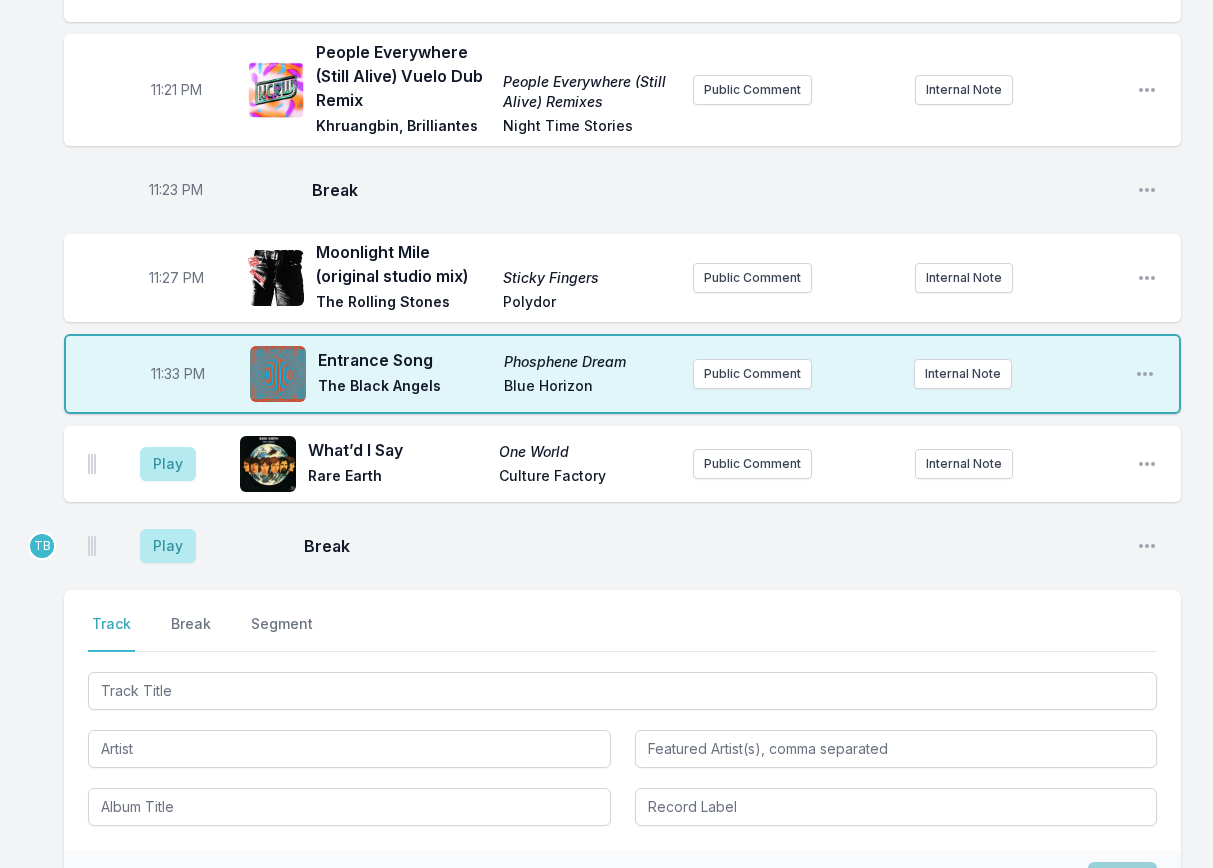 click at bounding box center [622, 747] 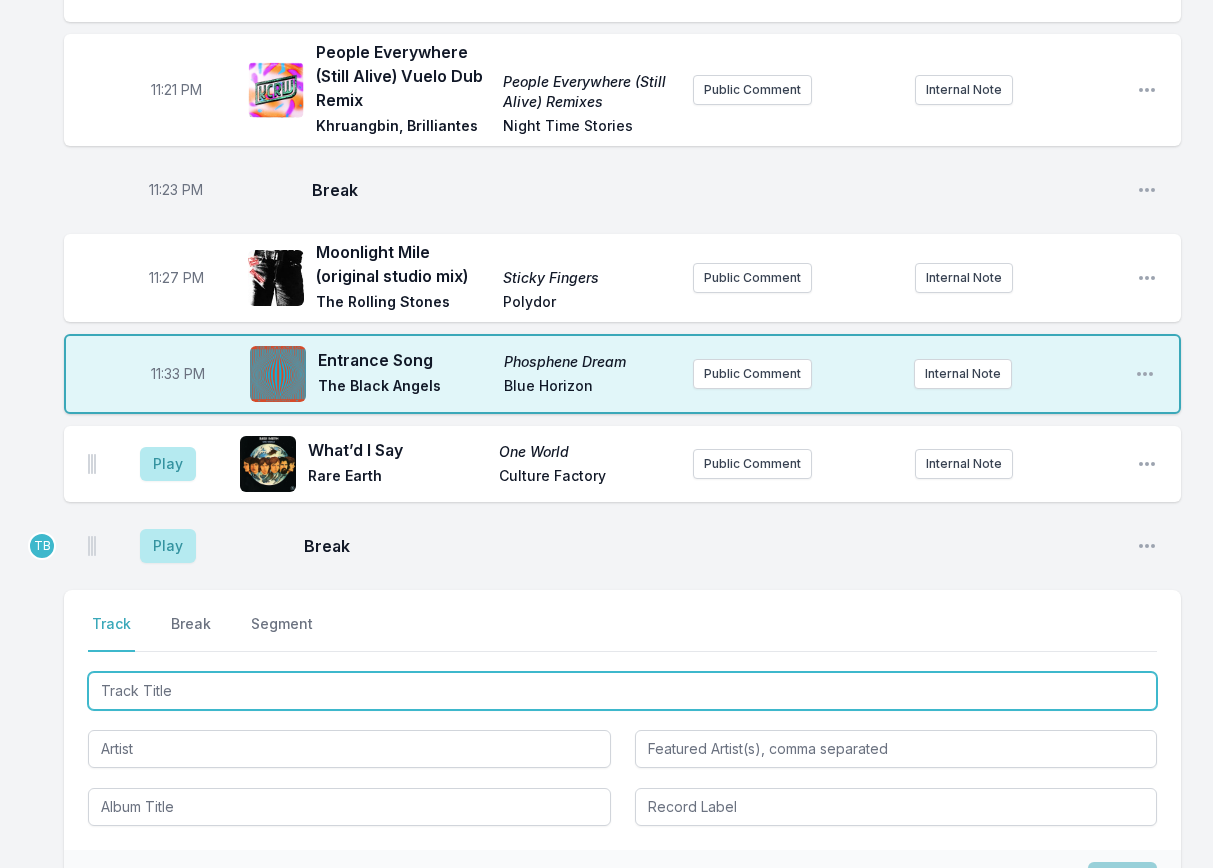 click at bounding box center [622, 691] 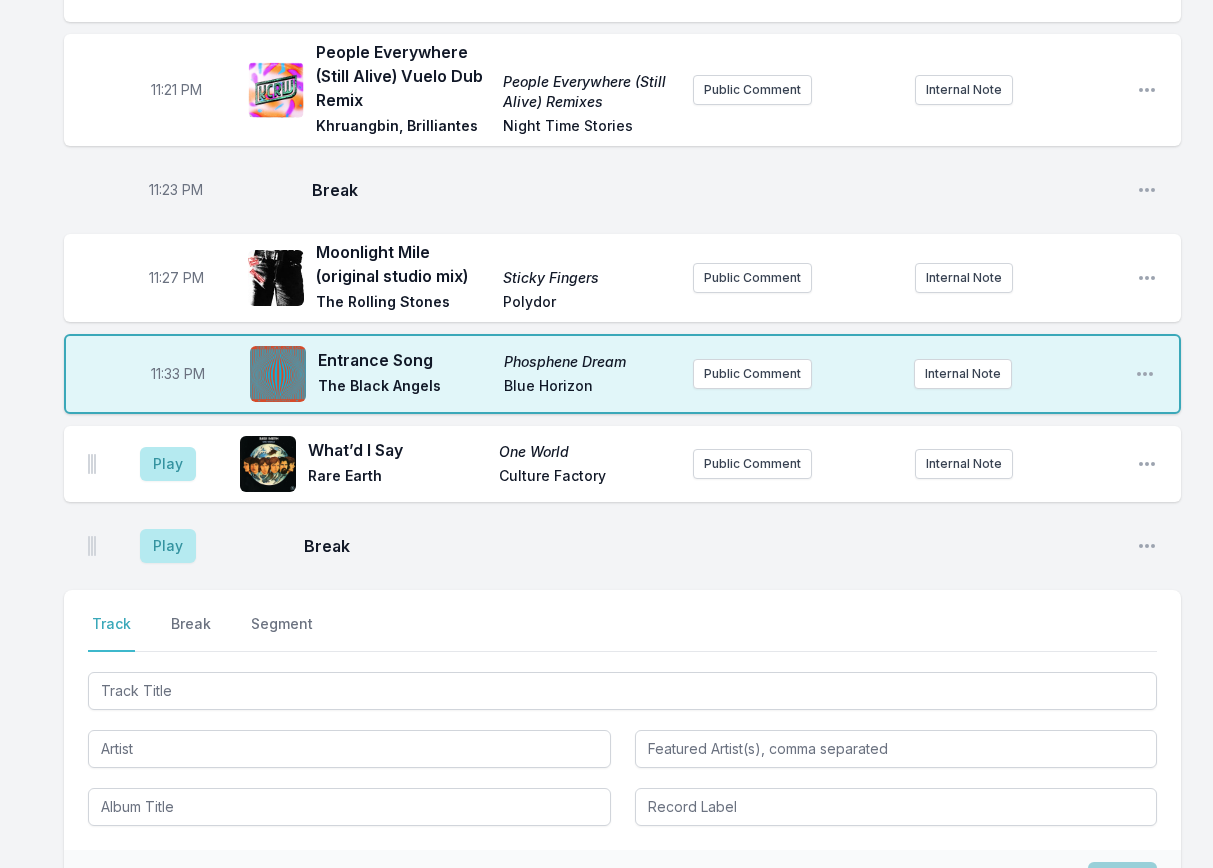 click on "11:33 PM Entrance Song Phosphene Dream The Black Angels Blue Horizon Public Comment Internal Note Open playlist item options" at bounding box center [622, 374] 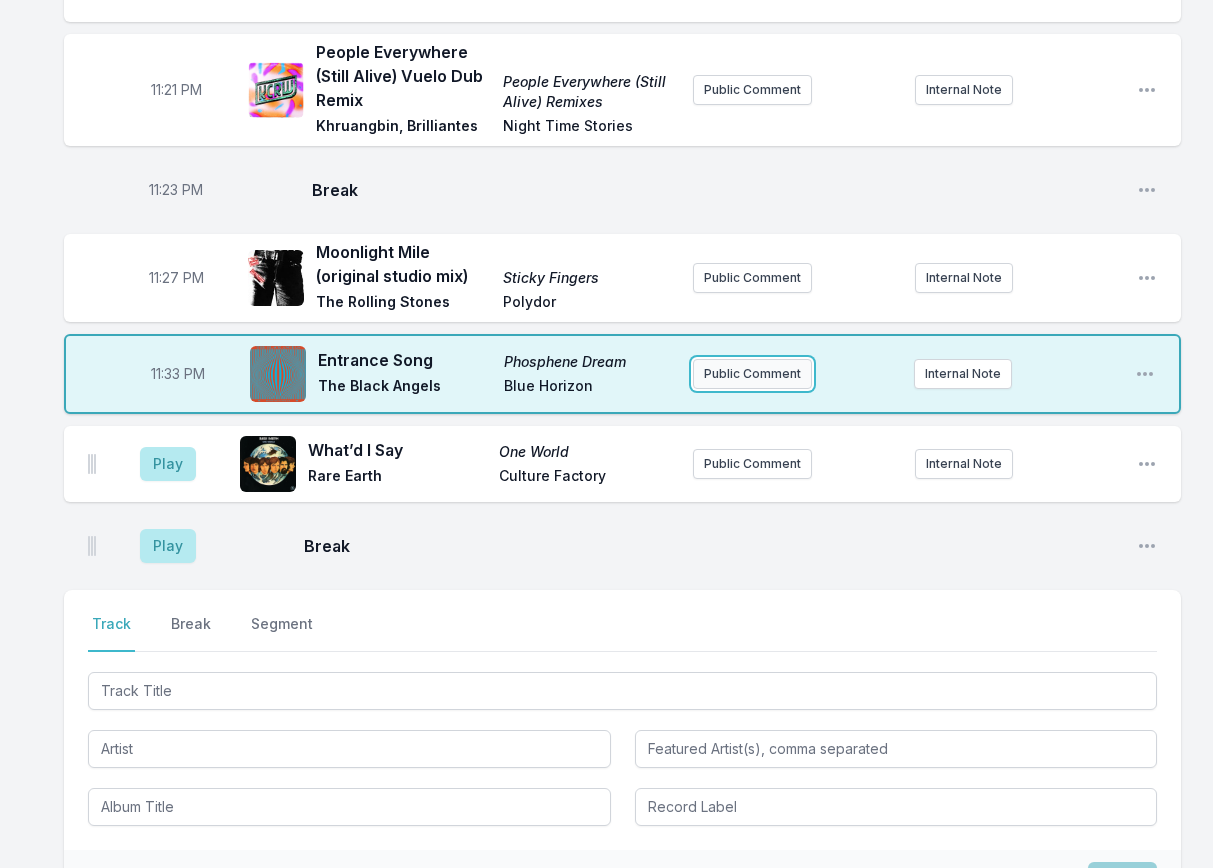click on "Public Comment" at bounding box center [752, 374] 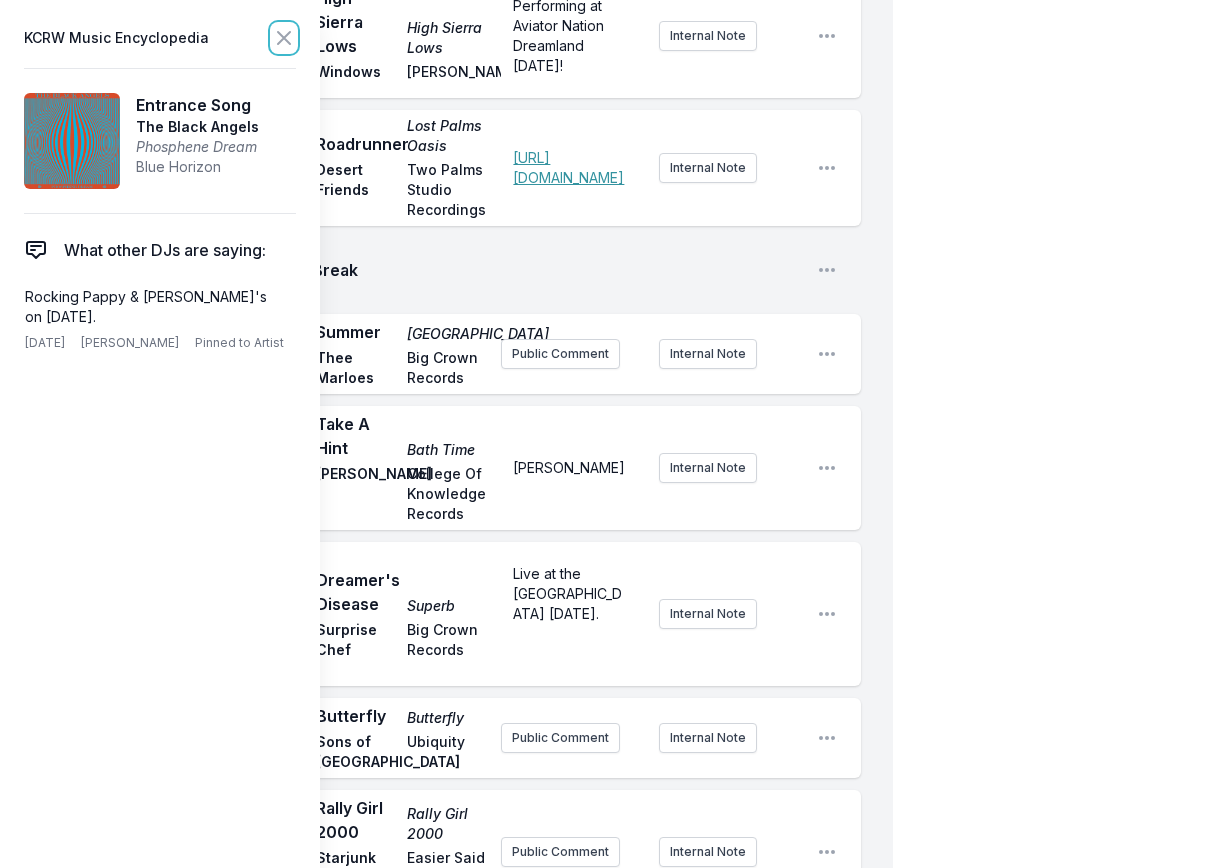 click 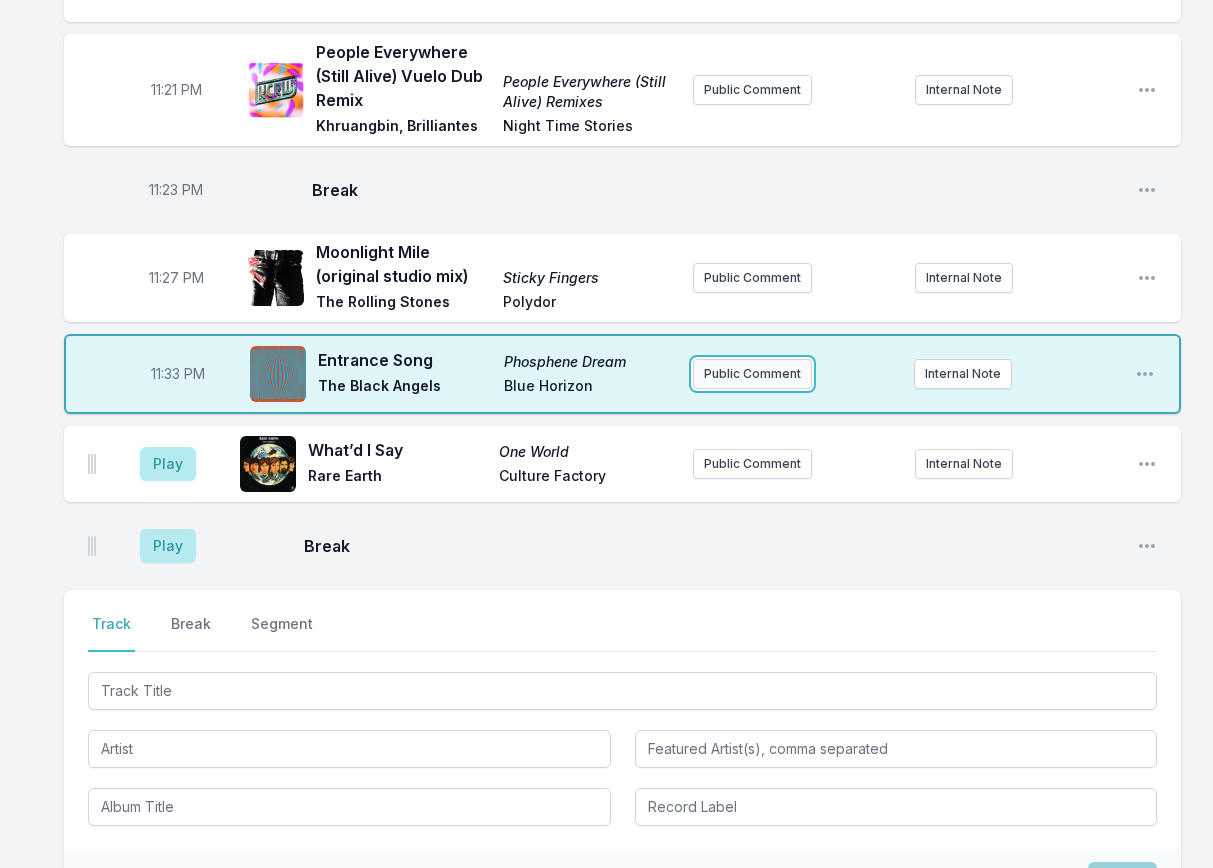 click on "Public Comment" at bounding box center (752, 374) 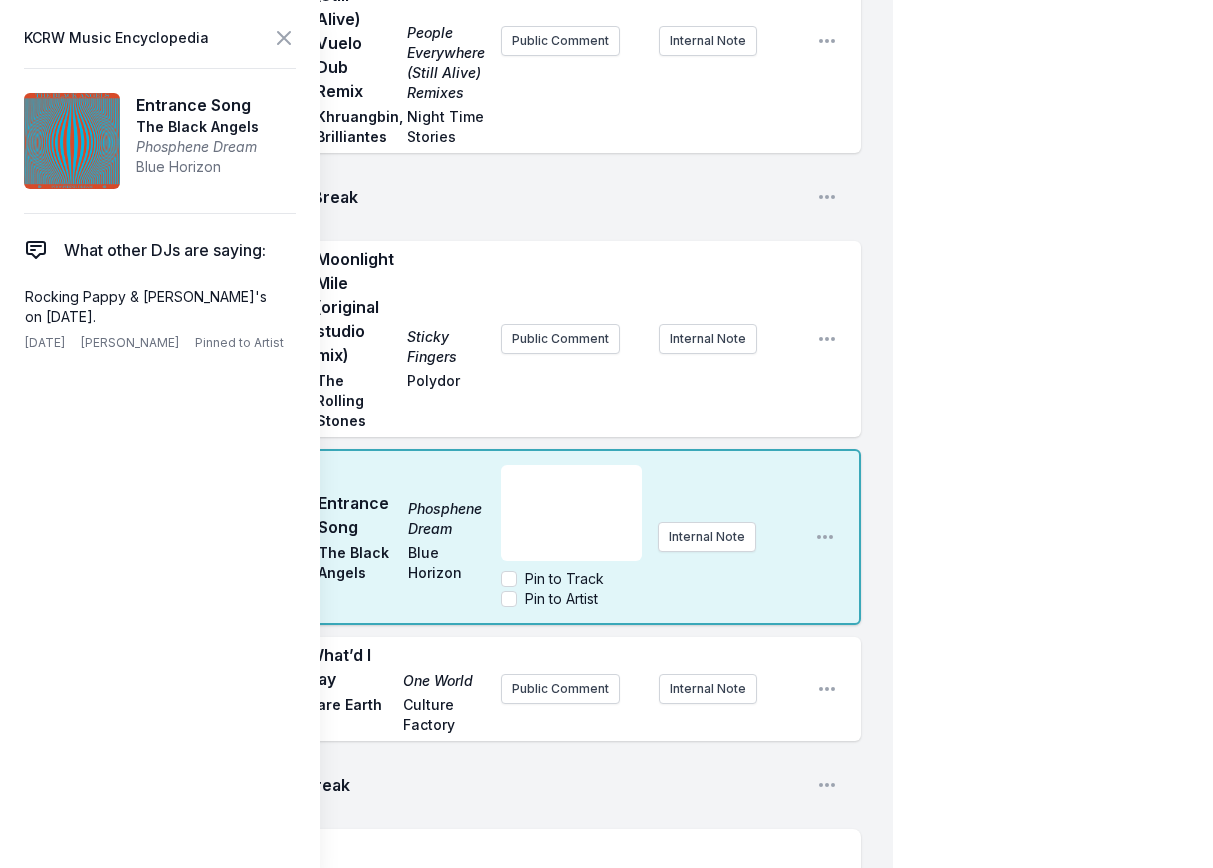 scroll, scrollTop: 4474, scrollLeft: 0, axis: vertical 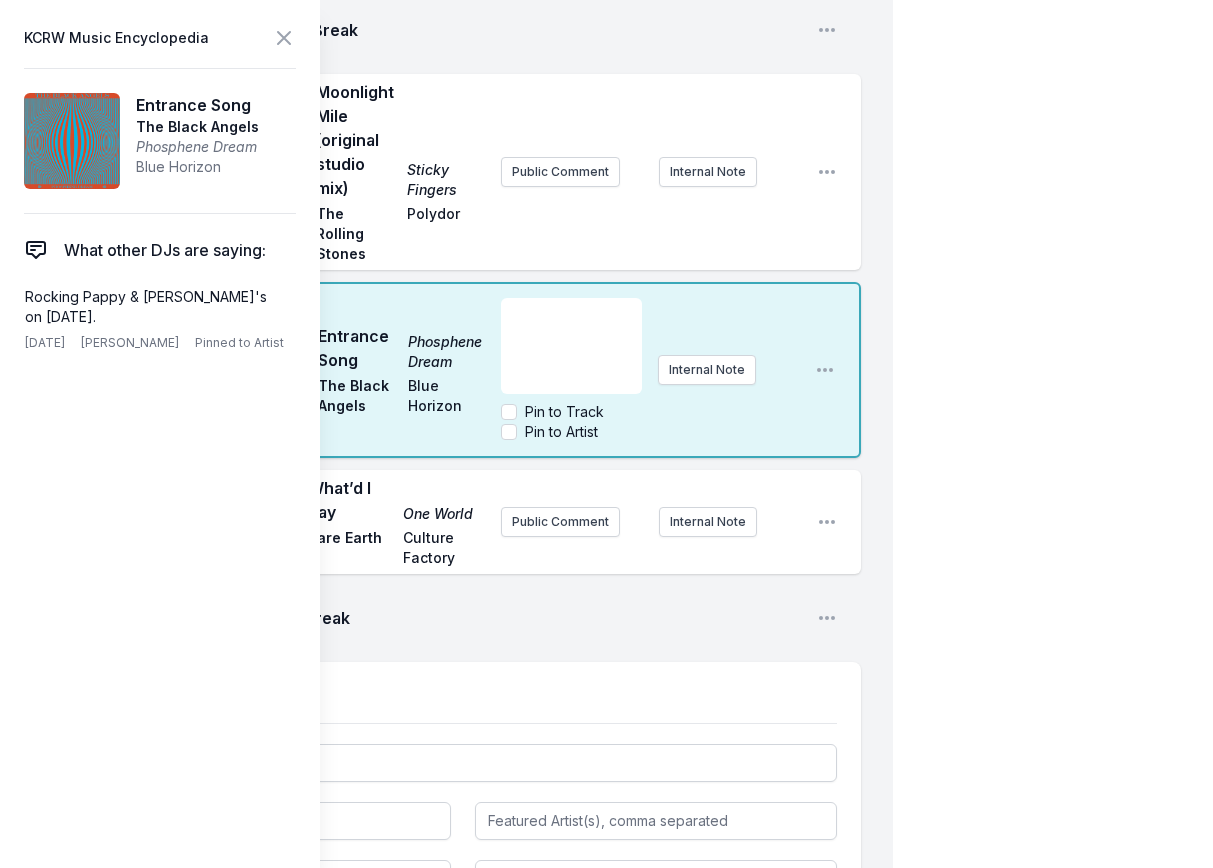 type 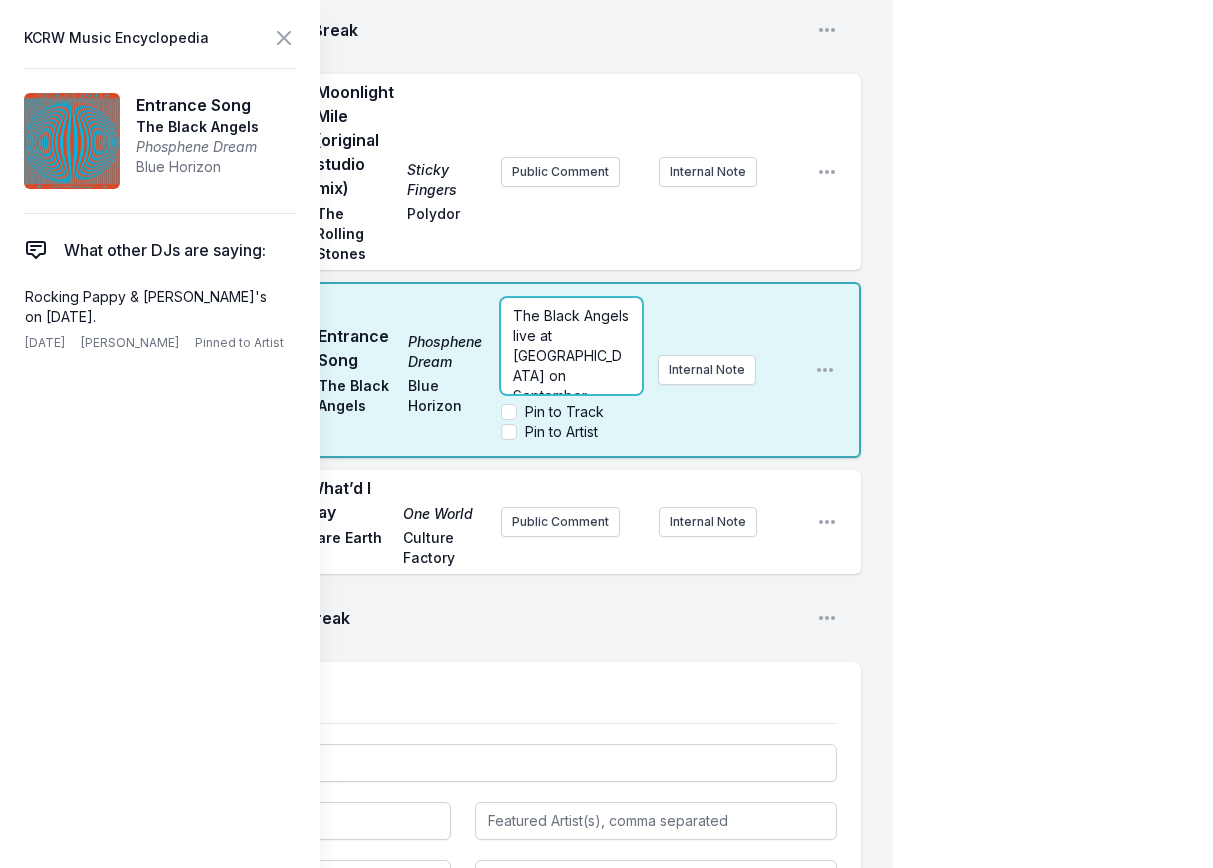 click on "The Black Angels live at [GEOGRAPHIC_DATA] on September" at bounding box center [571, 356] 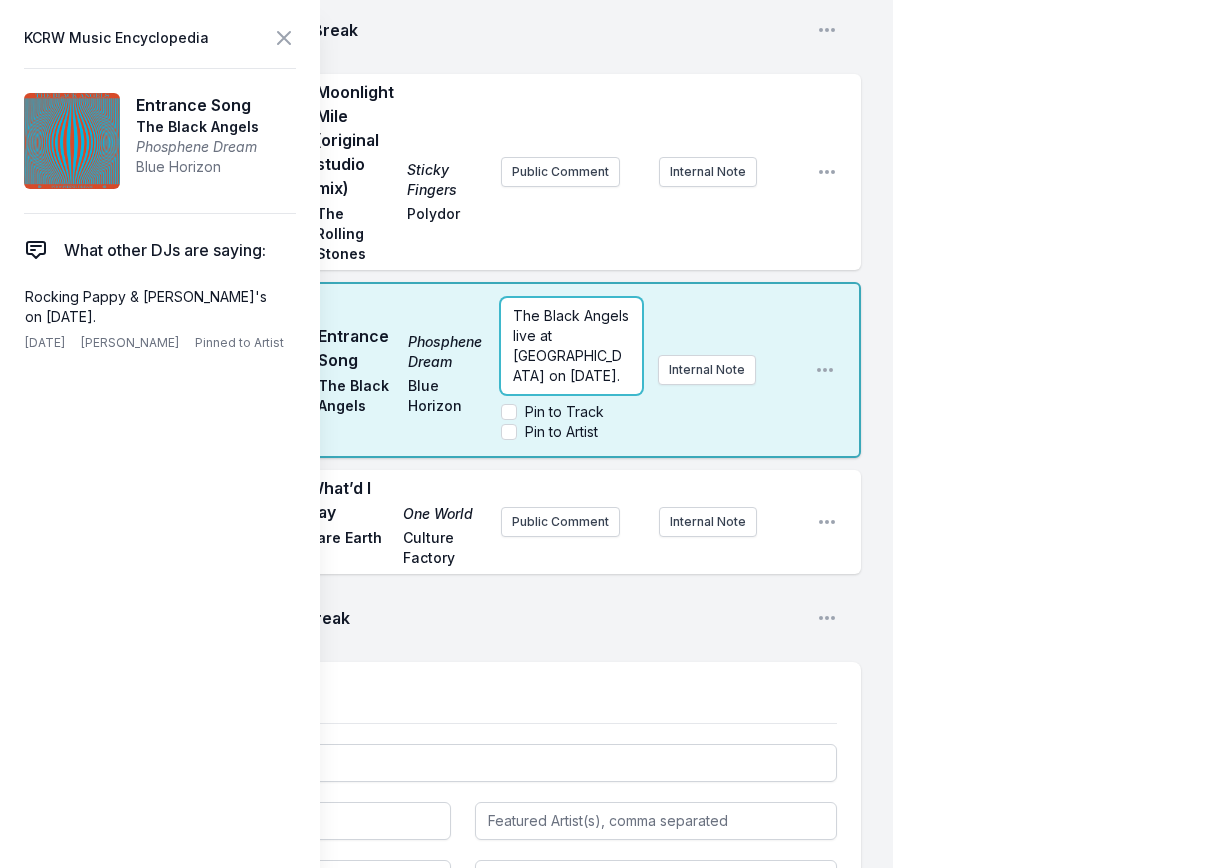 scroll, scrollTop: 40, scrollLeft: 0, axis: vertical 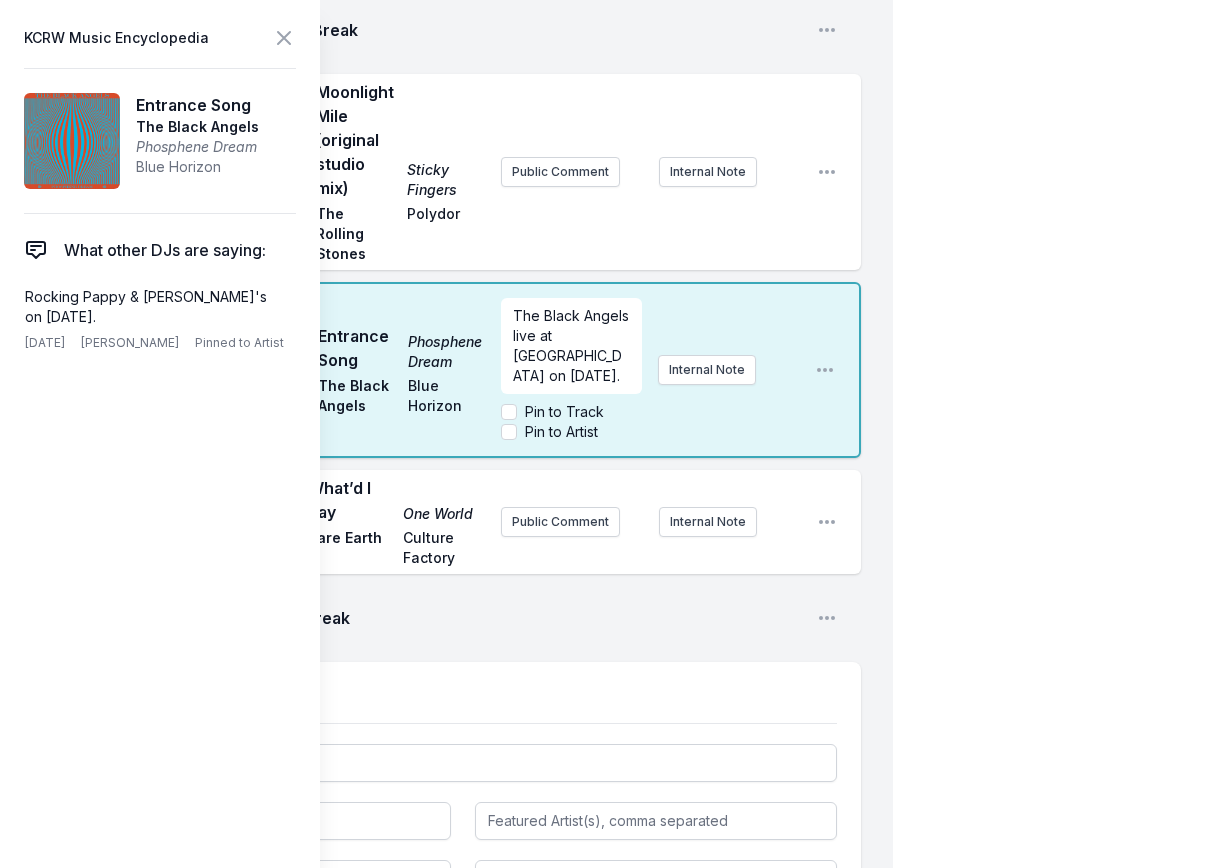 click on "Pin to Artist" at bounding box center [561, 432] 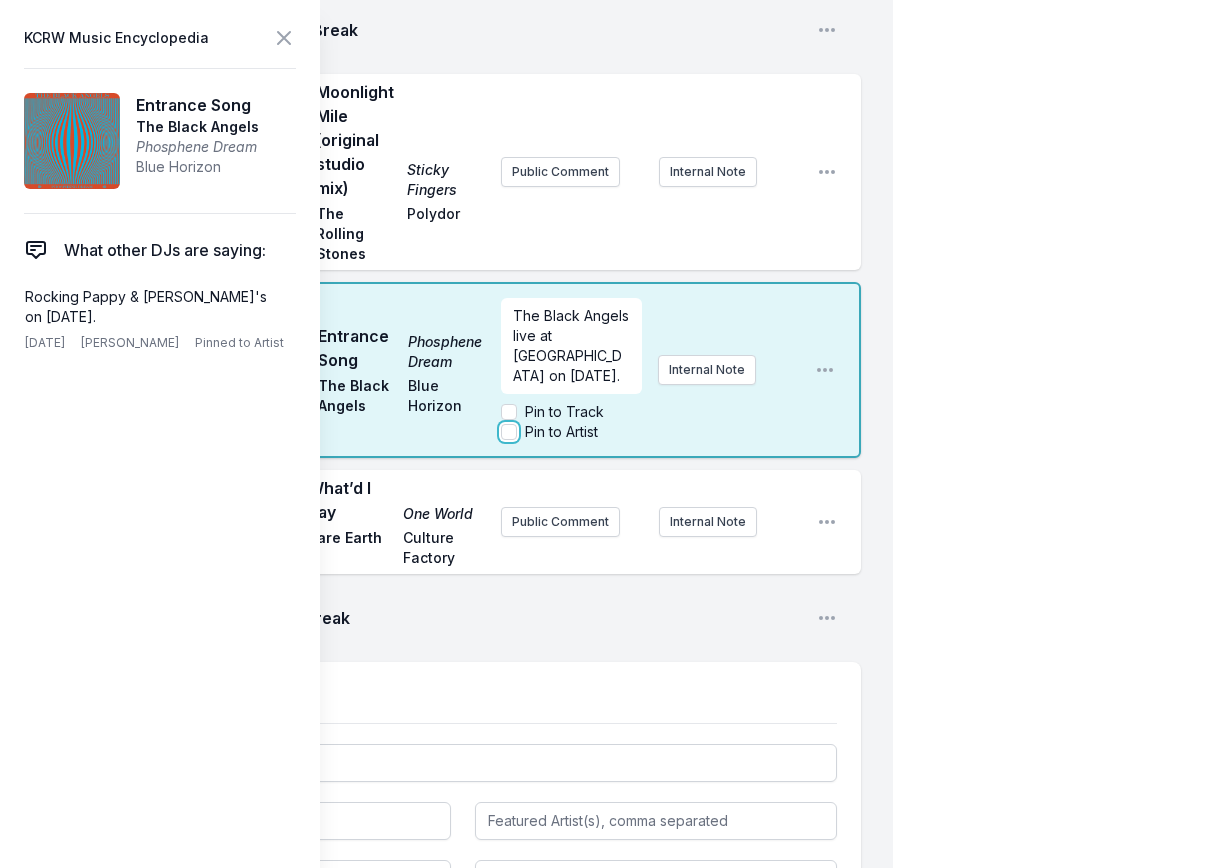 click on "Pin to Artist" at bounding box center (509, 432) 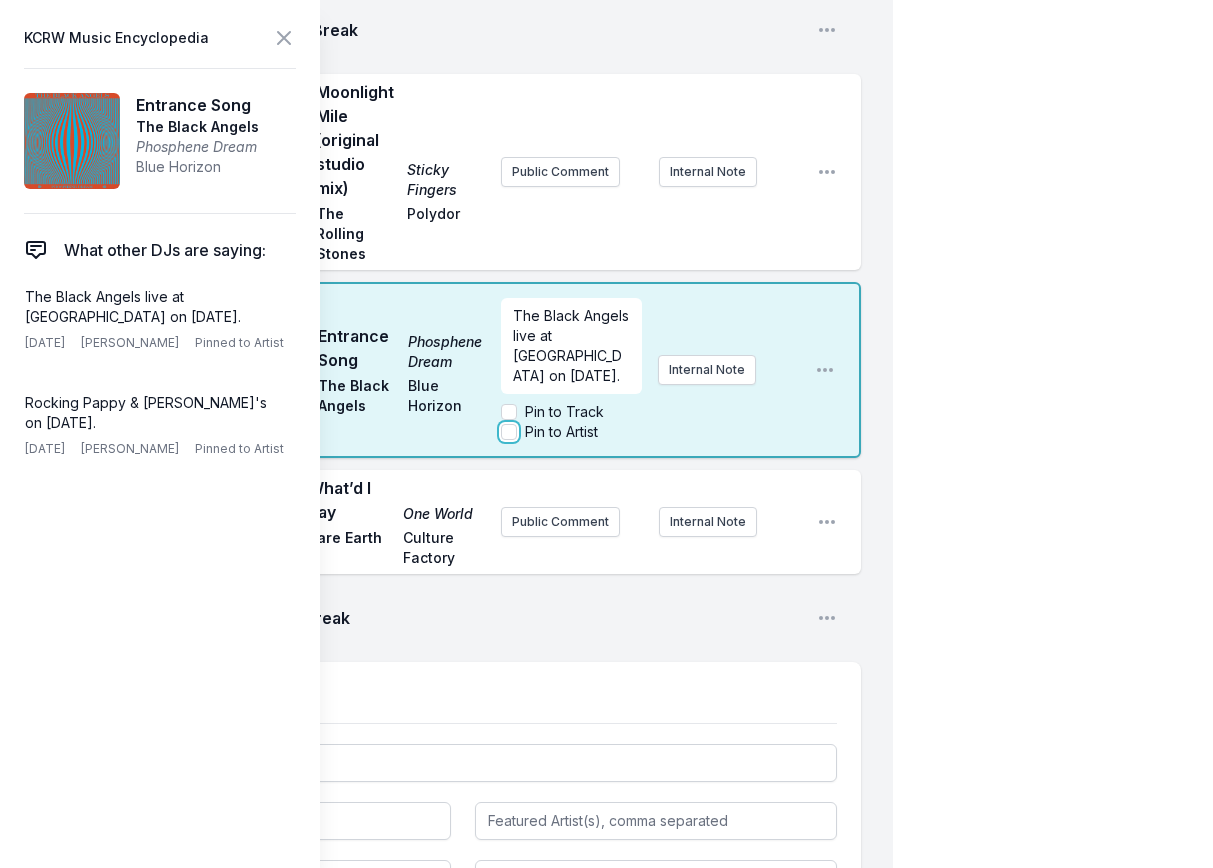 checkbox on "true" 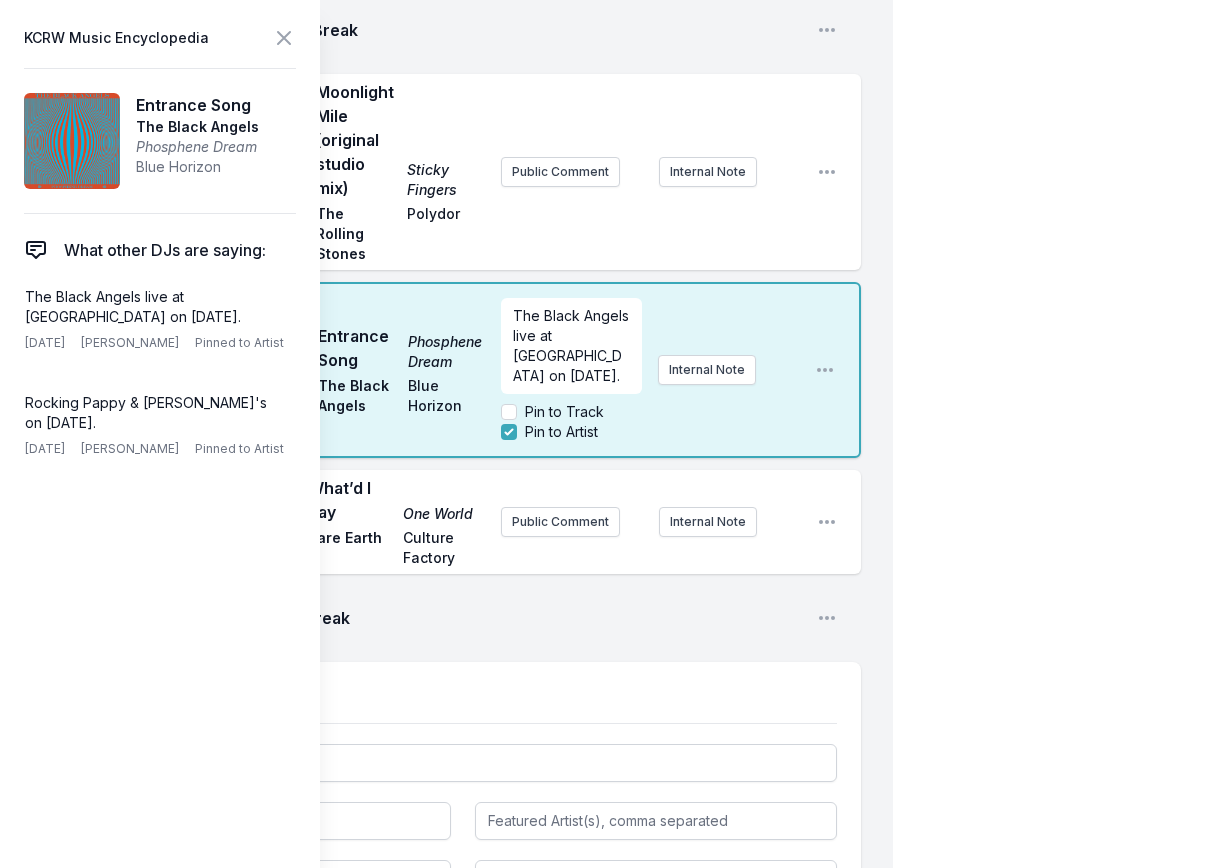 scroll, scrollTop: 0, scrollLeft: 0, axis: both 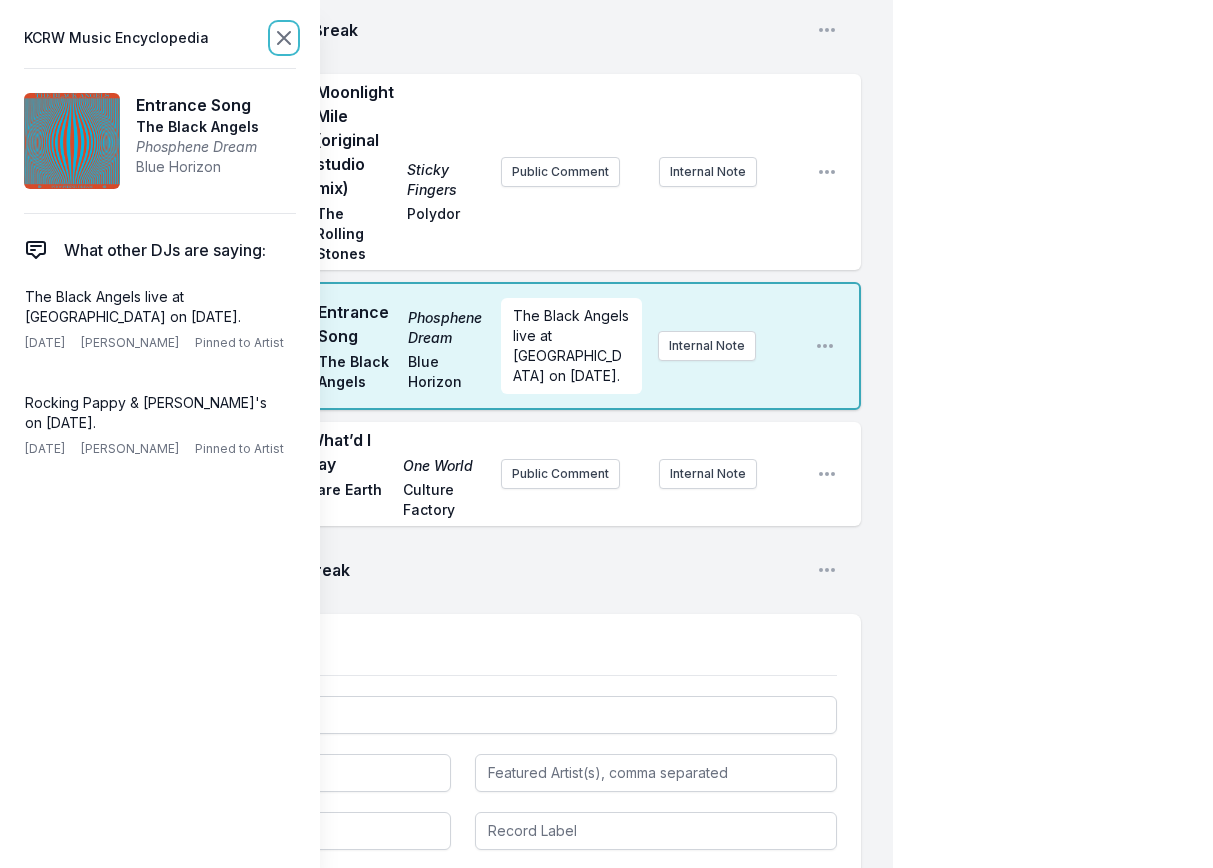 click 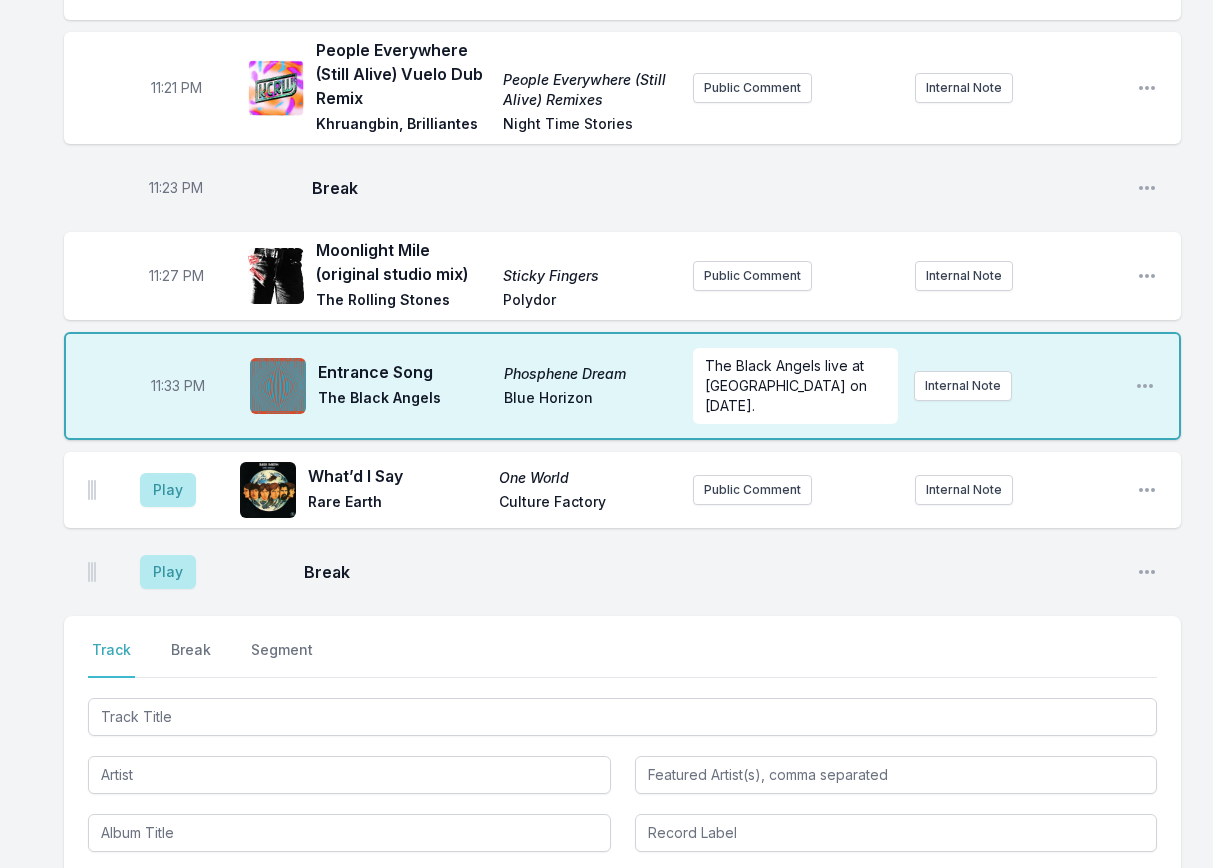 scroll, scrollTop: 2958, scrollLeft: 0, axis: vertical 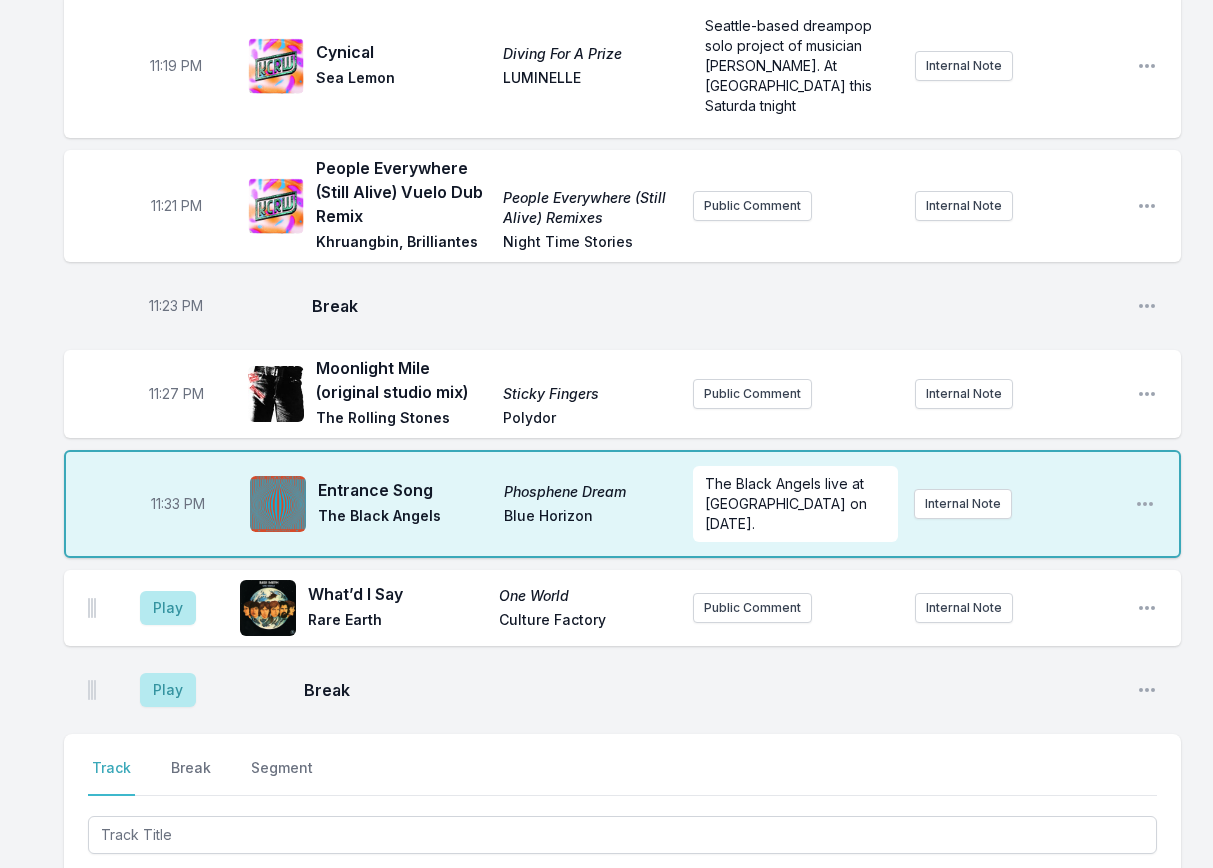 click on "Break" at bounding box center (716, 306) 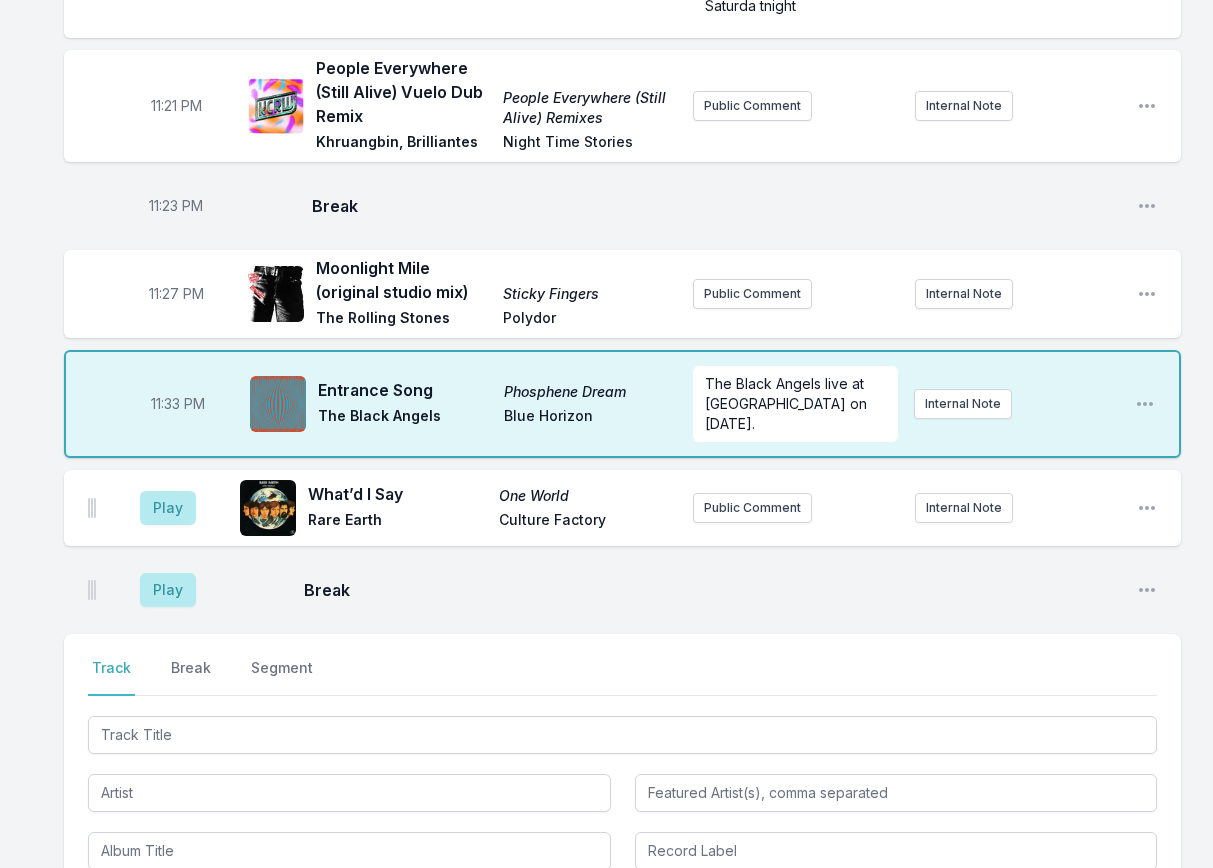 click at bounding box center [622, 733] 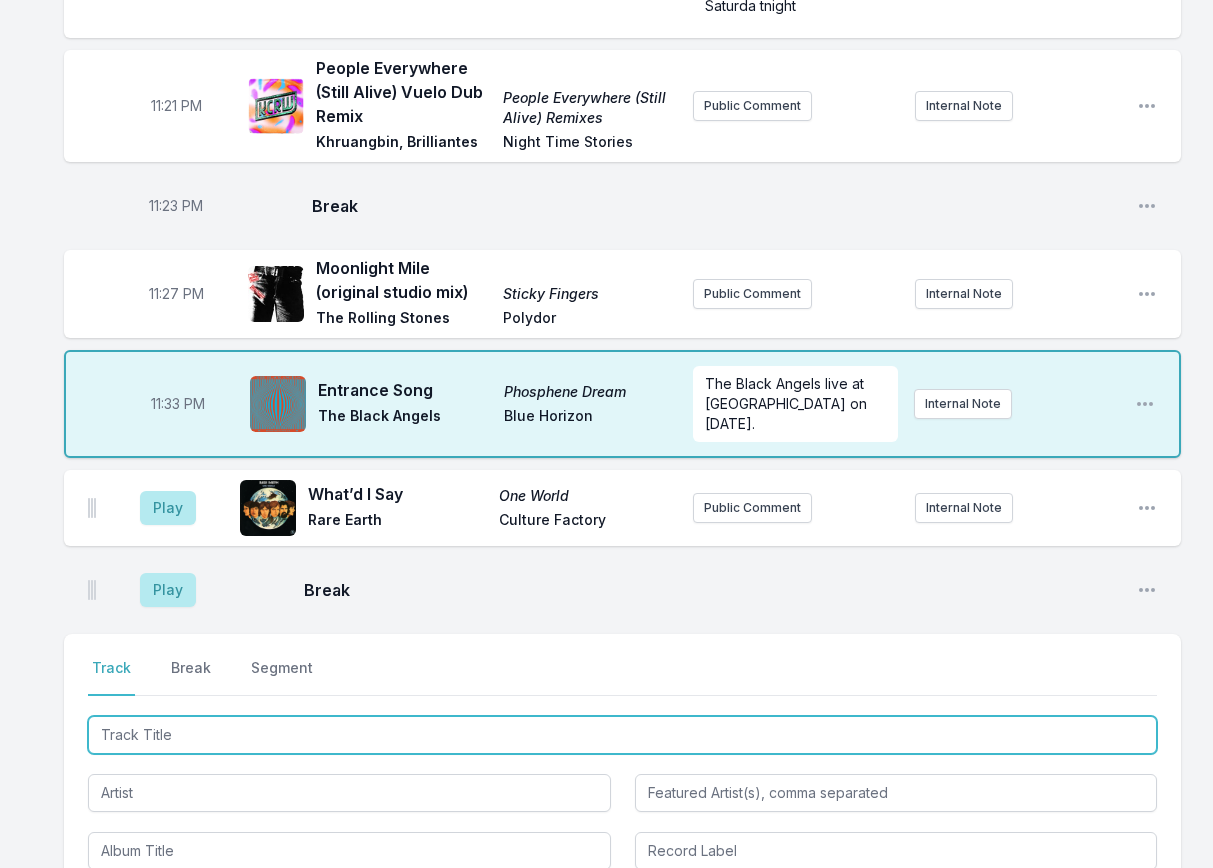 click at bounding box center [622, 735] 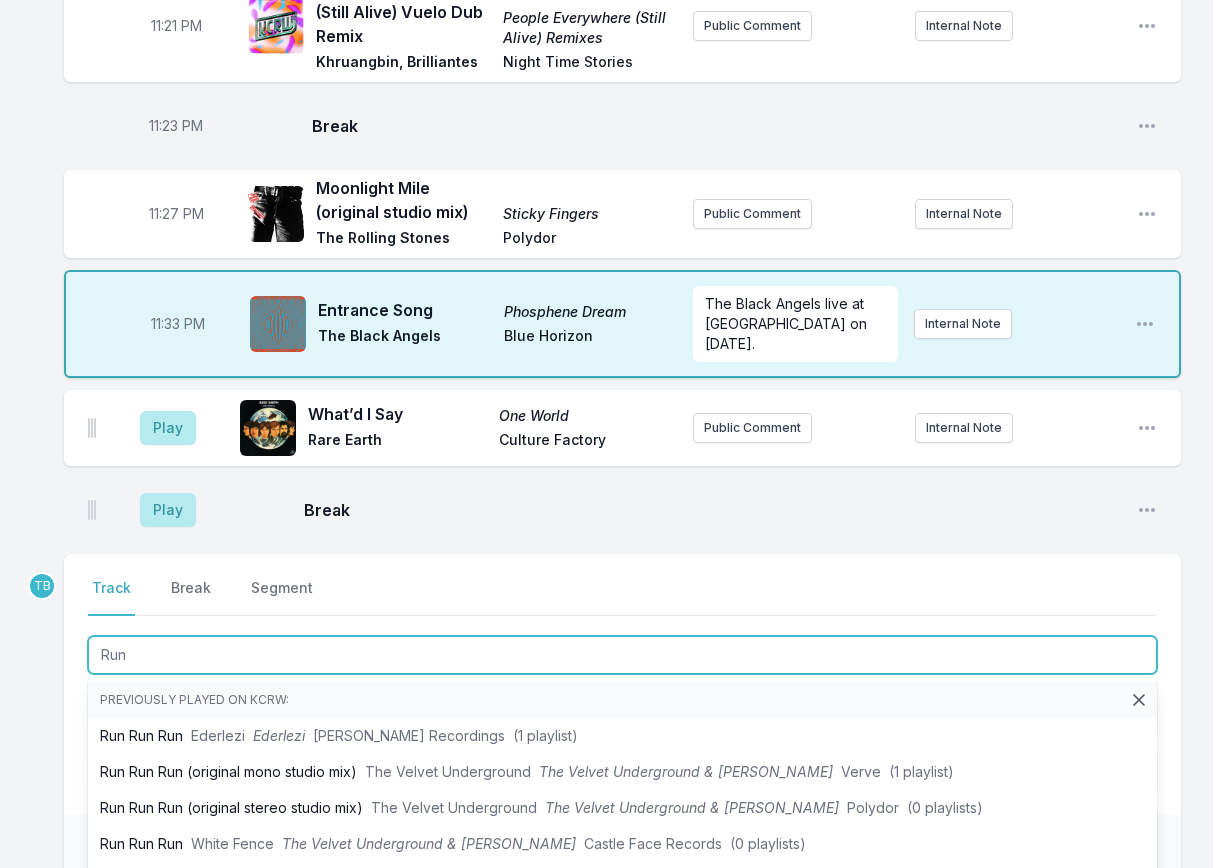 scroll, scrollTop: 3354, scrollLeft: 0, axis: vertical 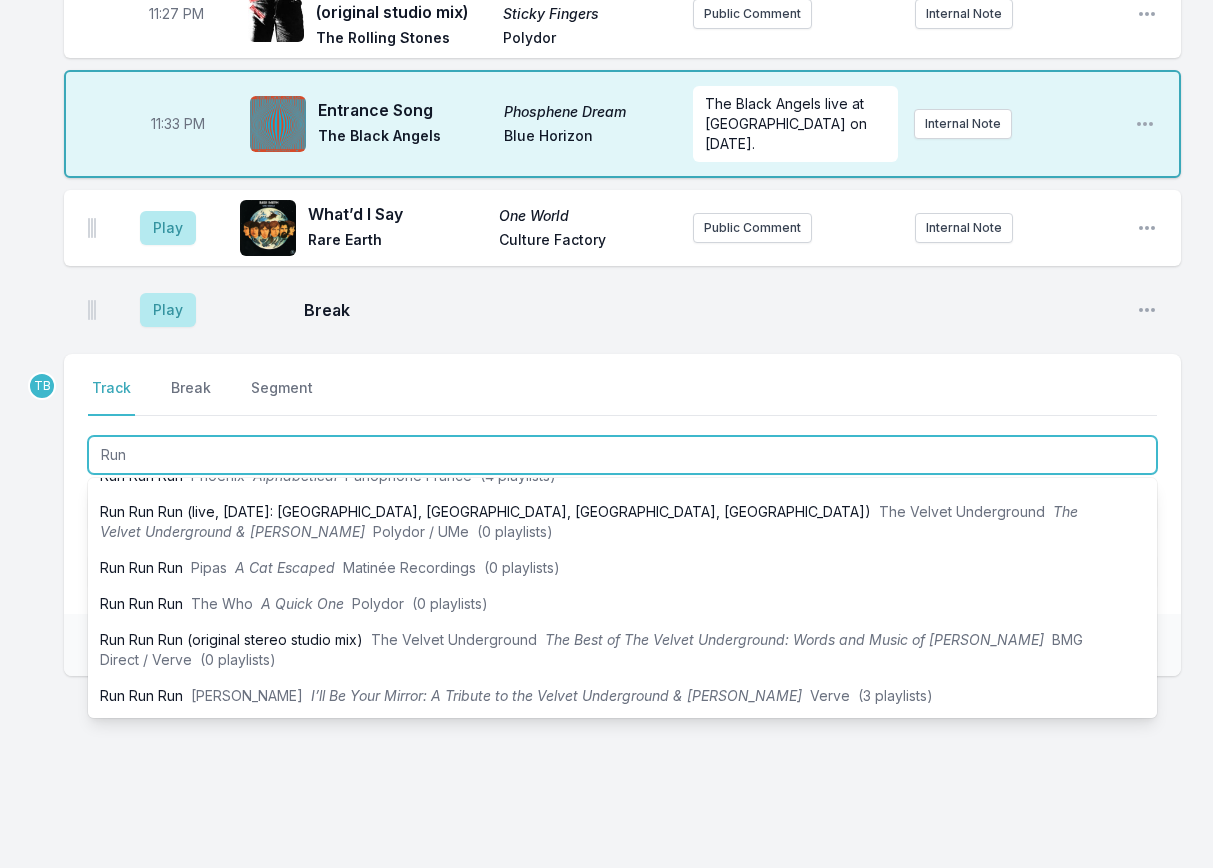 type on "Run" 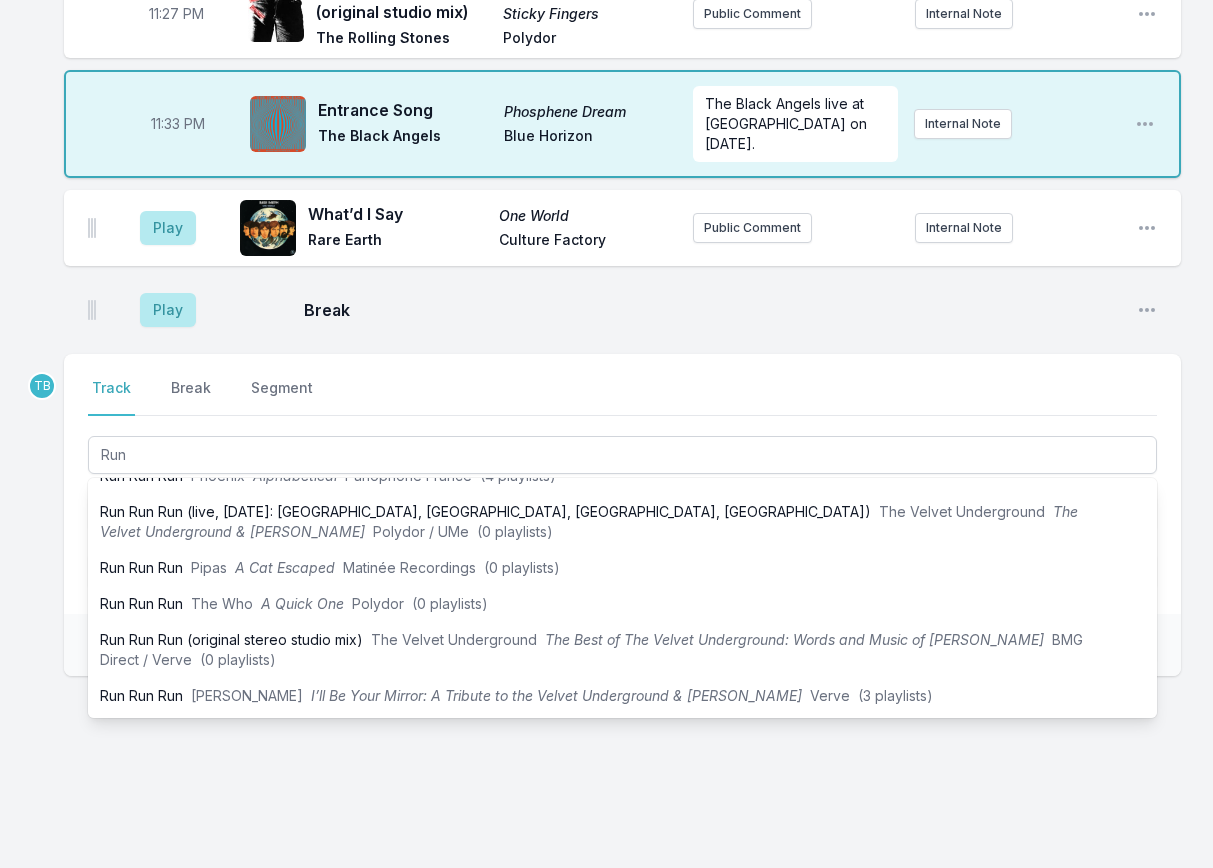 click on "TB Select a tab Track Break Segment Track Break Segment Run Previously played on KCRW: Run Run Run Ederlezi Ederlezi [PERSON_NAME] Recordings (1 playlist) Run Run Run (original mono studio mix) The Velvet Underground The Velvet Underground & [PERSON_NAME] (1 playlist) Run Run Run (original stereo studio mix) The Velvet Underground The Velvet Underground & [PERSON_NAME] Polydor (0 playlists) Run Run Run White Fence The Velvet Underground & Nico Castle Face Records (0 playlists) Run Run Run Sirens of Lesbos Peace Self released (1 playlist) Run Run Run Capital Letters Reggae Anthology Wagram Music (0 playlists) Run Run Run The Libertines All Quiet On The Eastern Esplanade EMI (6 playlists) Run Run Run Ghostpoet Peanut Butter Blues and Melancholy Jam Brownswood Recordings (0 playlists) Run Run Run Sirens of Lesbos Peace self release (6 playlists) Run Run Run [PERSON_NAME] Onobox Rykodisc (0 playlists) Run Run Run [PERSON_NAME] Ocean Child: Songs of [PERSON_NAME] Atlantic (0 playlists) Run Run Run (original stereo studio mix) Verve Ederlezi" at bounding box center [622, 579] 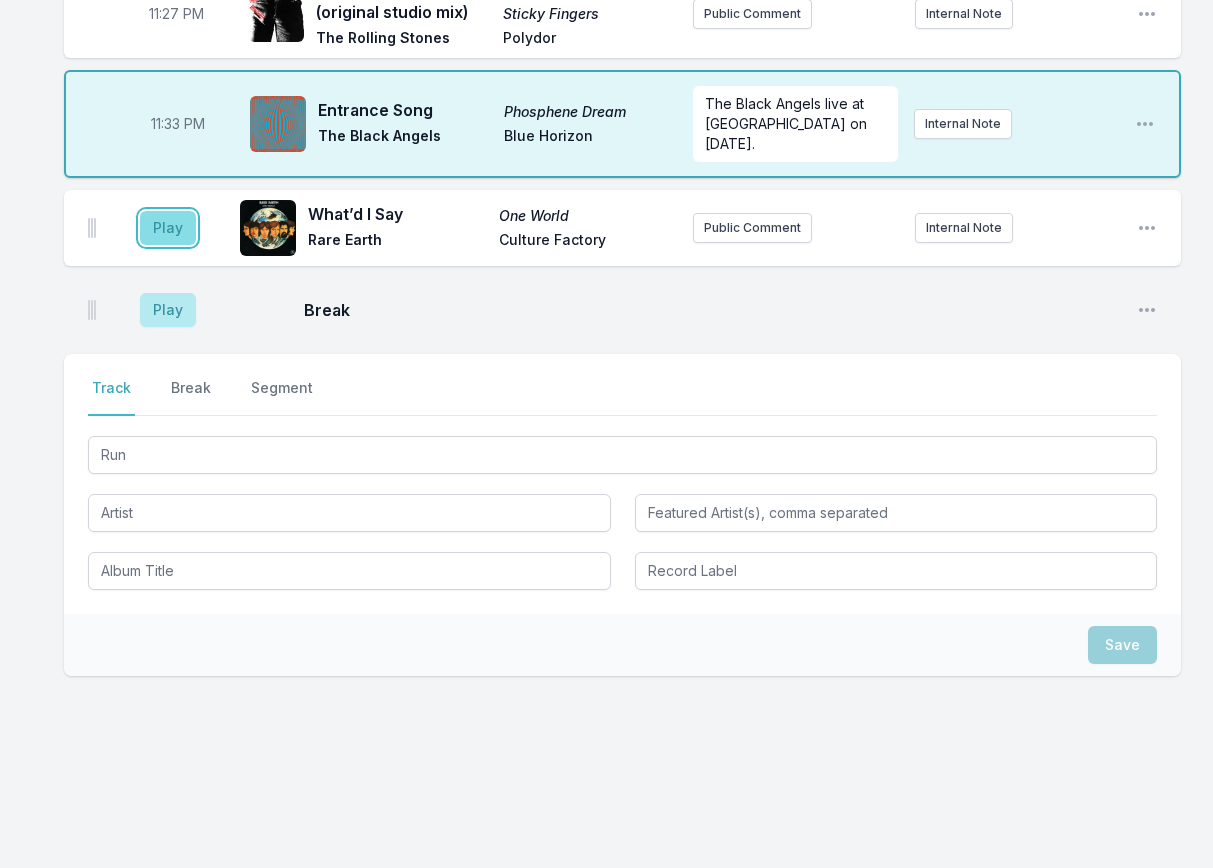 click on "Play" at bounding box center (168, 228) 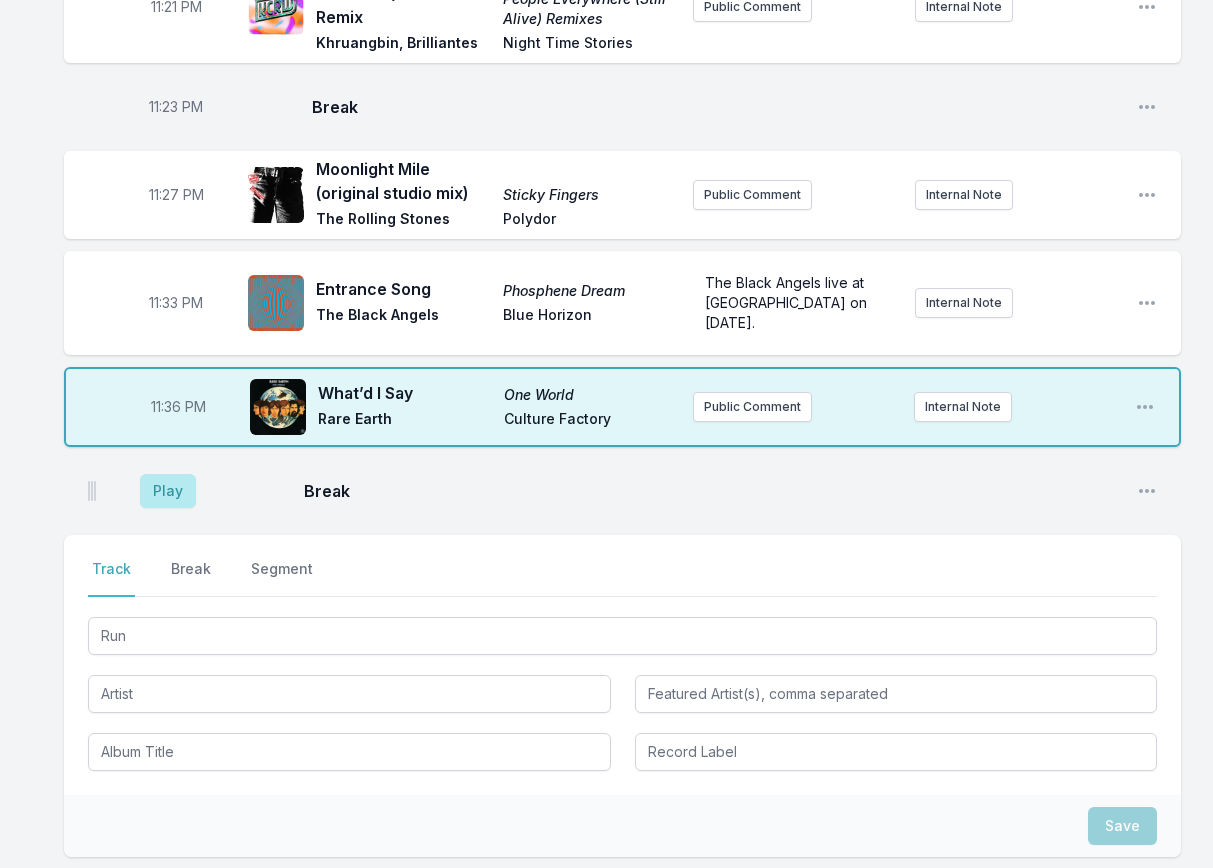 scroll, scrollTop: 3154, scrollLeft: 0, axis: vertical 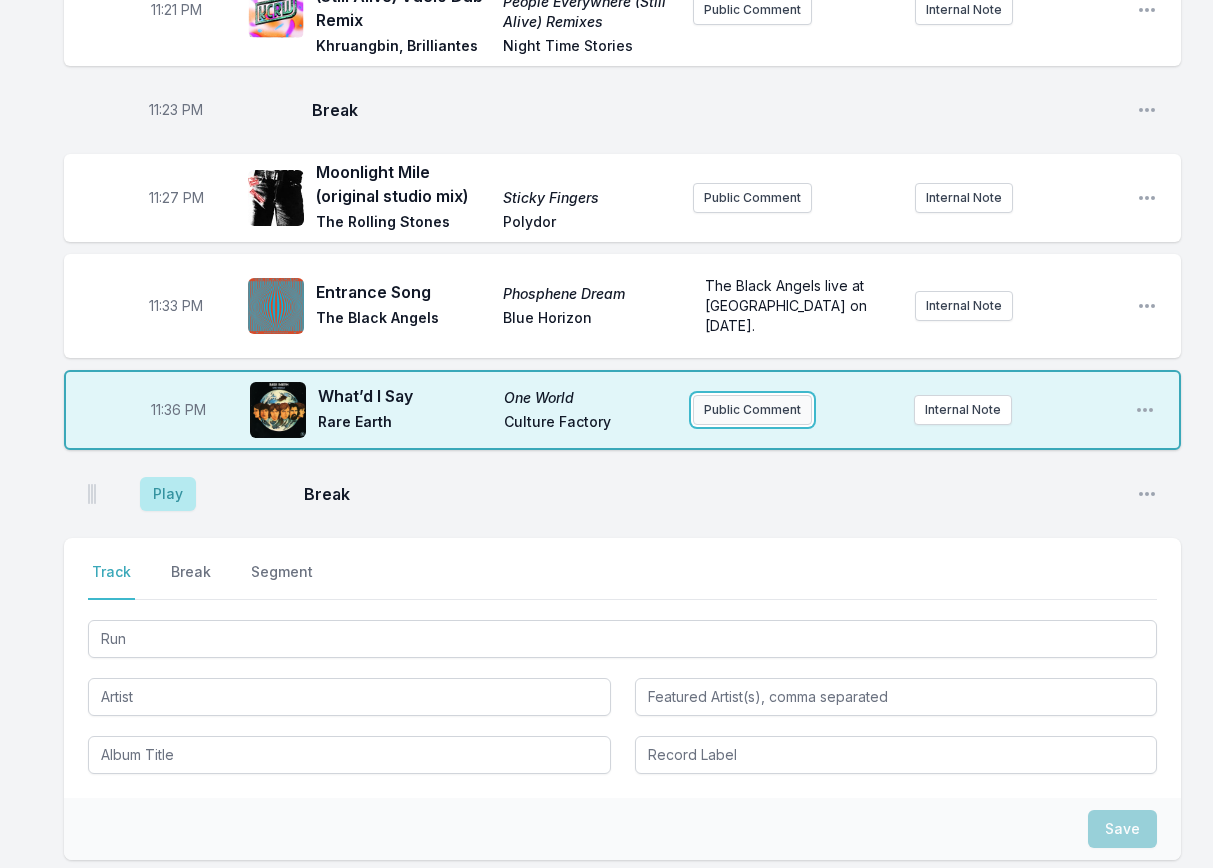 click on "Public Comment" at bounding box center (752, 410) 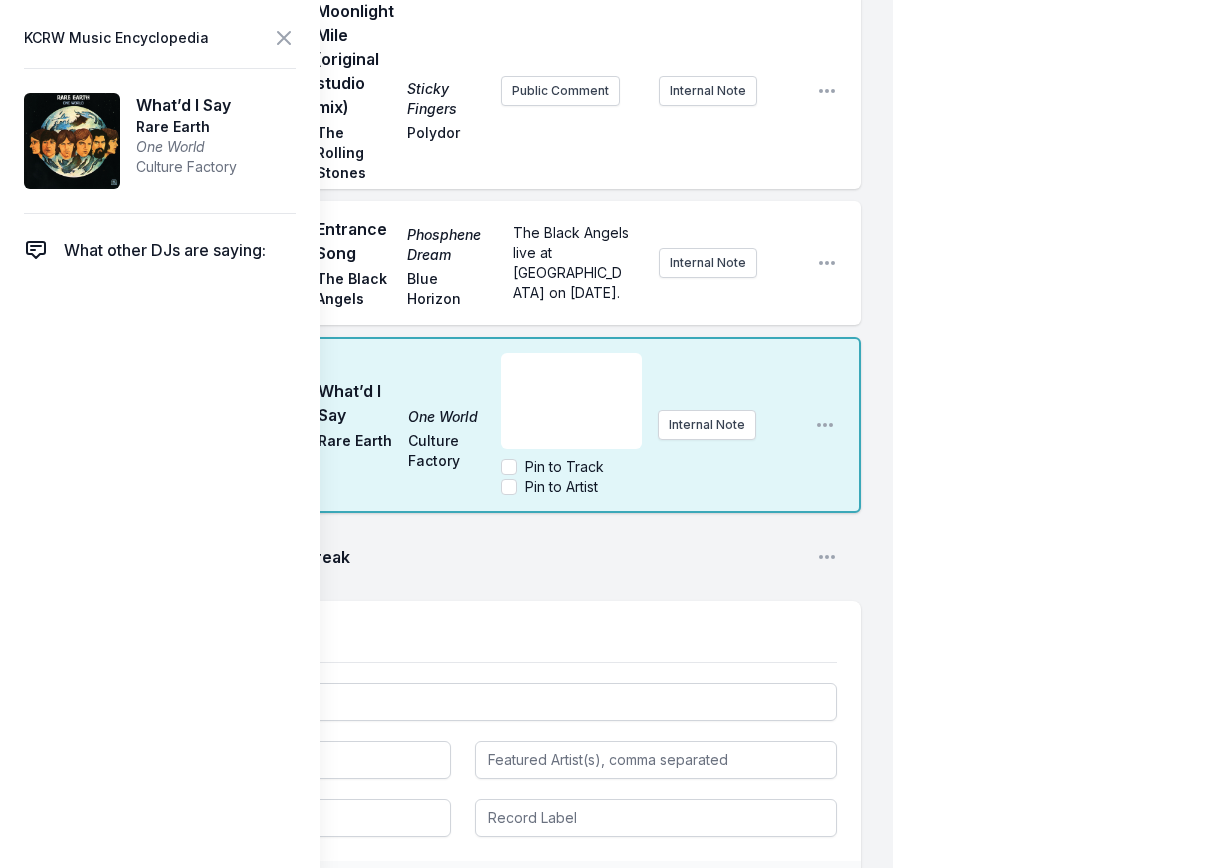 scroll, scrollTop: 4554, scrollLeft: 0, axis: vertical 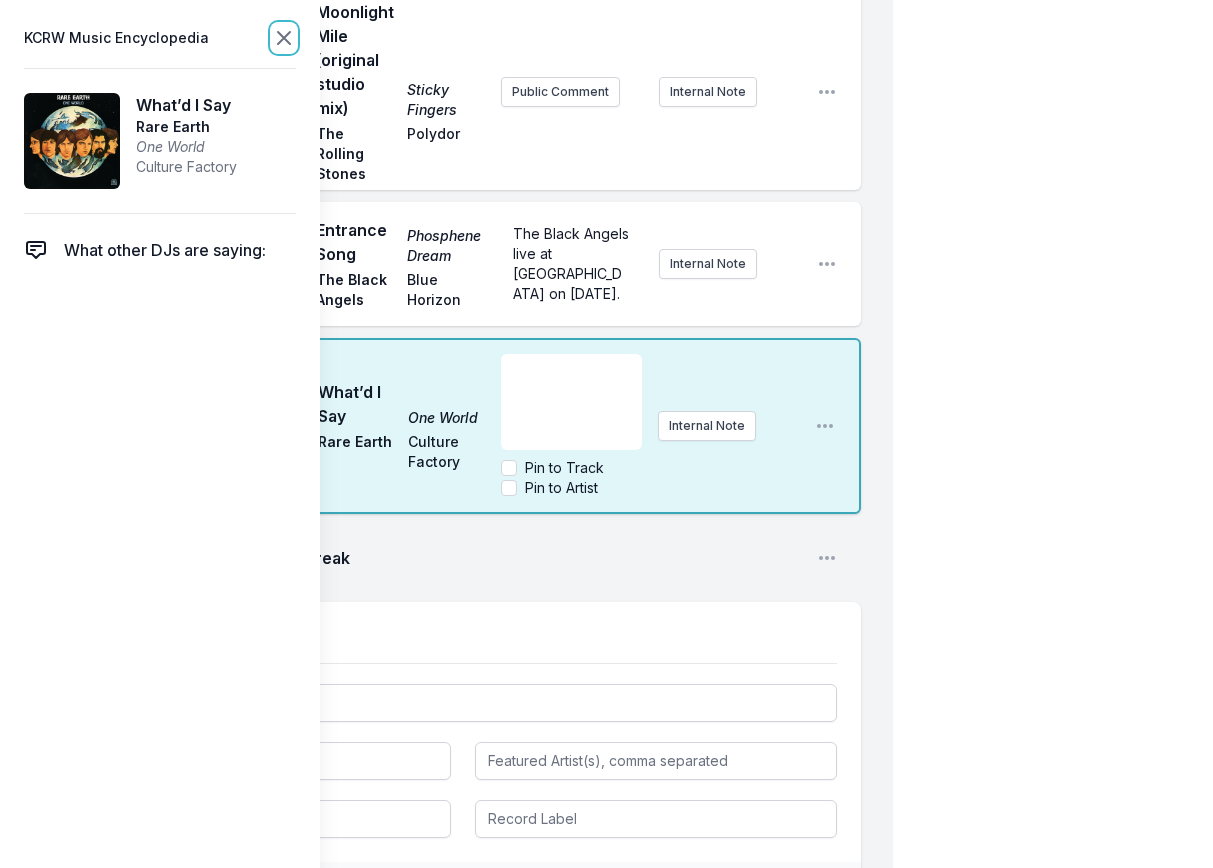 click 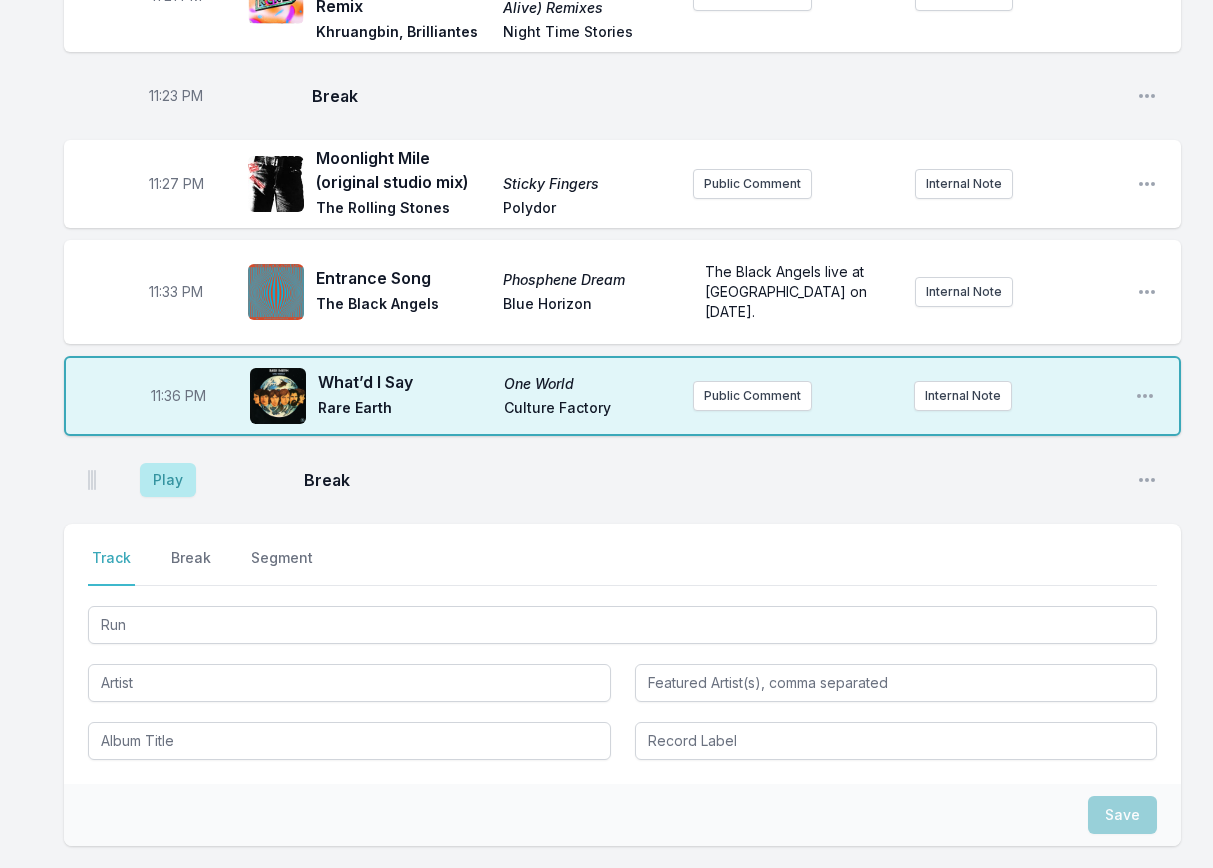 scroll, scrollTop: 3058, scrollLeft: 0, axis: vertical 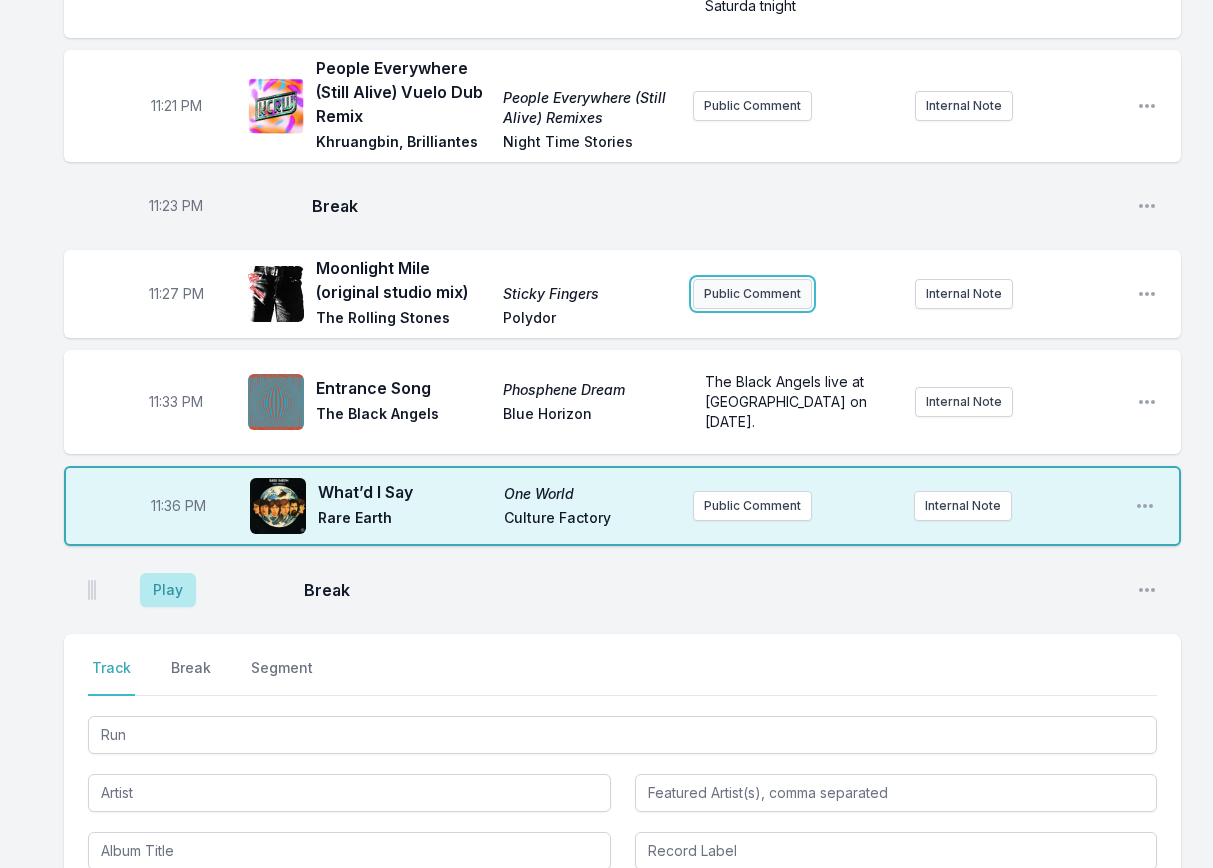 click on "Public Comment" at bounding box center [752, 294] 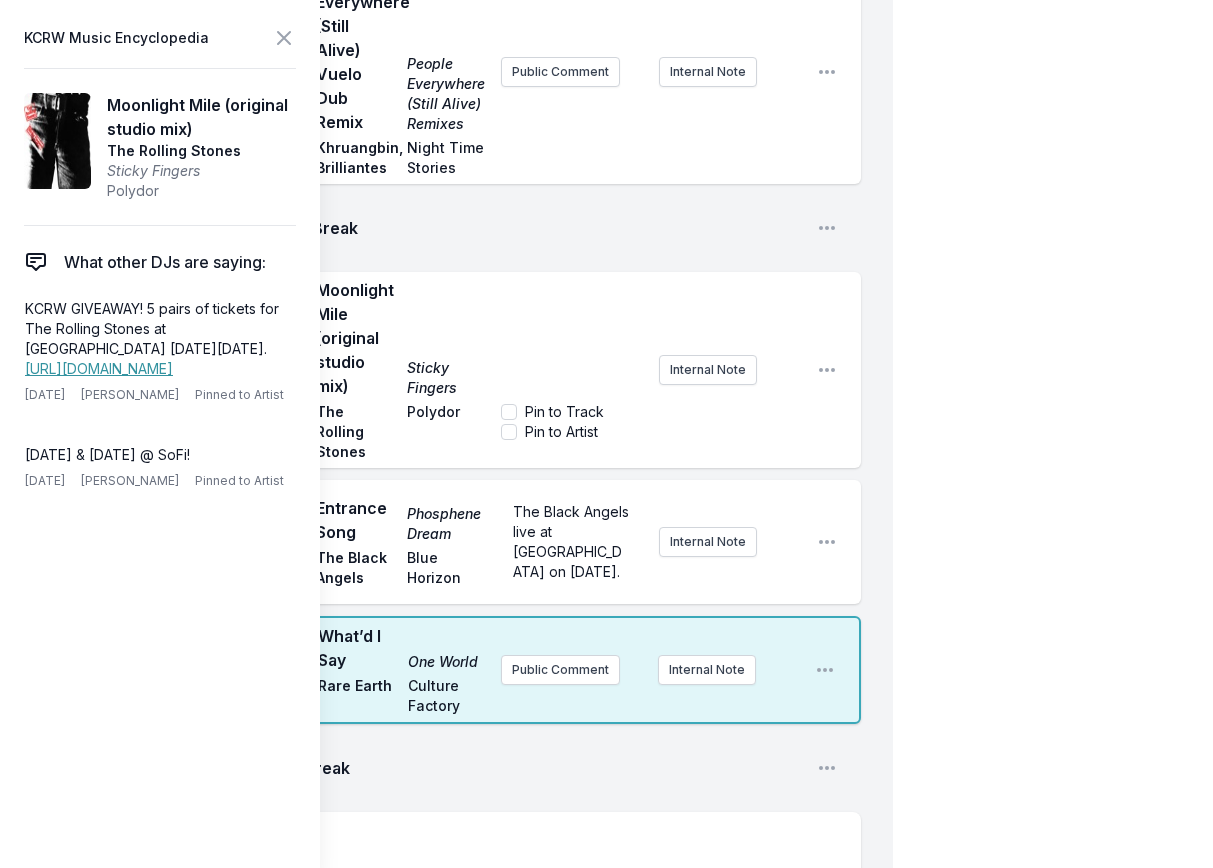 scroll, scrollTop: 4558, scrollLeft: 0, axis: vertical 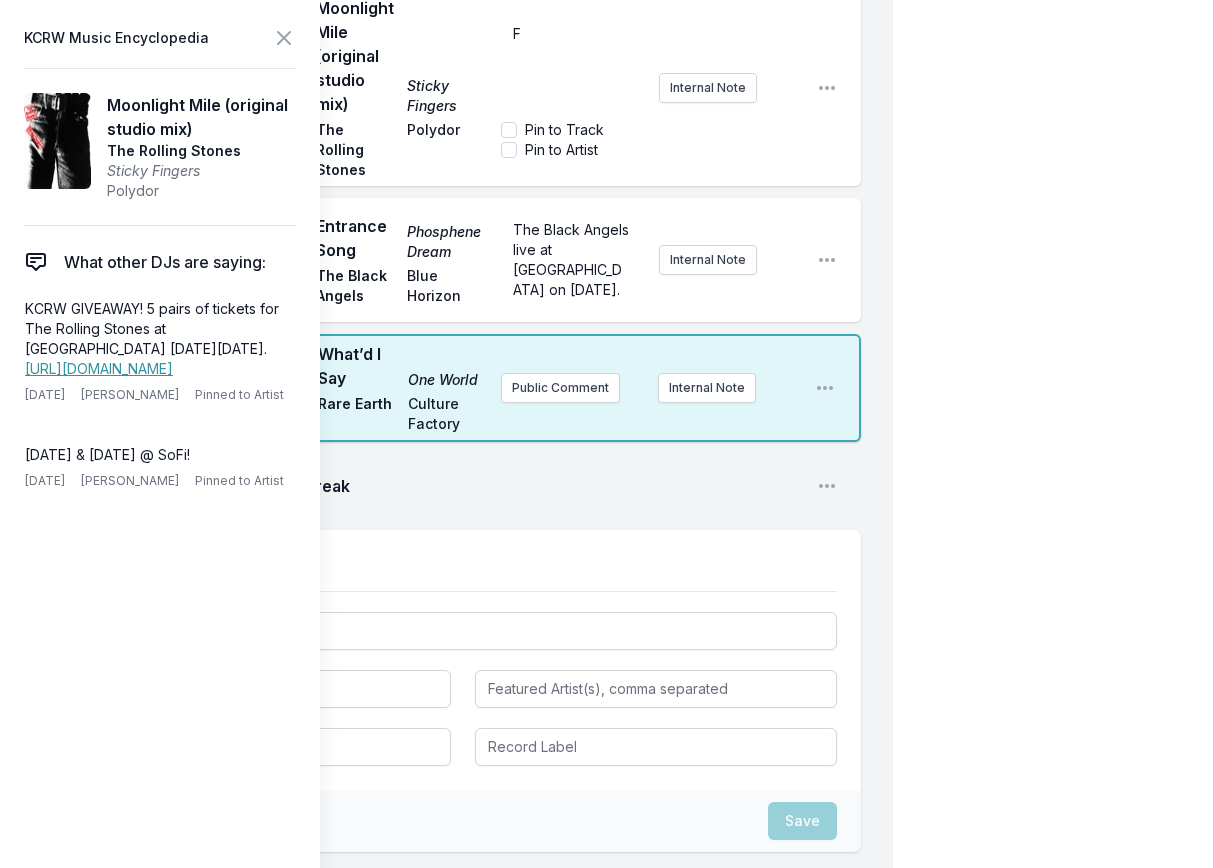 type 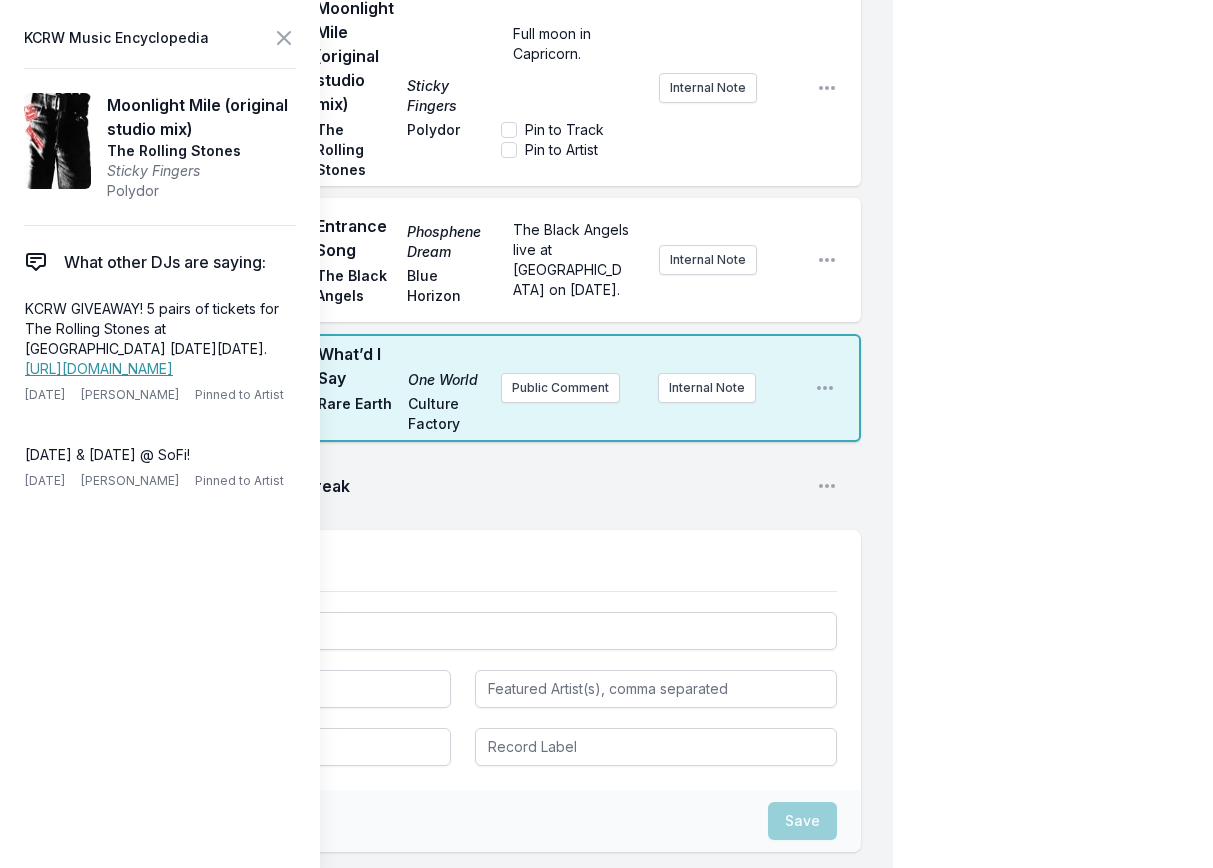 click on "My Playlist KCRW Playlist Directory Reports TB User Guide Report Bug Sign out [PERSON_NAME] Live [PERSON_NAME] Simulcast [DATE] 10:00 PM - 12:00 AM Edit Open options View 10:00 PM See You Dancin' (original mix) See You Dancin' [PERSON_NAME] Play It Again [PERSON_NAME] Public Comment Internal Note Open playlist item options 10:11 PM I Wanna Sleep In Your Arms I Wanna Sleep In Your Arms Housepainters Magnetron Music The Modern Lovers cover! Internal Note Open playlist item options The Modern Lovers cover! 10:15 PM Lost In [US_STATE] Lost [PERSON_NAME] GPS Band, [PERSON_NAME] Recordings Public Comment Internal Note Open playlist item options 10:17 PM Mother Earth Gemini The Sure Fire Soul Ensemble Colemine Records Public Comment Internal Note Open playlist item options 10:20 PM Break Open playlist item options 10:21 PM Countryman '82 Countryman '82 Allah-Las Innovative Leisure Public Comment Internal Note Open playlist item options 10:24 PM She's A Teacher  (Feat. Podsongs) She's A Teacher Acid Tongue 10:28 PM" at bounding box center [606, -1757] 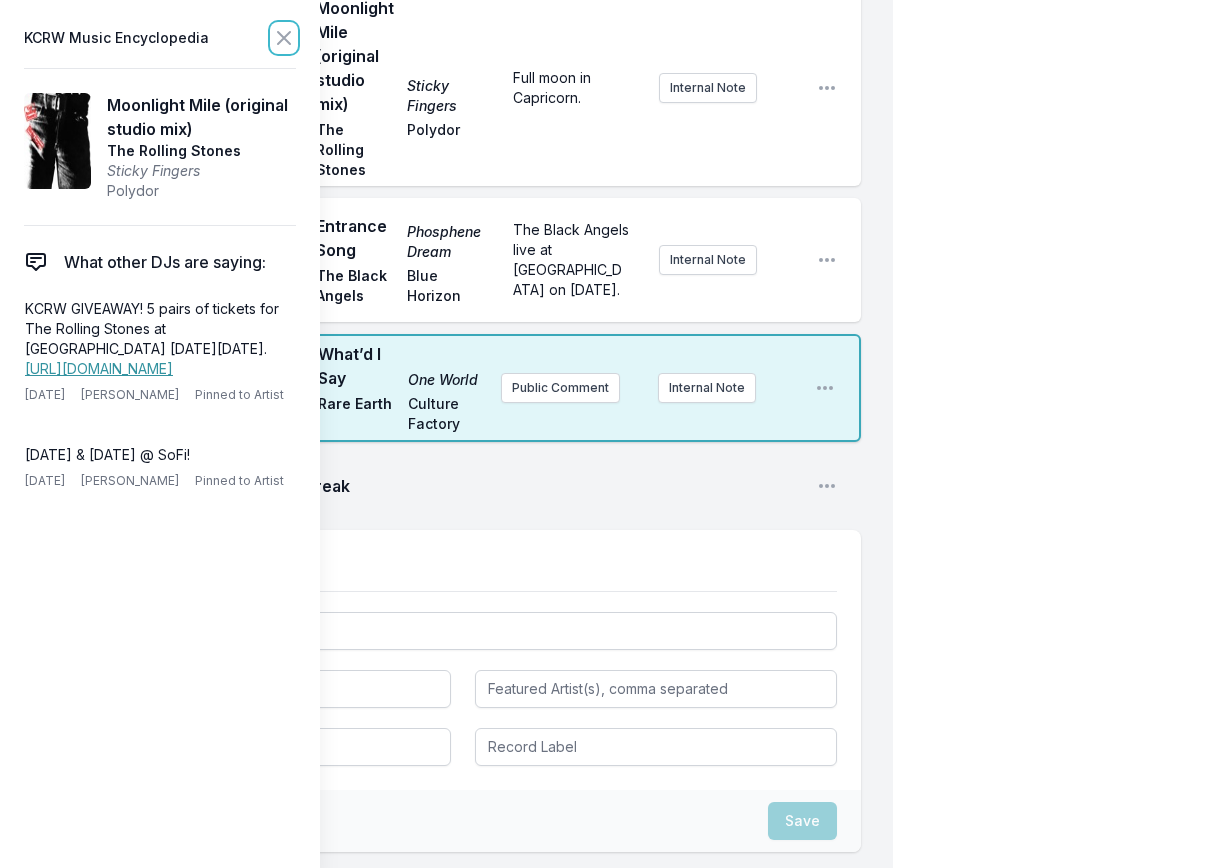 click at bounding box center [284, 38] 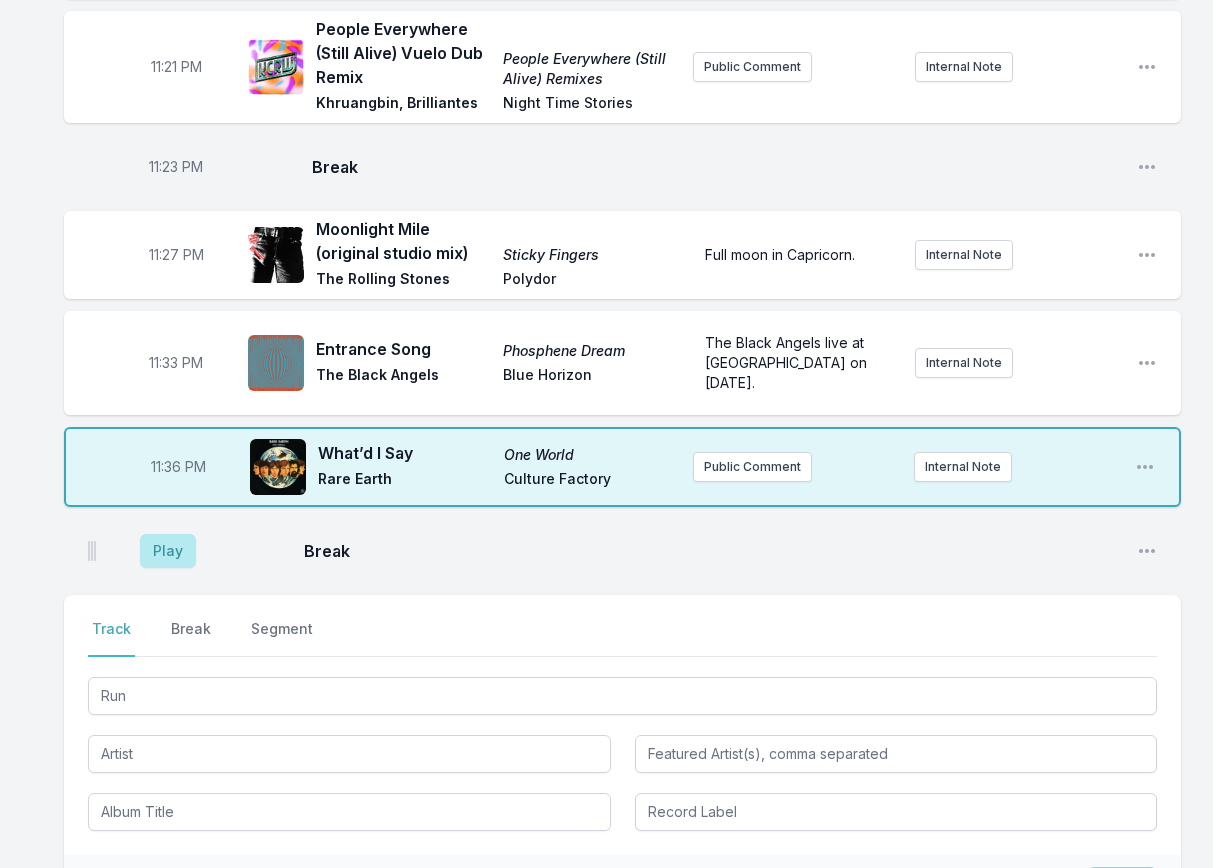 scroll, scrollTop: 3254, scrollLeft: 0, axis: vertical 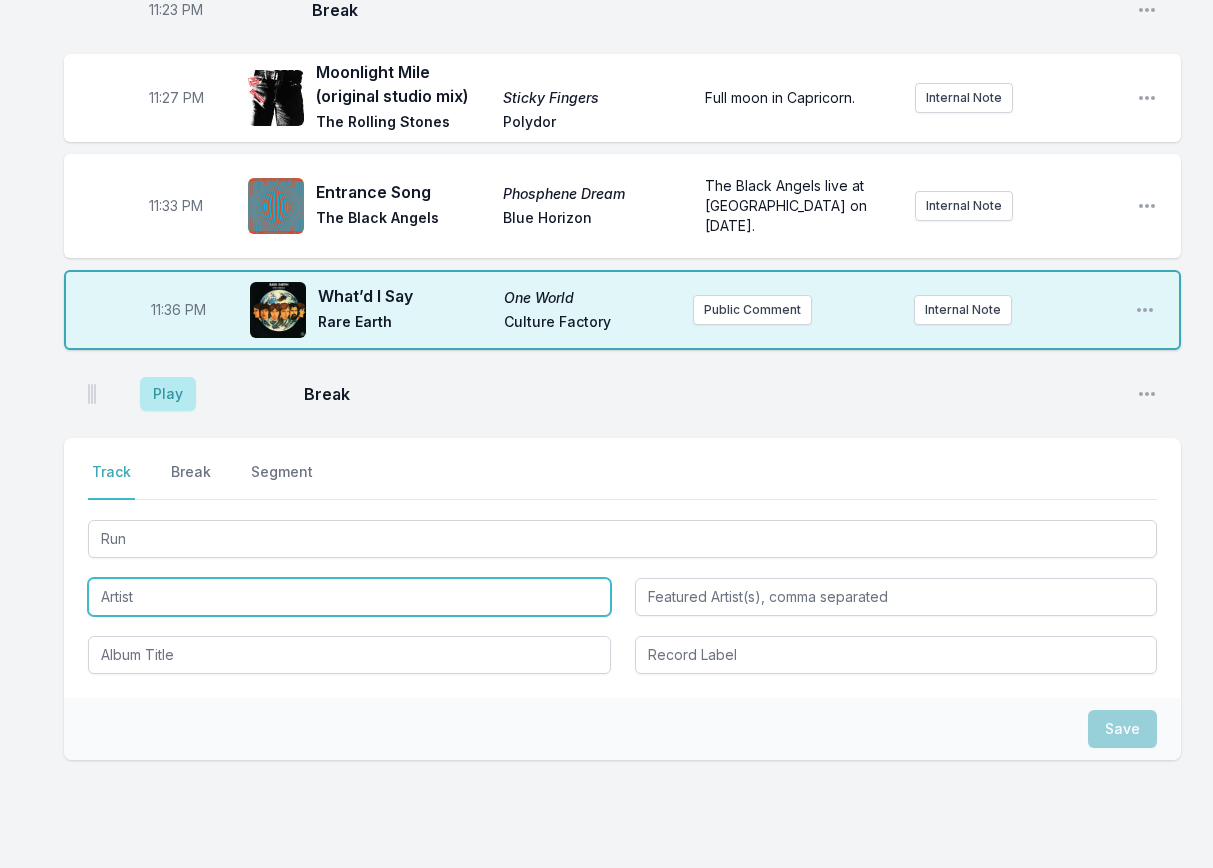 click at bounding box center [349, 597] 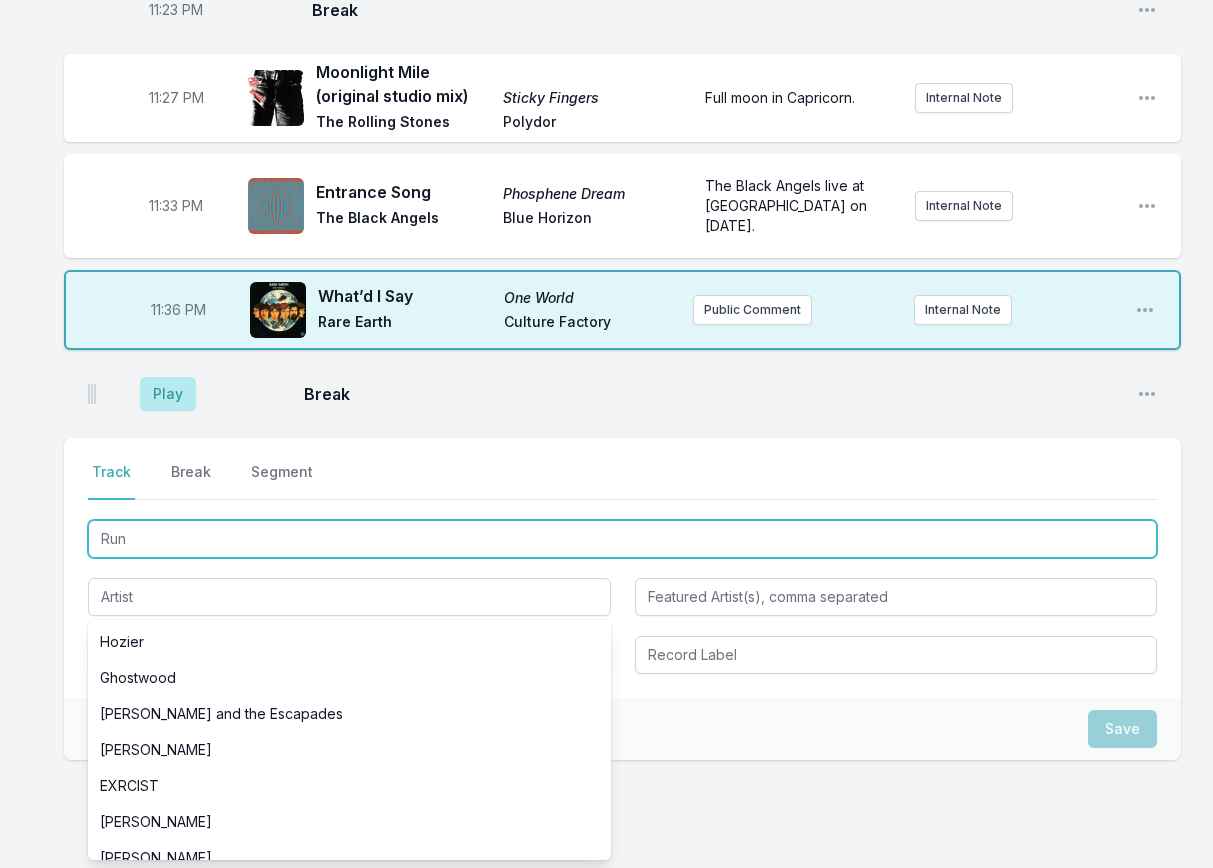 click on "Run" at bounding box center (622, 539) 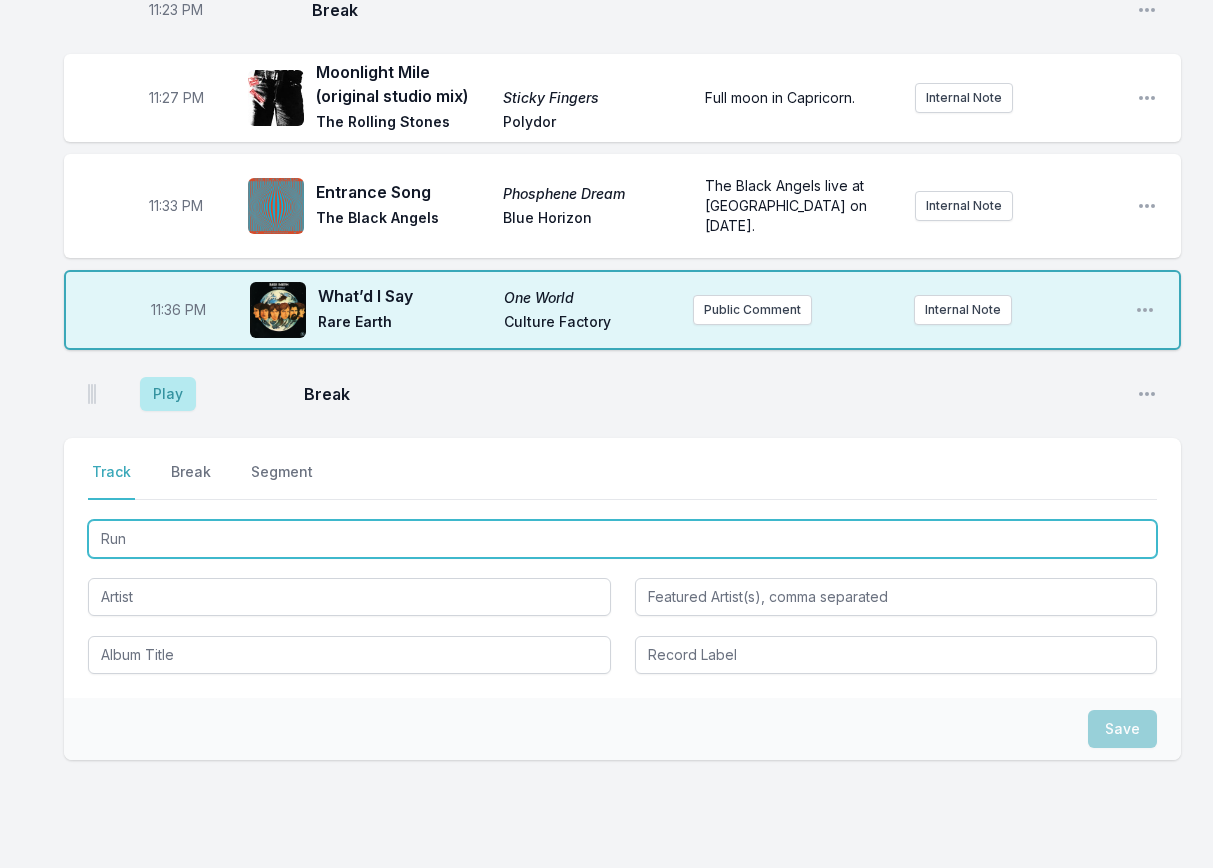 click on "Run" at bounding box center [622, 539] 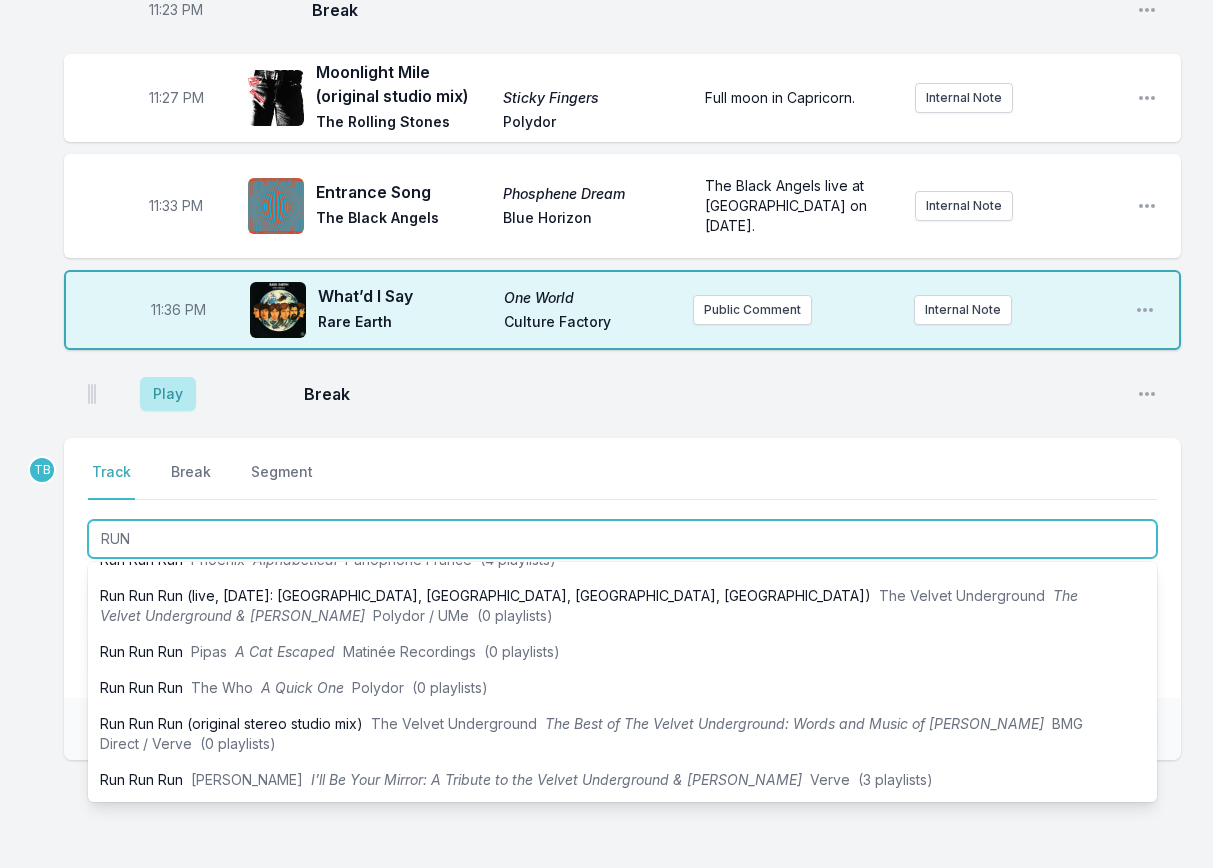 scroll, scrollTop: 0, scrollLeft: 0, axis: both 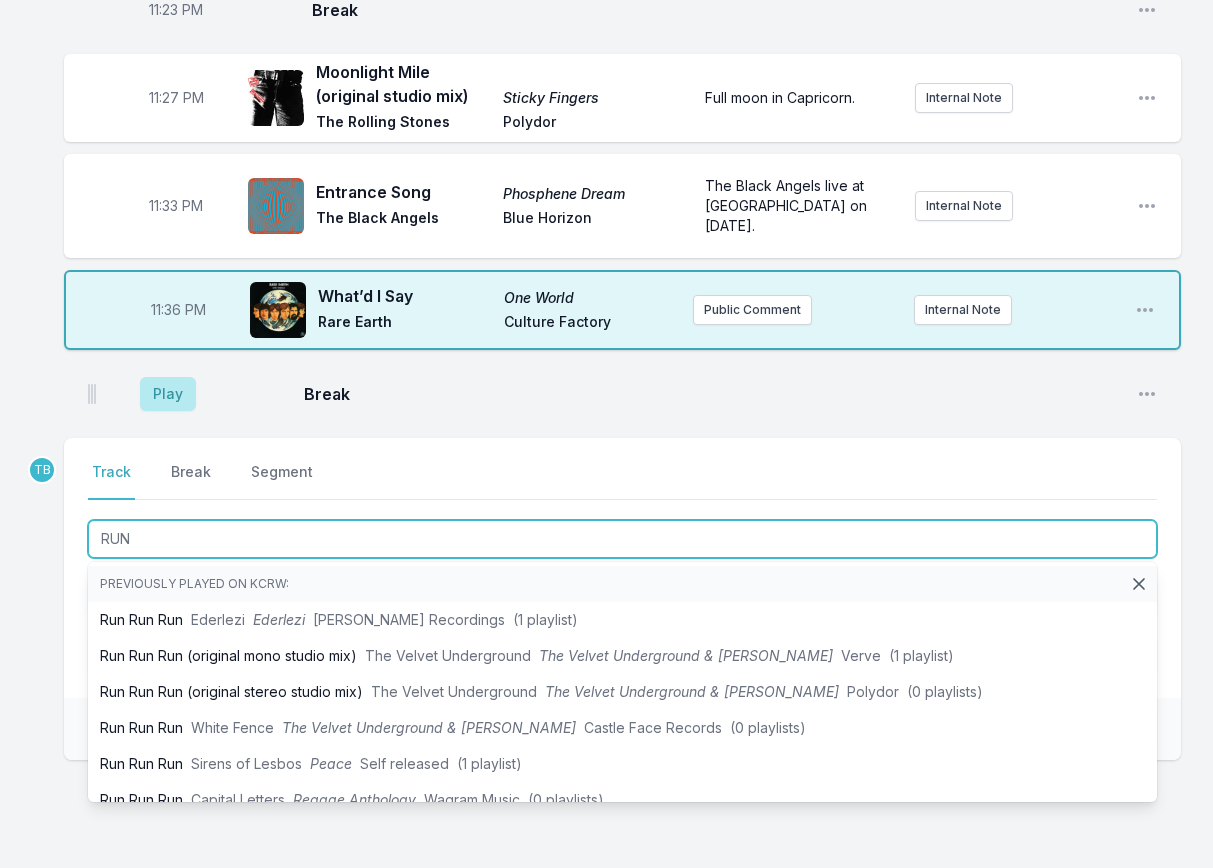 type on "RUN" 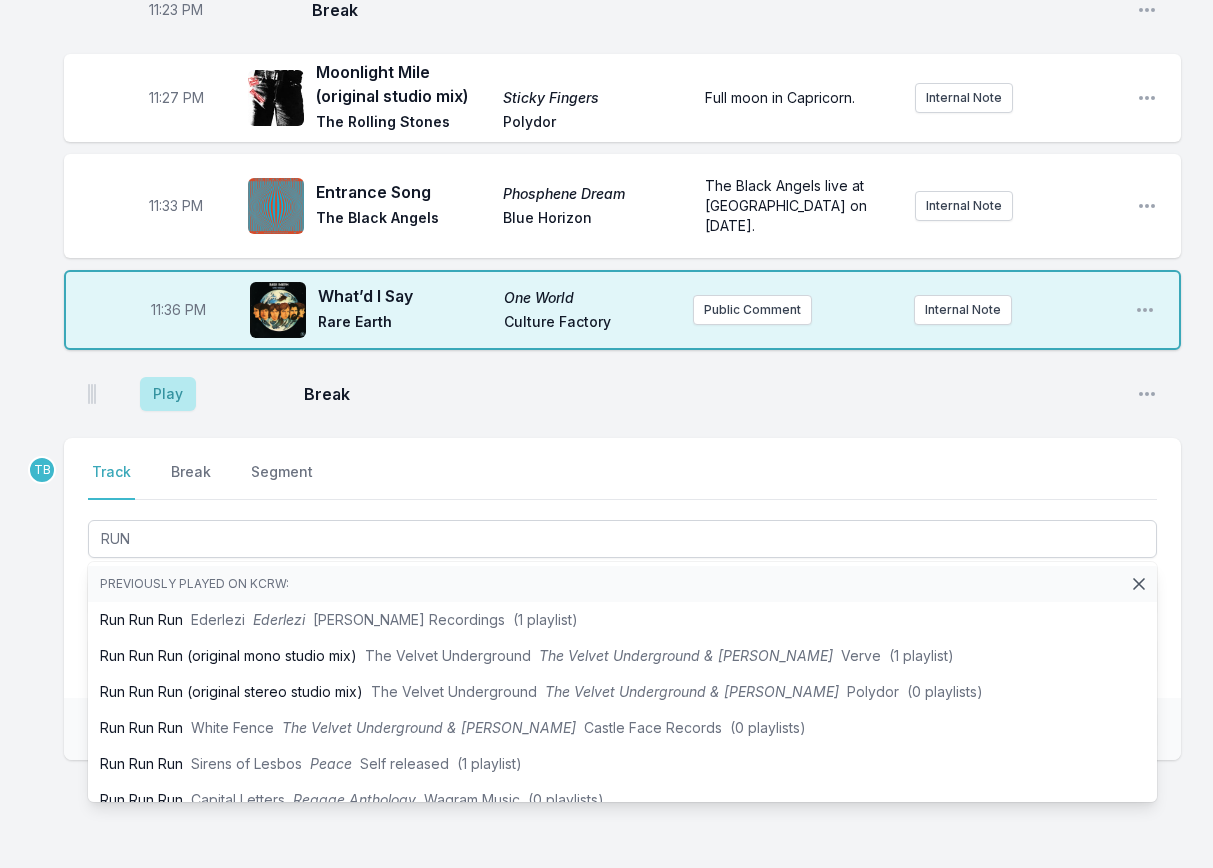 click on "10:00 PM See You Dancin' (original mix) See You Dancin' [PERSON_NAME] Play It Again [PERSON_NAME] Public Comment Internal Note Open playlist item options 10:11 PM I Wanna Sleep In Your Arms I Wanna Sleep In Your Arms Housepainters Magnetron Music The Modern Lovers cover! Internal Note Open playlist item options The Modern Lovers cover! 10:15 PM Lost In [US_STATE] Lost [PERSON_NAME] GPS Band, [PERSON_NAME] Recordings Public Comment Internal Note Open playlist item options 10:17 PM Mother Earth Gemini The Sure Fire Soul Ensemble Colemine Records Public Comment Internal Note Open playlist item options 10:20 PM Break Open playlist item options 10:21 PM Countryman '82 Countryman '82 Allah-Las Innovative Leisure Public Comment Internal Note Open playlist item options 10:24 PM She's A Teacher  (Feat. Podsongs) She's A Teacher Acid Tongue The Independent Record Company Public Comment Internal Note Open playlist item options 10:28 PM Pickin' Rocks Sasketchewan Country Guitar [PERSON_NAME] La Honda Records Public Comment 10:31 PM" at bounding box center [606, -1053] 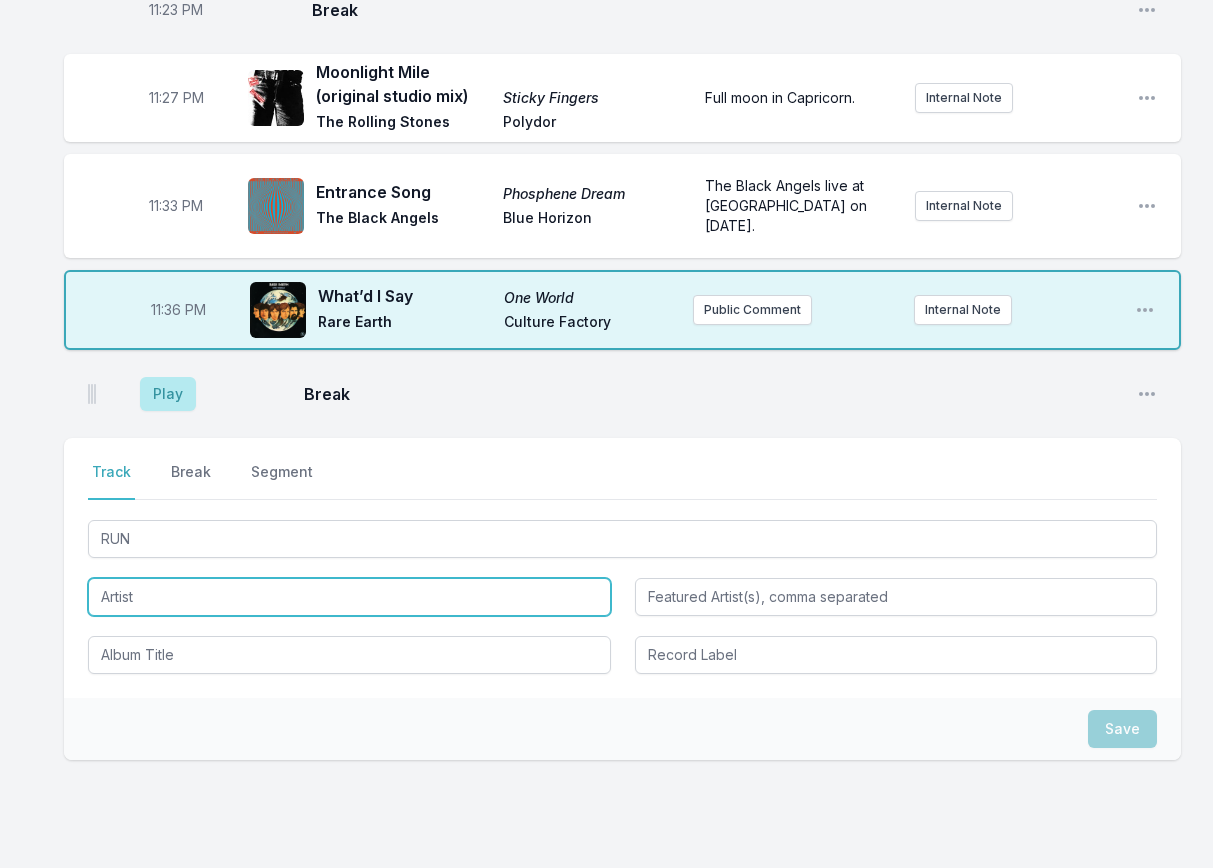 click at bounding box center (349, 597) 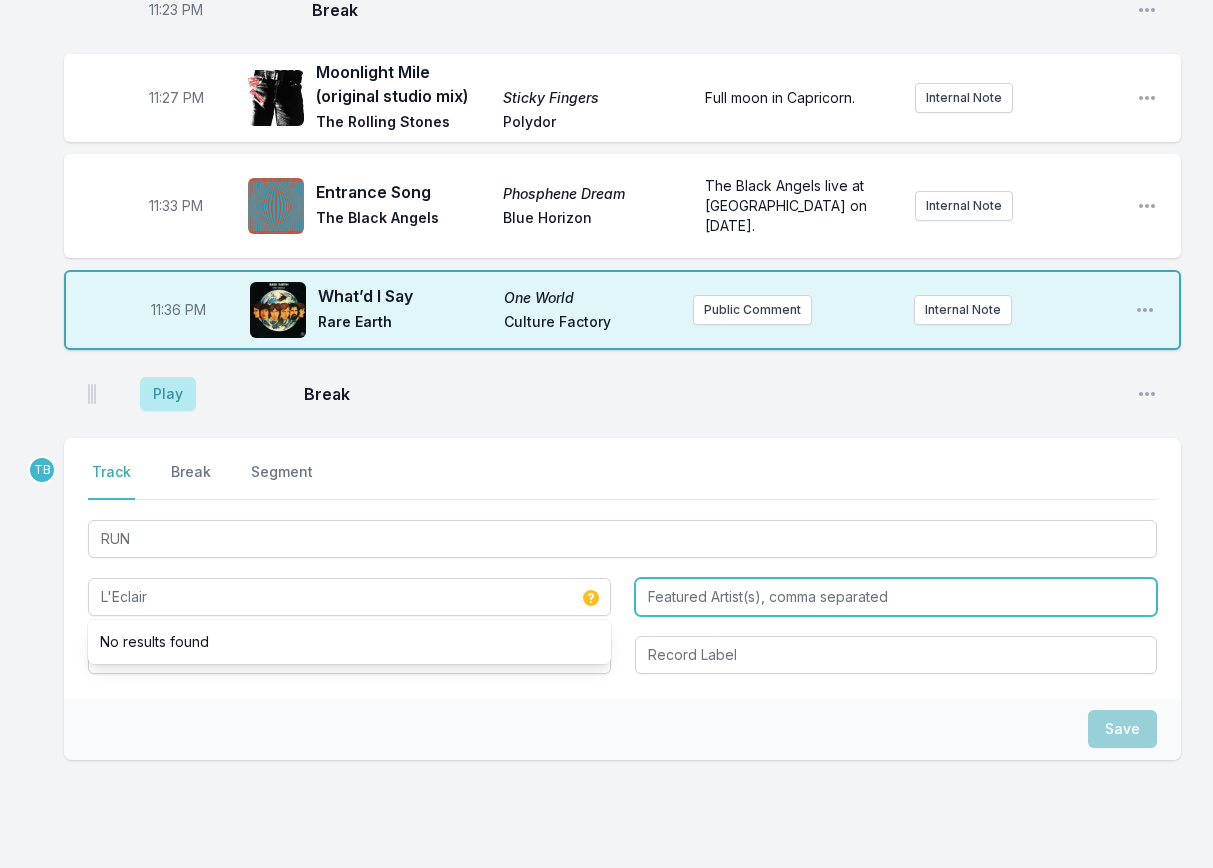 type on "L'Eclair" 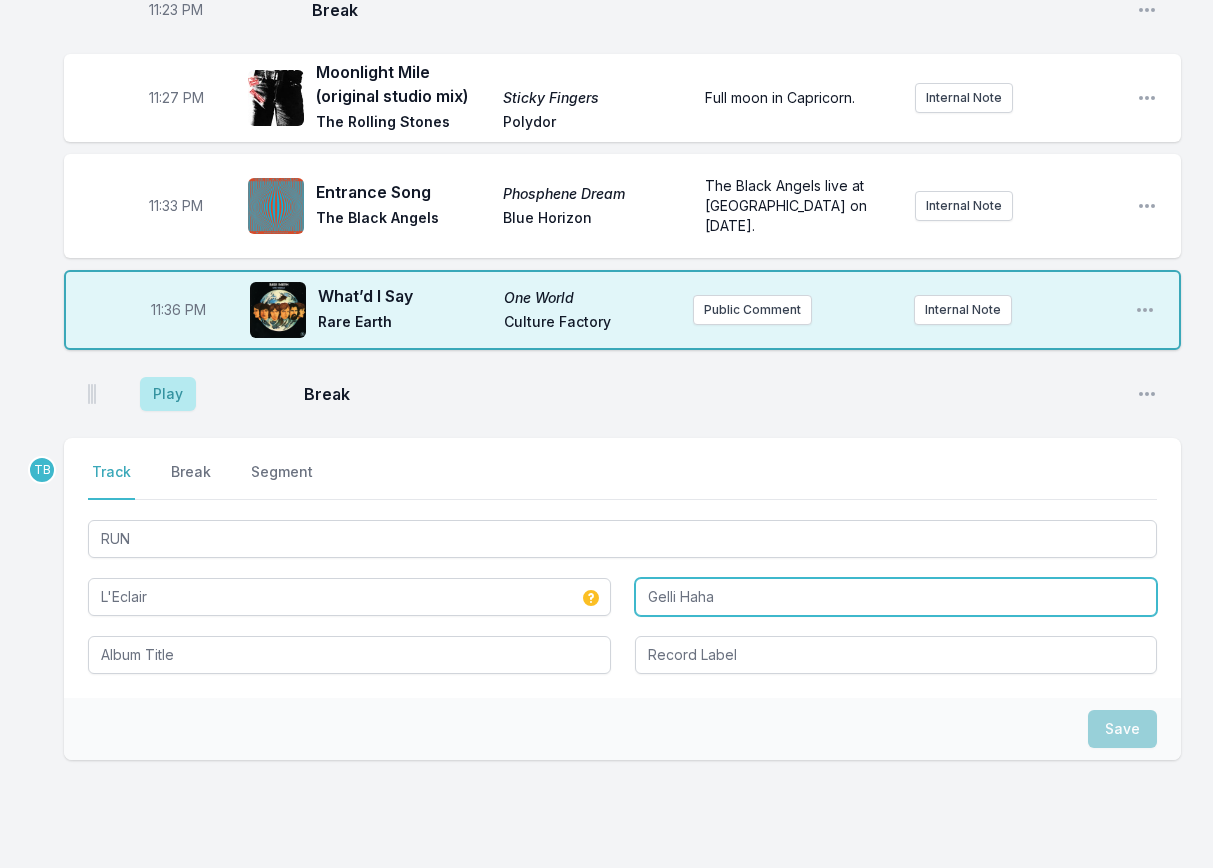 type on "Gelli Haha" 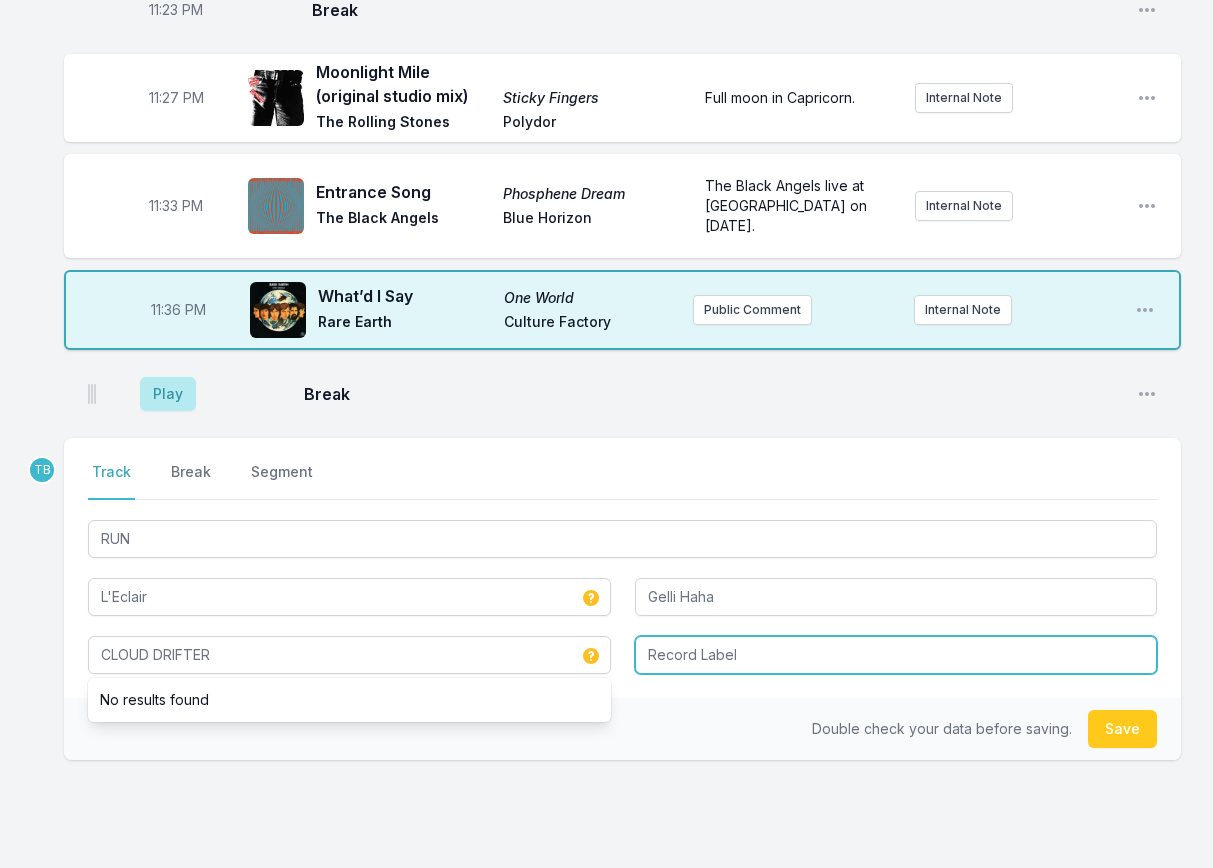 type on "CLOUD DRIFTER" 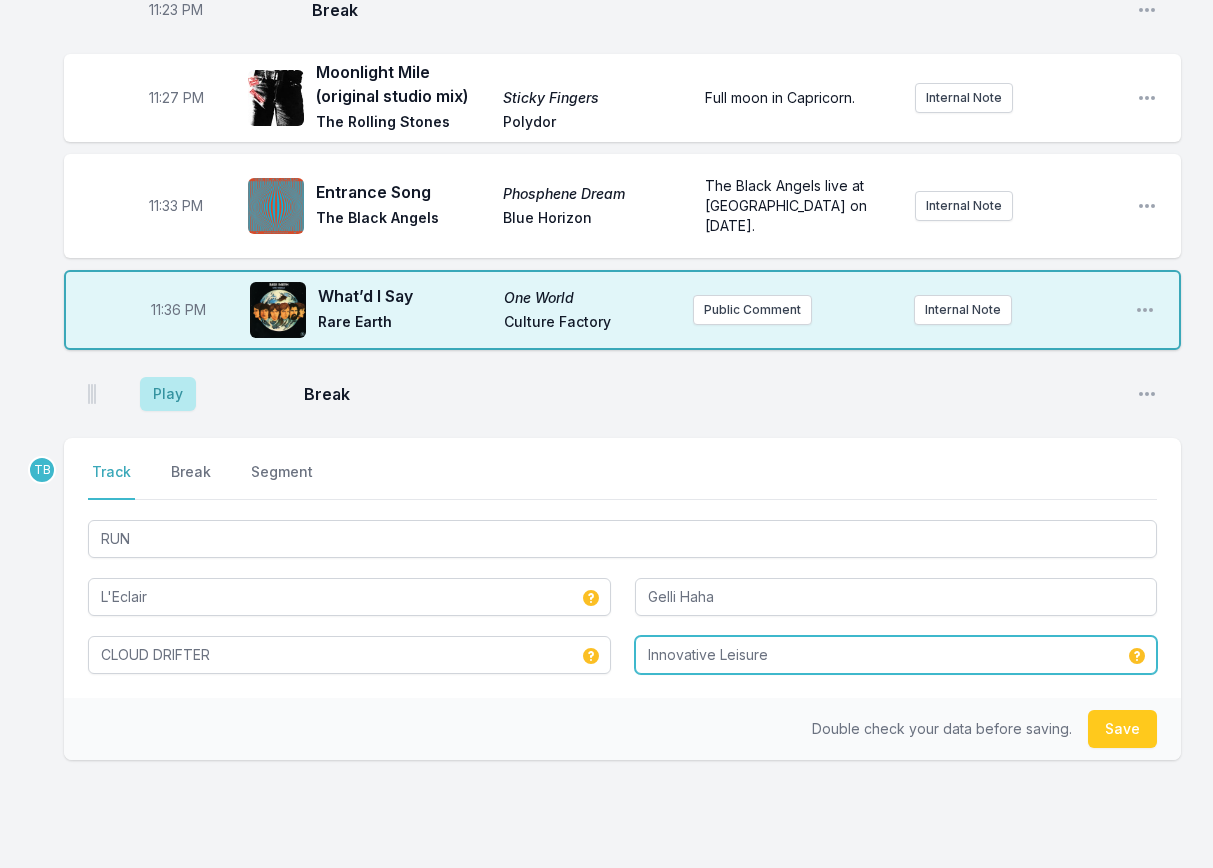 type on "Innovative Leisure" 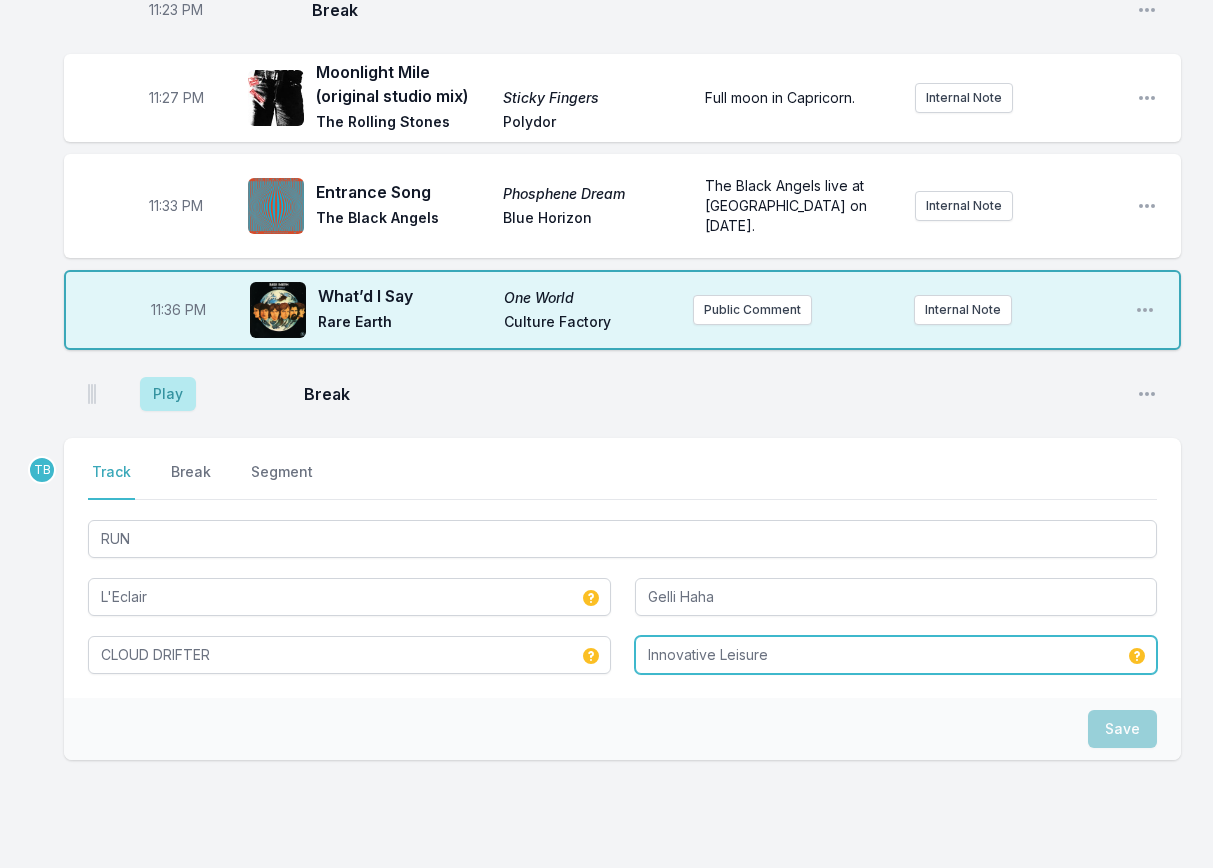 type 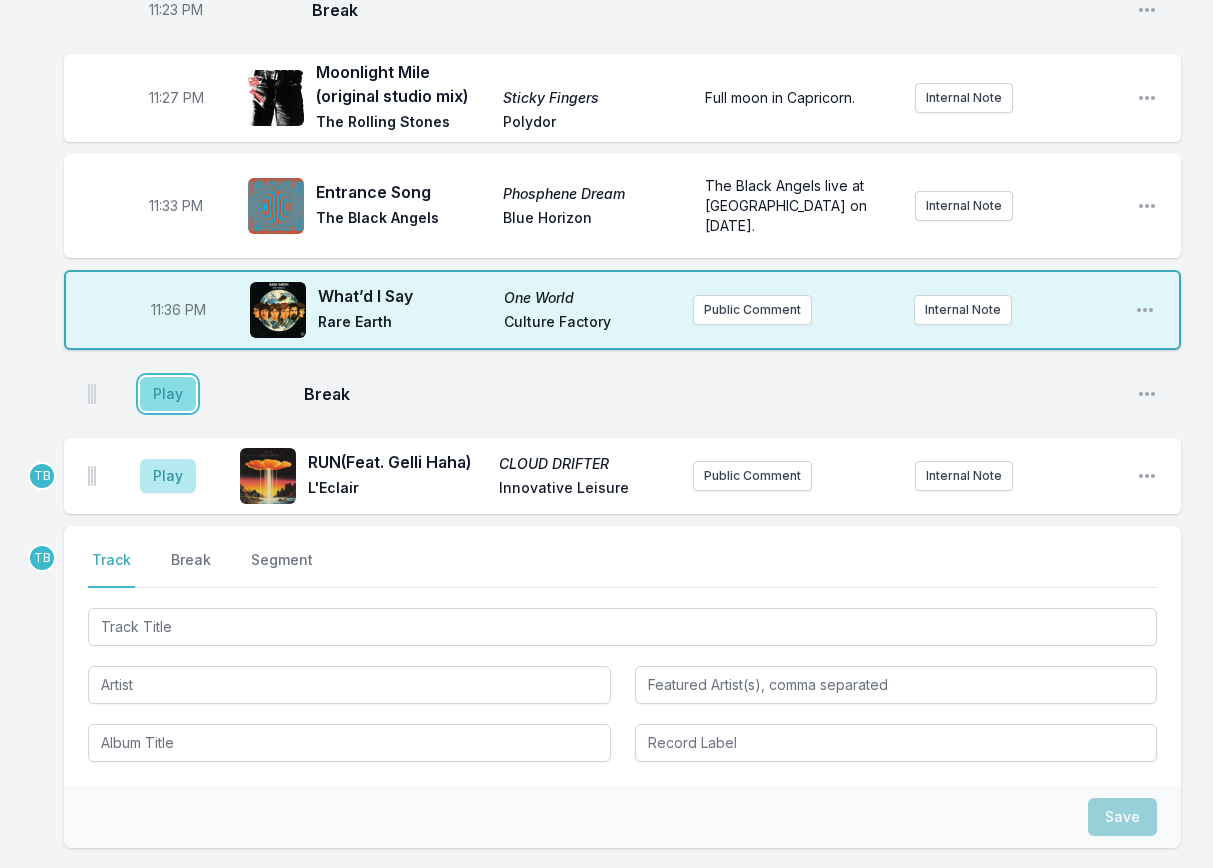 click on "Play" at bounding box center [168, 394] 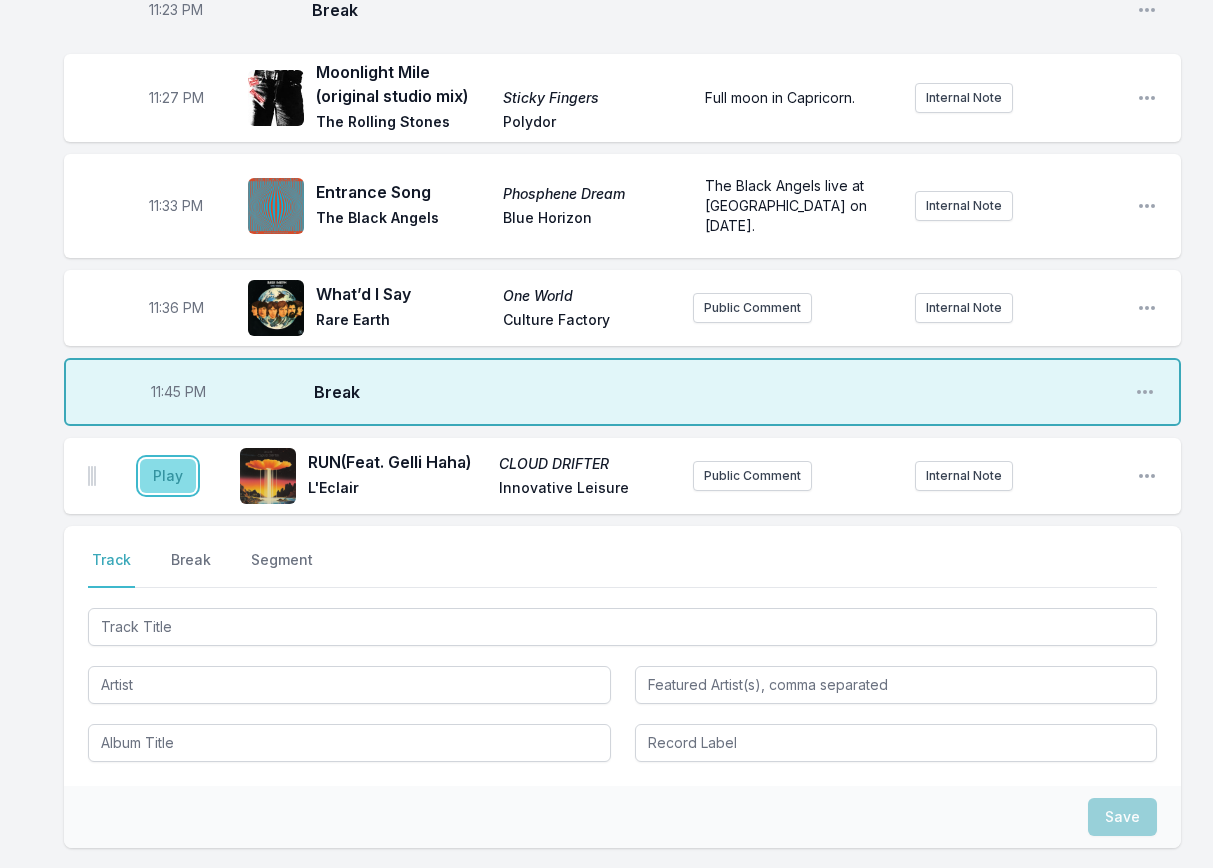click on "Play" at bounding box center (168, 476) 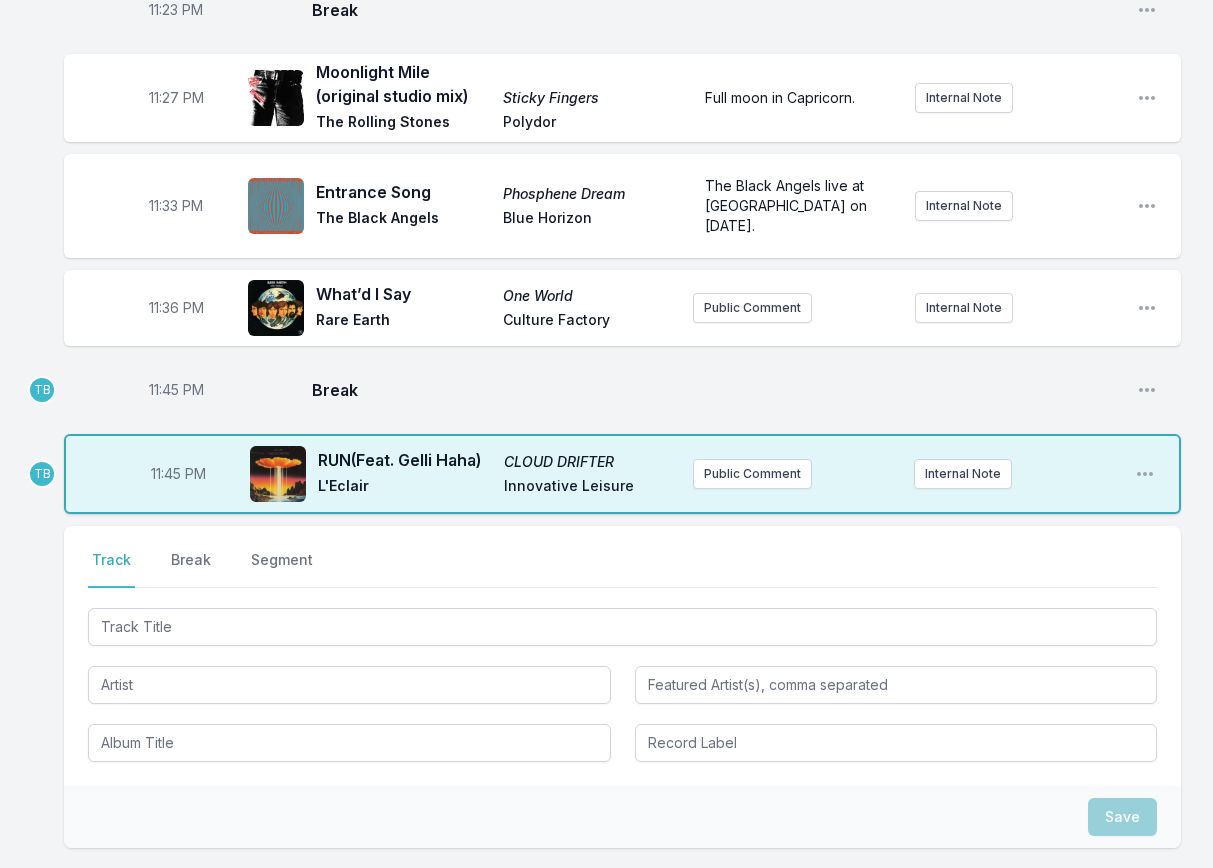 click on "11:45 PM" at bounding box center (176, 390) 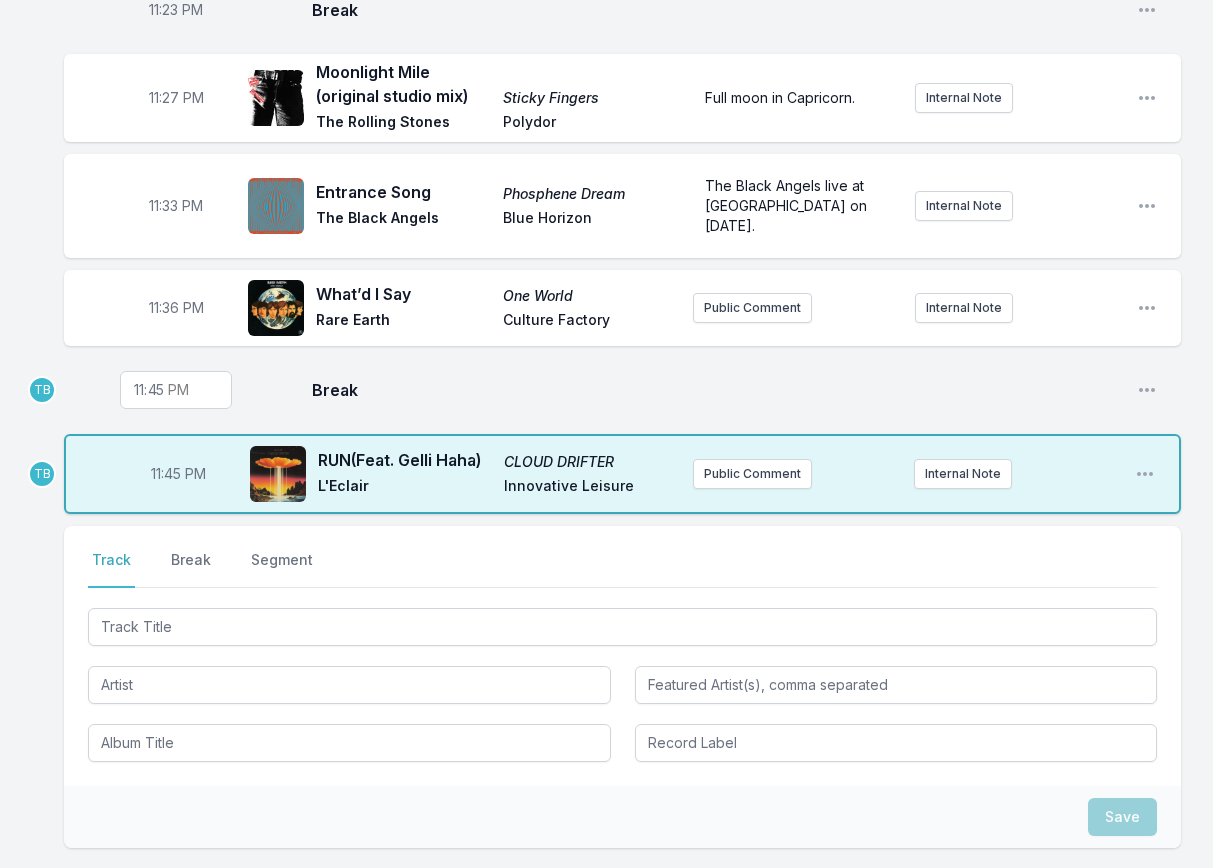 click on "23:45" at bounding box center (176, 390) 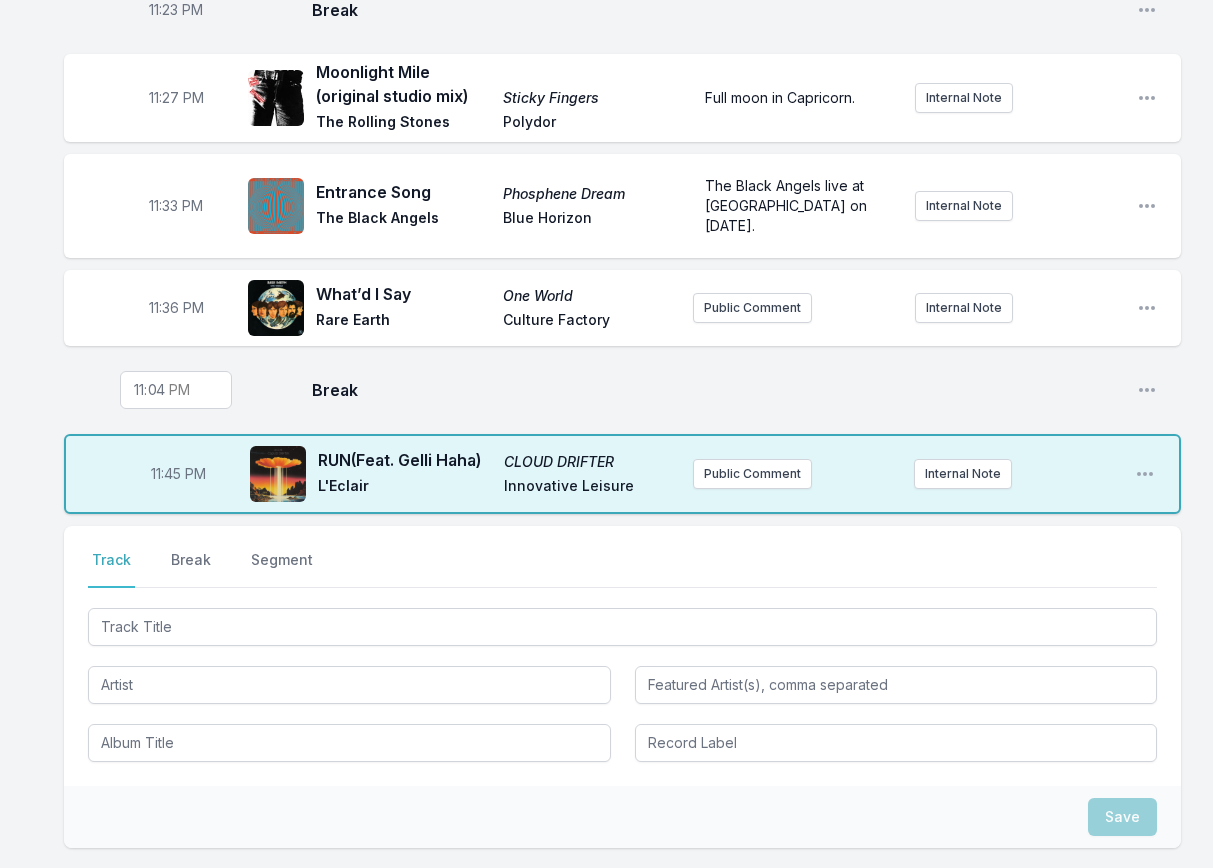 type on "23:41" 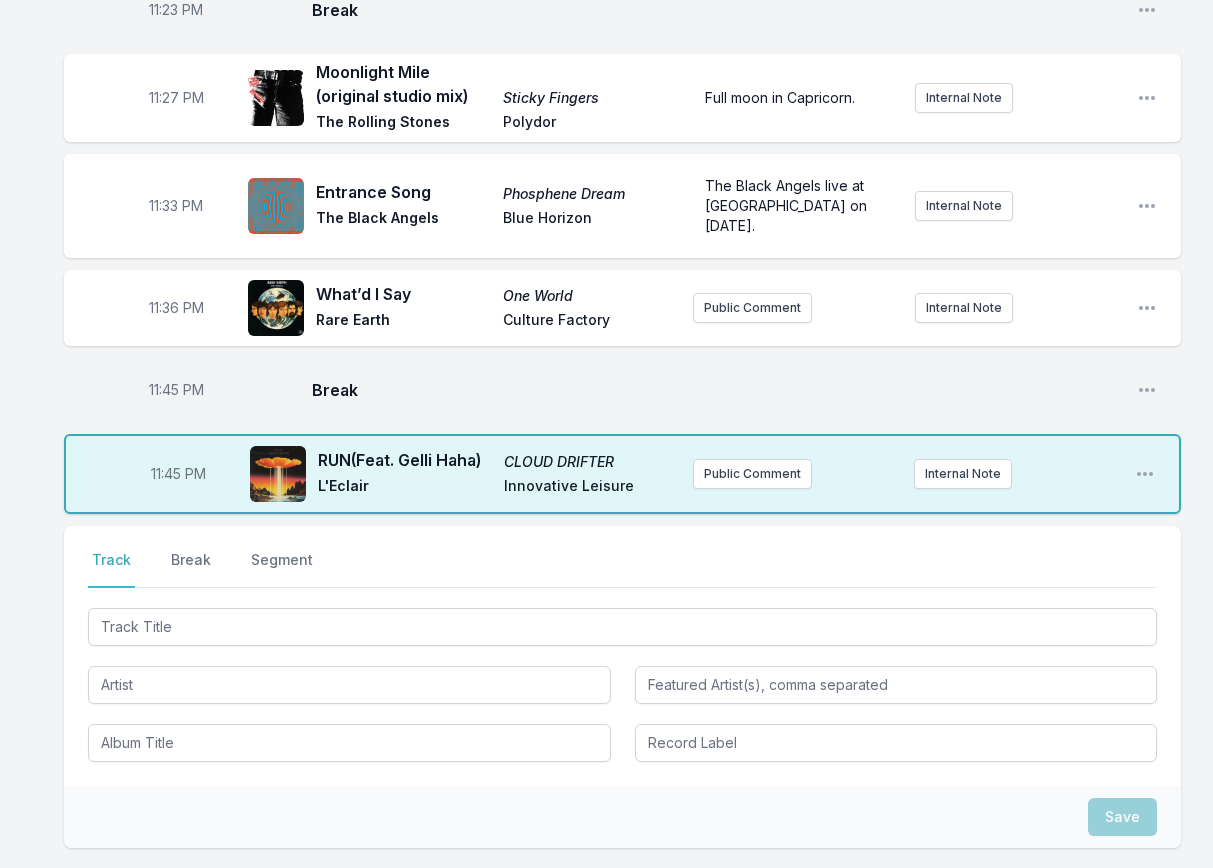 click on "11:45 PM" at bounding box center (178, 474) 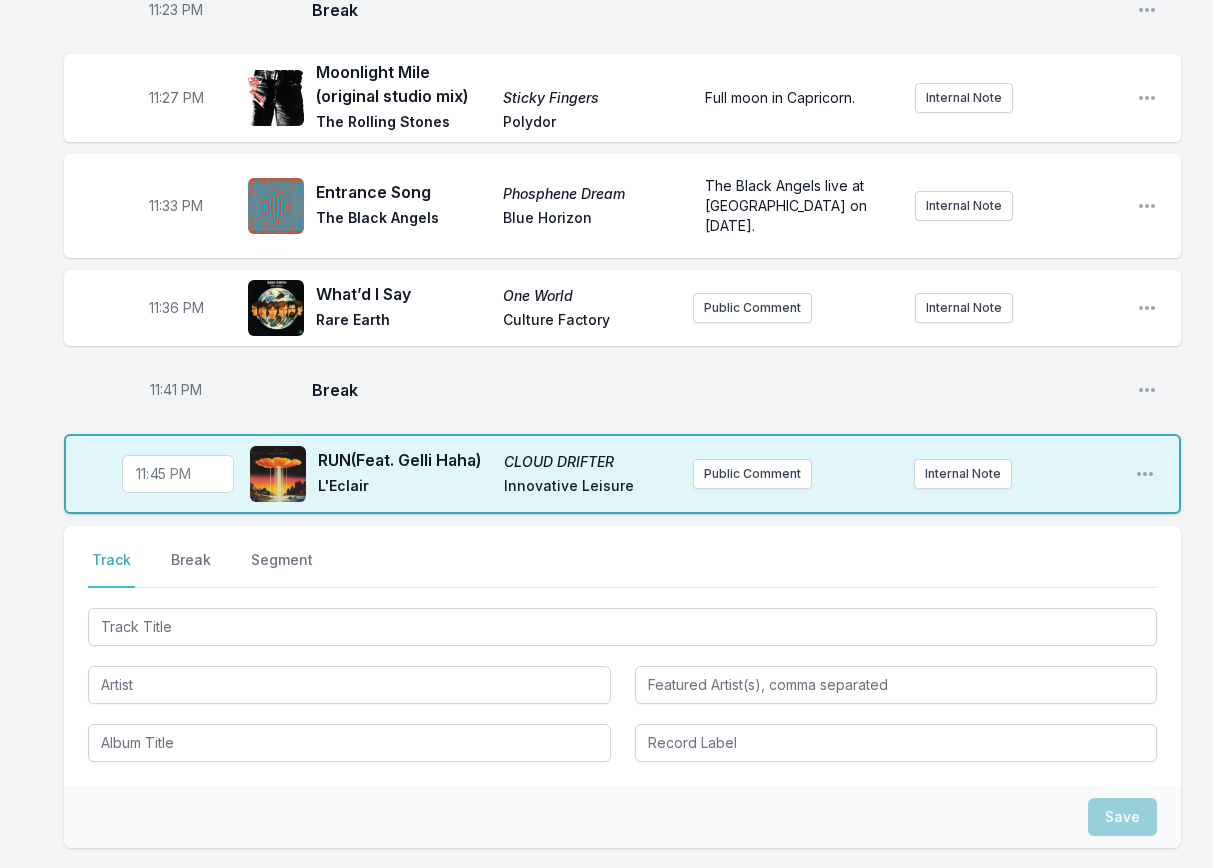 click on "23:45" at bounding box center [178, 474] 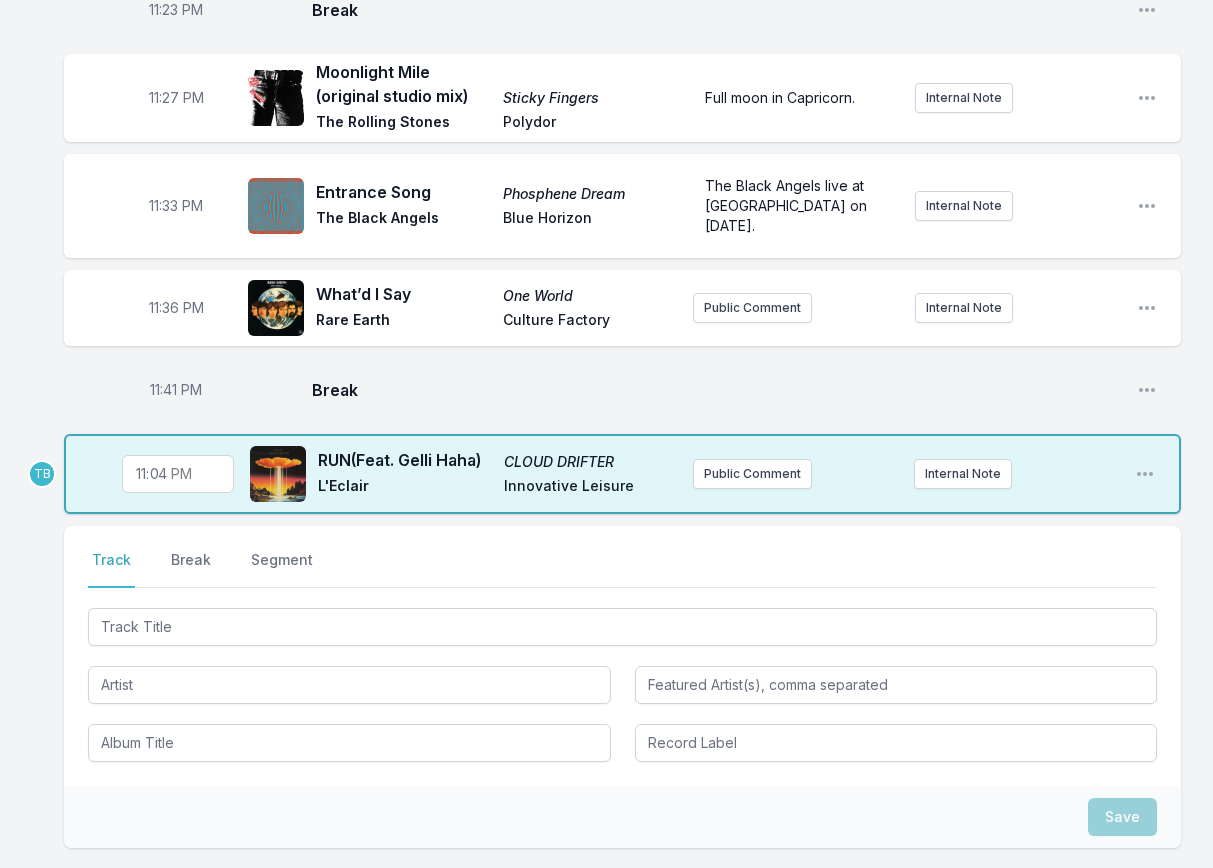 type on "23:44" 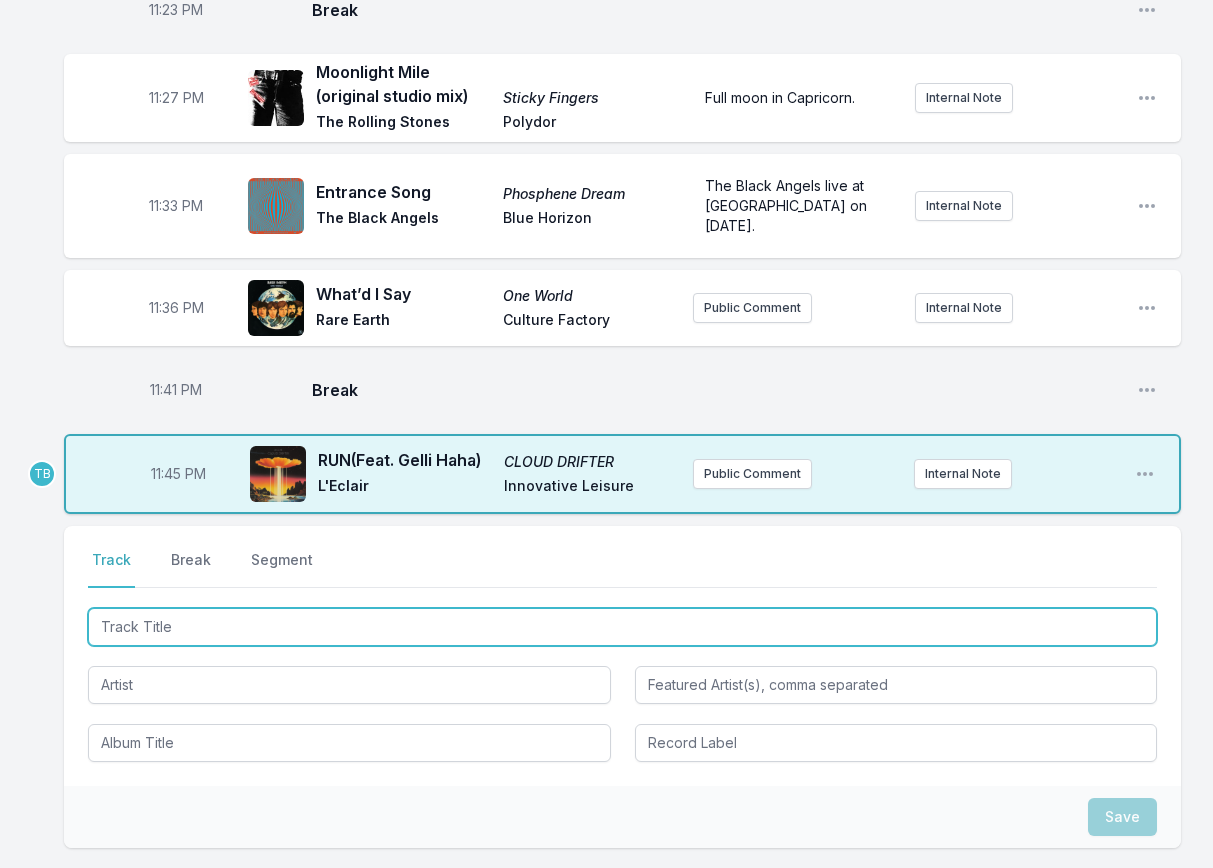 click at bounding box center [622, 627] 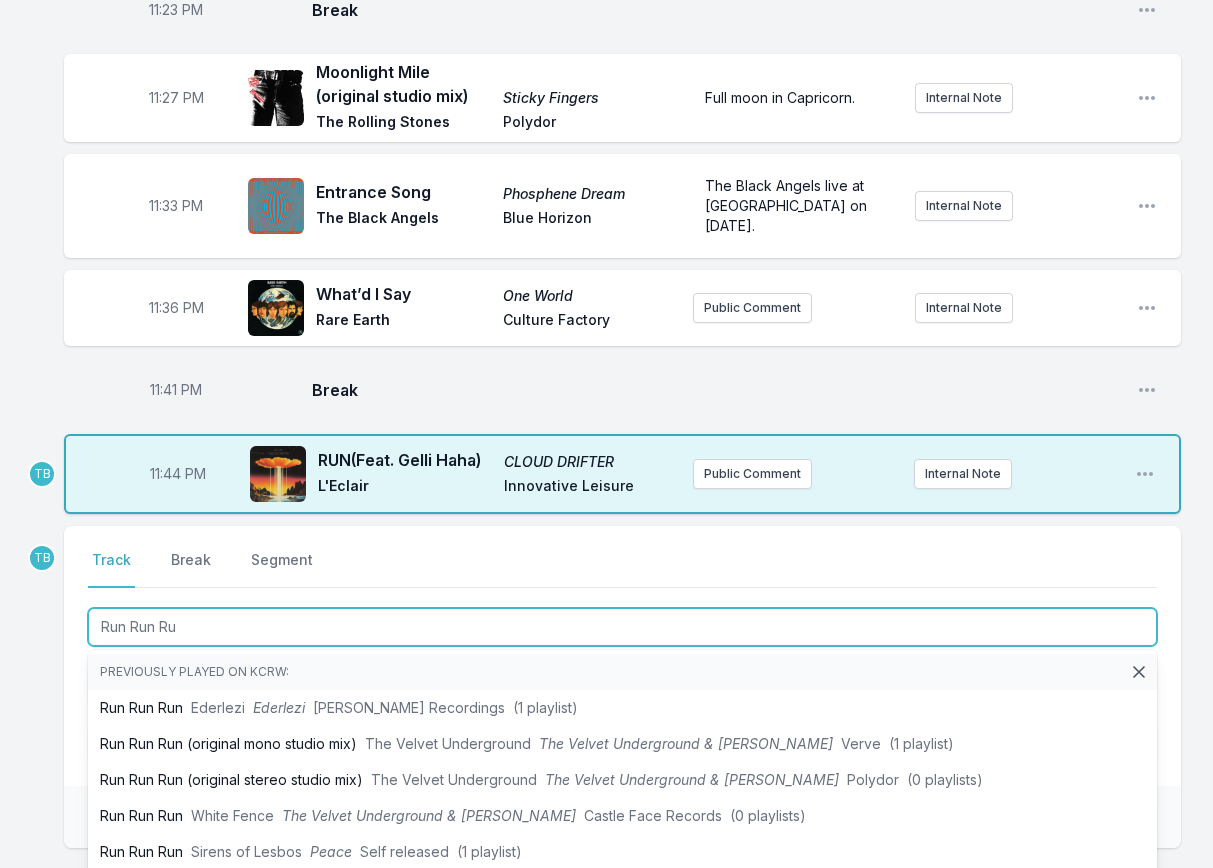 type on "Run Run Run" 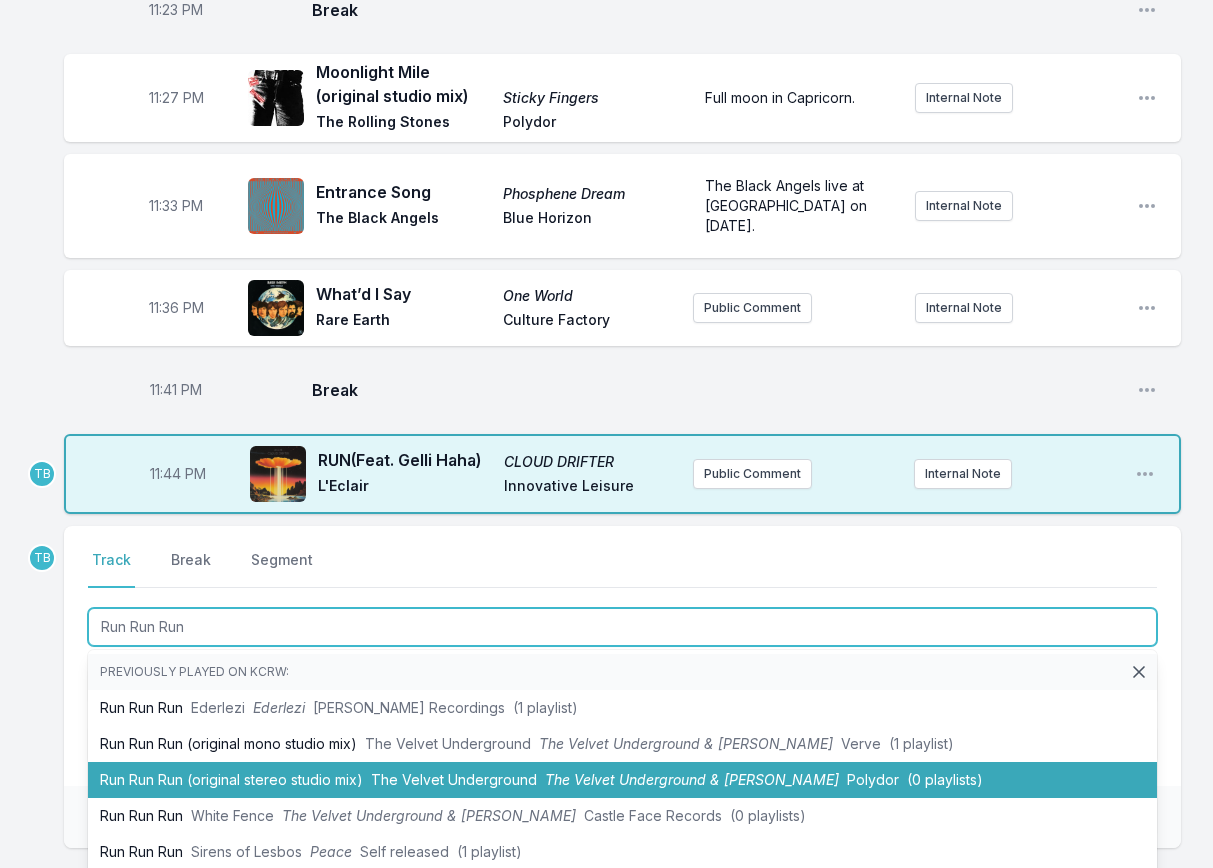 click on "Run Run Run (original stereo studio mix) The Velvet Underground The Velvet Underground & [PERSON_NAME] Polydor (0 playlists)" at bounding box center [622, 780] 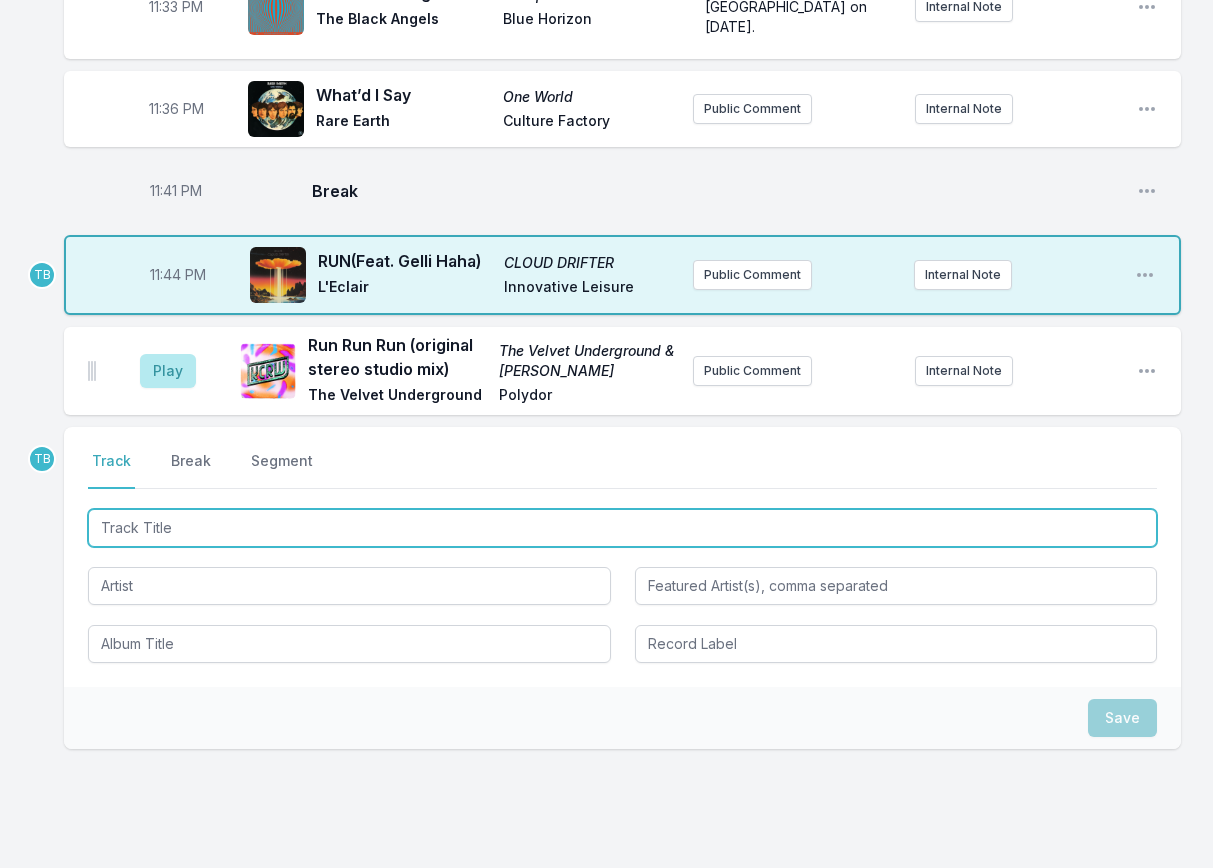 scroll, scrollTop: 3454, scrollLeft: 0, axis: vertical 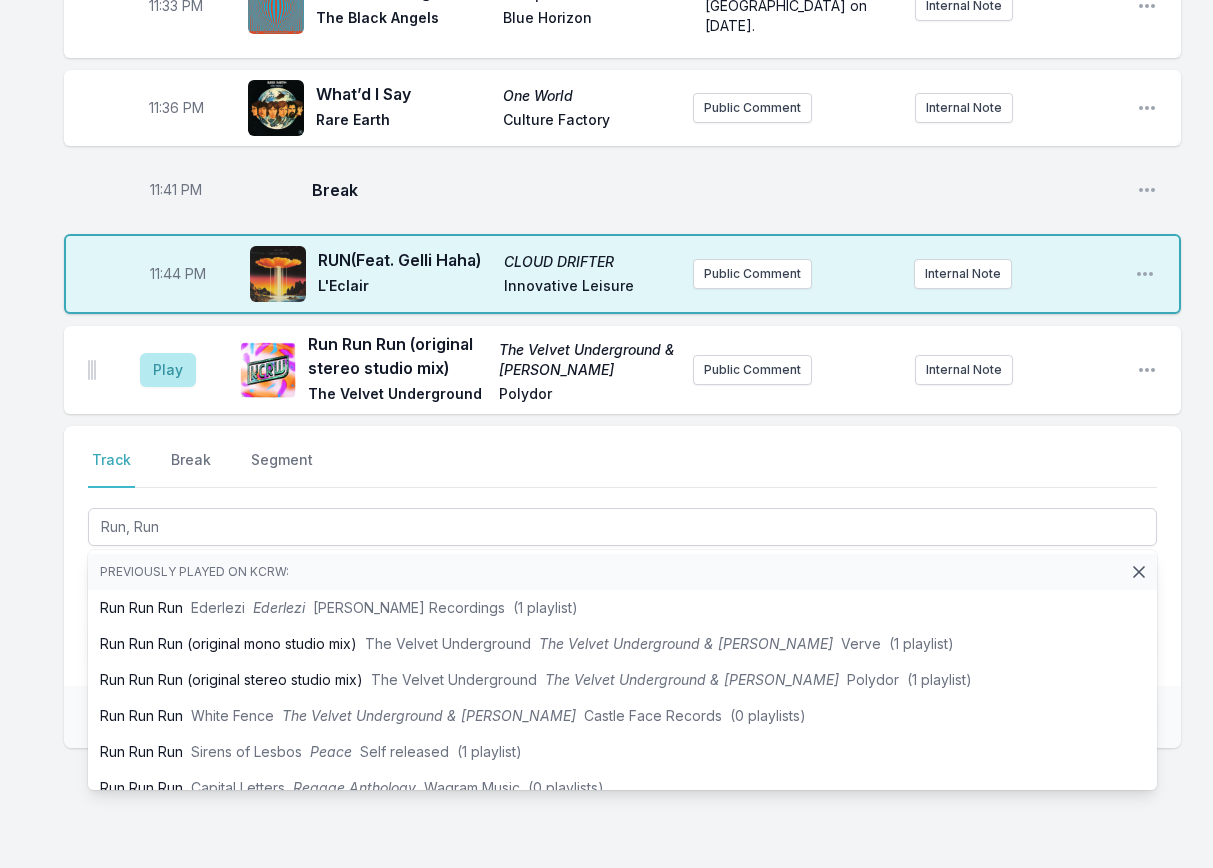 click on "10:00 PM See You Dancin' (original mix) See You Dancin' [PERSON_NAME] Play It Again [PERSON_NAME] Public Comment Internal Note Open playlist item options 10:11 PM I Wanna Sleep In Your Arms I Wanna Sleep In Your Arms Housepainters Magnetron Music The Modern Lovers cover! Internal Note Open playlist item options The Modern Lovers cover! 10:15 PM Lost In [US_STATE] Lost [PERSON_NAME] GPS Band, [PERSON_NAME] Recordings Public Comment Internal Note Open playlist item options 10:17 PM Mother Earth Gemini The Sure Fire Soul Ensemble Colemine Records Public Comment Internal Note Open playlist item options 10:20 PM Break Open playlist item options 10:21 PM Countryman '82 Countryman '82 Allah-Las Innovative Leisure Public Comment Internal Note Open playlist item options 10:24 PM She's A Teacher  (Feat. Podsongs) She's A Teacher Acid Tongue The Independent Record Company Public Comment Internal Note Open playlist item options 10:28 PM Pickin' Rocks Sasketchewan Country Guitar [PERSON_NAME] La Honda Records Public Comment 10:31 PM" at bounding box center (606, -1159) 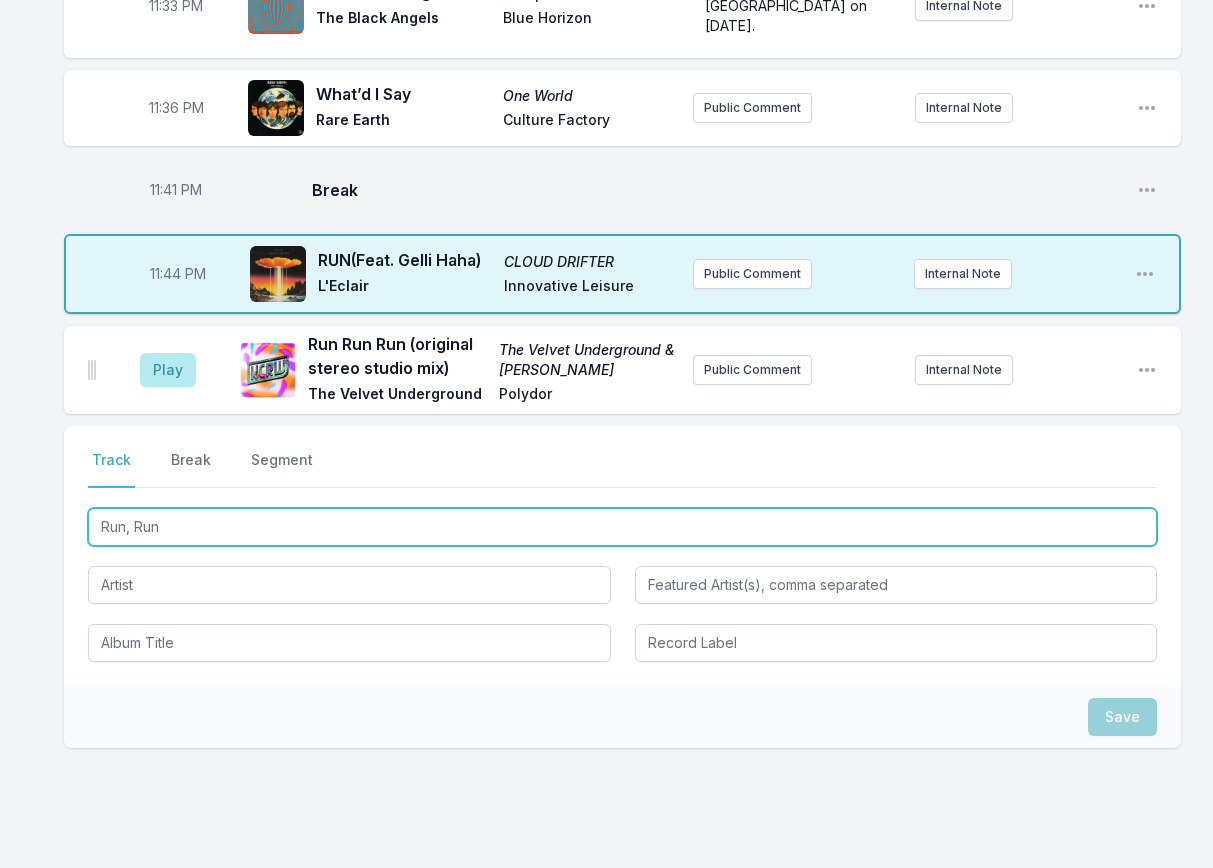 click on "Run, Run" at bounding box center [622, 527] 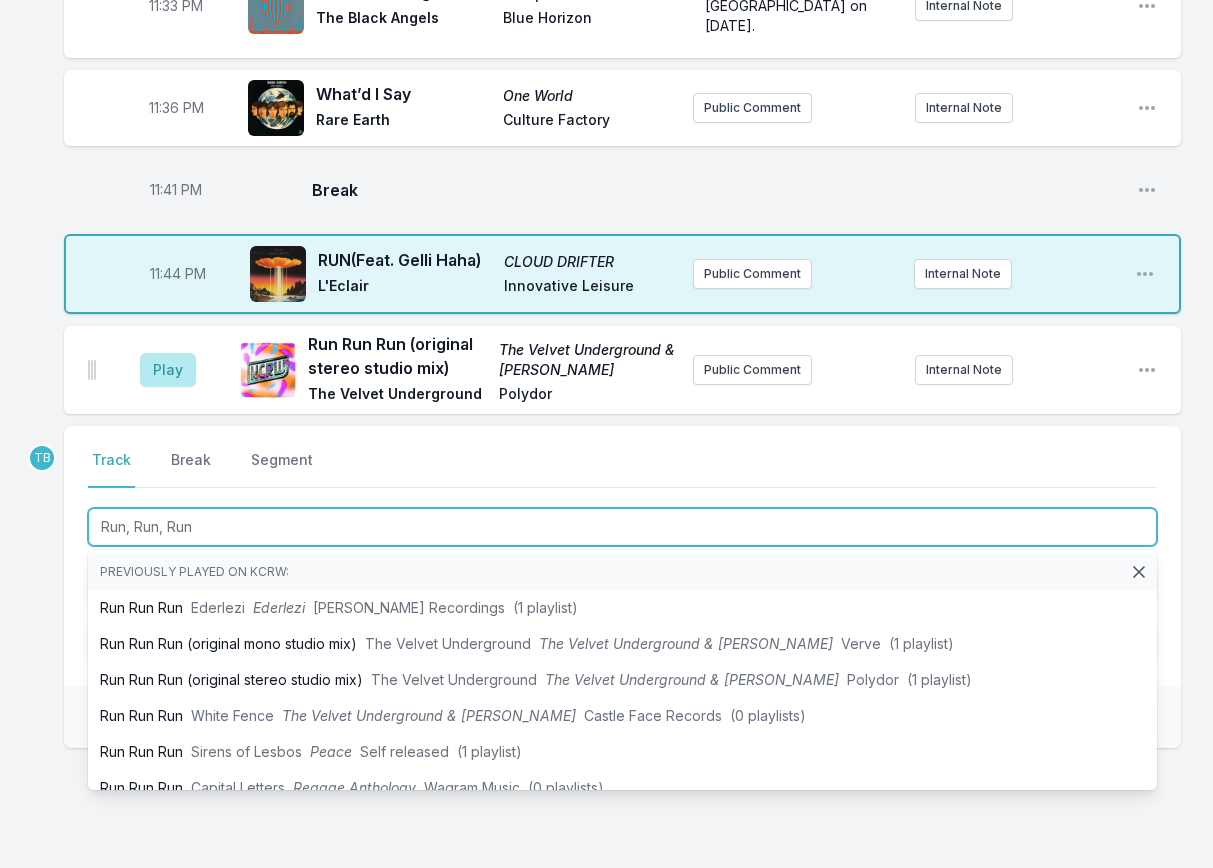 type on "Run, Run, Run" 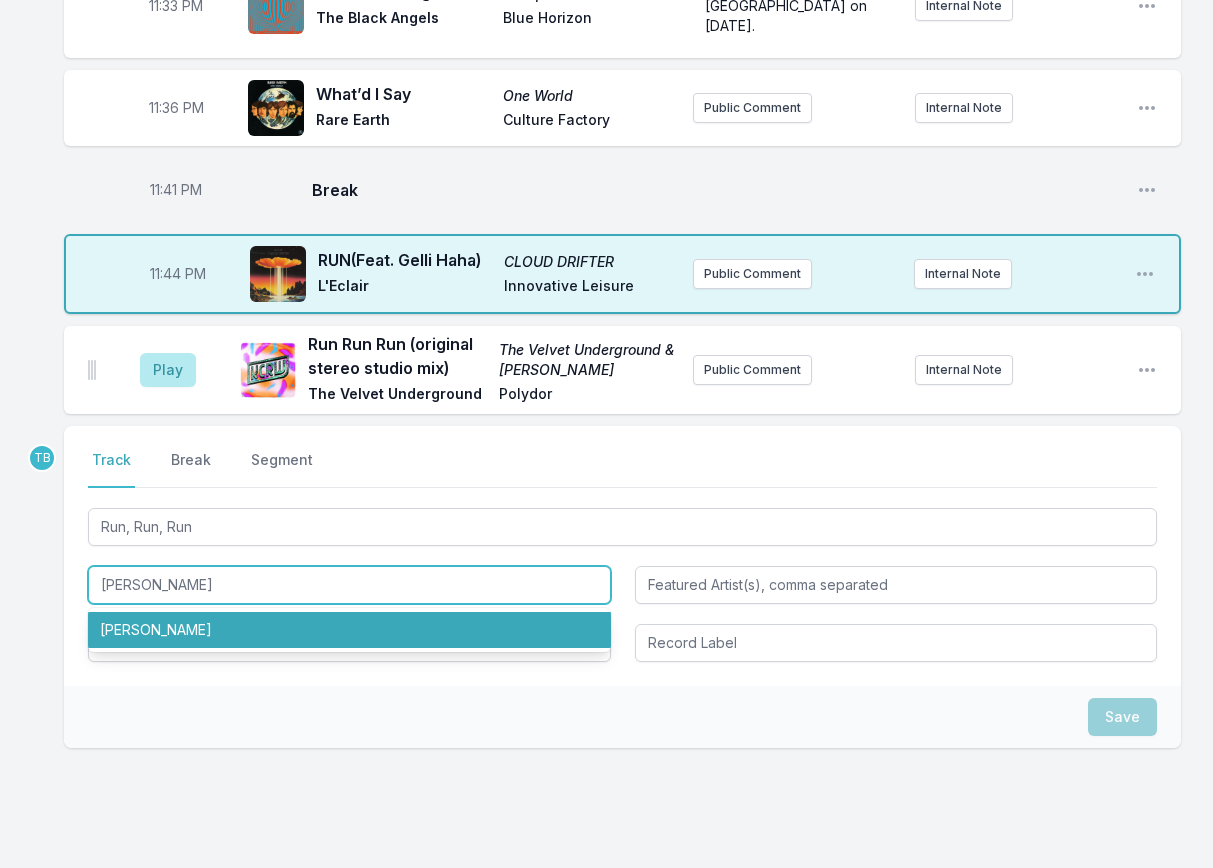 click on "[PERSON_NAME]" at bounding box center (349, 630) 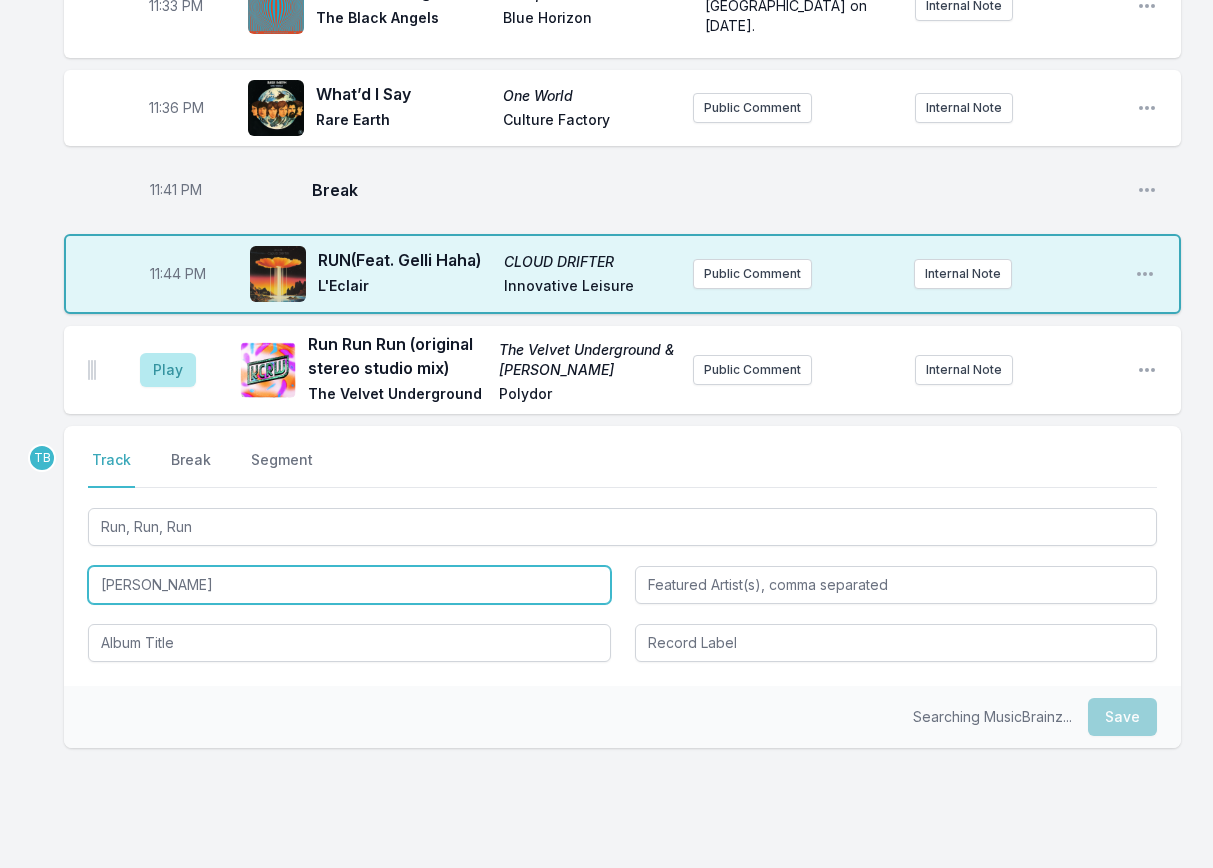 type on "[PERSON_NAME]" 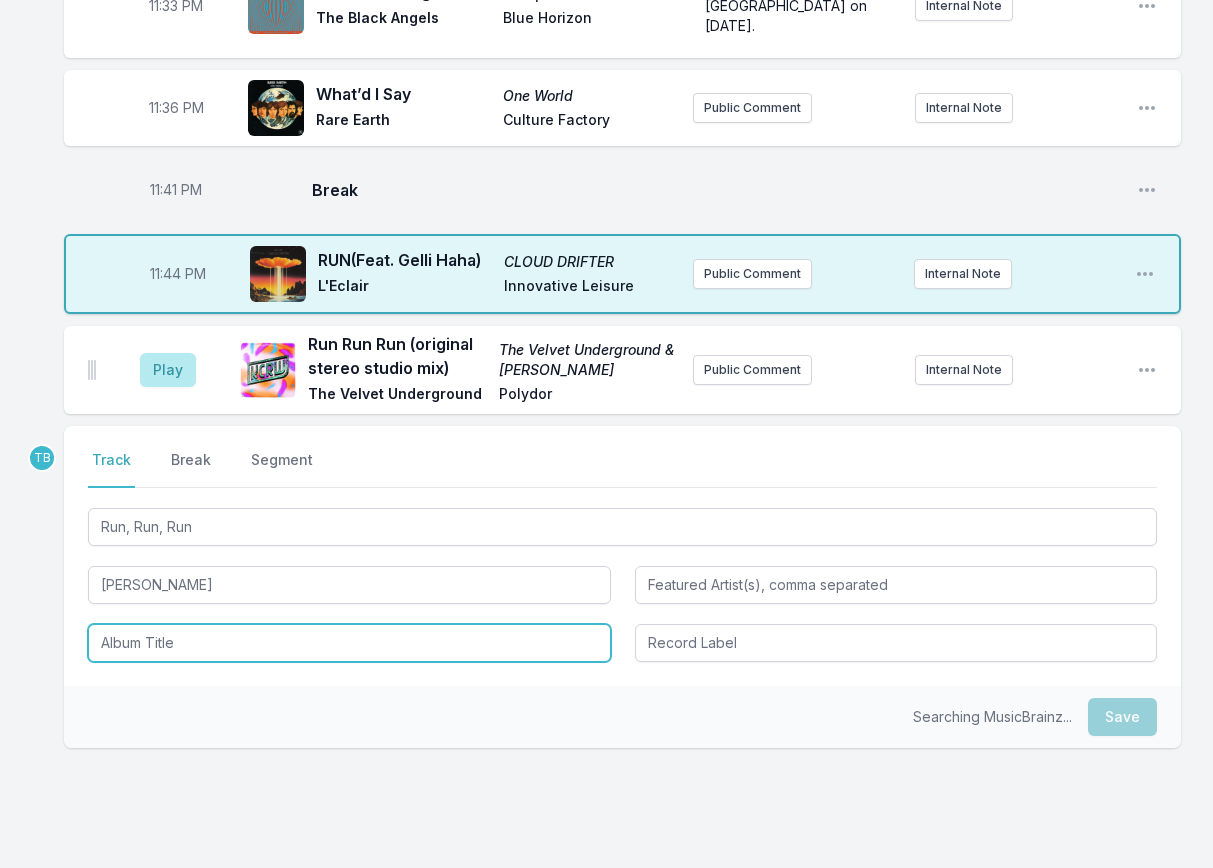 click at bounding box center (349, 643) 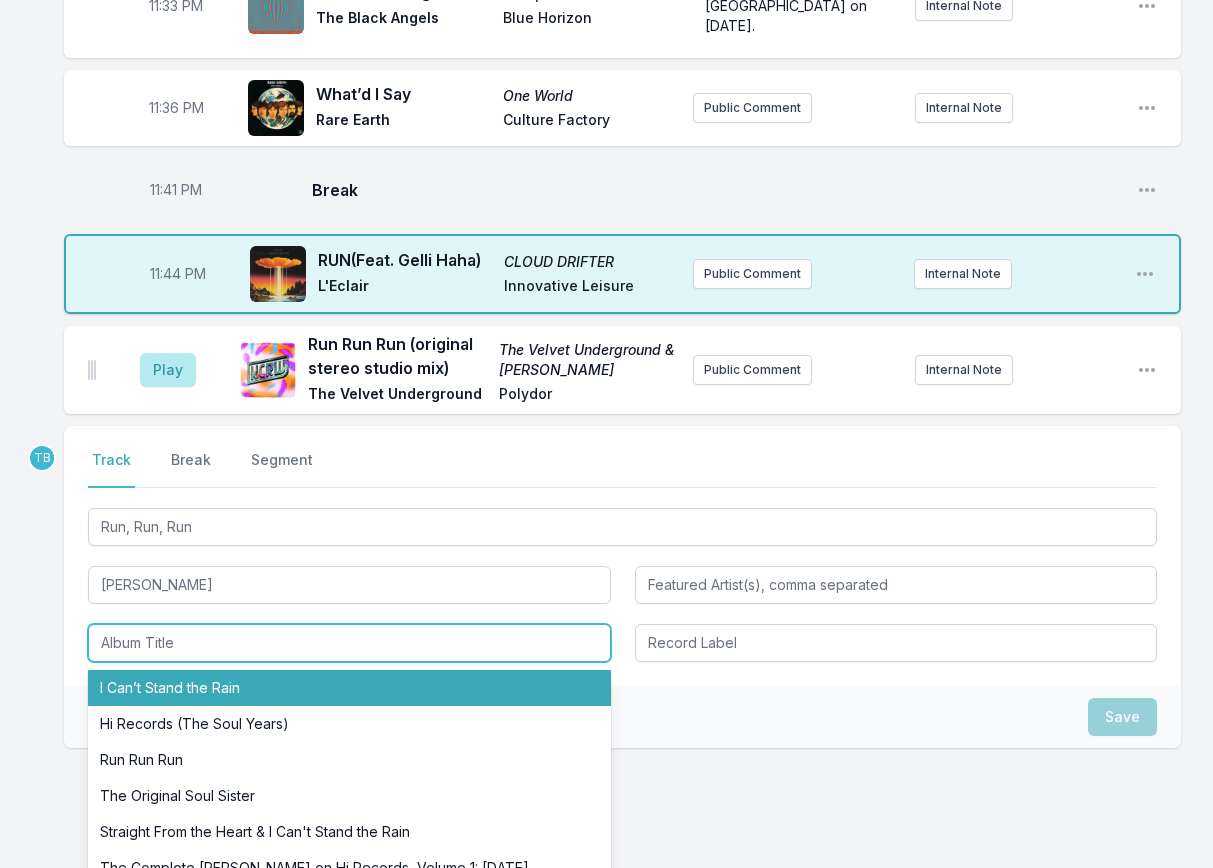 click on "I Can’t Stand the Rain" at bounding box center [349, 688] 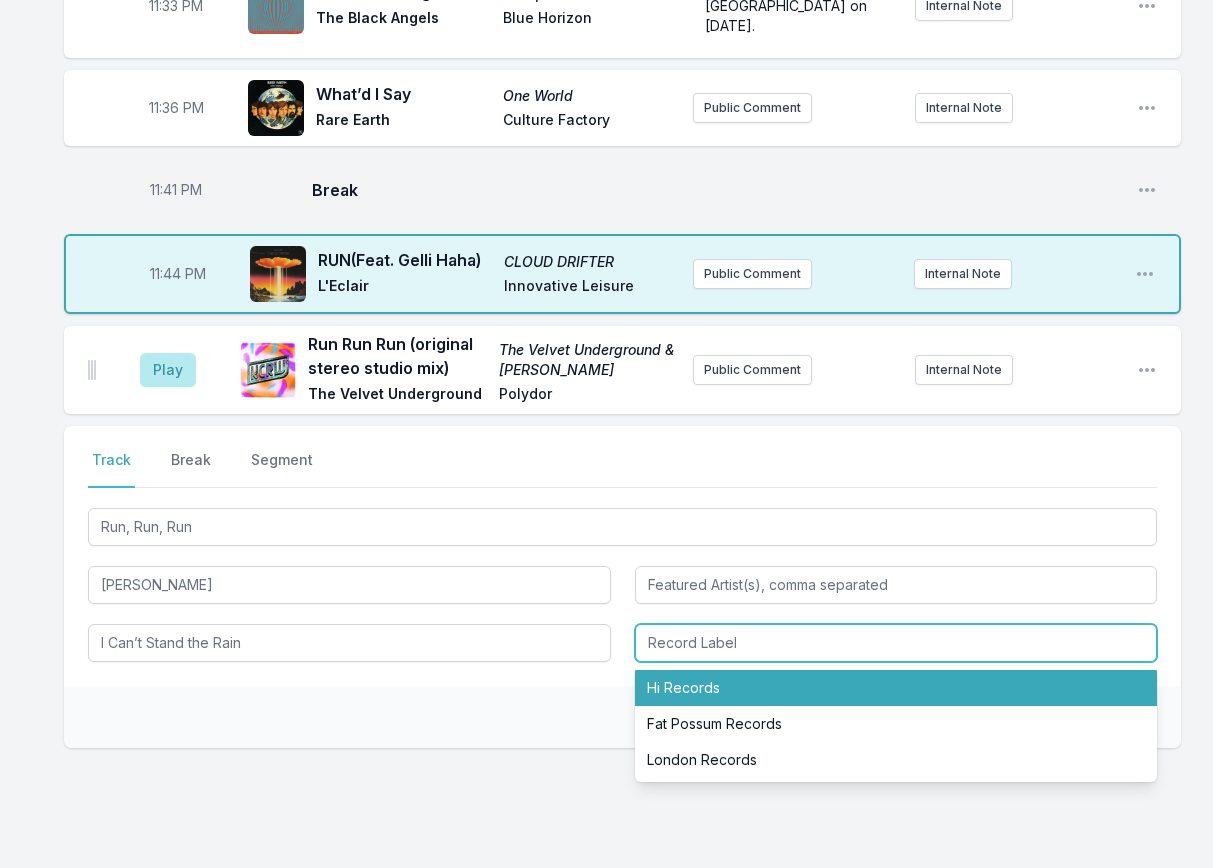 click at bounding box center (896, 643) 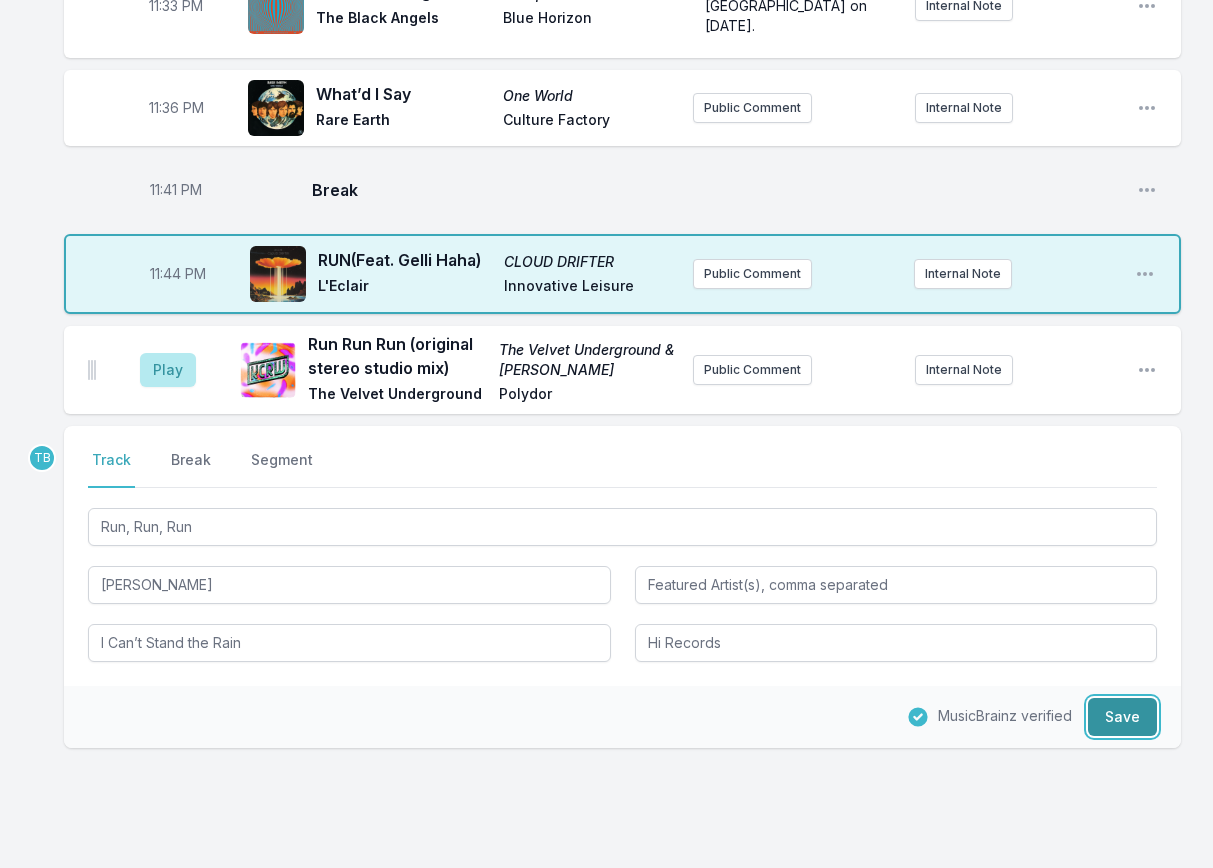 click on "Save" at bounding box center (1122, 717) 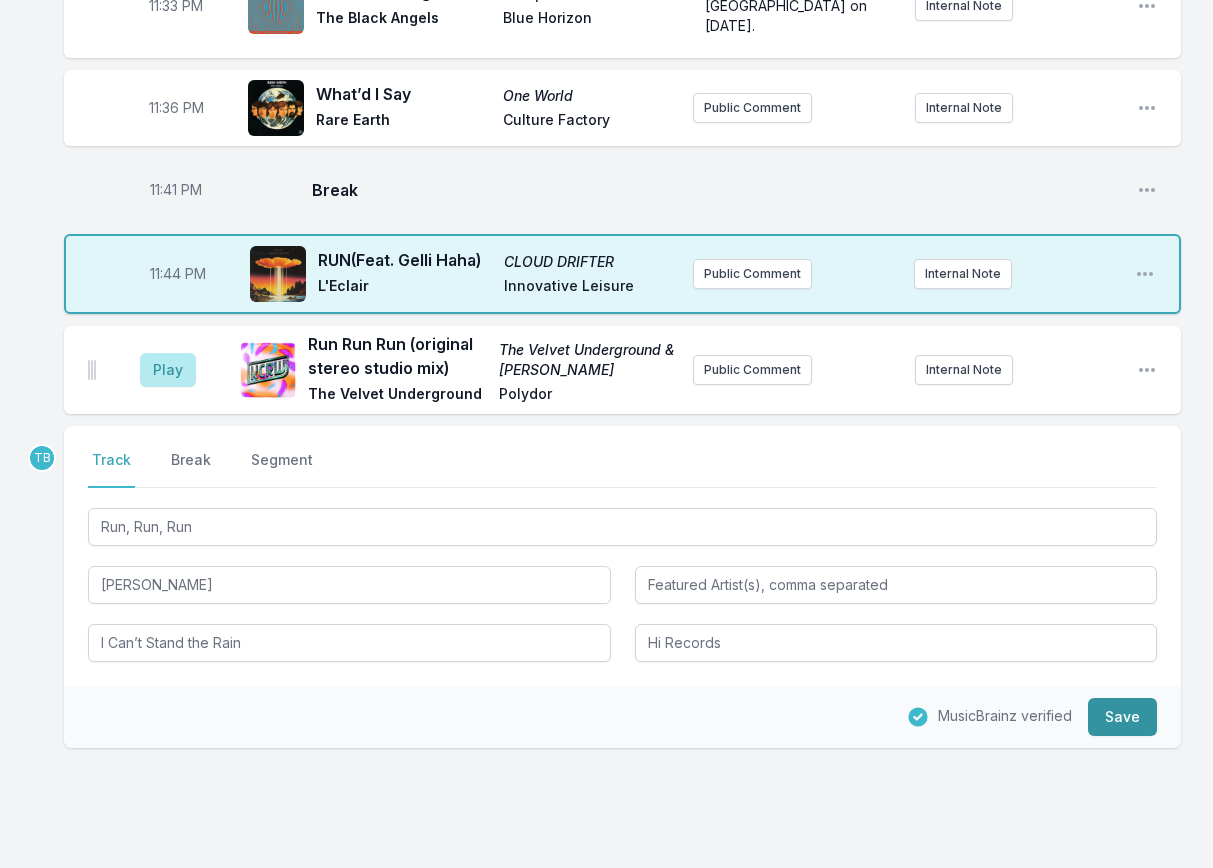 type 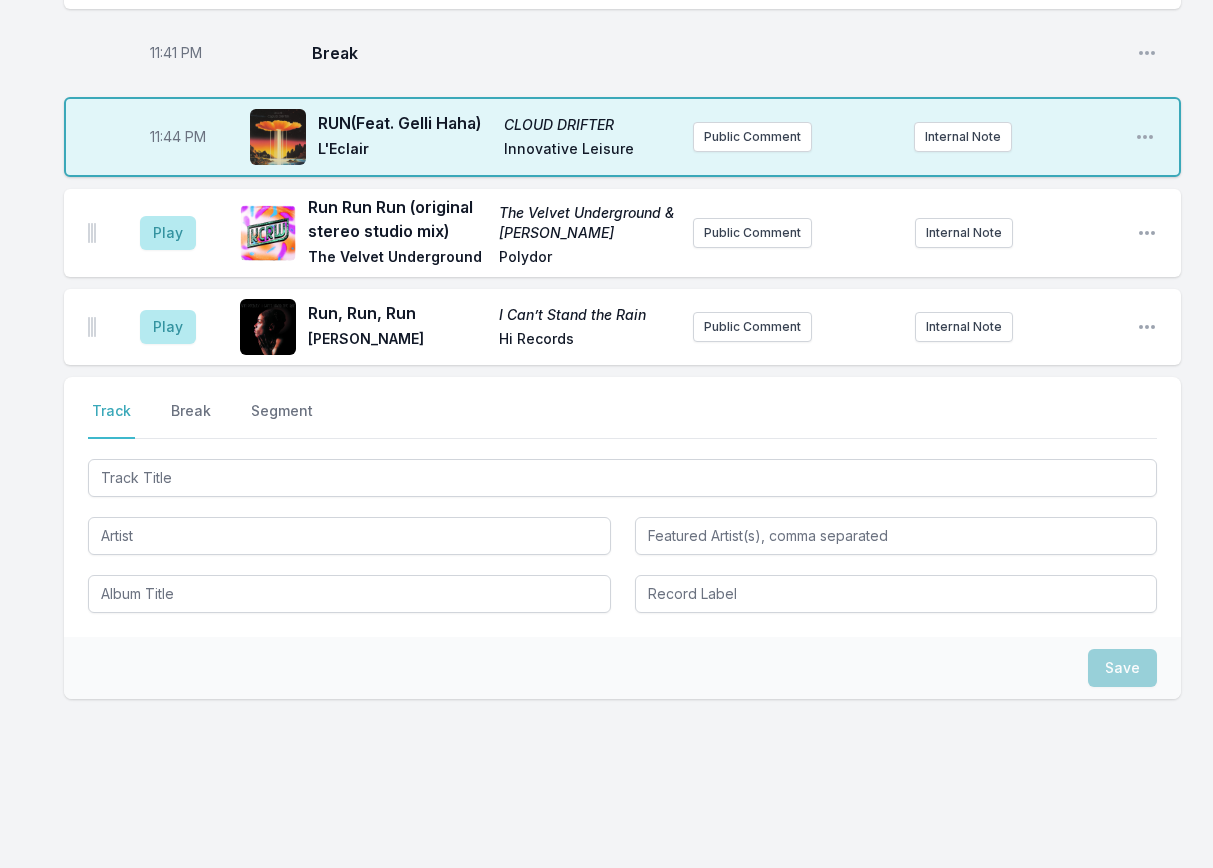 scroll, scrollTop: 3630, scrollLeft: 0, axis: vertical 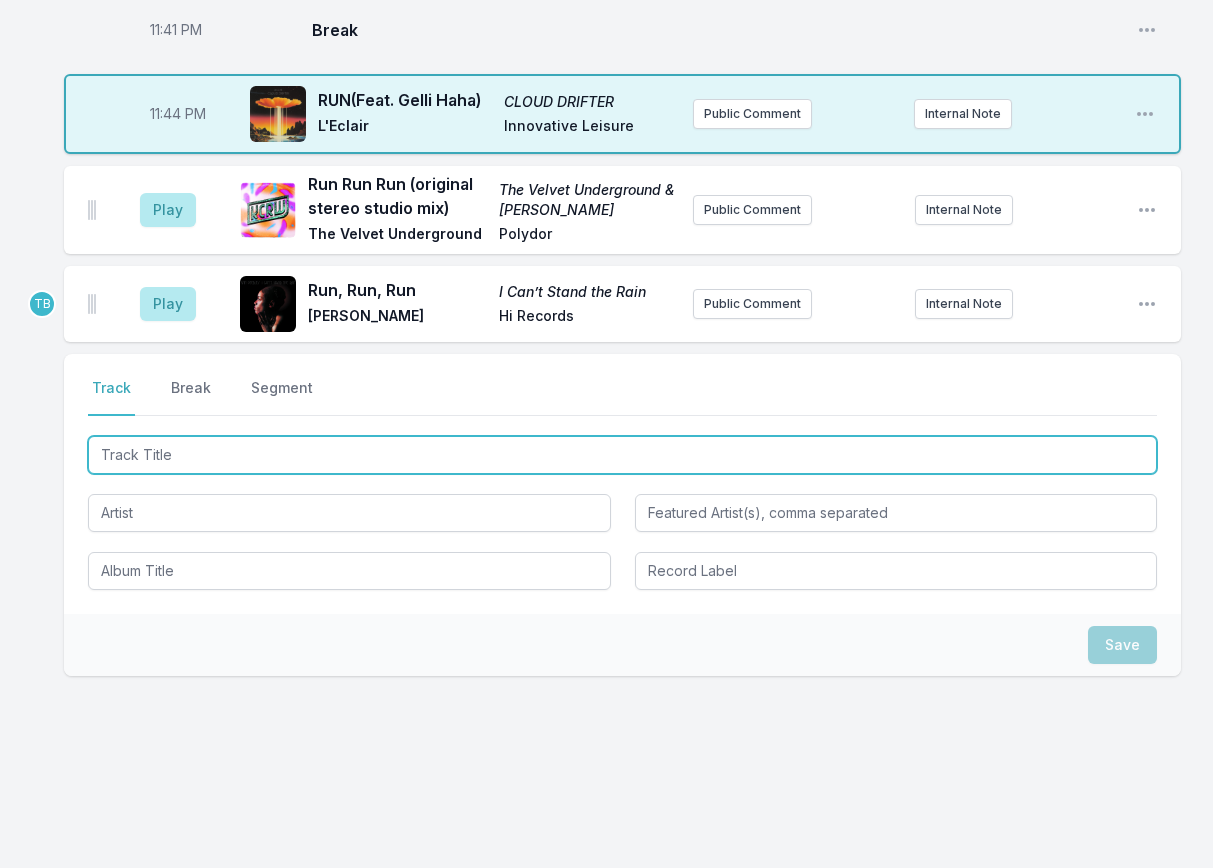 click at bounding box center [622, 455] 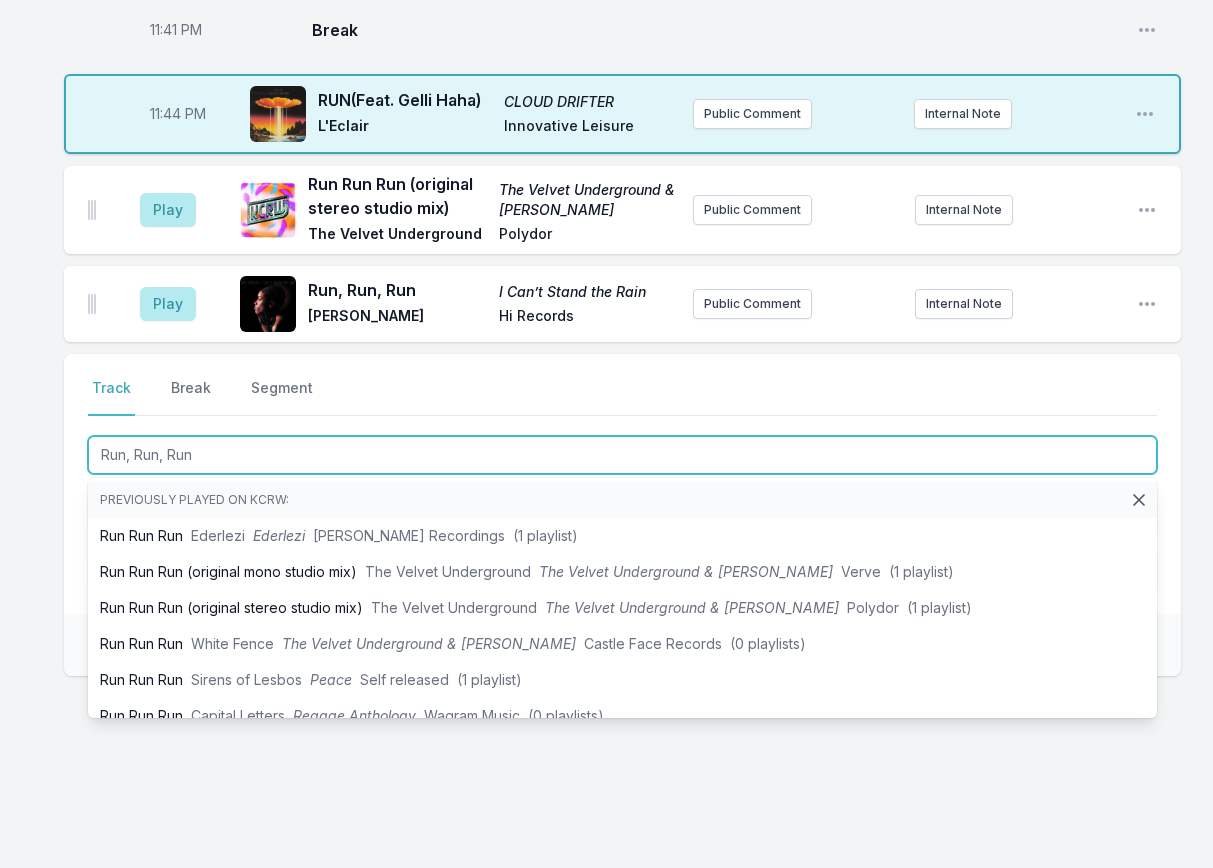 type on "Run, Run, Run" 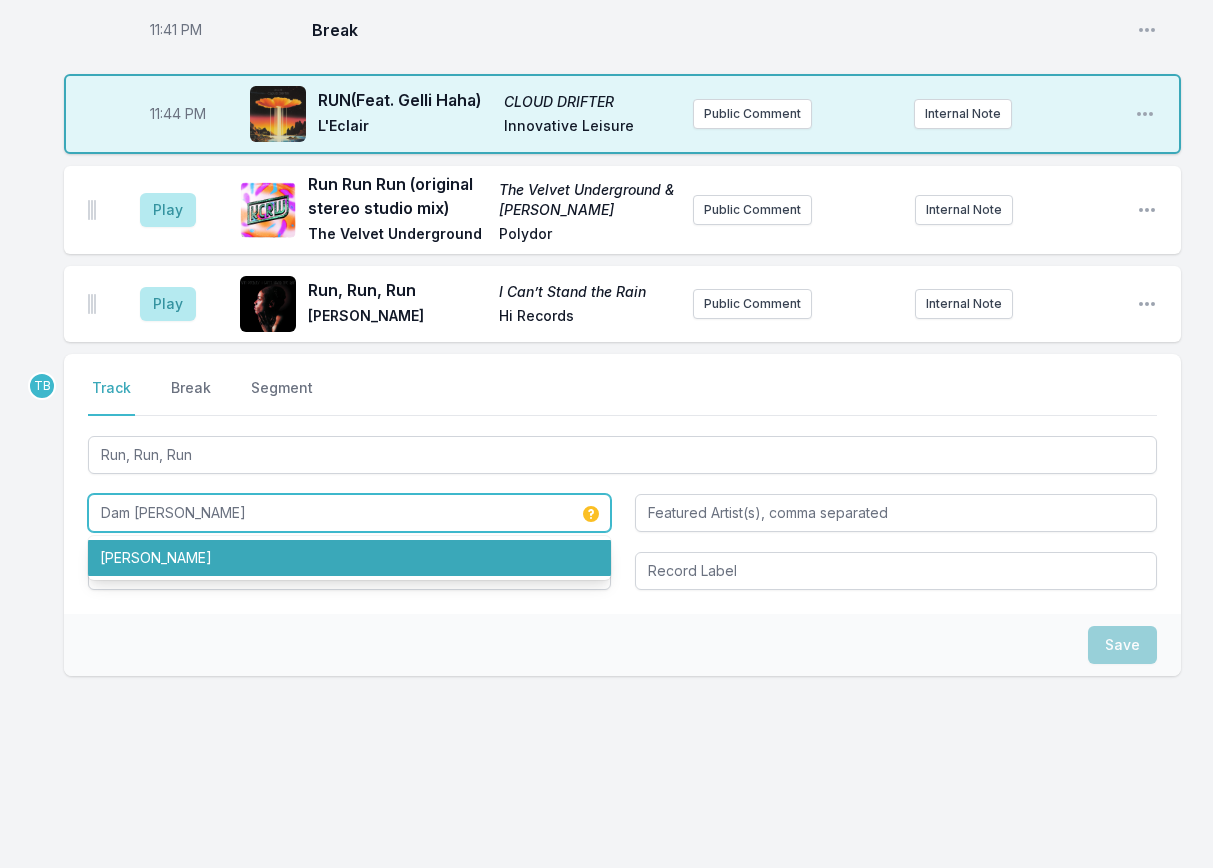 type on "Dam [PERSON_NAME]" 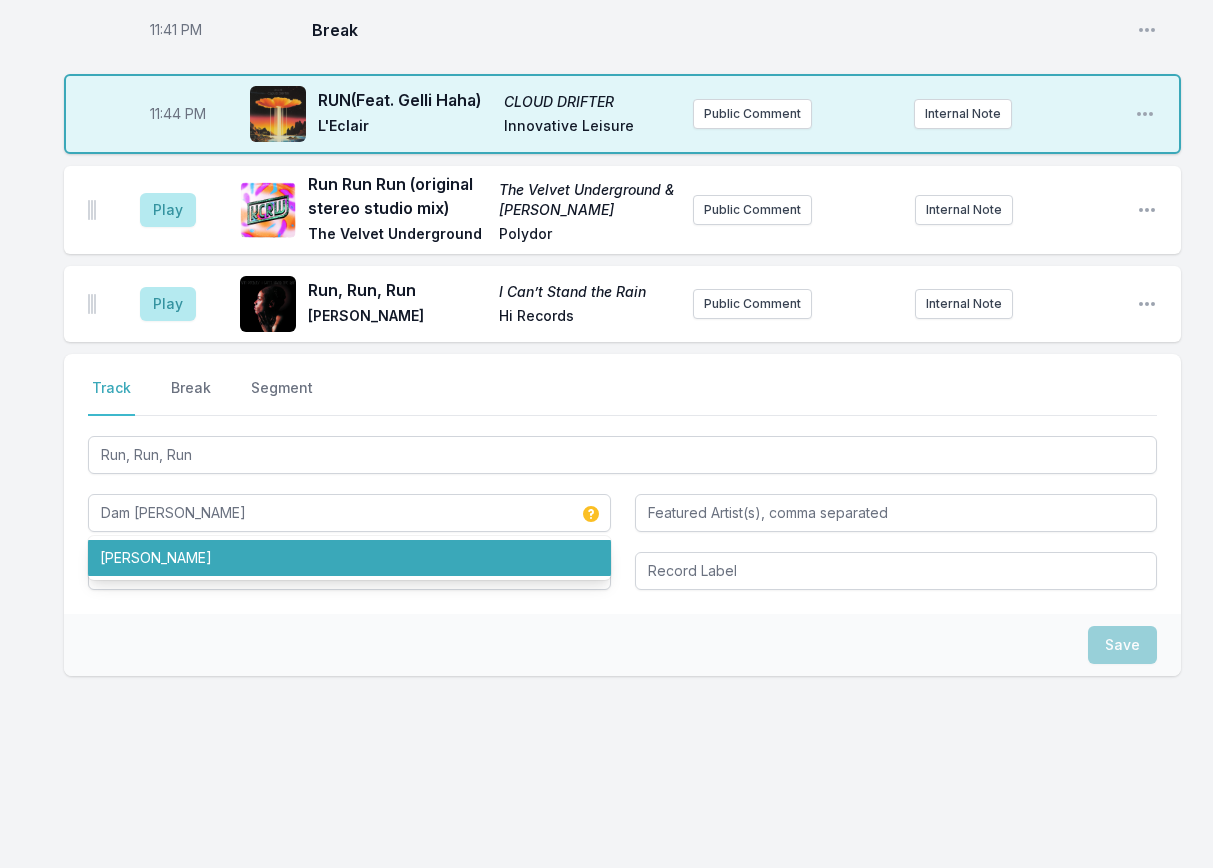 click on "Save" at bounding box center [622, 645] 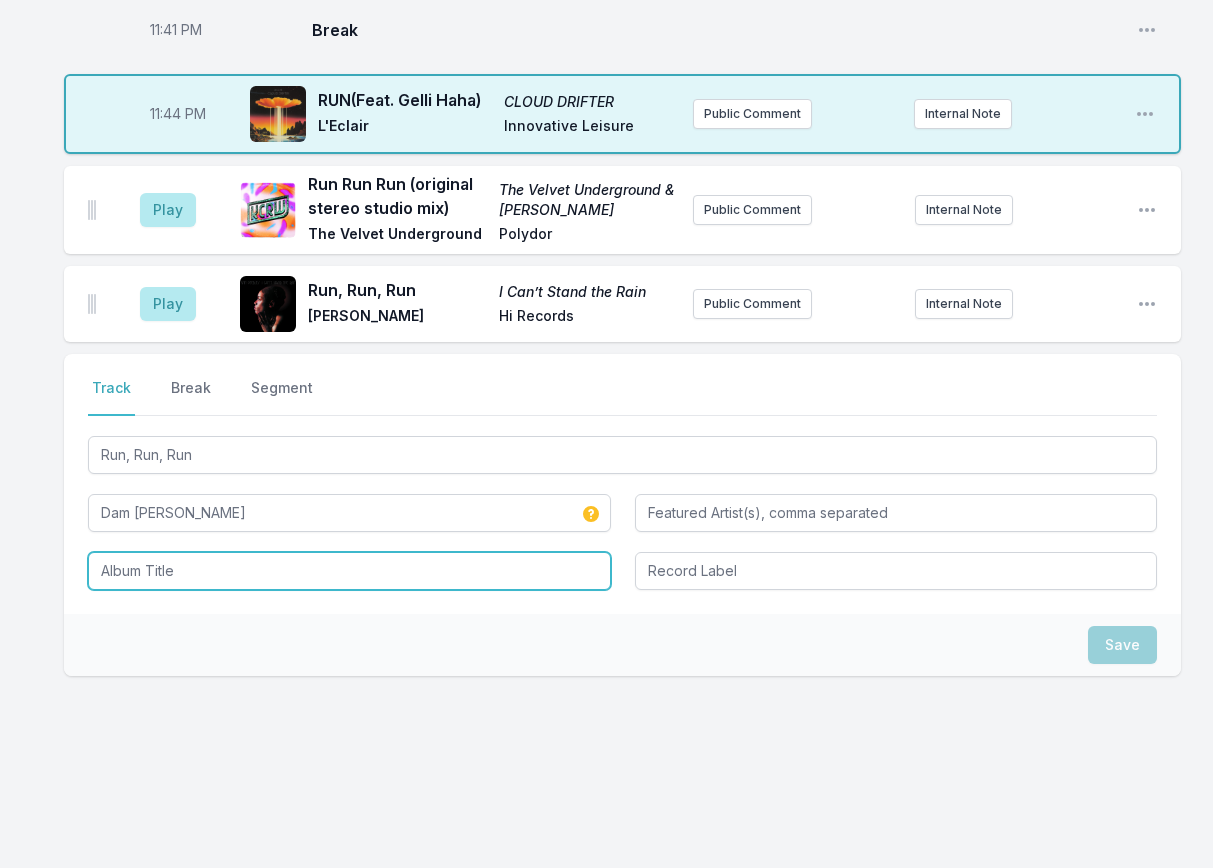 click at bounding box center (349, 571) 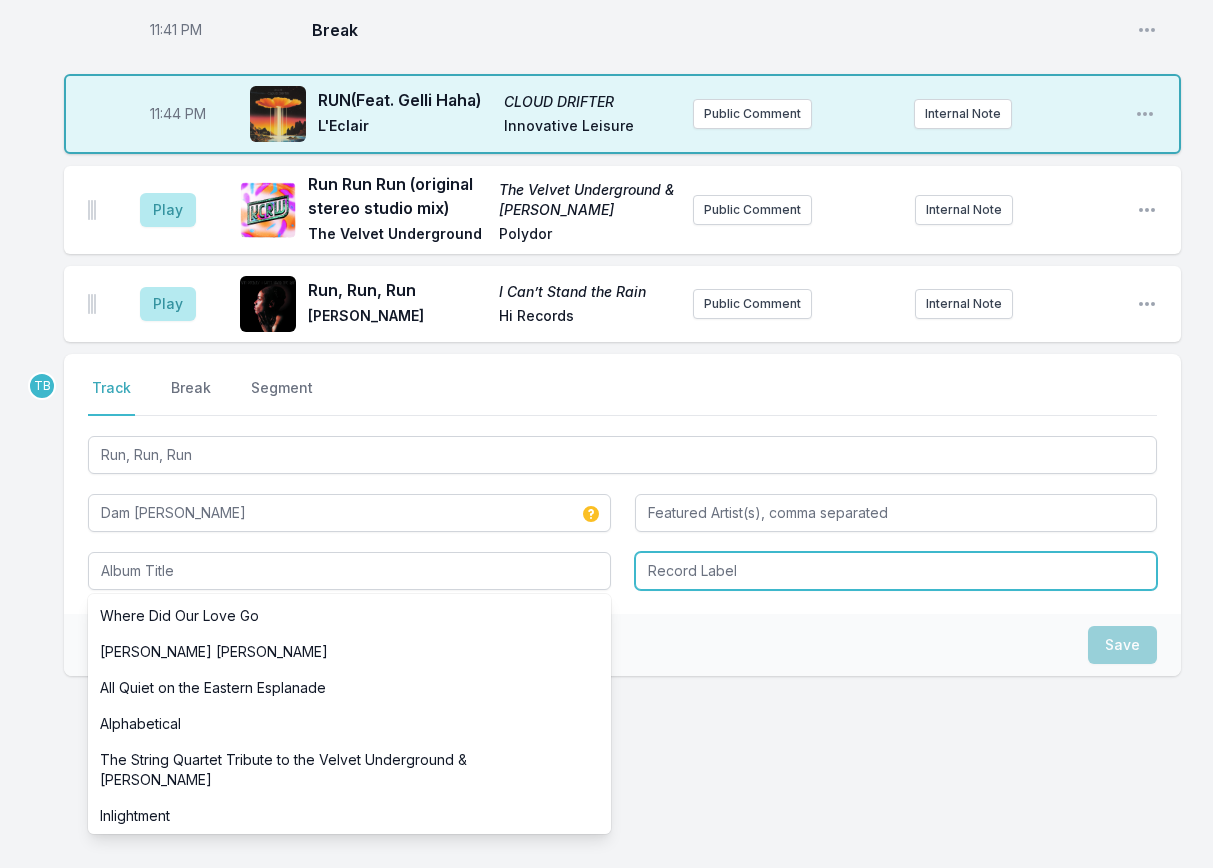 click at bounding box center (896, 571) 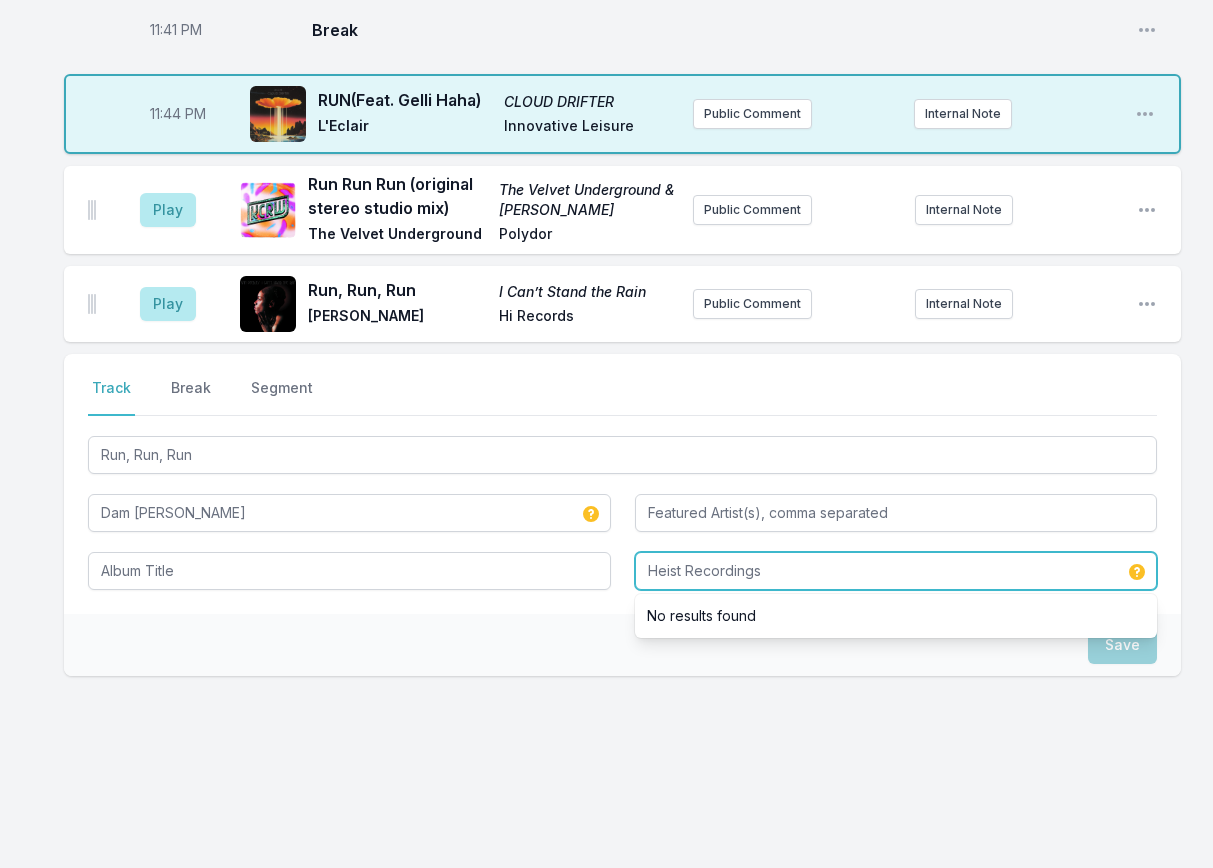 type on "Heist Recordings" 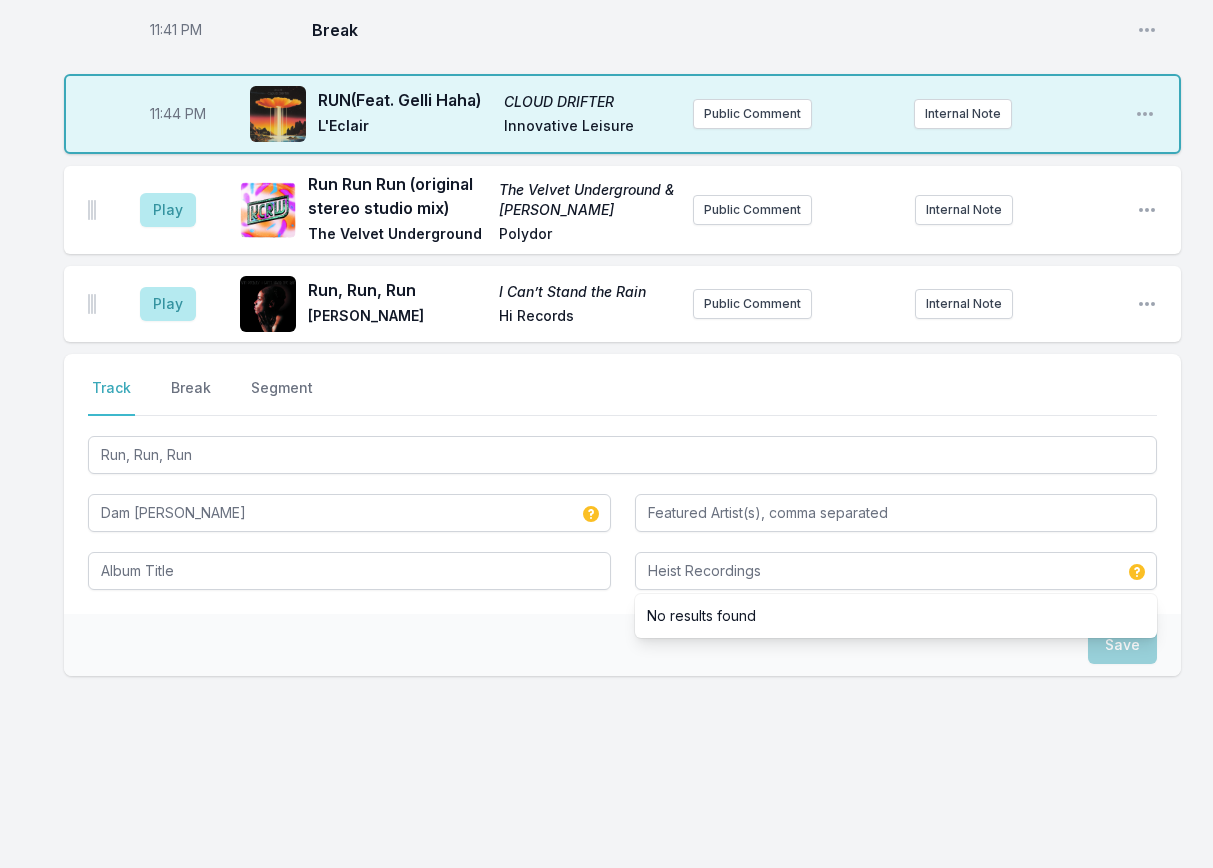 click on "Select a tab Track Break Segment Track Break Segment Run, Run, Run Dam [PERSON_NAME] Heist Recordings No results found" at bounding box center (622, 484) 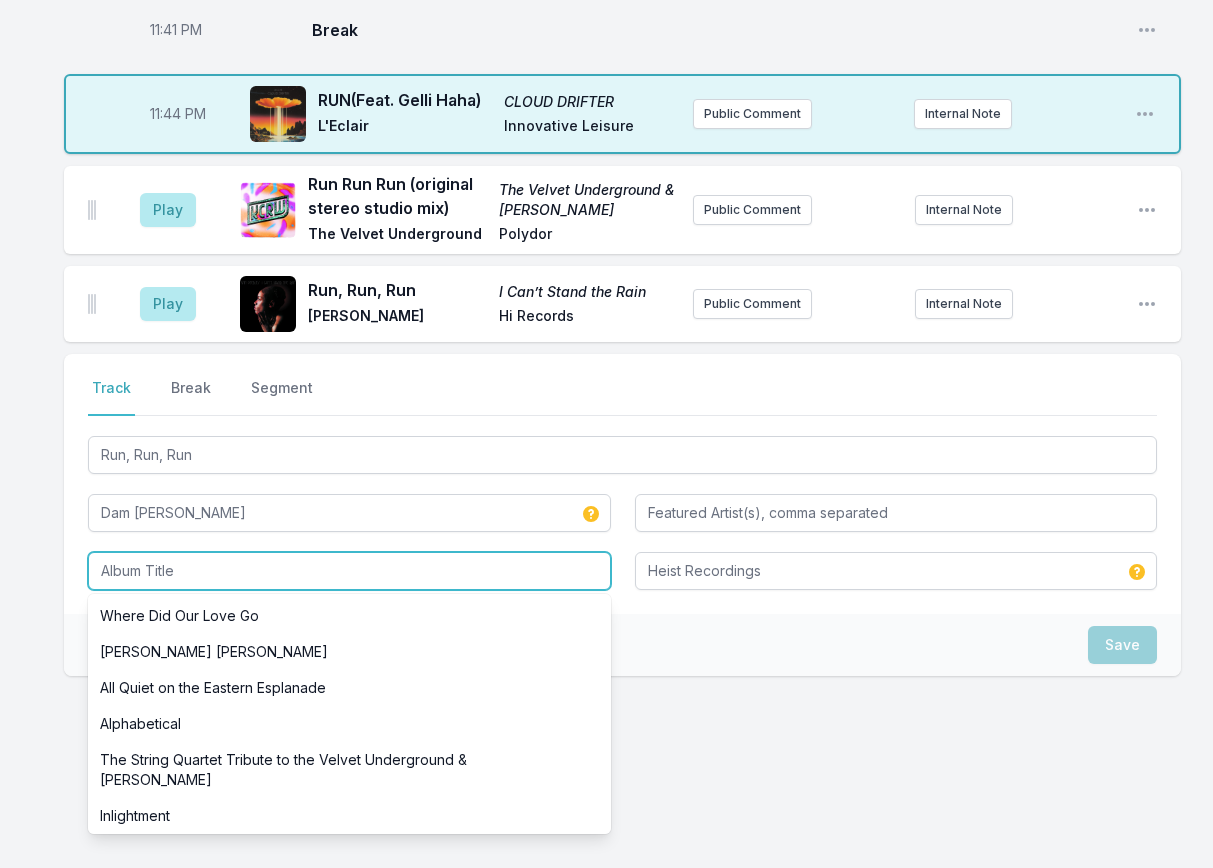click at bounding box center [349, 571] 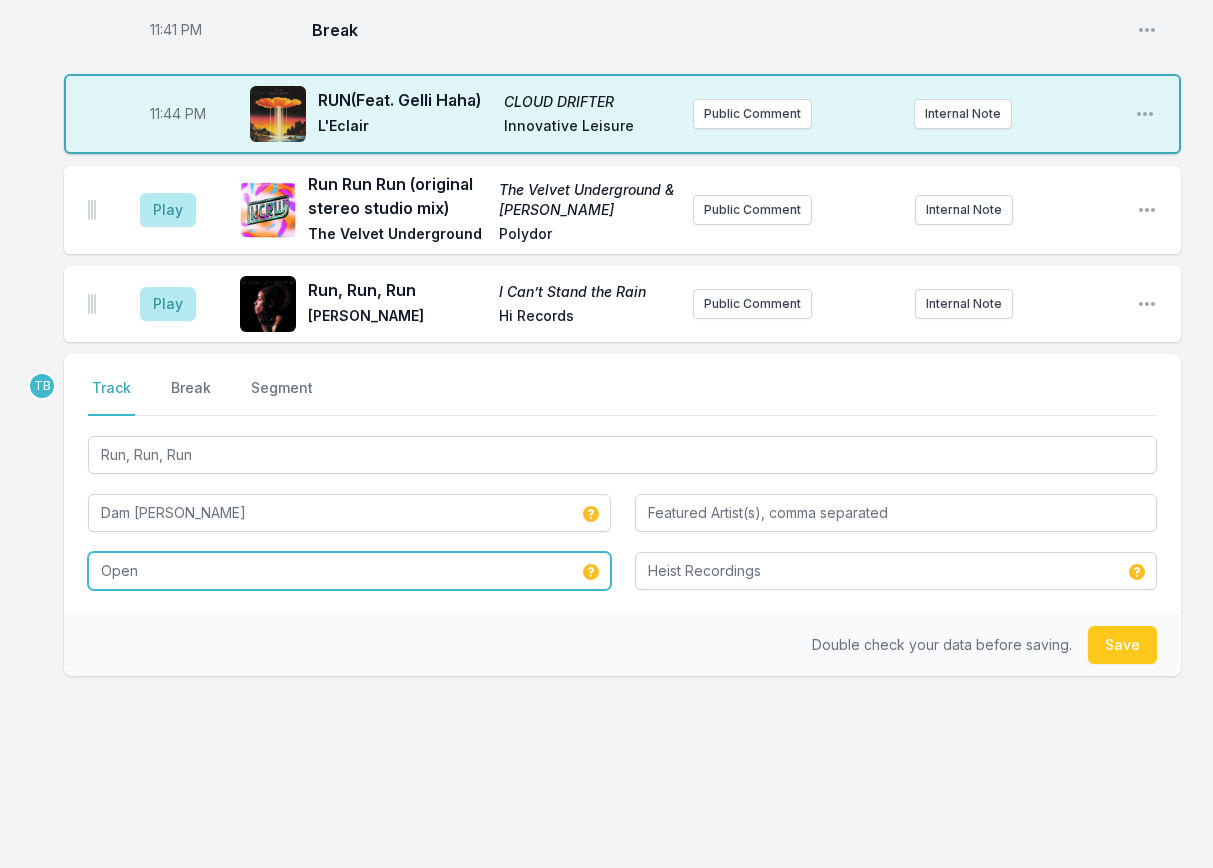 type on "Open" 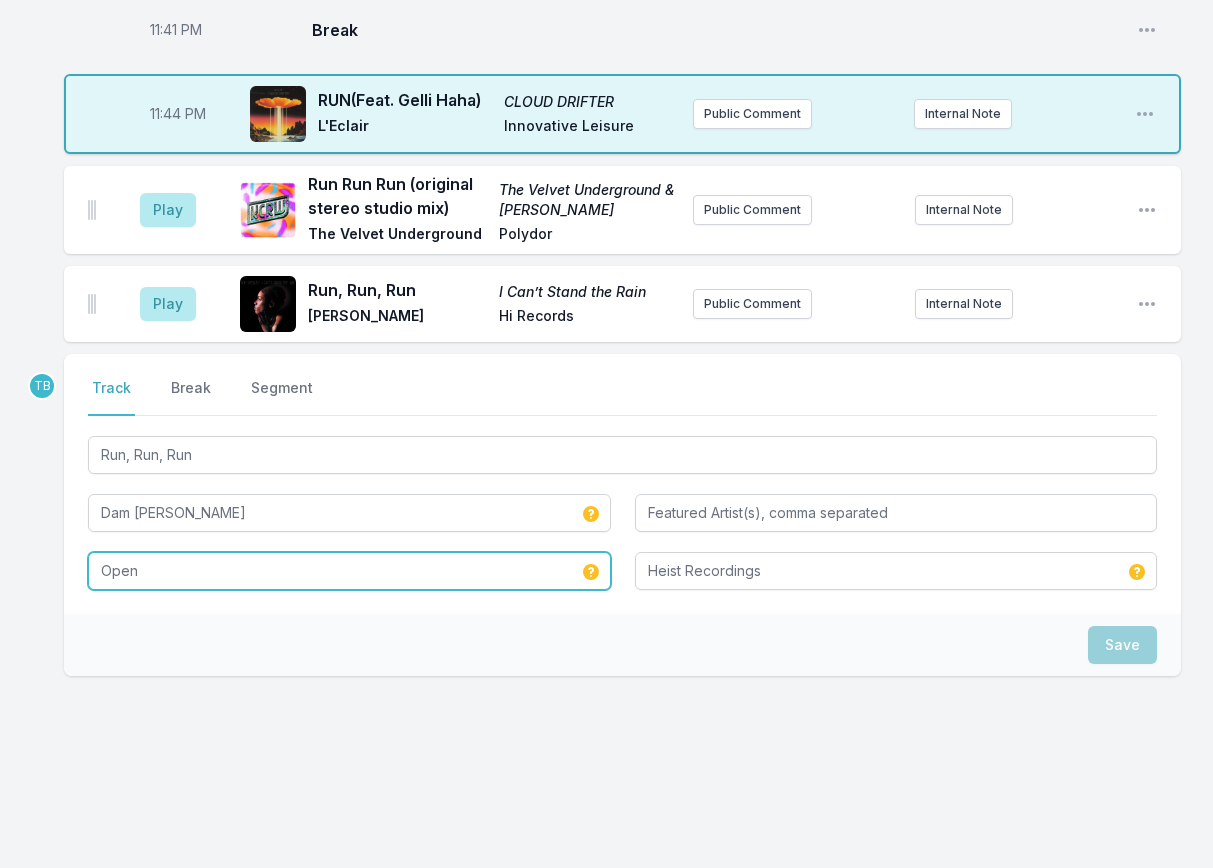 type 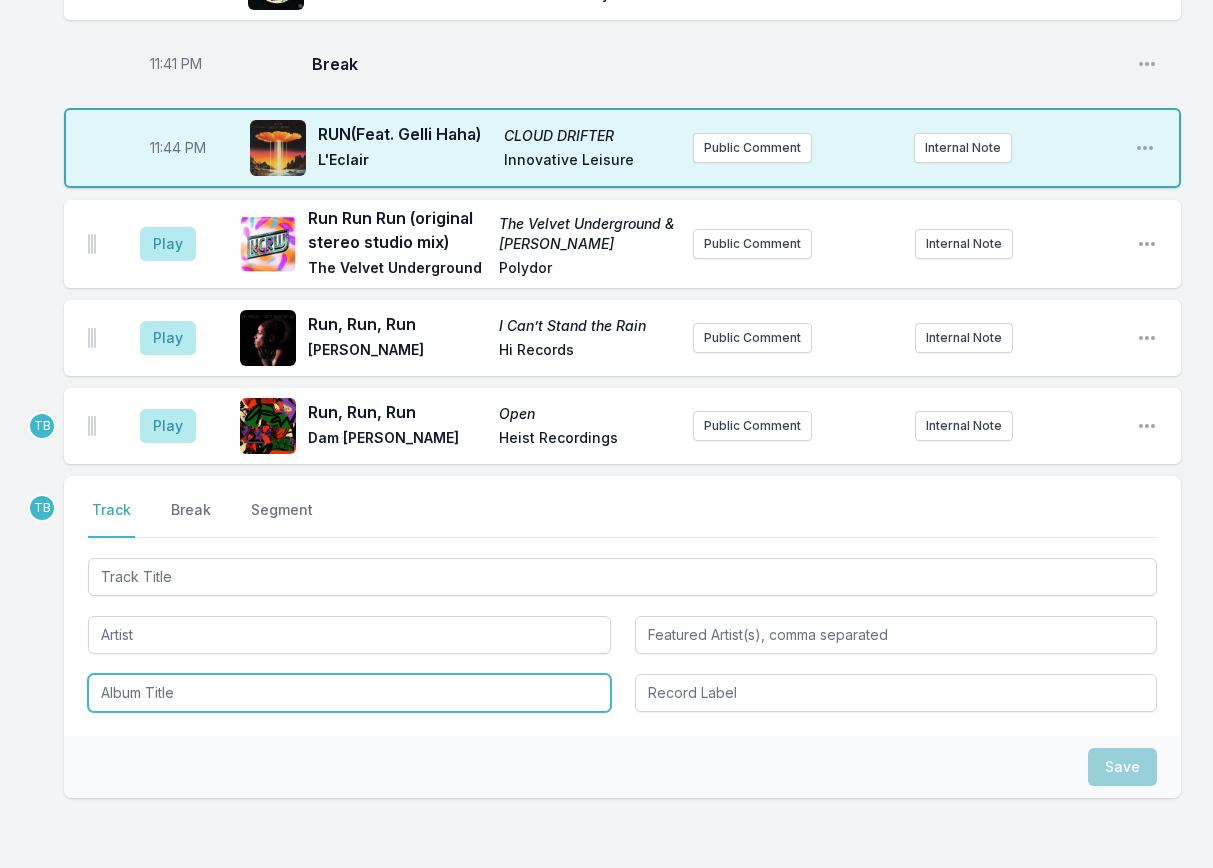 scroll, scrollTop: 3530, scrollLeft: 0, axis: vertical 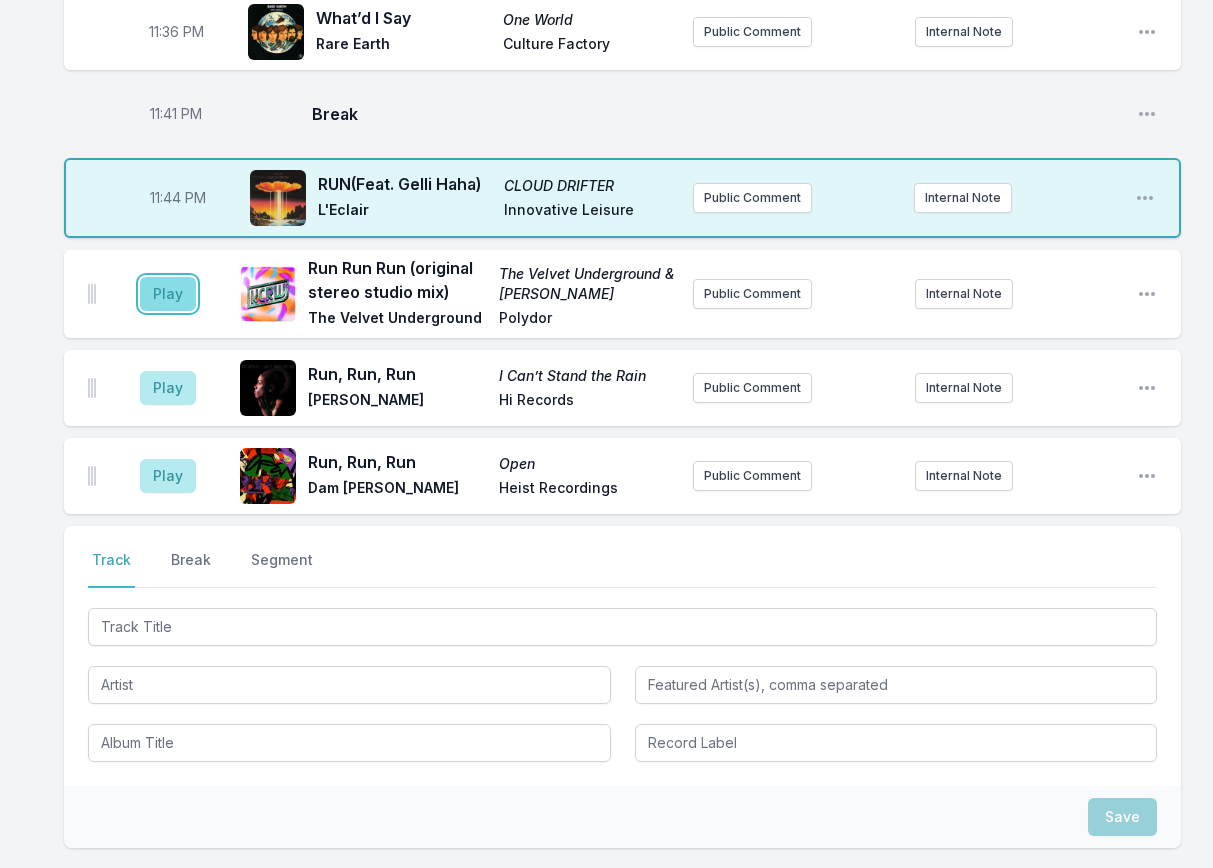 click on "Play" at bounding box center [168, 294] 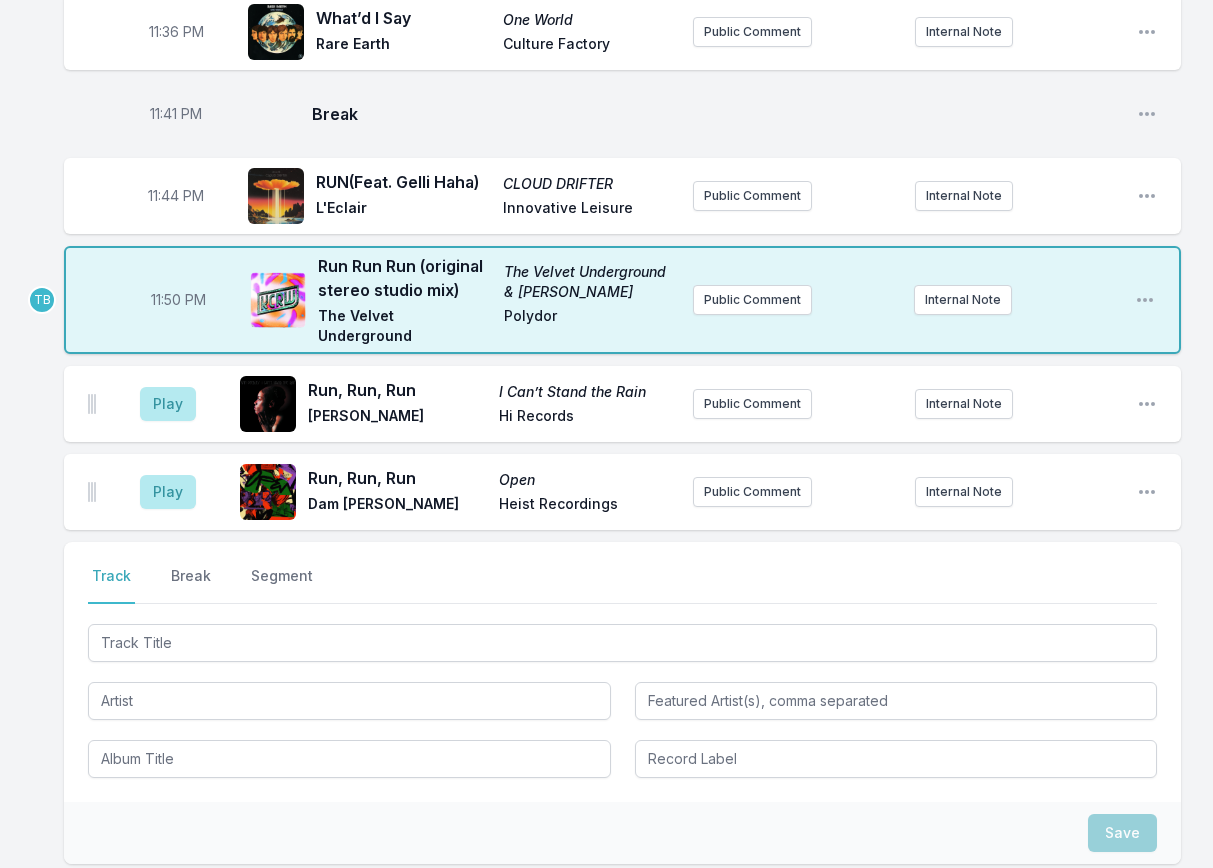 click on "11:50 PM" at bounding box center (178, 300) 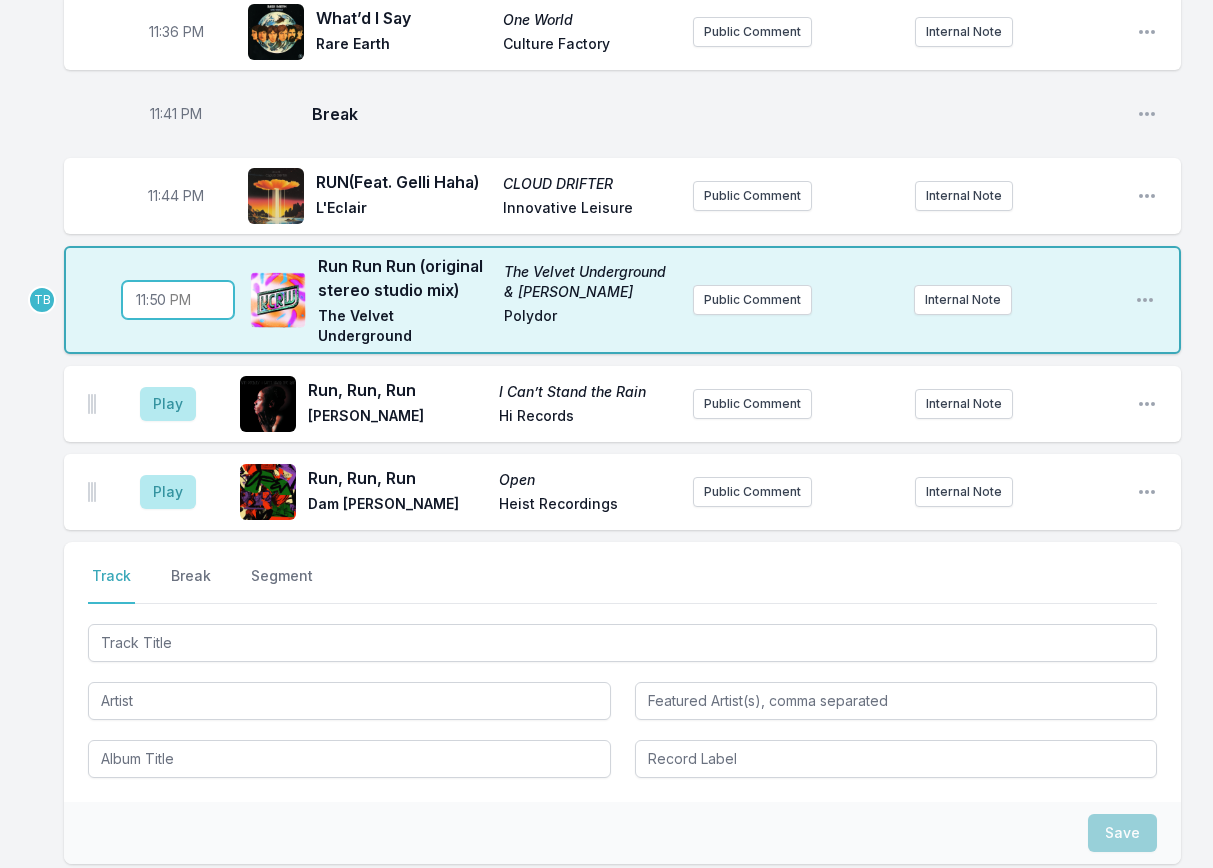 click on "23:50" at bounding box center (178, 300) 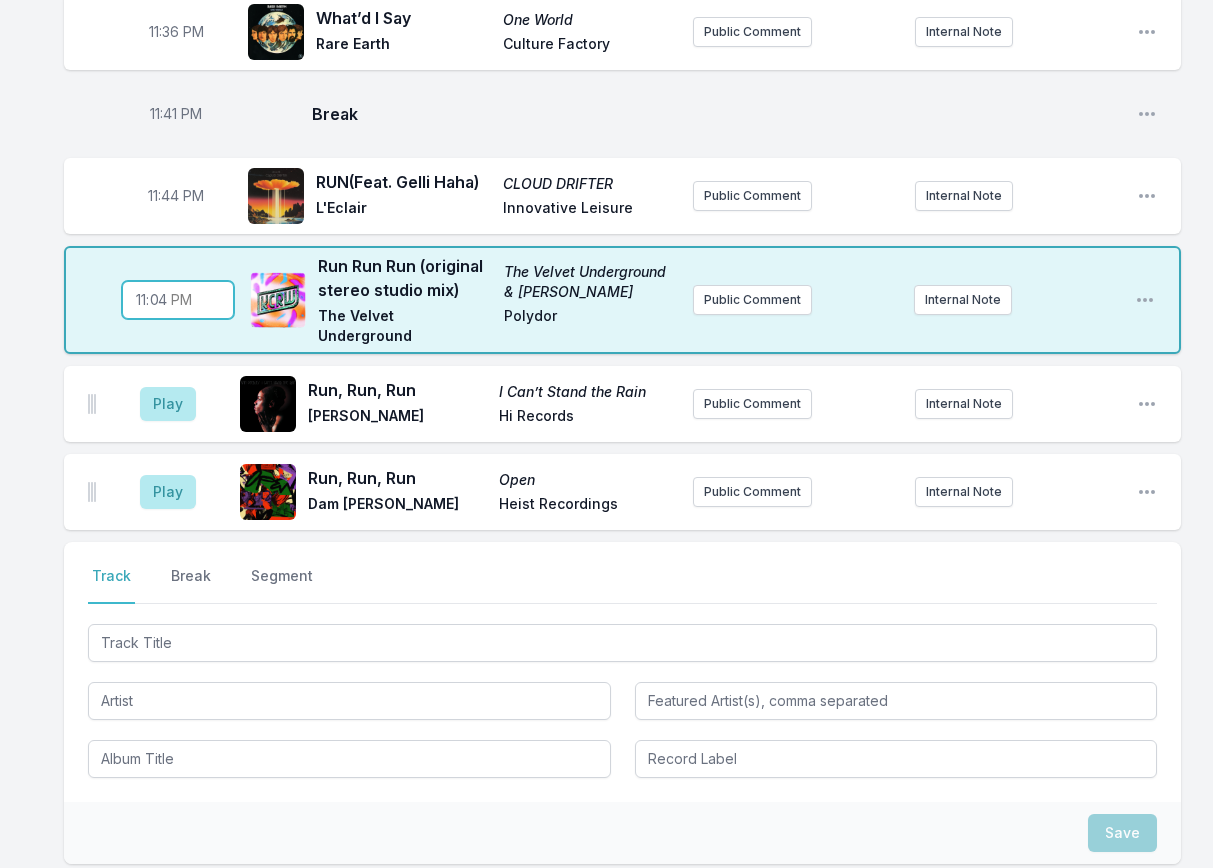 type on "23:47" 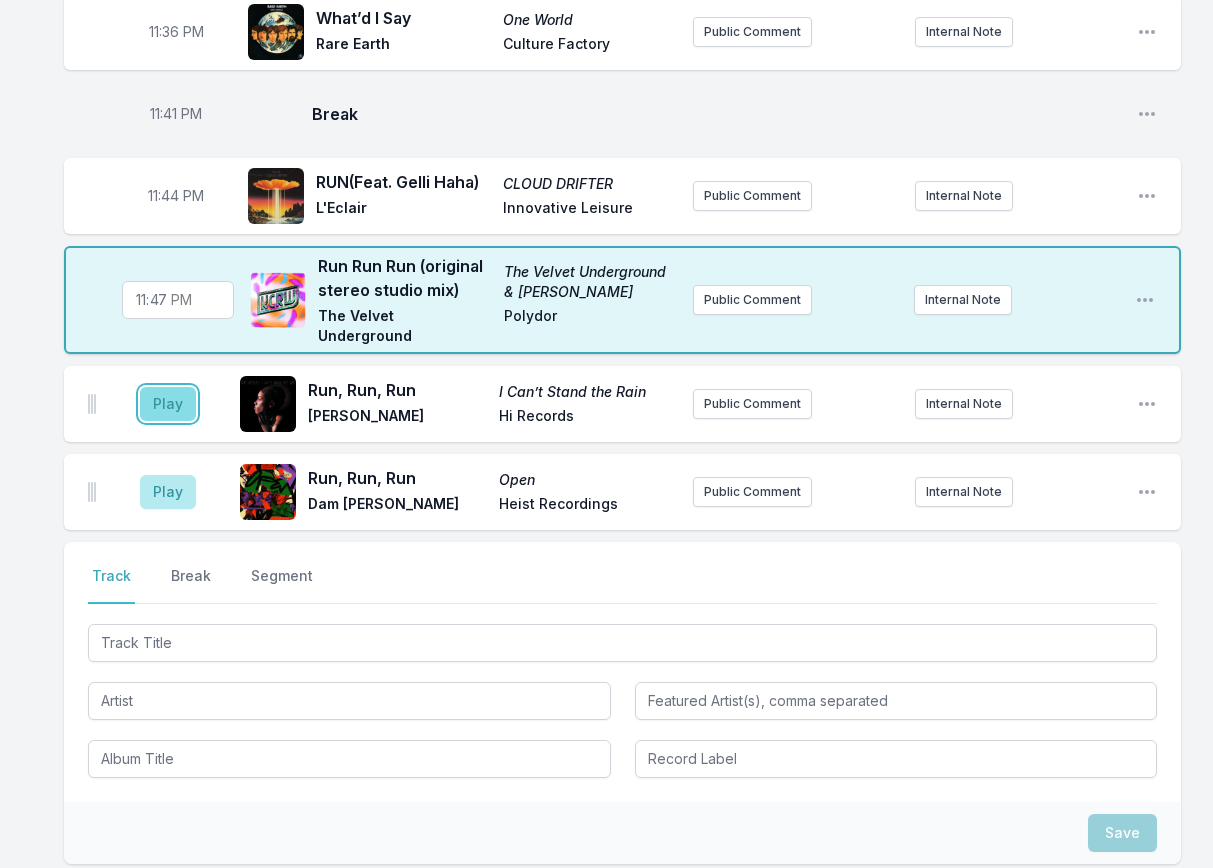 click on "Play" at bounding box center (168, 404) 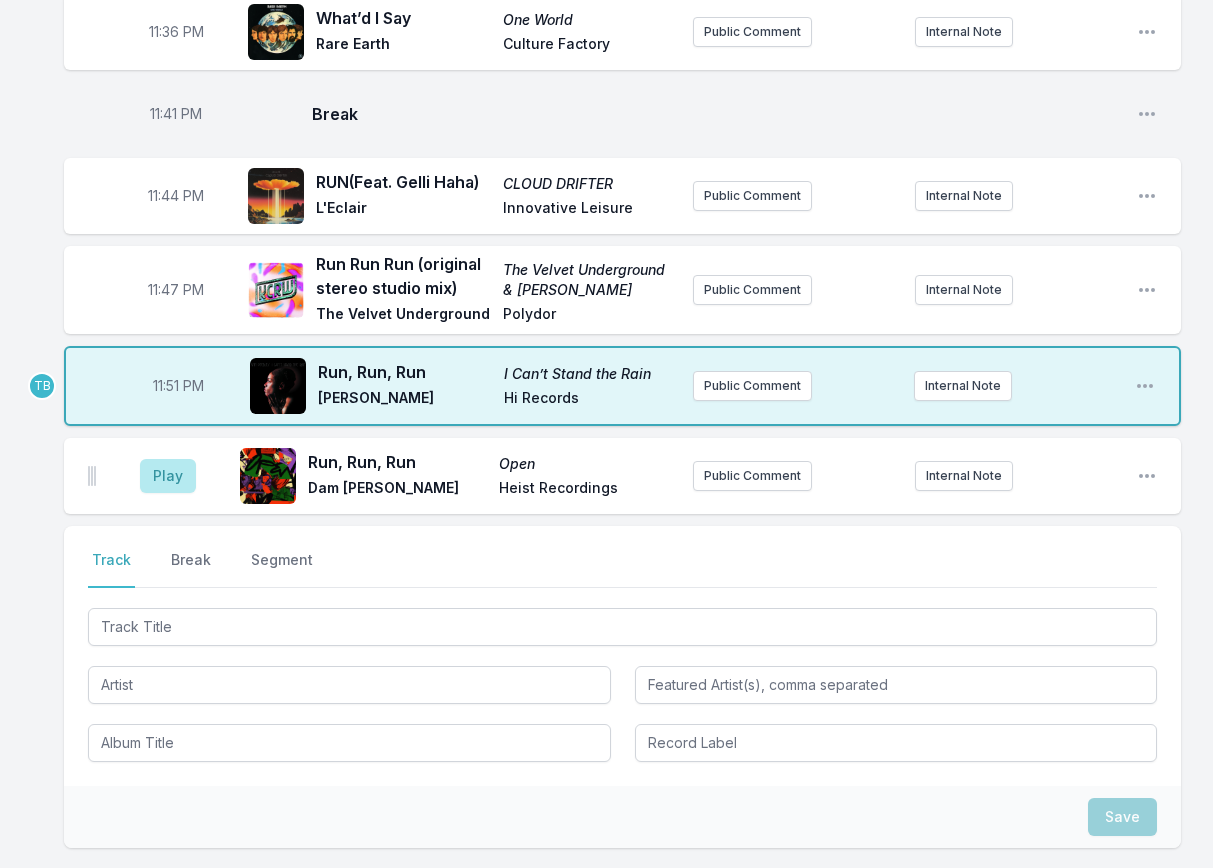 click on "10:00 PM See You Dancin' (original mix) See You Dancin' [PERSON_NAME] Play It Again [PERSON_NAME] Public Comment Internal Note Open playlist item options 10:11 PM I Wanna Sleep In Your Arms I Wanna Sleep In Your Arms Housepainters Magnetron Music The Modern Lovers cover! Internal Note Open playlist item options The Modern Lovers cover! 10:15 PM Lost In [US_STATE] Lost [PERSON_NAME] GPS Band, [PERSON_NAME] Recordings Public Comment Internal Note Open playlist item options 10:17 PM Mother Earth Gemini The Sure Fire Soul Ensemble Colemine Records Public Comment Internal Note Open playlist item options 10:20 PM Break Open playlist item options 10:21 PM Countryman '82 Countryman '82 Allah-Las Innovative Leisure Public Comment Internal Note Open playlist item options 10:24 PM She's A Teacher  (Feat. Podsongs) She's A Teacher Acid Tongue The Independent Record Company Public Comment Internal Note Open playlist item options 10:28 PM Pickin' Rocks Sasketchewan Country Guitar [PERSON_NAME] La Honda Records Public Comment 10:31 PM" at bounding box center [606, -1147] 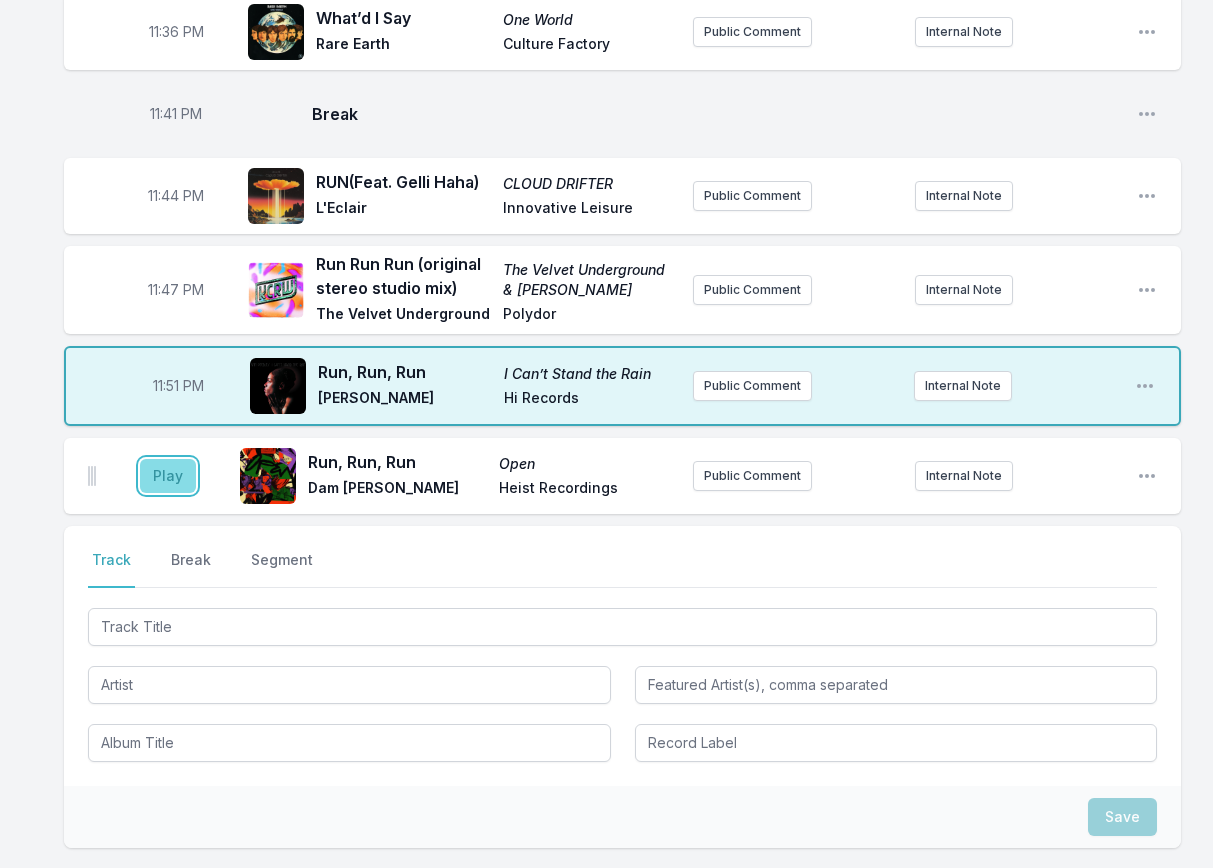 click on "Play" at bounding box center (168, 476) 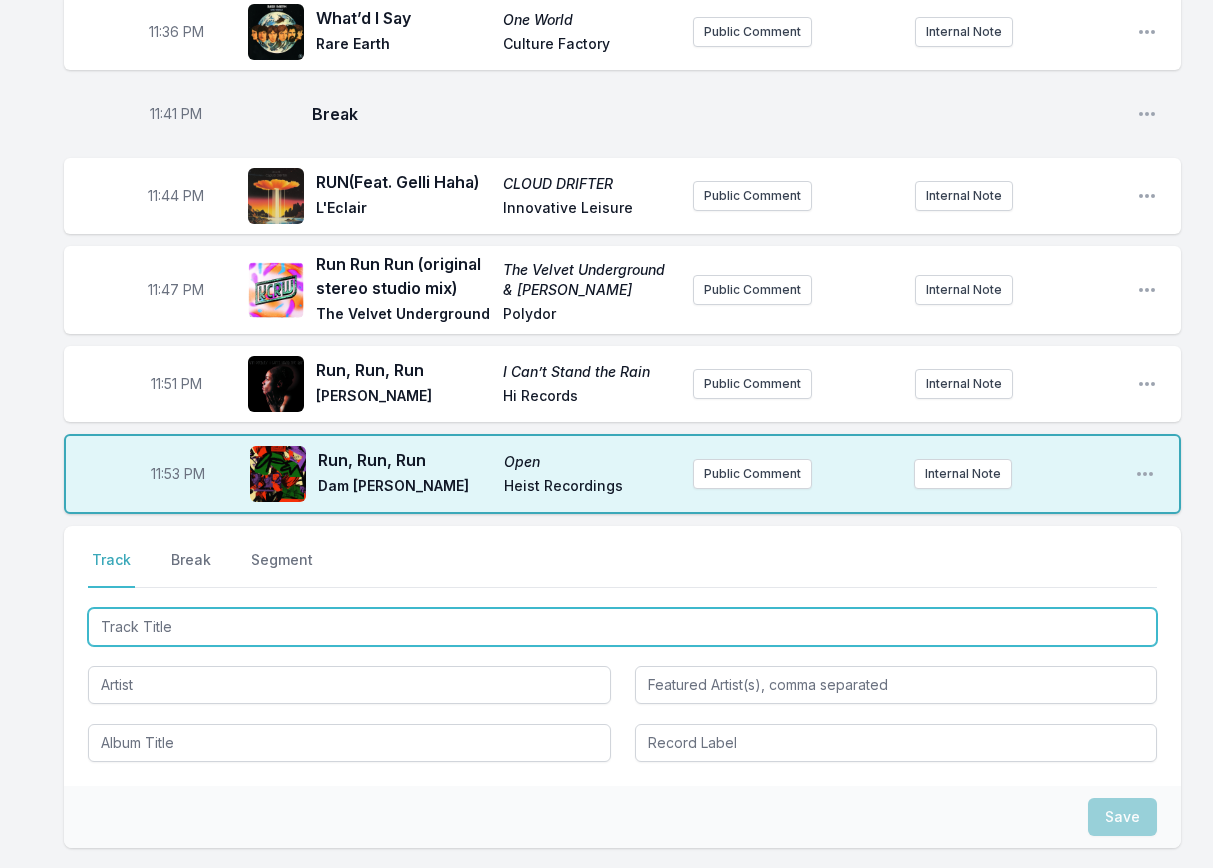 click at bounding box center (622, 627) 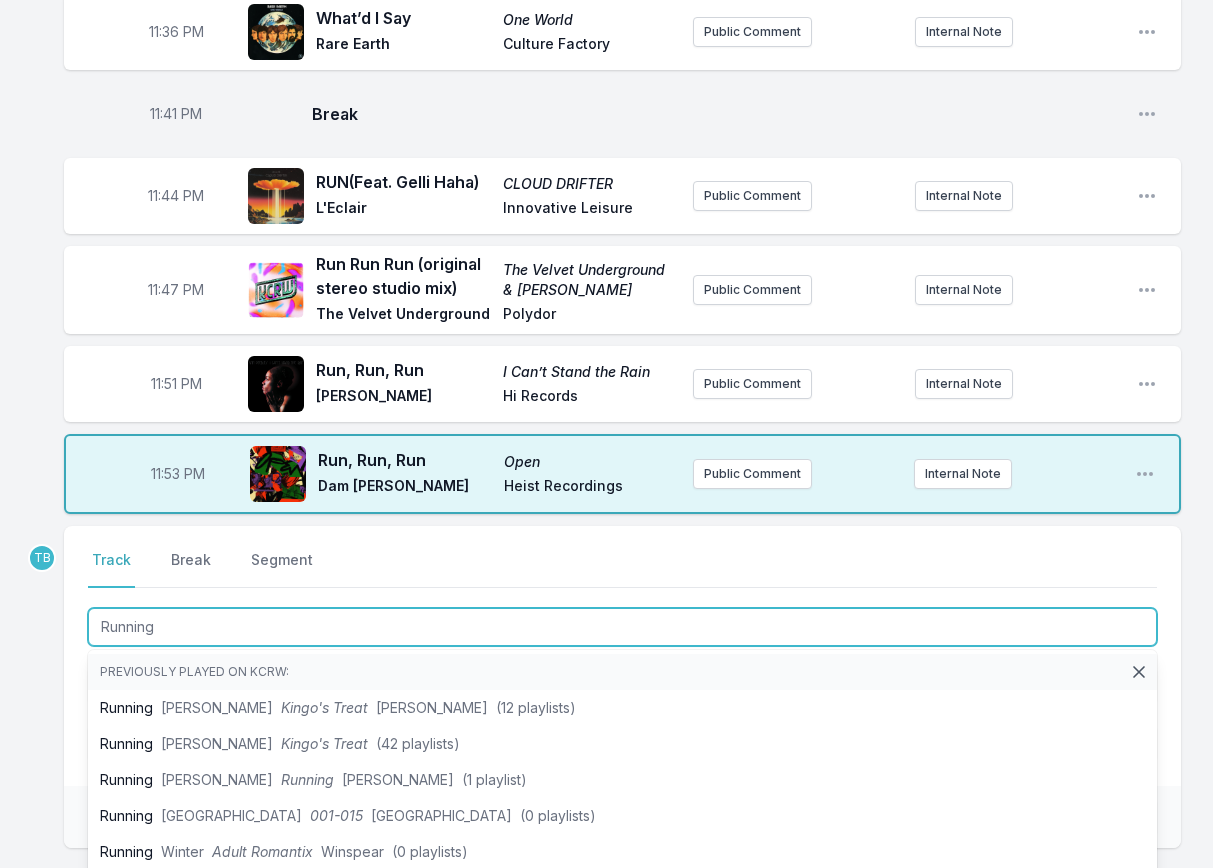 type on "Running" 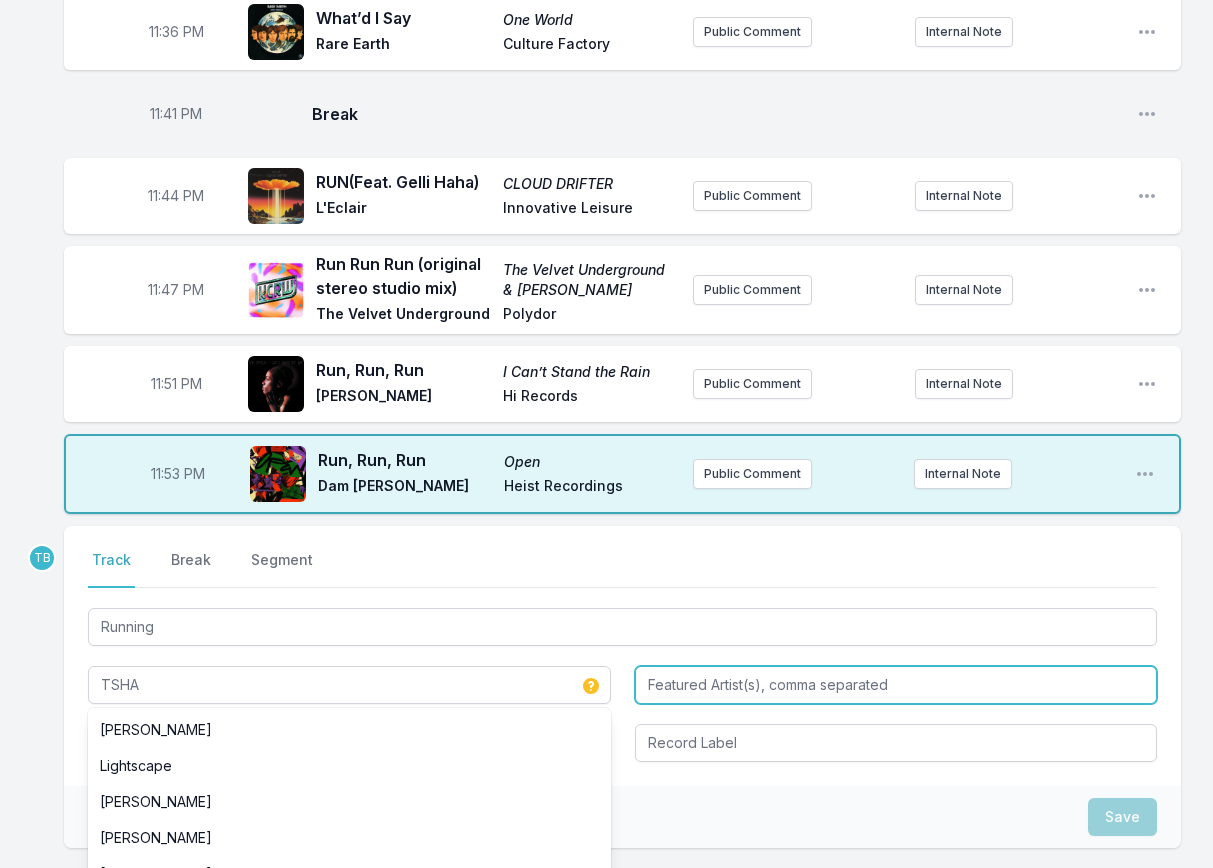 type on "TSHA" 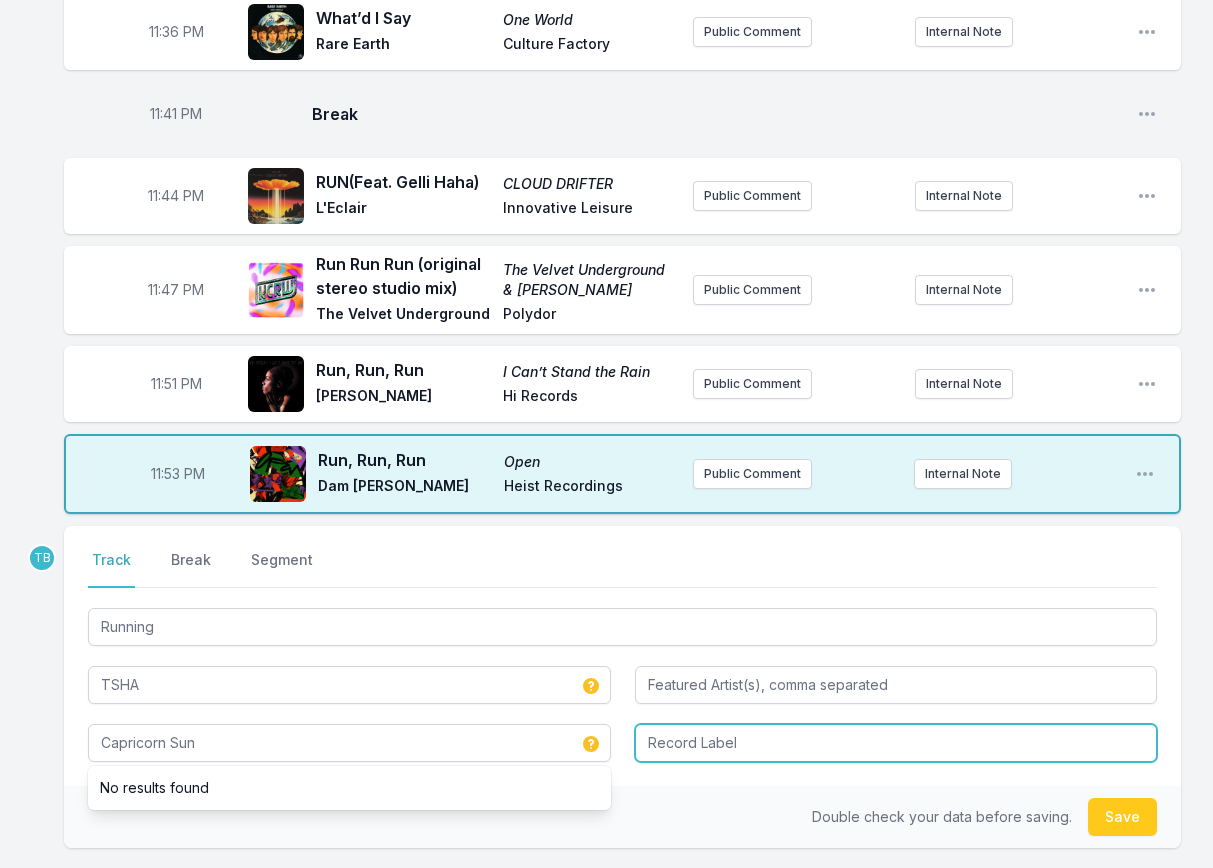 type on "Capricorn Sun" 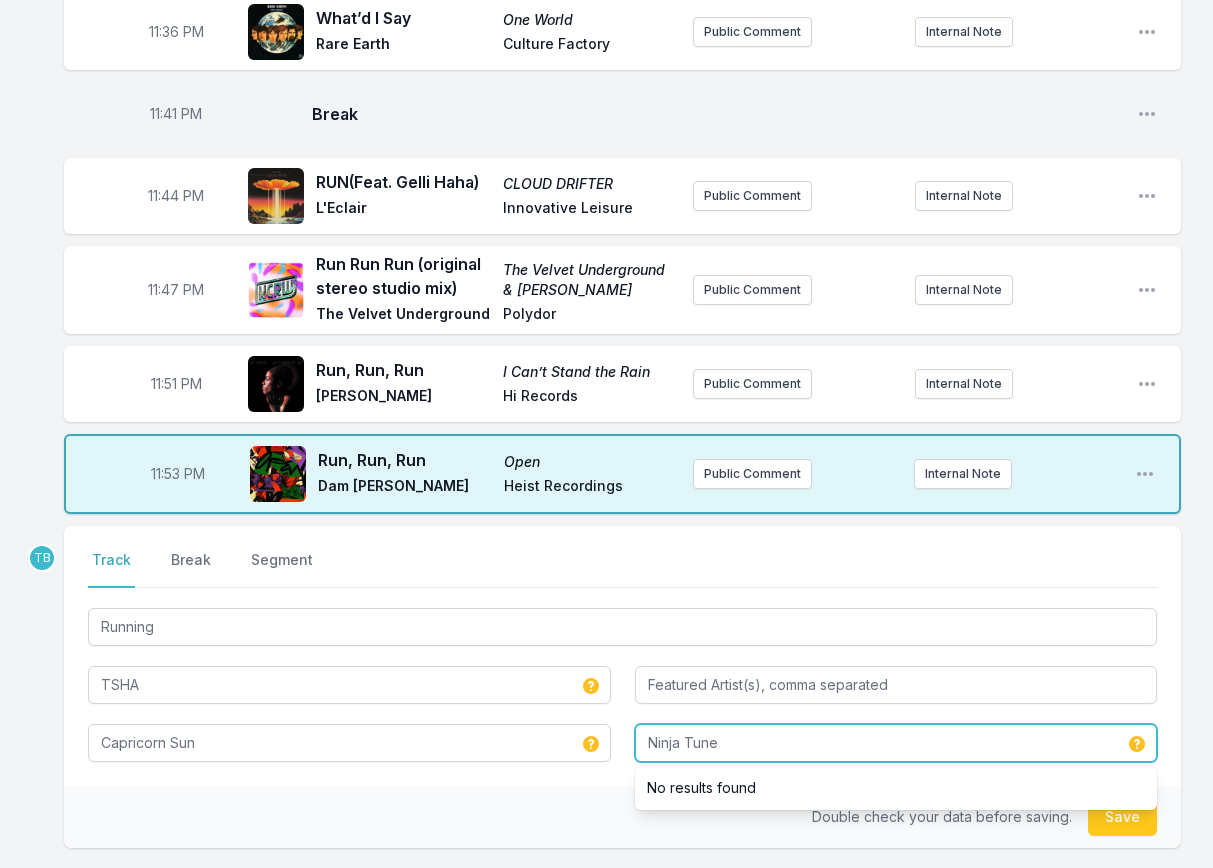 type on "Ninja Tune" 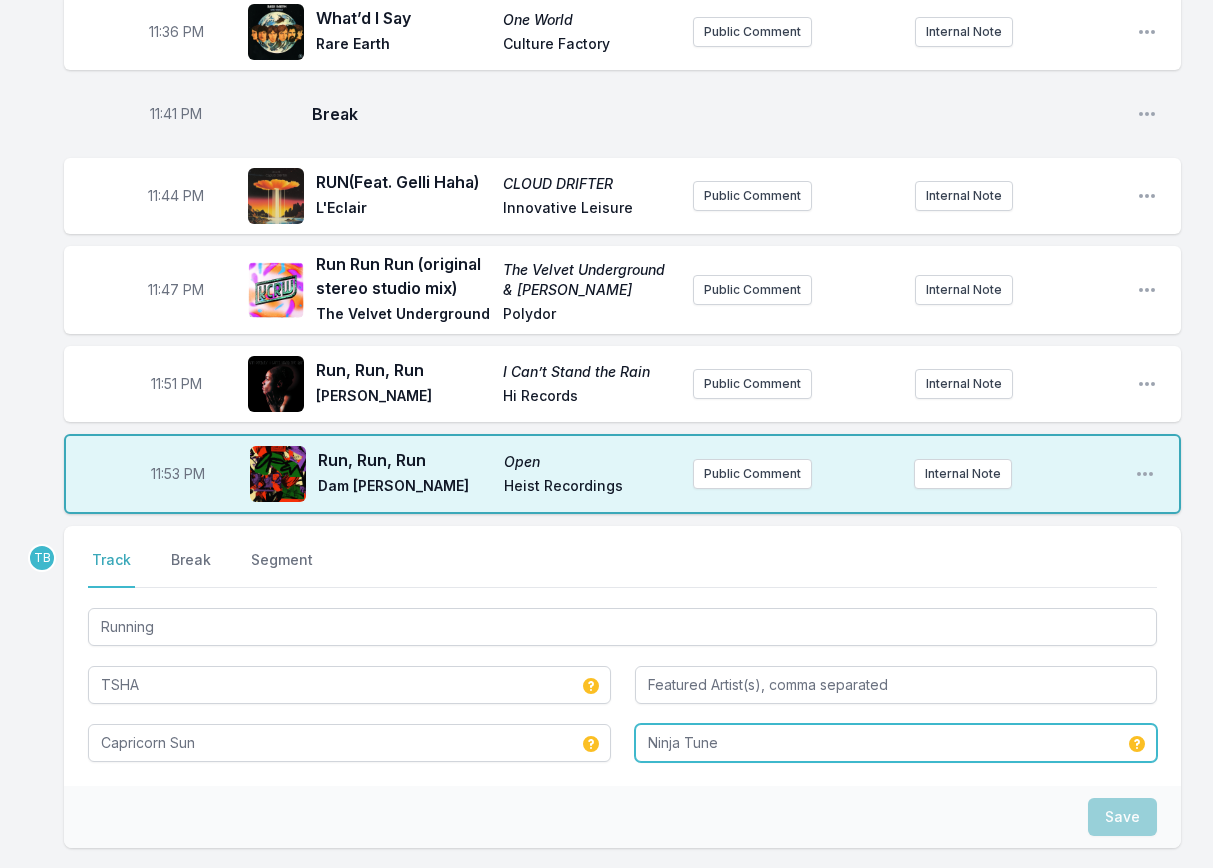 type 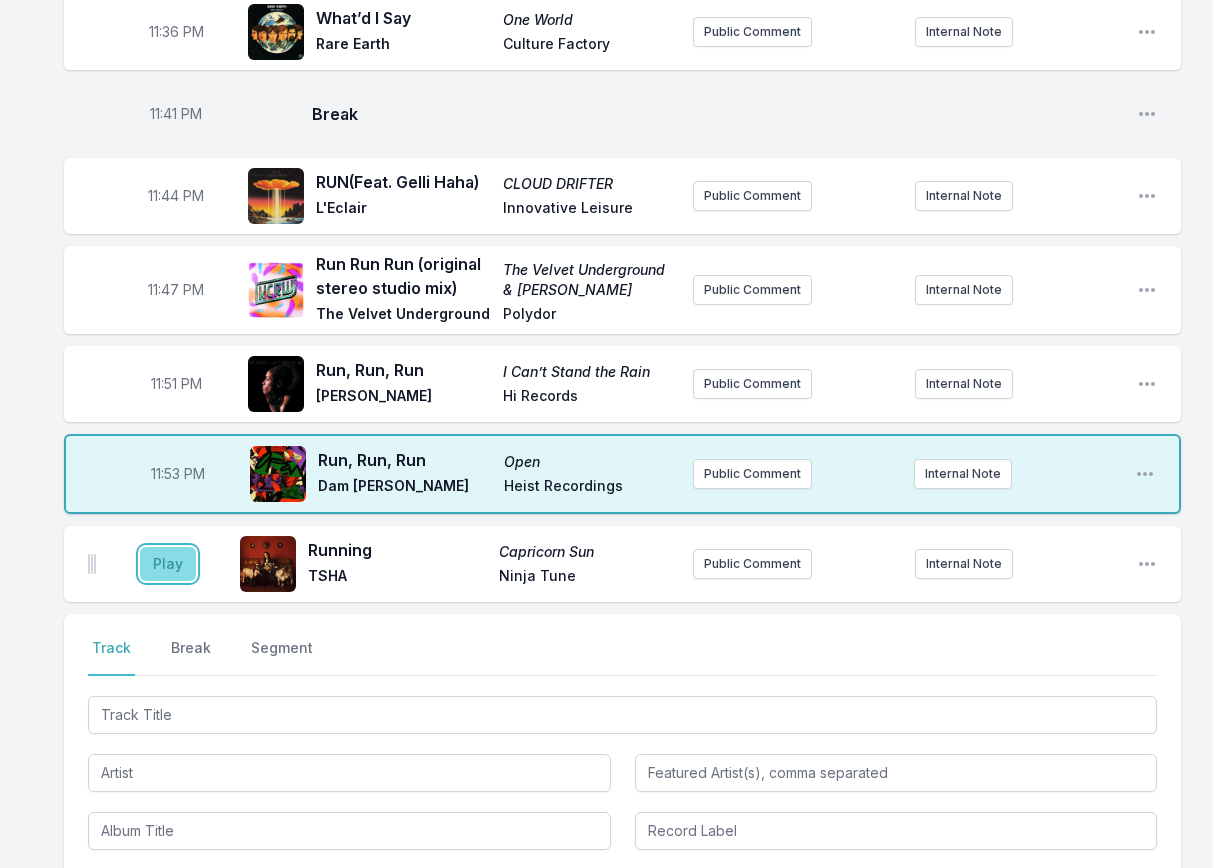 click on "Play" at bounding box center [168, 564] 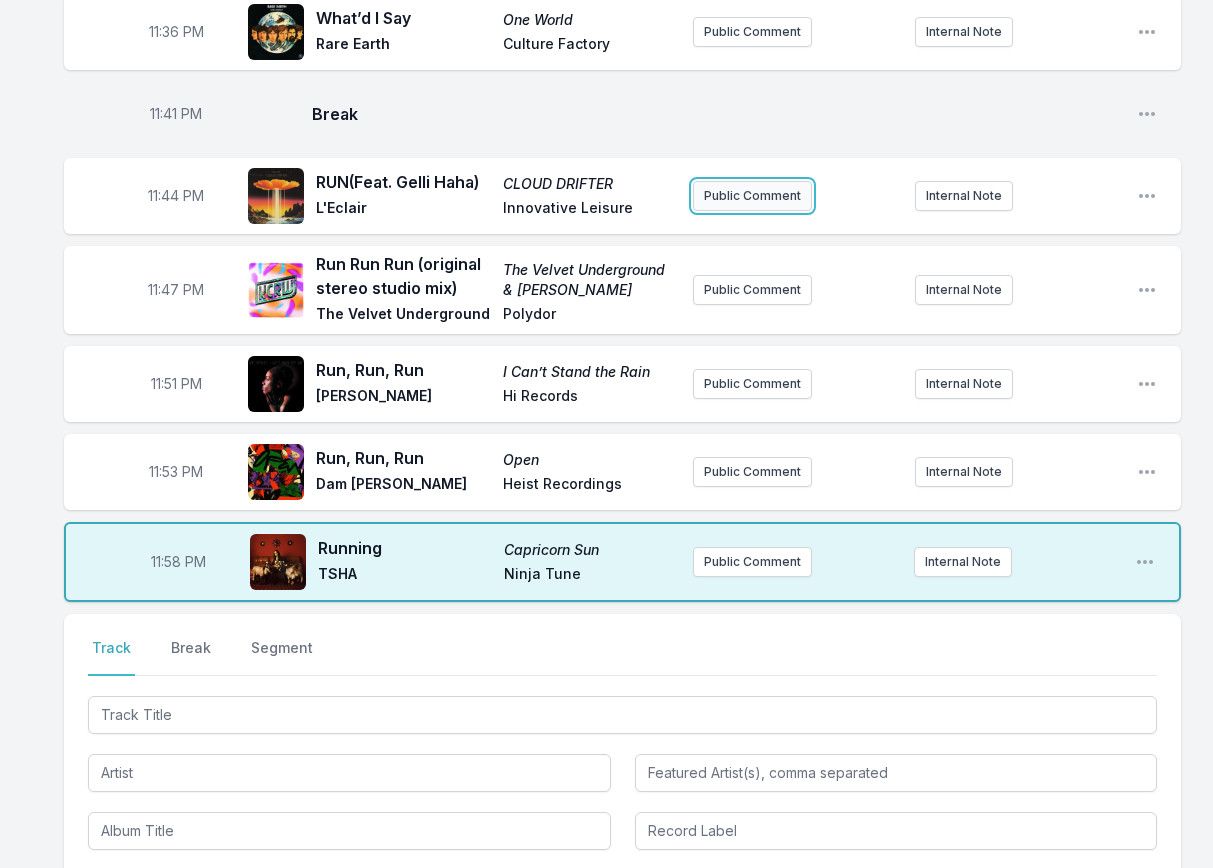click on "Public Comment" at bounding box center (752, 196) 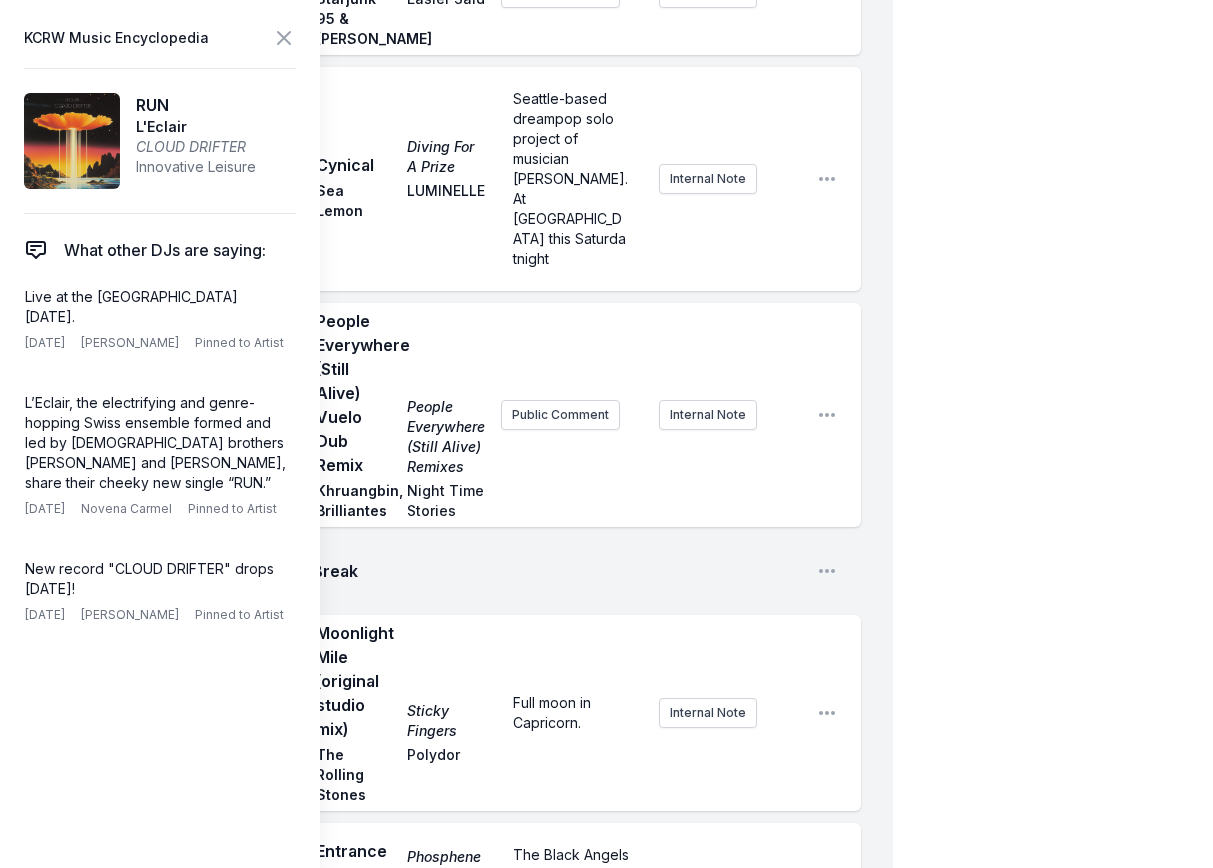 scroll, scrollTop: 4030, scrollLeft: 0, axis: vertical 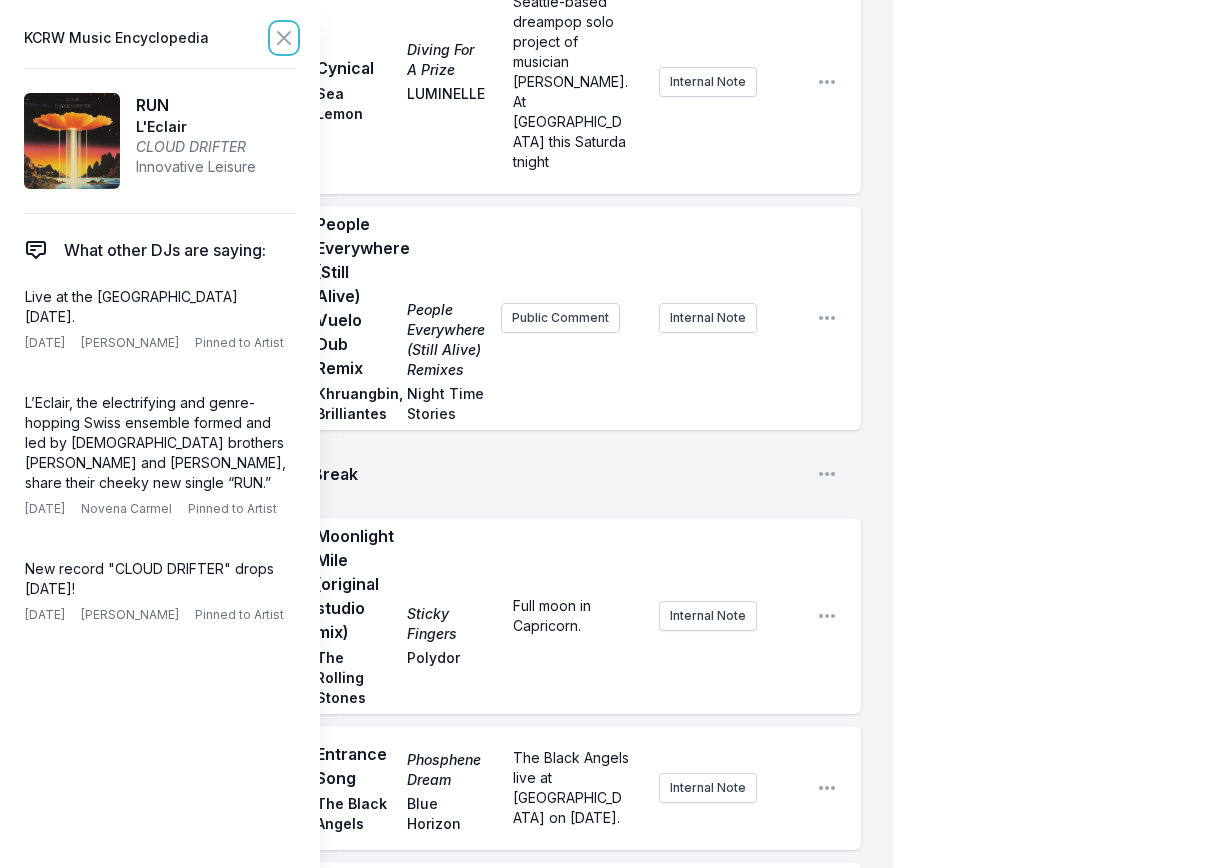 click 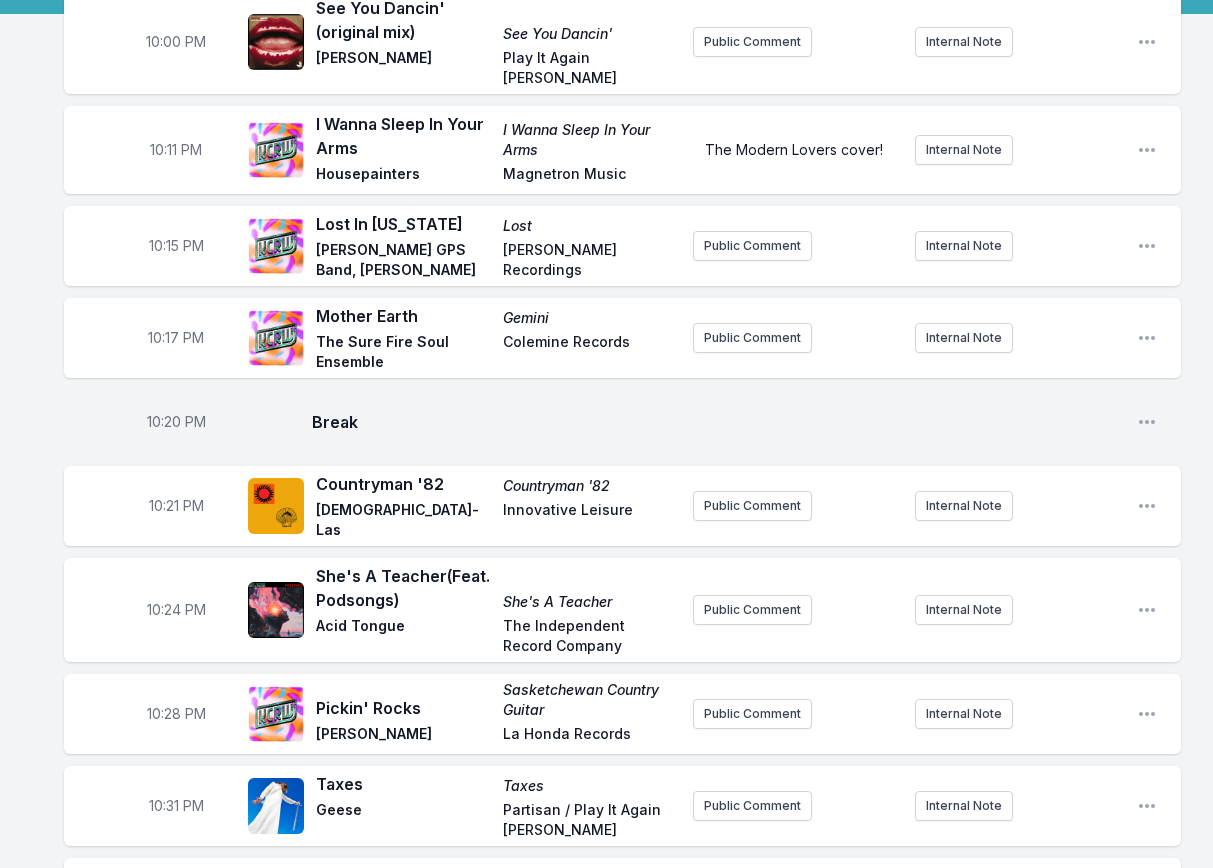 scroll, scrollTop: 0, scrollLeft: 0, axis: both 